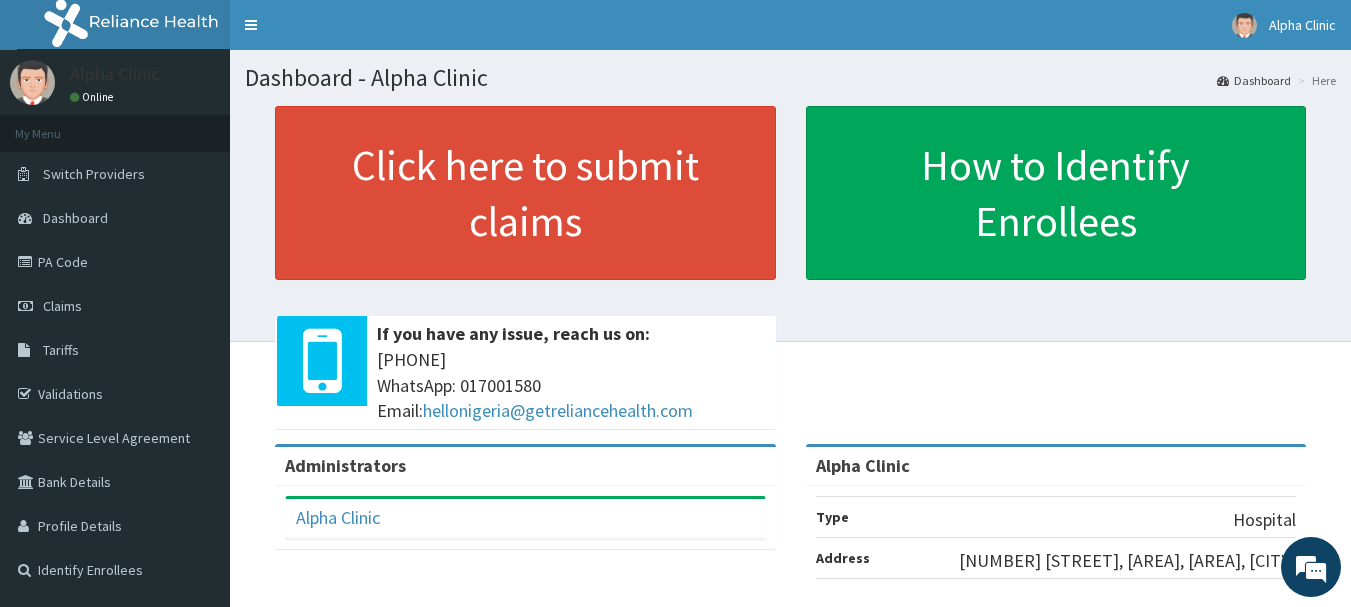 scroll, scrollTop: 0, scrollLeft: 0, axis: both 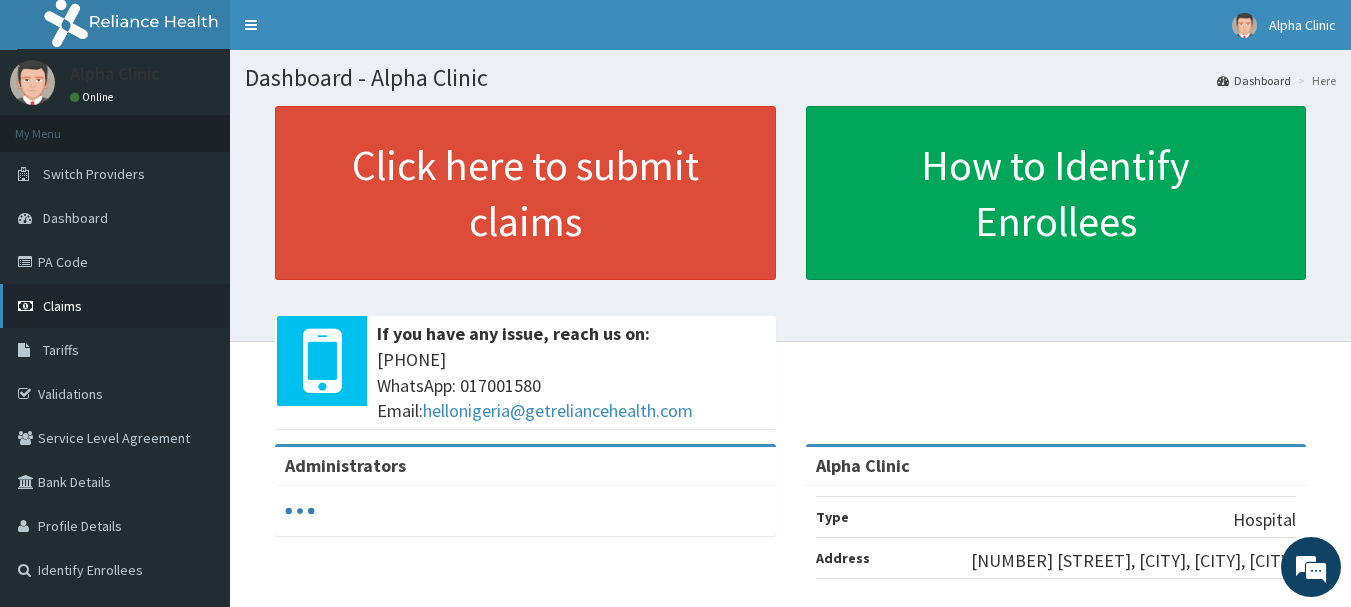 click on "Claims" at bounding box center (62, 306) 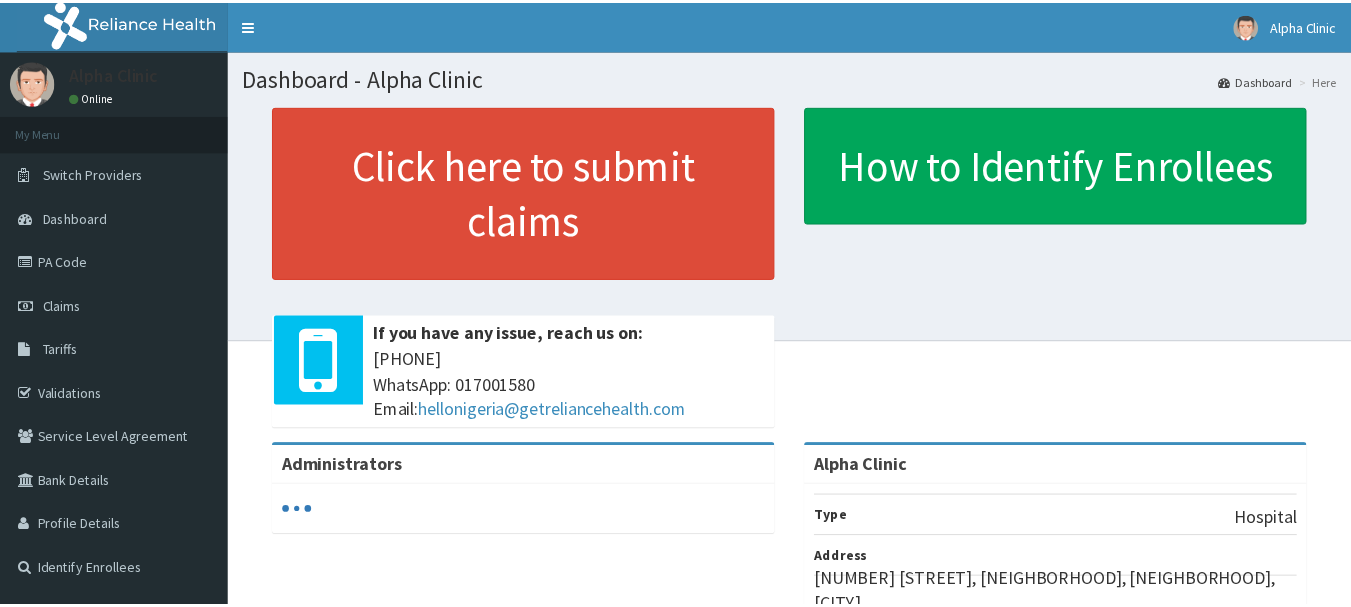 scroll, scrollTop: 0, scrollLeft: 0, axis: both 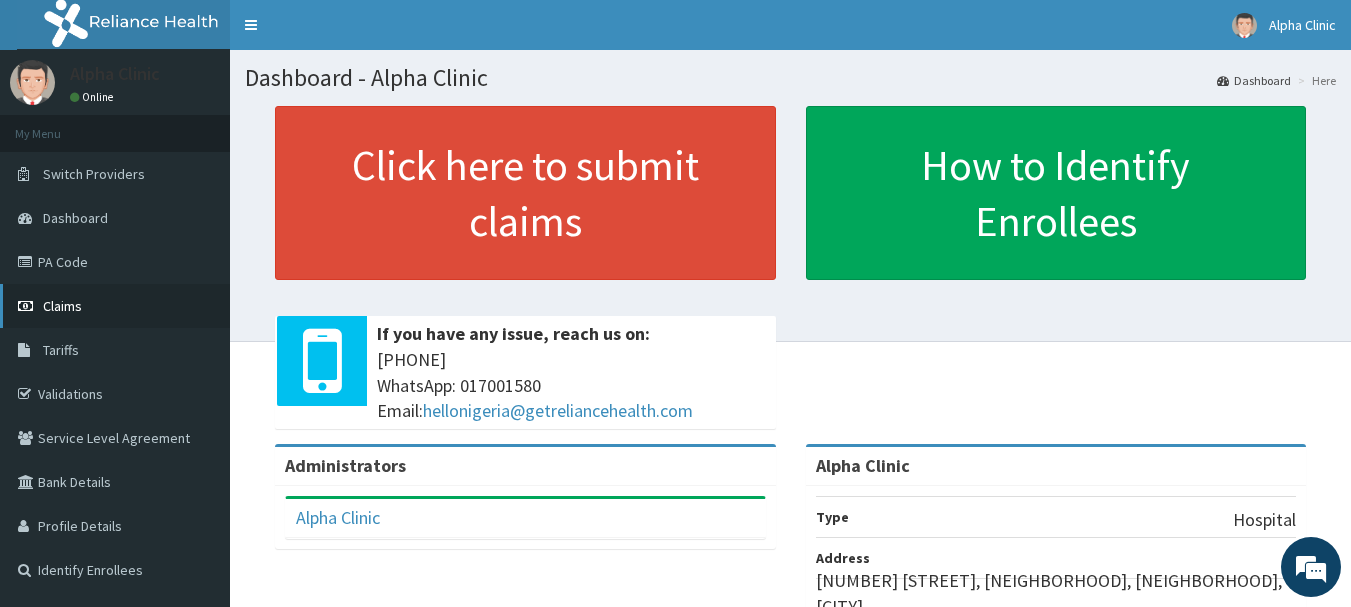 click on "Claims" at bounding box center (115, 306) 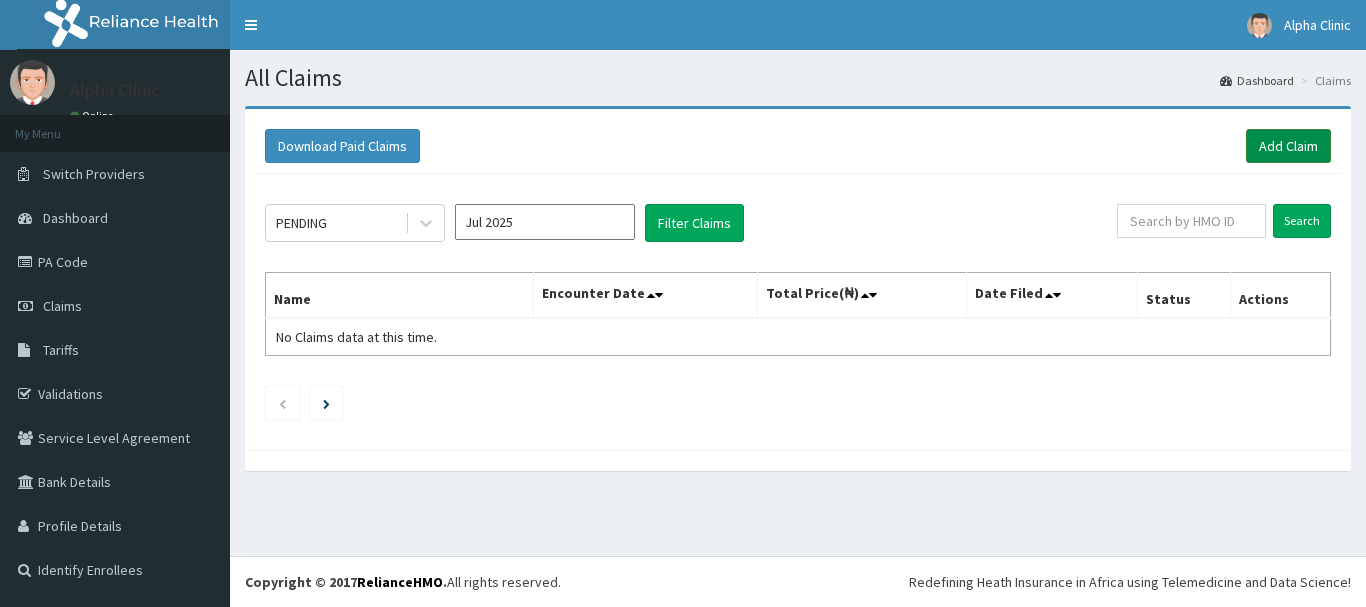 scroll, scrollTop: 0, scrollLeft: 0, axis: both 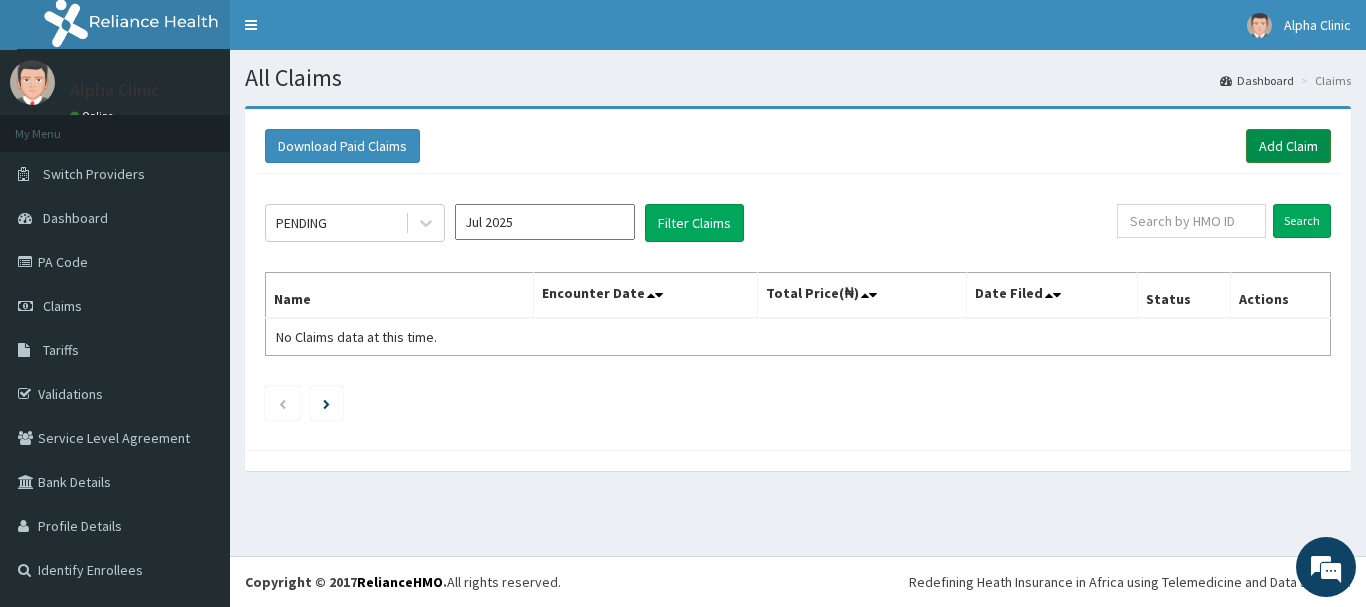 click on "Add Claim" at bounding box center [1288, 146] 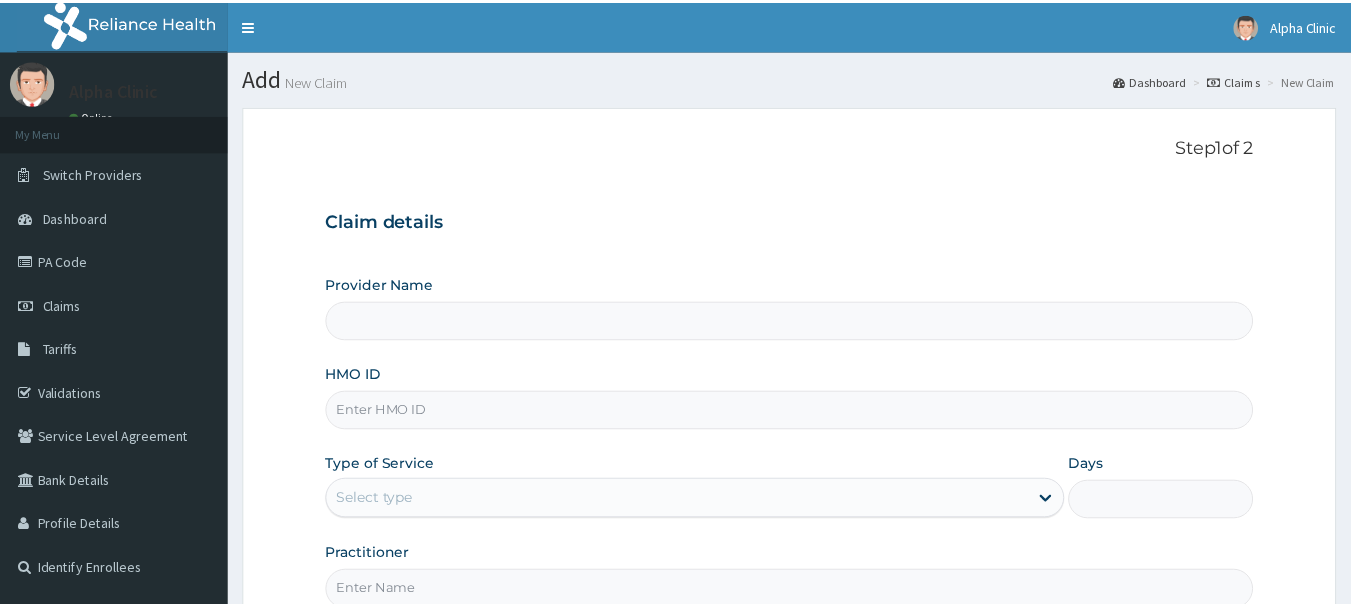 scroll, scrollTop: 0, scrollLeft: 0, axis: both 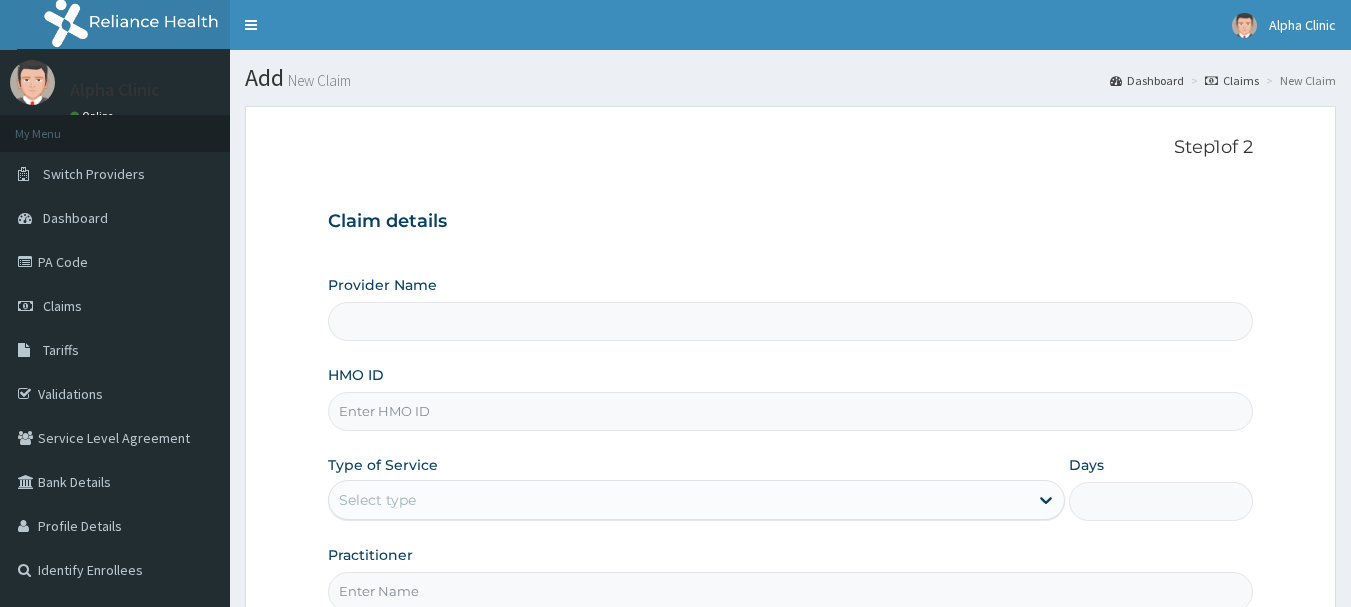 type on "Alpha Clinic" 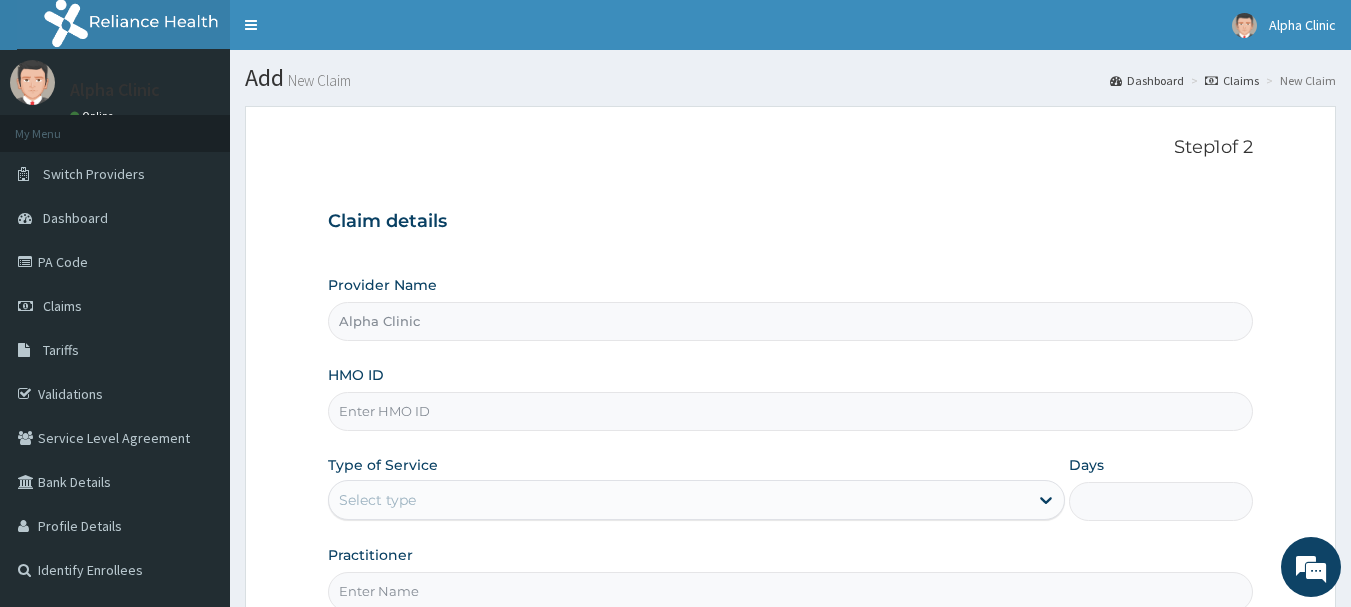 scroll, scrollTop: 0, scrollLeft: 0, axis: both 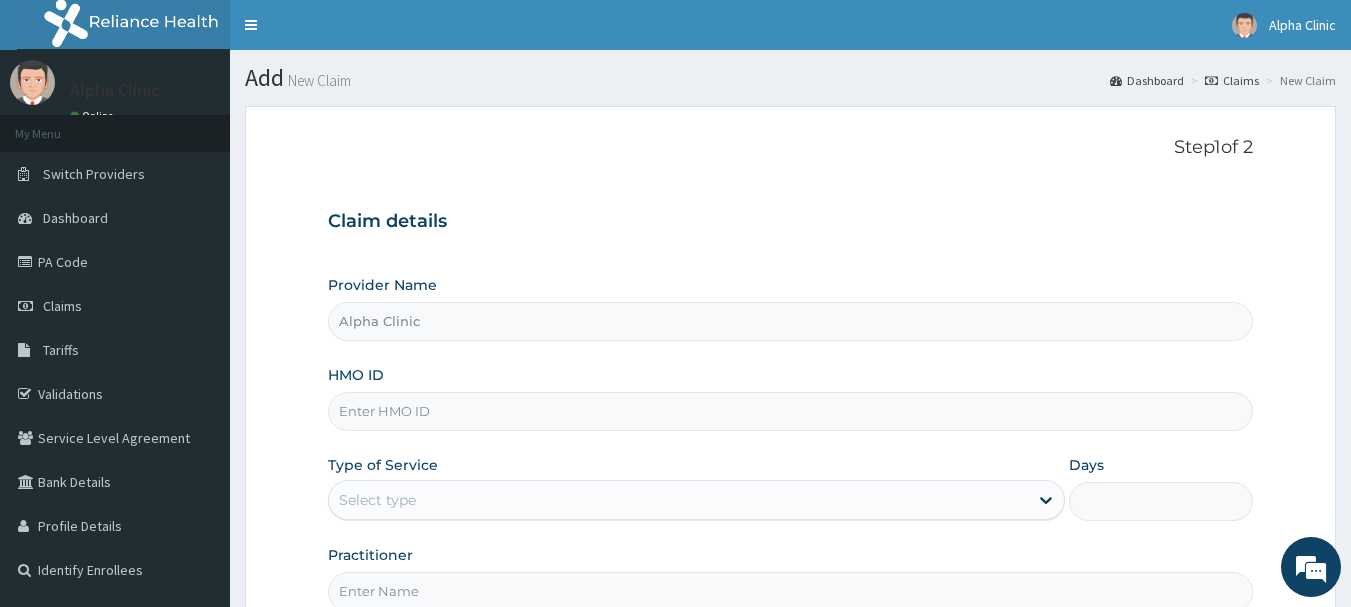 click on "HMO ID" at bounding box center [791, 411] 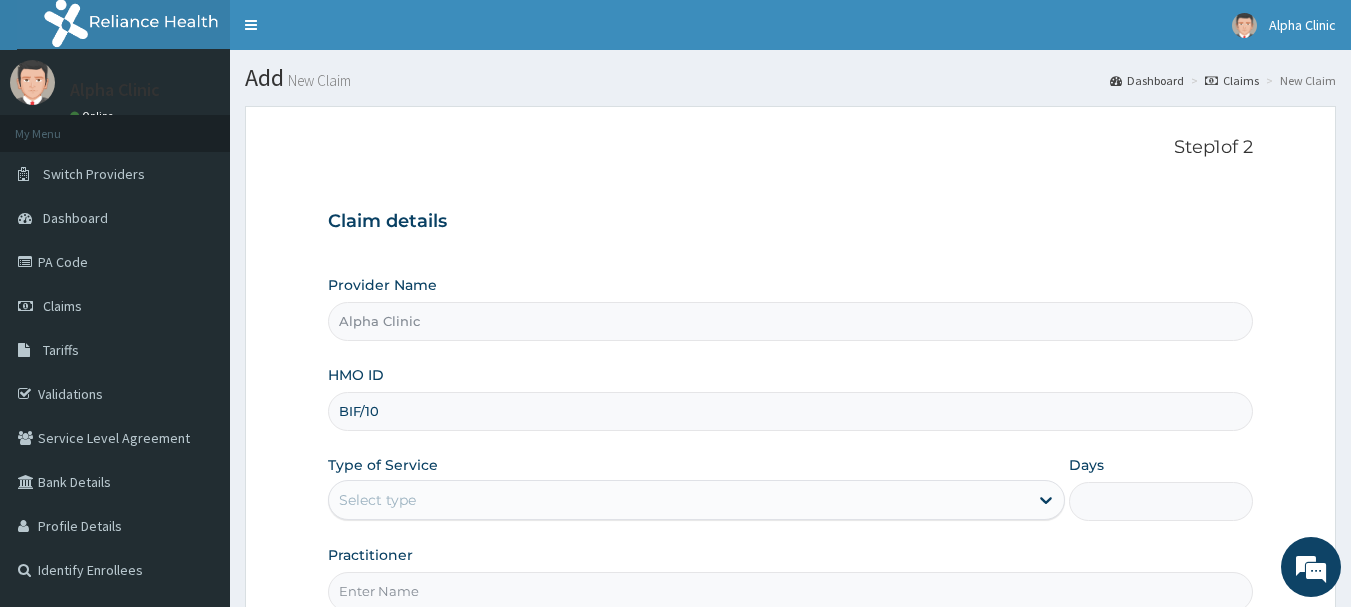 scroll, scrollTop: 0, scrollLeft: 0, axis: both 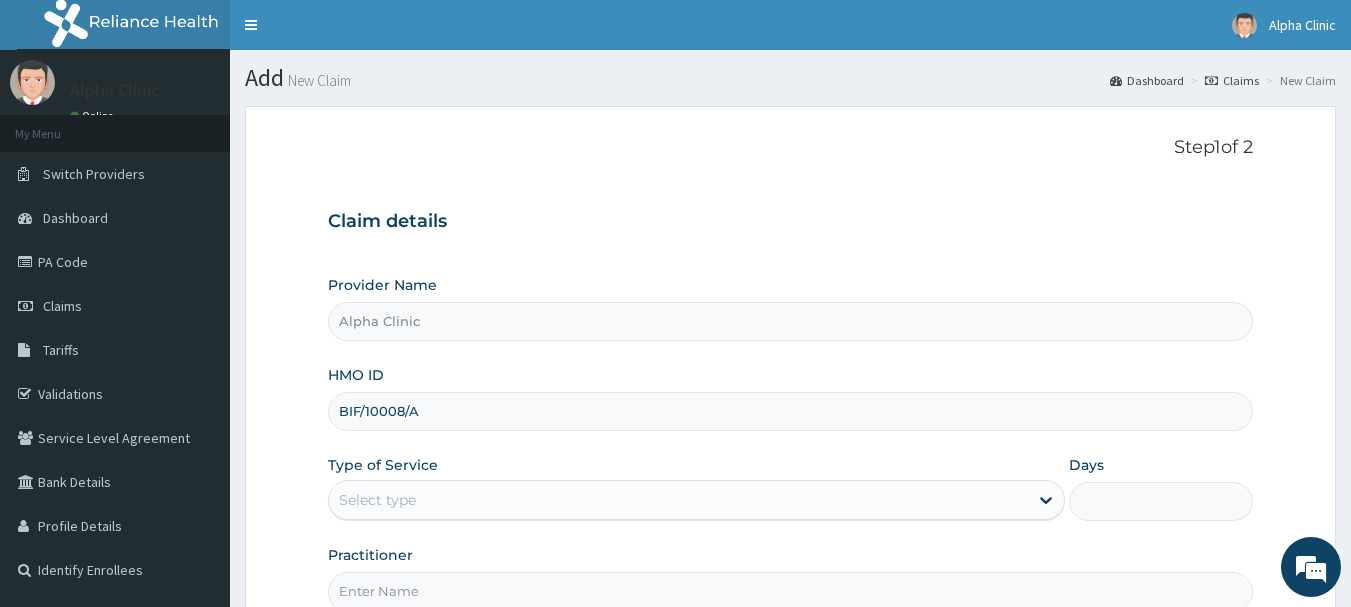 type on "BIF/10008/A" 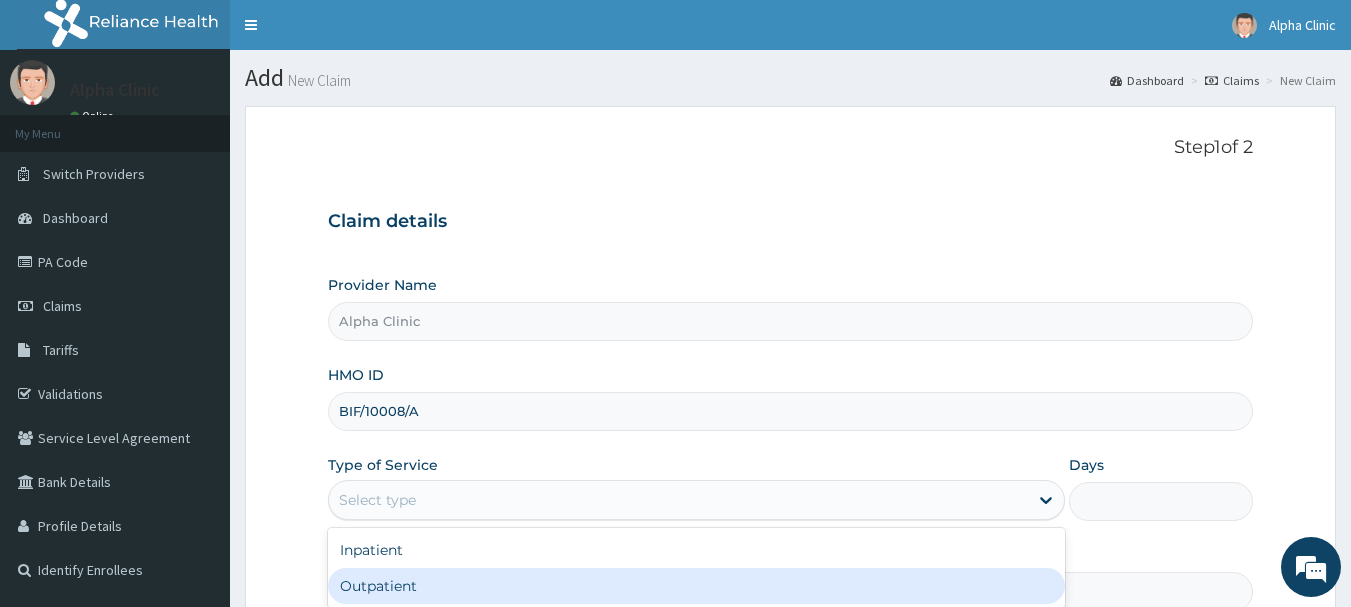 click on "Outpatient" at bounding box center (696, 586) 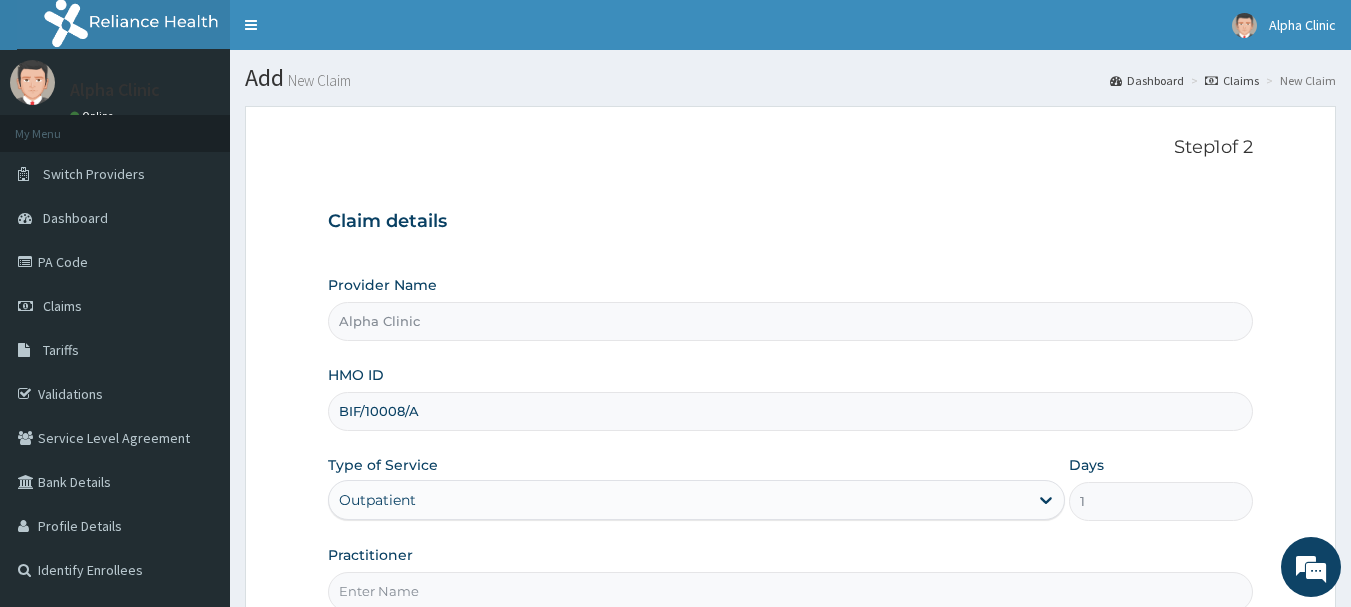click on "Practitioner" at bounding box center (791, 591) 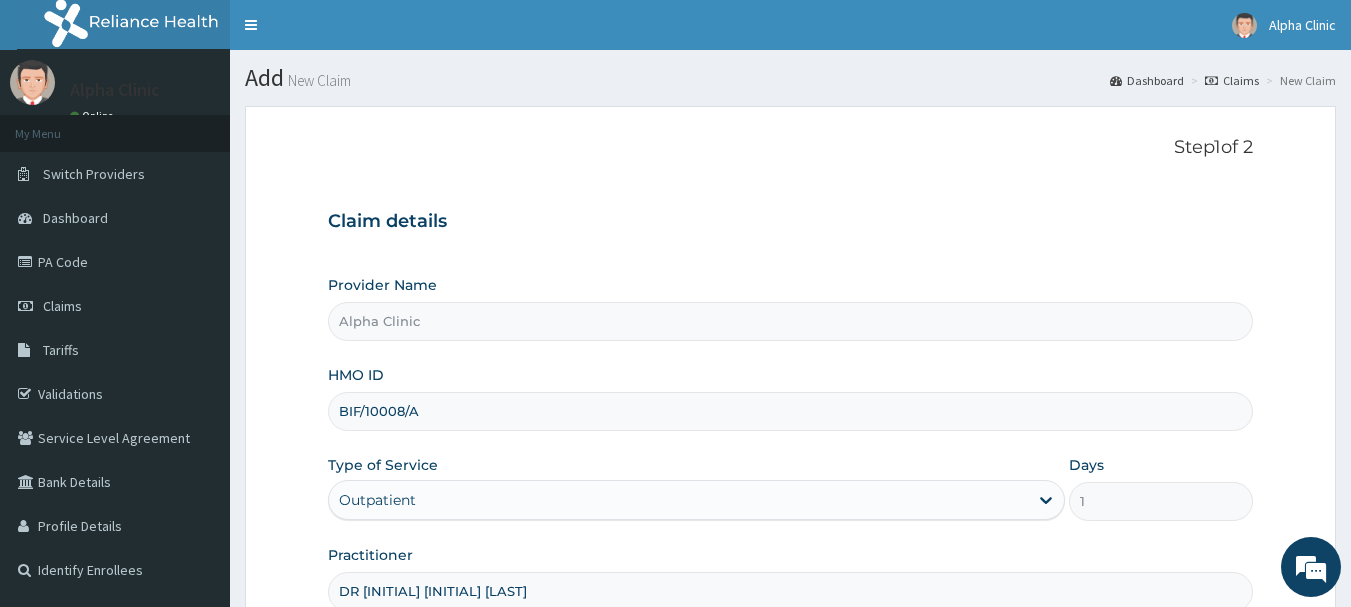 scroll, scrollTop: 215, scrollLeft: 0, axis: vertical 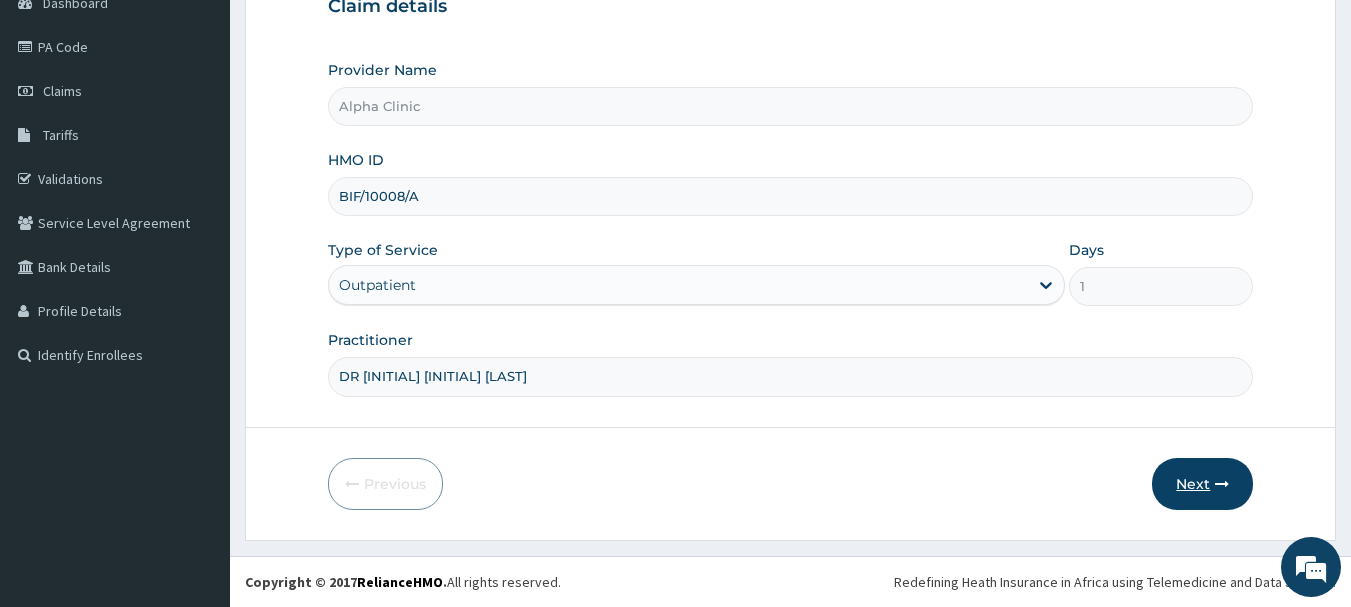 type on "DR T O ODUWOLE" 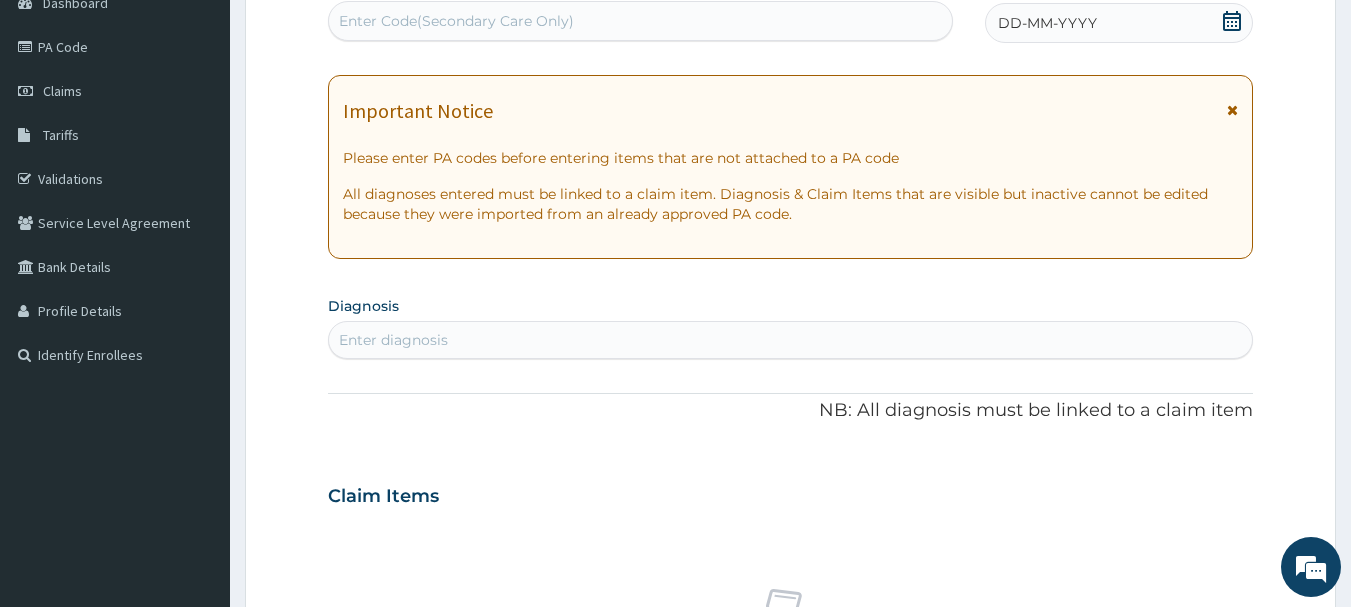 click 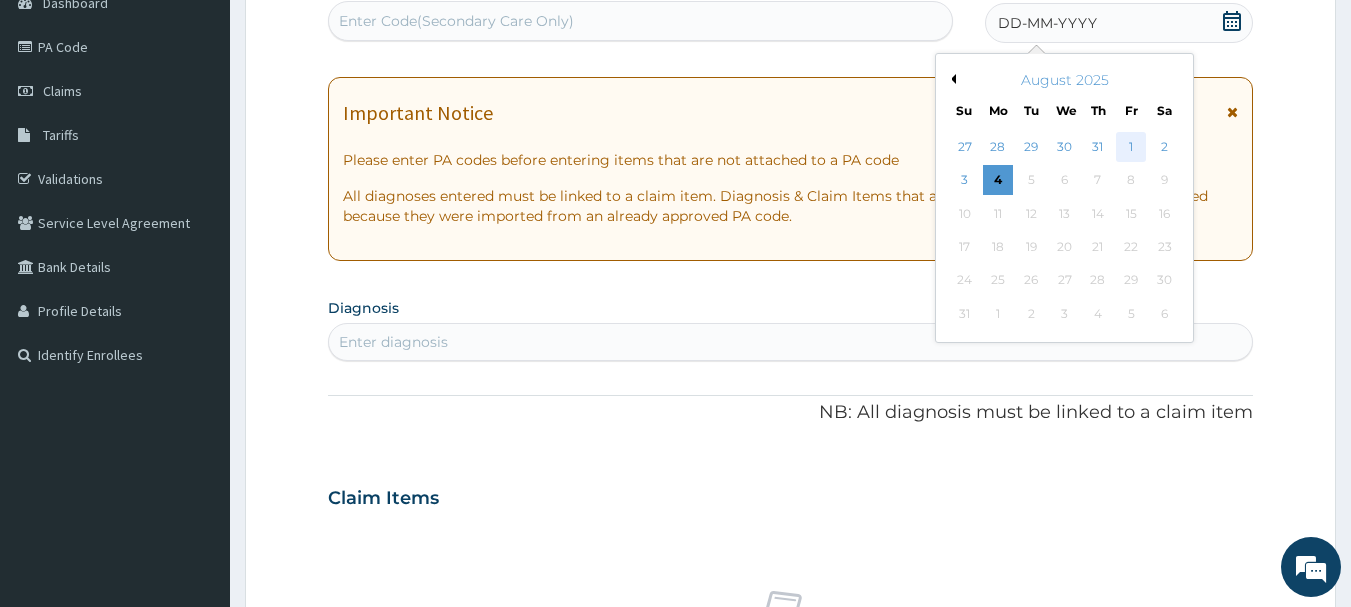 click on "1" at bounding box center [1131, 147] 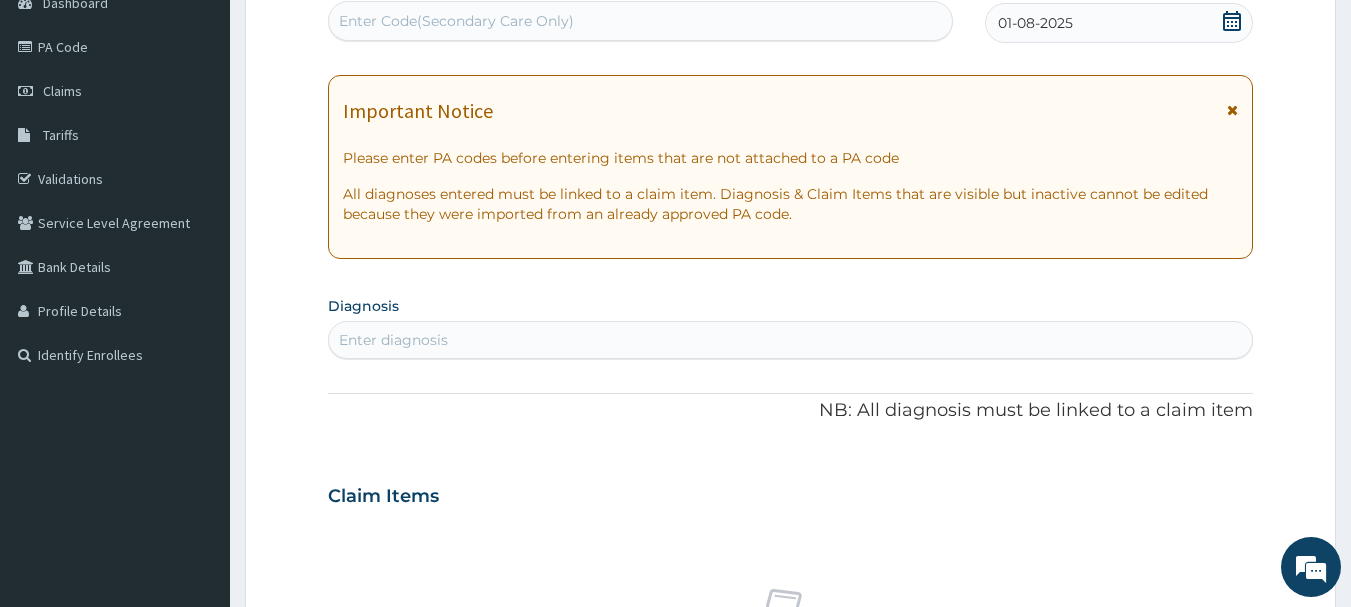 click on "Enter diagnosis" at bounding box center (791, 340) 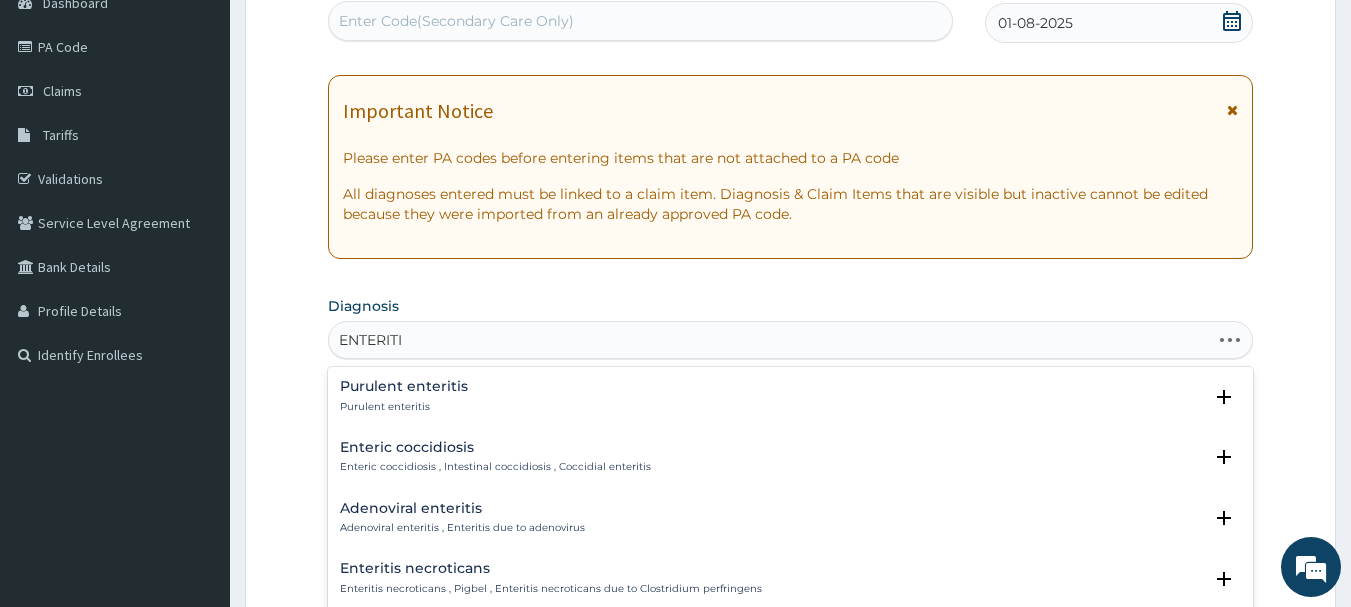 type on "ENTERITIS" 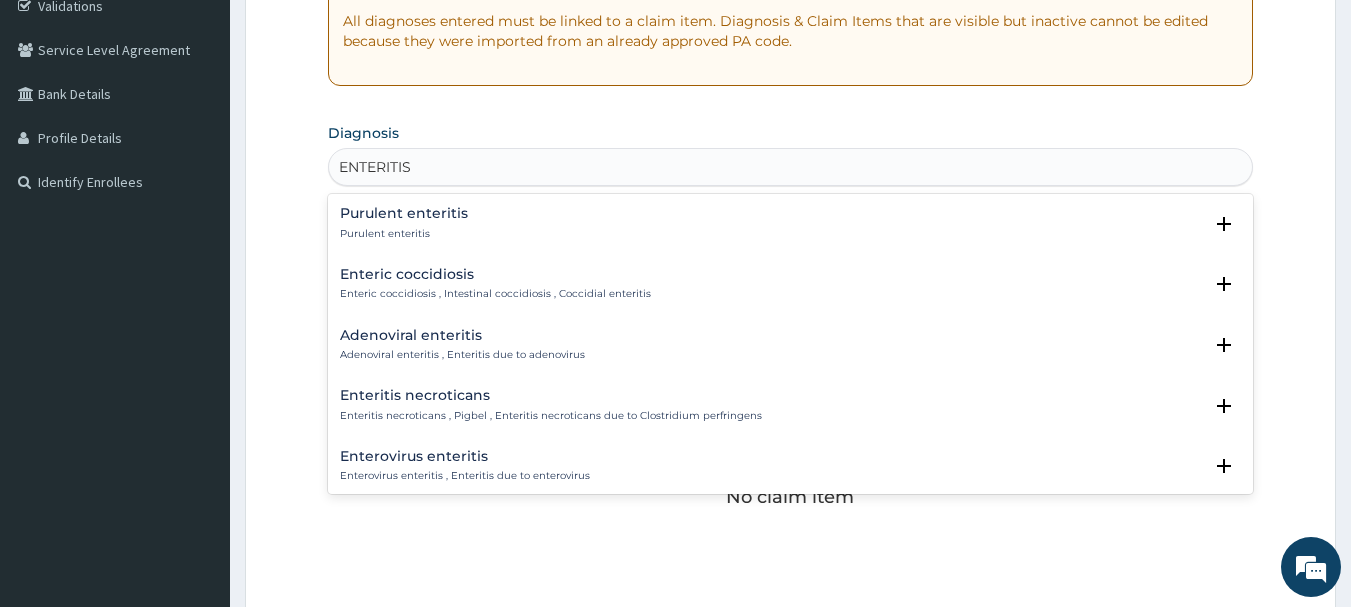 scroll, scrollTop: 415, scrollLeft: 0, axis: vertical 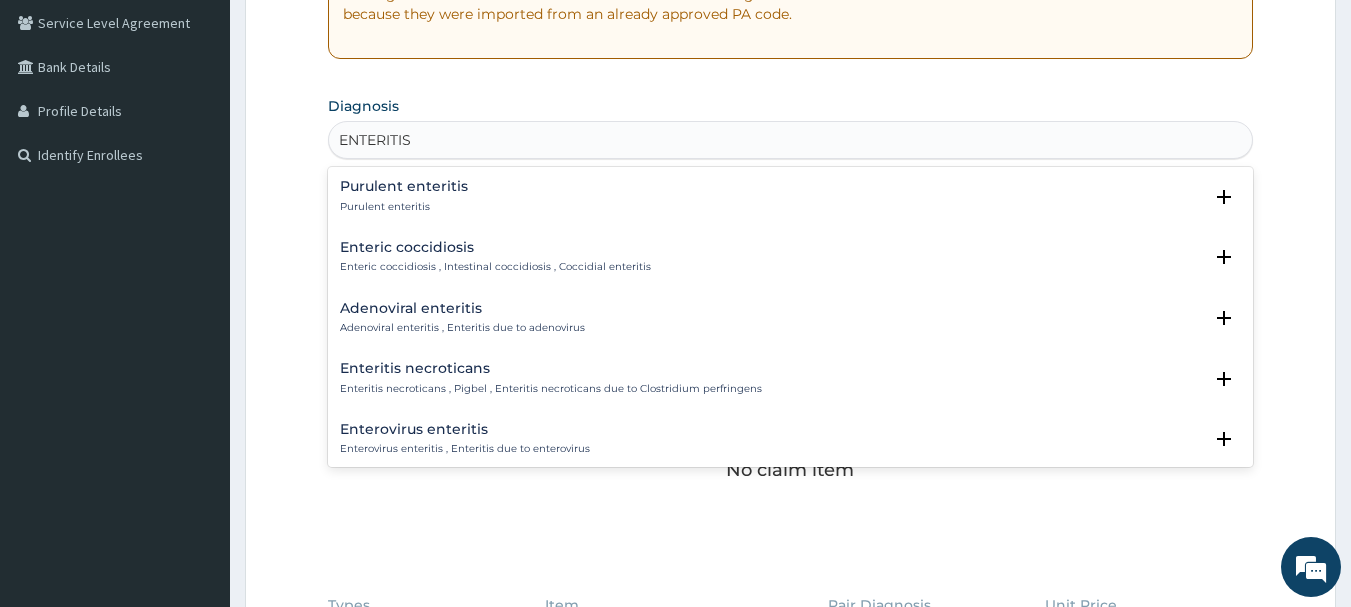 click on "Purulent enteritis Purulent enteritis" at bounding box center (791, 196) 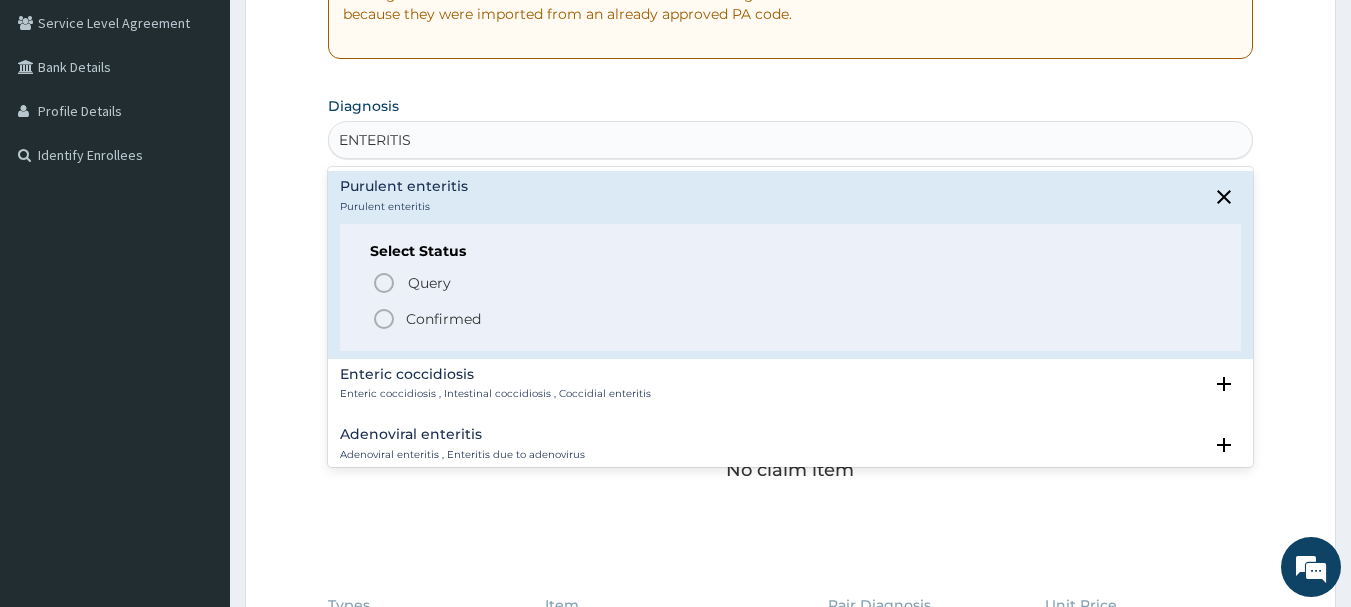 click on "Confirmed" at bounding box center [792, 319] 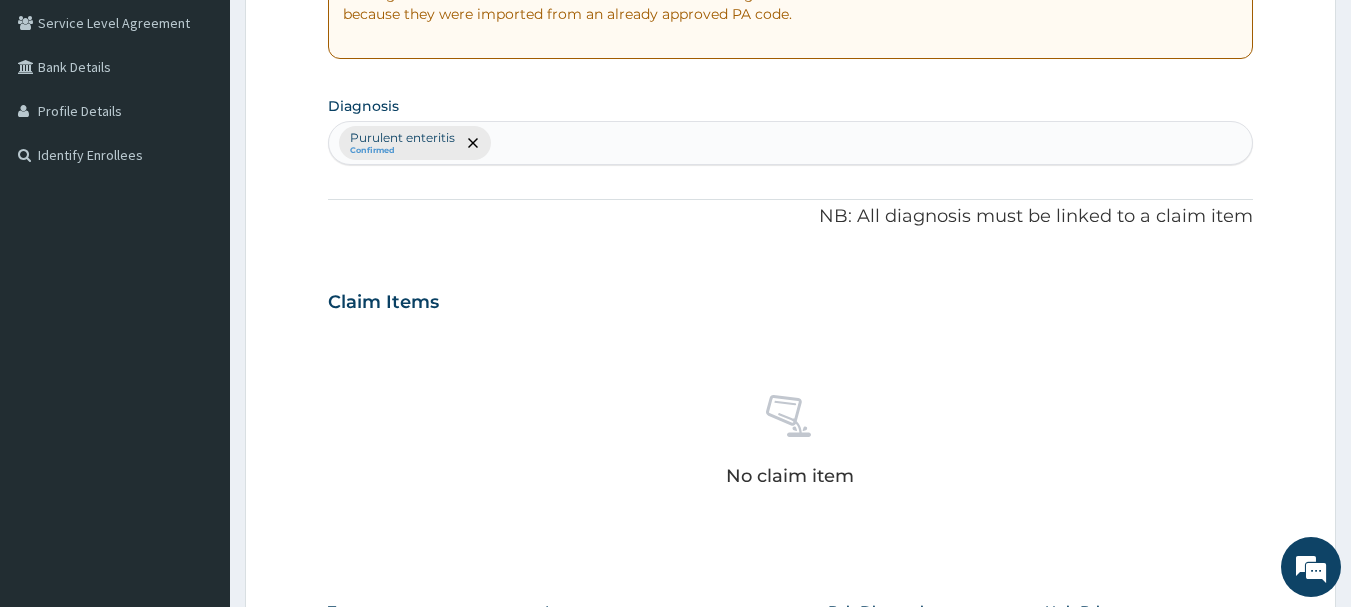 click on "Claim Items No claim item" at bounding box center (791, 415) 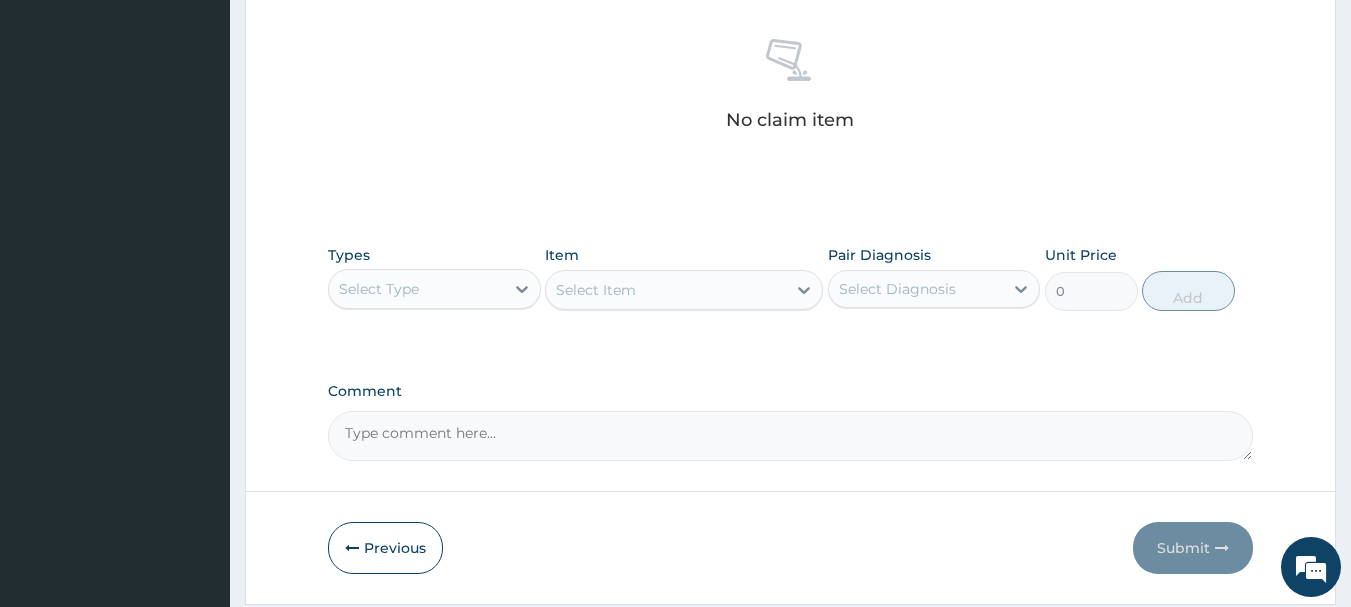 scroll, scrollTop: 835, scrollLeft: 0, axis: vertical 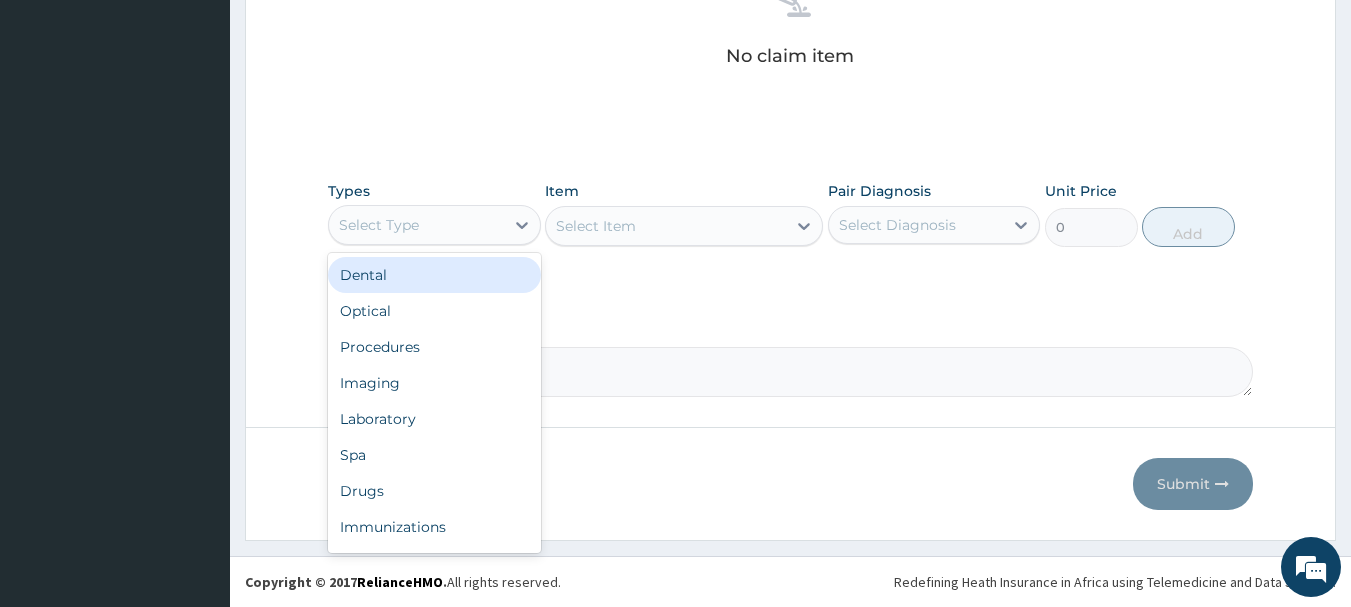 click on "Select Type" at bounding box center (416, 225) 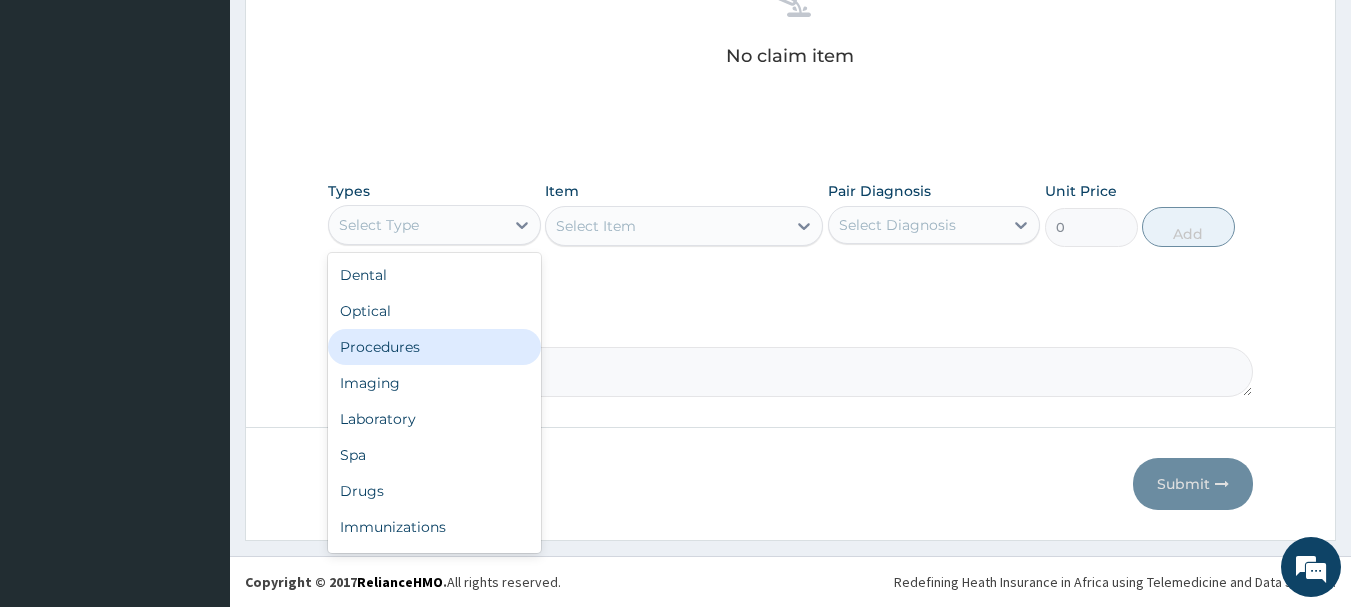 click on "Procedures" at bounding box center (434, 347) 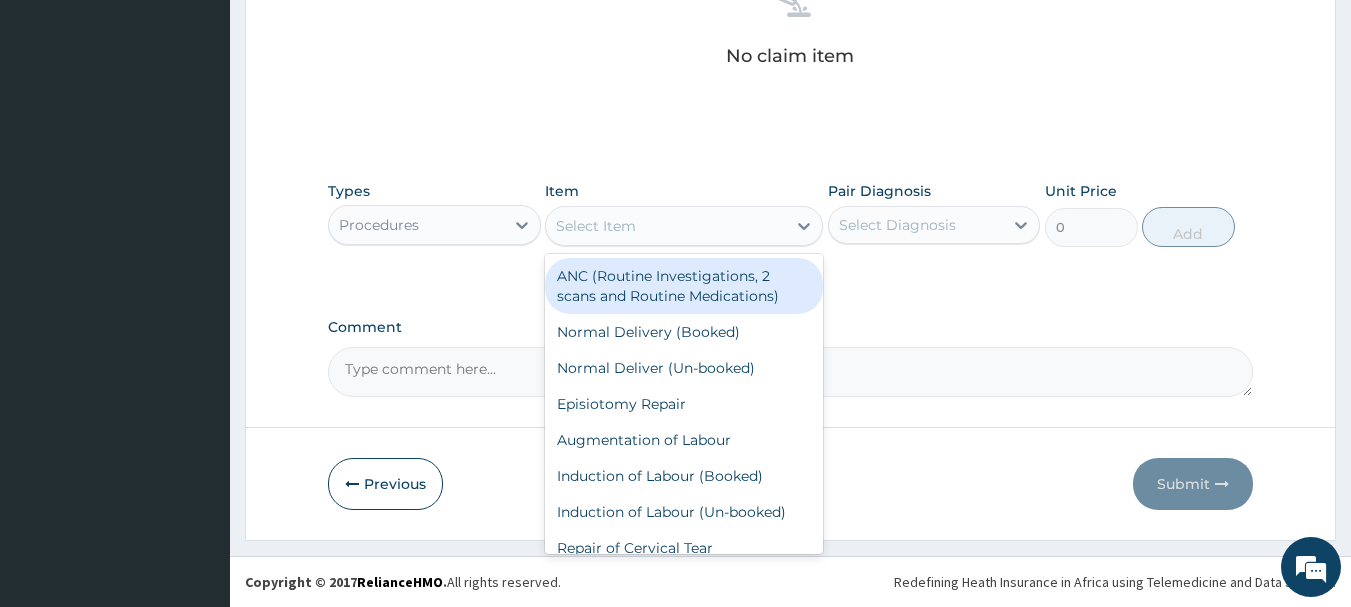 click on "Select Item" at bounding box center [666, 226] 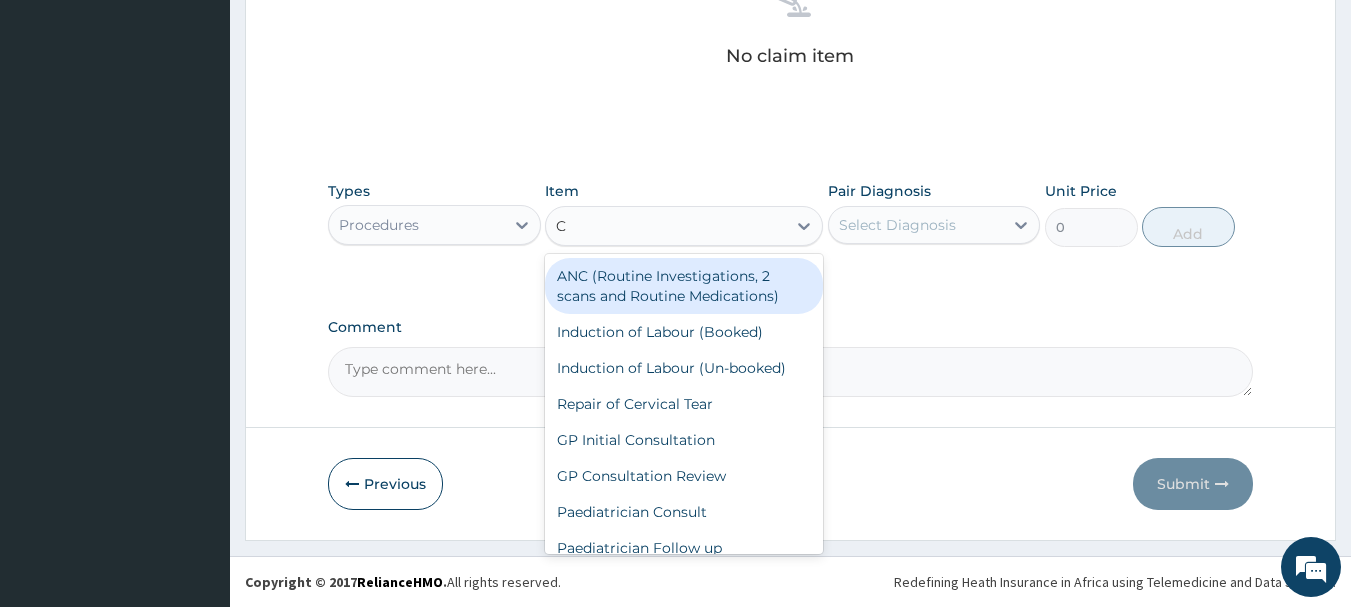 type on "CO" 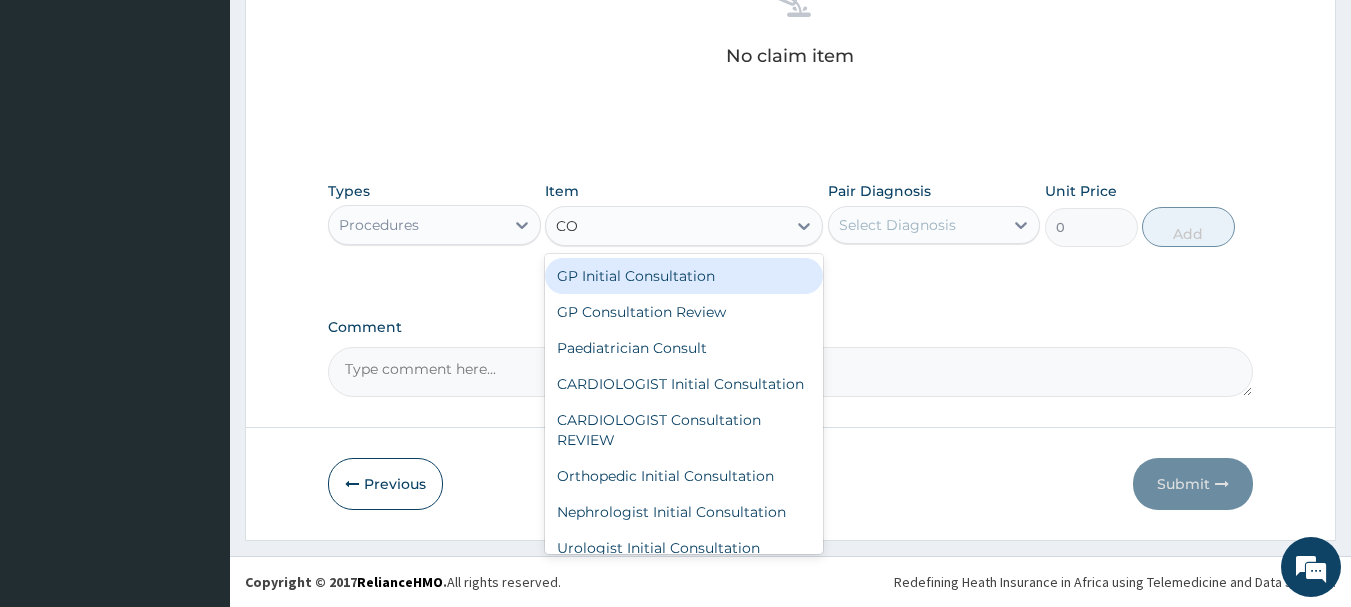 click on "GP Initial Consultation" at bounding box center [684, 276] 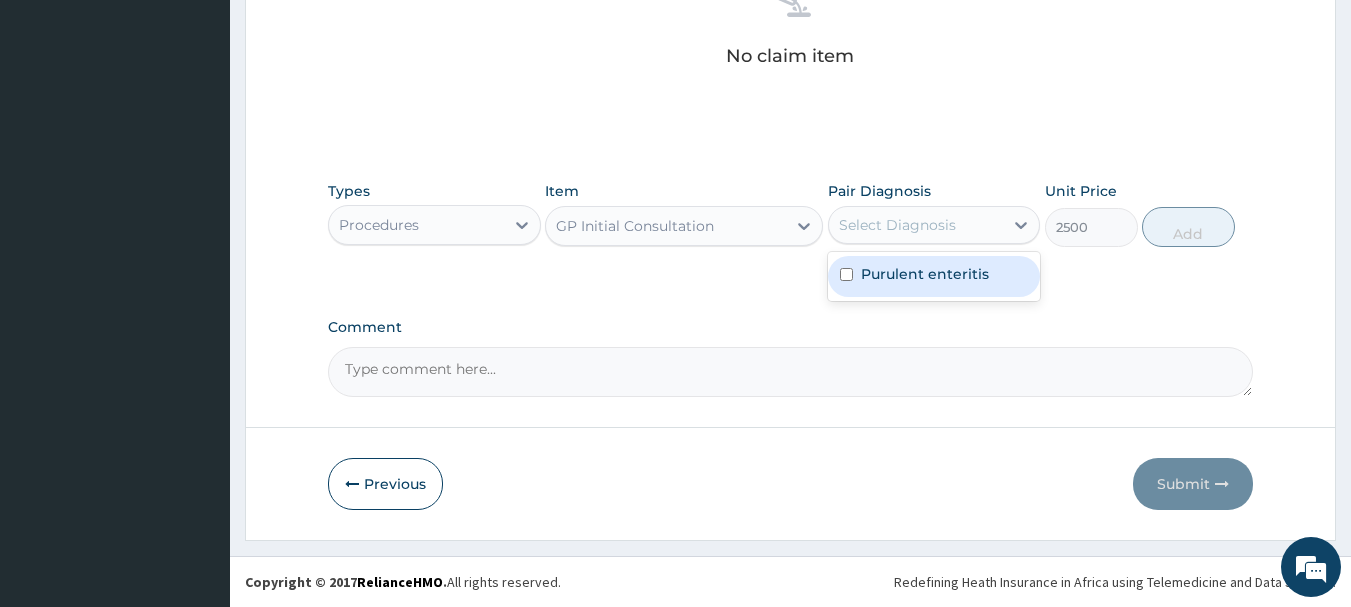 click on "Select Diagnosis" at bounding box center [916, 225] 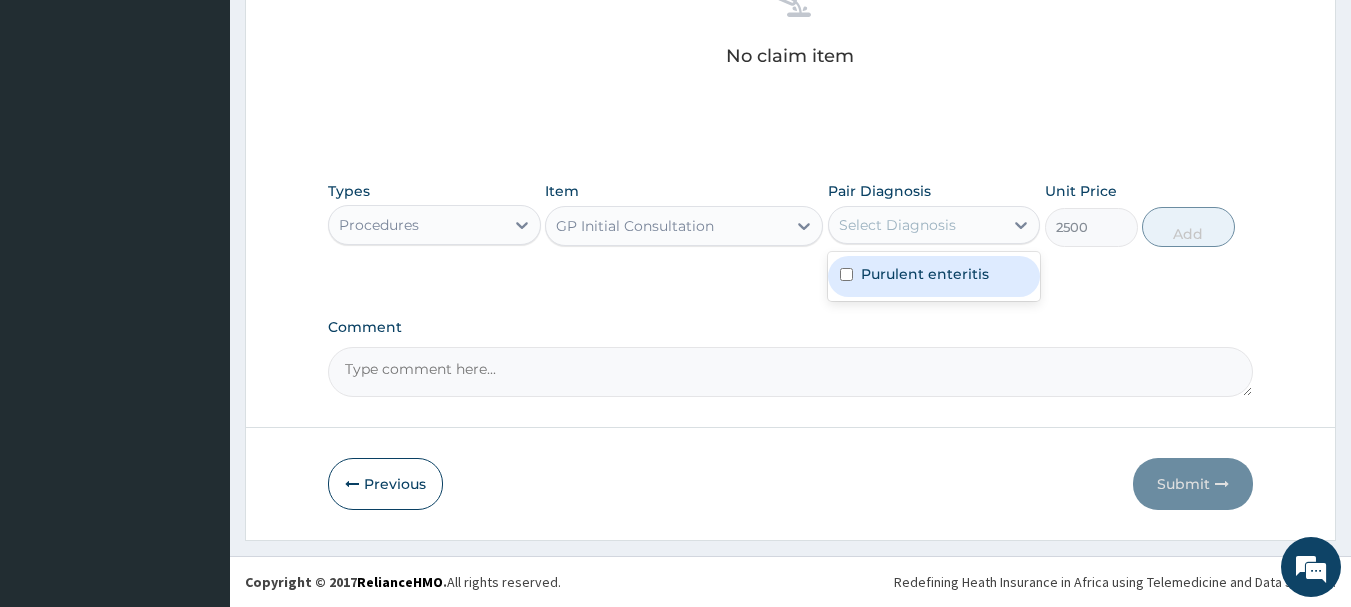 click on "Purulent enteritis" at bounding box center (925, 274) 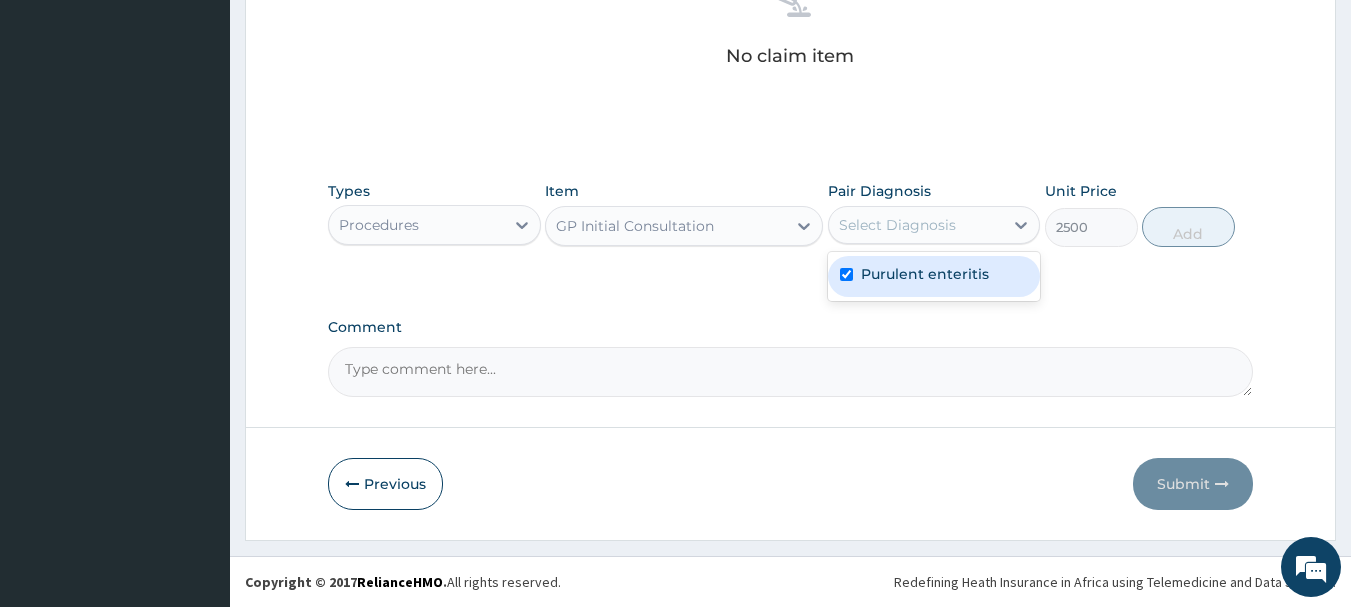 checkbox on "true" 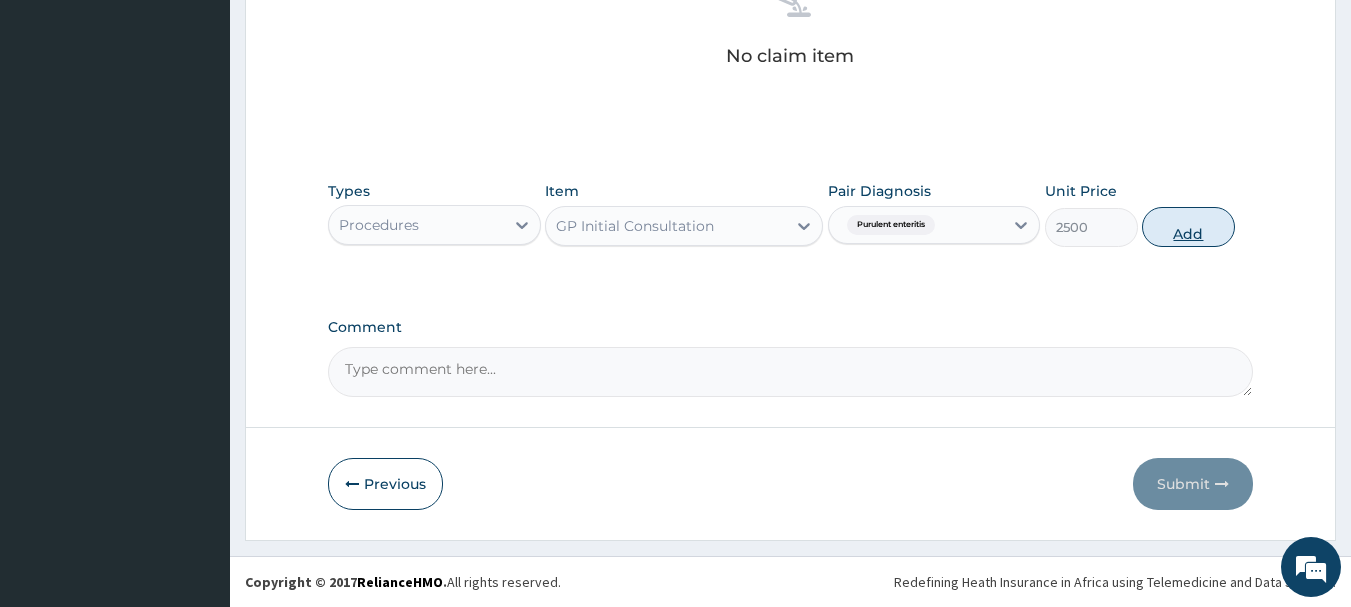 click on "Add" at bounding box center [1188, 227] 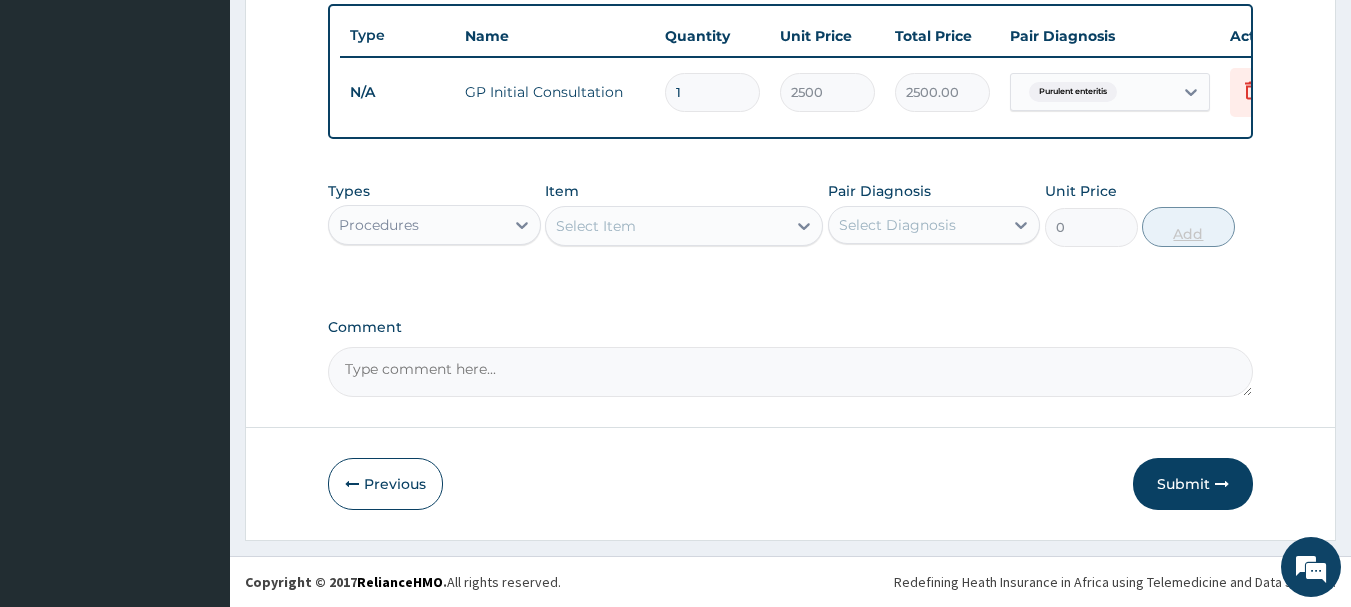 scroll, scrollTop: 755, scrollLeft: 0, axis: vertical 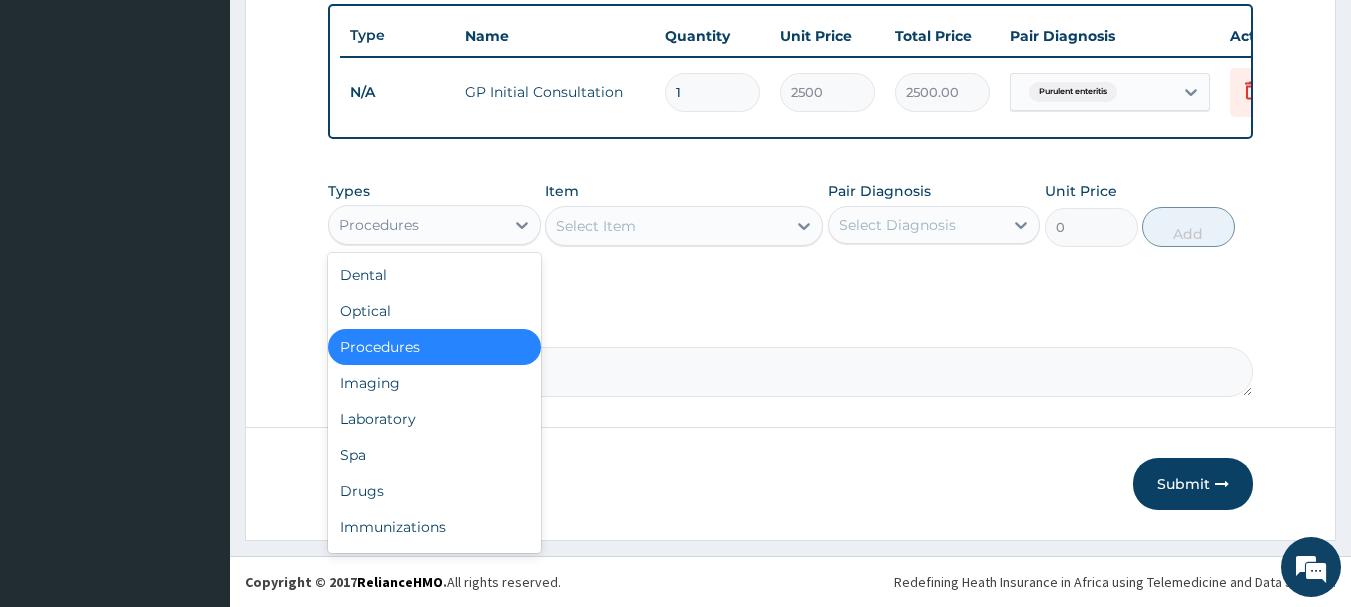 click on "Procedures" at bounding box center (416, 225) 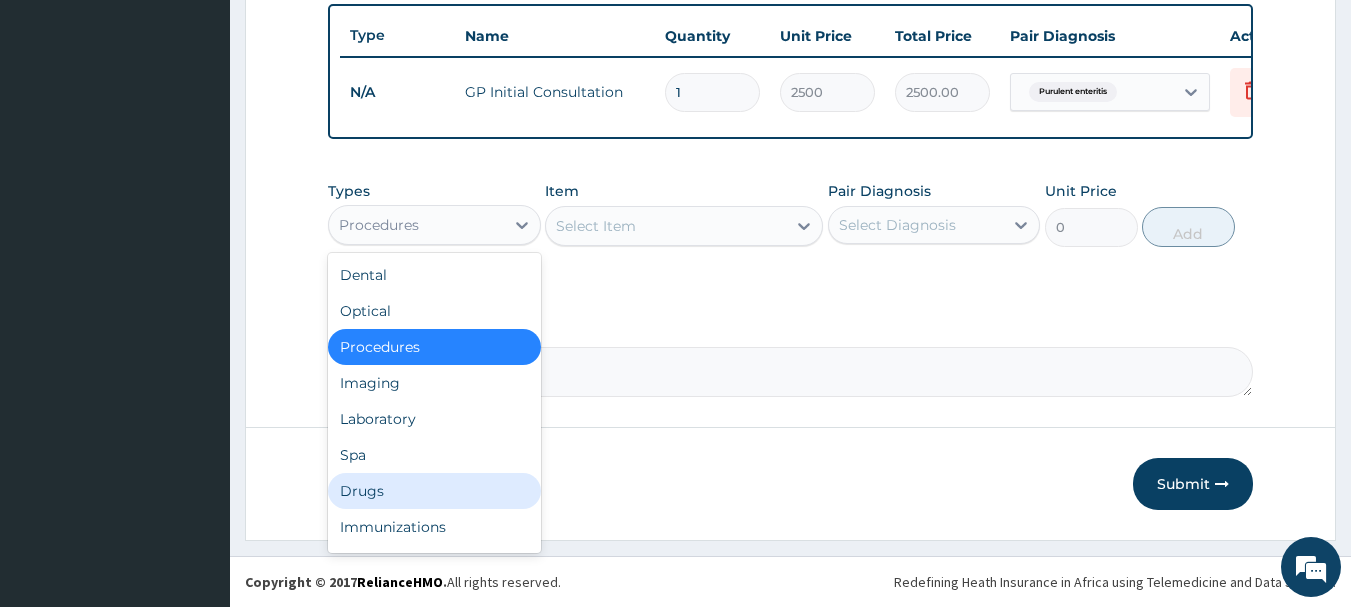 click on "Drugs" at bounding box center (434, 491) 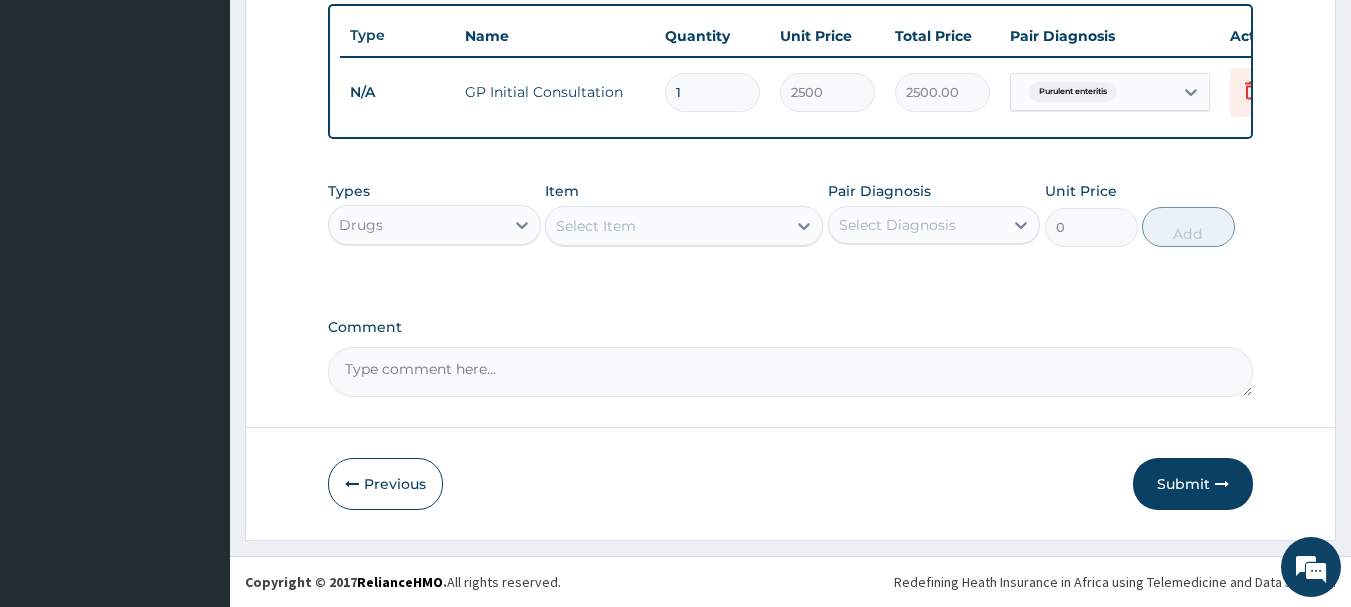 click on "Select Item" at bounding box center (666, 226) 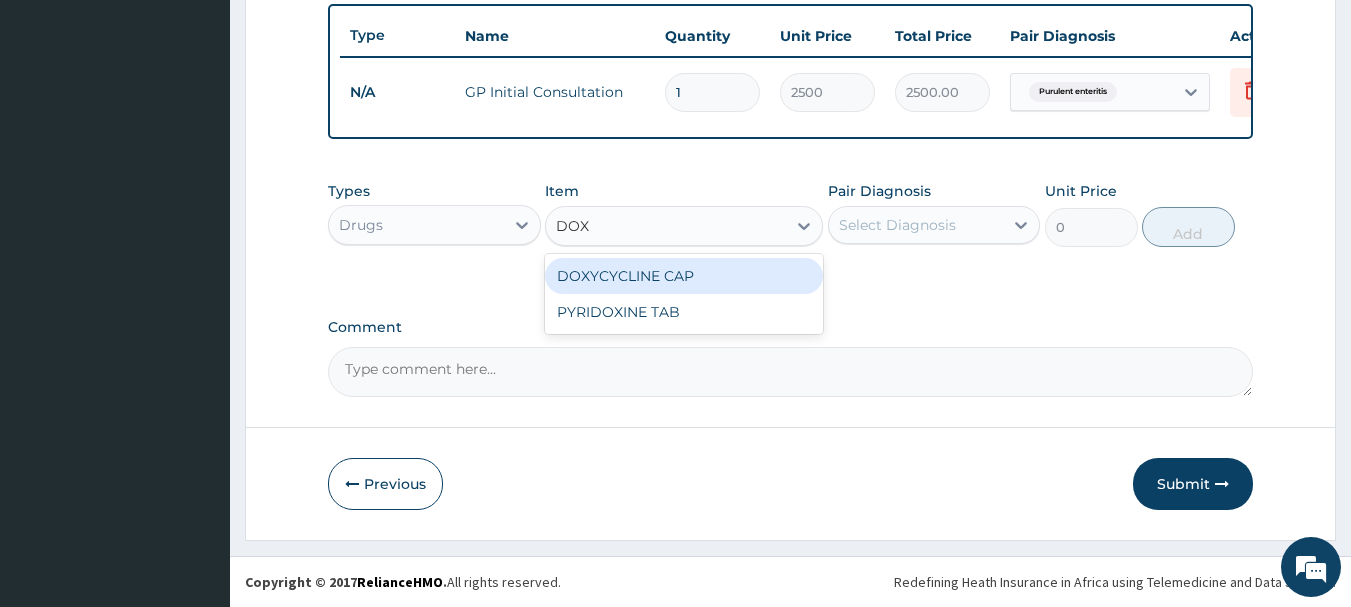 type on "DOXY" 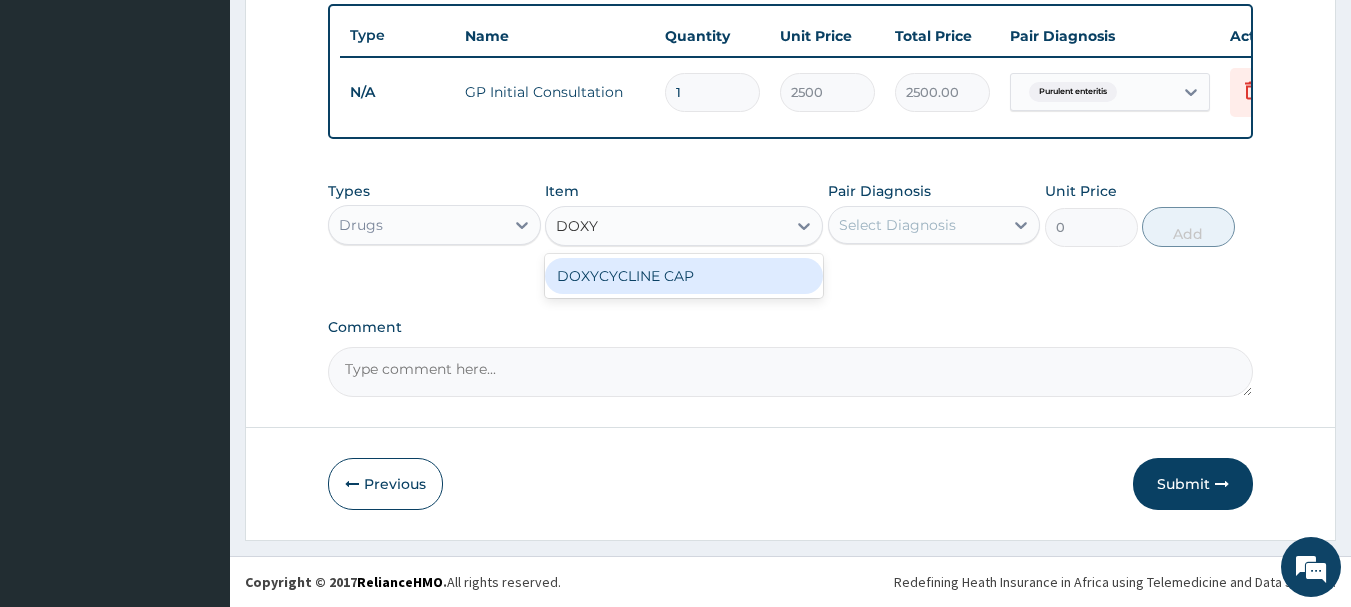 click on "DOXYCYCLINE CAP" at bounding box center [684, 276] 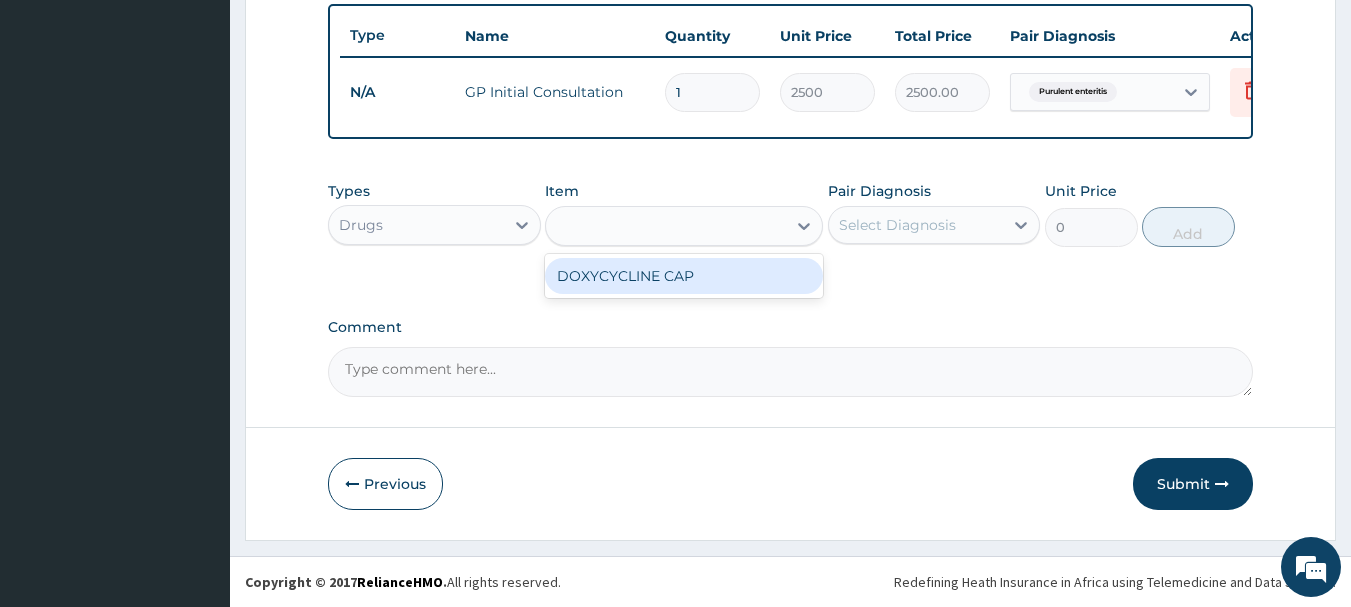 type on "150" 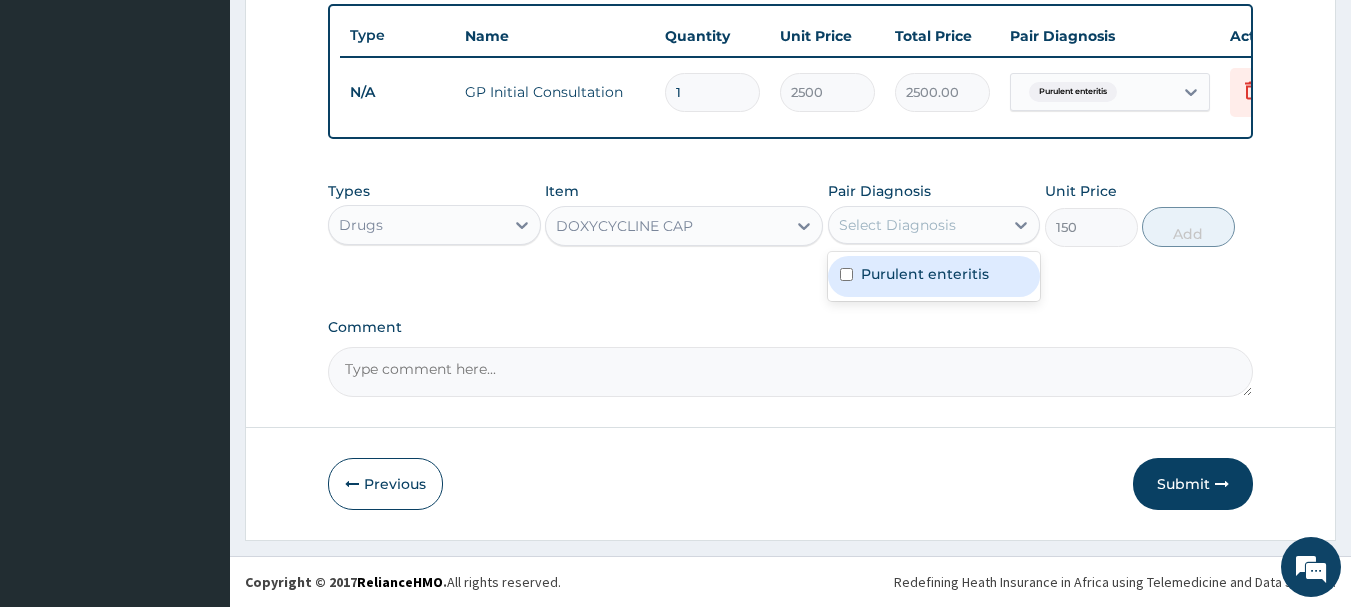 click on "Select Diagnosis" at bounding box center [897, 225] 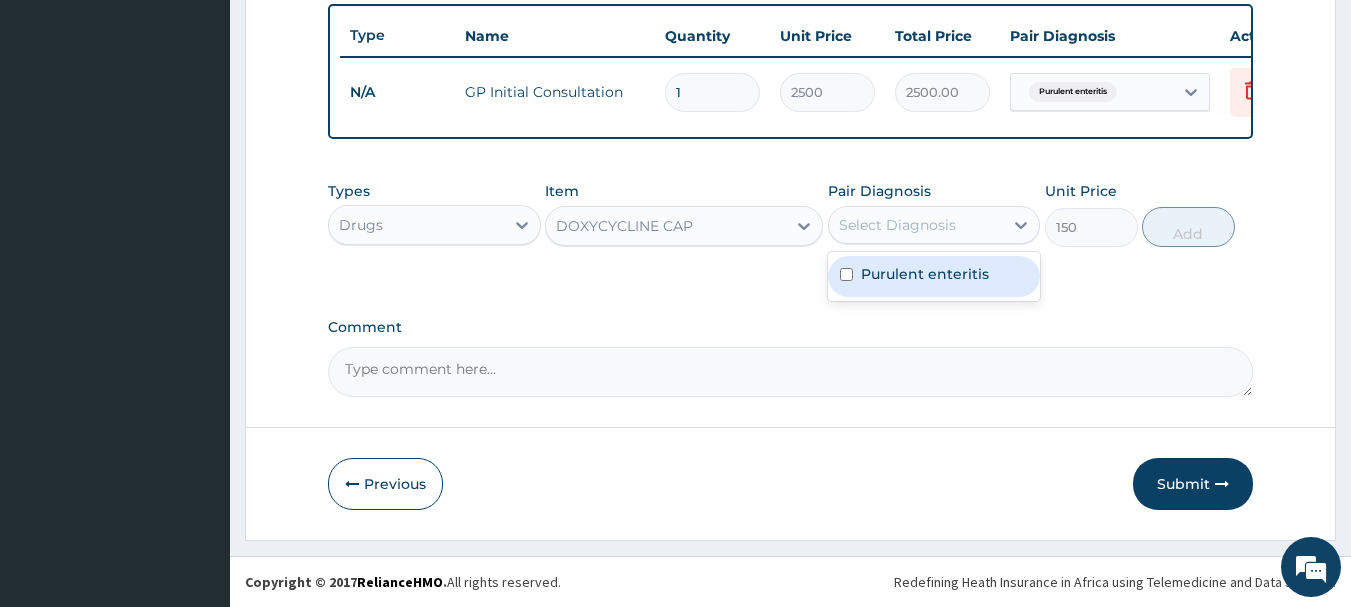 click on "Purulent enteritis" at bounding box center [925, 274] 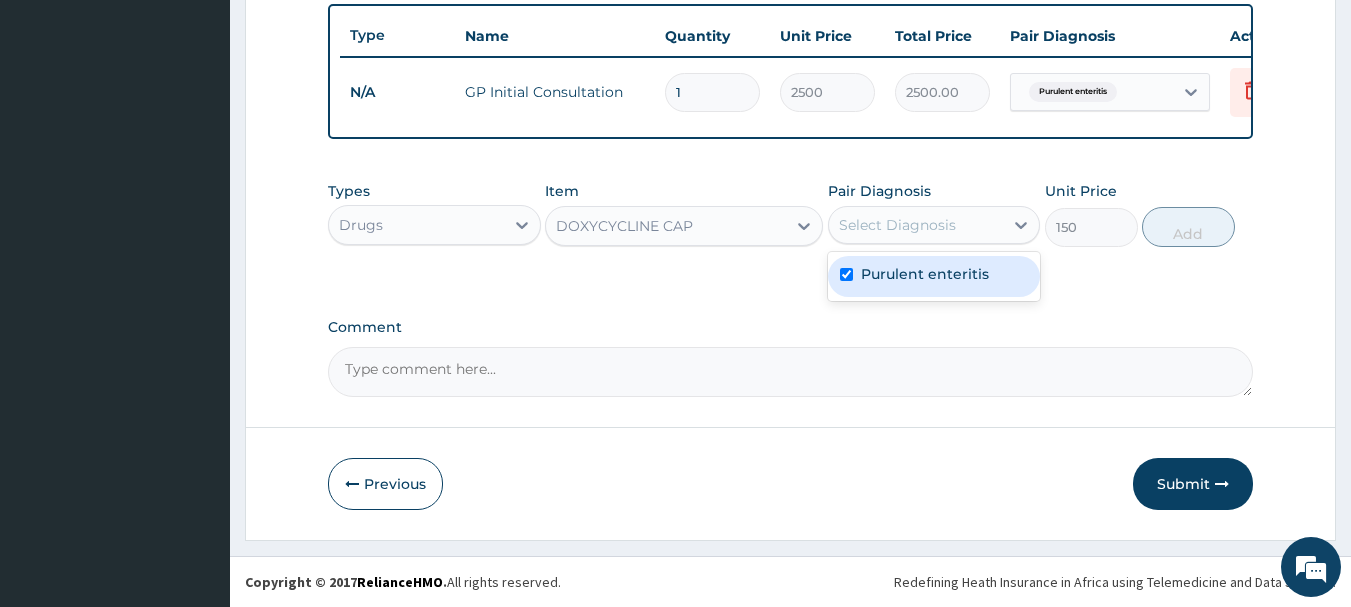 checkbox on "true" 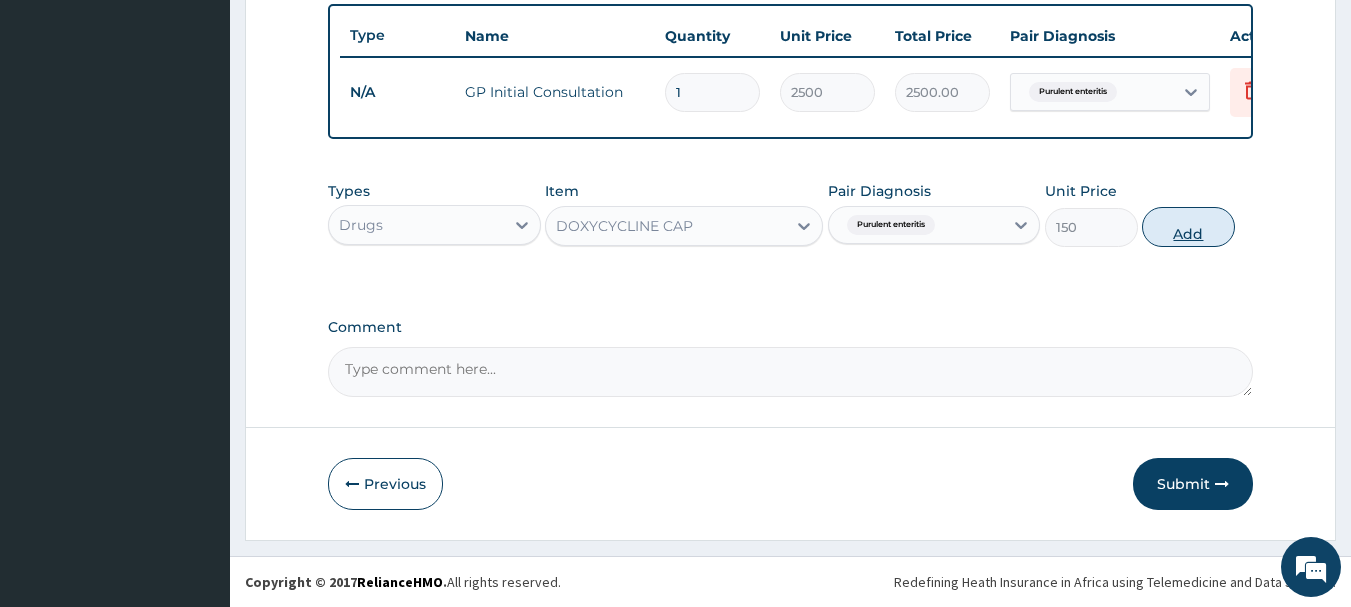 click on "Add" at bounding box center (1188, 227) 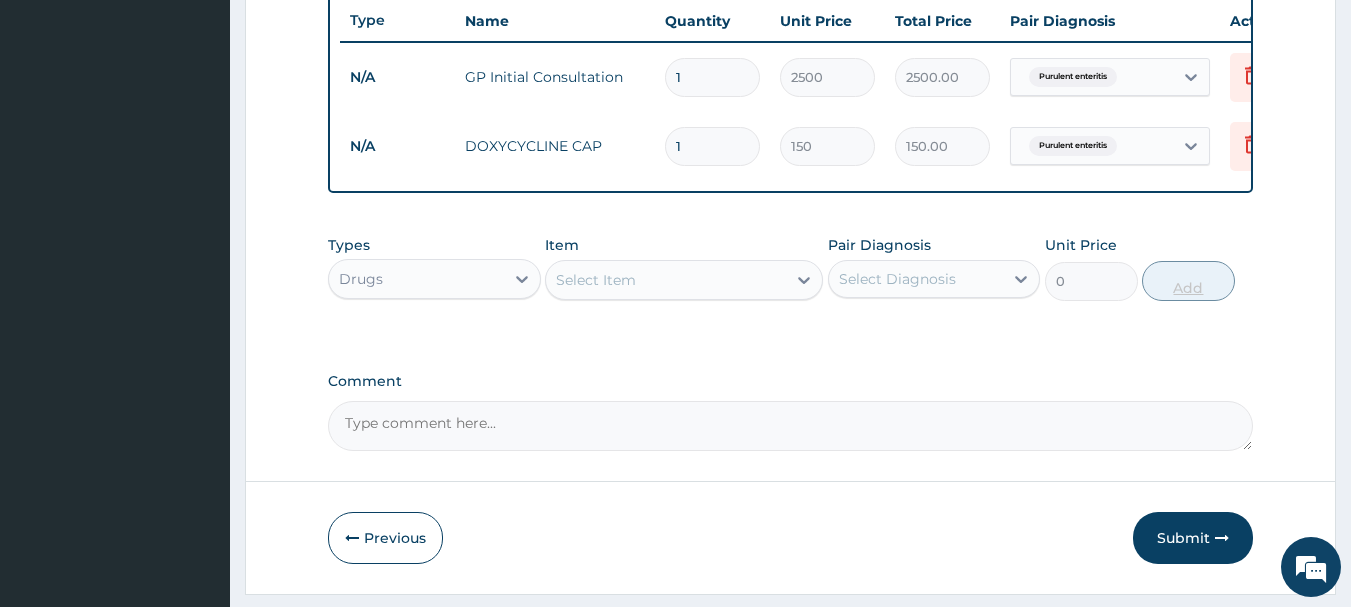 type on "10" 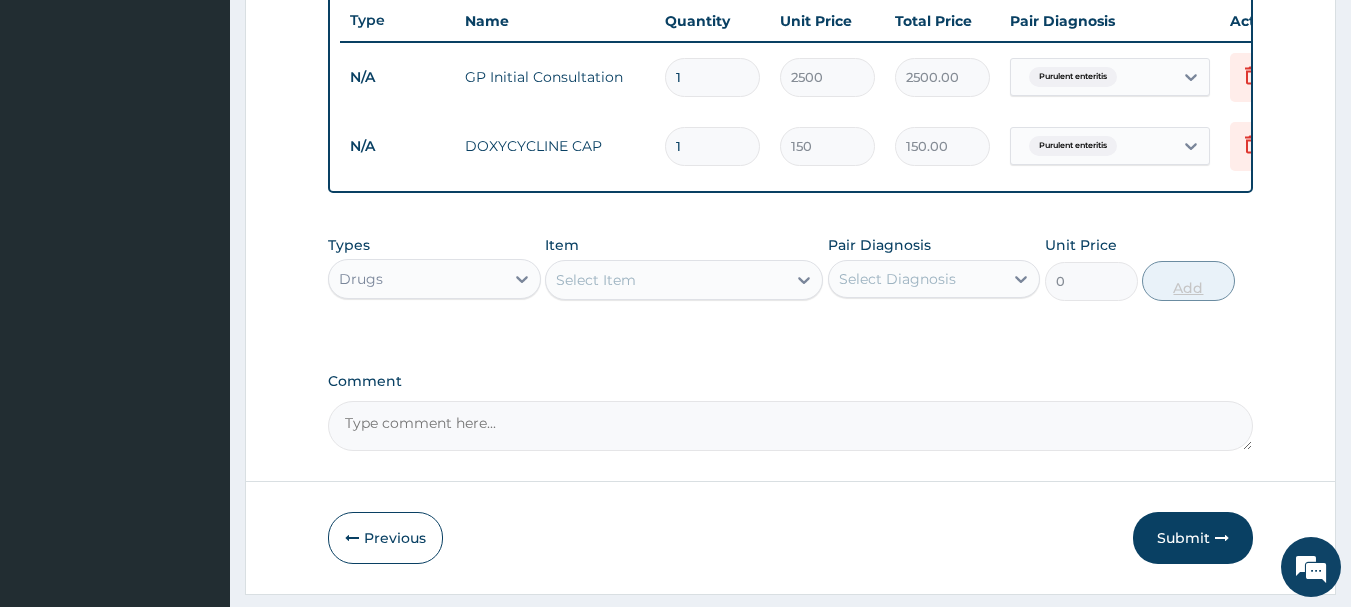 type on "1500.00" 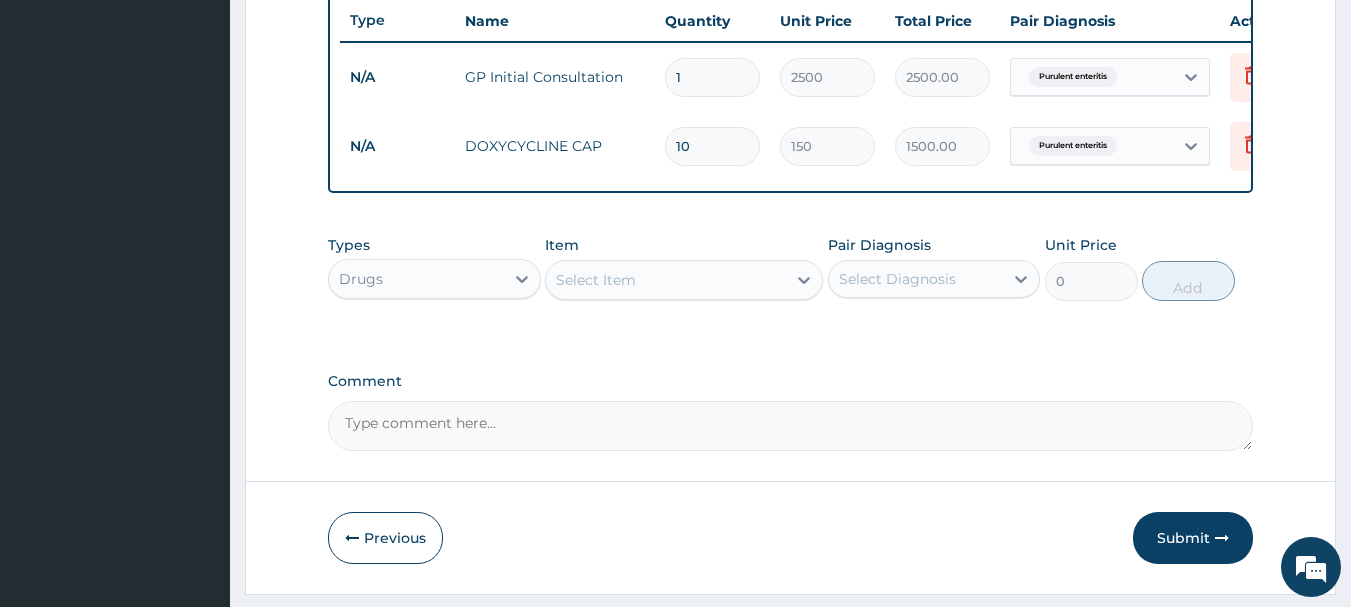 type on "10" 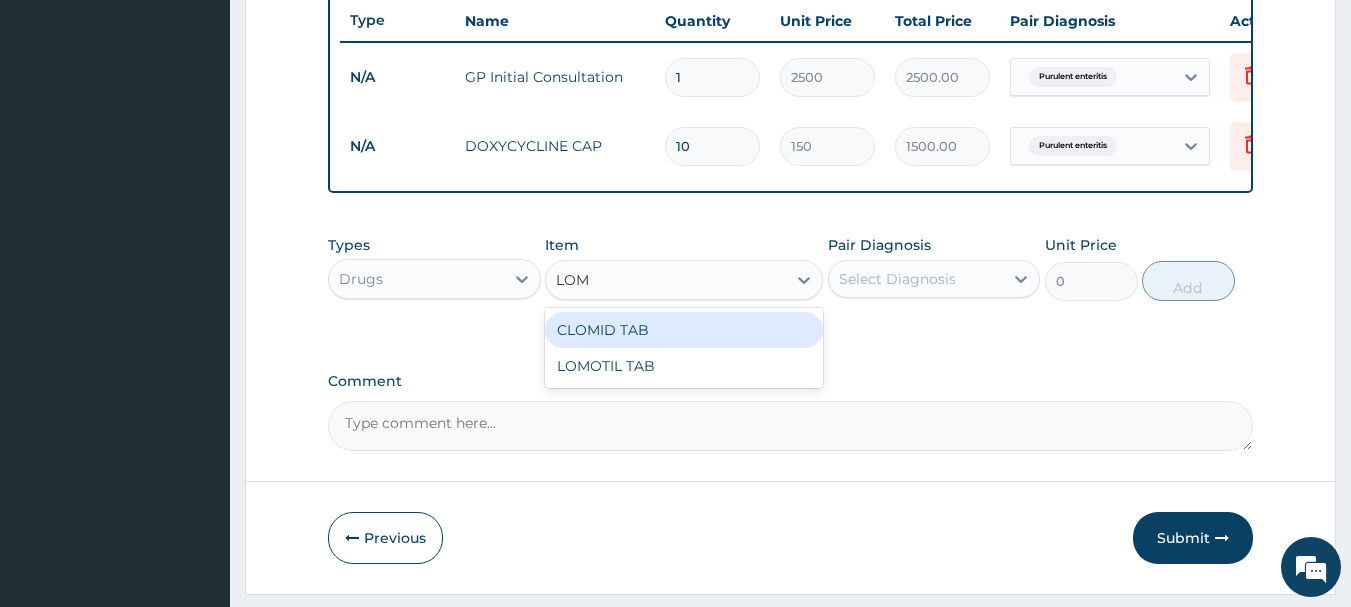 type on "LOMO" 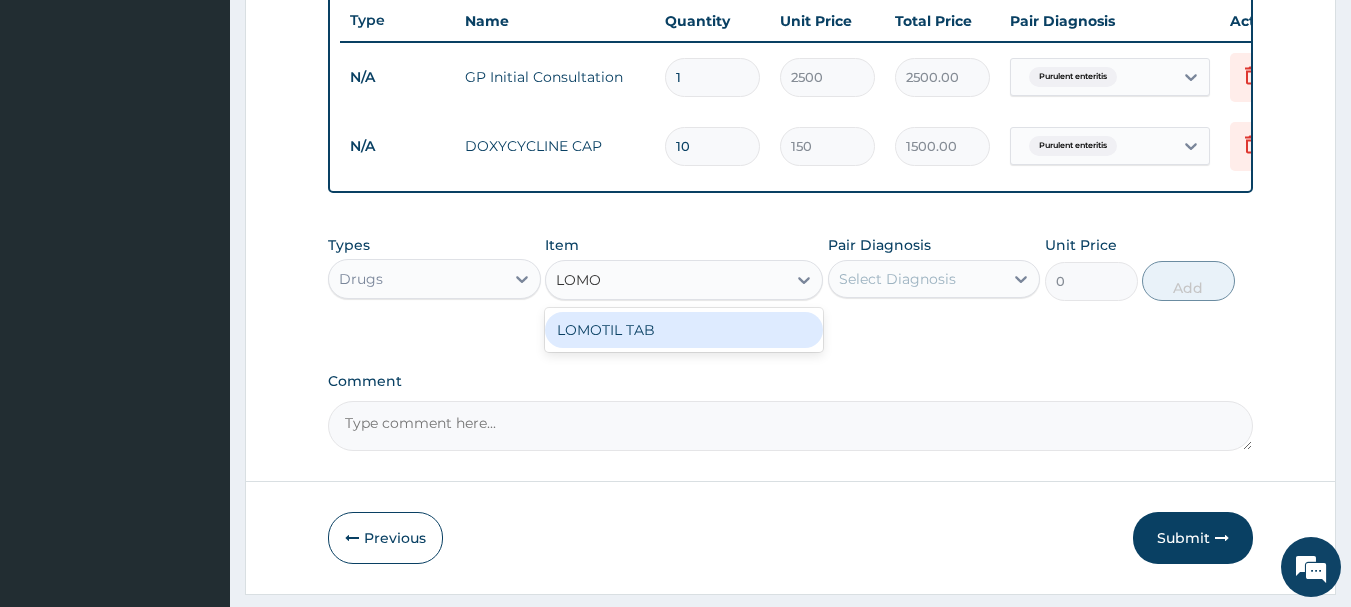 click on "LOMOTIL TAB" at bounding box center (684, 330) 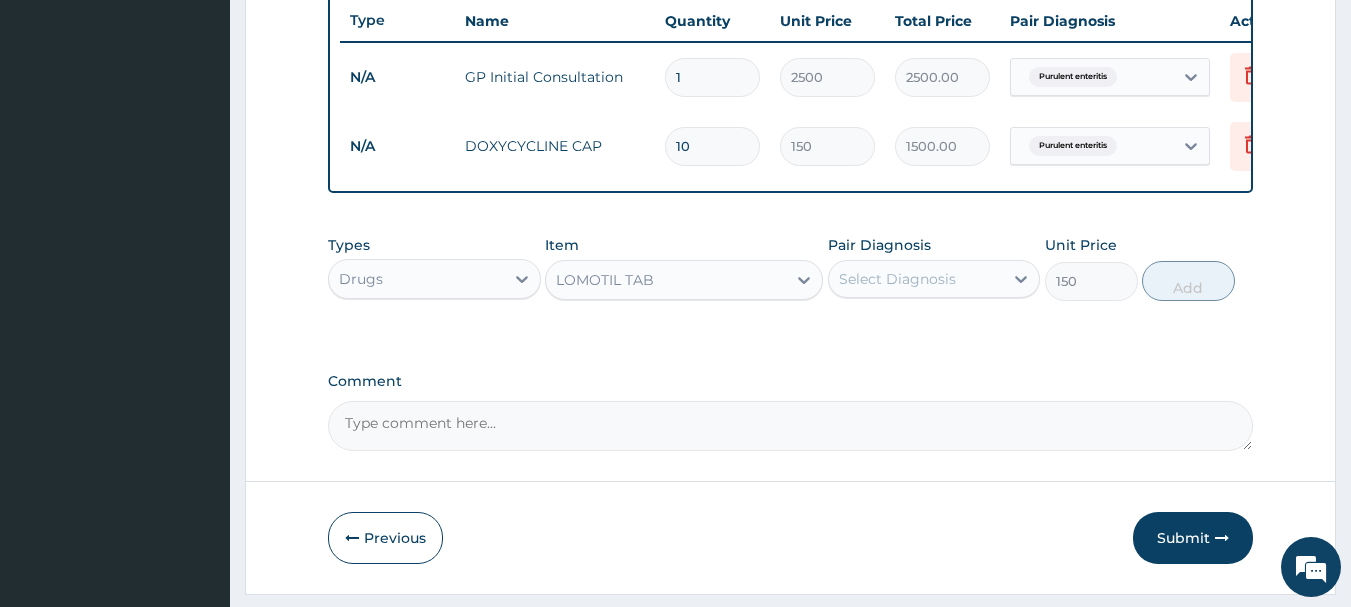click on "Select Diagnosis" at bounding box center [897, 279] 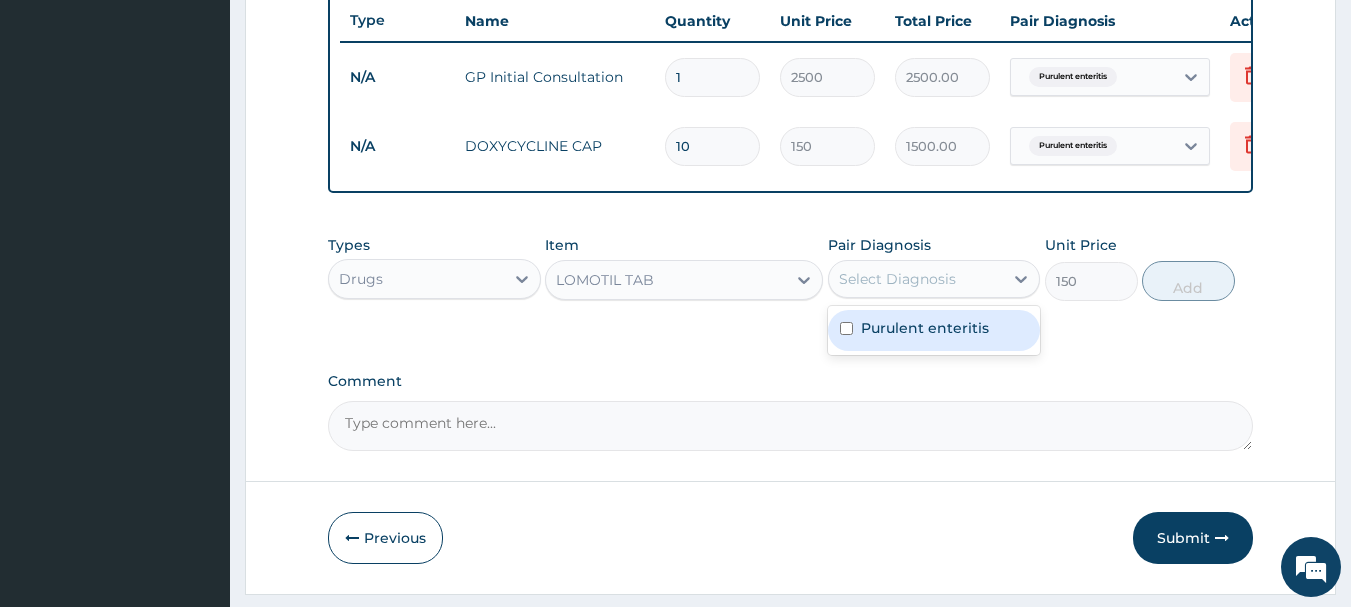 click on "Purulent enteritis" at bounding box center [925, 328] 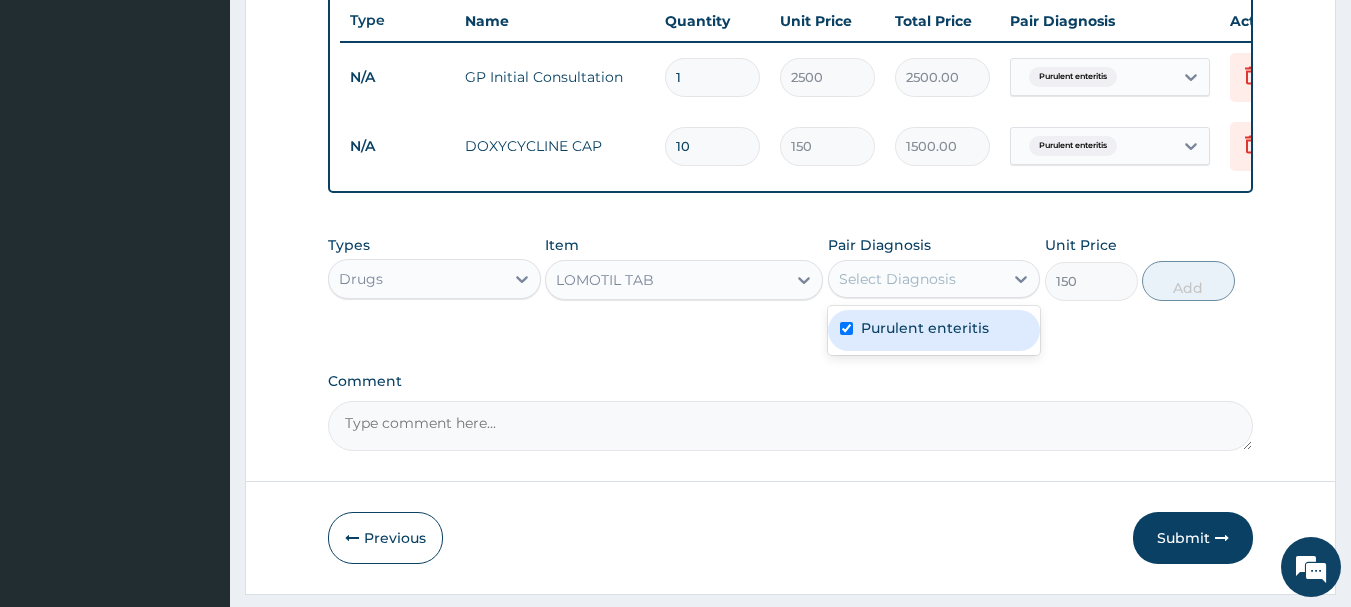 checkbox on "true" 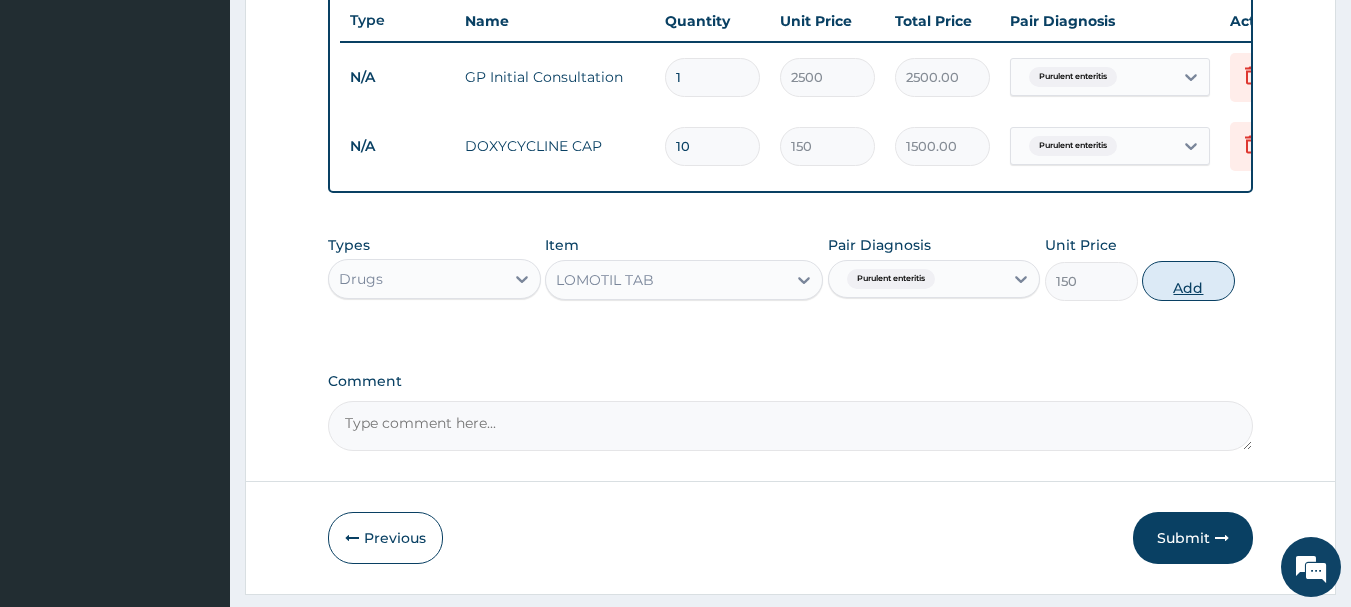 click on "Add" at bounding box center [1188, 281] 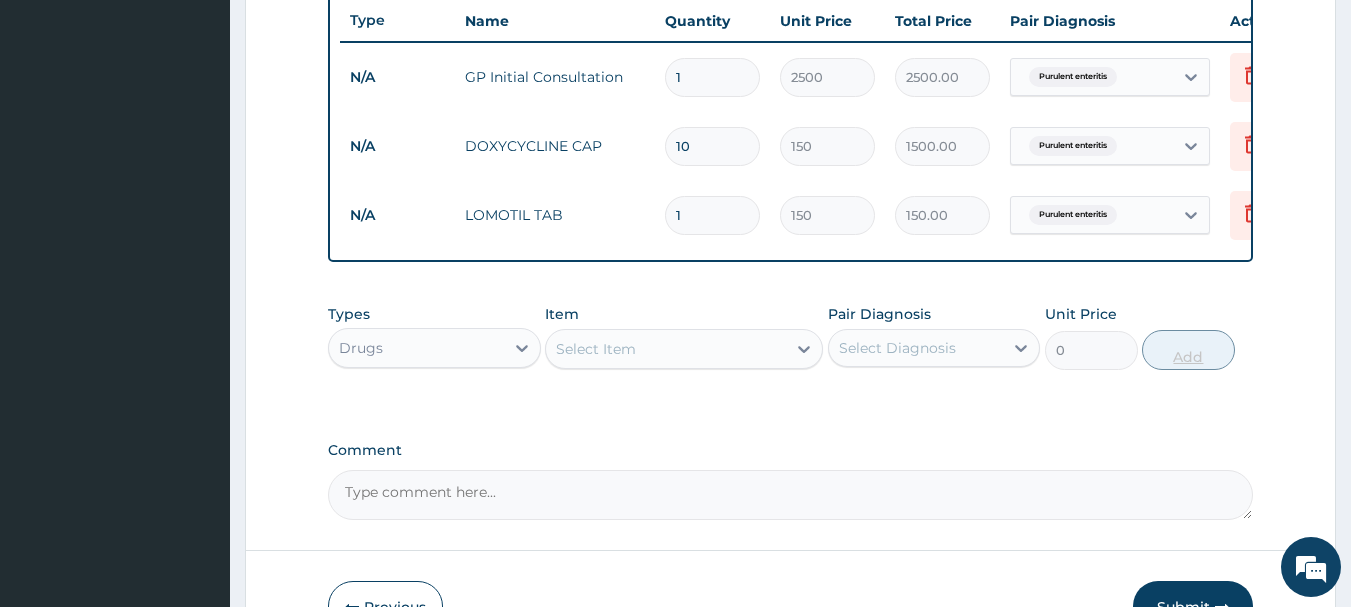 type 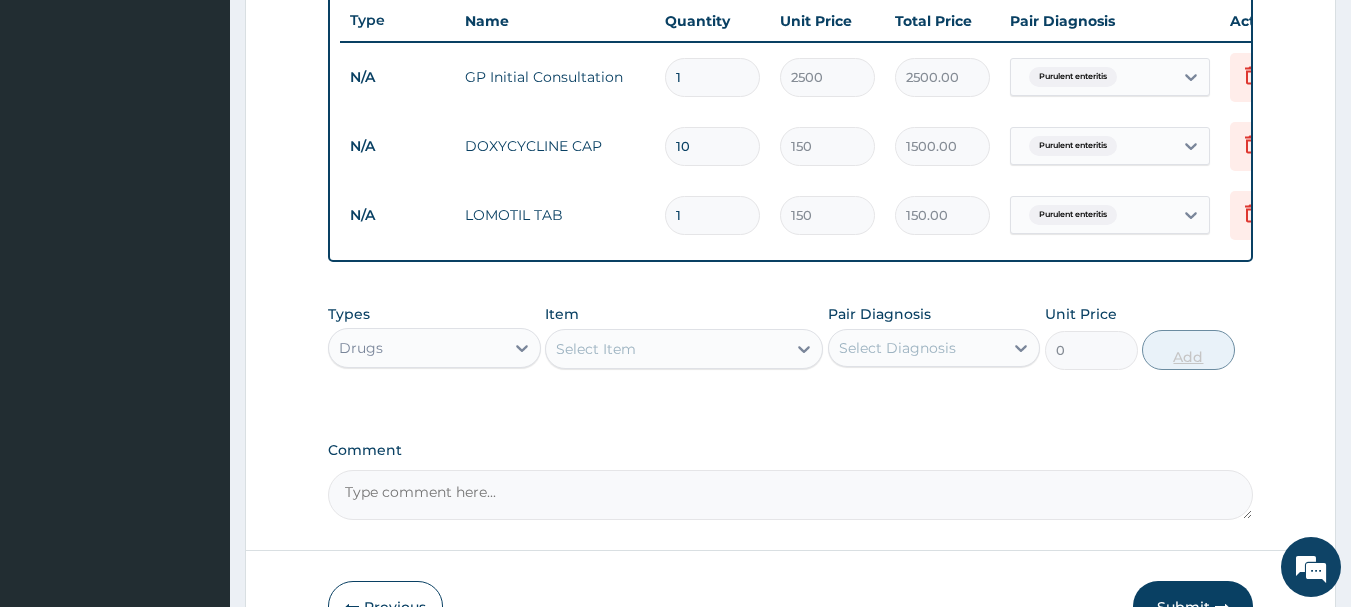 type on "0.00" 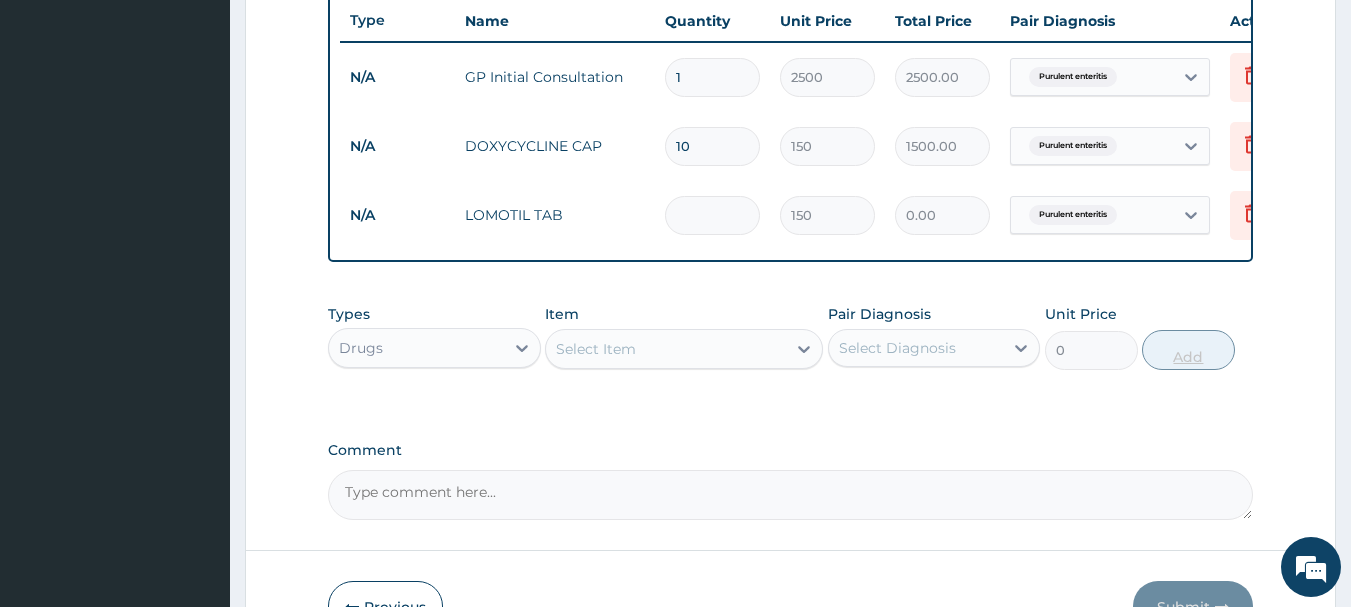 type on "8" 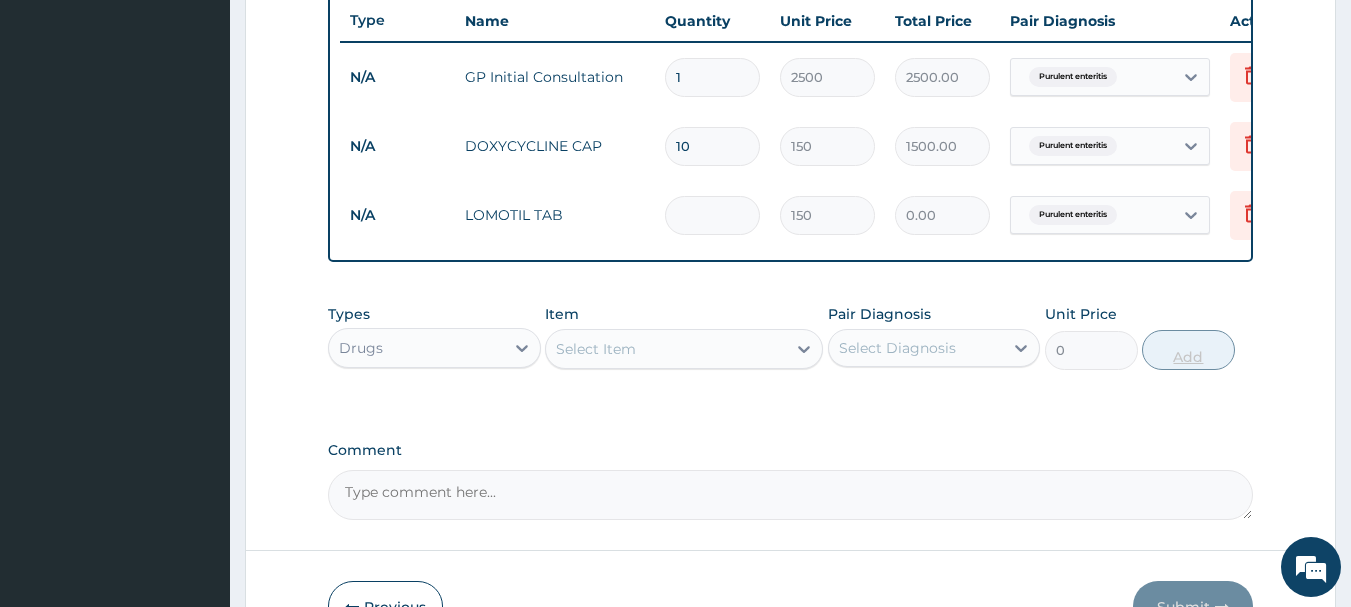 type on "1200.00" 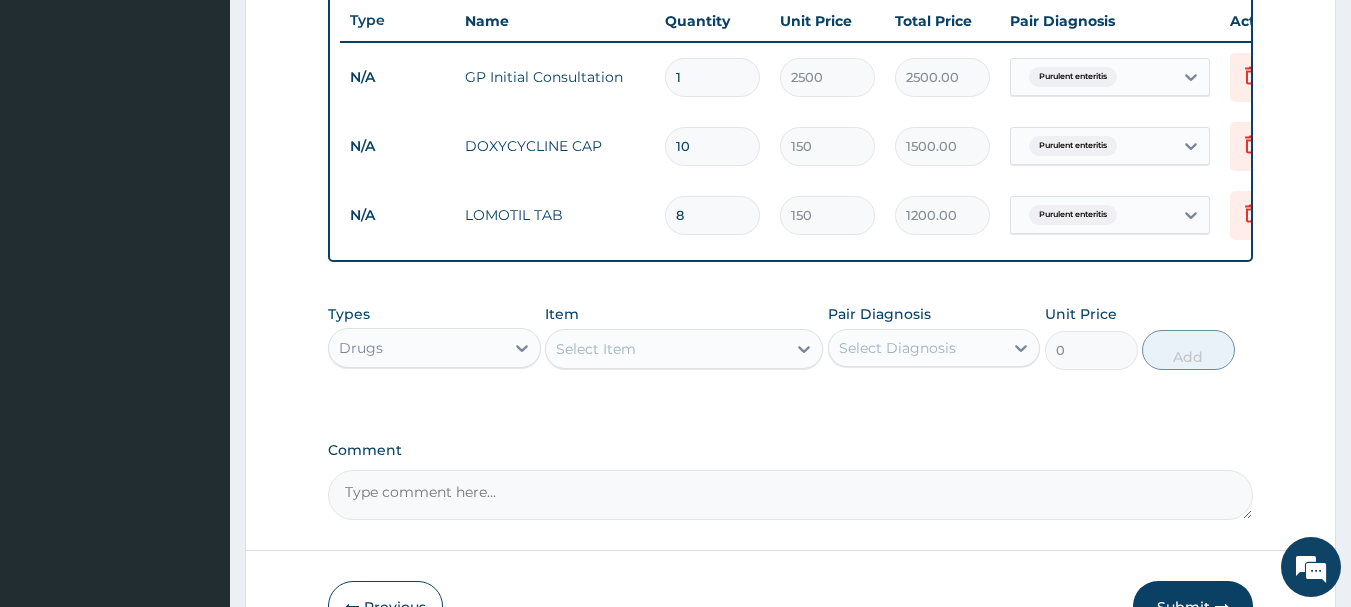 type on "8" 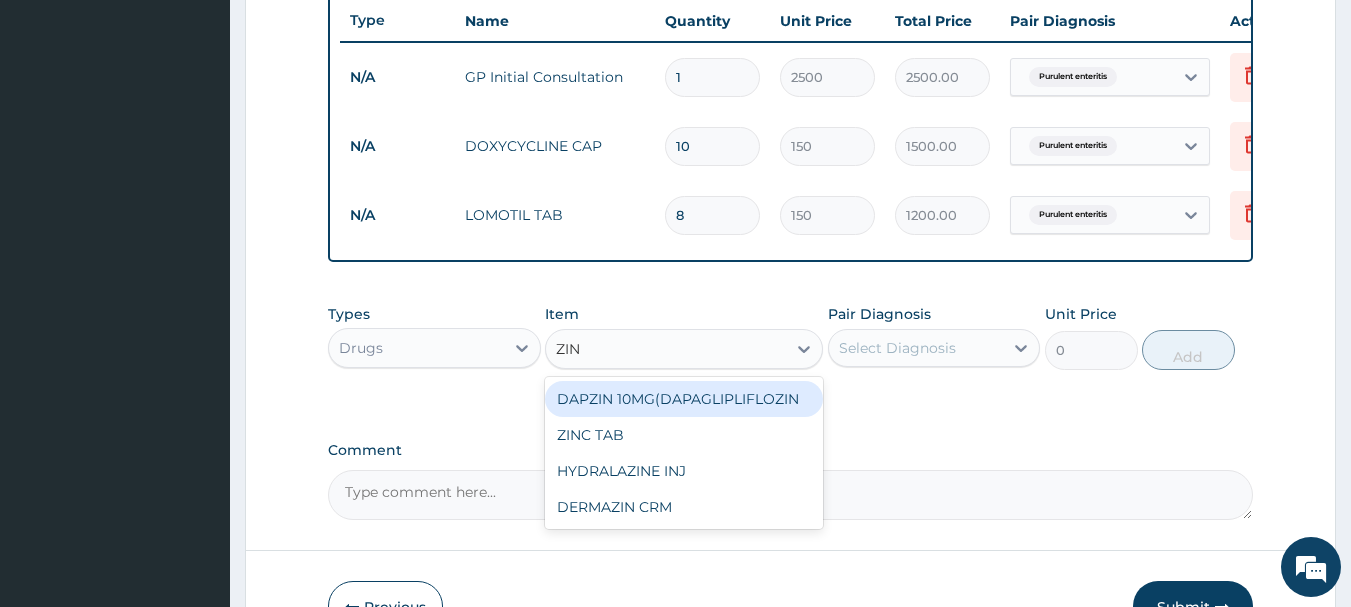 type on "ZINC" 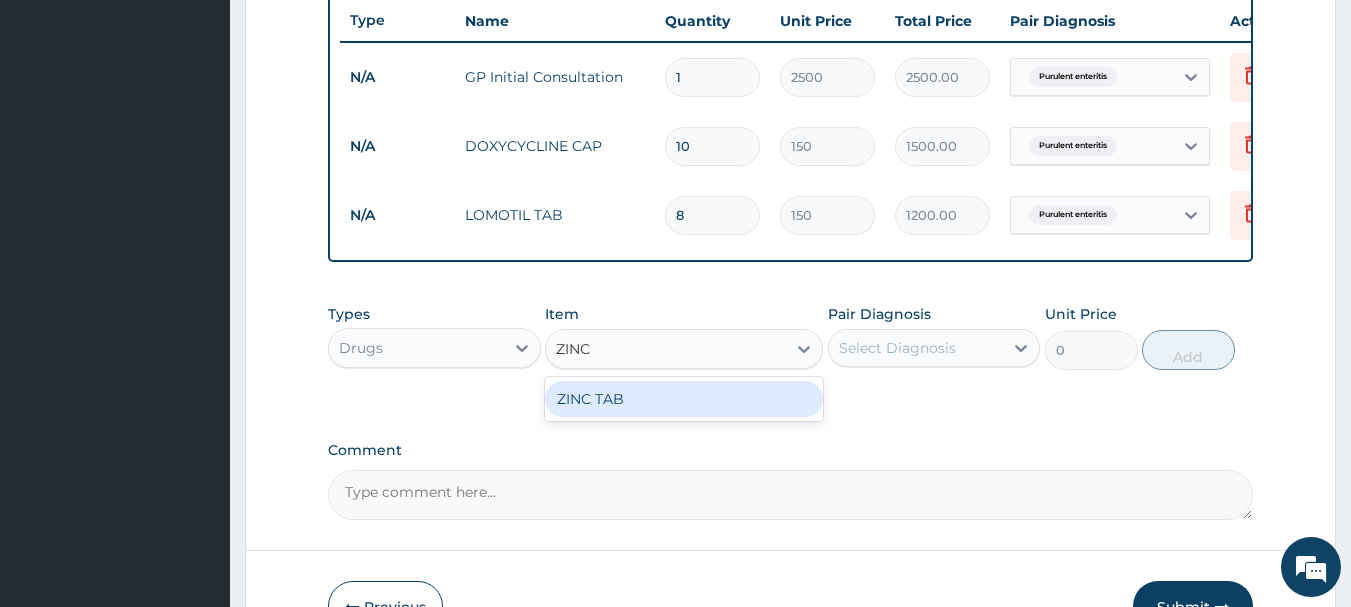click on "ZINC TAB" at bounding box center (684, 399) 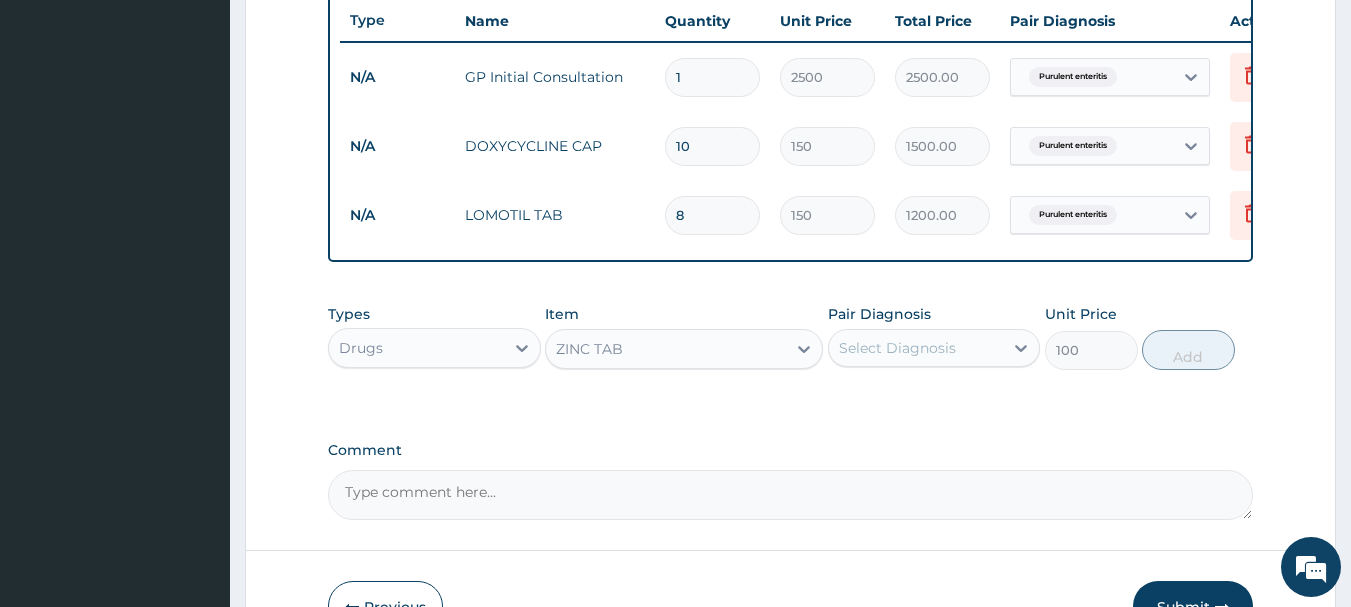 click on "Select Diagnosis" at bounding box center [897, 348] 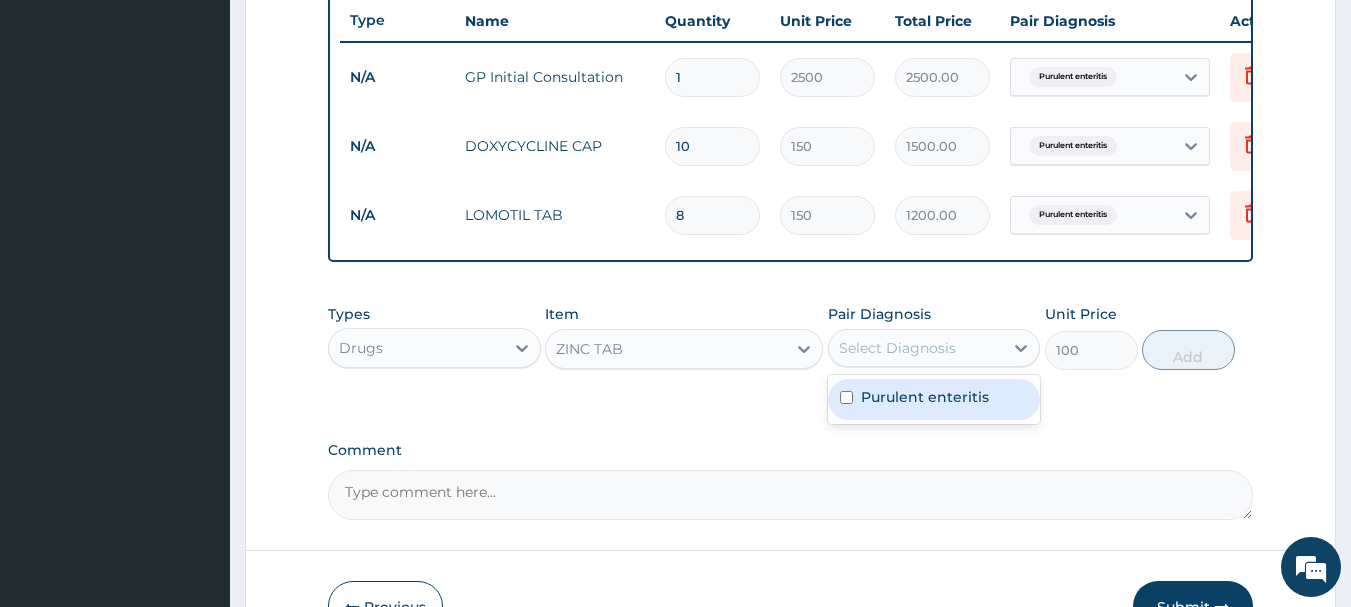 click on "Purulent enteritis" at bounding box center (925, 397) 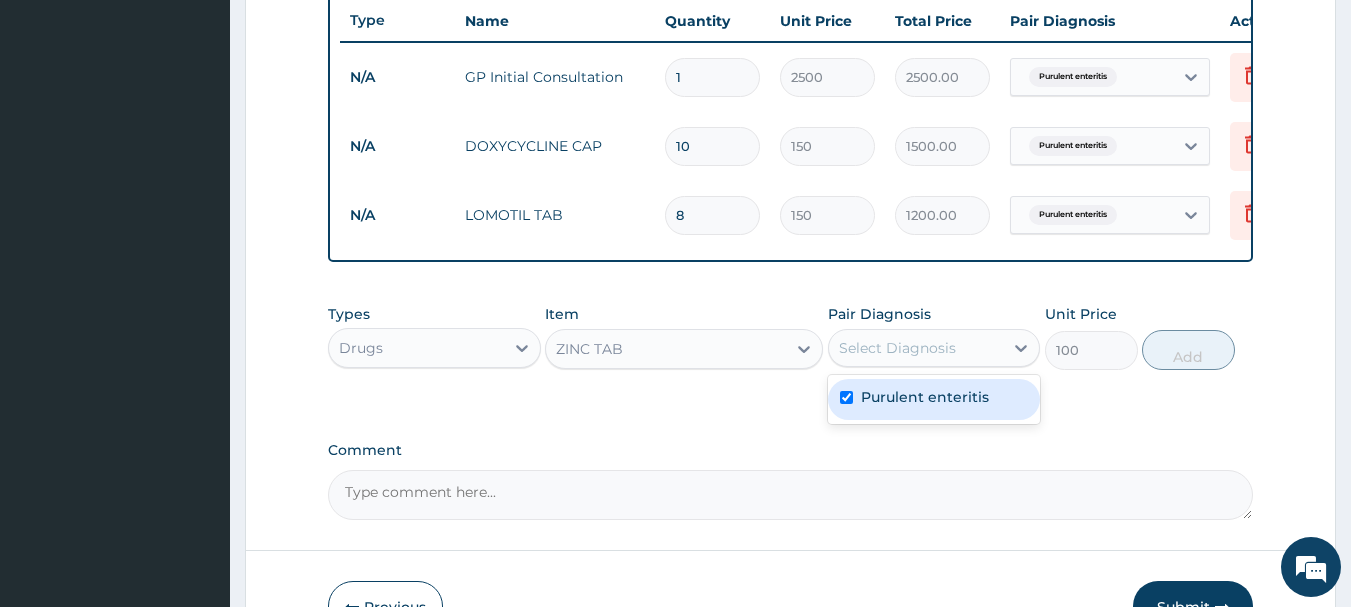 checkbox on "true" 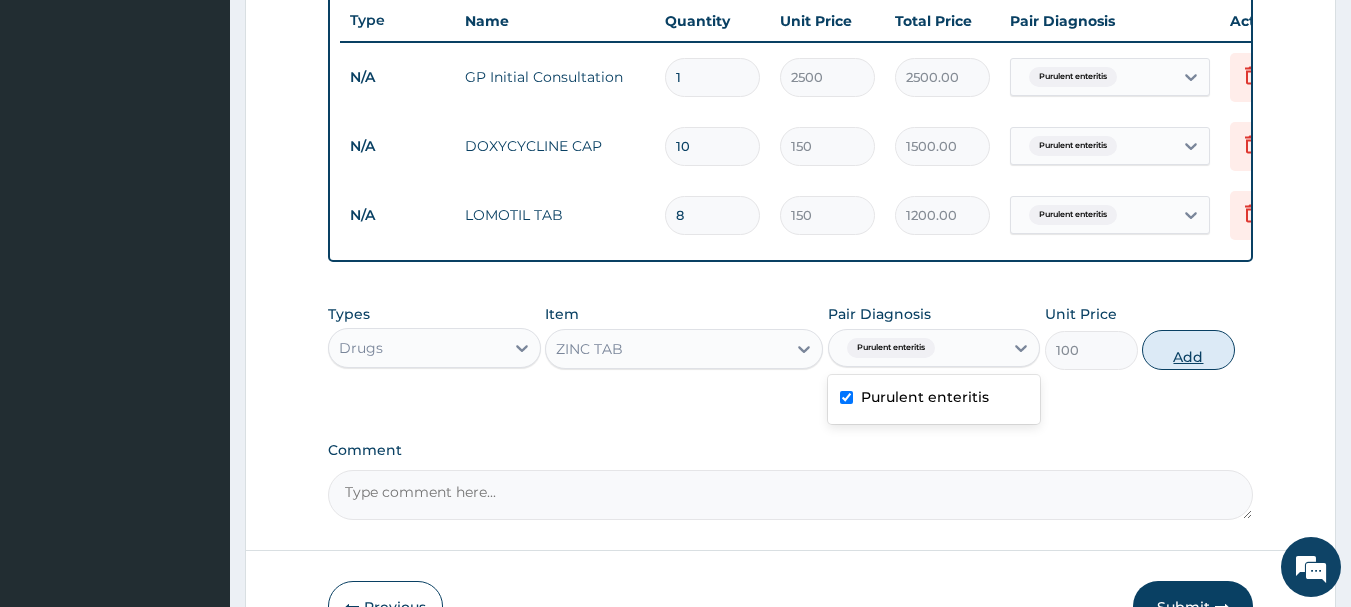 click on "Add" at bounding box center (1188, 350) 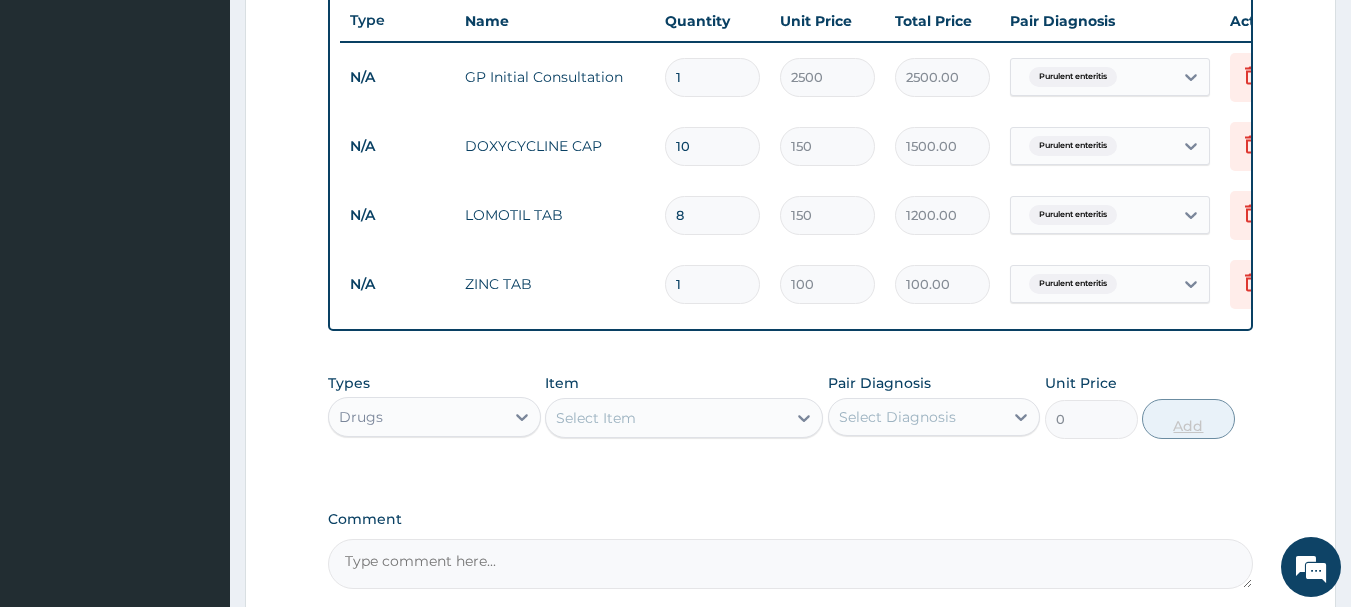 type on "2" 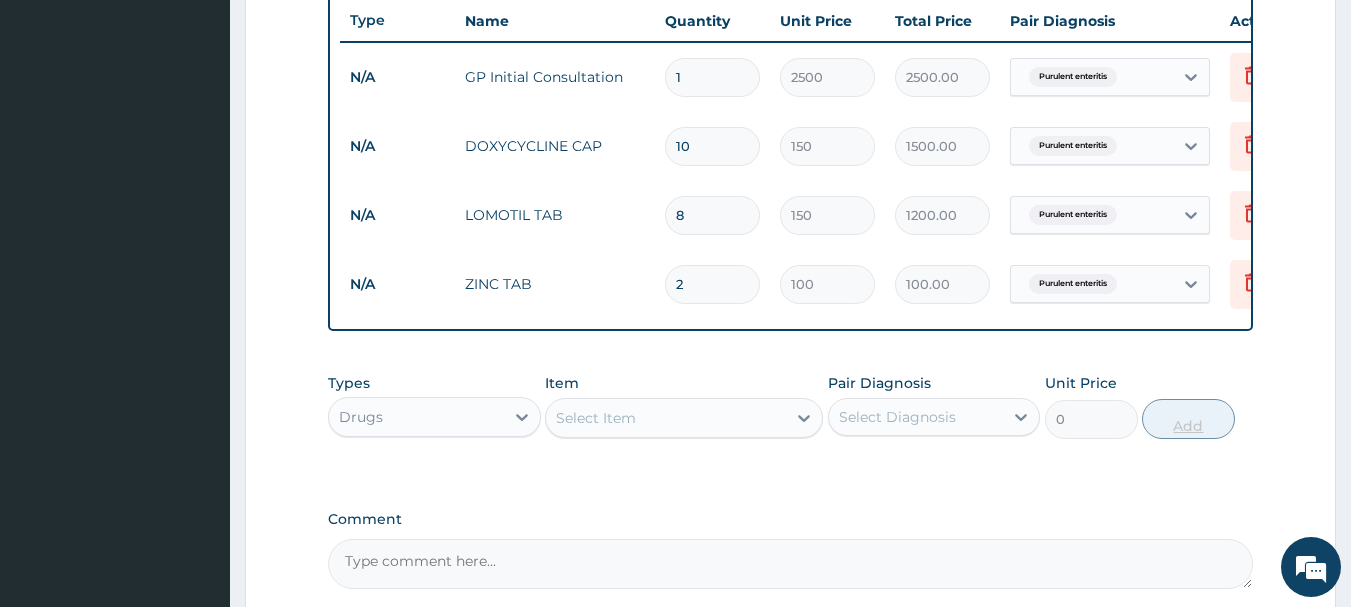 type on "200.00" 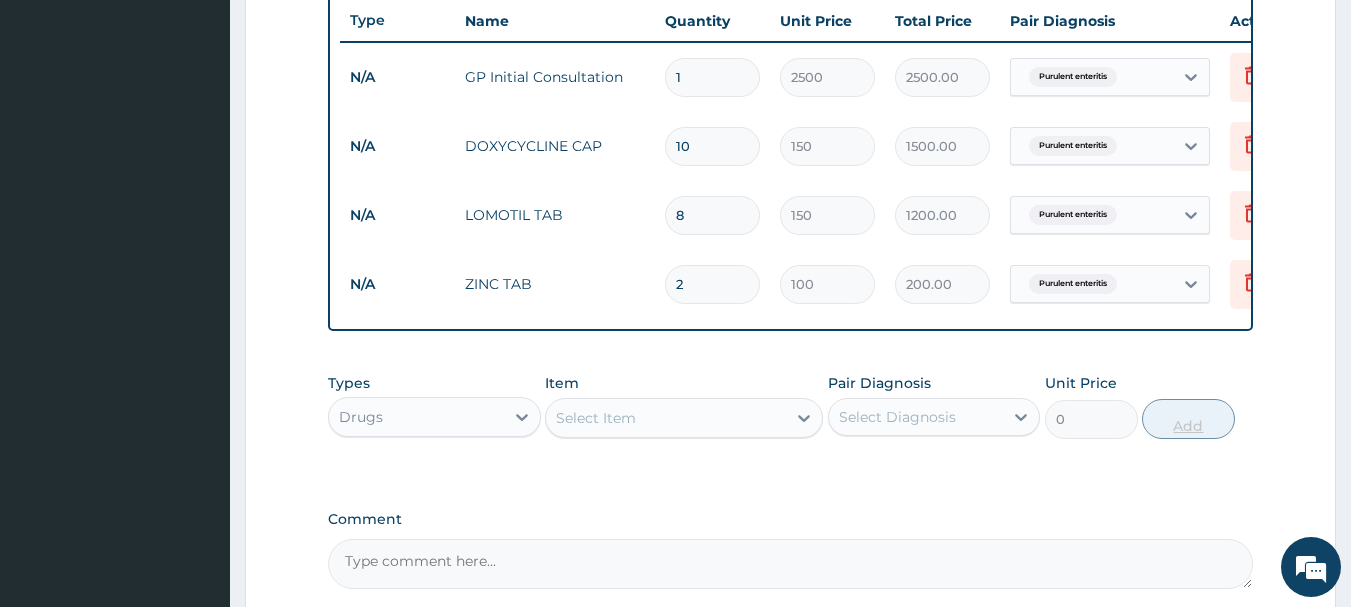 type on "3" 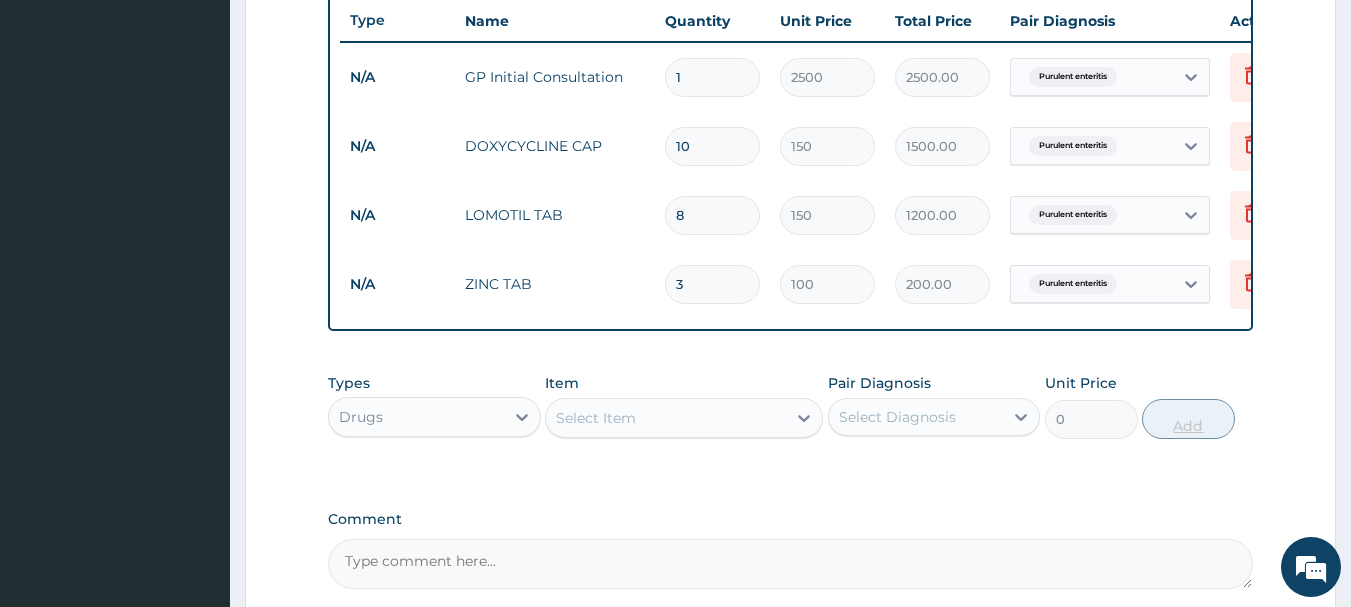 type on "300.00" 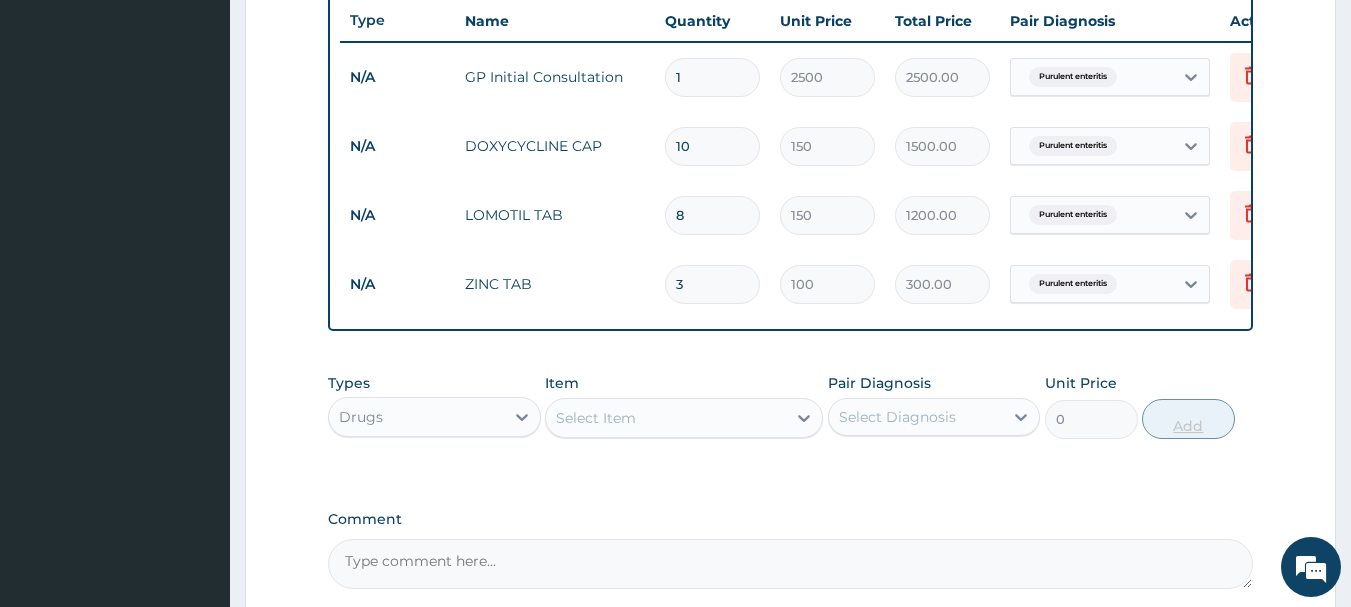 type on "4" 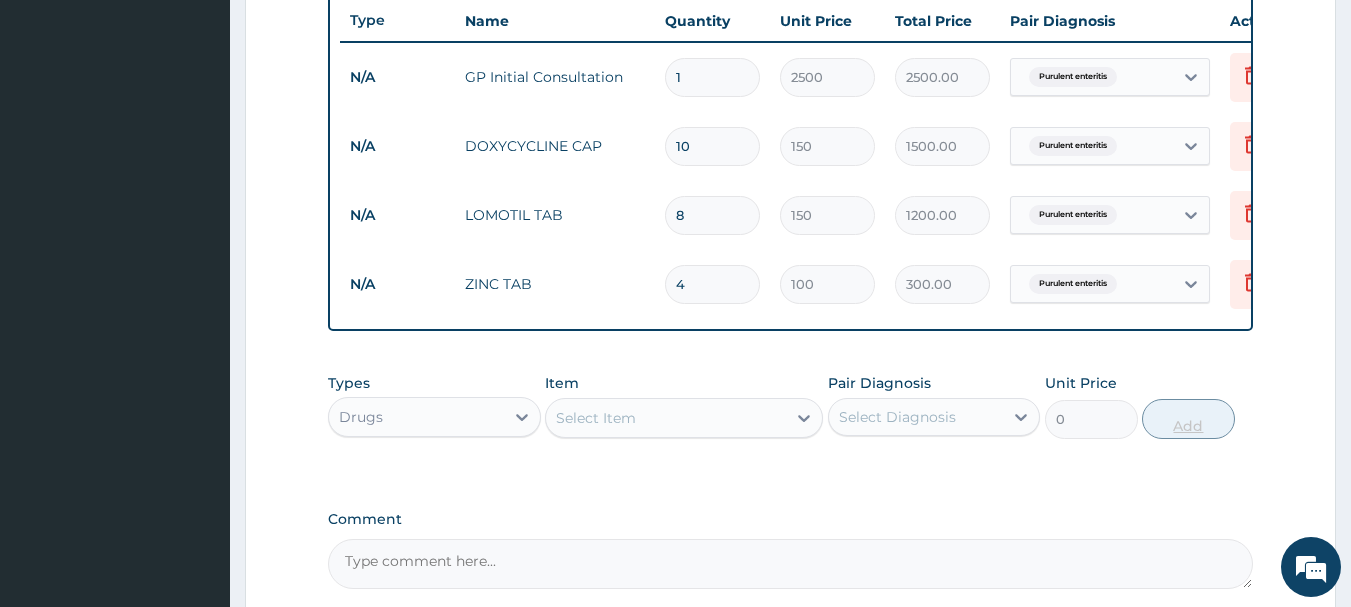 type on "400.00" 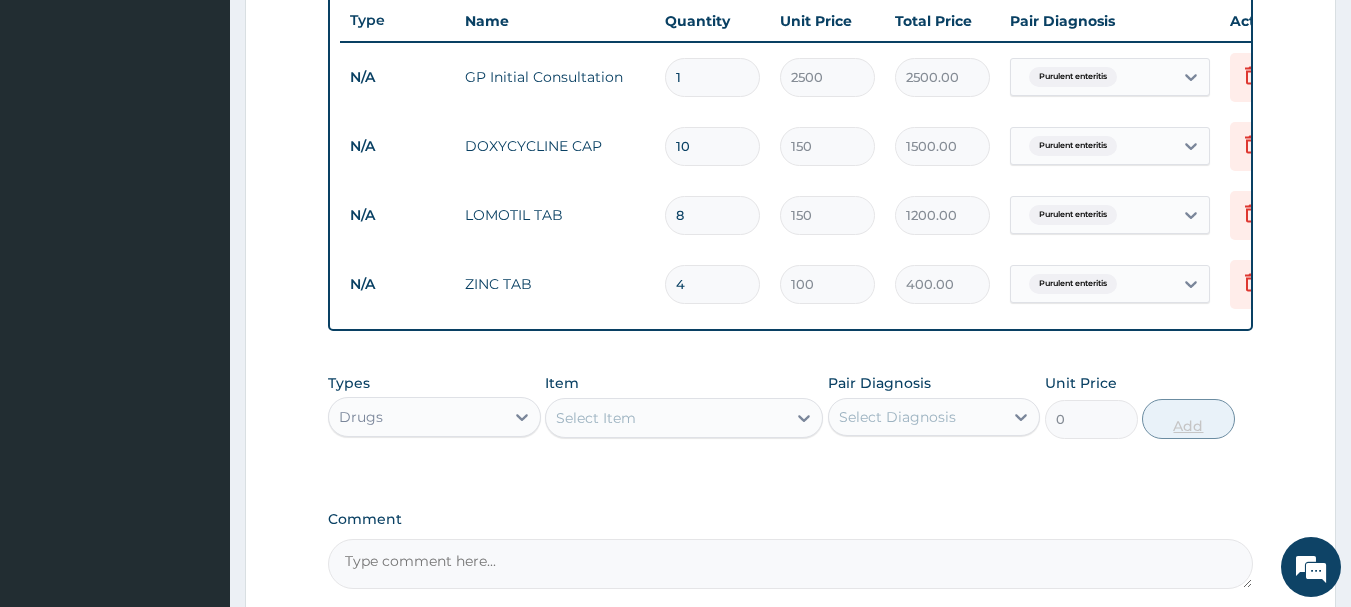 type on "5" 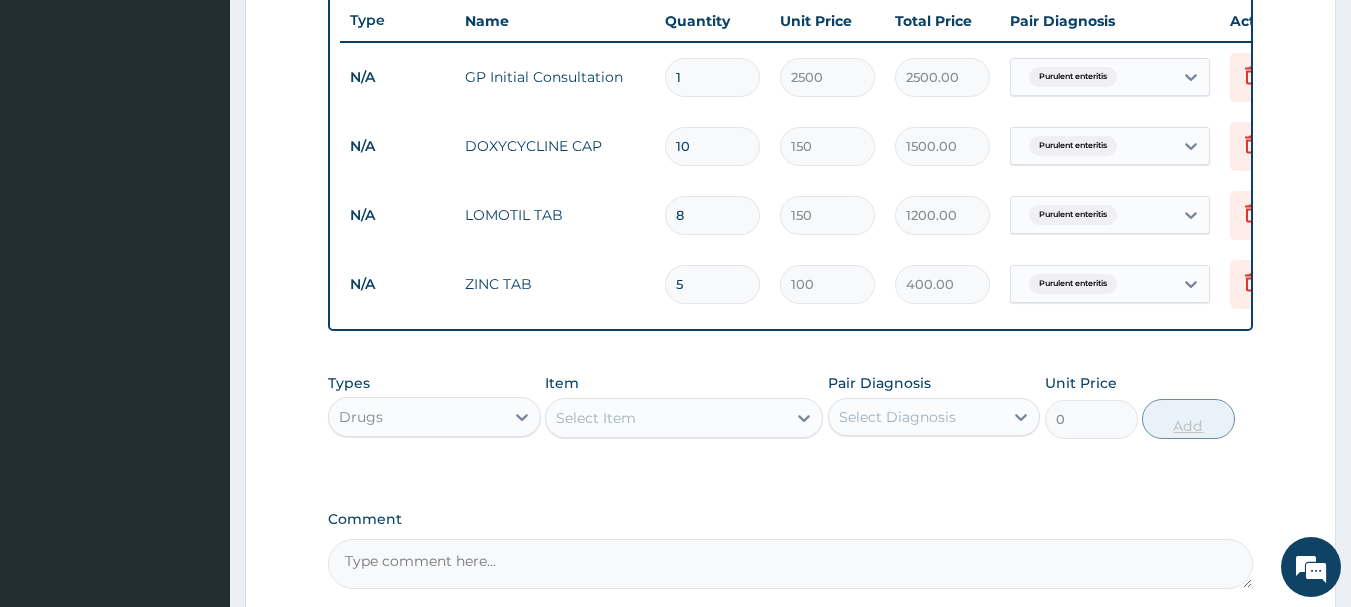 type on "500.00" 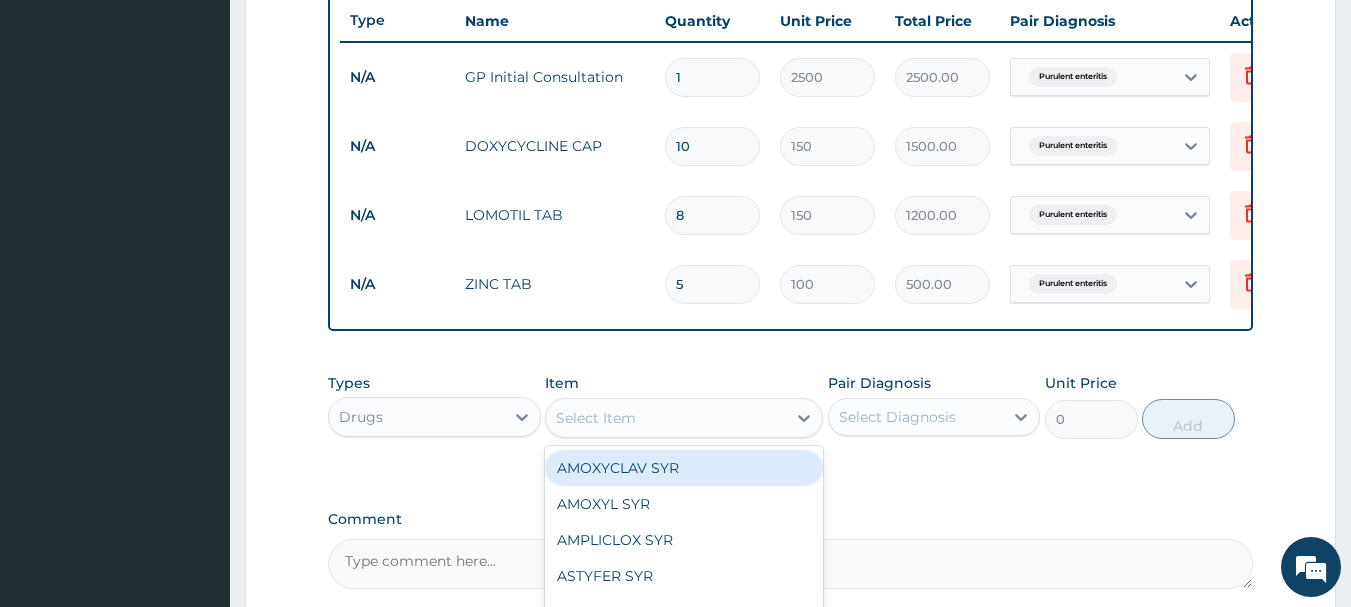 click on "Select Item" at bounding box center [666, 418] 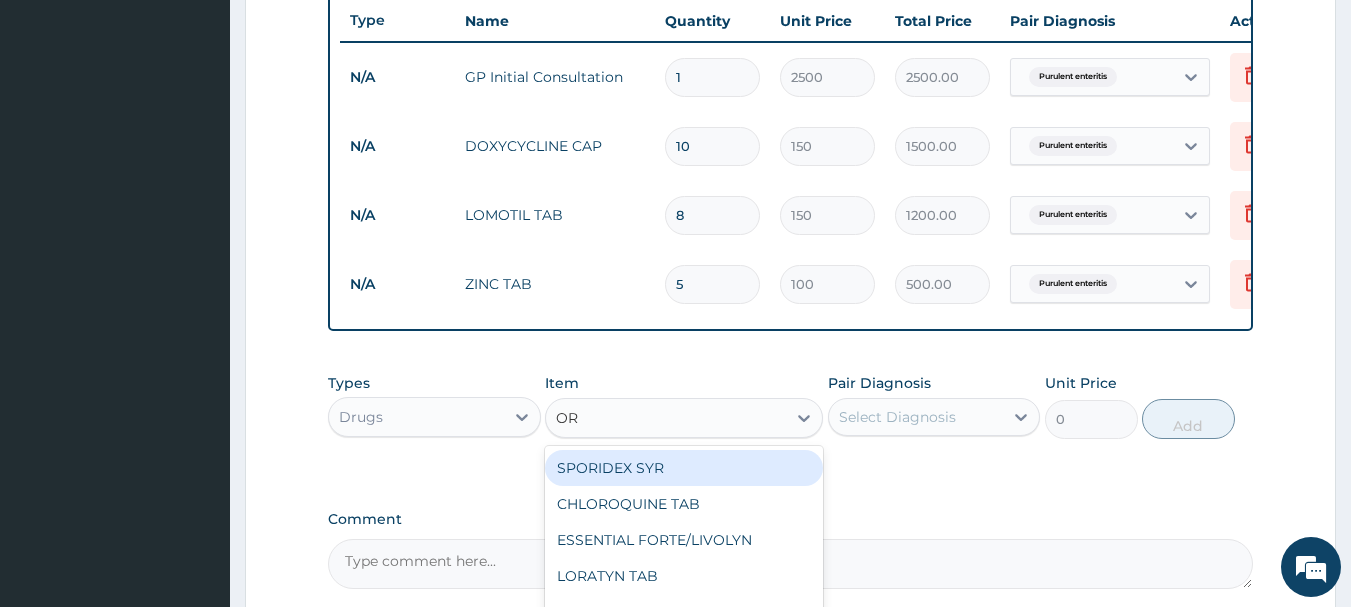 type on "ORS" 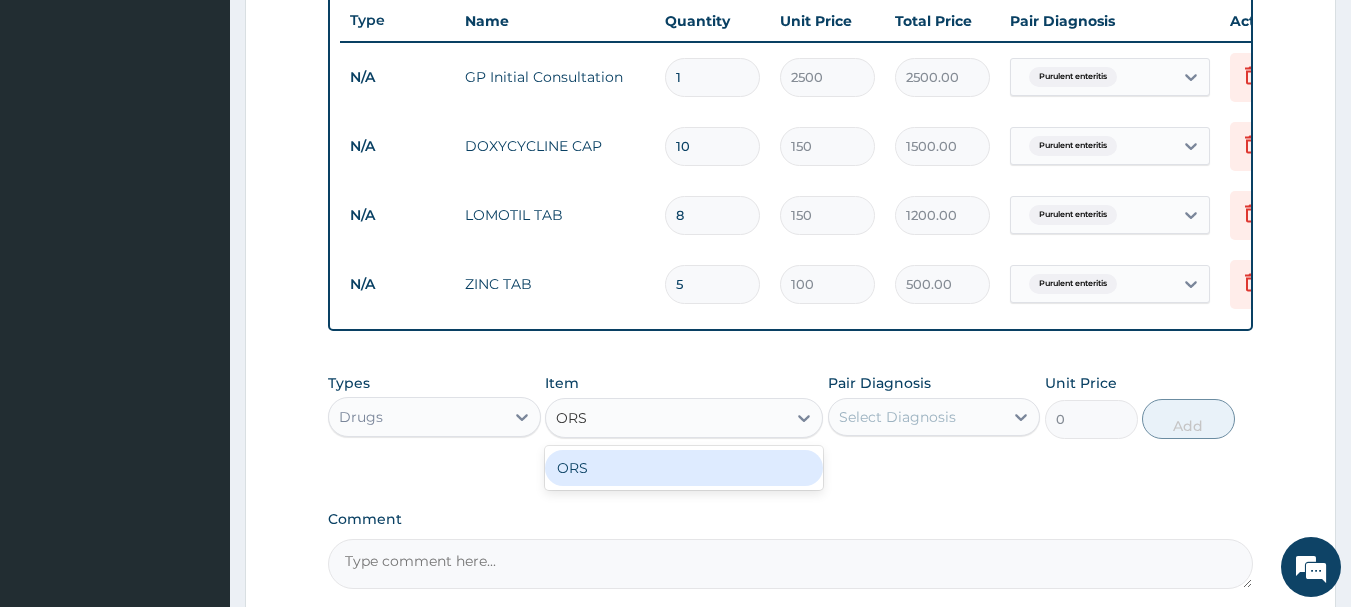 click on "ORS" at bounding box center [684, 468] 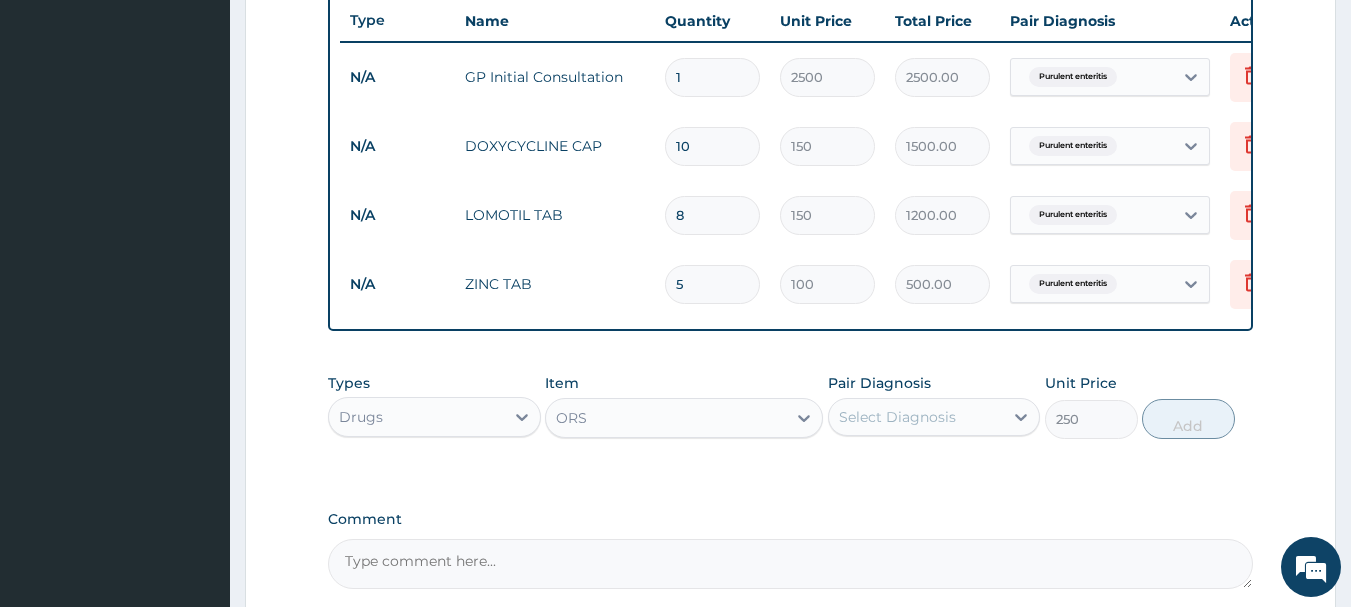 click on "Select Diagnosis" at bounding box center [897, 417] 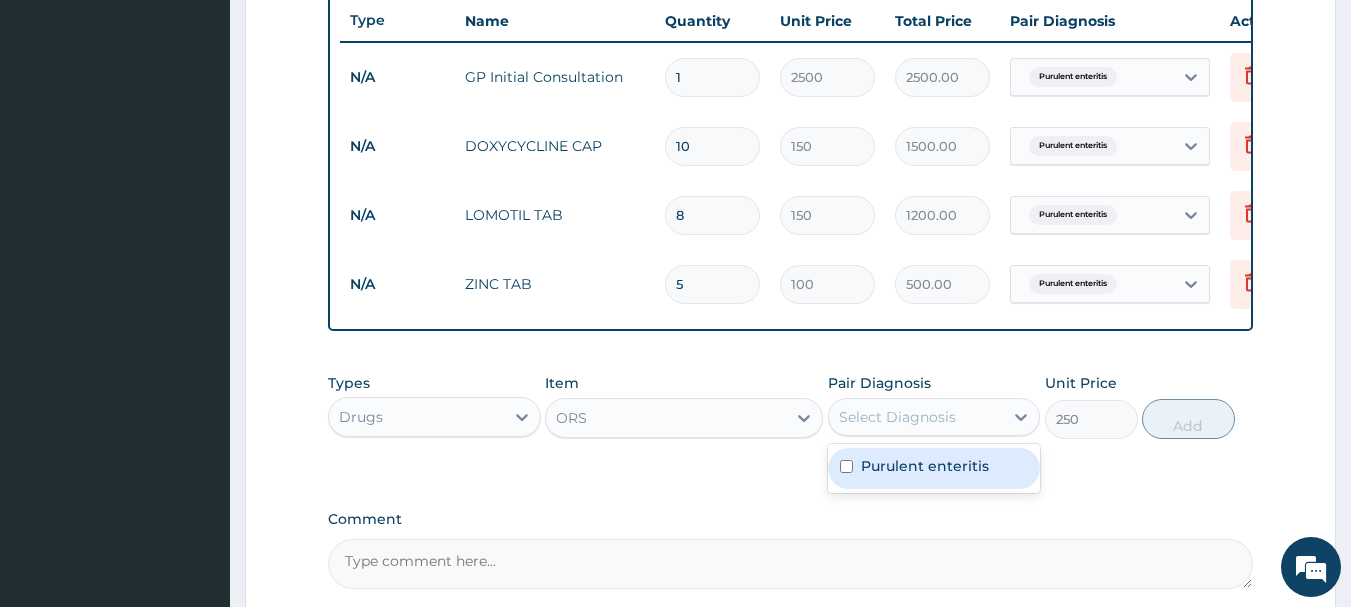 click on "Purulent enteritis" at bounding box center (925, 466) 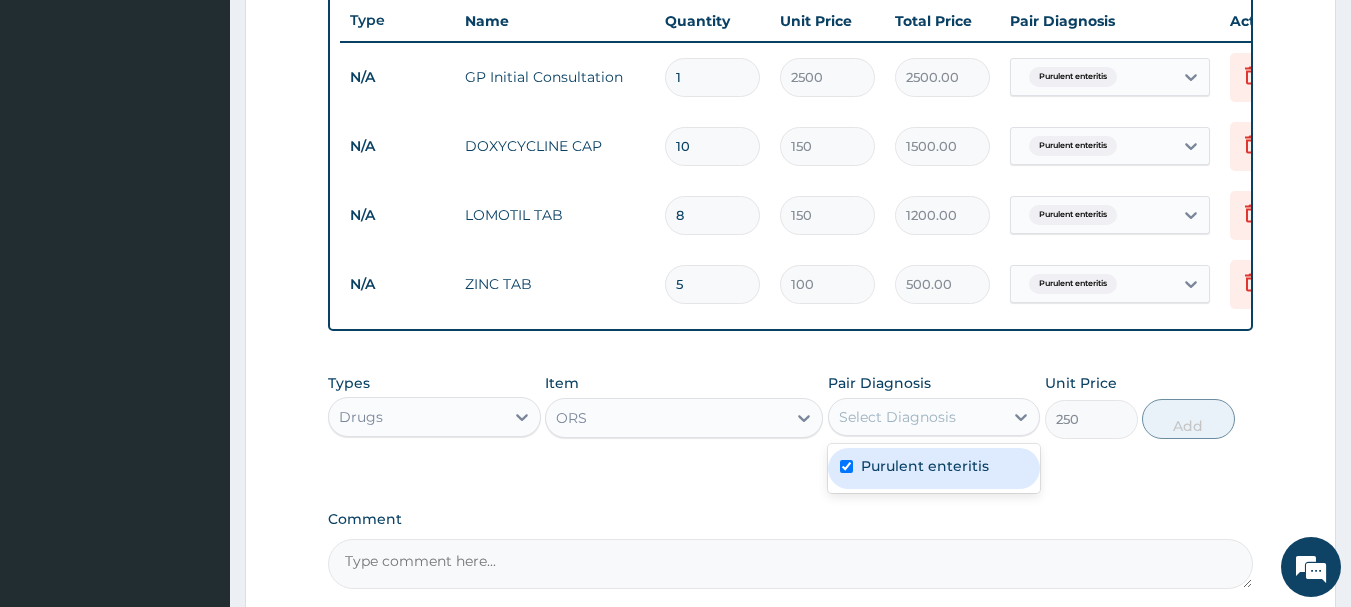 checkbox on "true" 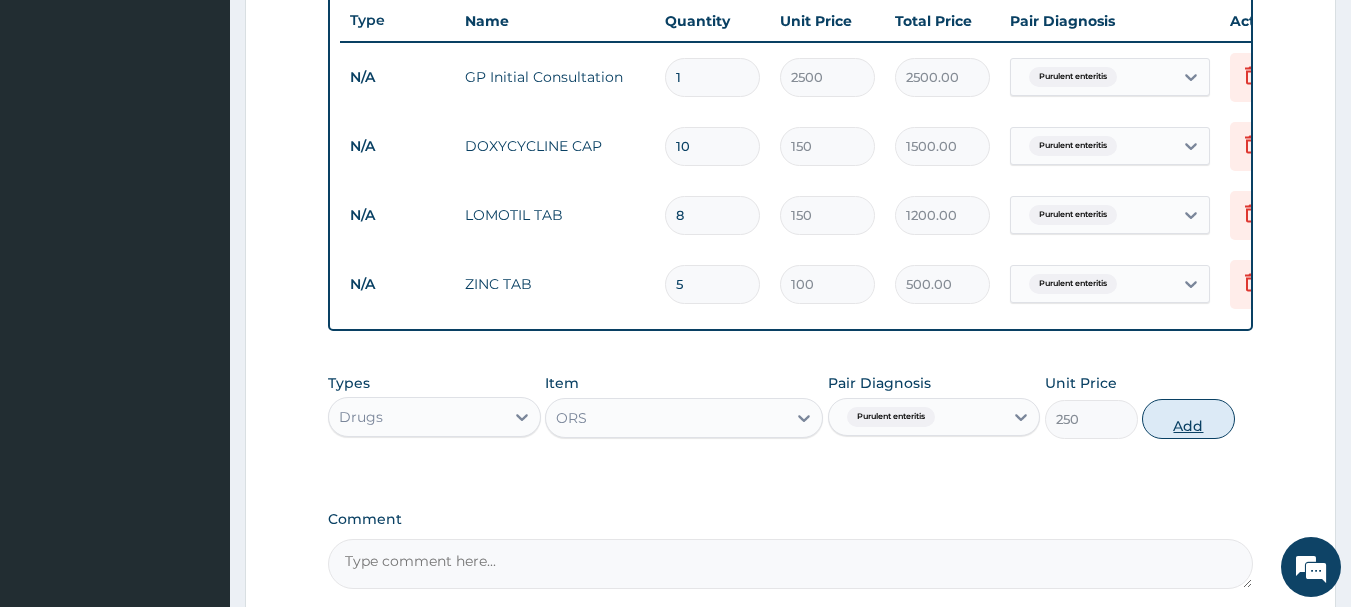 click on "Add" at bounding box center [1188, 419] 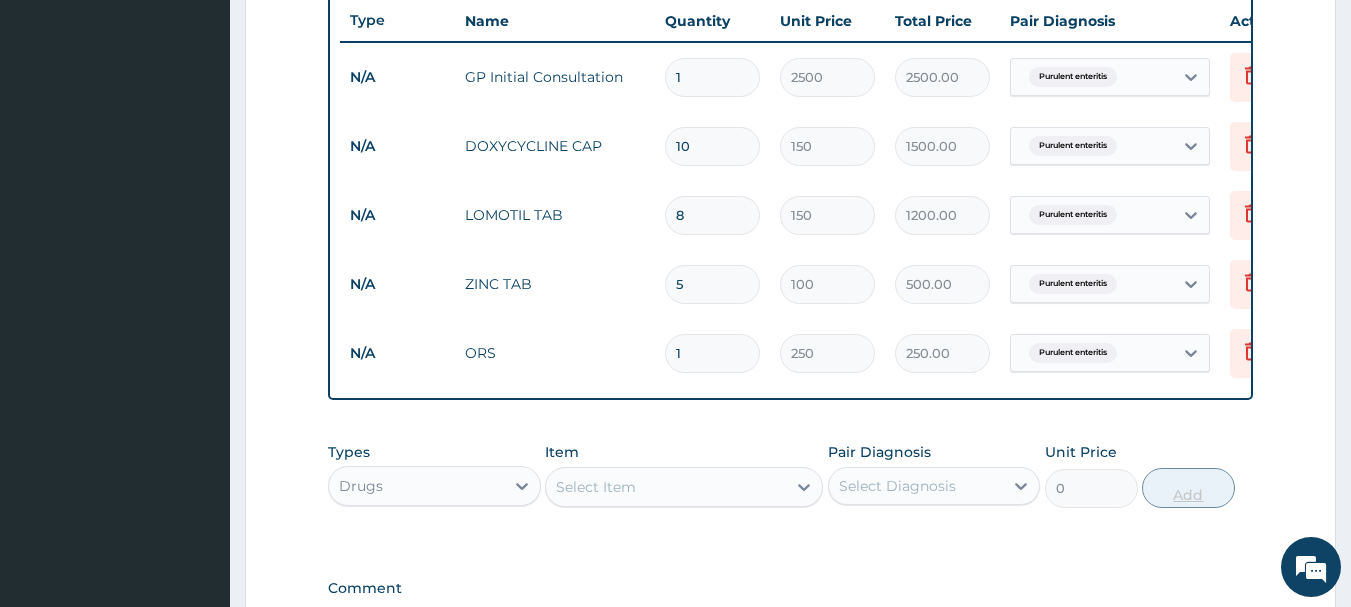 type on "2" 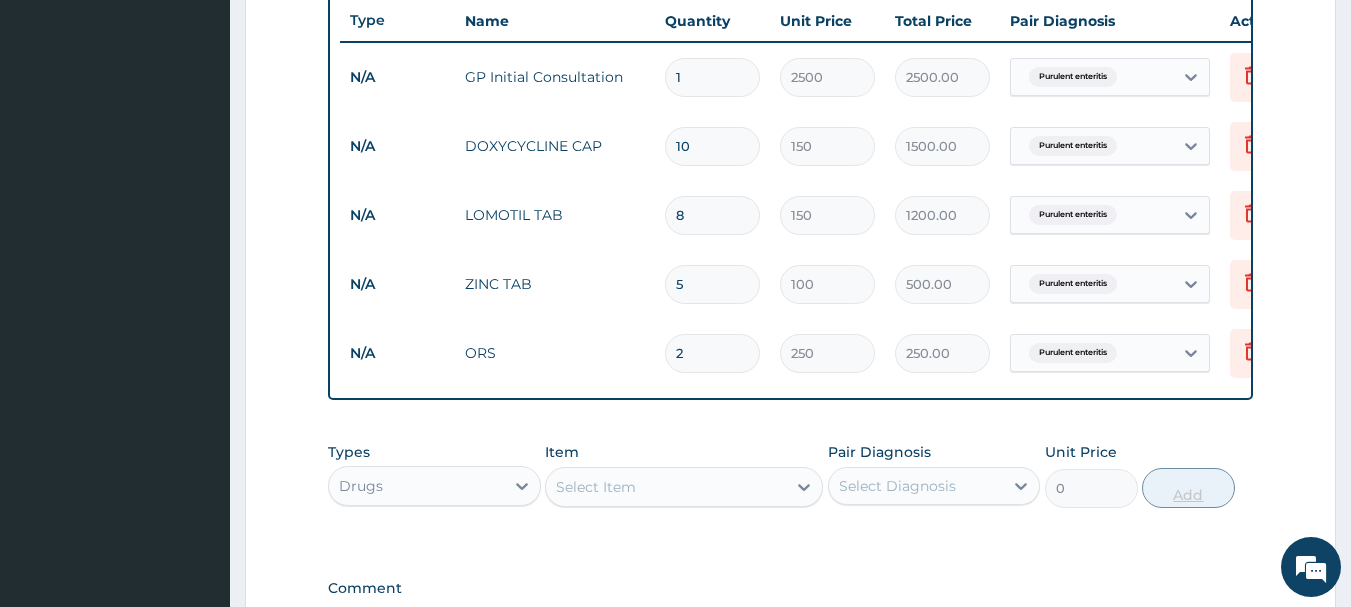 type on "500.00" 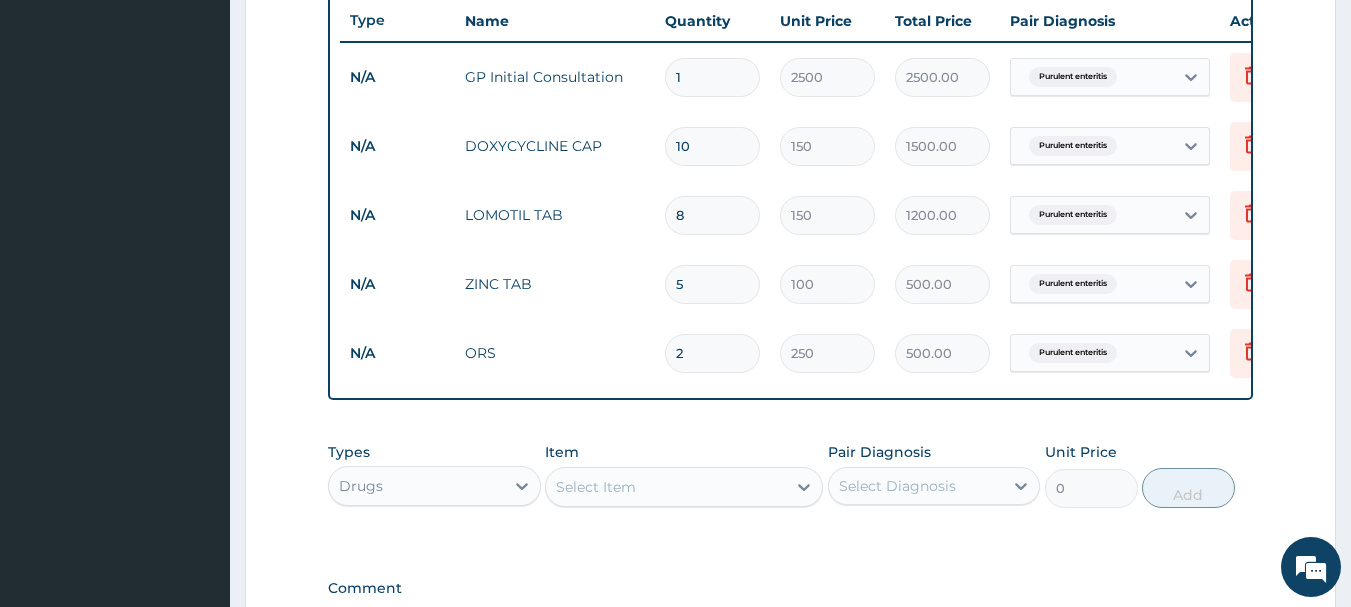 scroll, scrollTop: 1031, scrollLeft: 0, axis: vertical 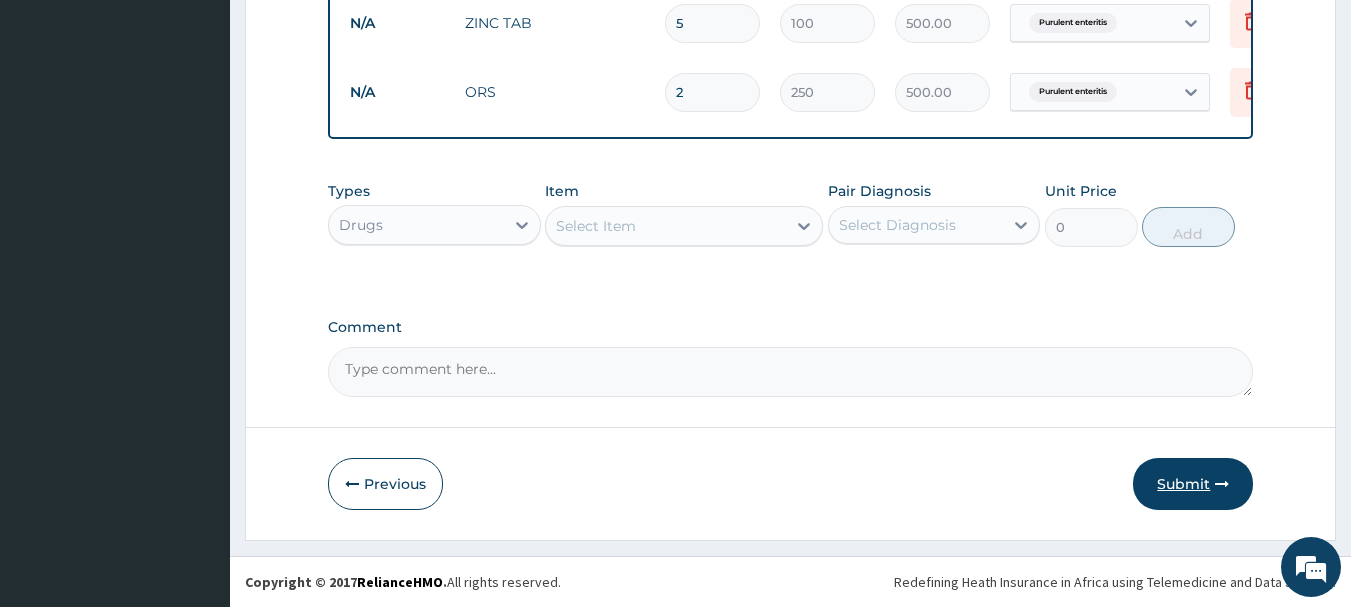 click on "Submit" at bounding box center [1193, 484] 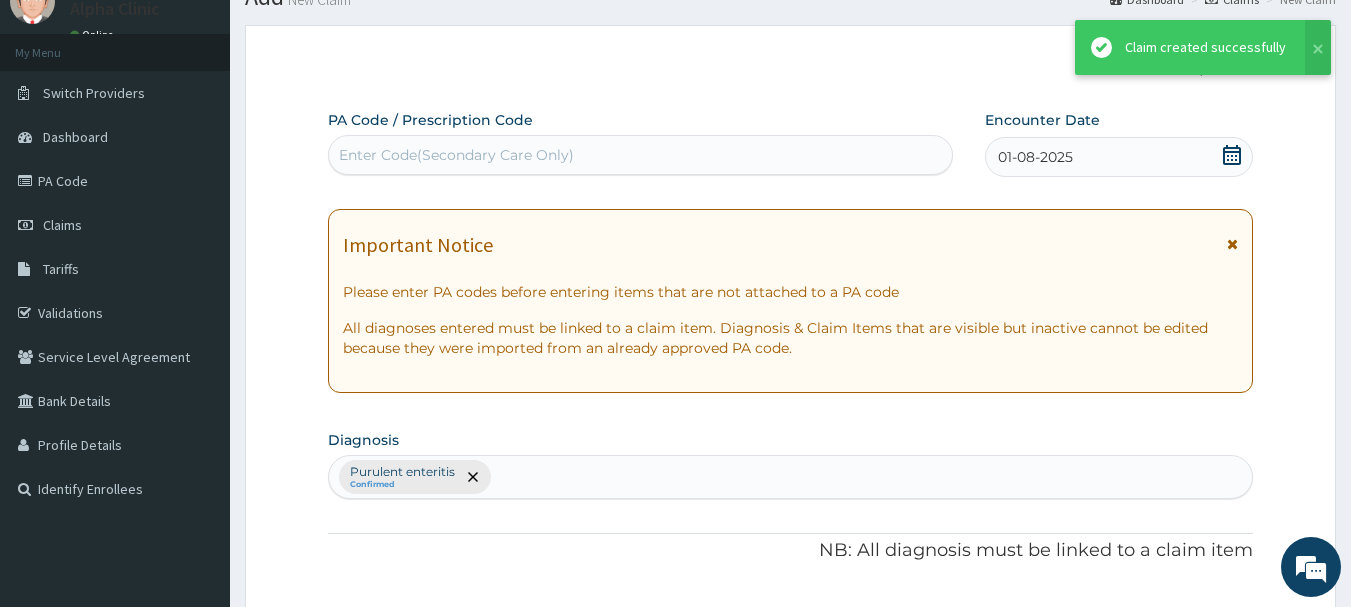 scroll, scrollTop: 1031, scrollLeft: 0, axis: vertical 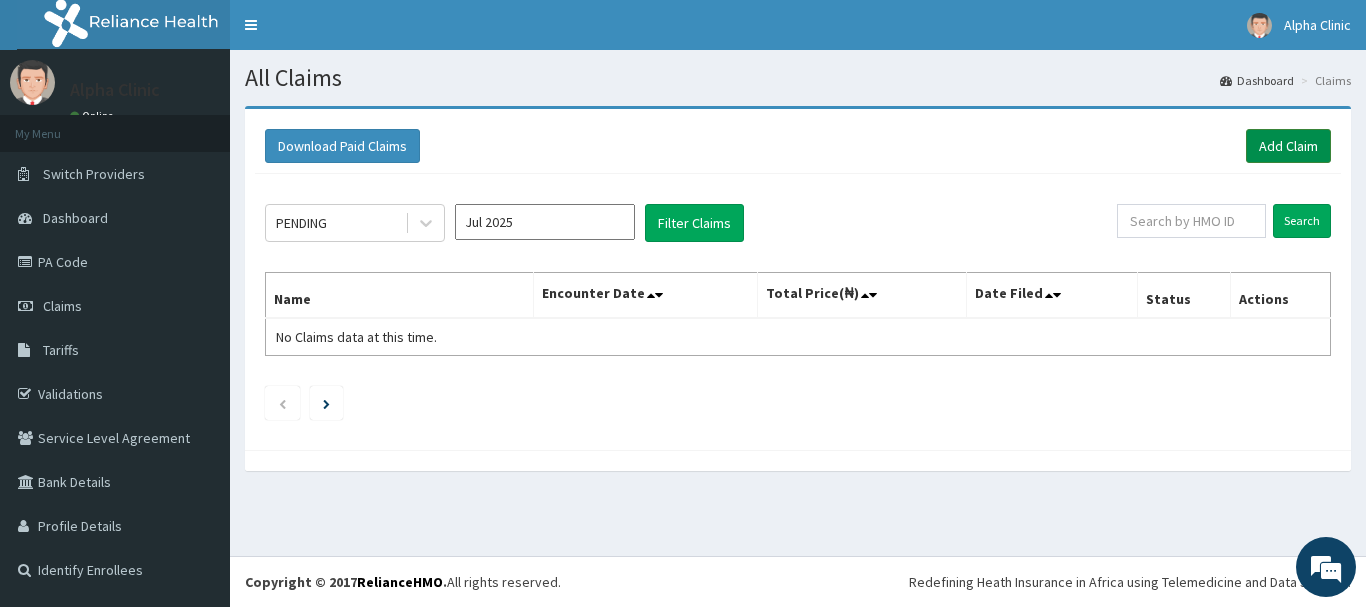 click on "Add Claim" at bounding box center (1288, 146) 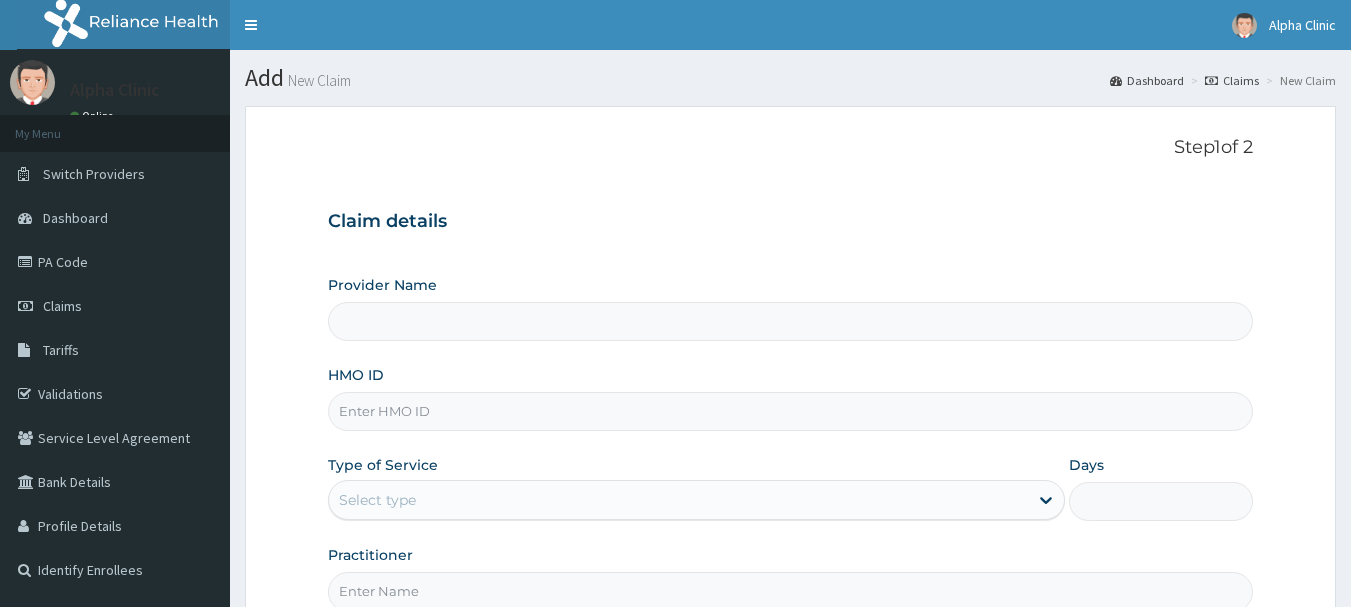 scroll, scrollTop: 0, scrollLeft: 0, axis: both 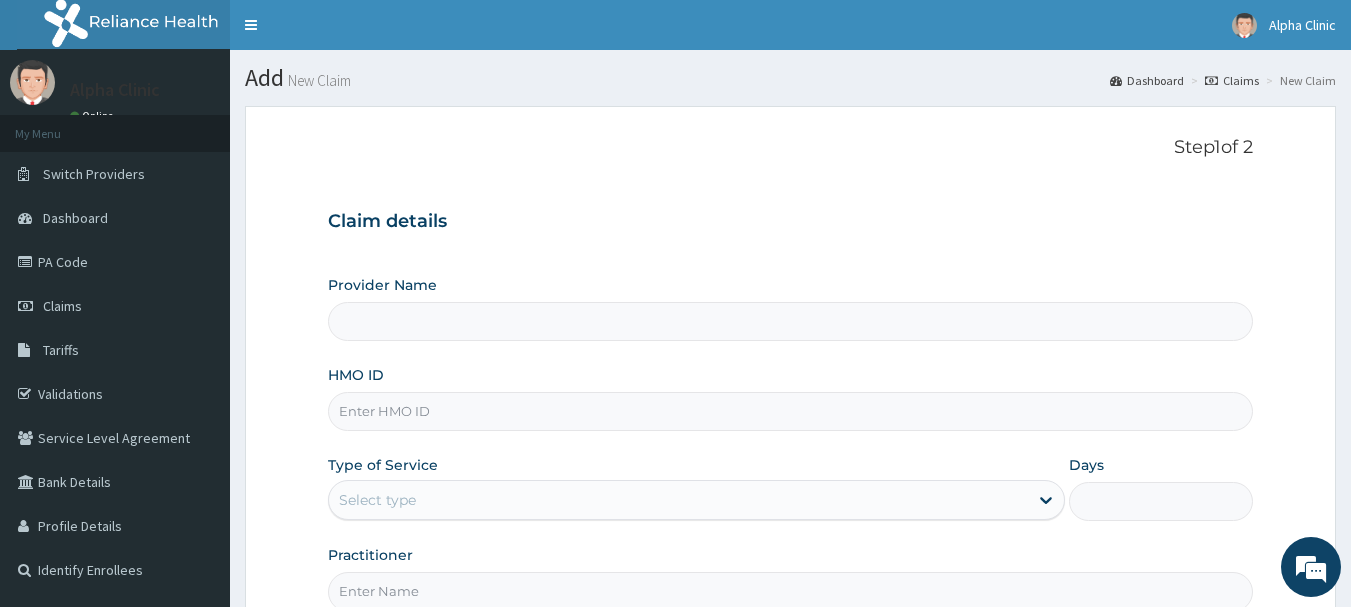 type on "Alpha Clinic" 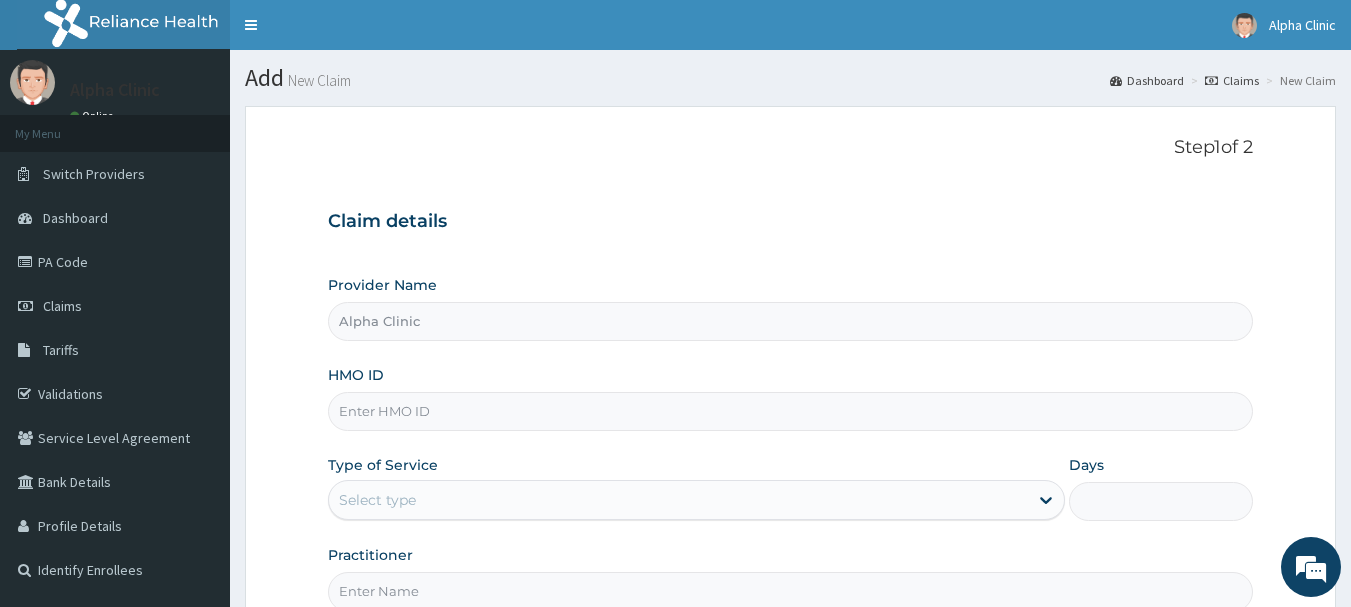click on "HMO ID" at bounding box center [791, 411] 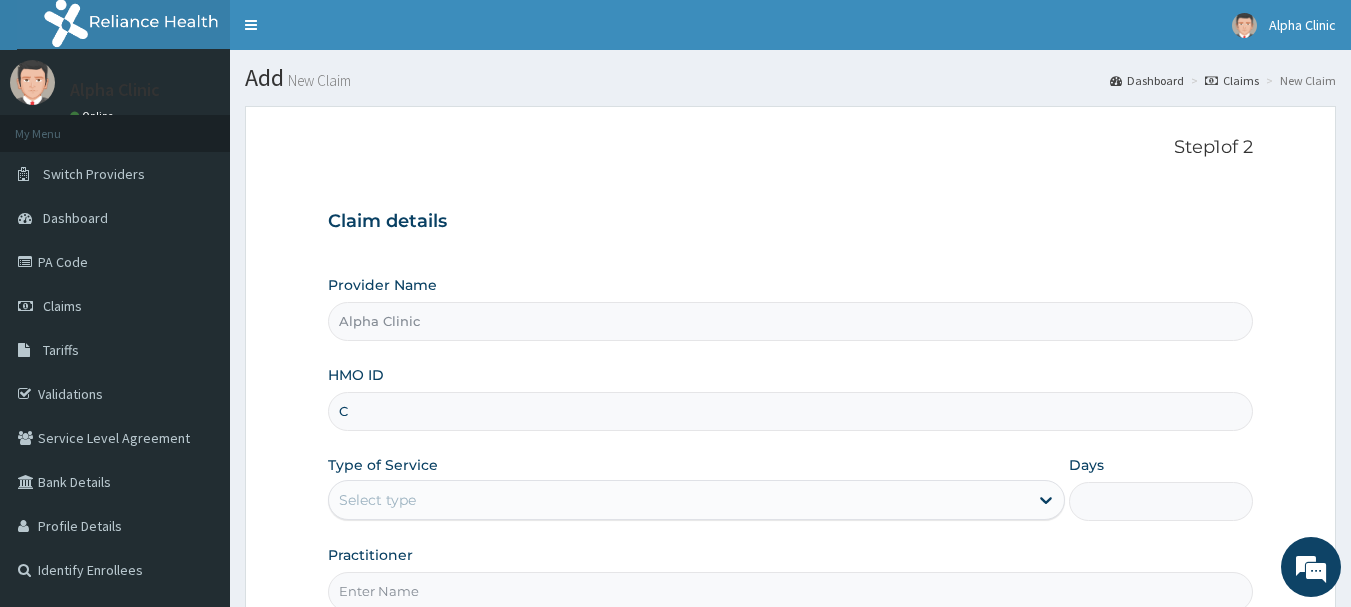 scroll, scrollTop: 0, scrollLeft: 0, axis: both 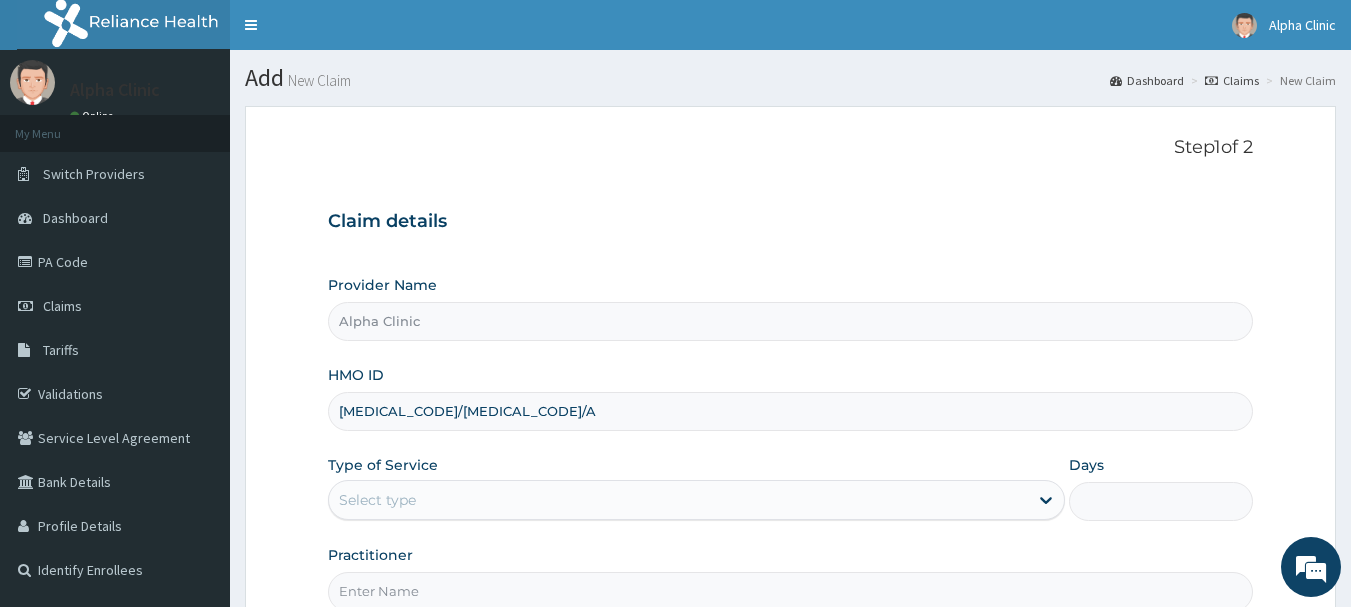 type on "CHL/11827/A" 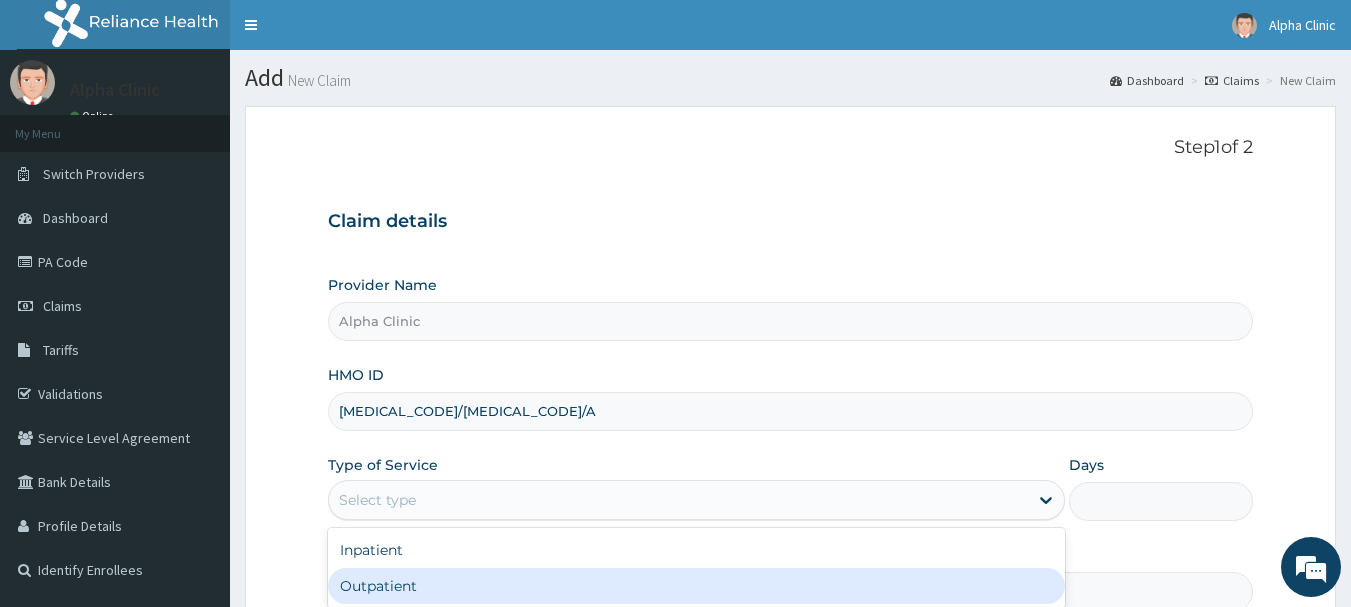 click on "Outpatient" at bounding box center (696, 586) 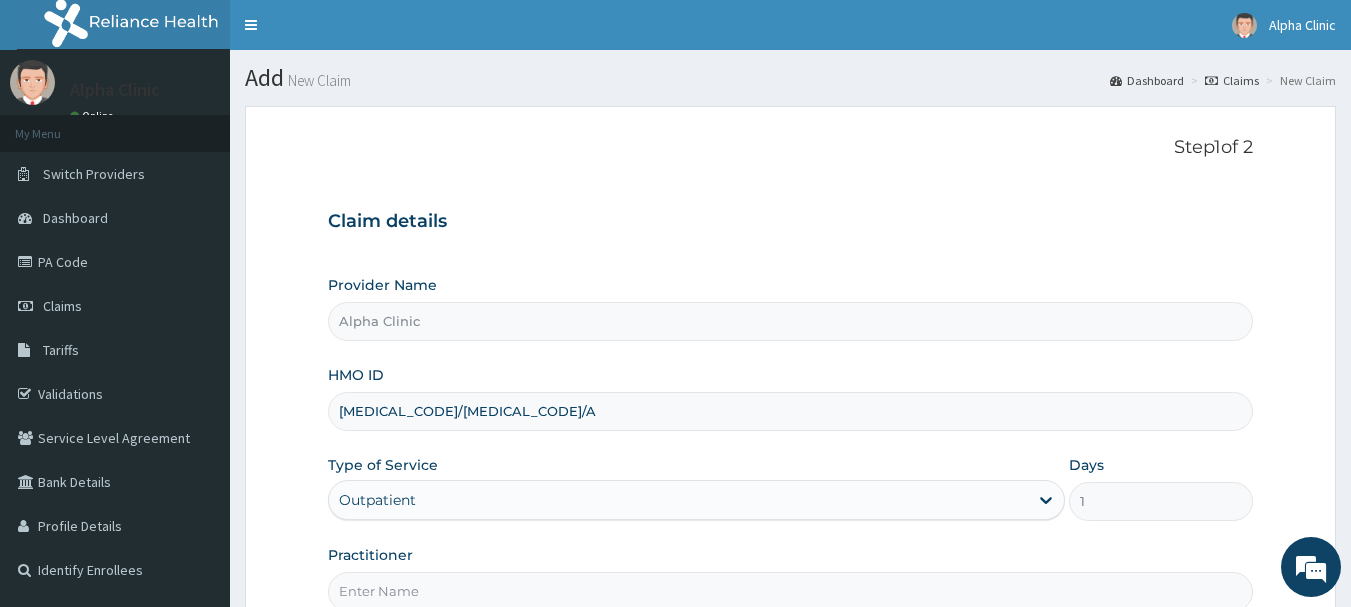 click on "Practitioner" at bounding box center [791, 591] 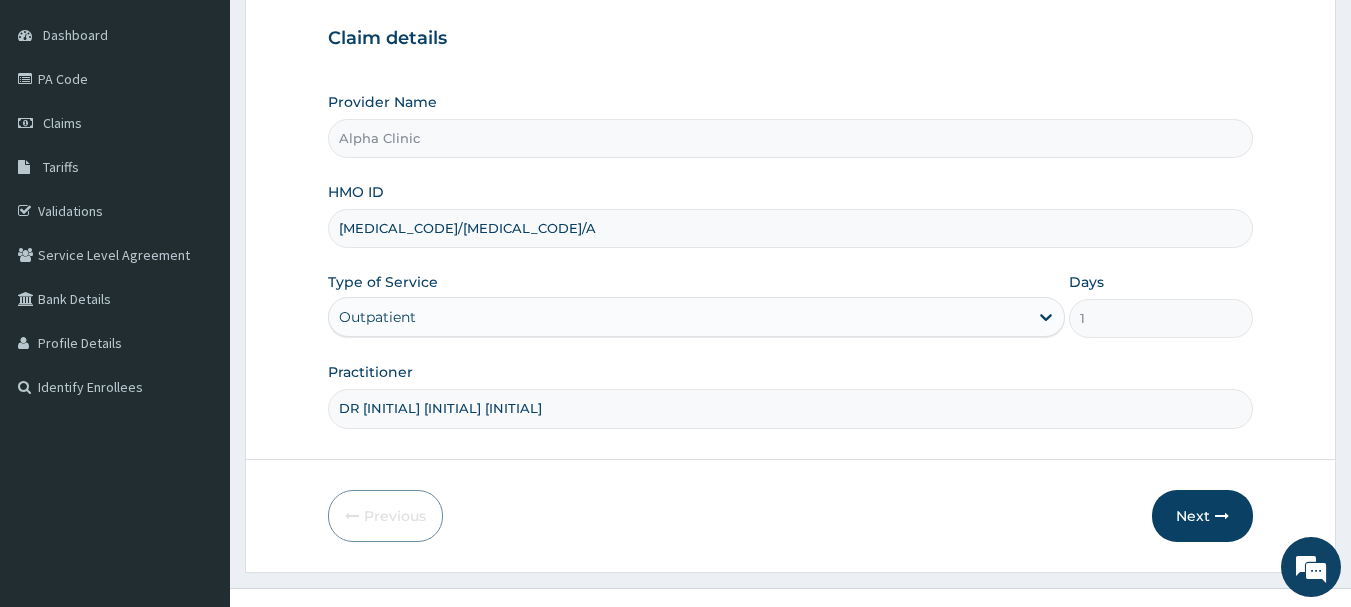 scroll, scrollTop: 215, scrollLeft: 0, axis: vertical 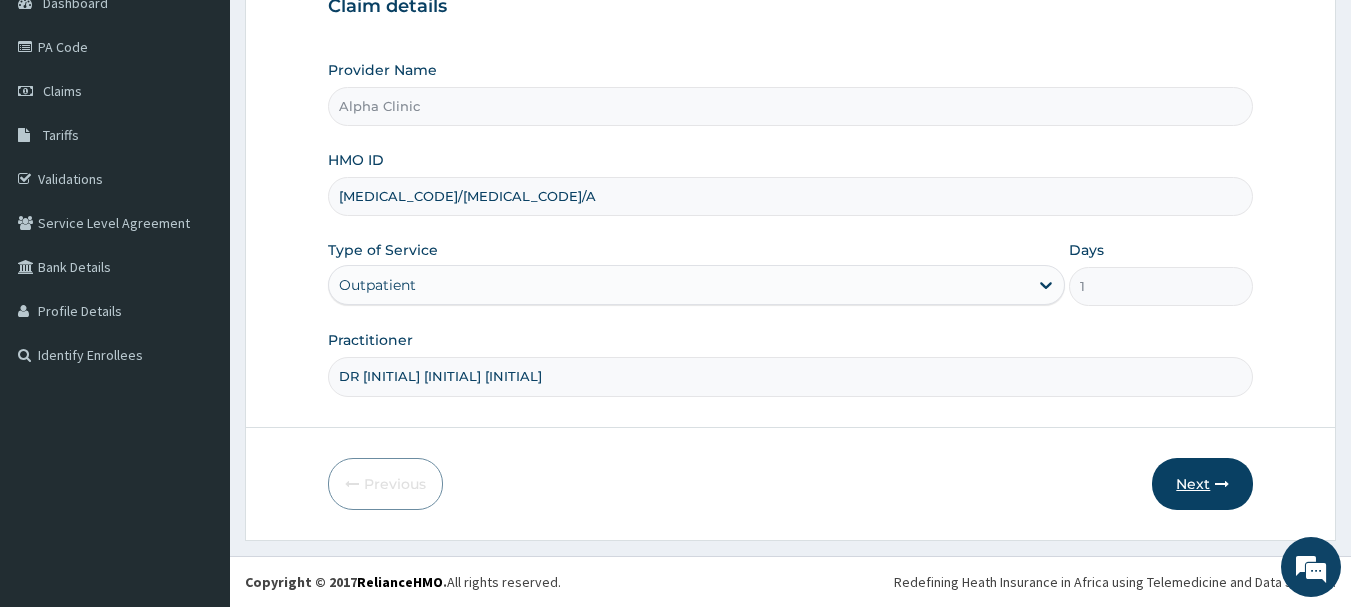 type on "DR [NAME]" 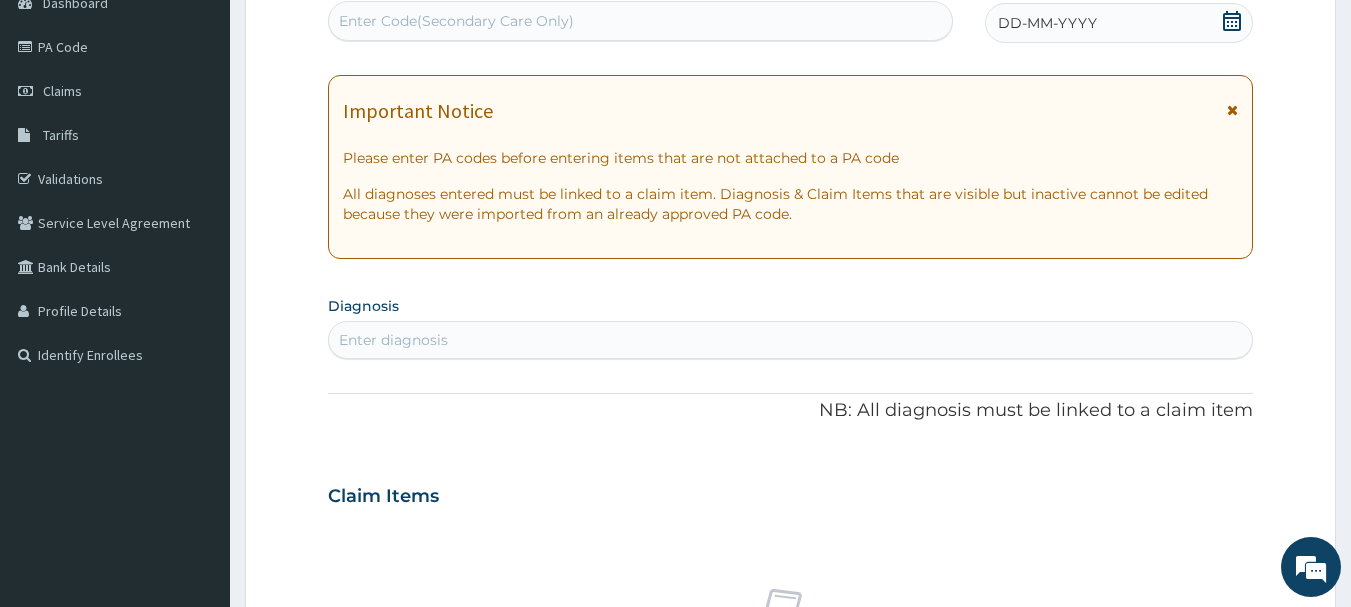 click on "DD-MM-YYYY" at bounding box center [1119, 23] 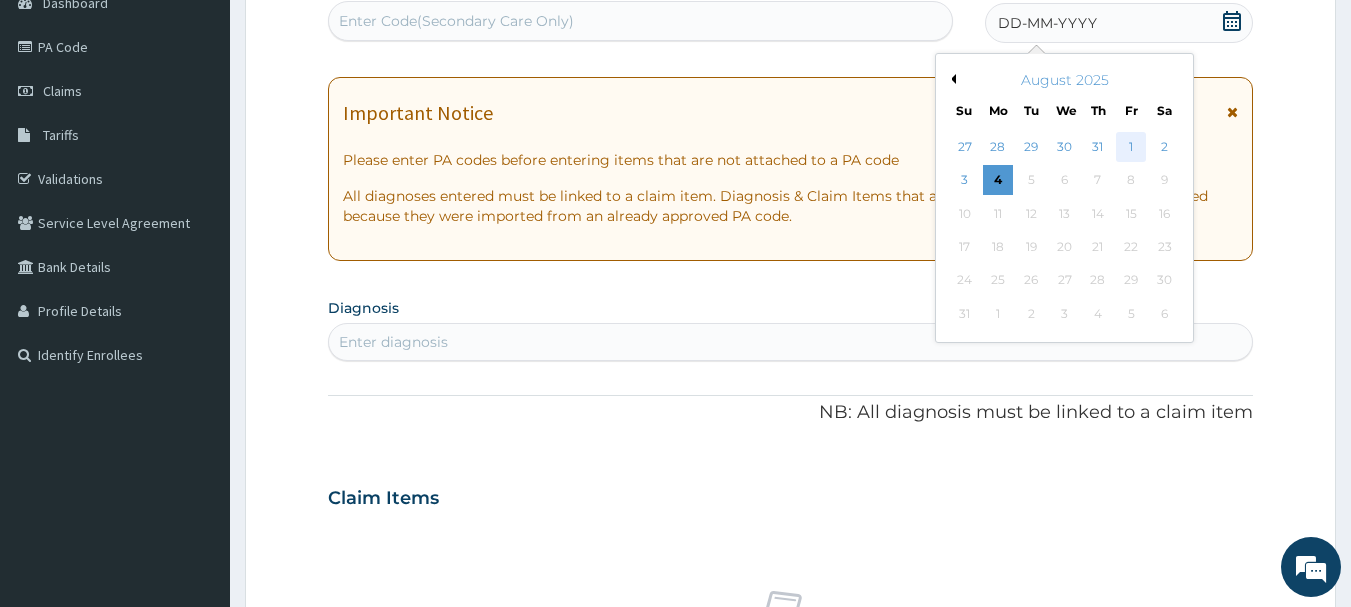 click on "1" at bounding box center (1131, 147) 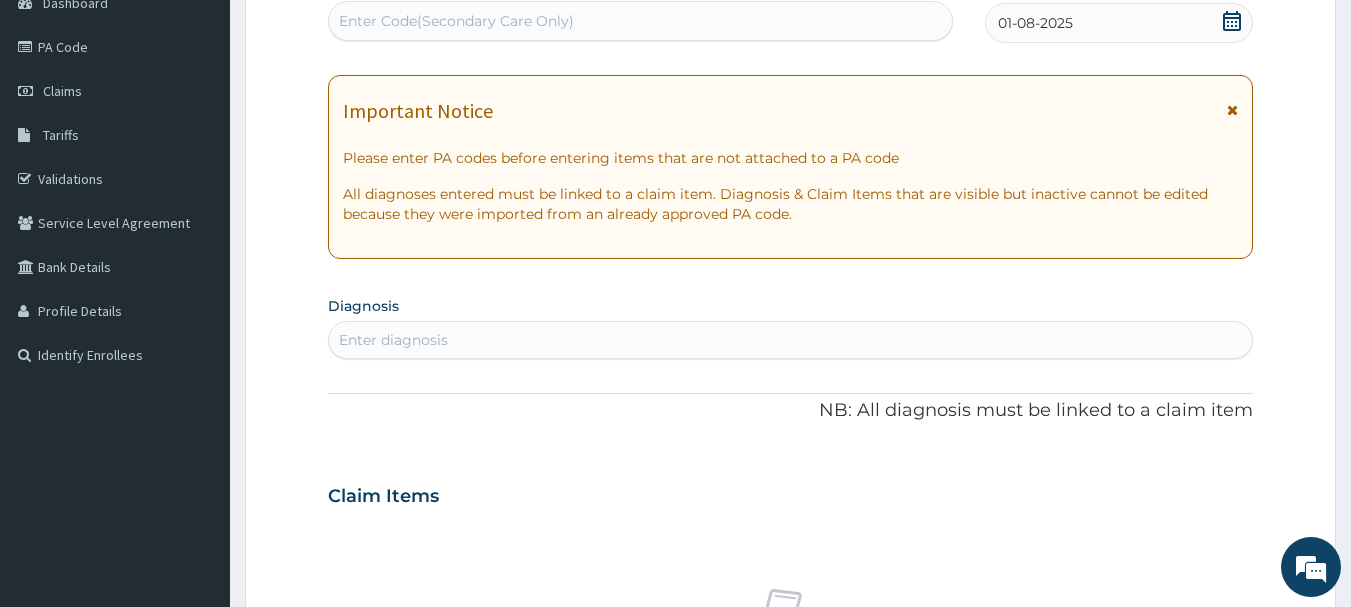 click on "Enter diagnosis" at bounding box center (791, 340) 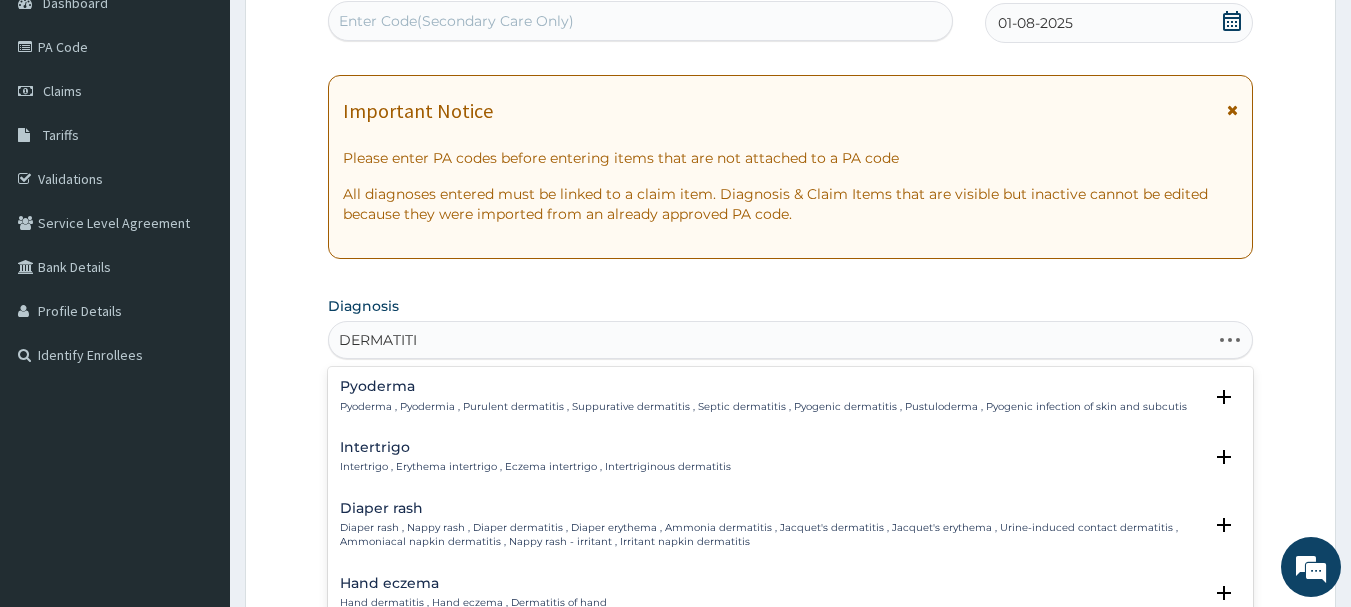 type on "DERMATITIS" 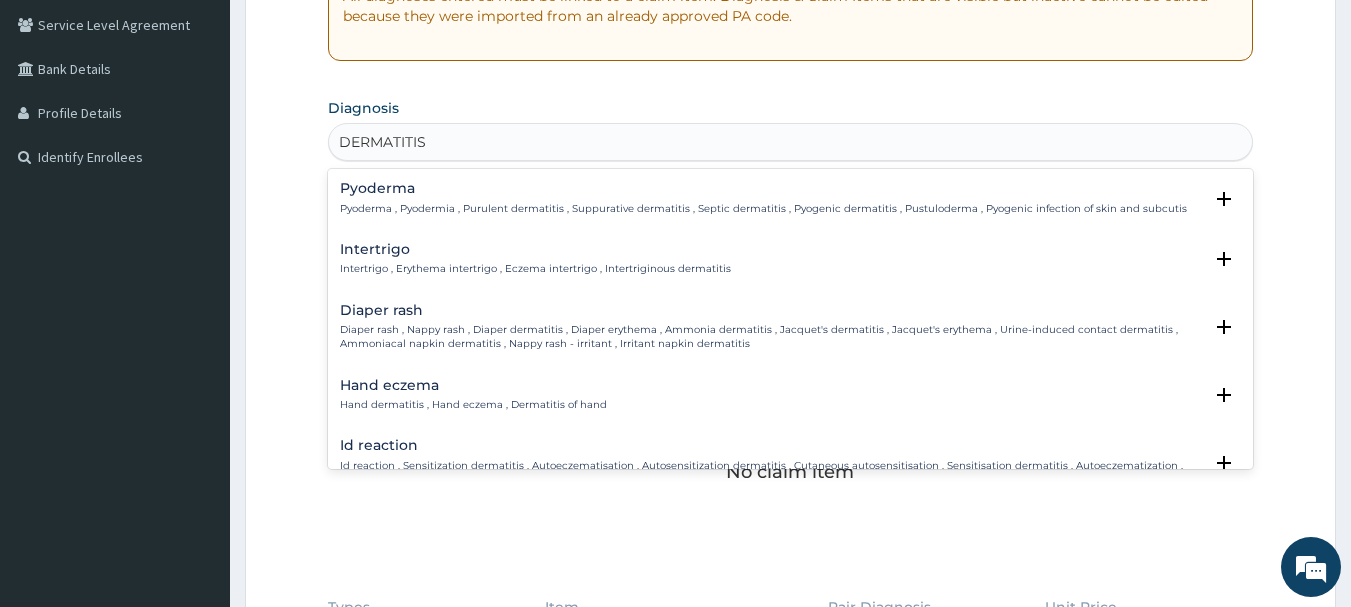 scroll, scrollTop: 415, scrollLeft: 0, axis: vertical 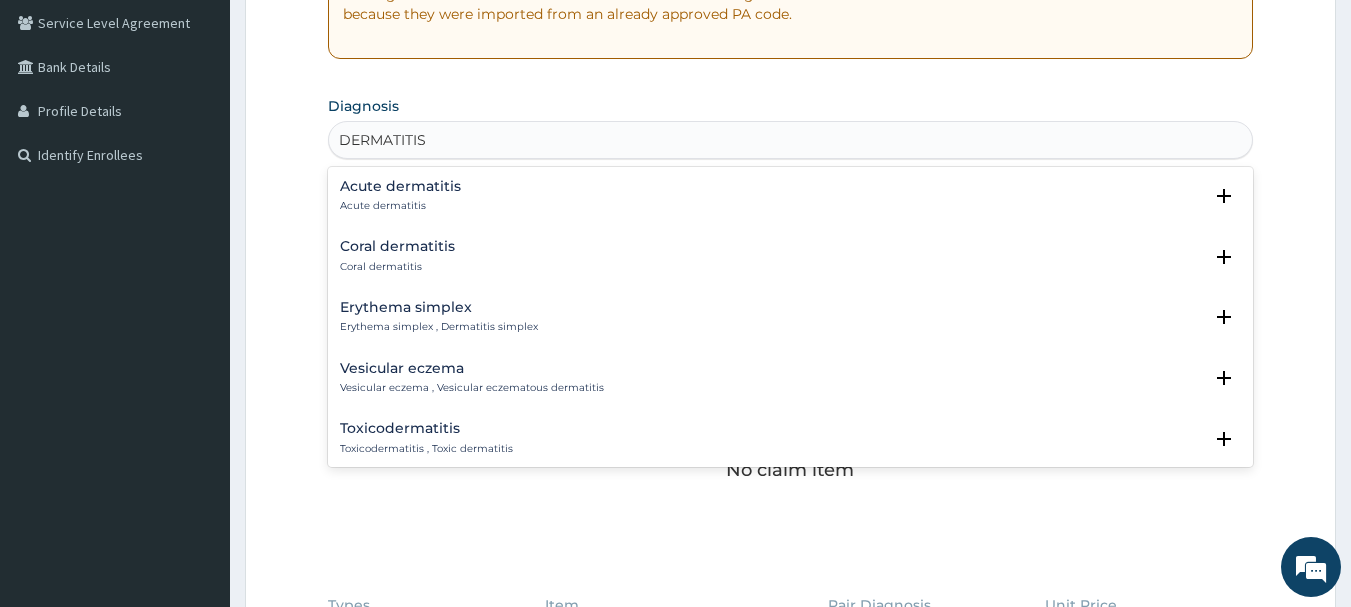 click on "Acute dermatitis Acute dermatitis" at bounding box center (791, 196) 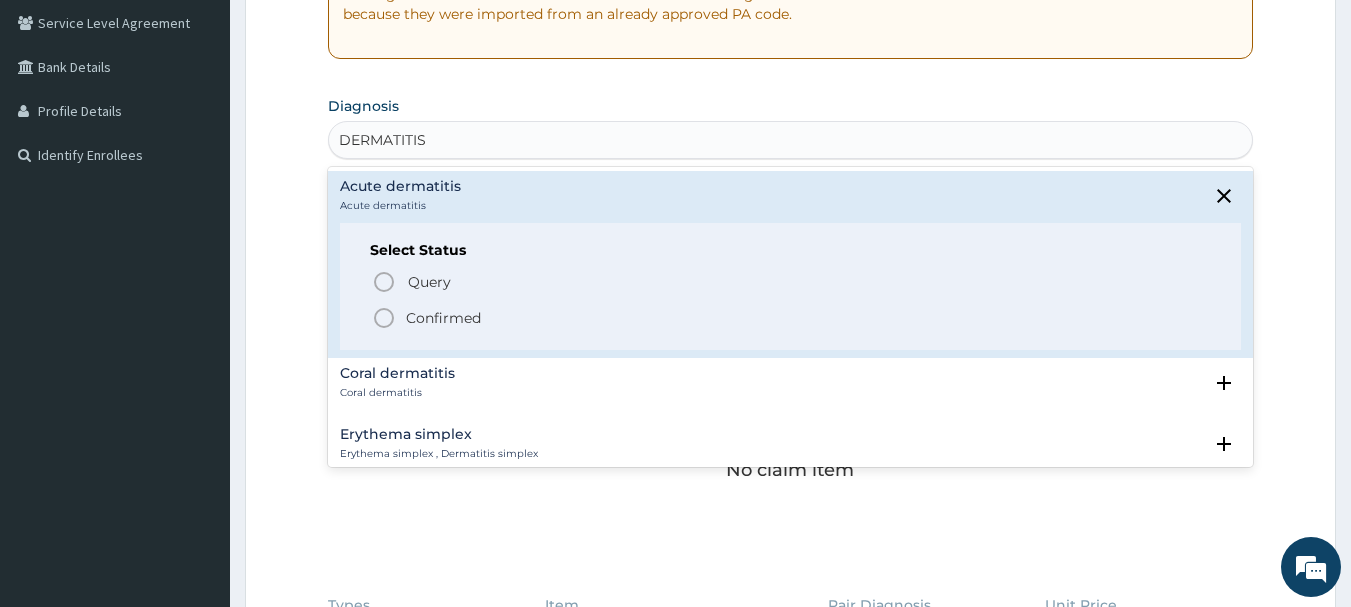 click on "Confirmed" at bounding box center (792, 318) 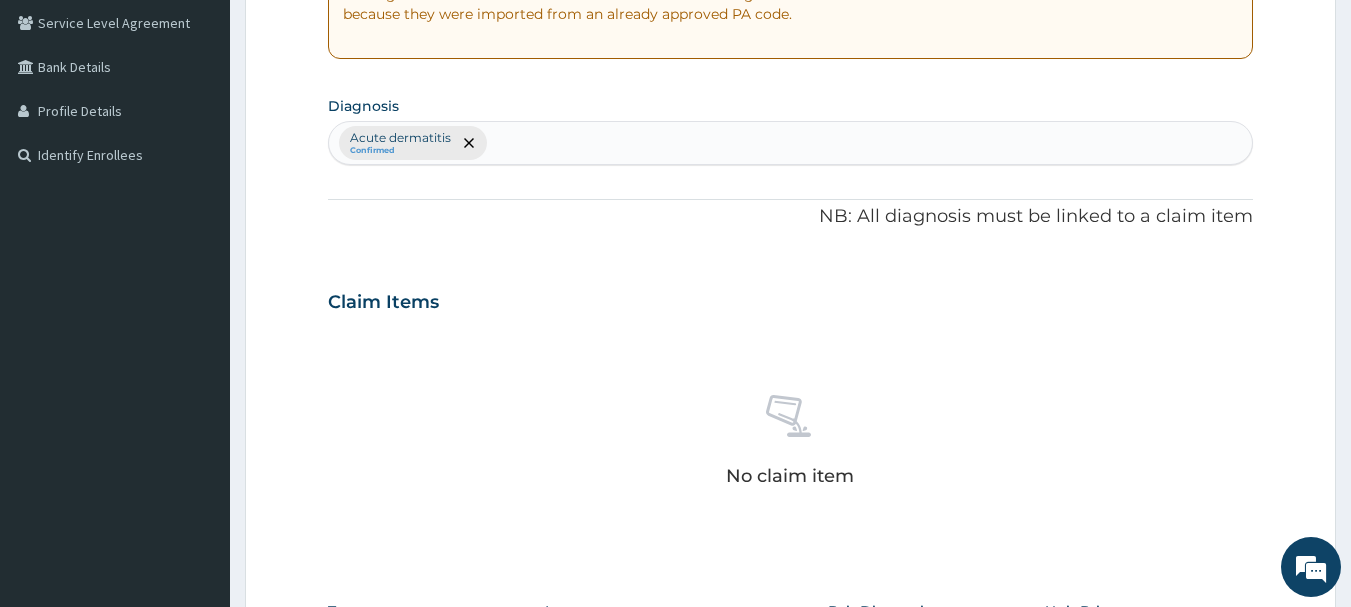 click on "Claim Items" at bounding box center (791, 298) 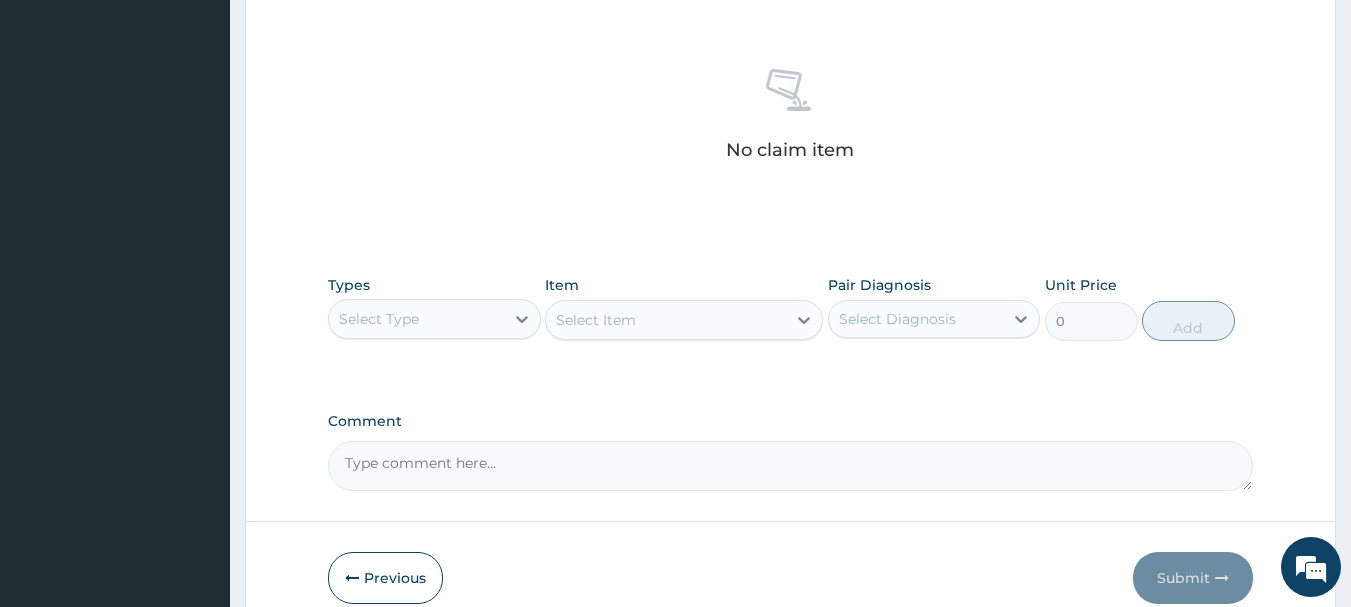 scroll, scrollTop: 835, scrollLeft: 0, axis: vertical 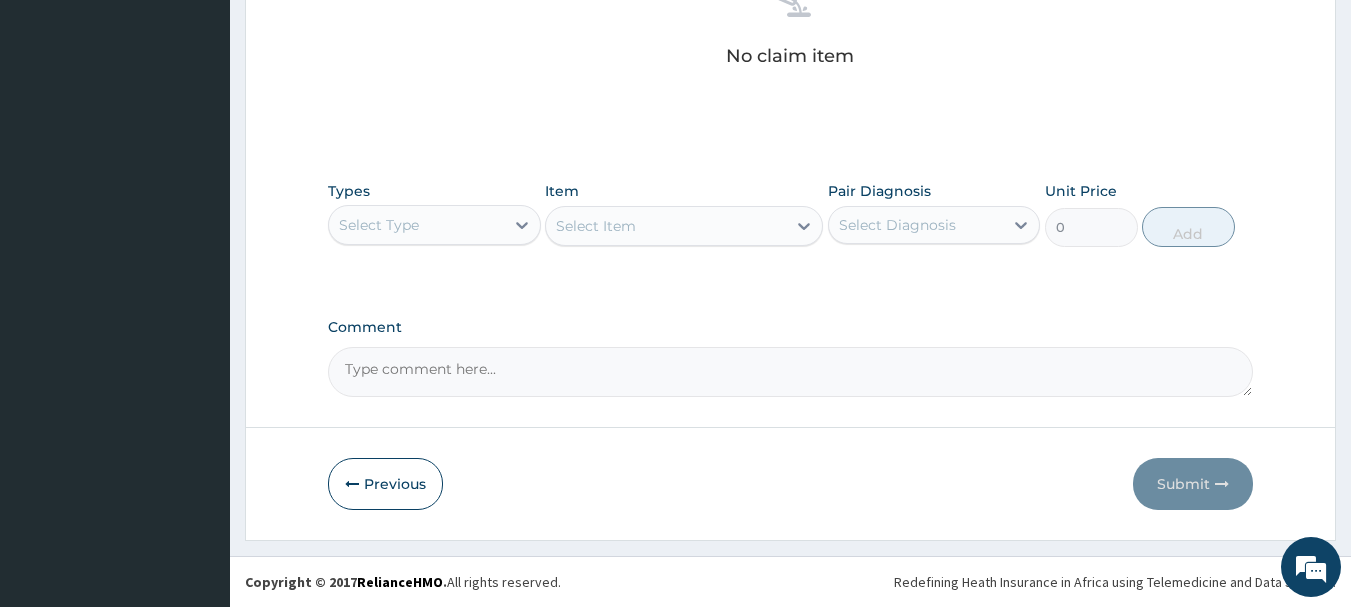 click on "Select Type" at bounding box center (416, 225) 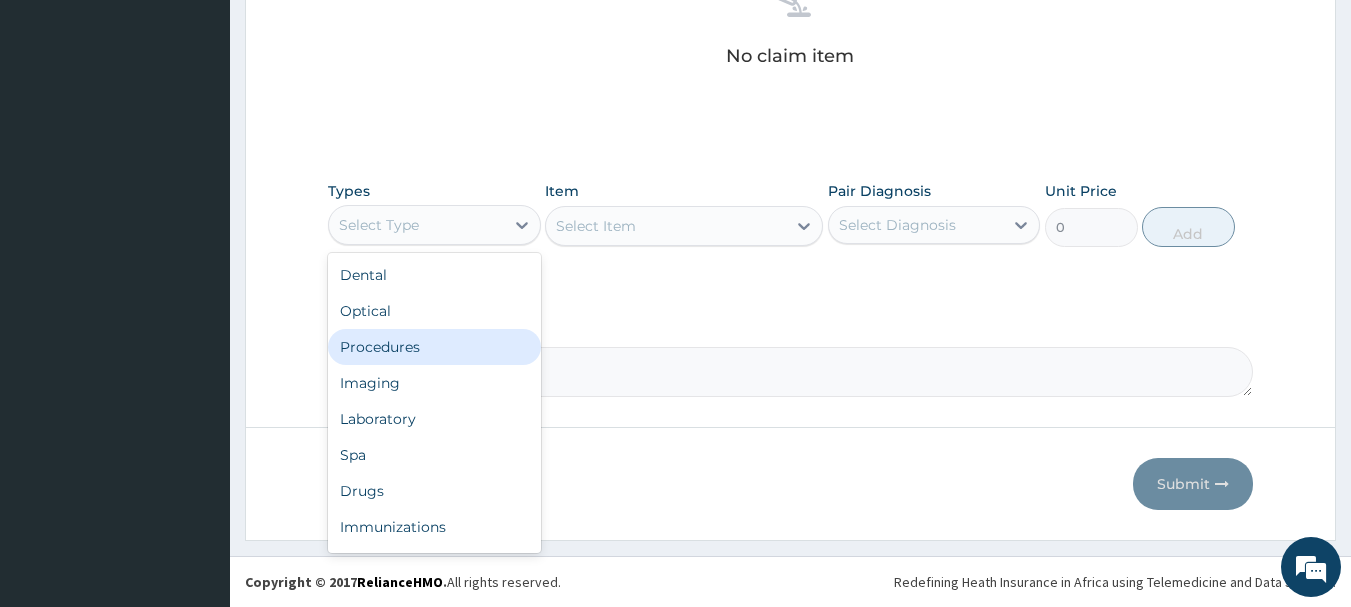 click on "Procedures" at bounding box center (434, 347) 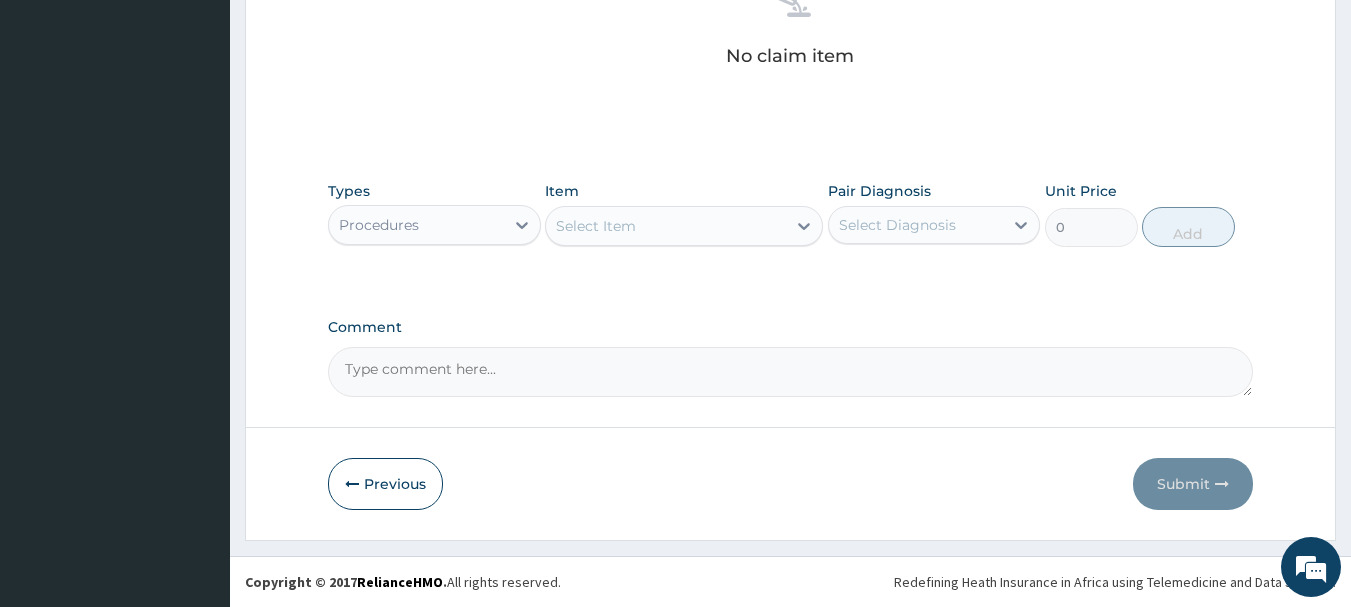 click on "Select Item" at bounding box center (596, 226) 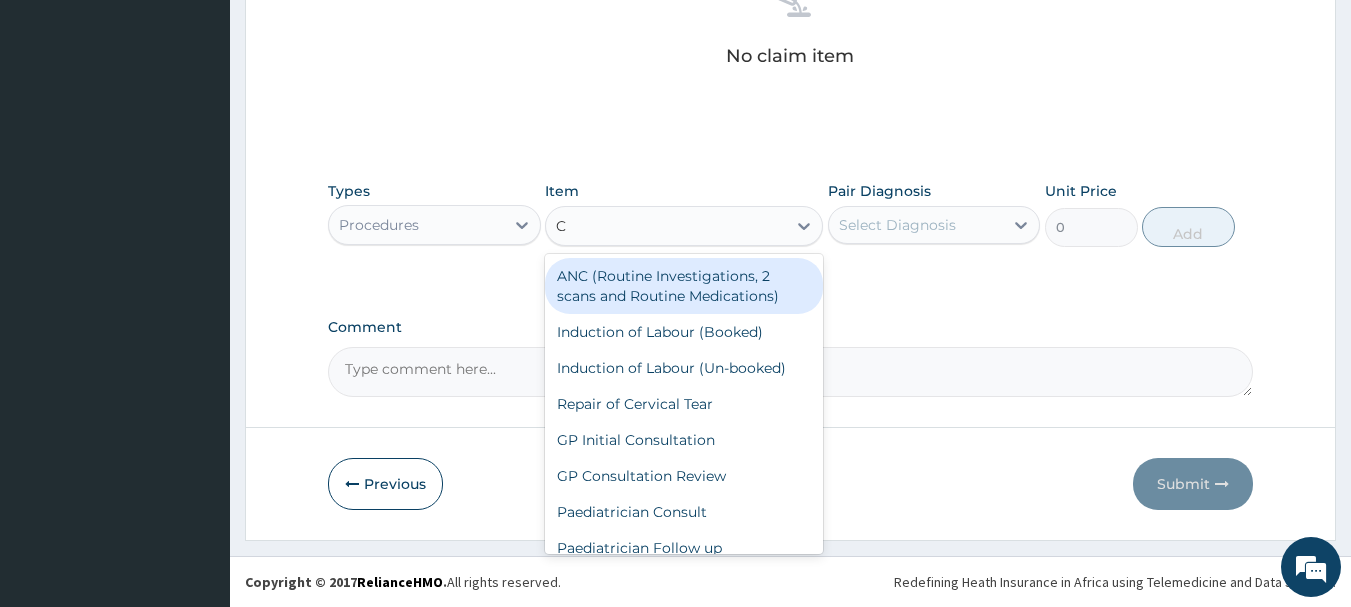 type on "CO" 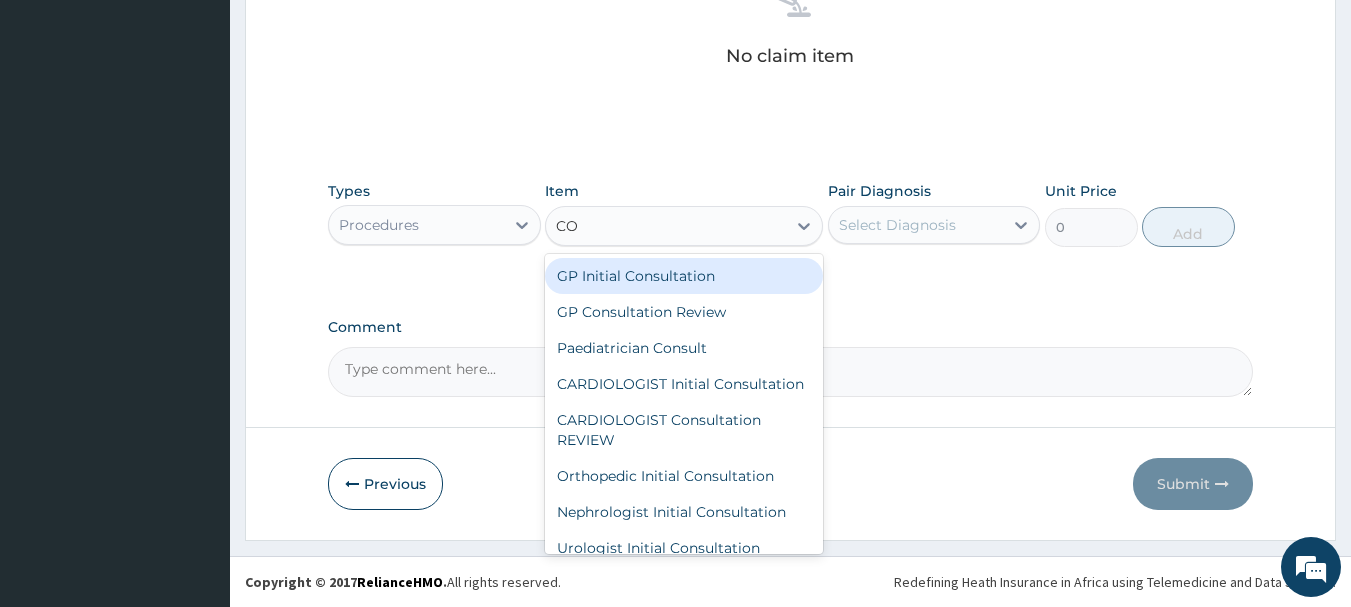 click on "GP Initial Consultation" at bounding box center [684, 276] 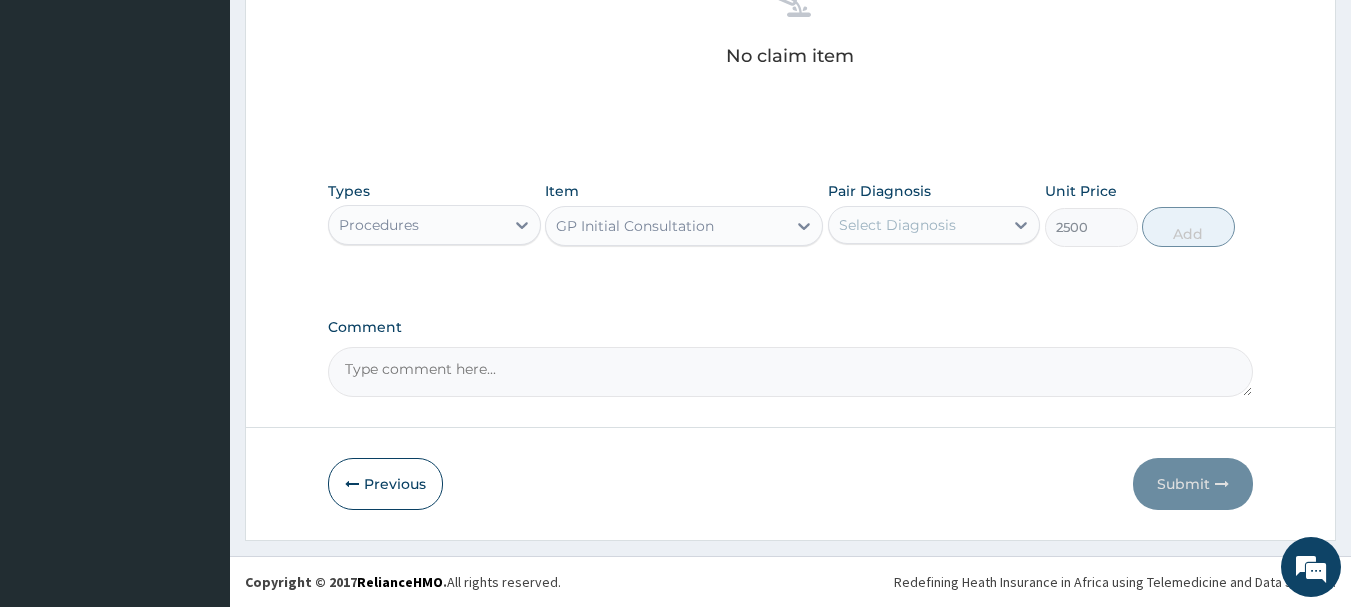 click on "Select Diagnosis" at bounding box center [897, 225] 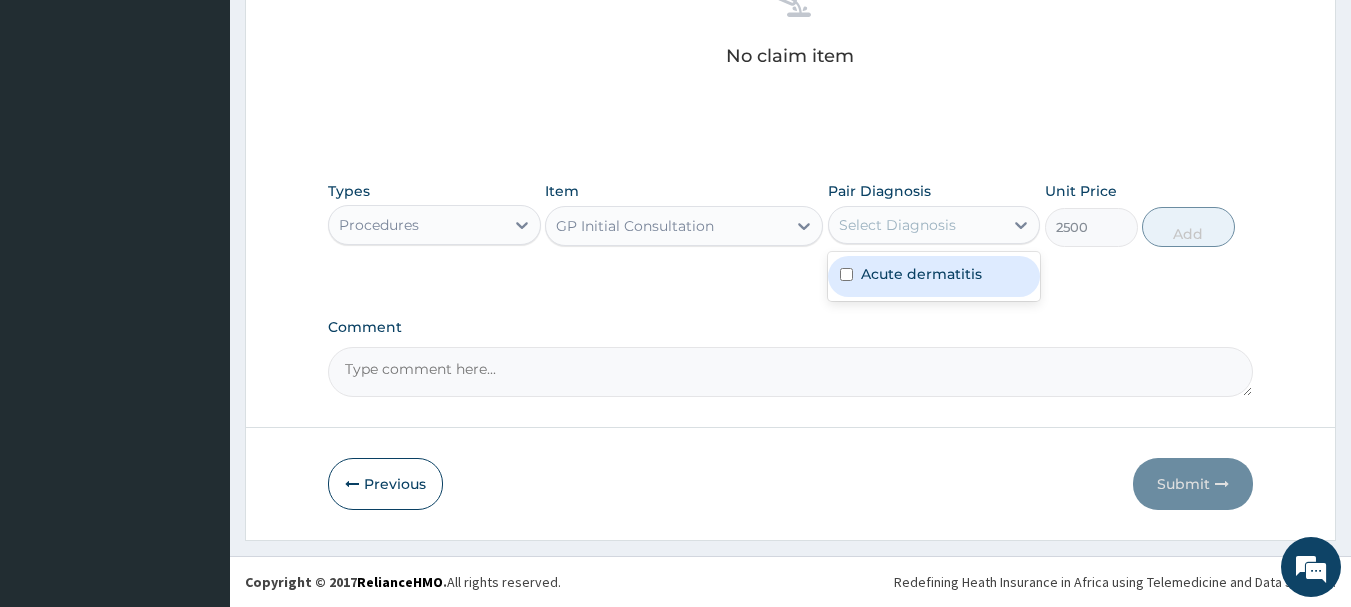 click on "Acute dermatitis" at bounding box center [921, 274] 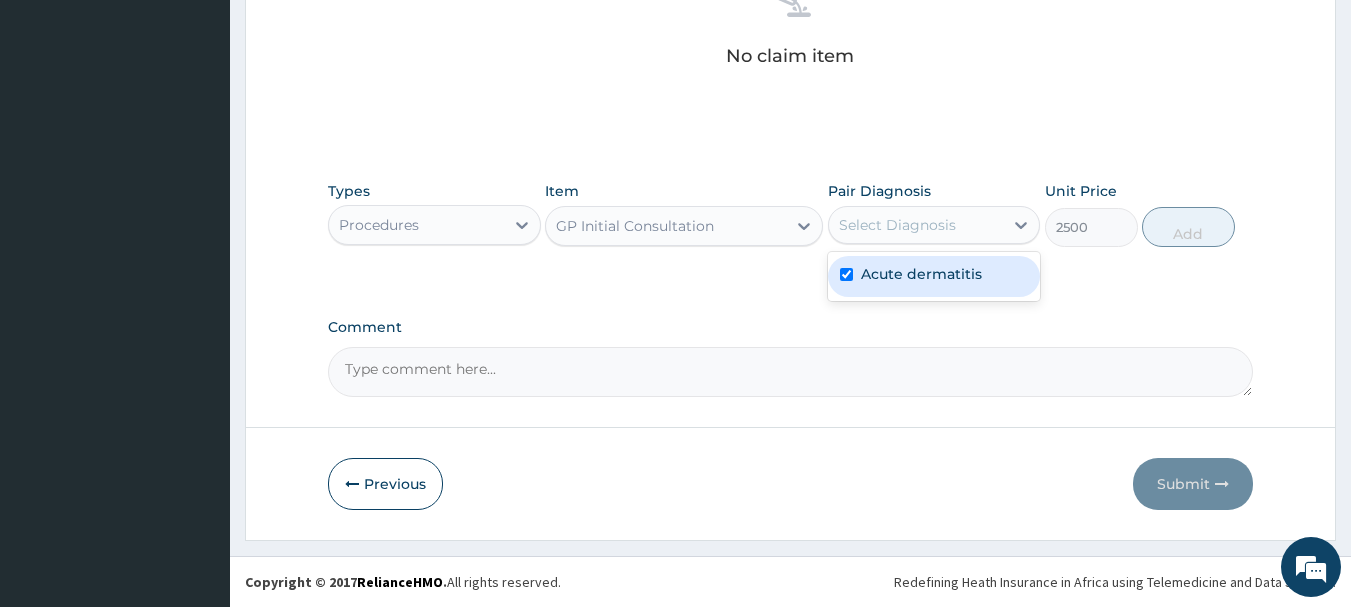 checkbox on "true" 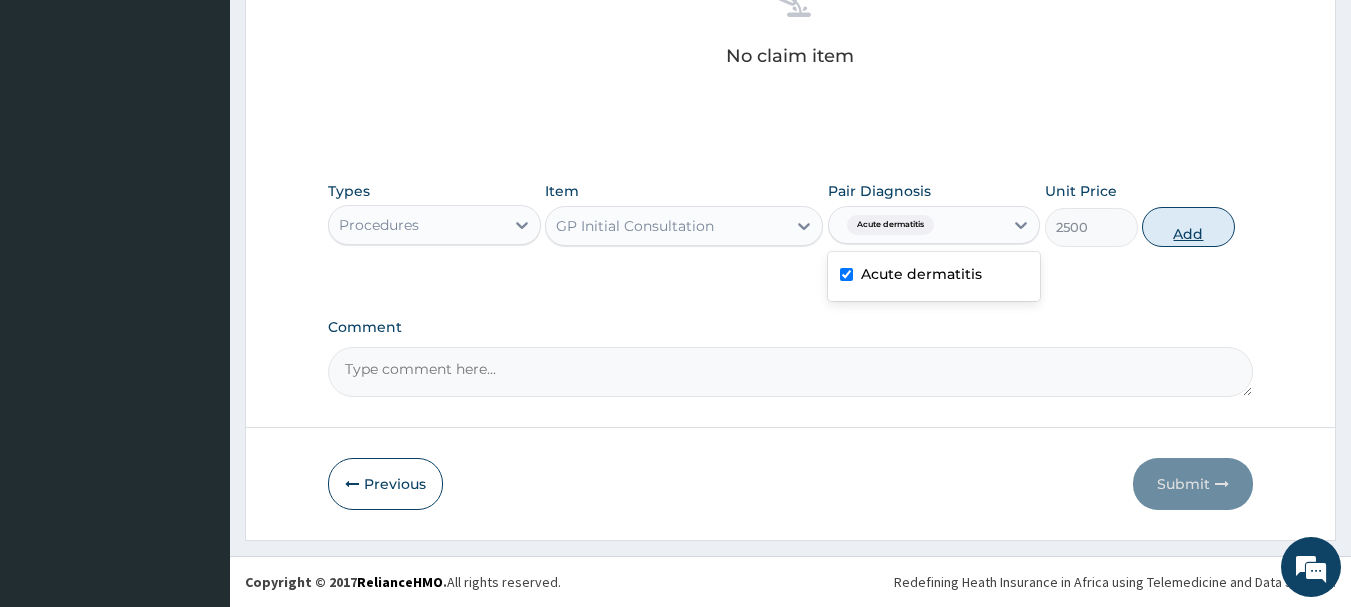 click on "Add" at bounding box center [1188, 227] 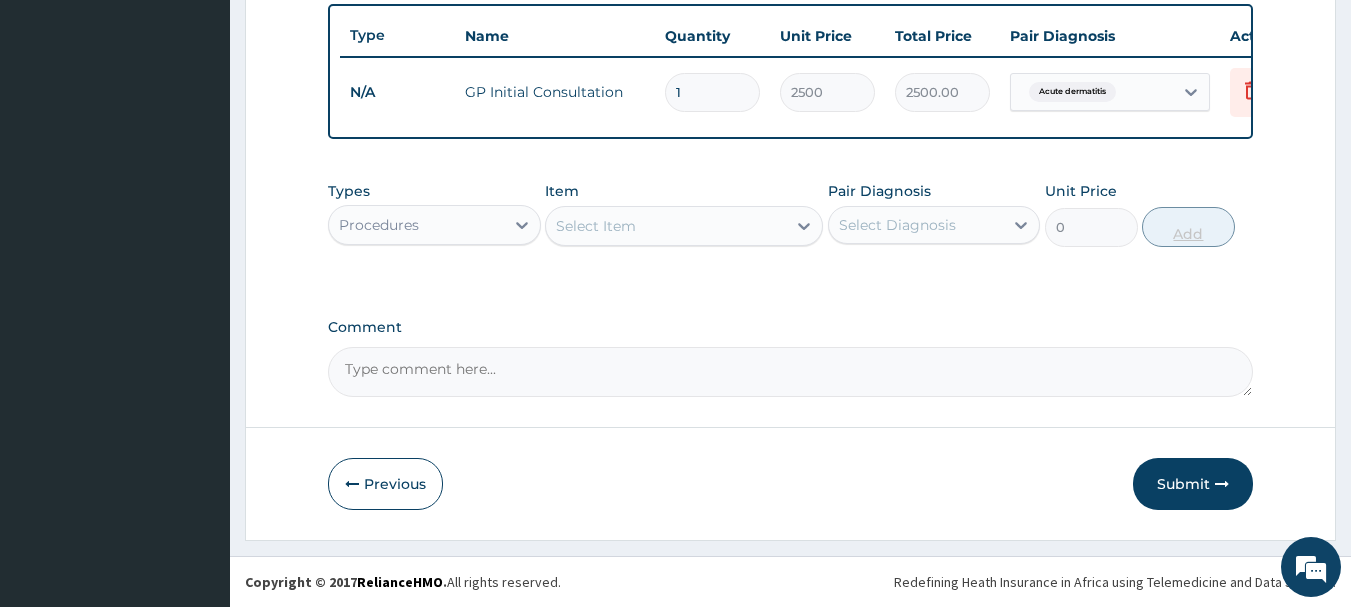 scroll, scrollTop: 755, scrollLeft: 0, axis: vertical 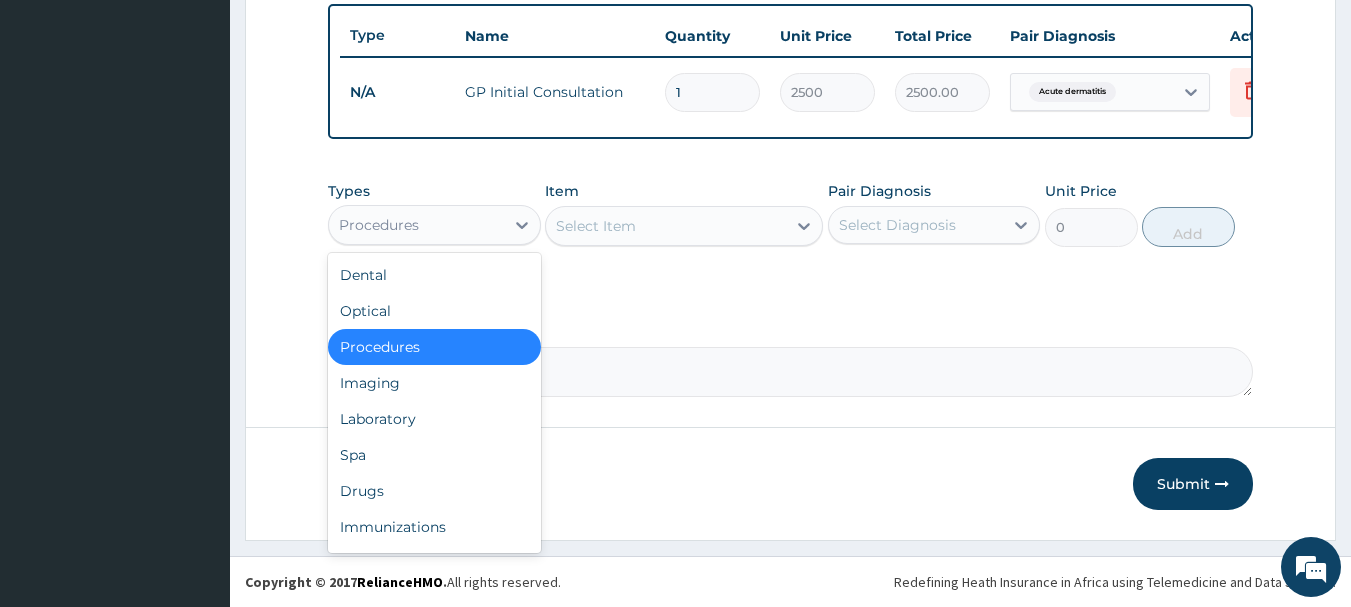 click on "Procedures" at bounding box center (416, 225) 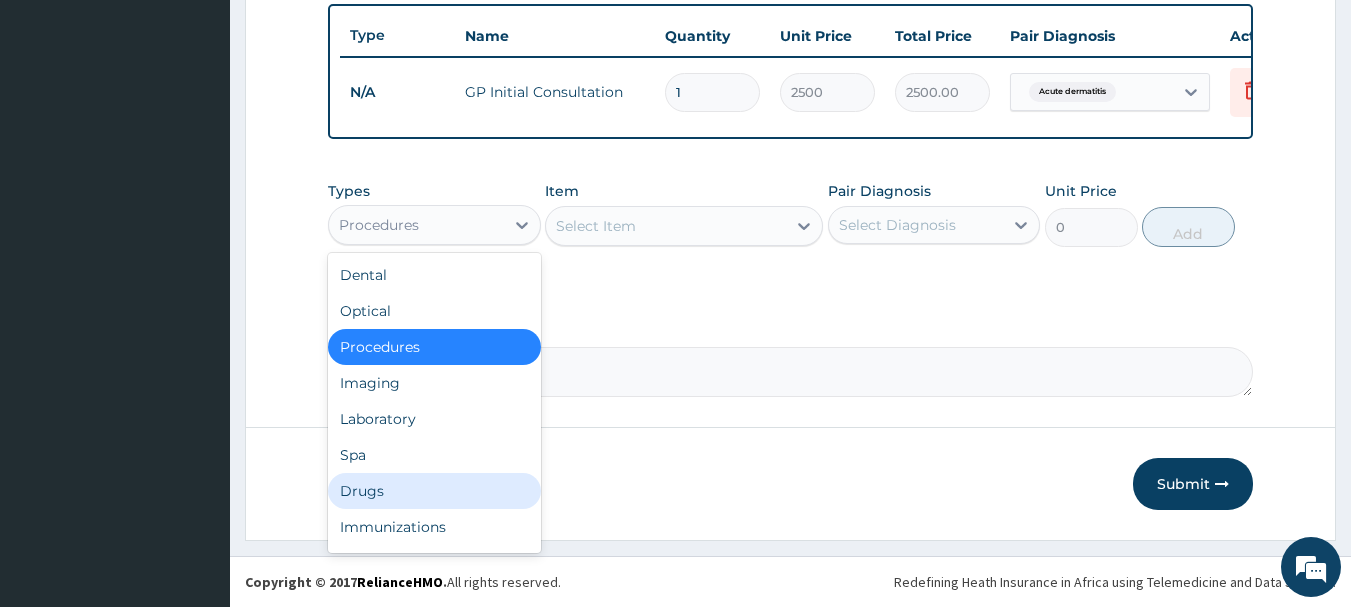 click on "Drugs" at bounding box center [434, 491] 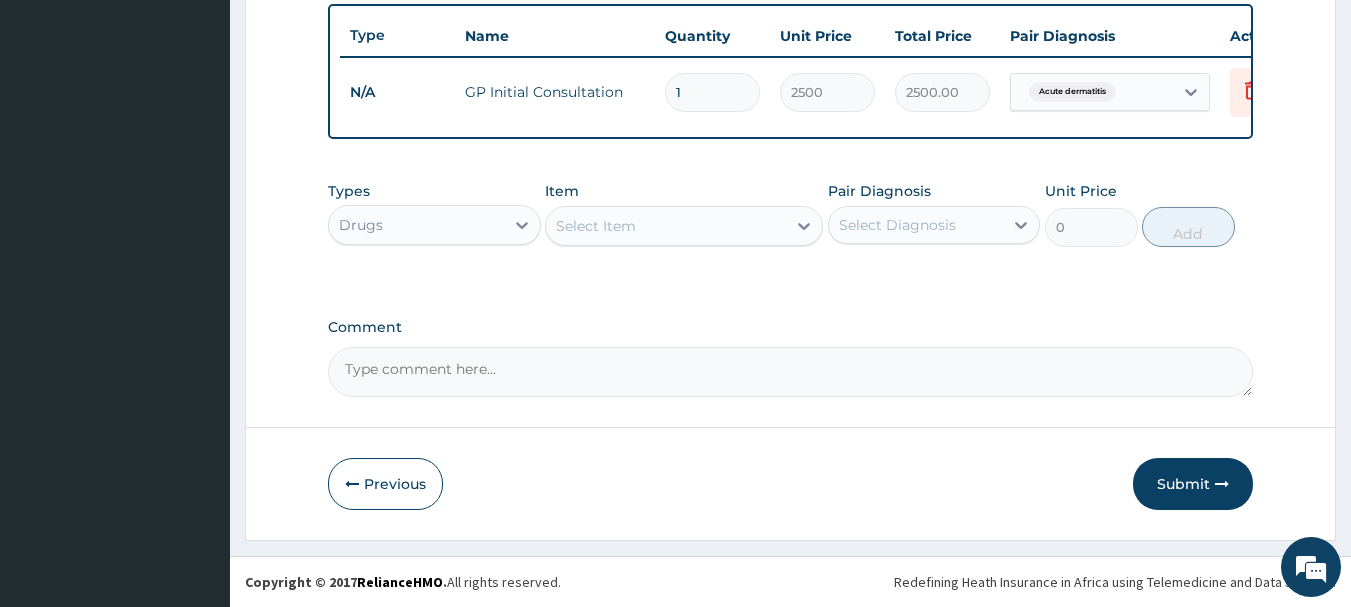 click on "Select Item" at bounding box center [596, 226] 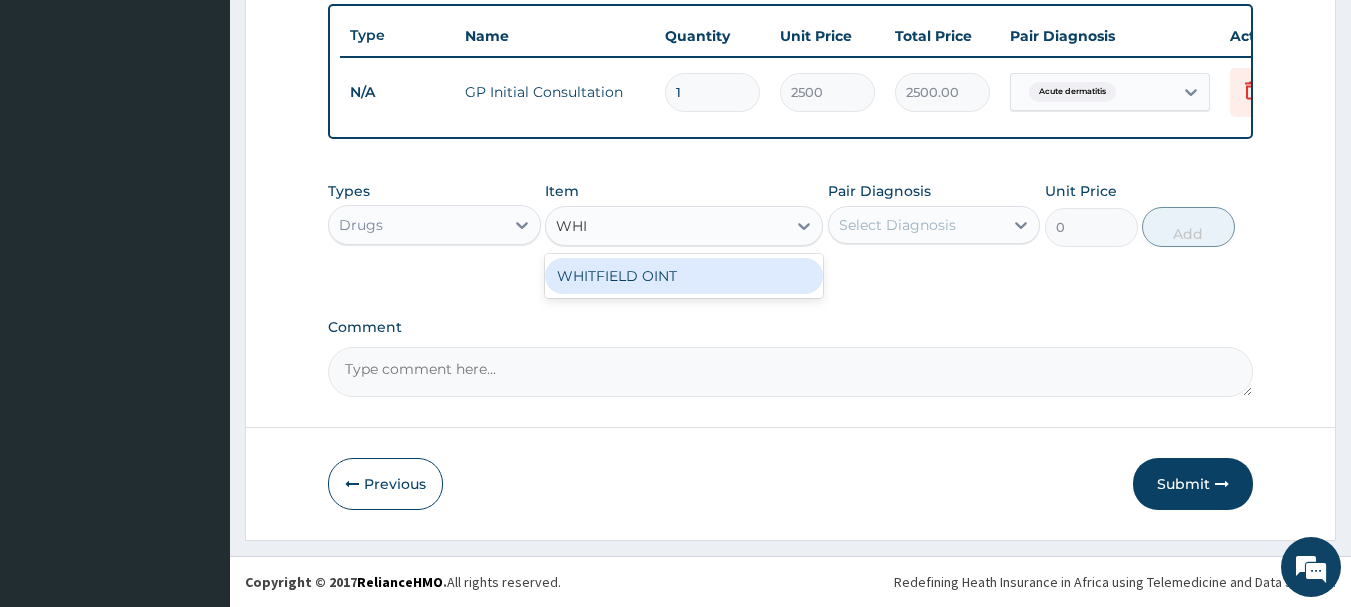 type on "WHIT" 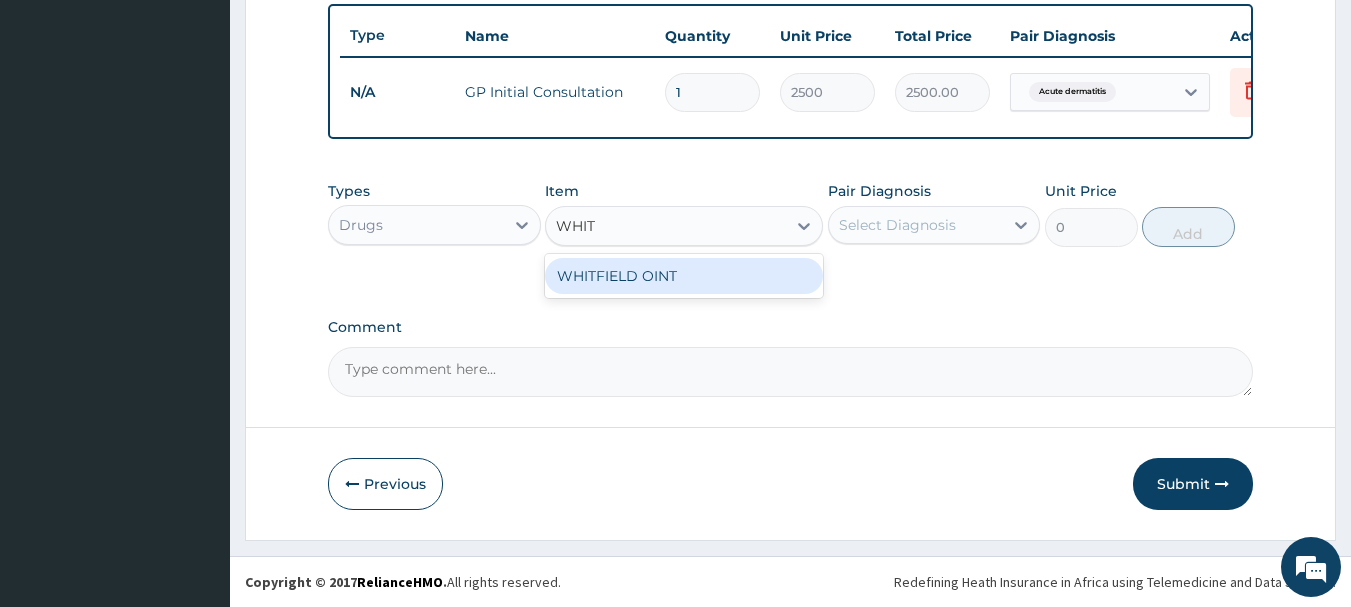 click on "WHITFIELD OINT" at bounding box center [684, 276] 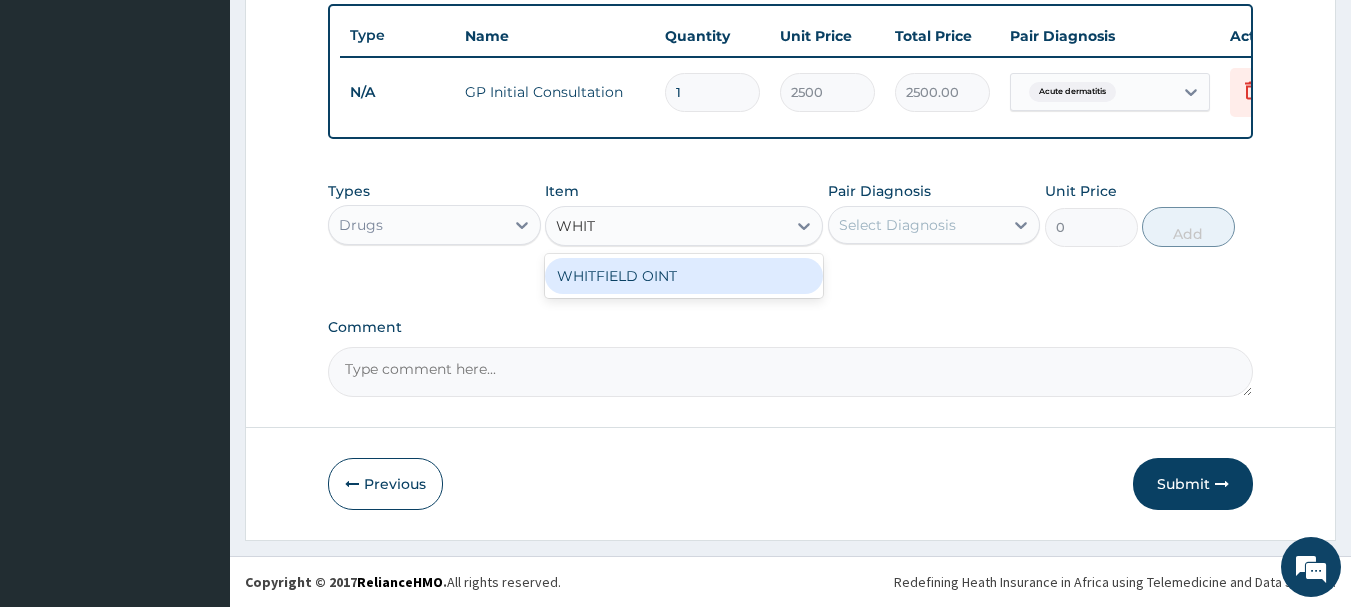 type 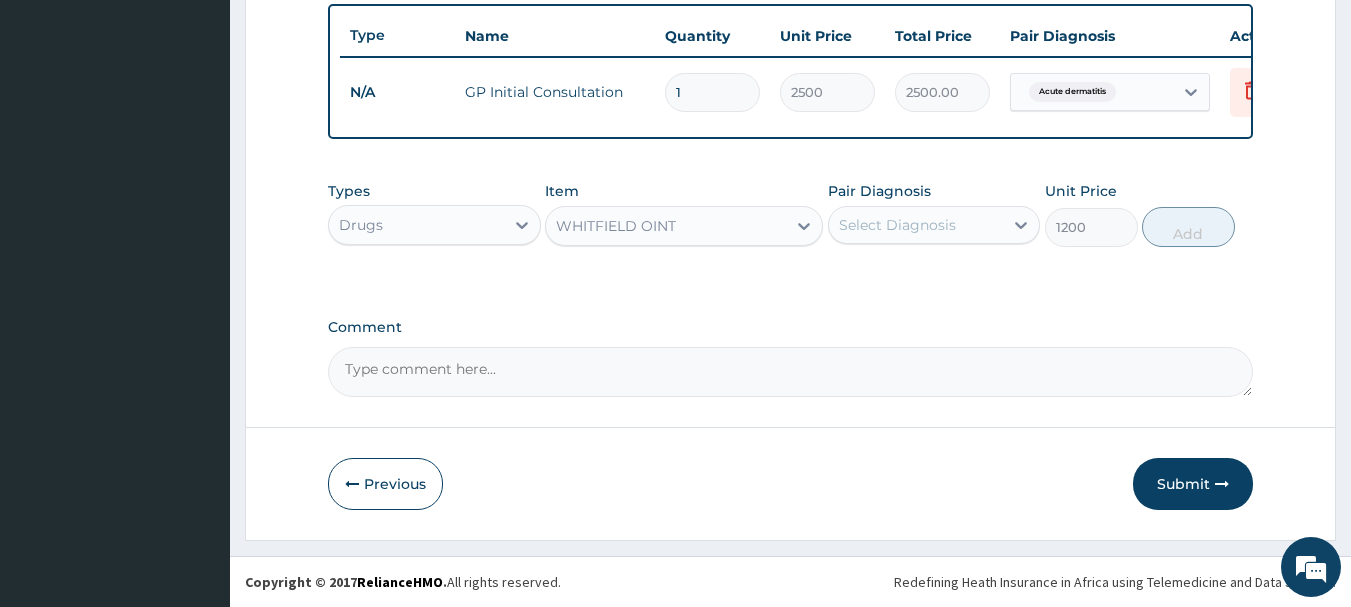 click on "Select Diagnosis" at bounding box center (897, 225) 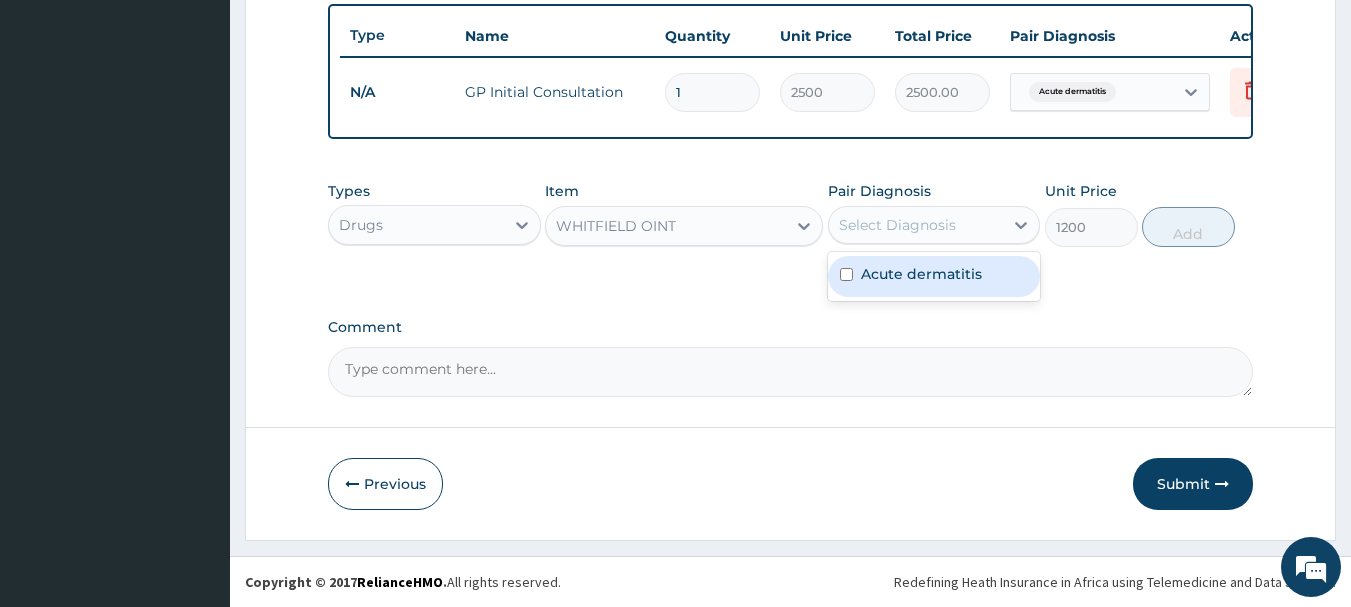 click on "Acute dermatitis" at bounding box center (921, 274) 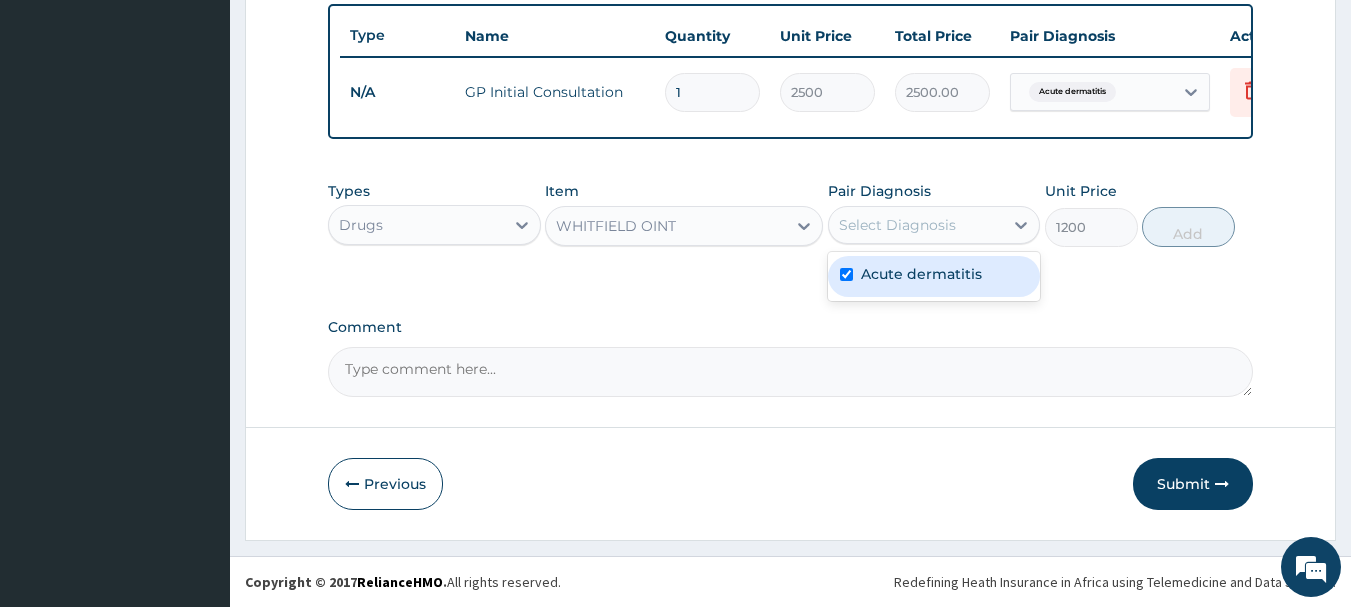 checkbox on "true" 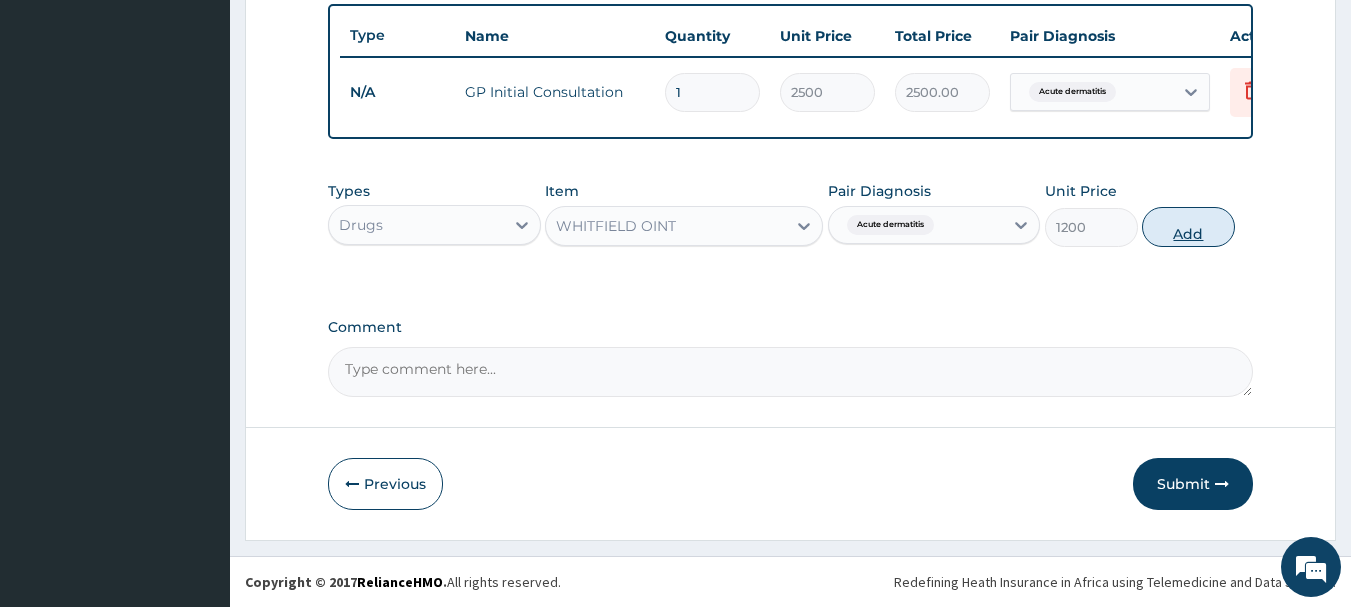 click on "Add" at bounding box center [1188, 227] 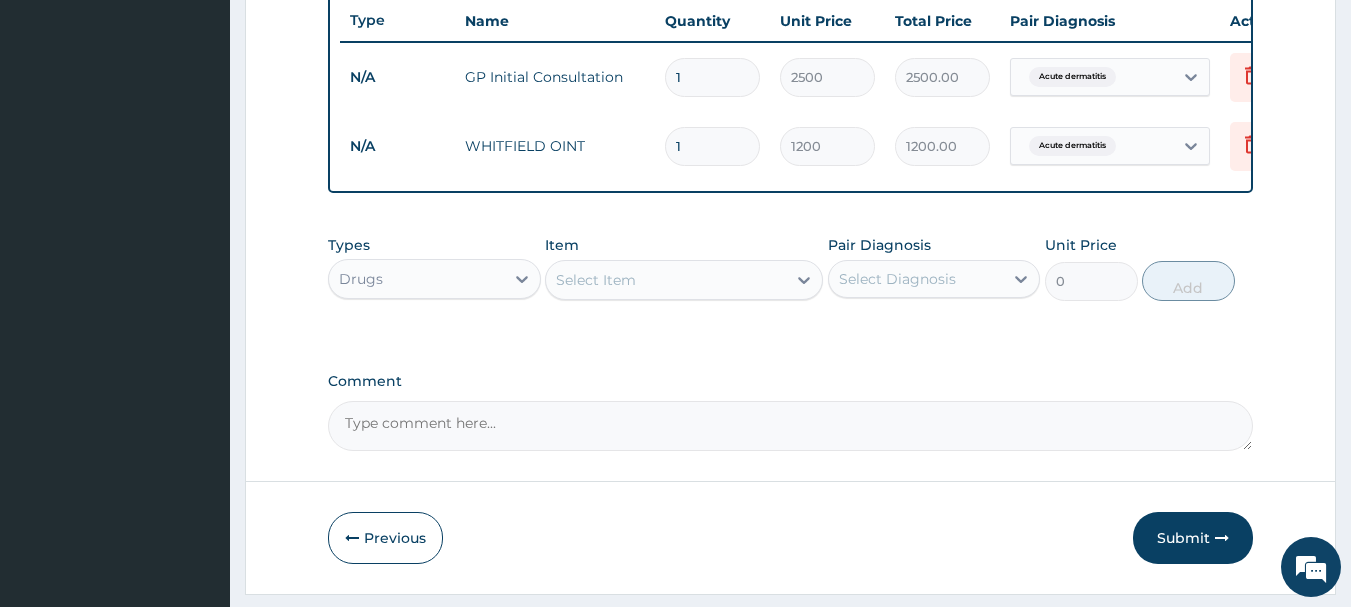 click on "Select Item" at bounding box center (596, 280) 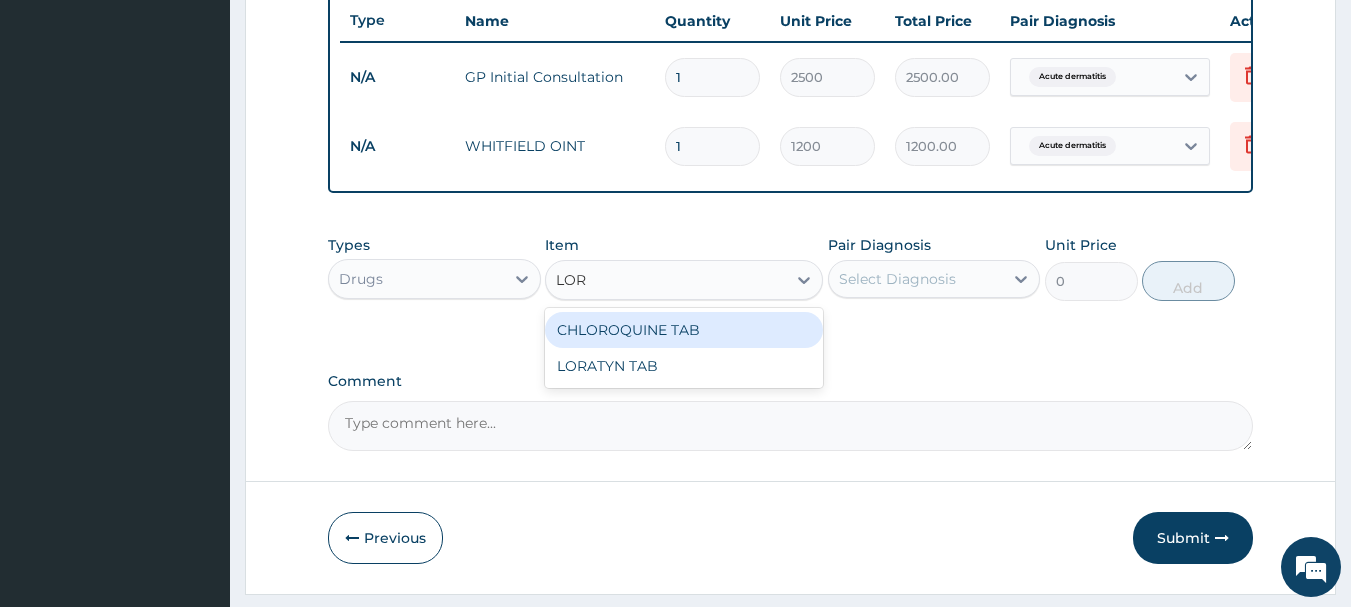 type on "LORA" 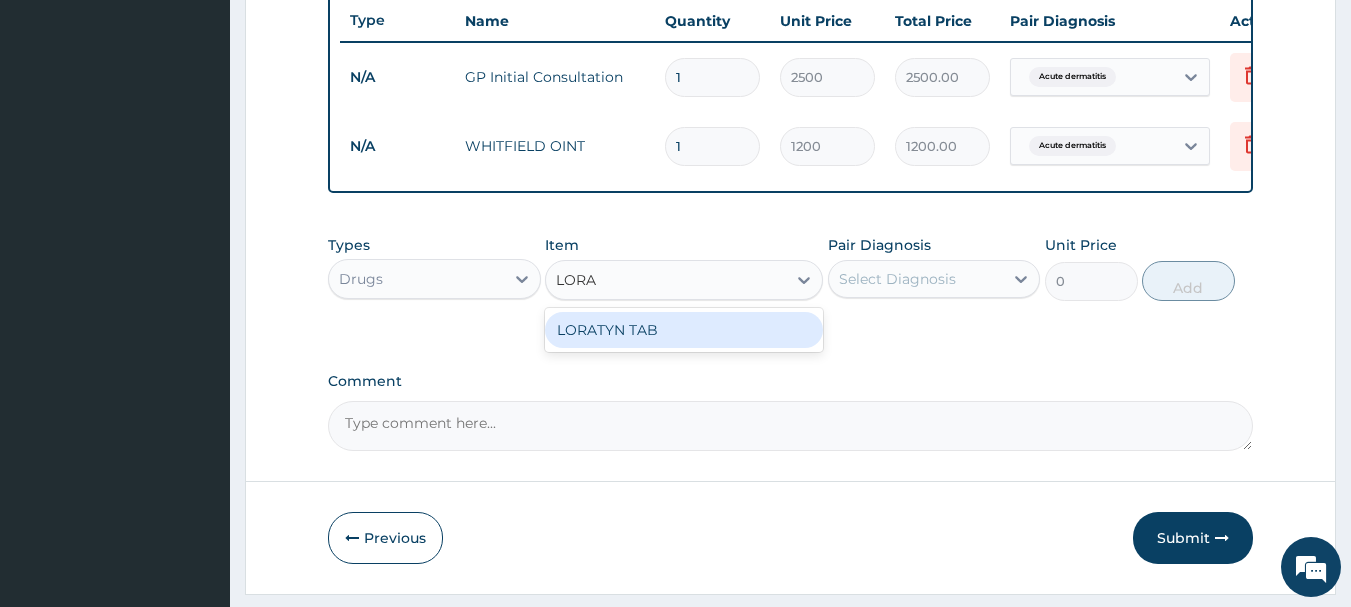 click on "LORATYN TAB" at bounding box center (684, 330) 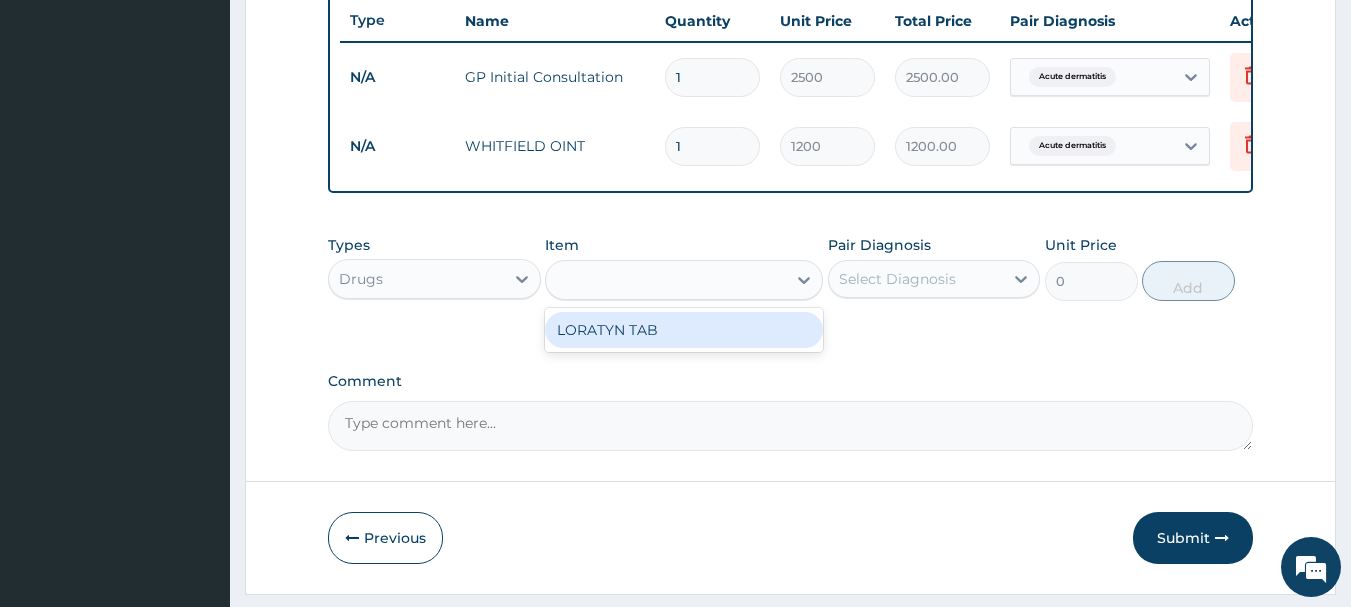 type on "200" 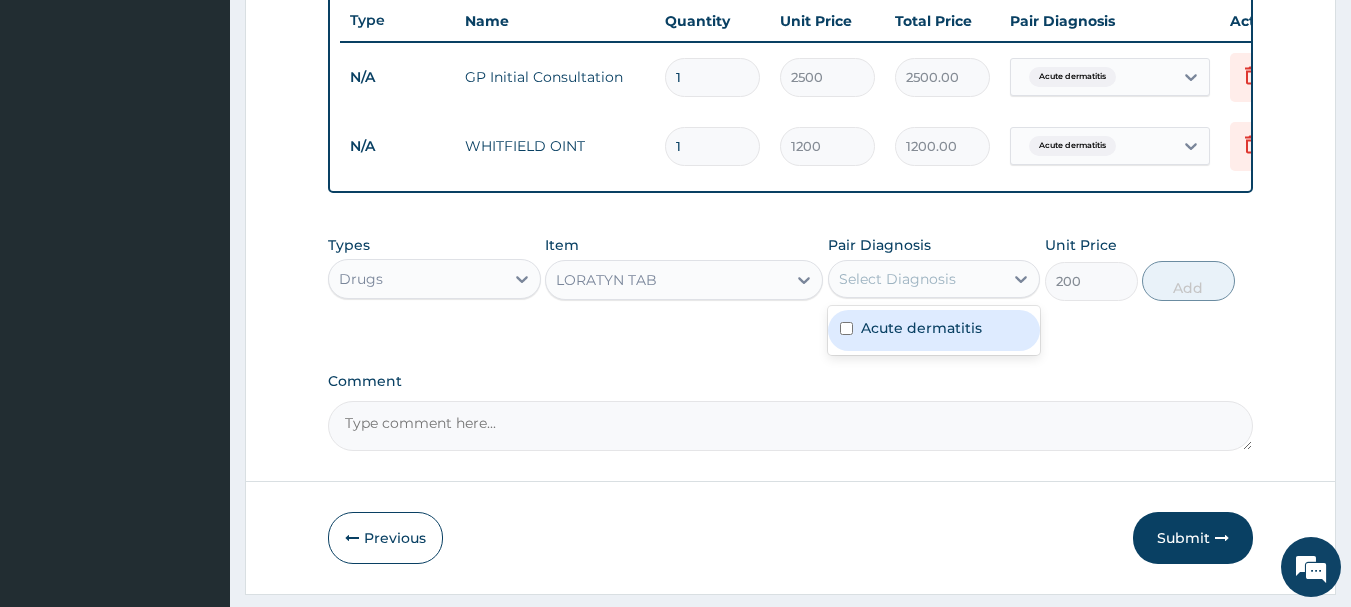 click on "Select Diagnosis" at bounding box center (897, 279) 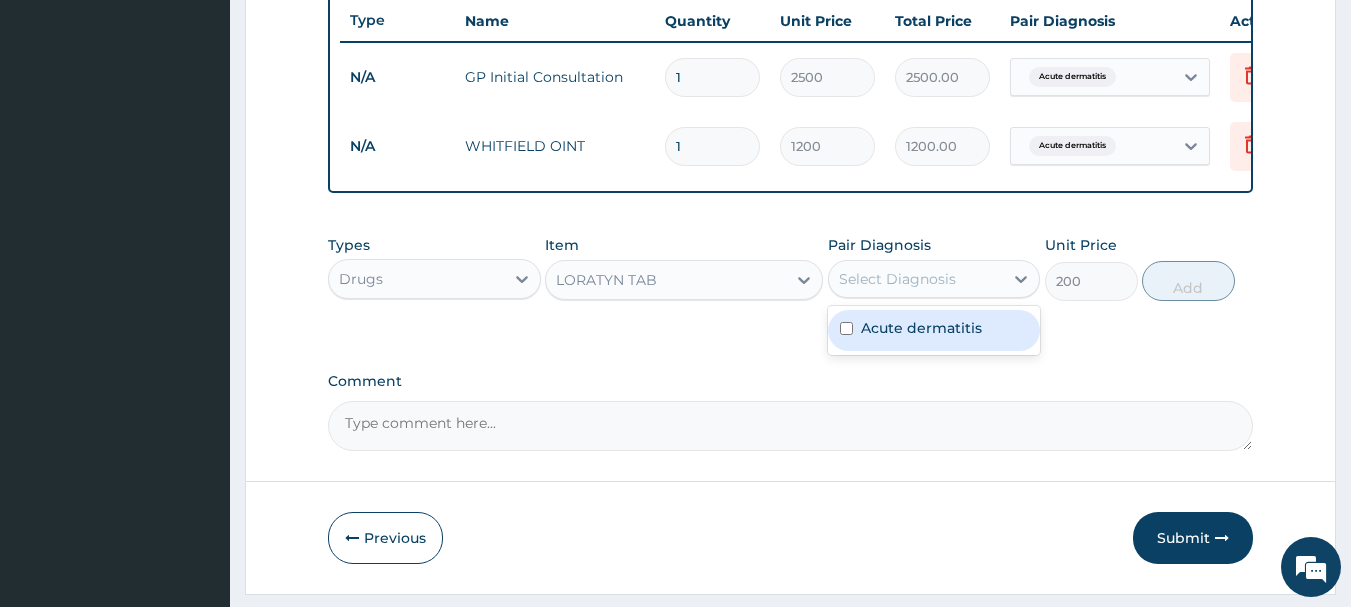 click on "Acute dermatitis" at bounding box center (921, 328) 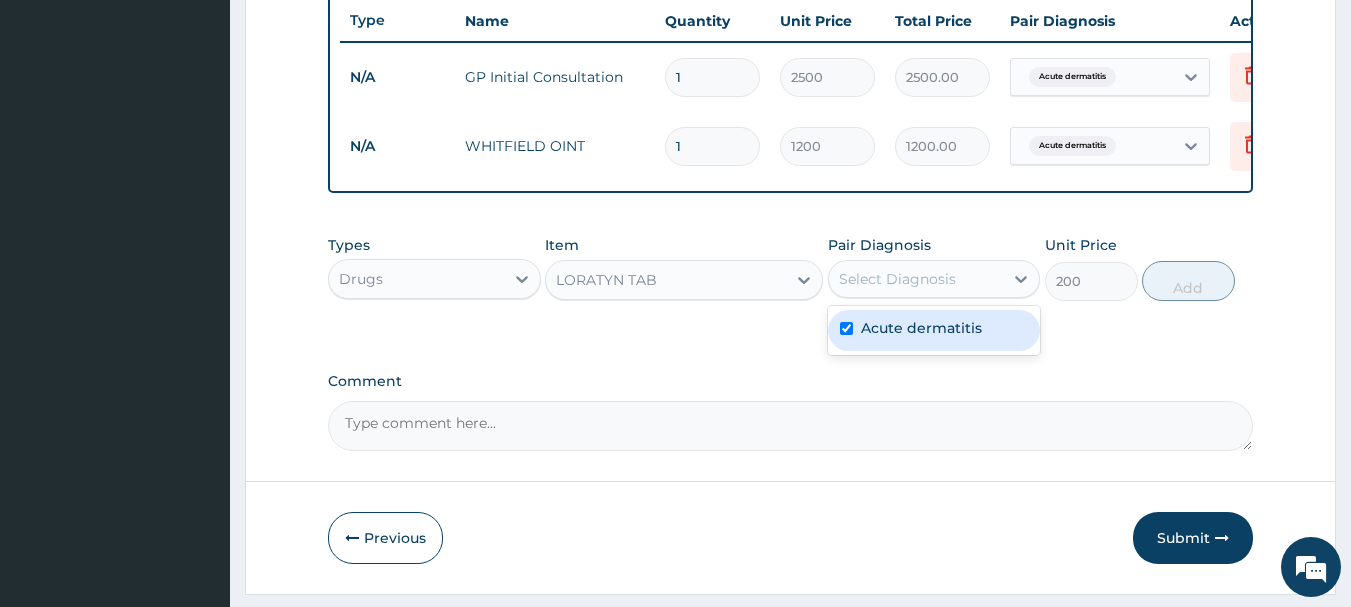checkbox on "true" 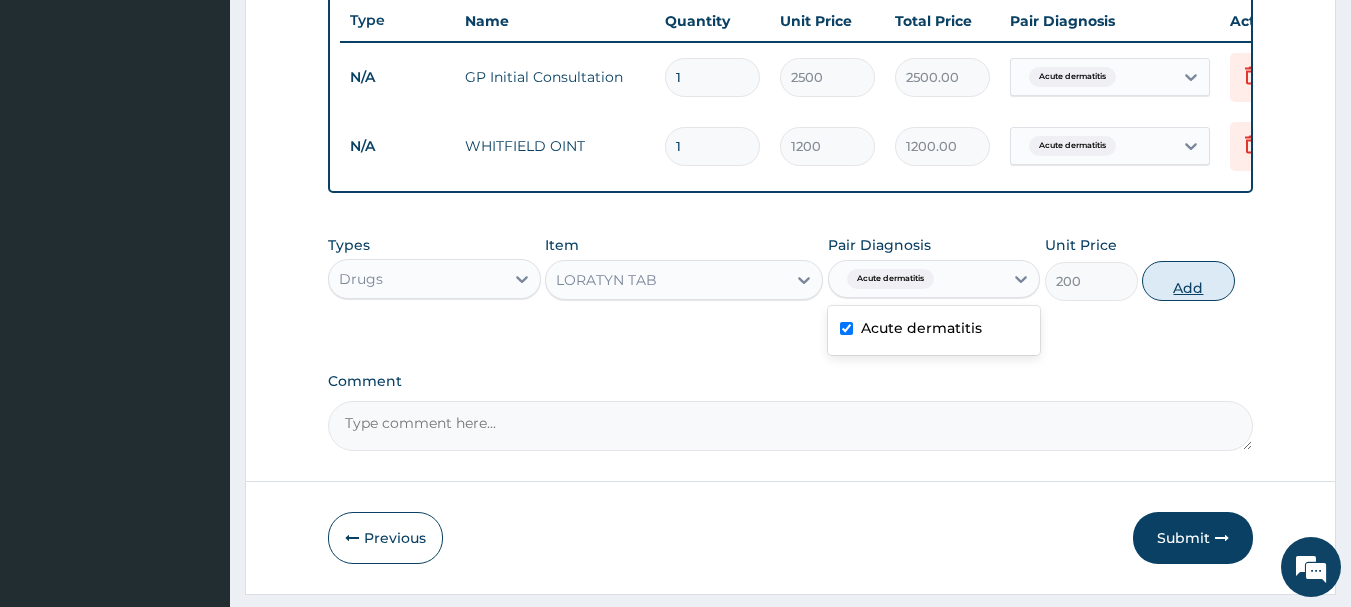 click on "Add" at bounding box center [1188, 281] 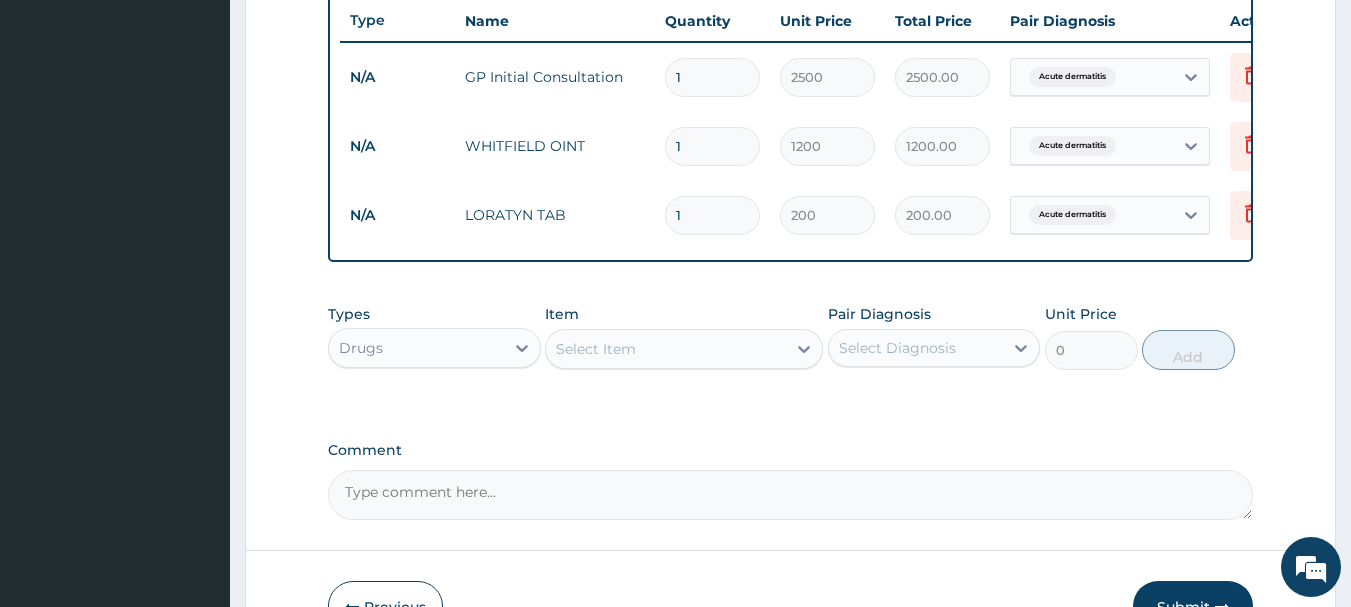 type on "2" 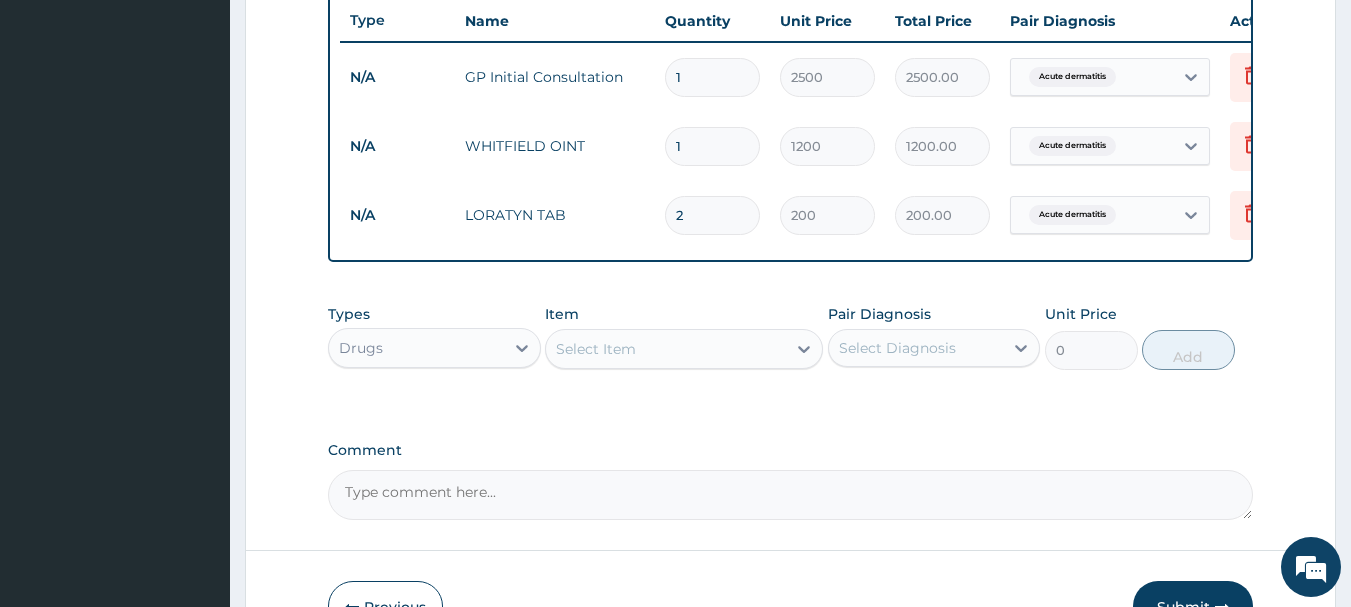 type on "400.00" 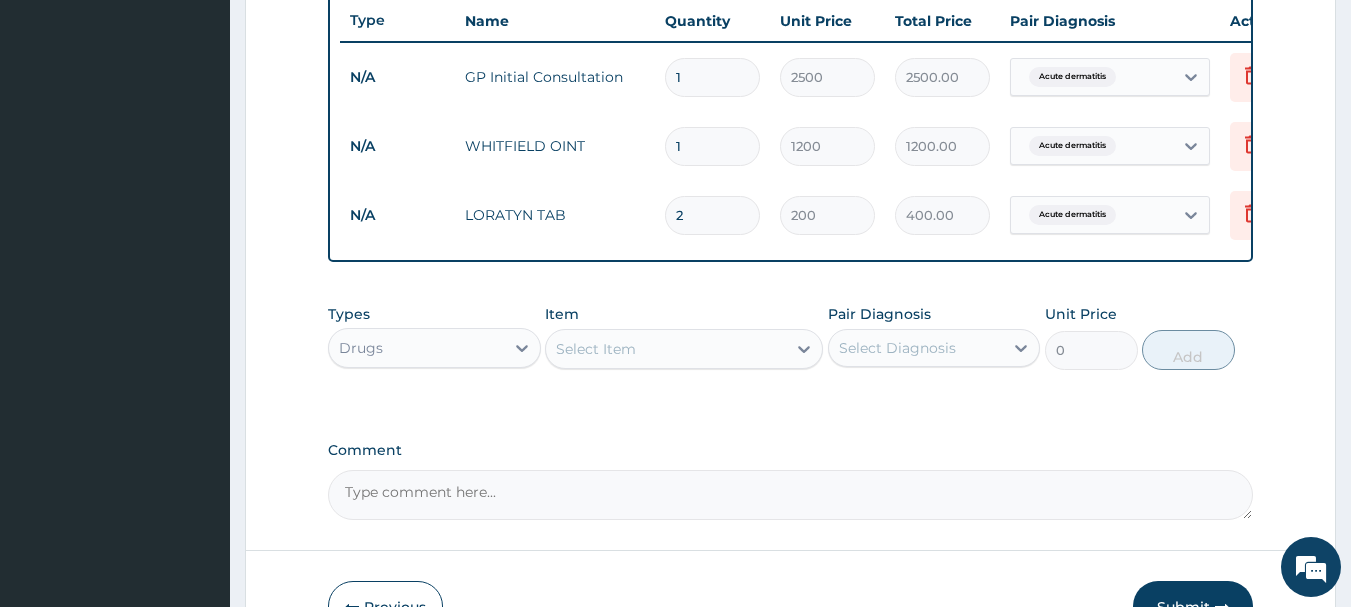type on "3" 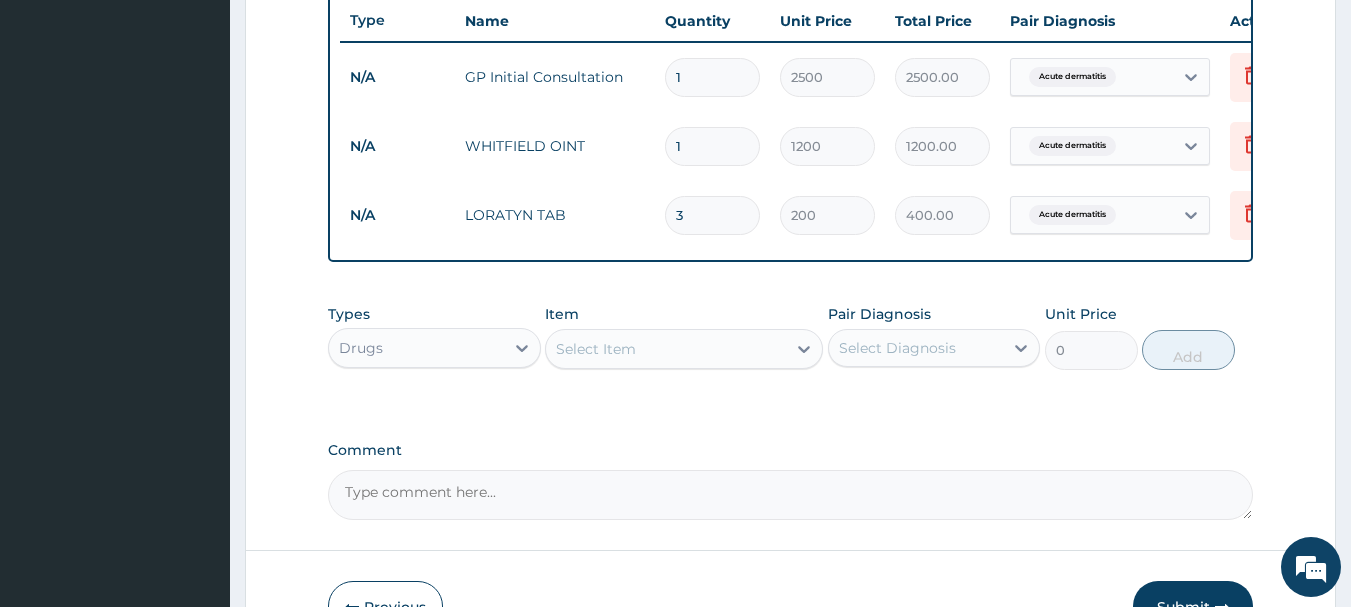 type on "600.00" 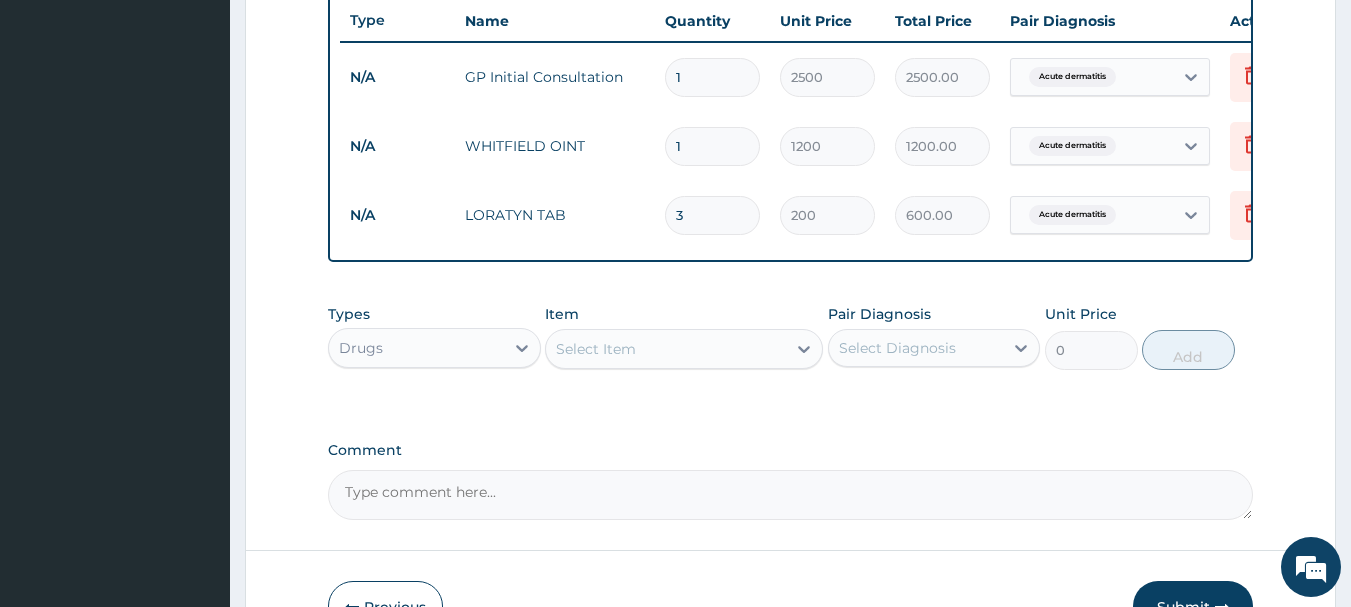 type on "4" 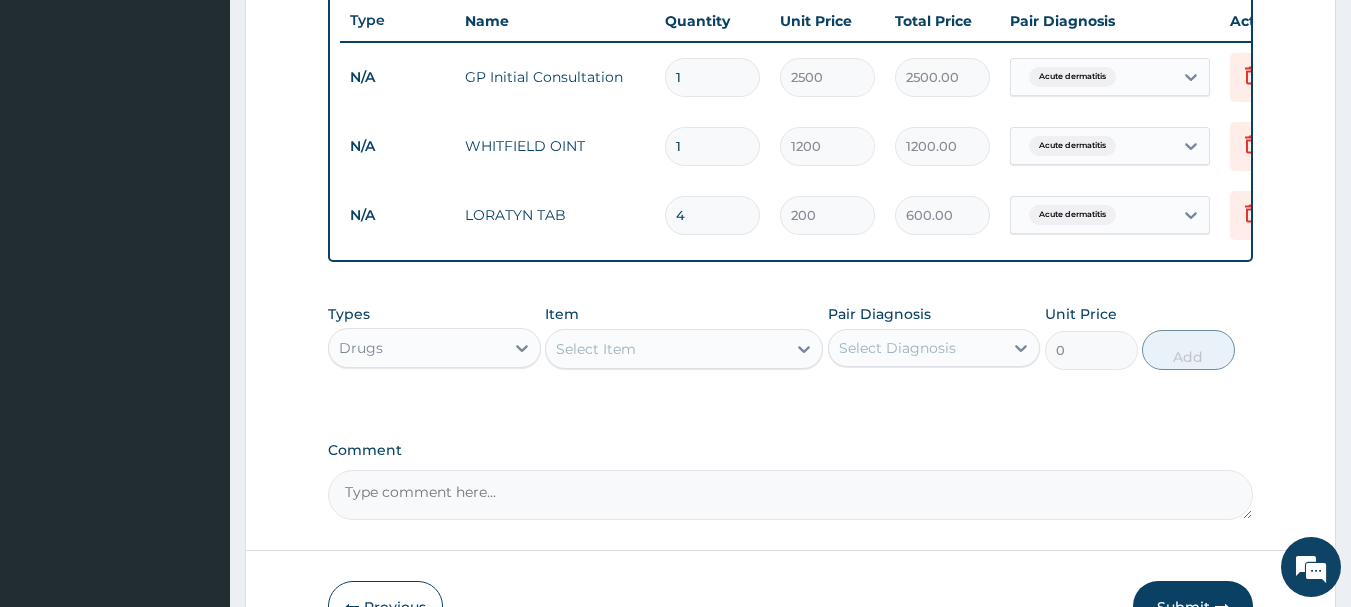 type on "800.00" 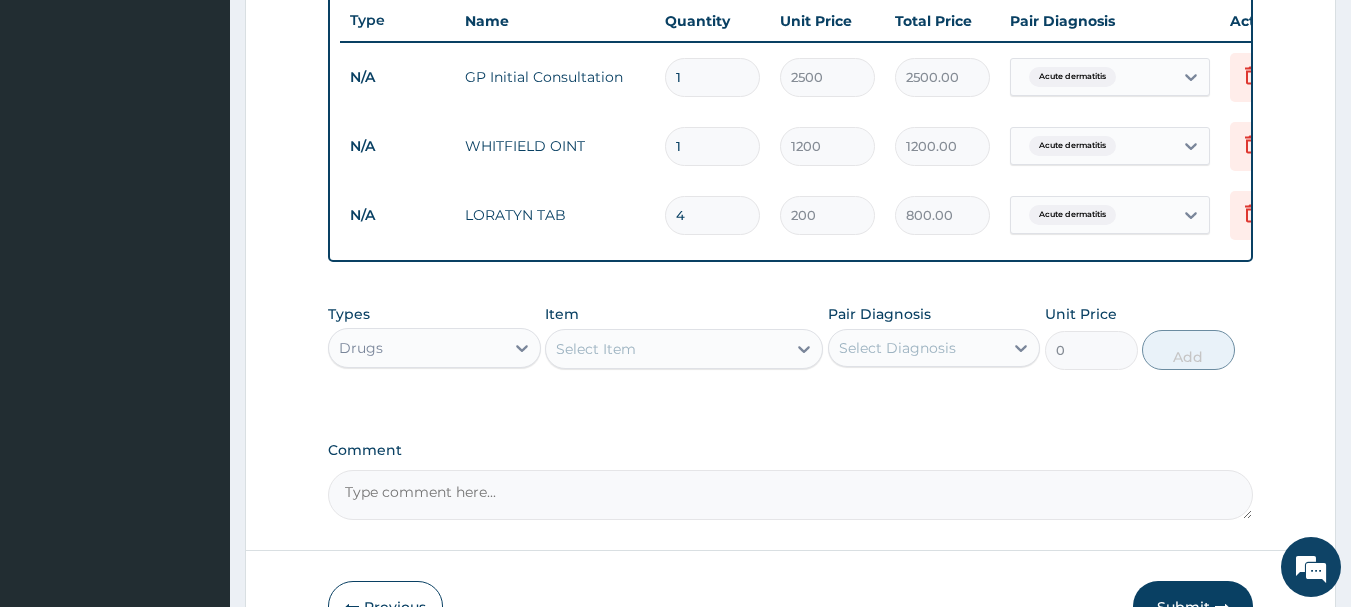 type on "5" 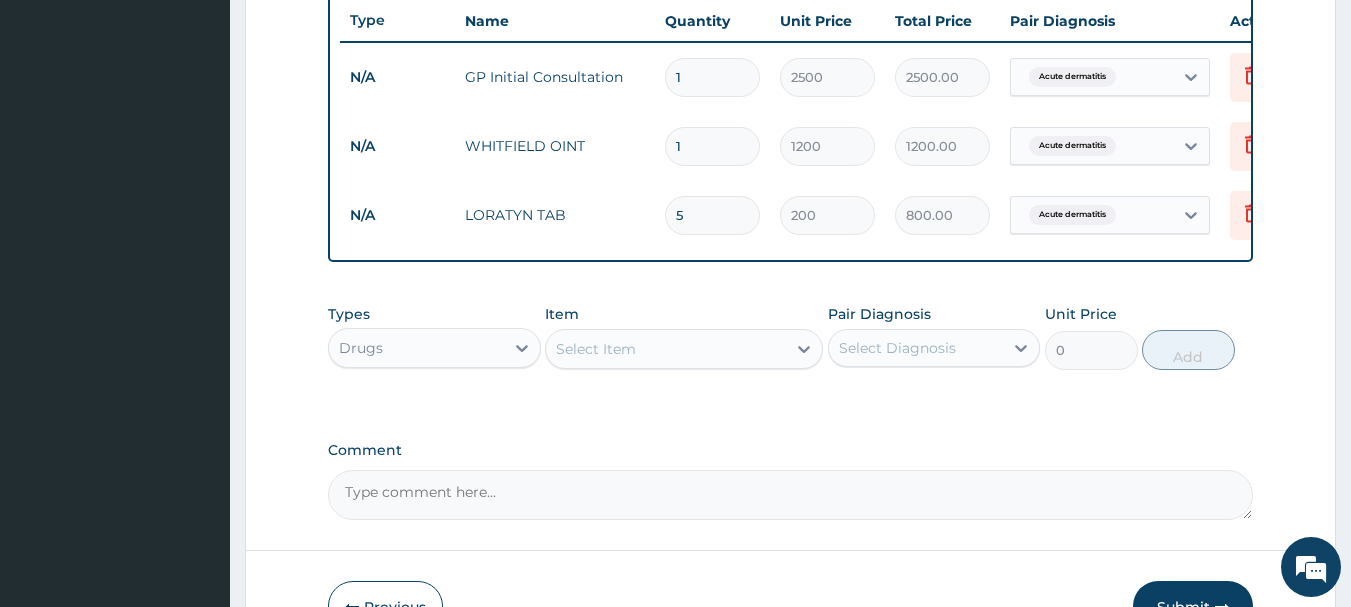 type on "1000.00" 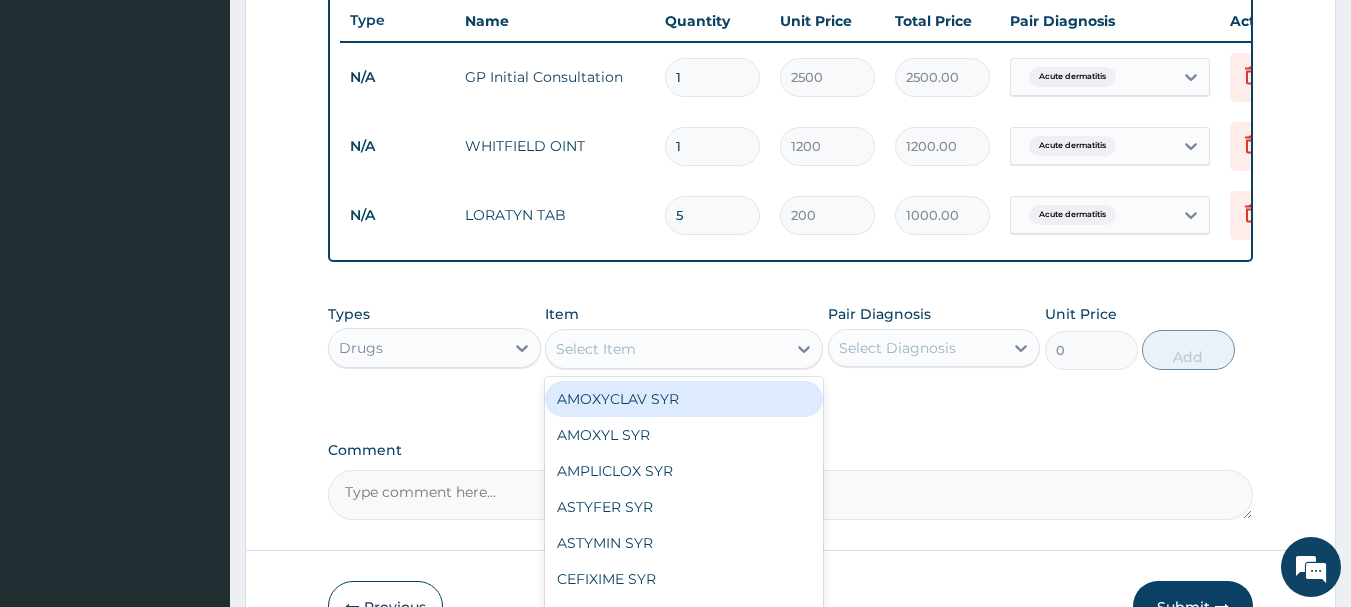 click on "Select Item" at bounding box center [596, 349] 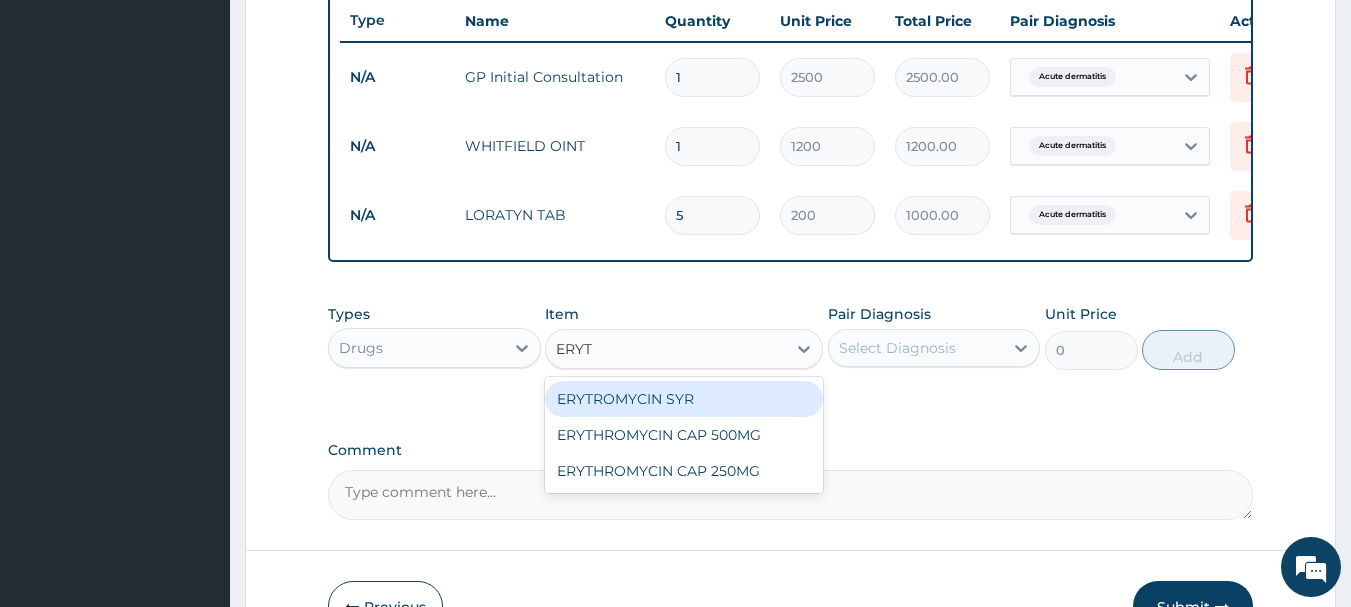 type on "ERYTH" 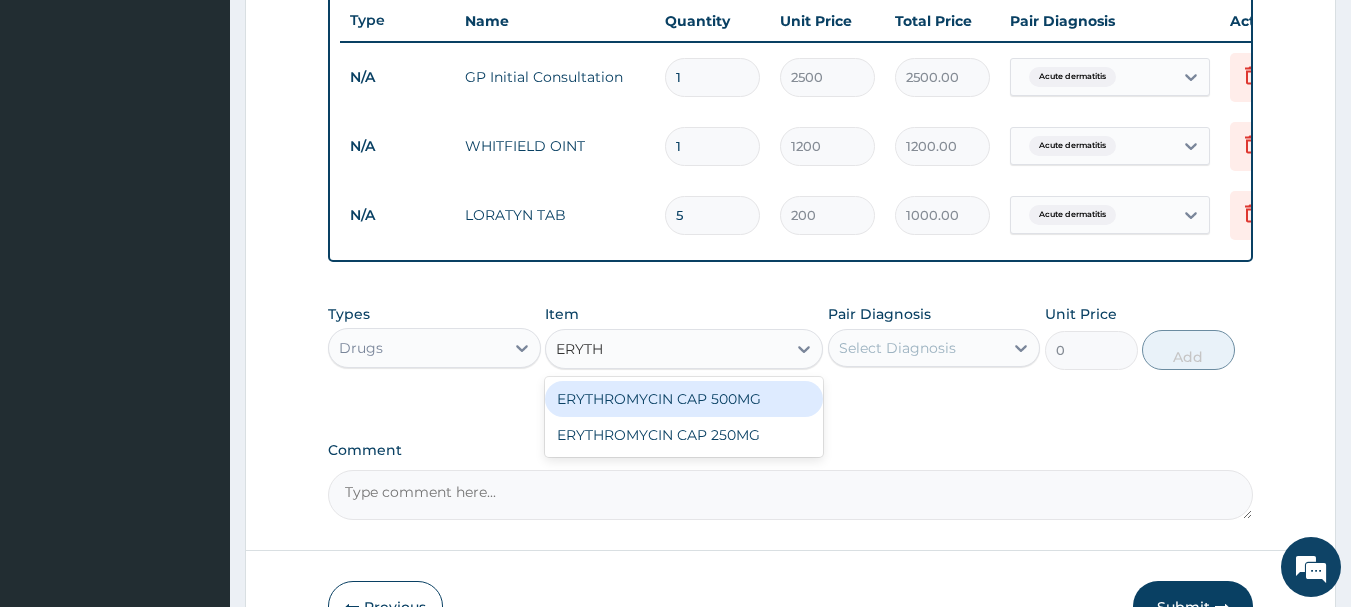 click on "ERYTHROMYCIN CAP 500MG" at bounding box center [684, 399] 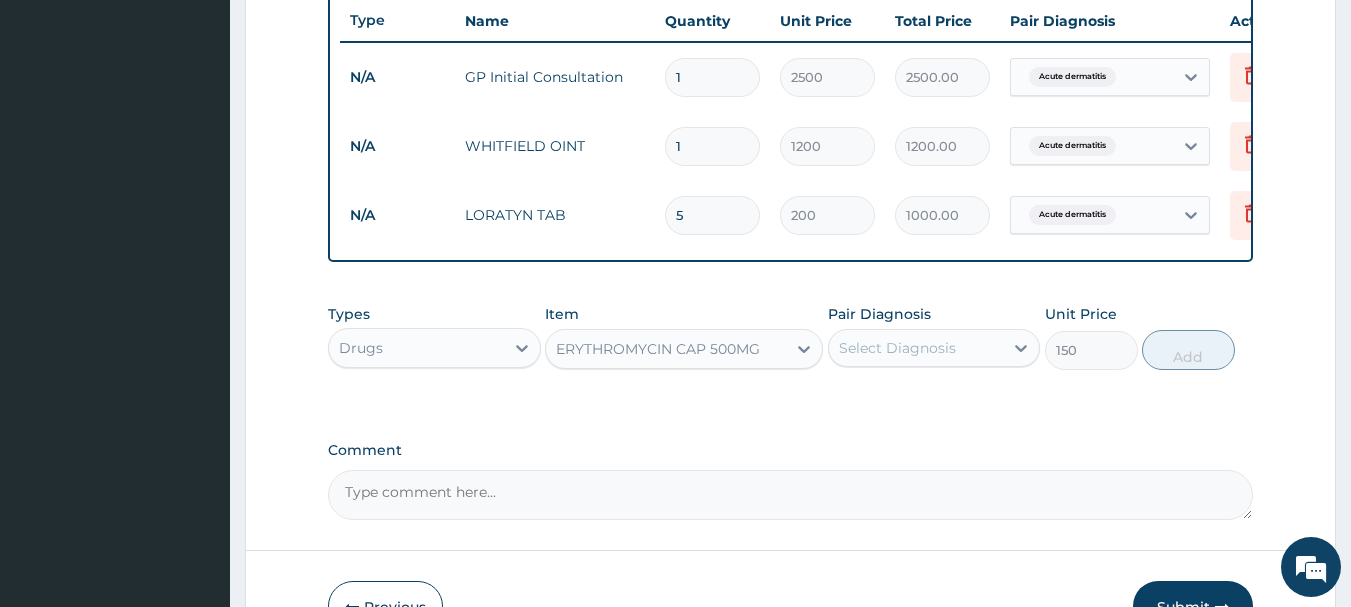 click on "Select Diagnosis" at bounding box center (897, 348) 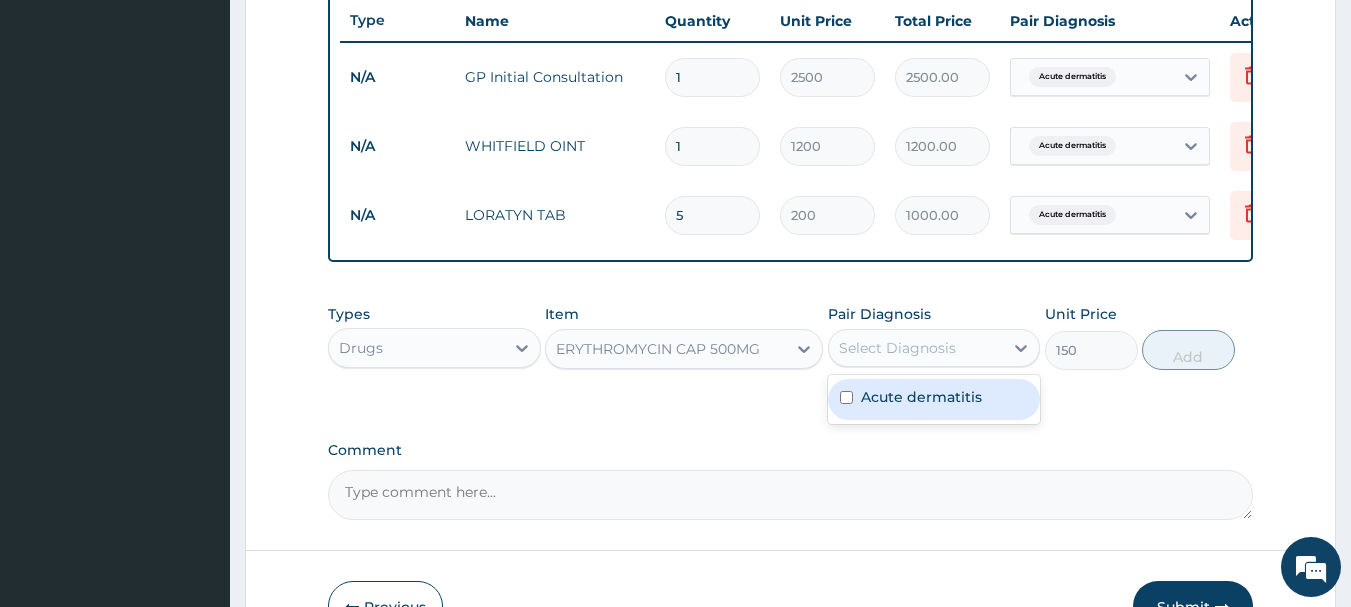 click on "Acute dermatitis" at bounding box center (921, 397) 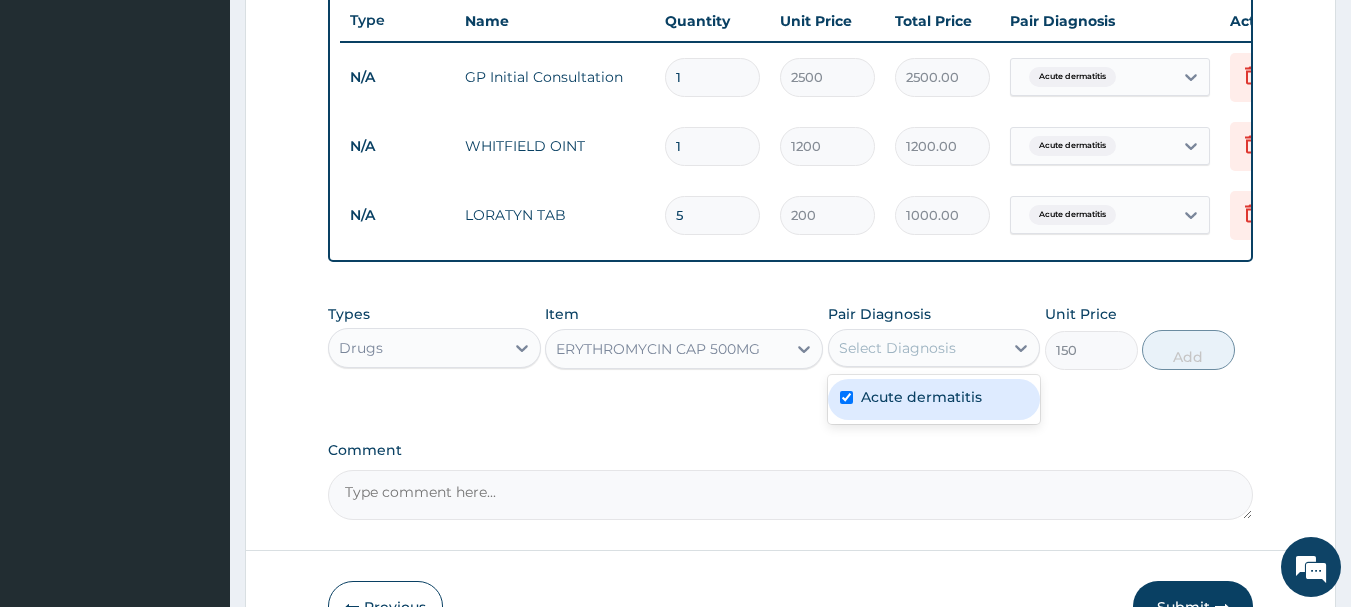 checkbox on "true" 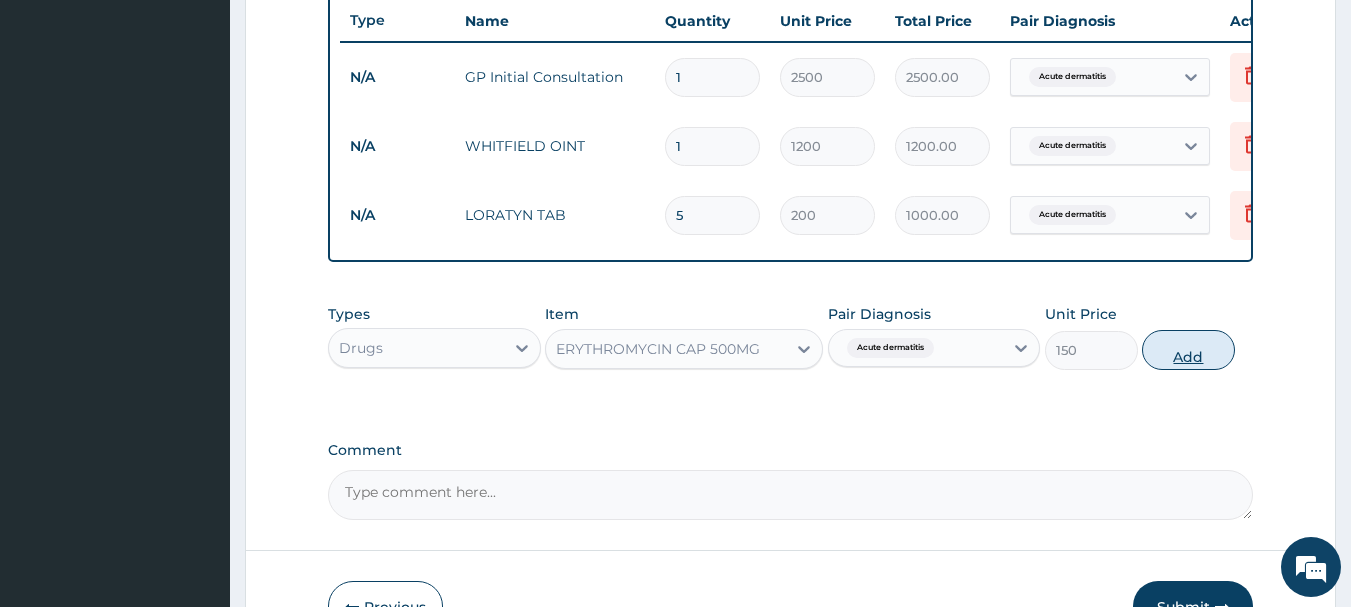 click on "Add" at bounding box center (1188, 350) 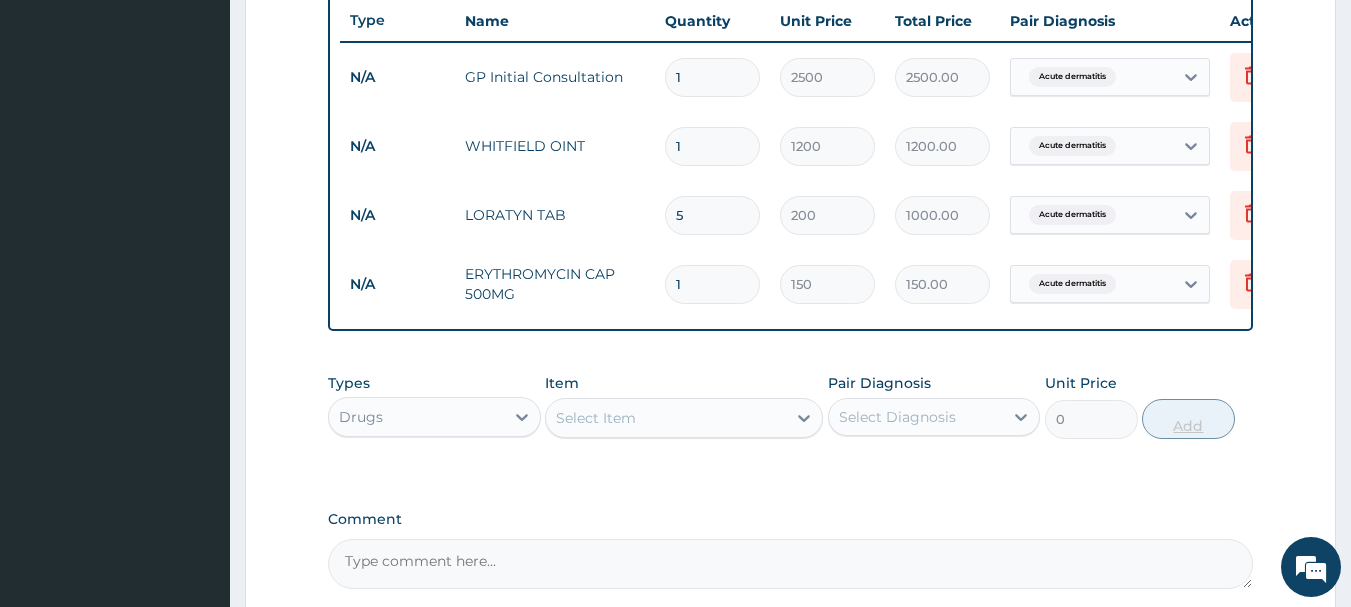 type 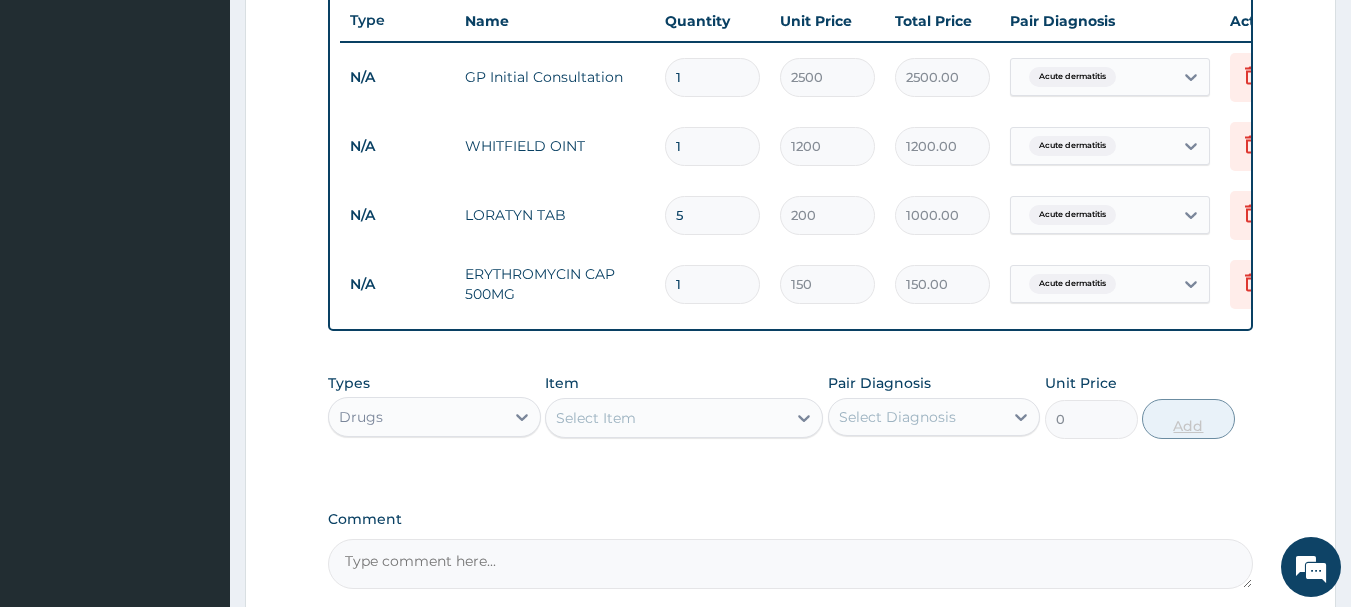type on "0.00" 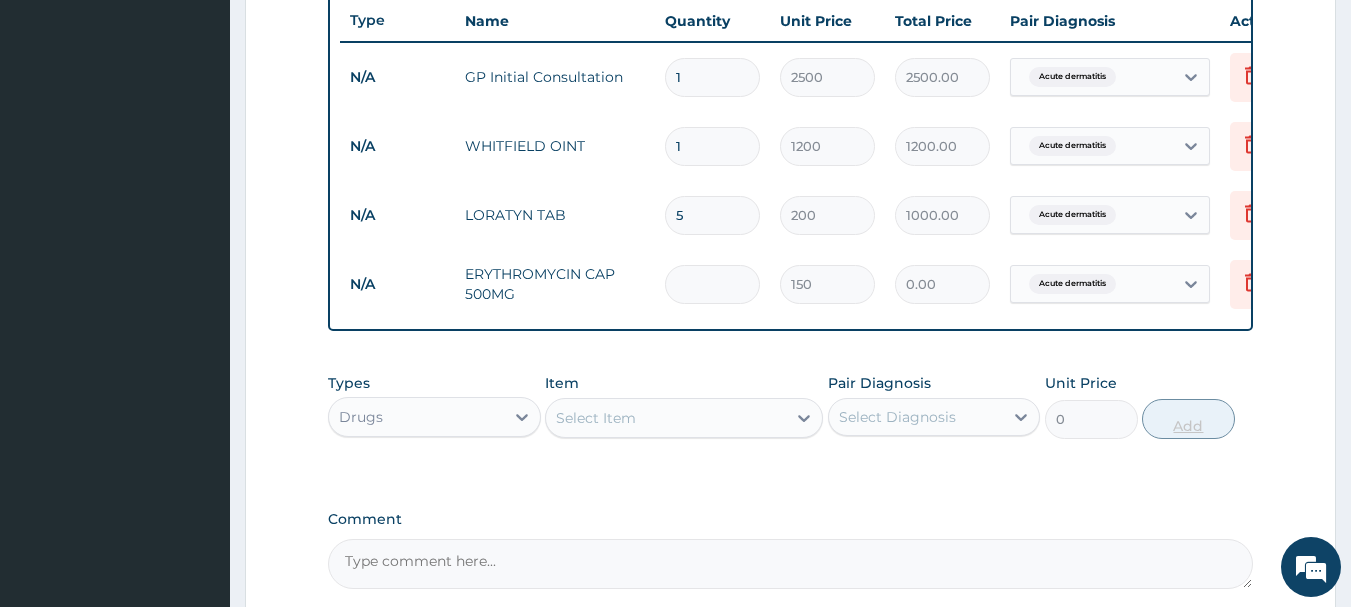 type on "2" 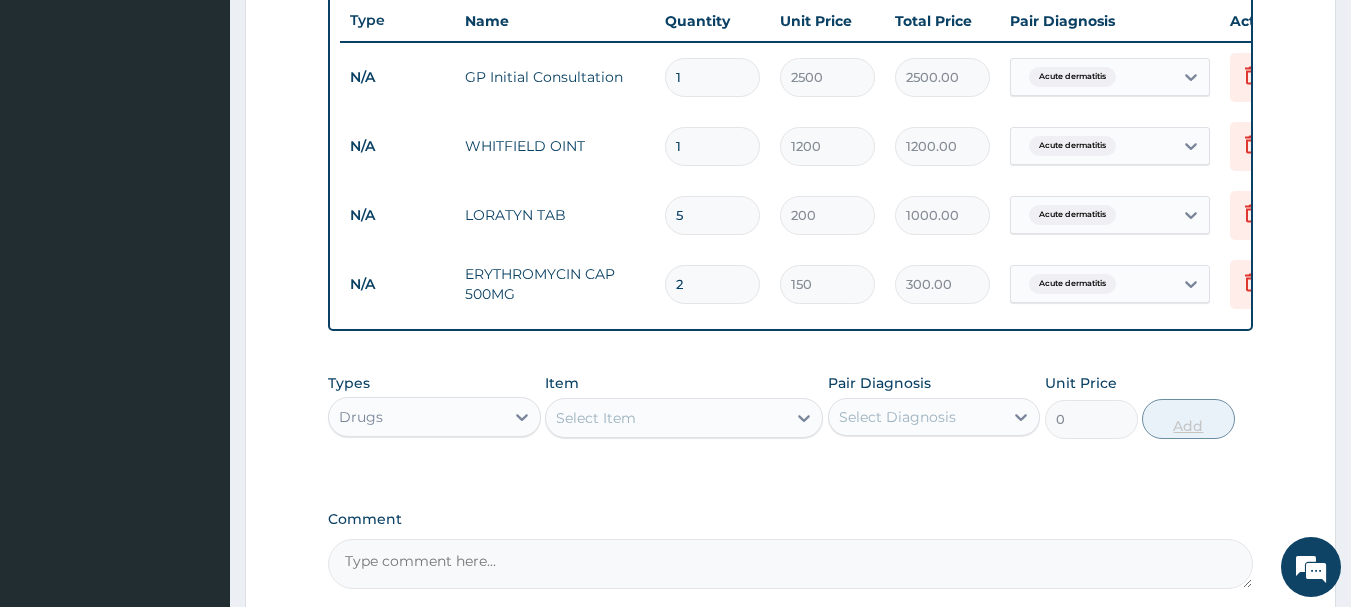 type on "21" 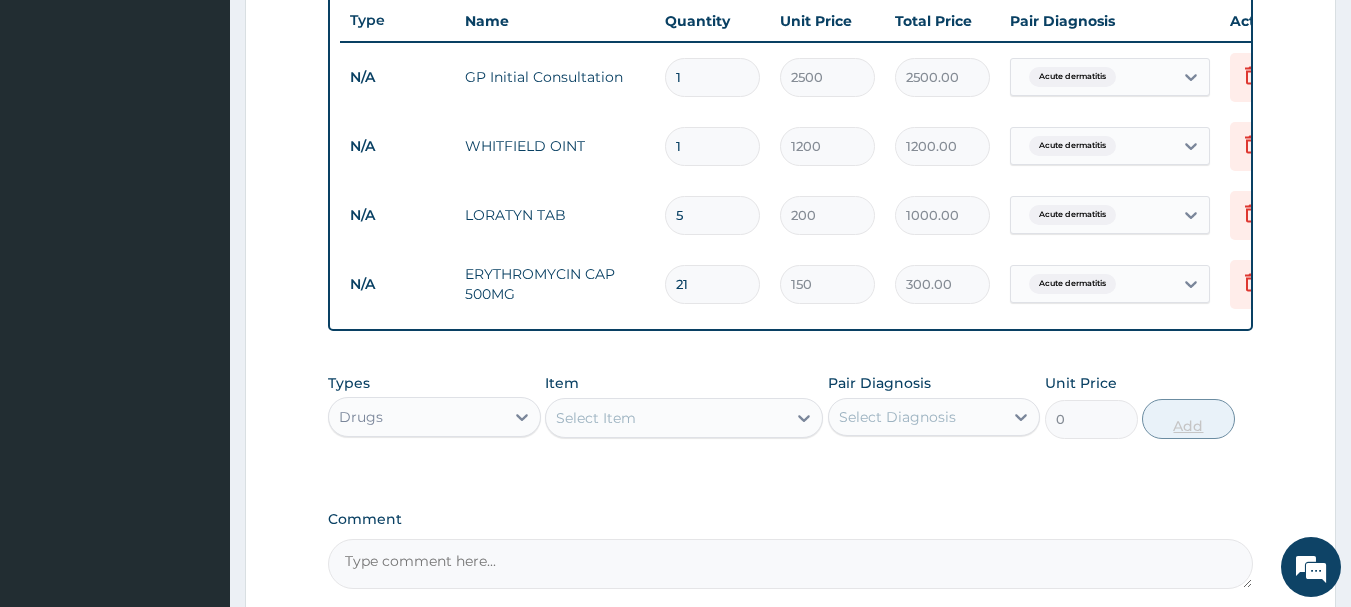 type on "3150.00" 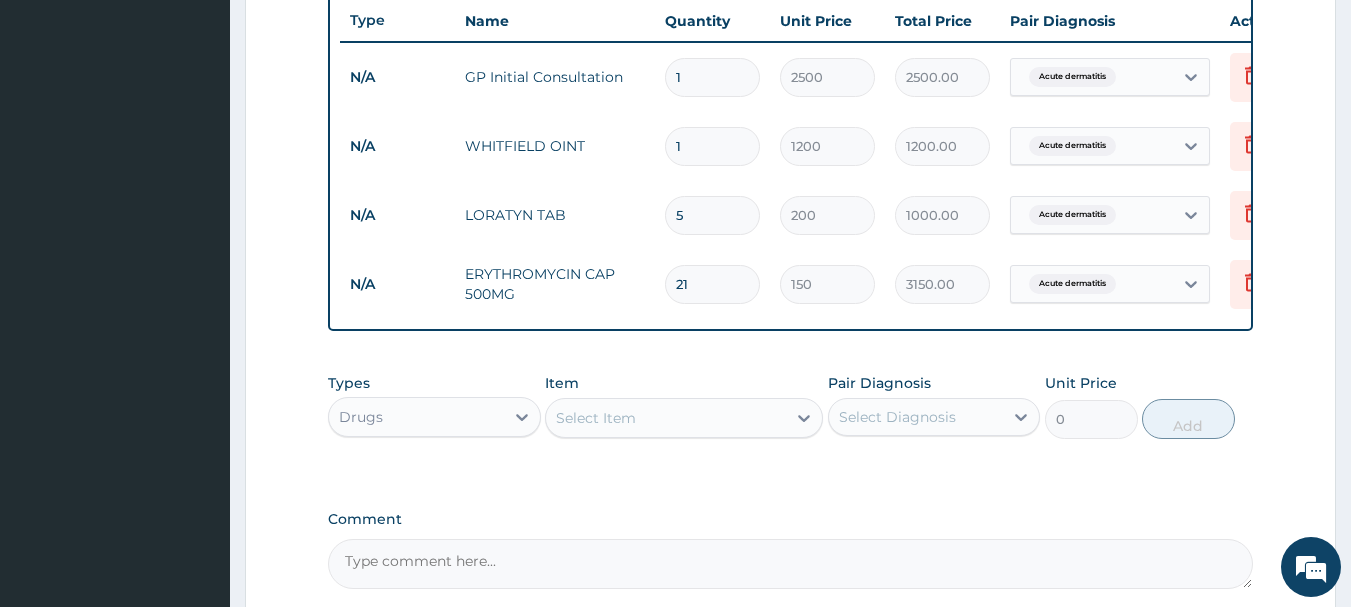 scroll, scrollTop: 962, scrollLeft: 0, axis: vertical 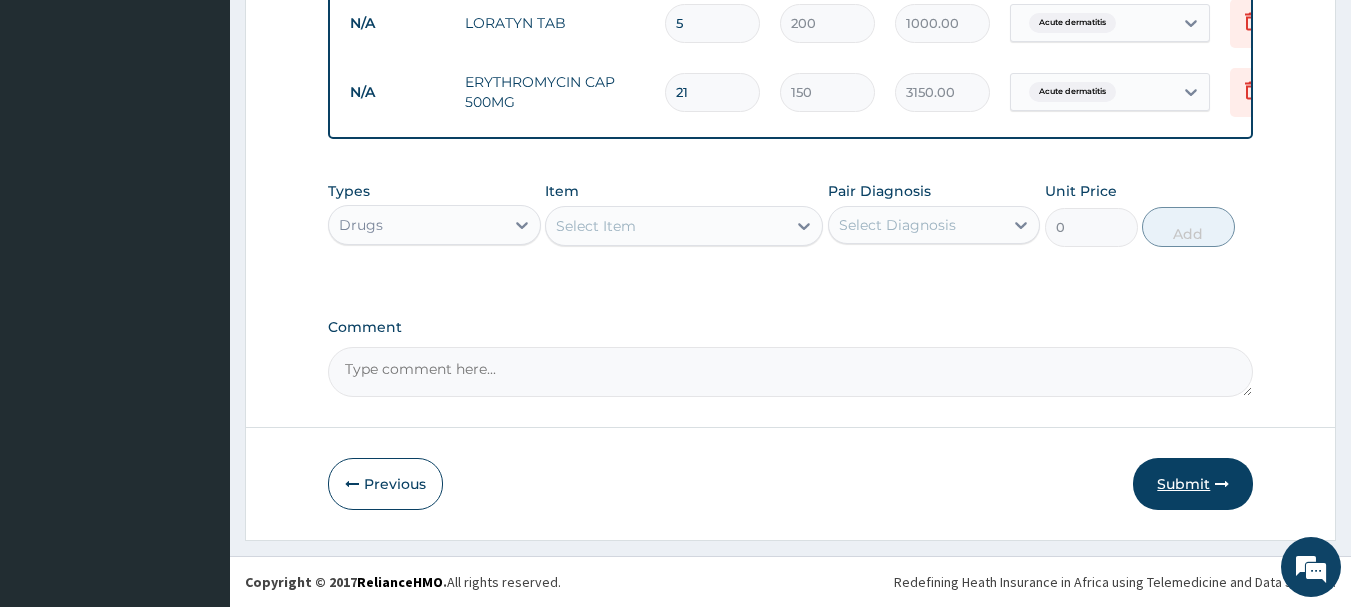 type on "21" 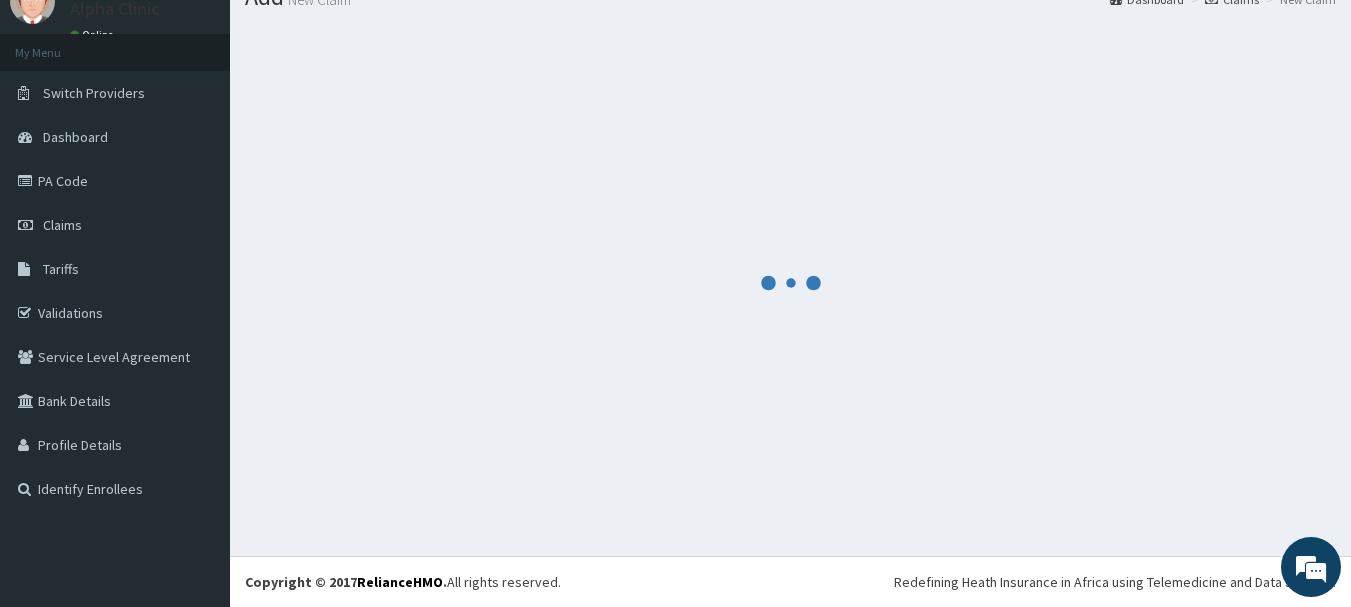 scroll, scrollTop: 962, scrollLeft: 0, axis: vertical 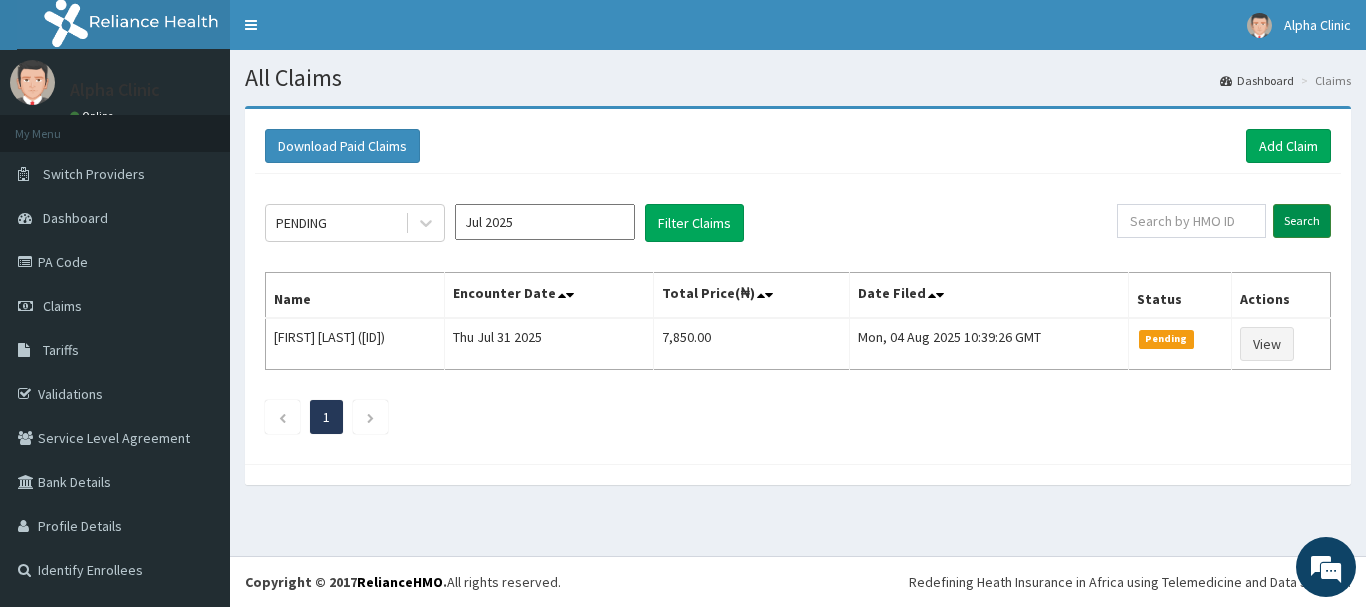 click on "Search" at bounding box center (1302, 221) 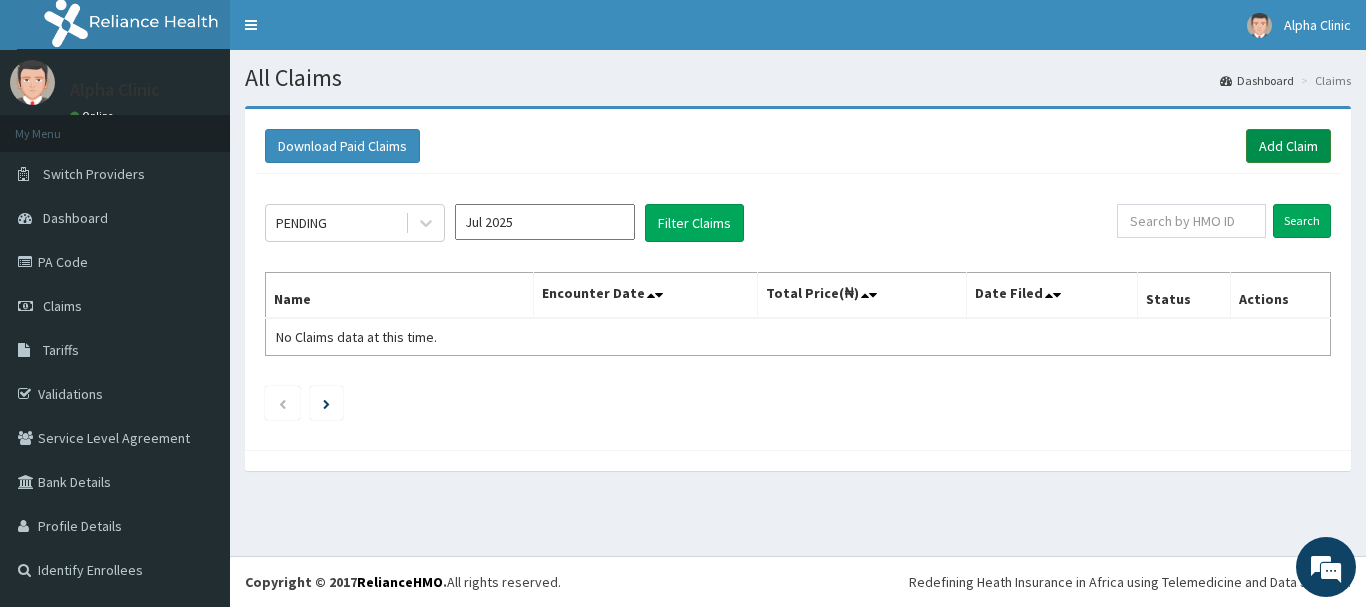 click on "Add Claim" at bounding box center [1288, 146] 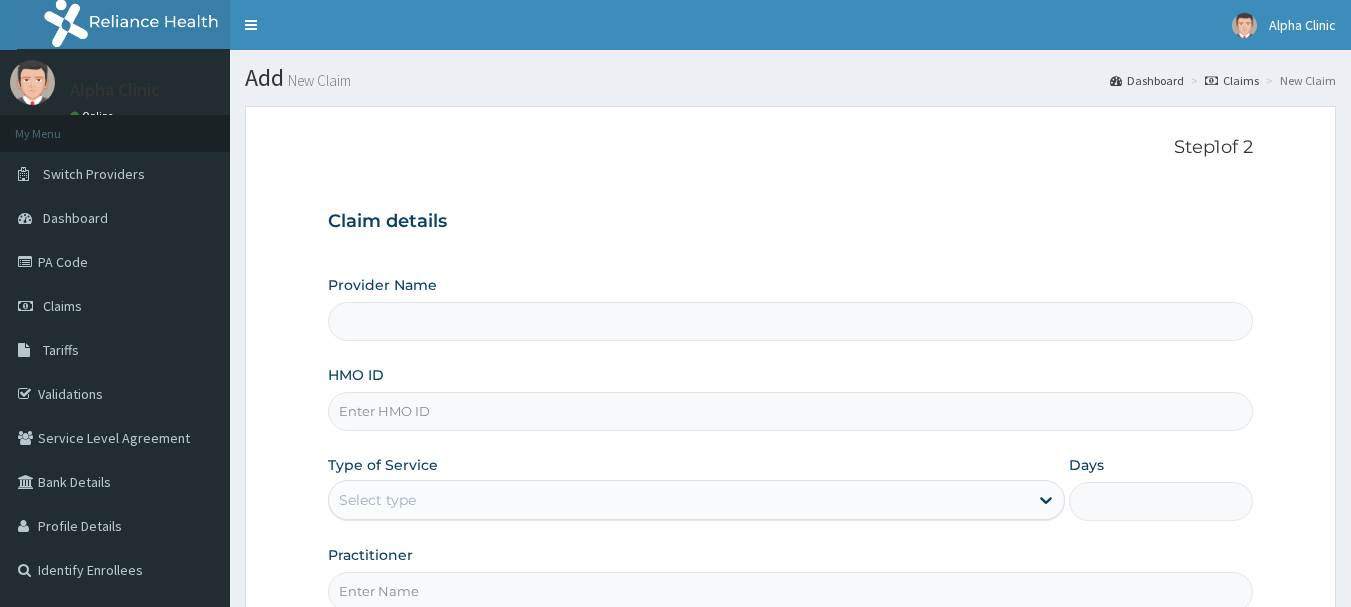 scroll, scrollTop: 0, scrollLeft: 0, axis: both 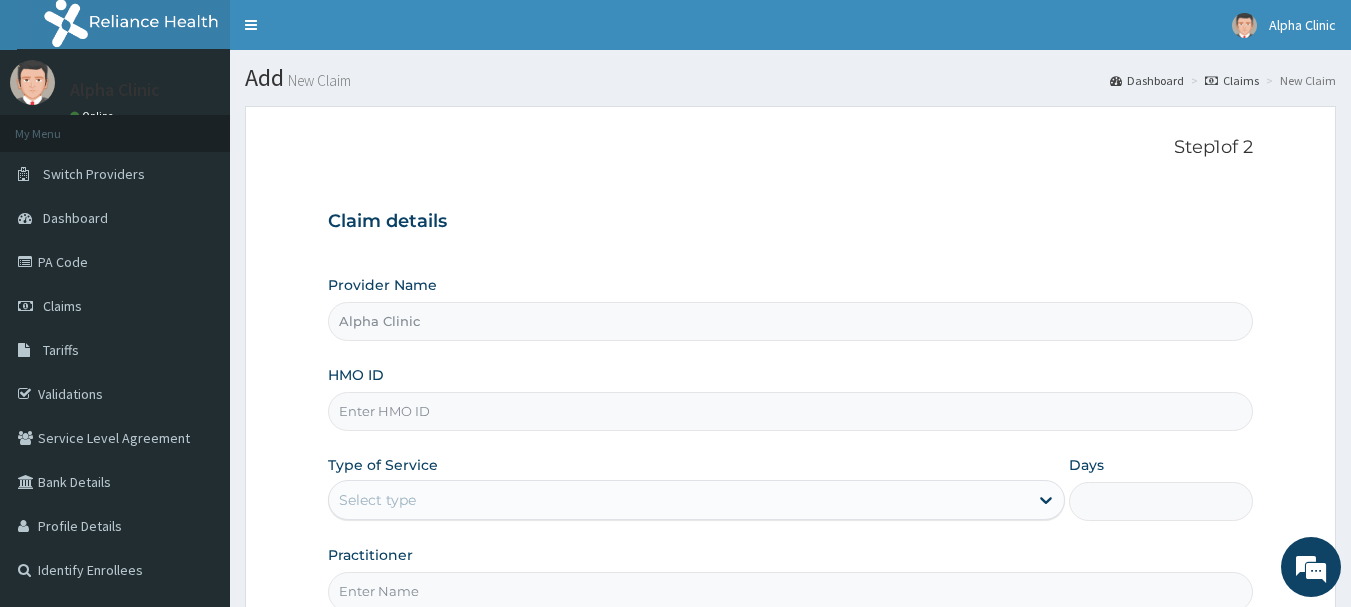 click on "HMO ID" at bounding box center [791, 411] 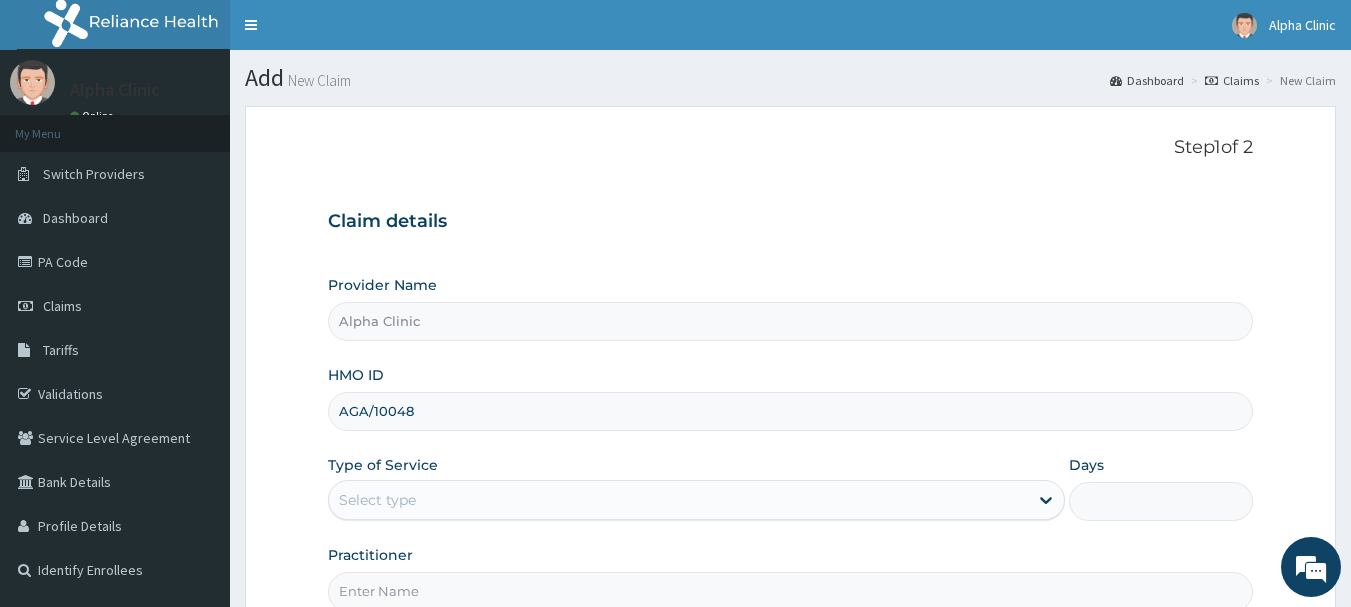 scroll, scrollTop: 0, scrollLeft: 0, axis: both 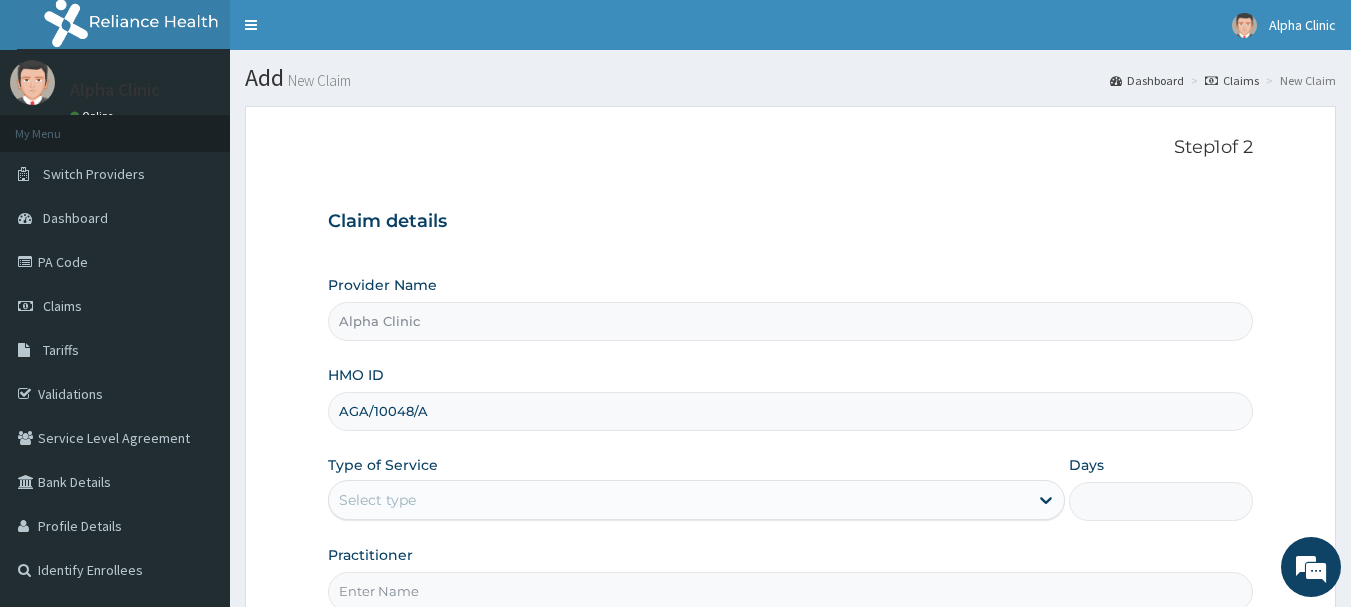type on "AGA/10048/A" 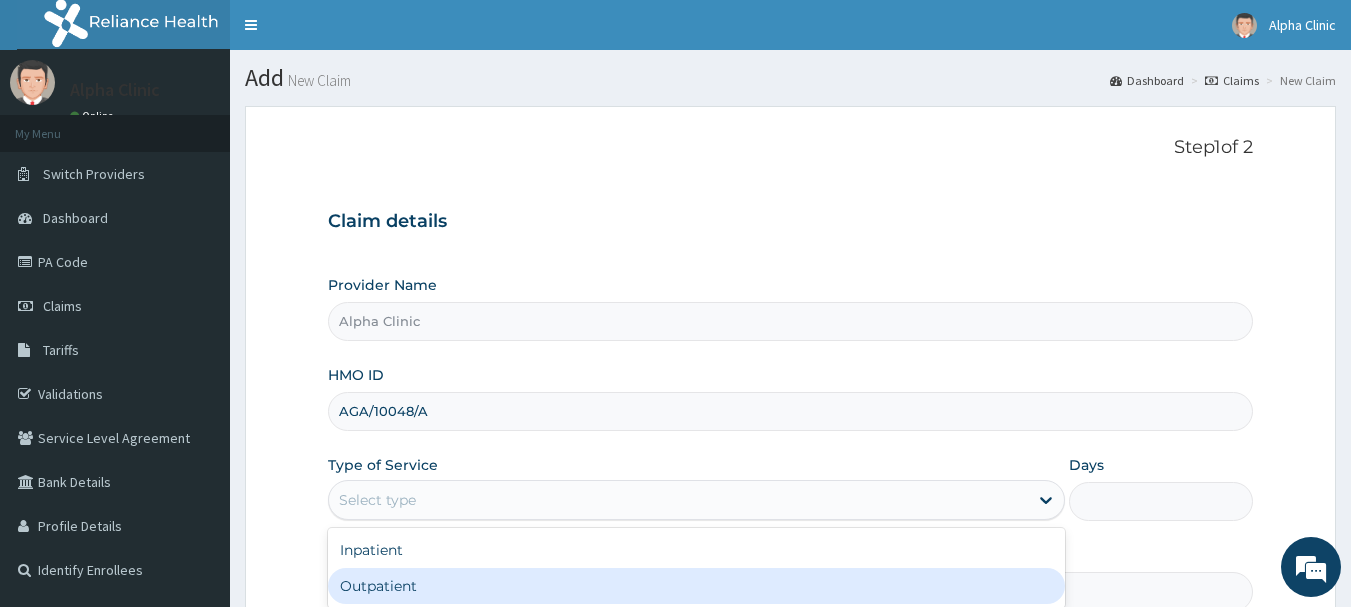 click on "Outpatient" at bounding box center [696, 586] 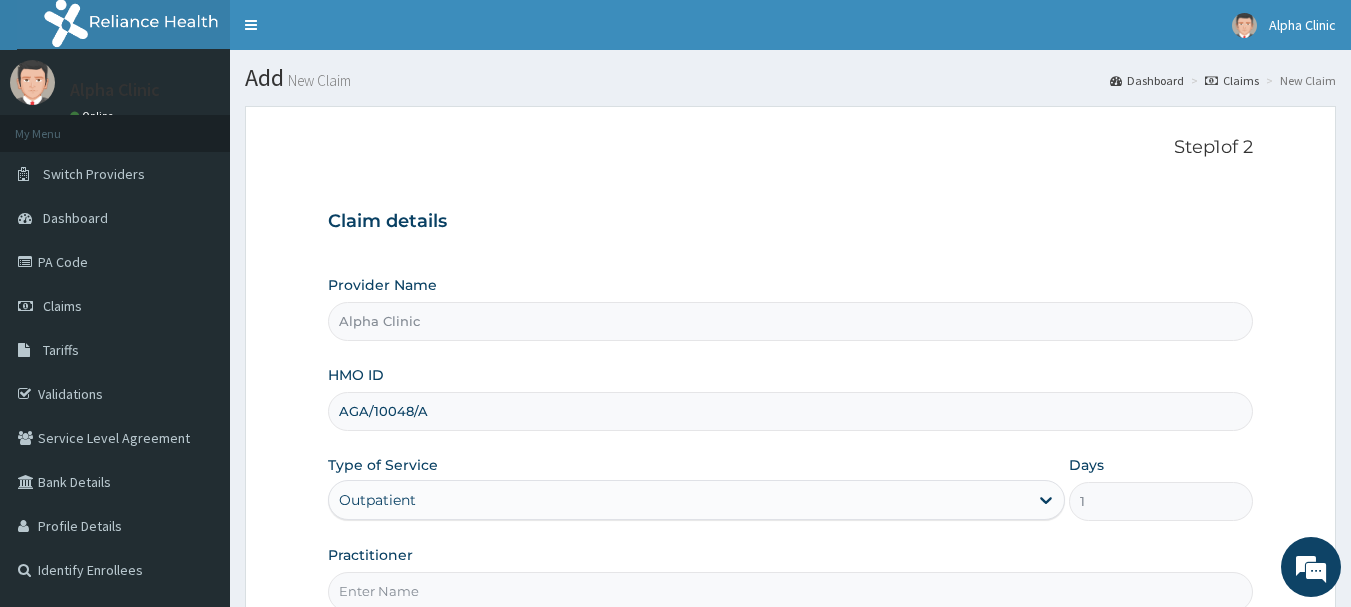 click on "Practitioner" at bounding box center [791, 578] 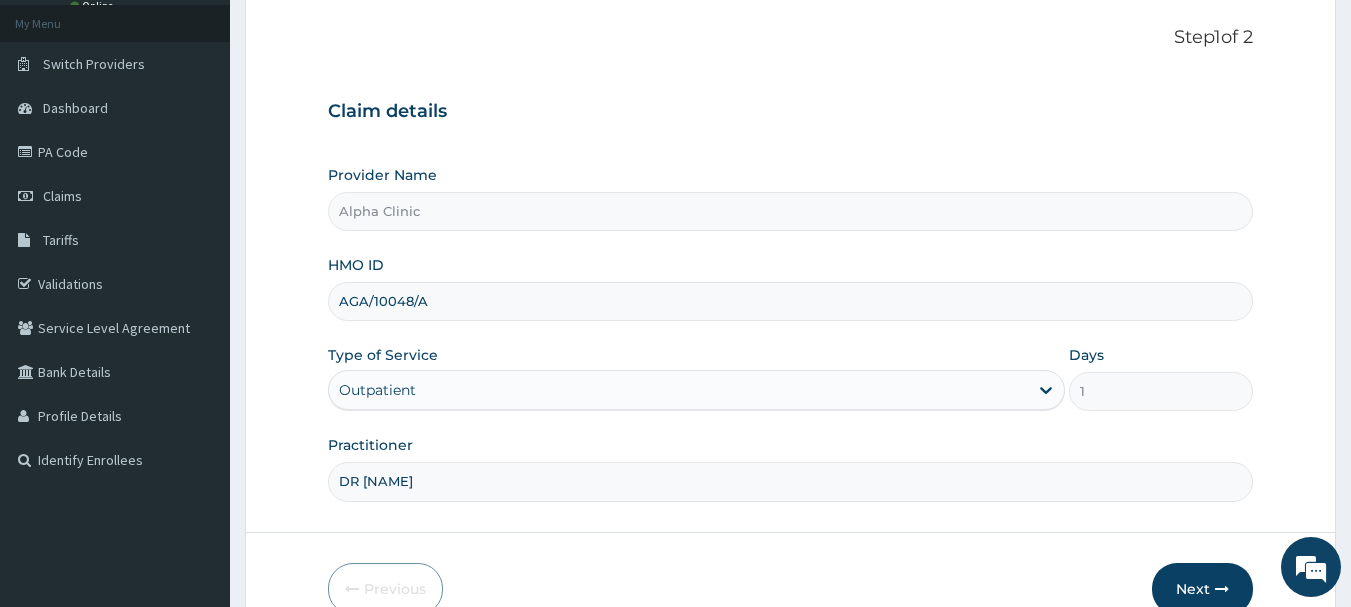 scroll, scrollTop: 215, scrollLeft: 0, axis: vertical 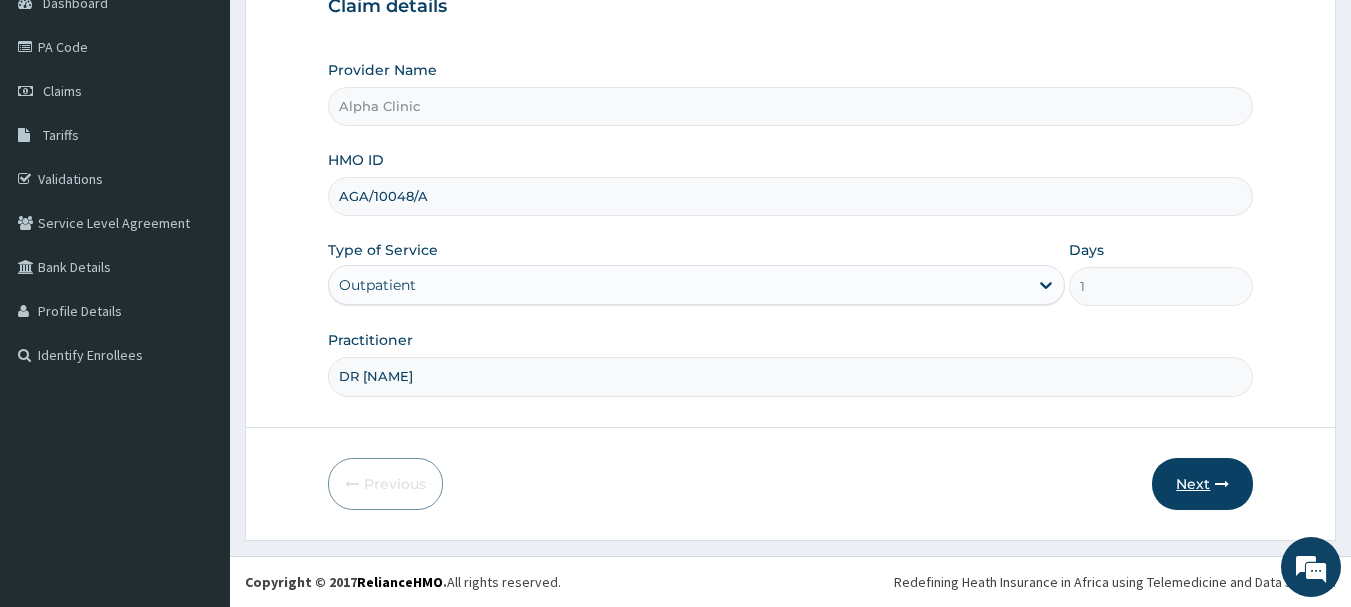 type on "DR T O ODUWOLE" 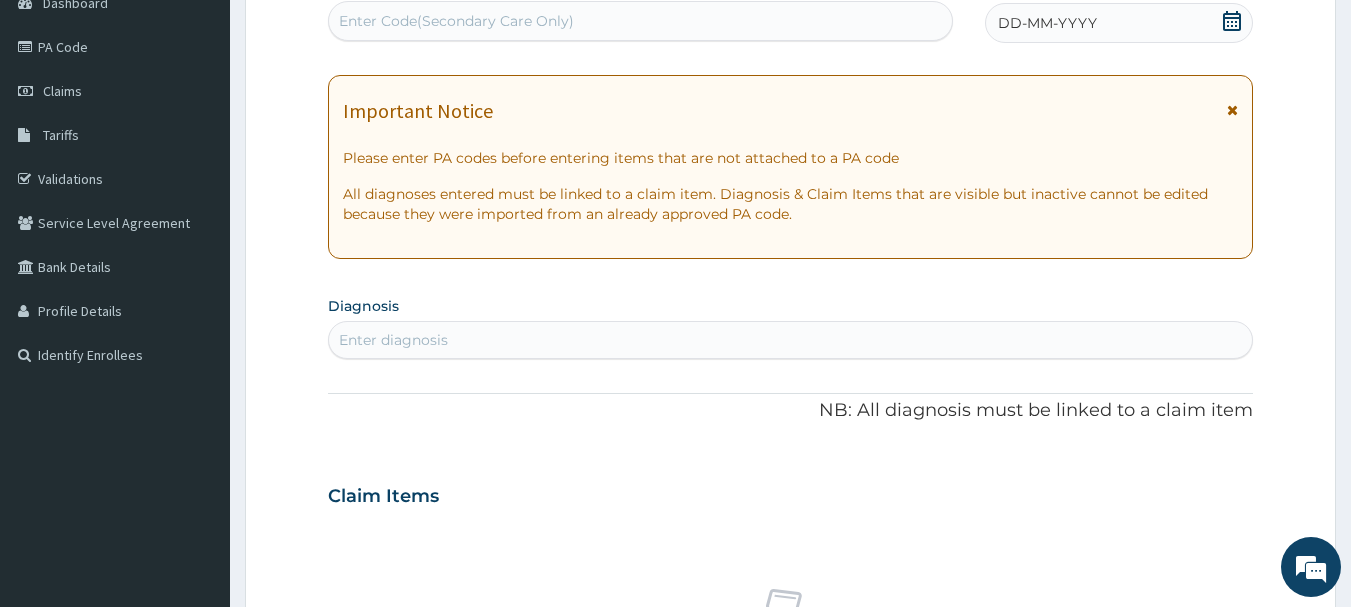 click on "DD-MM-YYYY" at bounding box center [1047, 23] 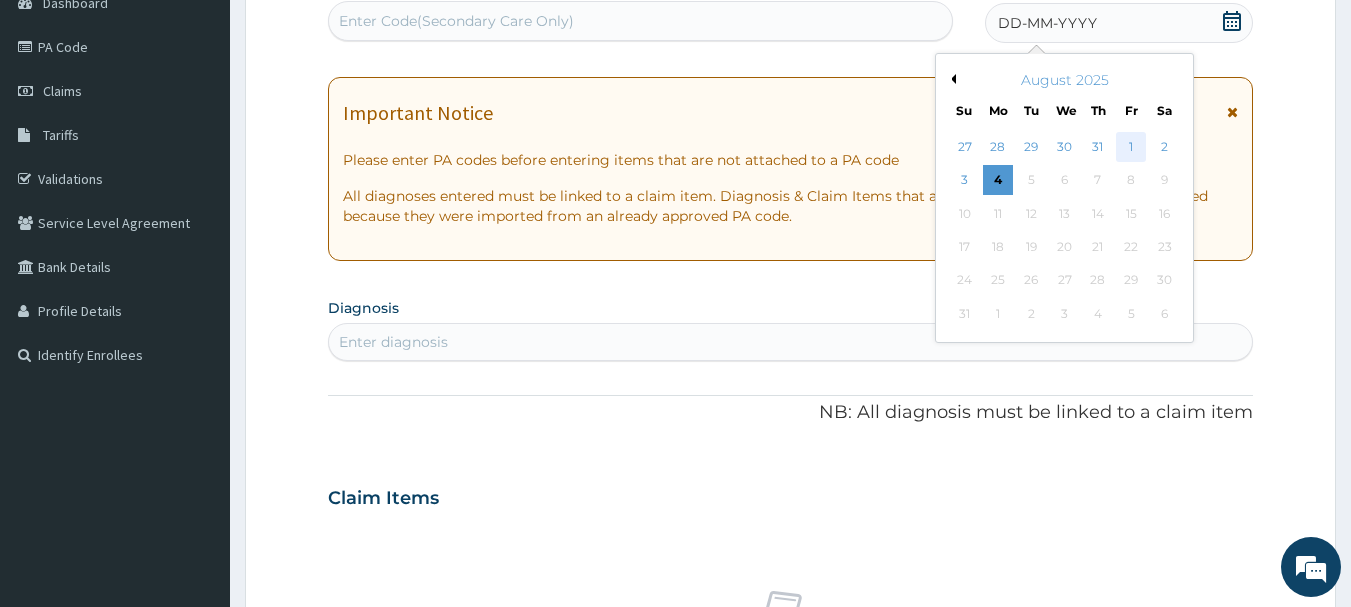 click on "1" at bounding box center (1131, 147) 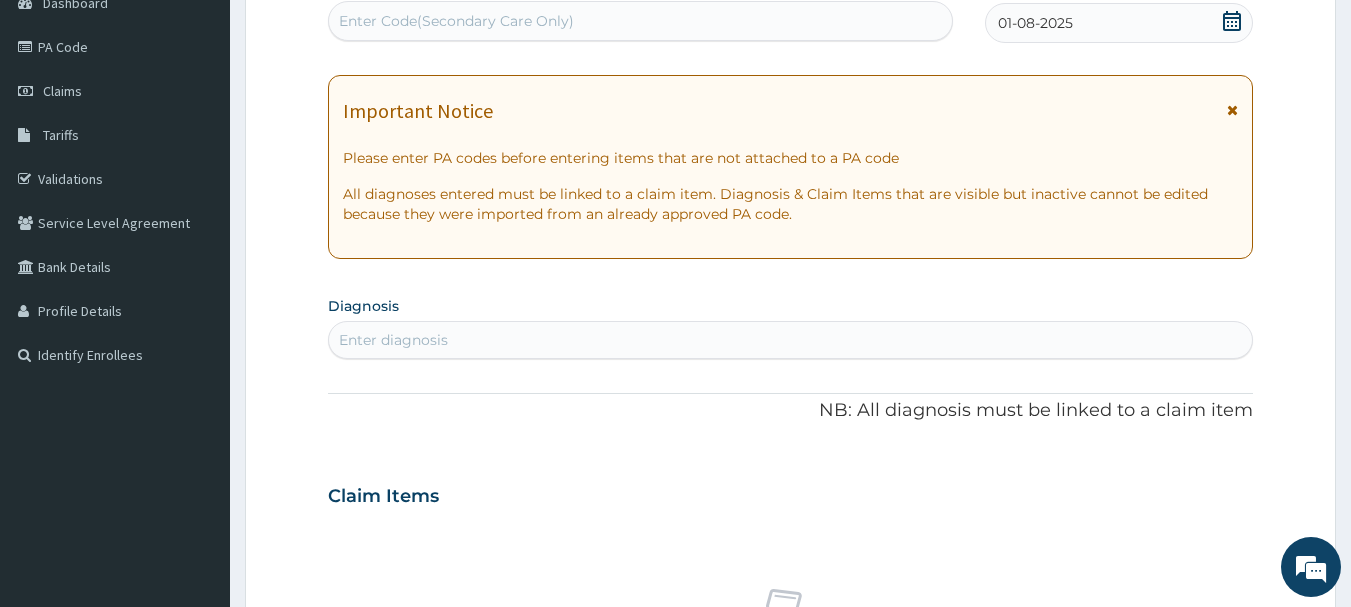 click on "Enter diagnosis" at bounding box center [791, 340] 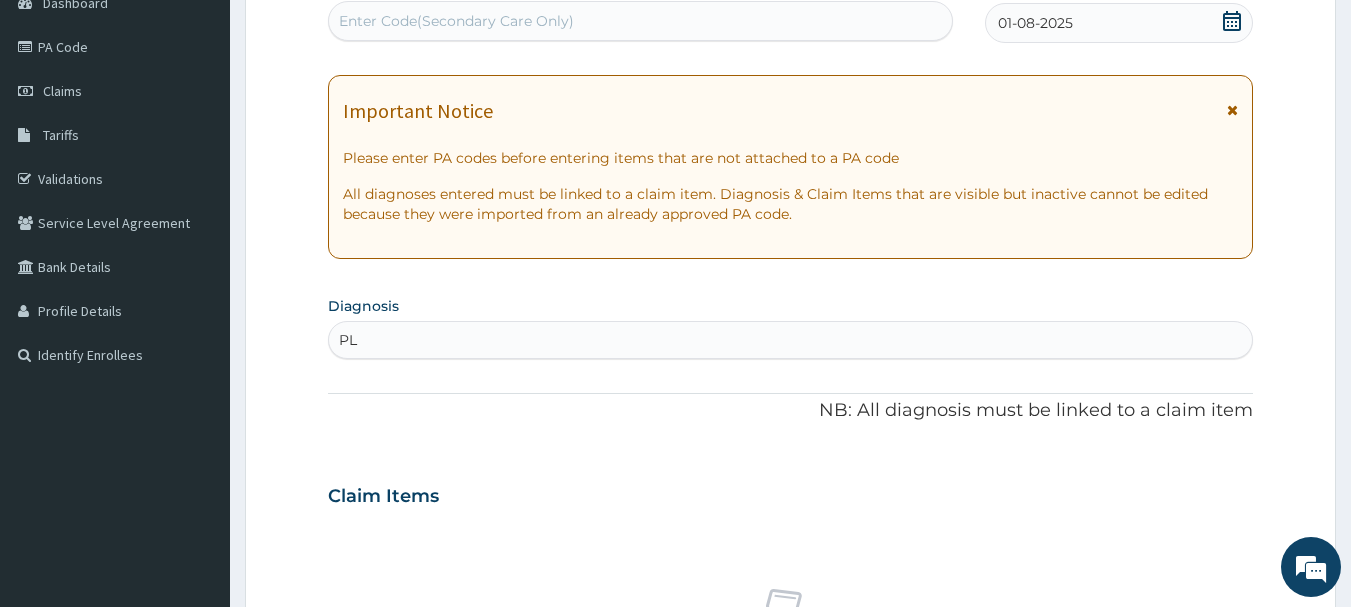 type on "P" 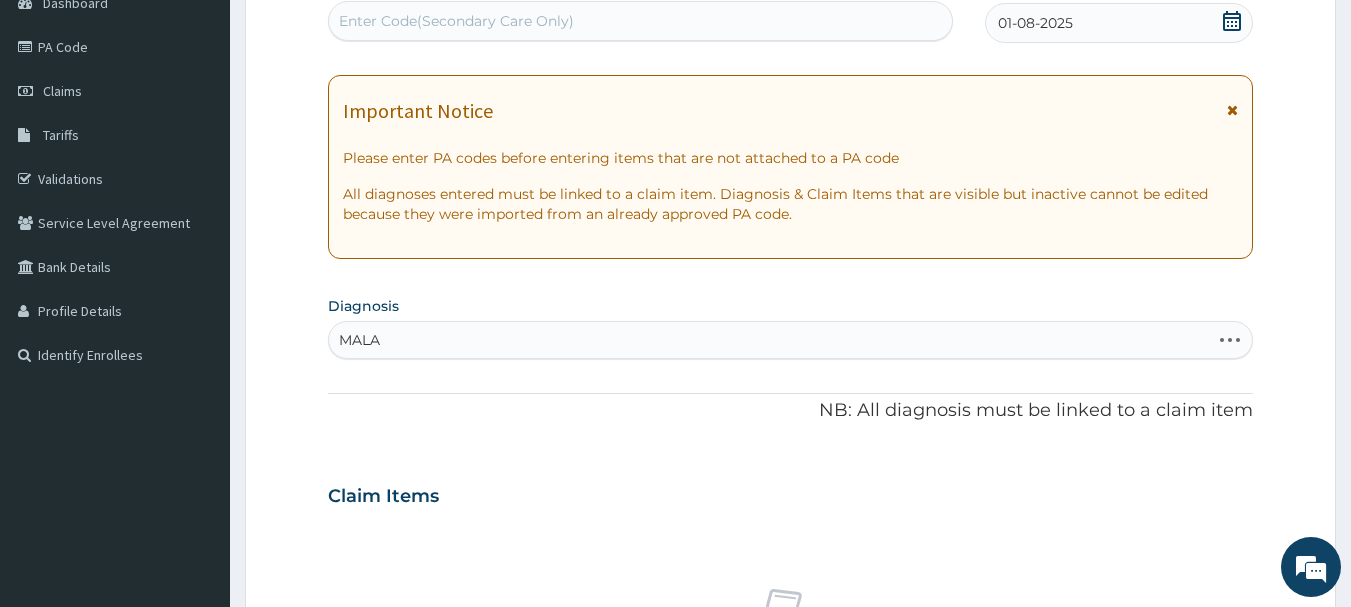 type on "MALAR" 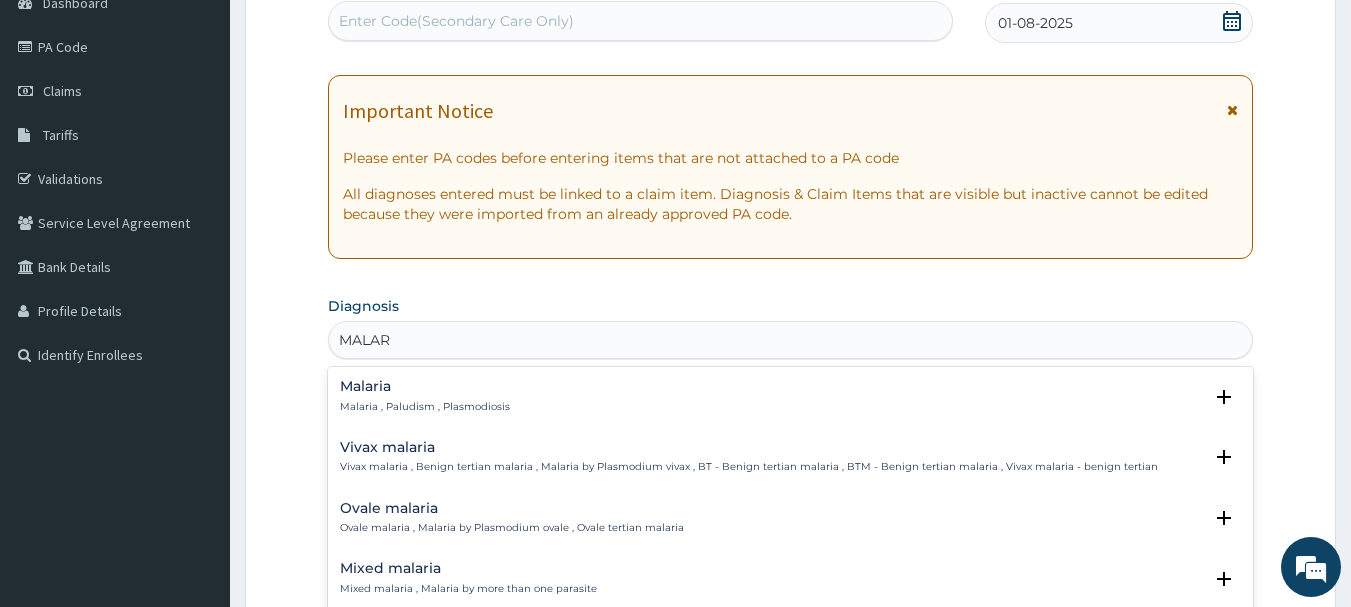 click on "Malaria Malaria , Paludism , Plasmodiosis" at bounding box center [791, 396] 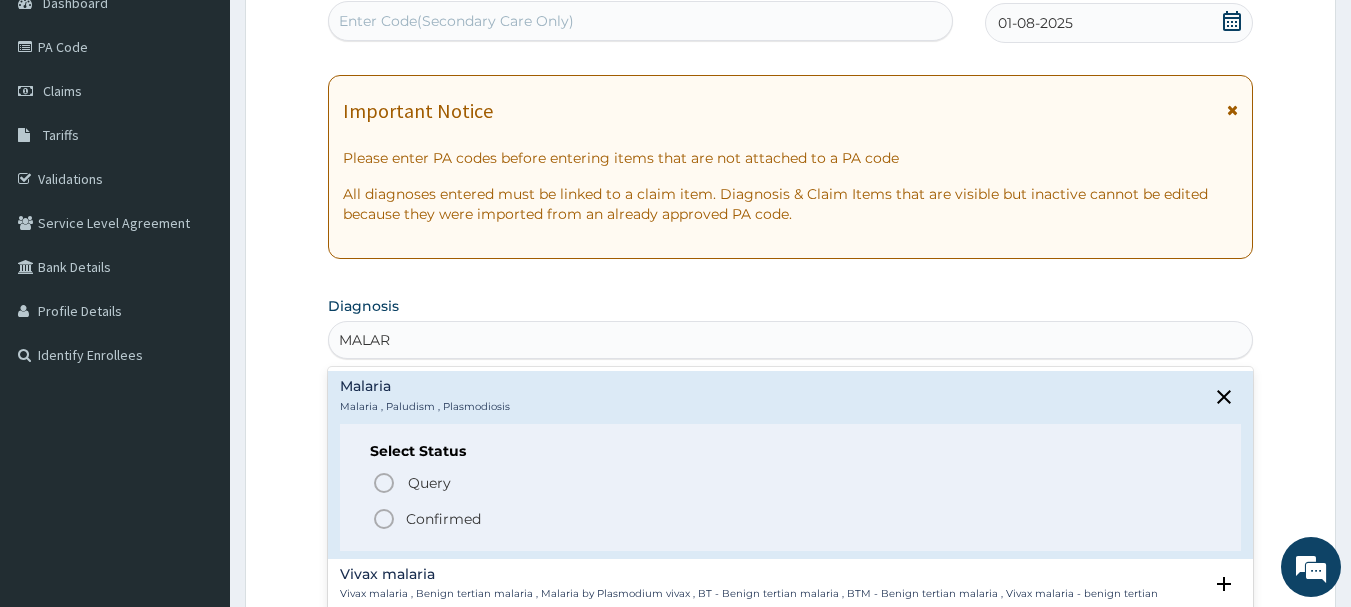 click on "Confirmed" at bounding box center [792, 519] 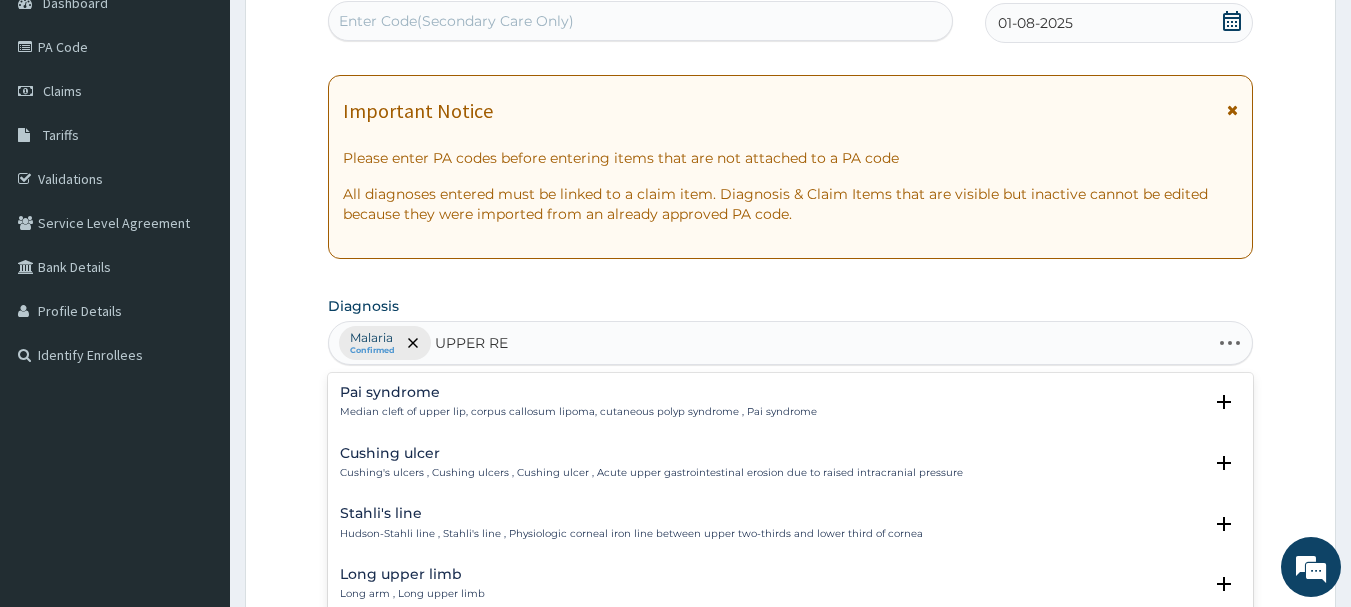type on "UPPER RES" 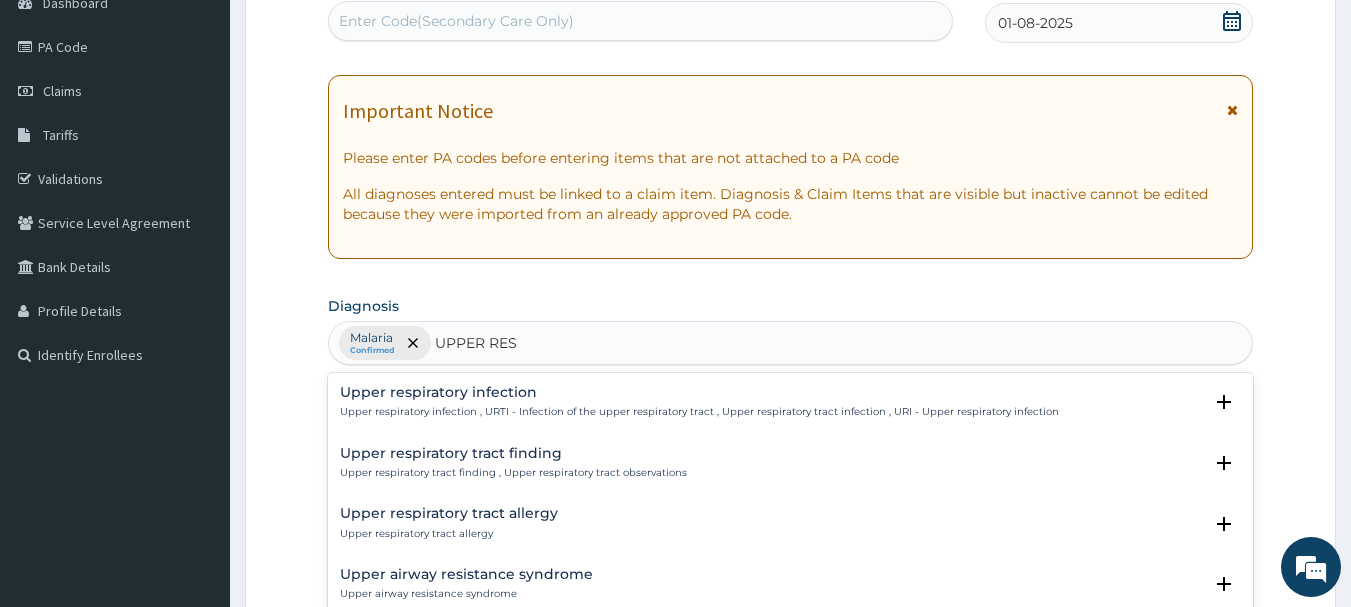 click on "Upper respiratory infection , URTI - Infection of the upper respiratory tract , Upper respiratory tract infection , URI - Upper respiratory infection" at bounding box center [699, 412] 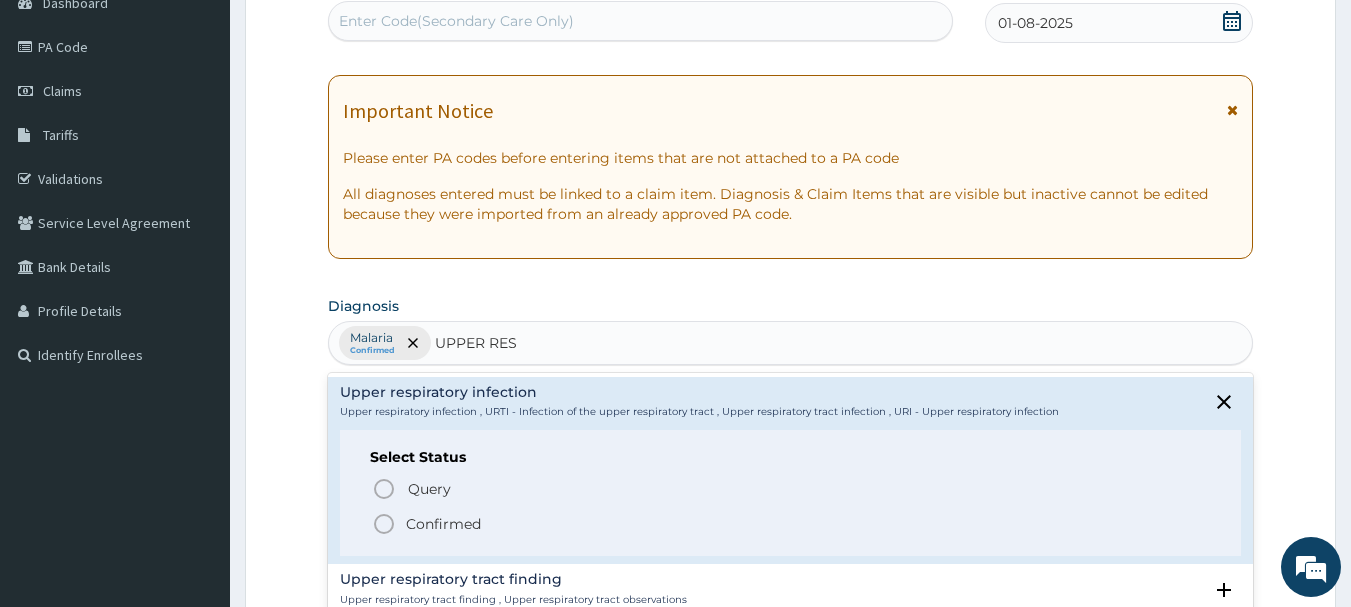 click 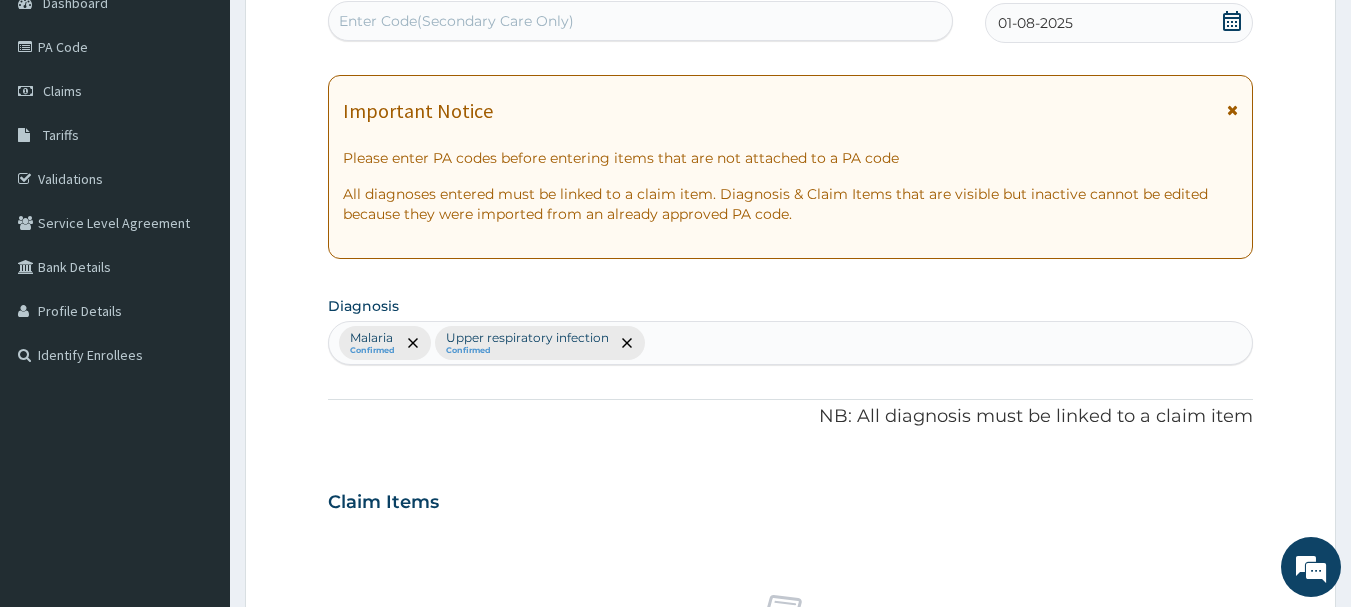 click on "Claim Items" at bounding box center (791, 498) 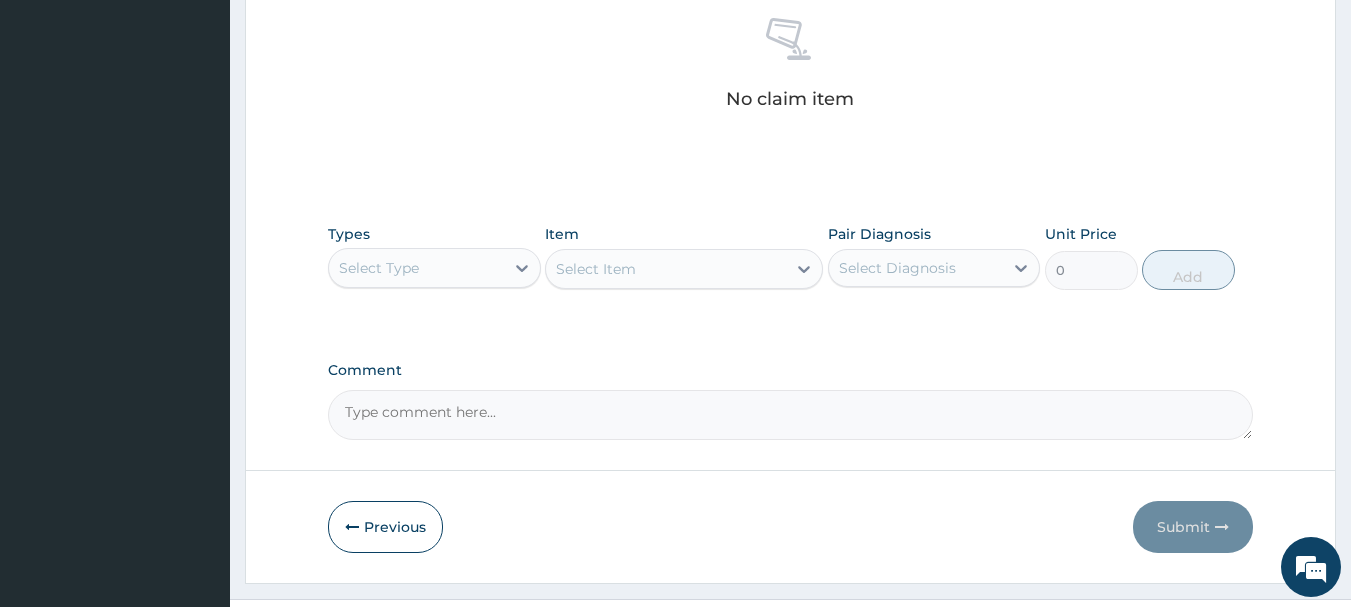 scroll, scrollTop: 835, scrollLeft: 0, axis: vertical 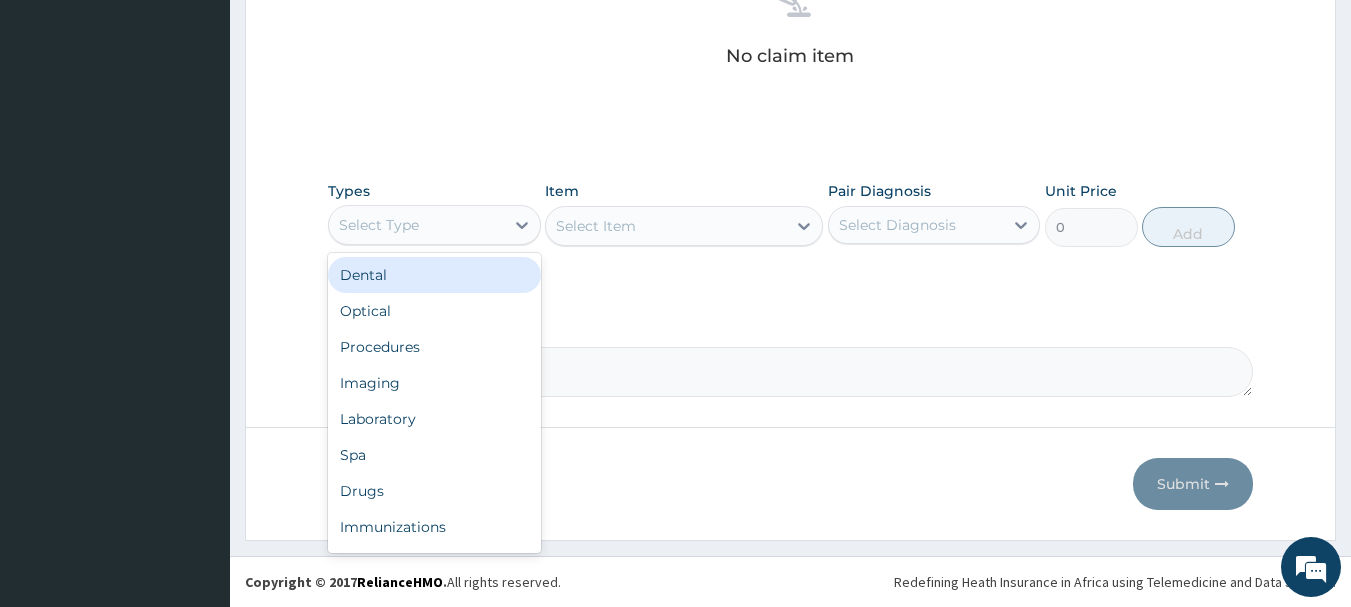 click on "Select Type" at bounding box center [416, 225] 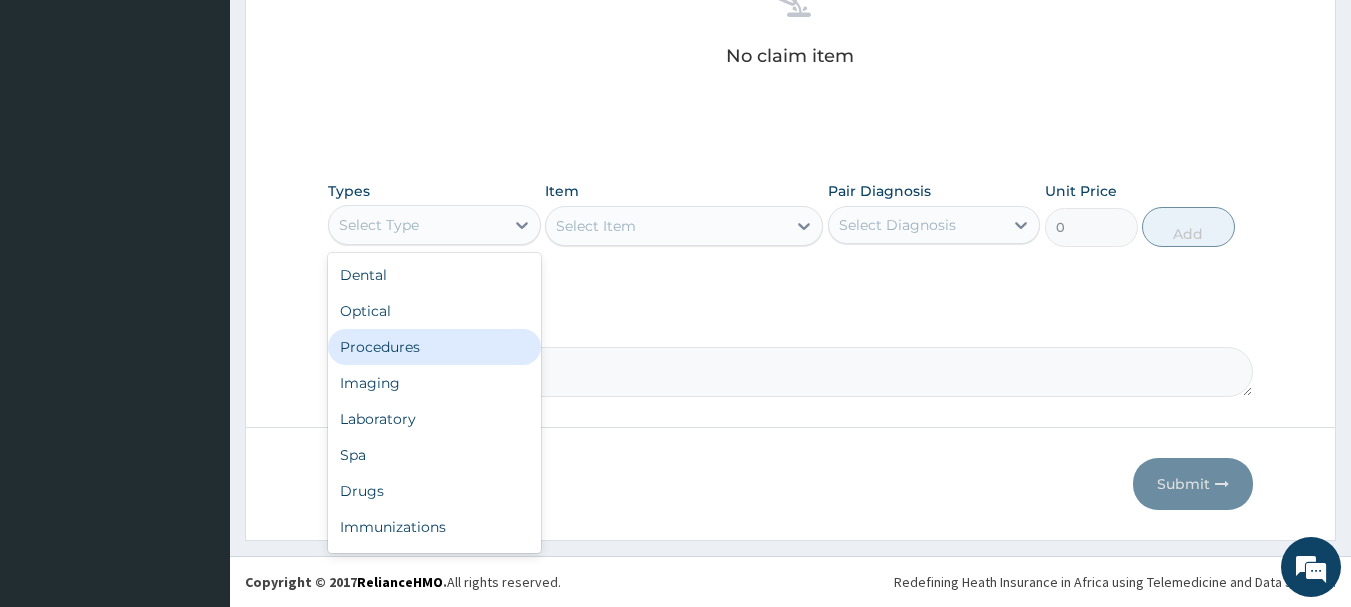 click on "Procedures" at bounding box center [434, 347] 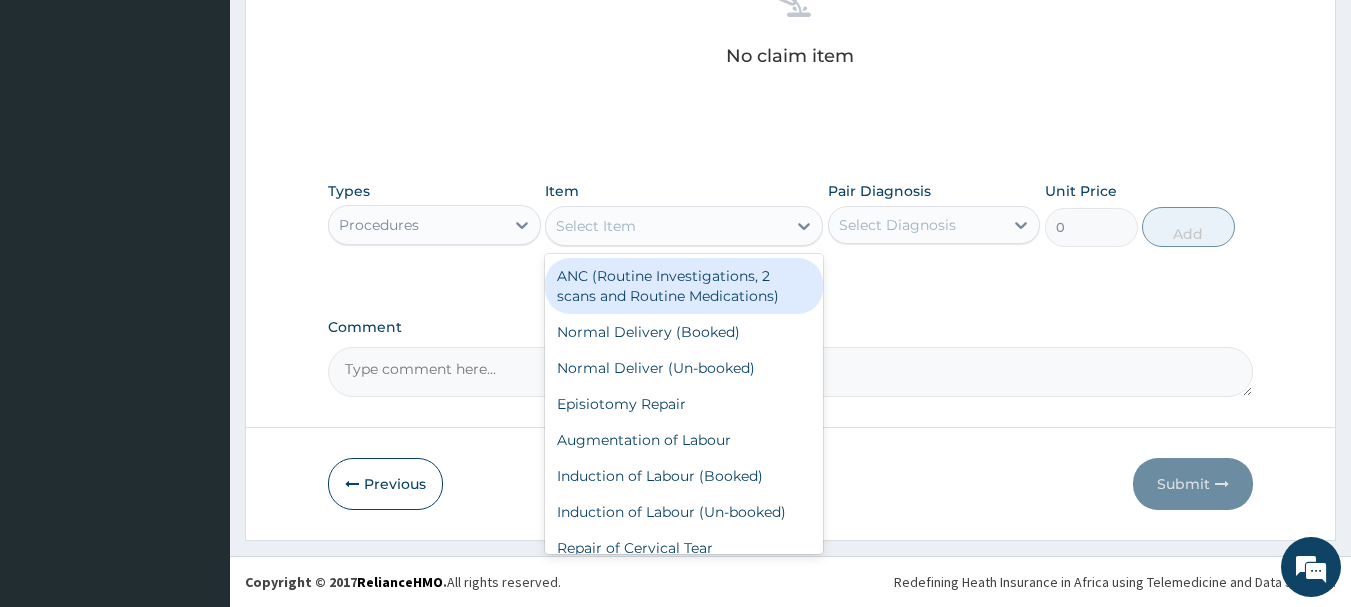 click on "Select Item" at bounding box center (666, 226) 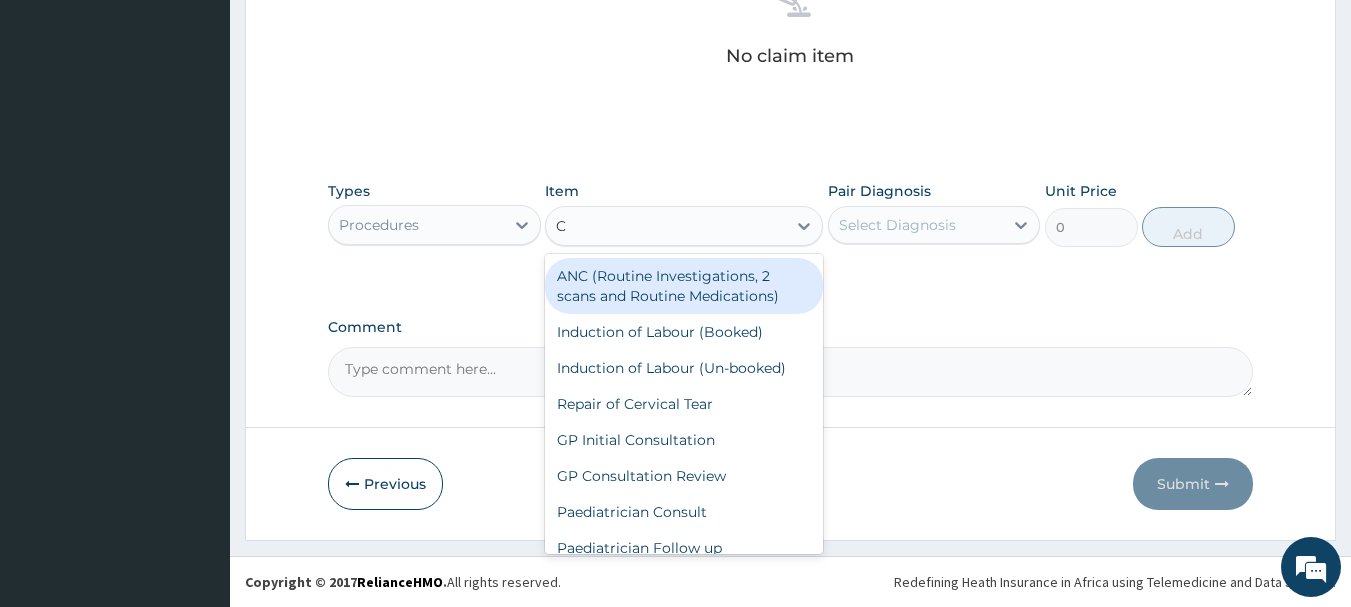 type on "CO" 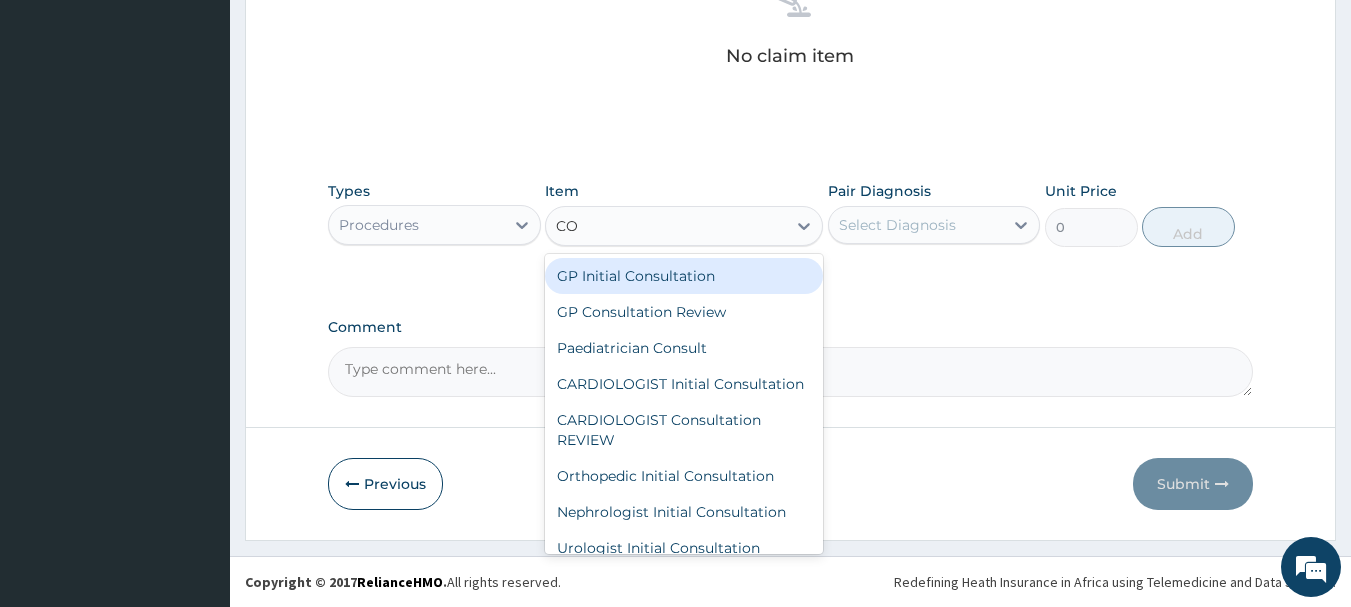 click on "GP Initial Consultation" at bounding box center (684, 276) 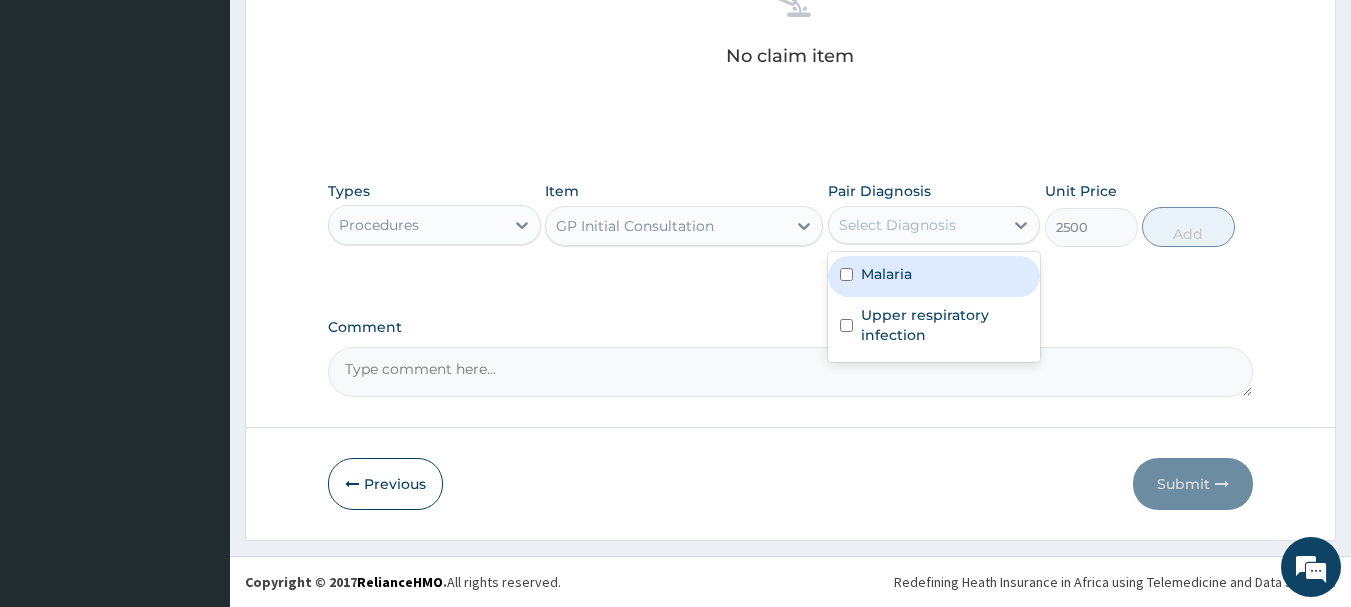 click on "Select Diagnosis" at bounding box center (897, 225) 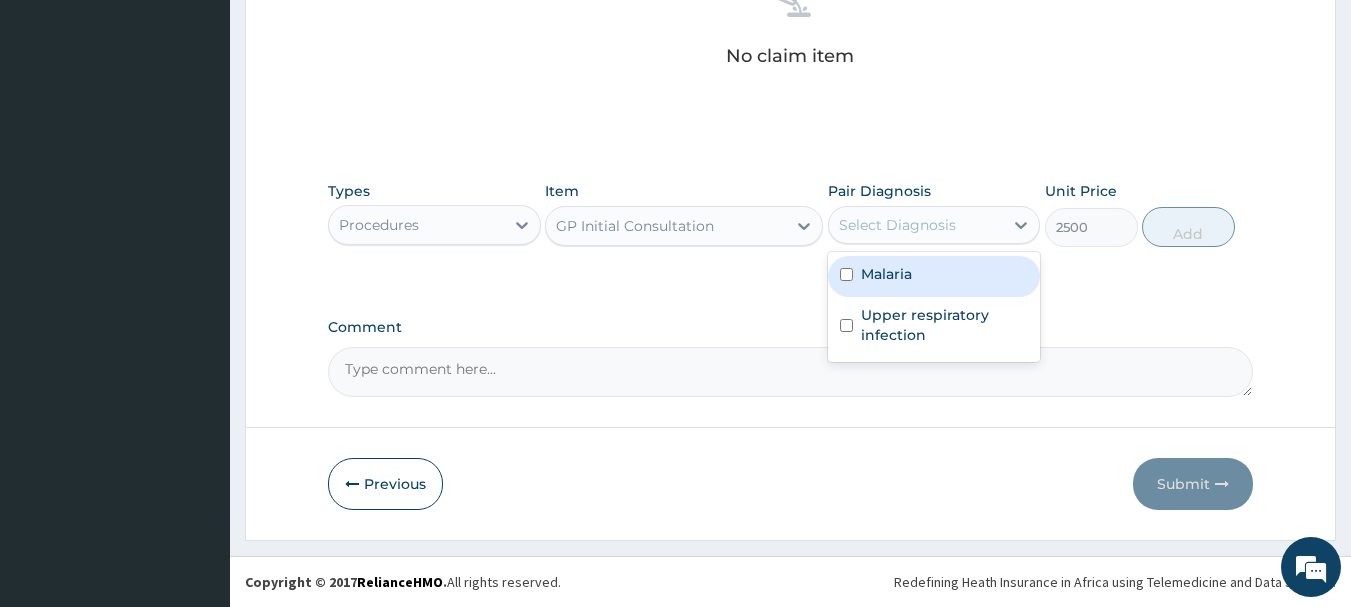 click on "Malaria" at bounding box center (886, 274) 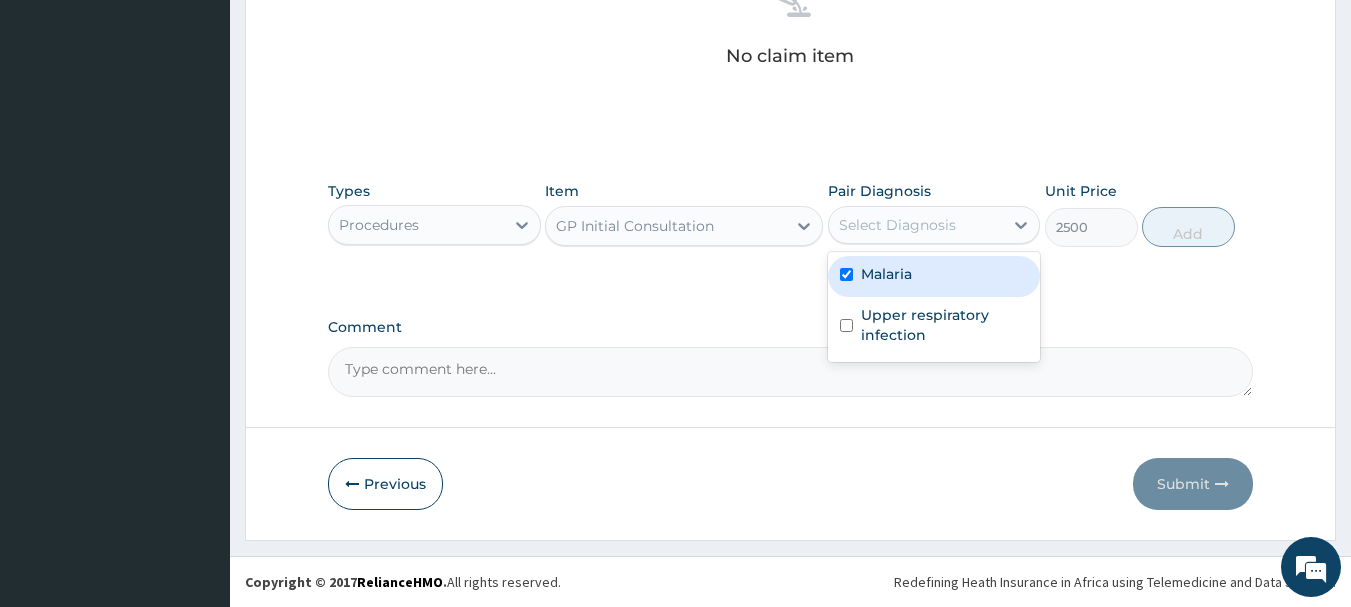 checkbox on "true" 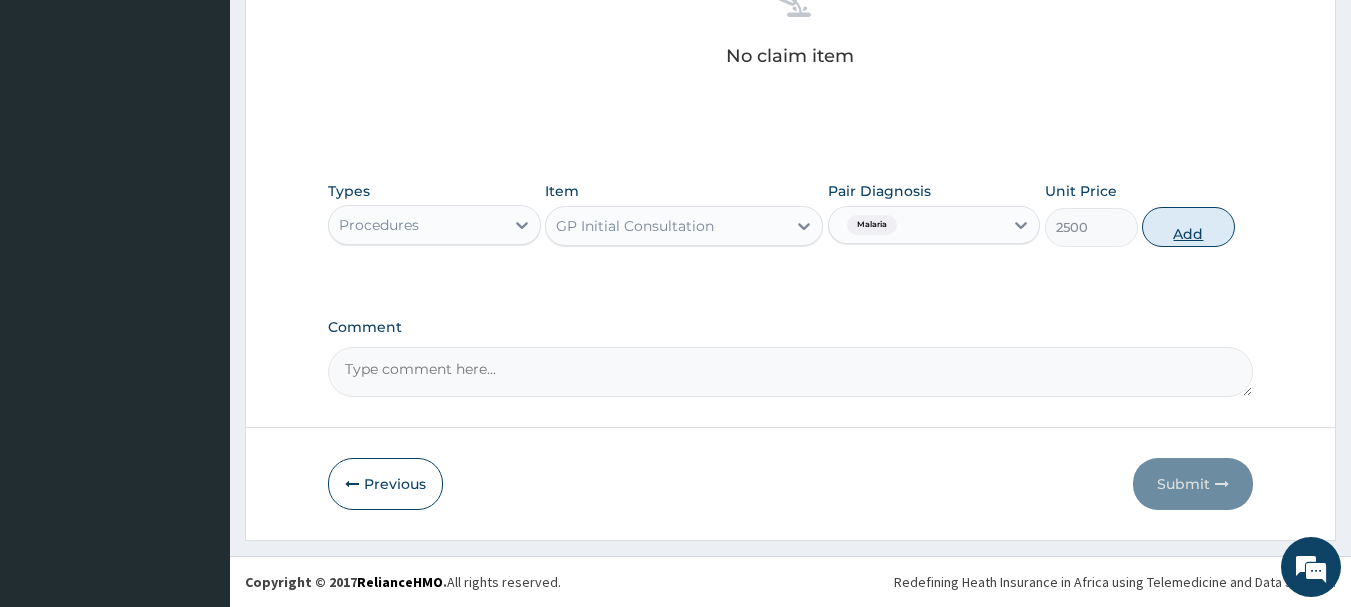 click on "Add" at bounding box center (1188, 227) 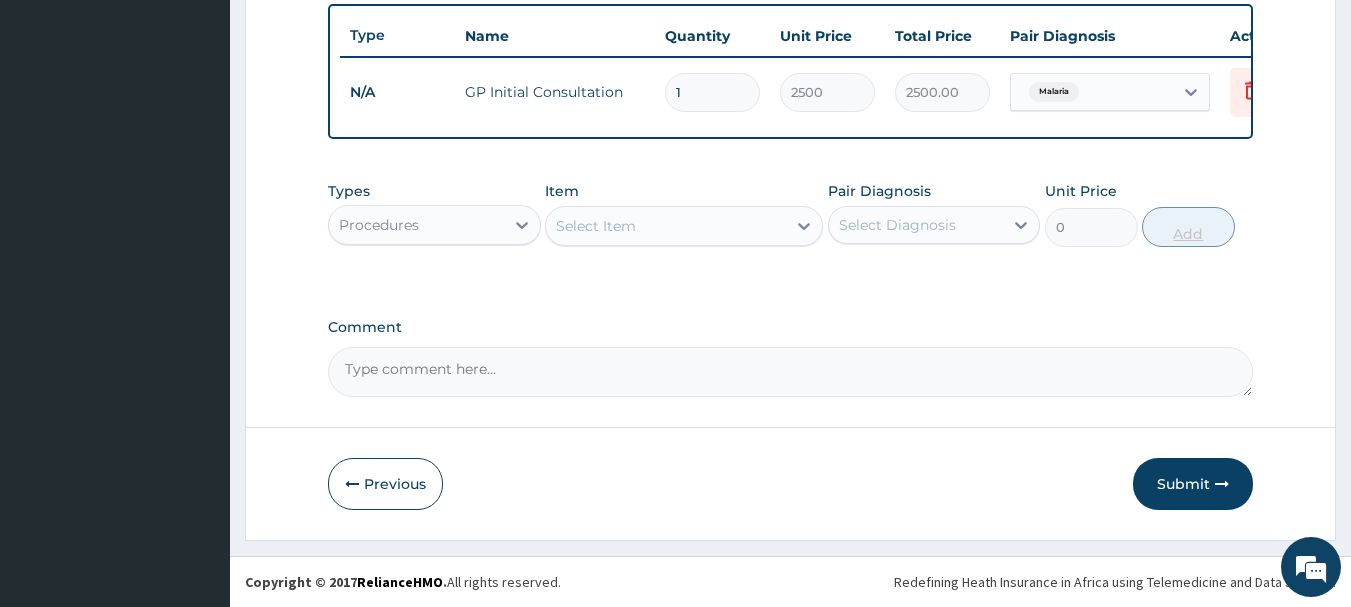 scroll, scrollTop: 755, scrollLeft: 0, axis: vertical 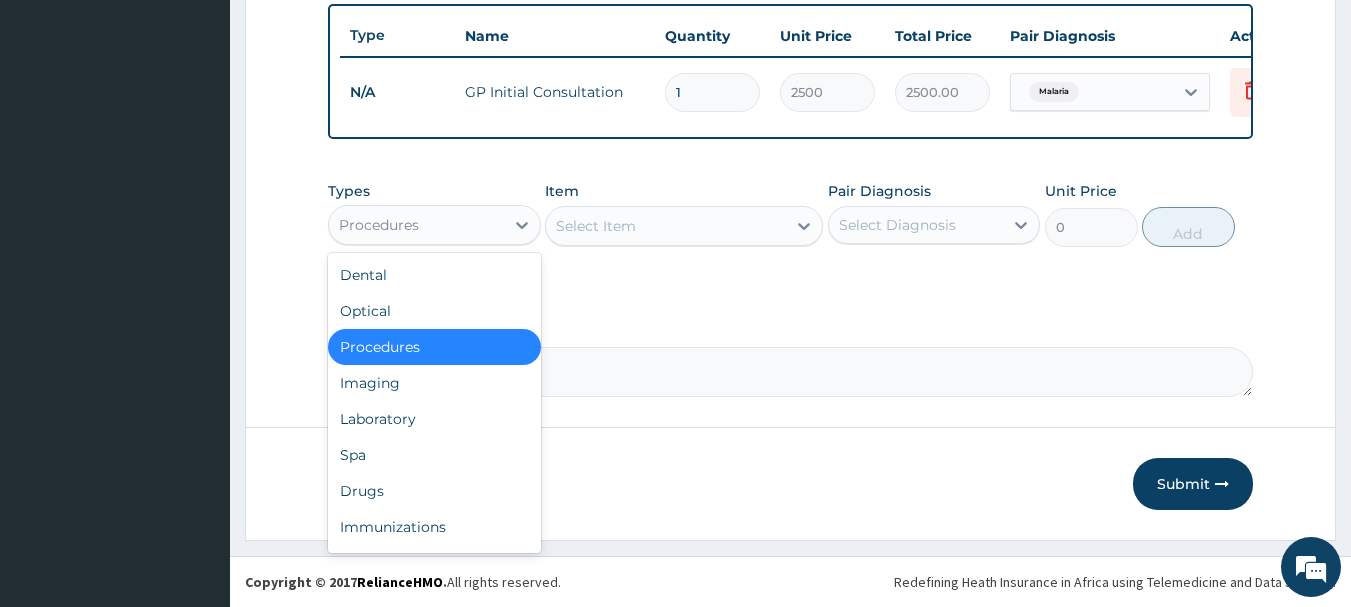 click on "Procedures" at bounding box center (416, 225) 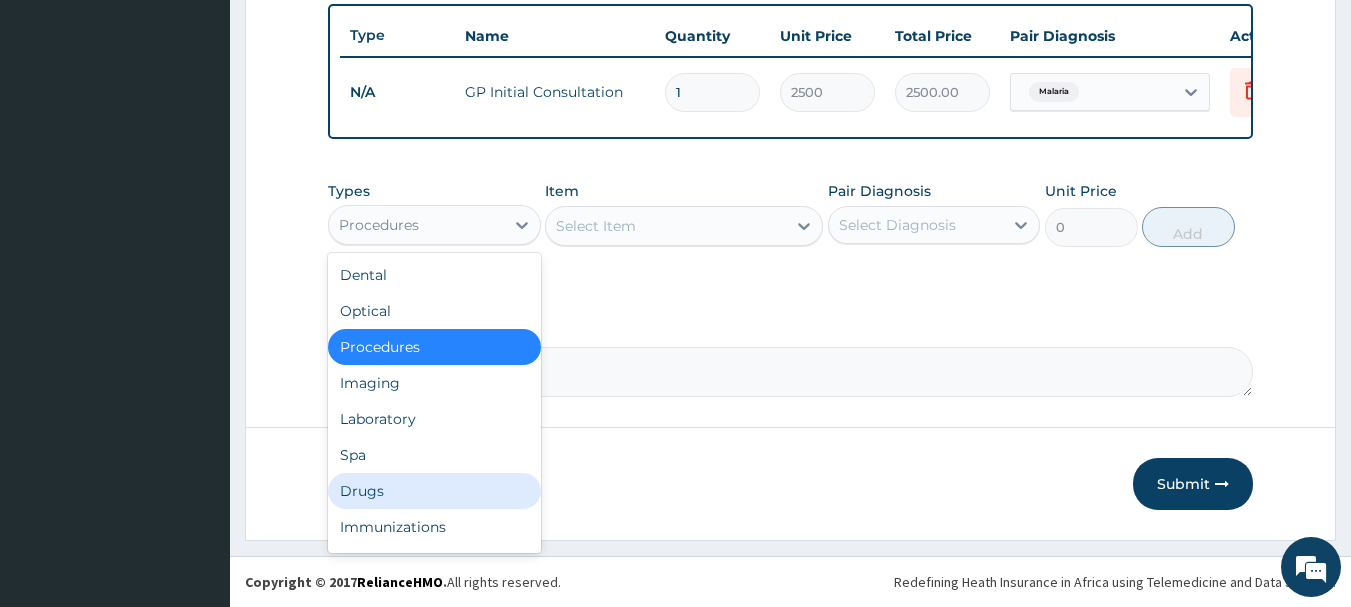 click on "Drugs" at bounding box center (434, 491) 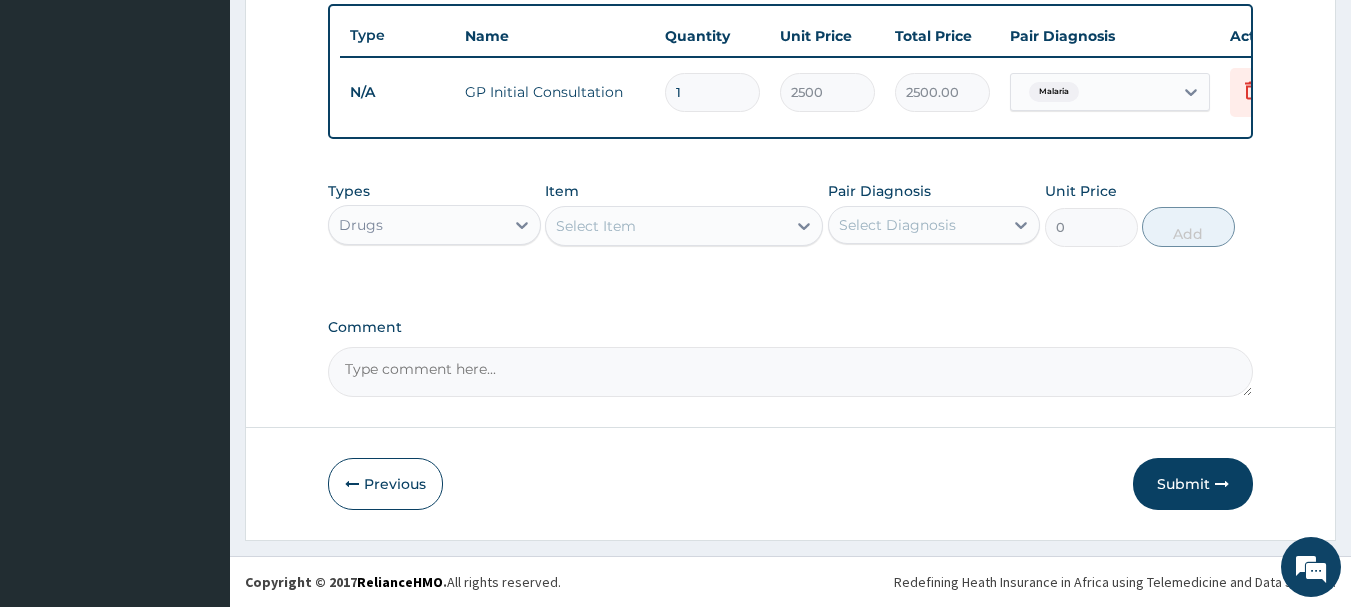click on "Select Item" at bounding box center (596, 226) 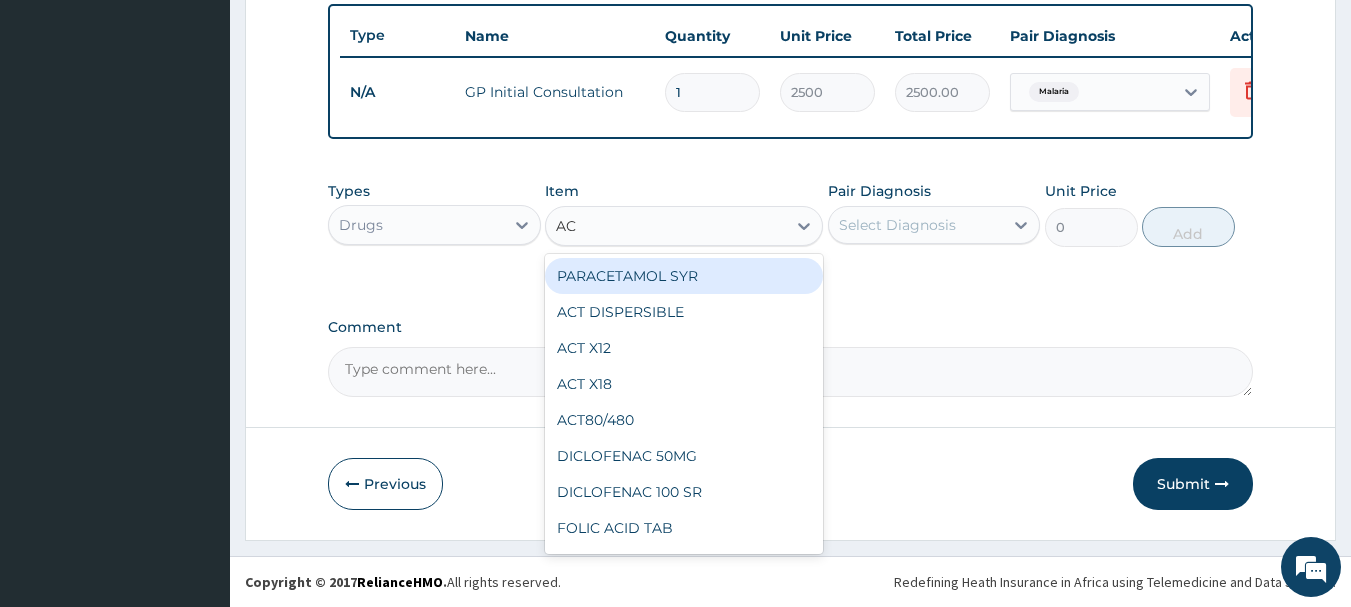 type on "ACT" 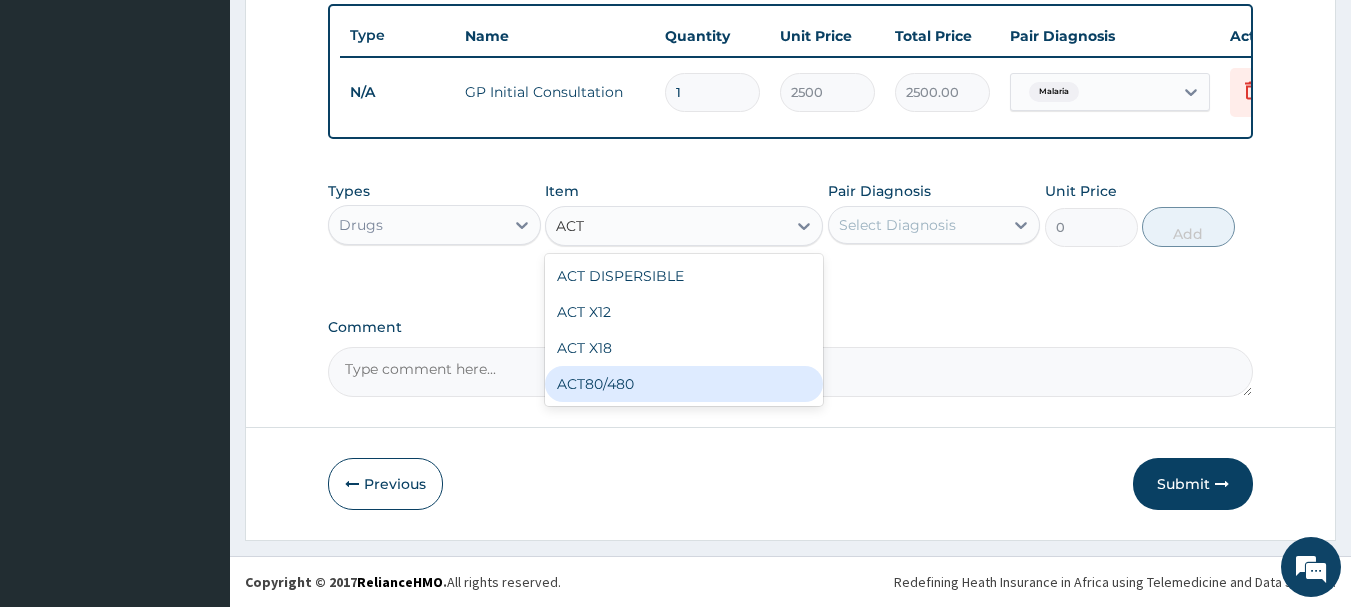 click on "ACT80/480" at bounding box center (684, 384) 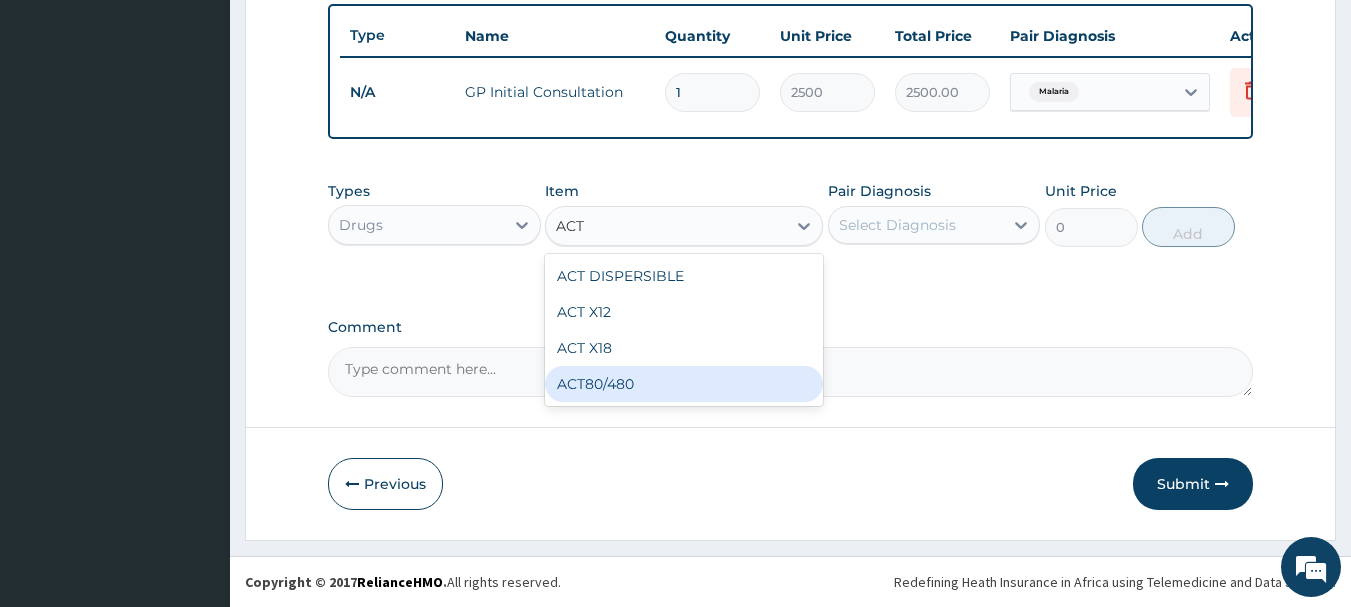 type 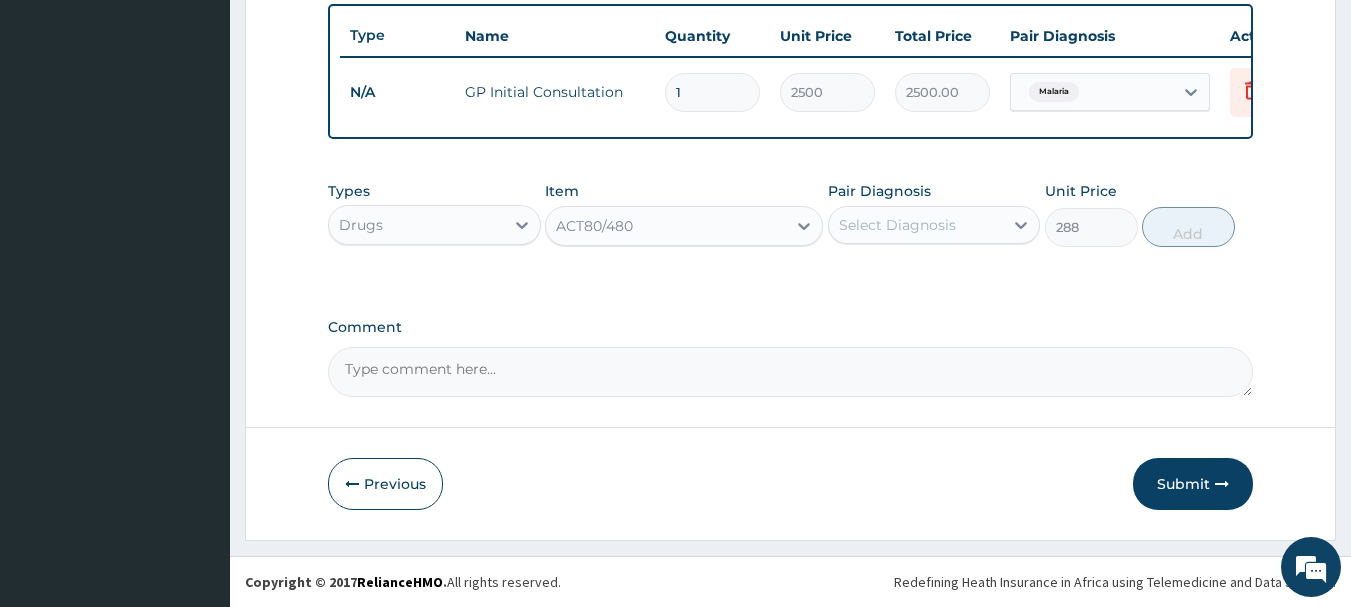 click on "Select Diagnosis" at bounding box center [897, 225] 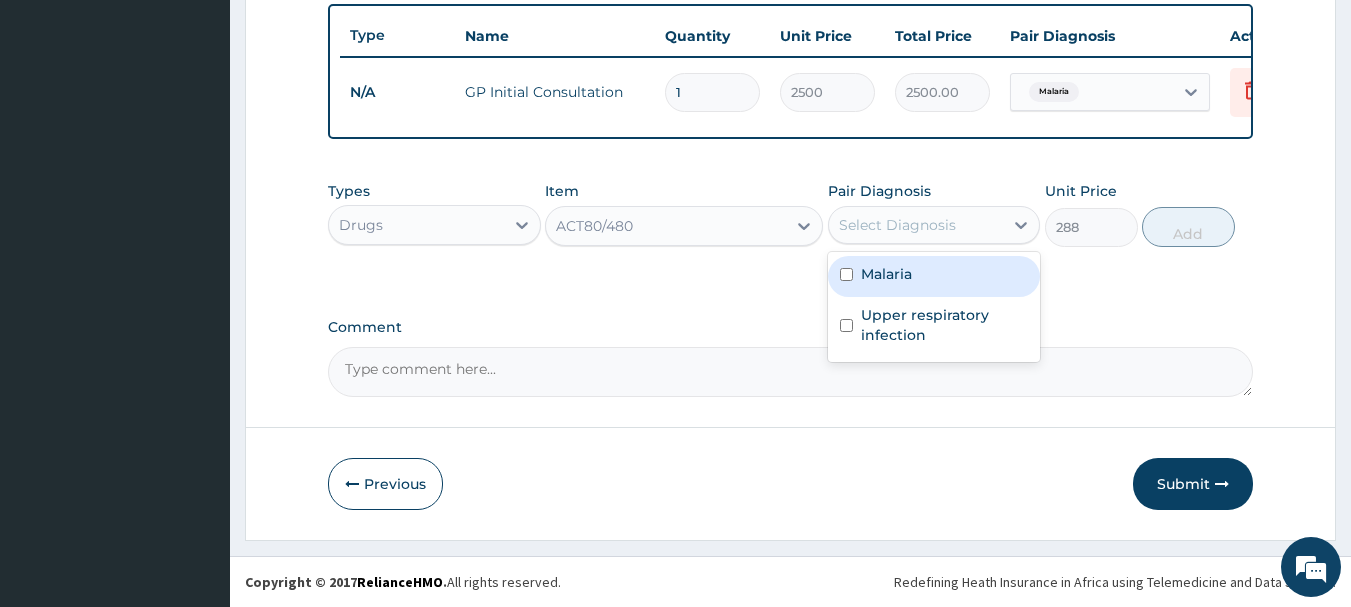 click on "Malaria" at bounding box center [886, 274] 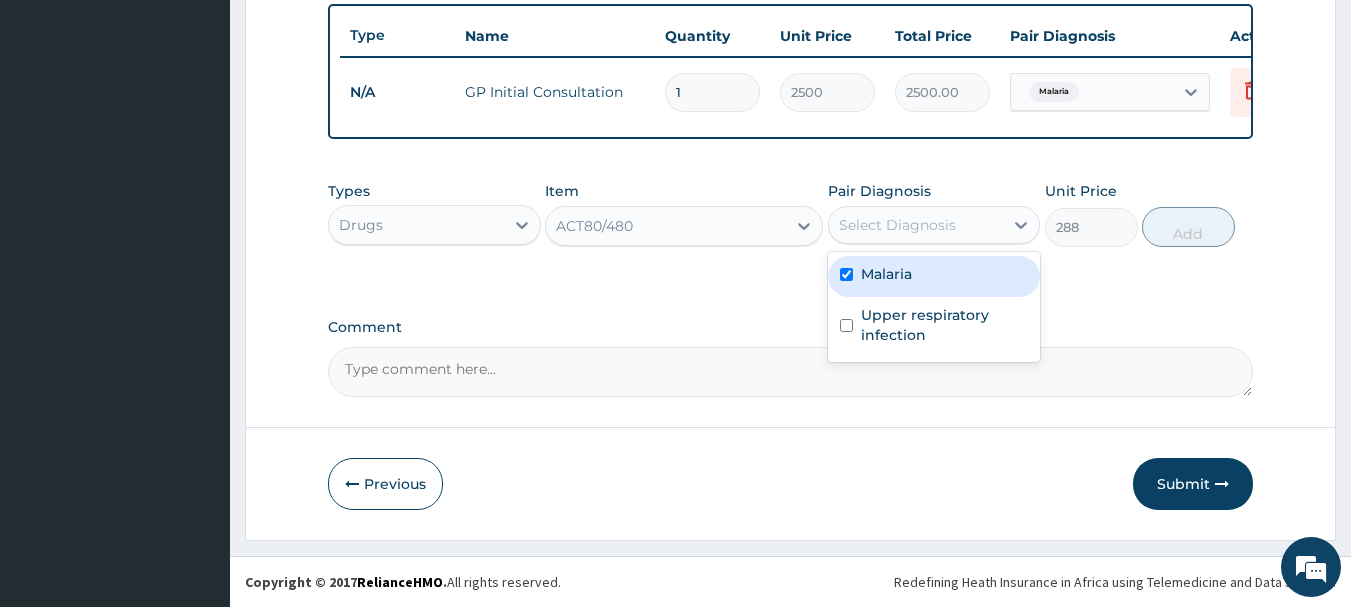 checkbox on "true" 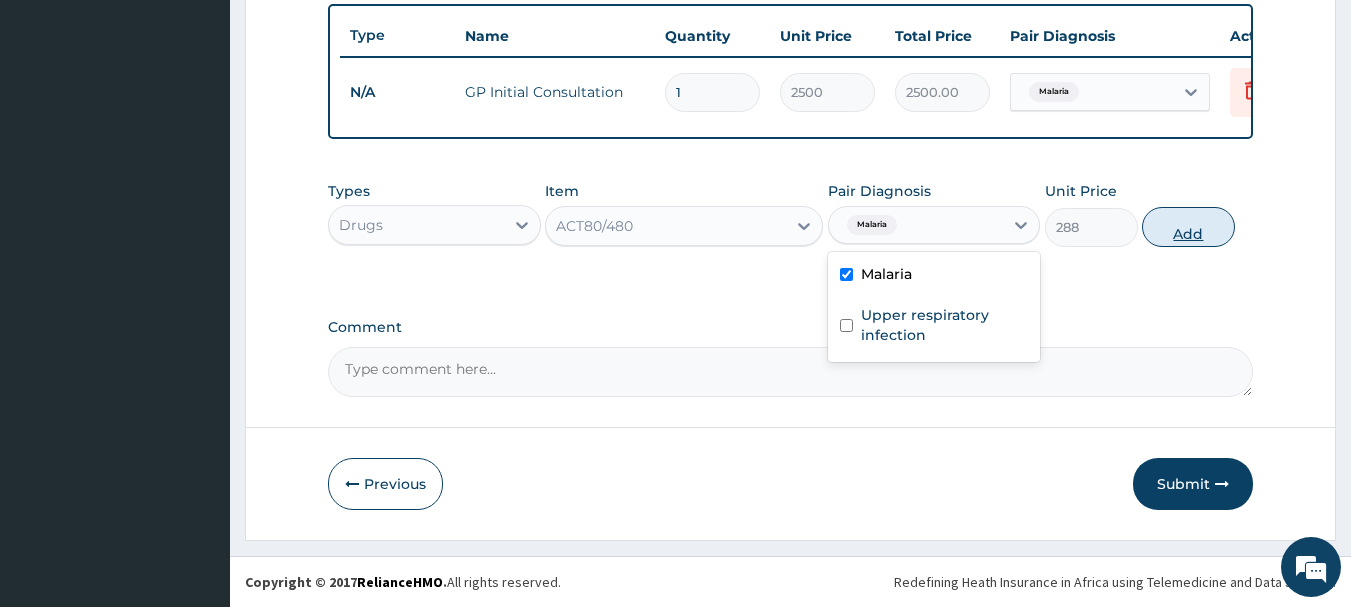 click on "Add" at bounding box center [1188, 227] 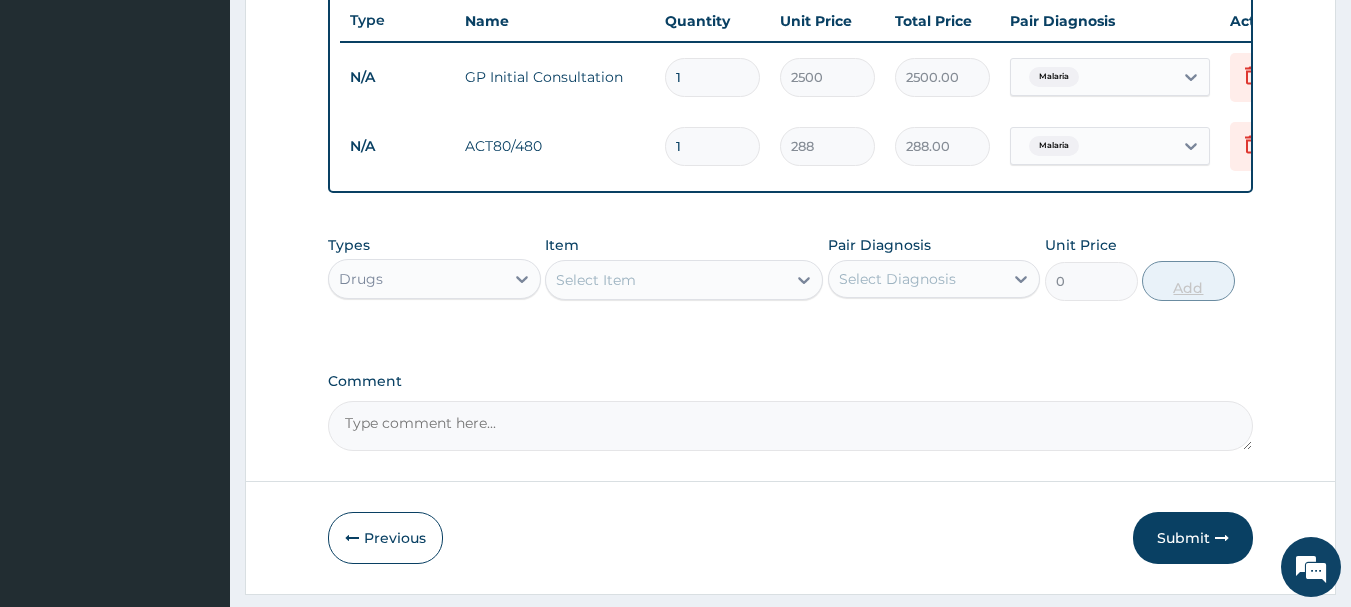 type on "2" 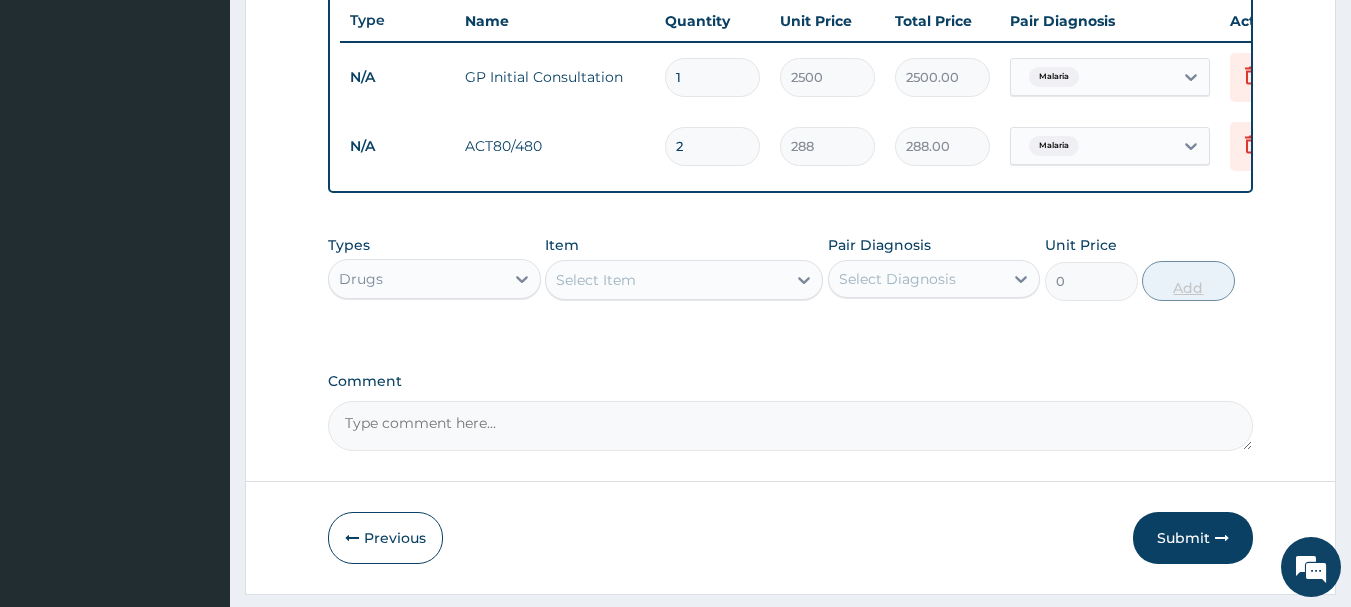 type on "576.00" 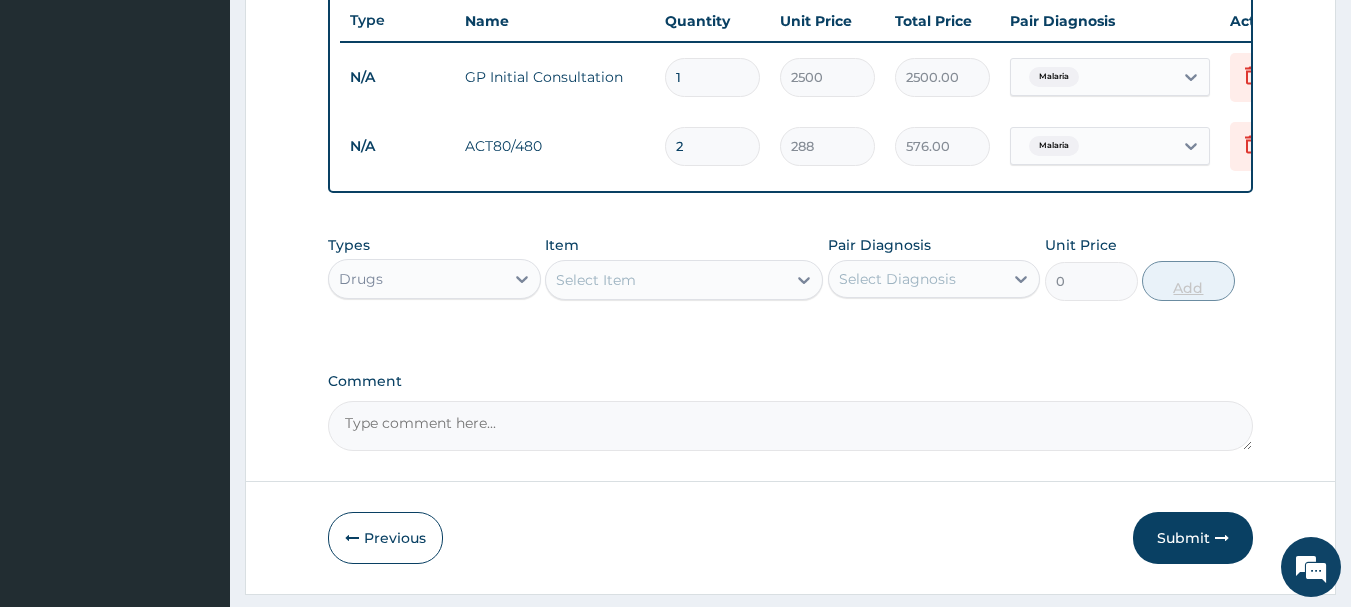 type on "3" 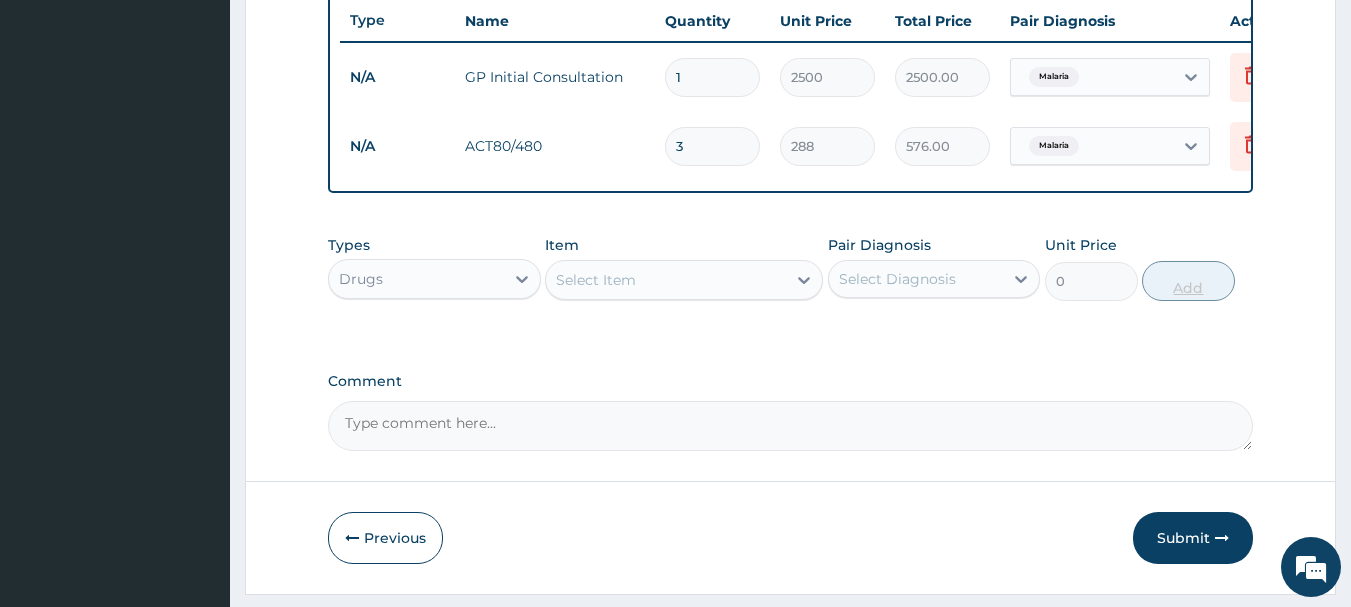 type on "864.00" 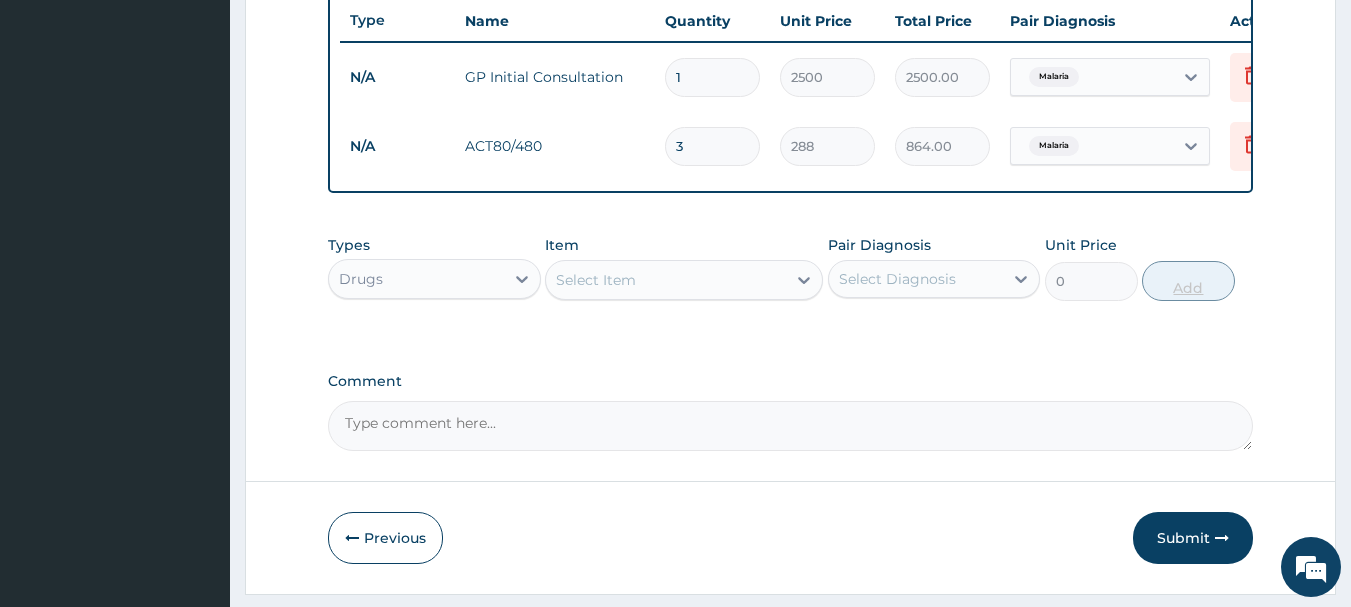 type on "4" 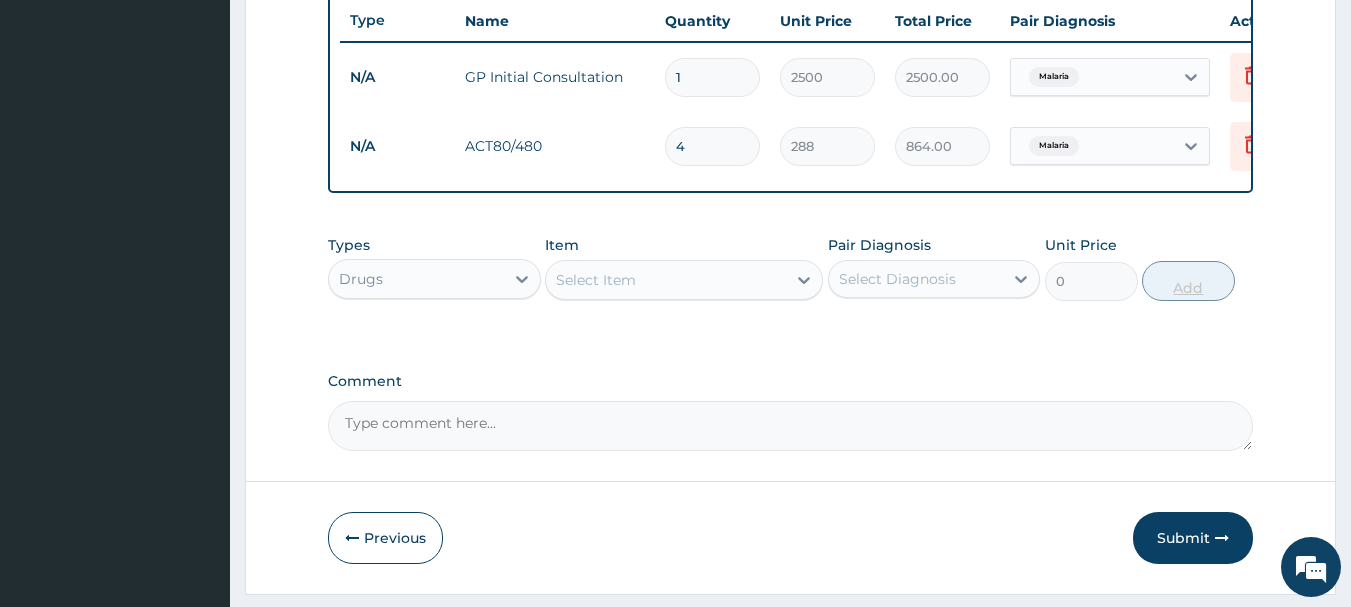 type on "1152.00" 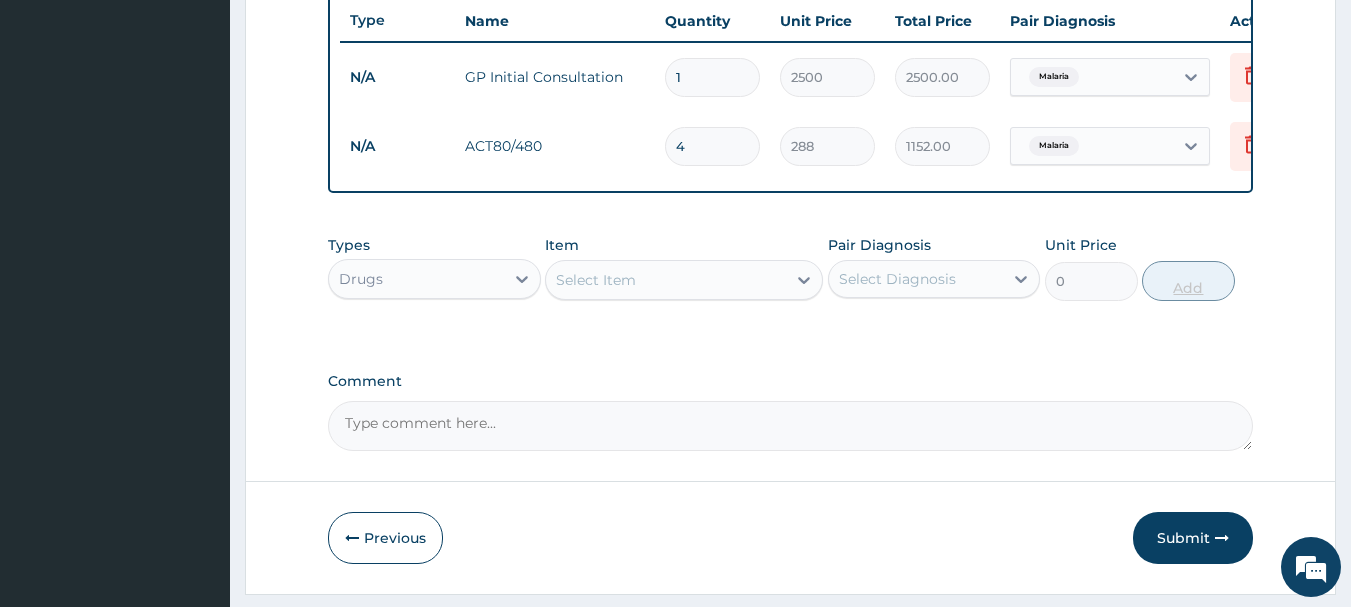 type on "5" 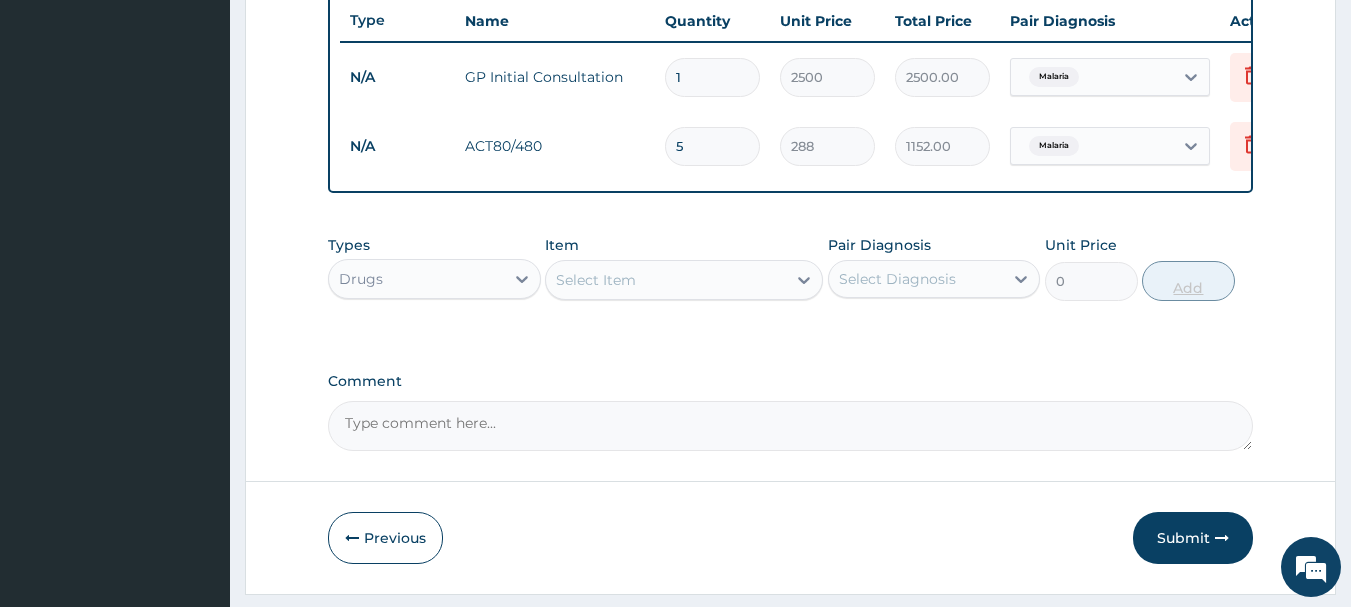 type on "1440.00" 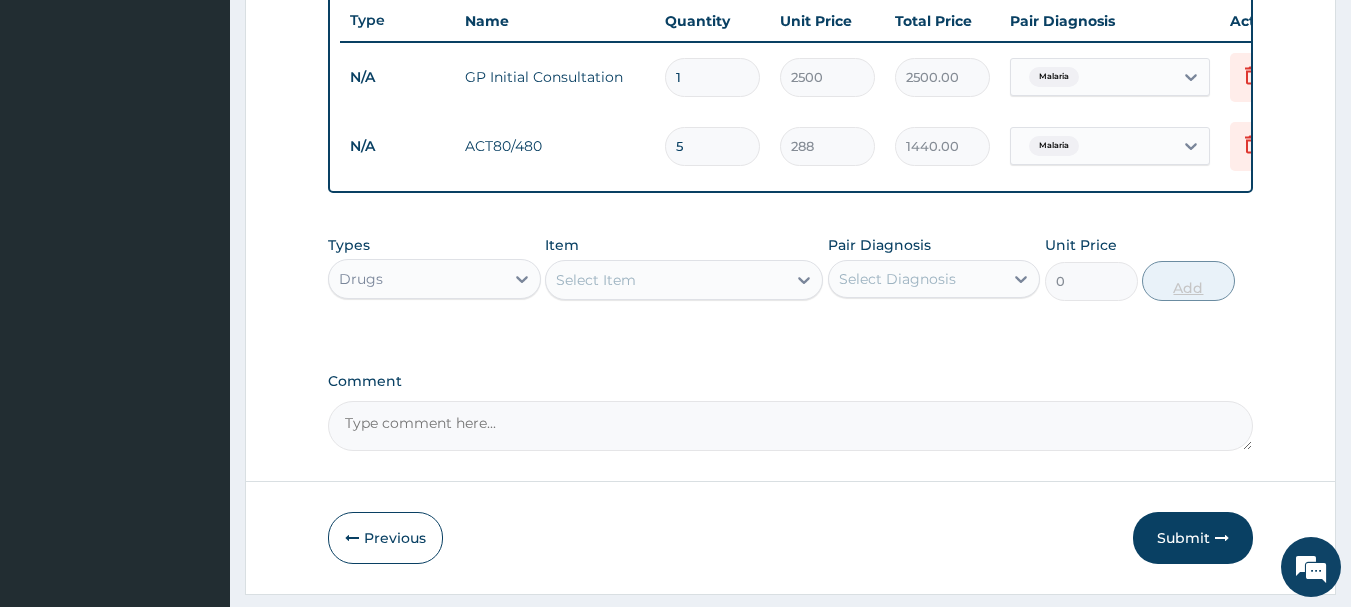 type on "6" 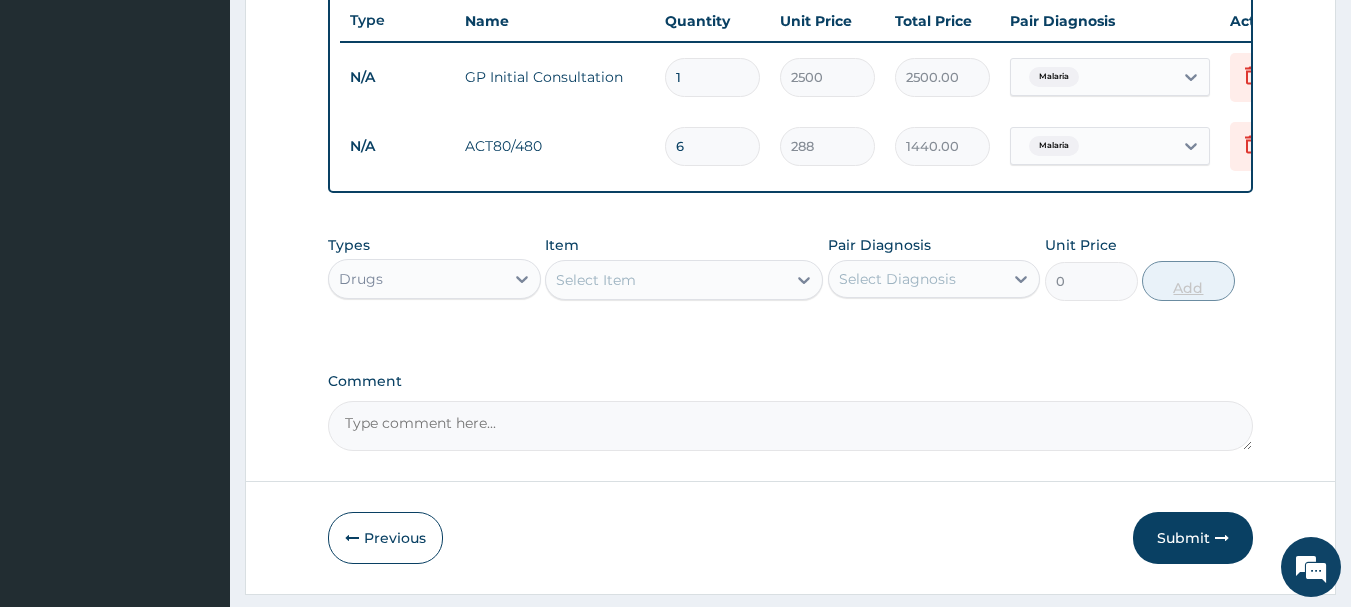 type on "1728.00" 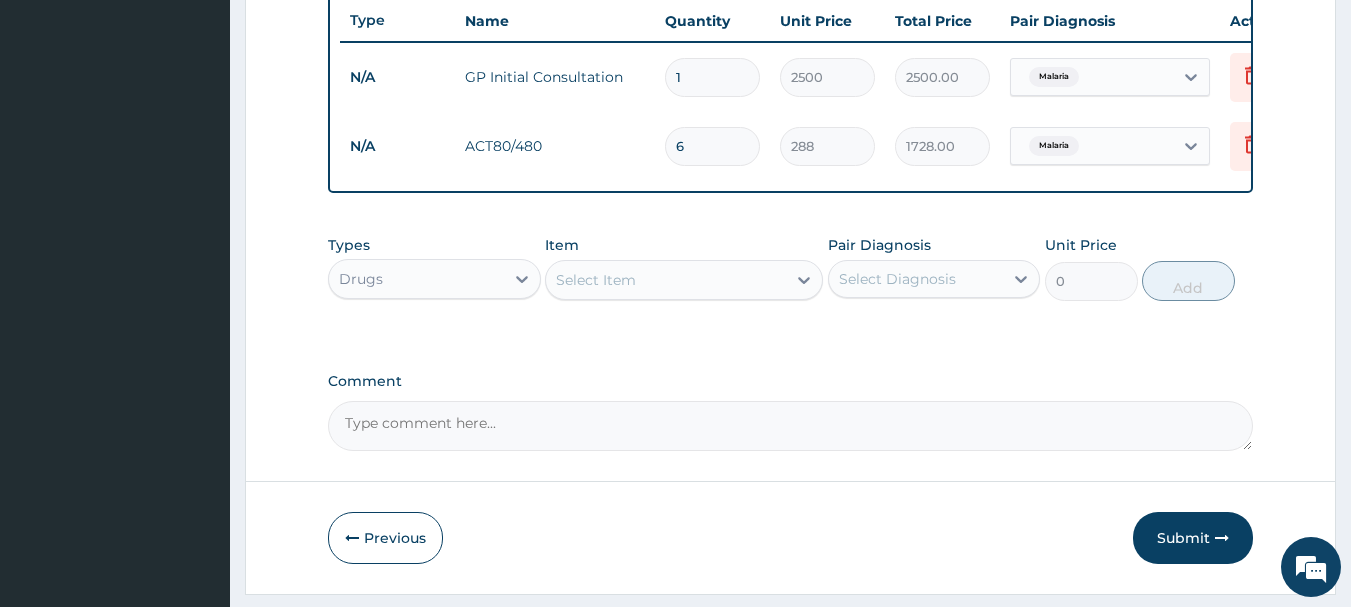 click on "Select Item" at bounding box center (596, 280) 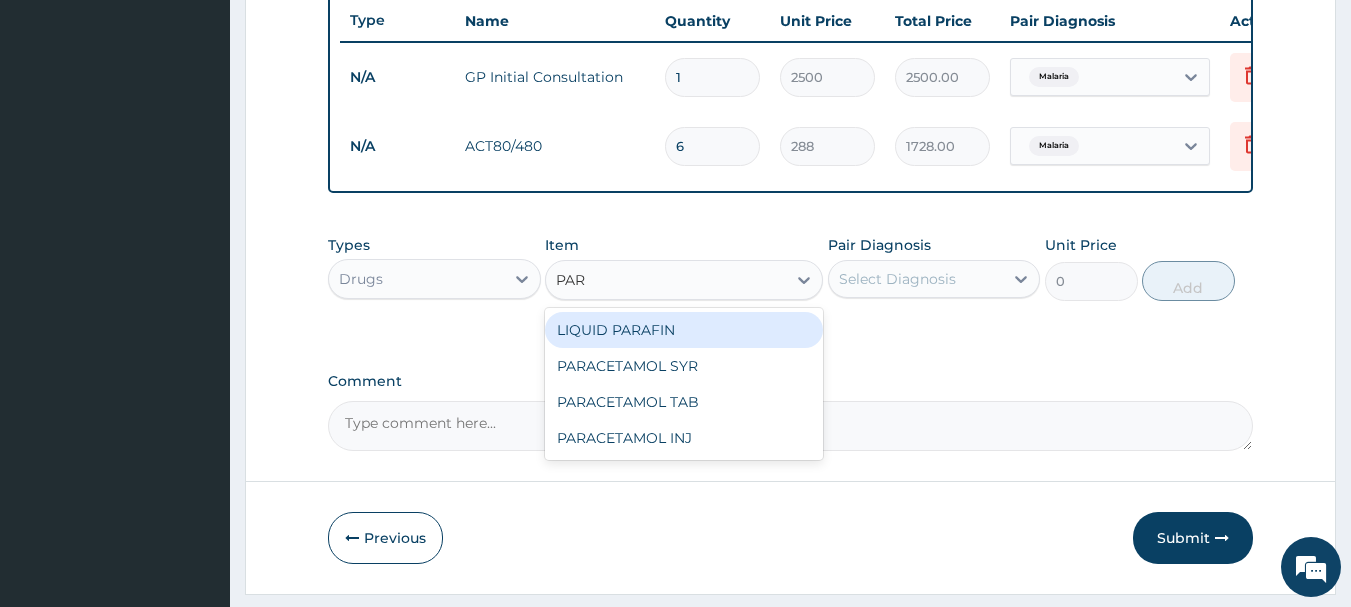 type on "PARA" 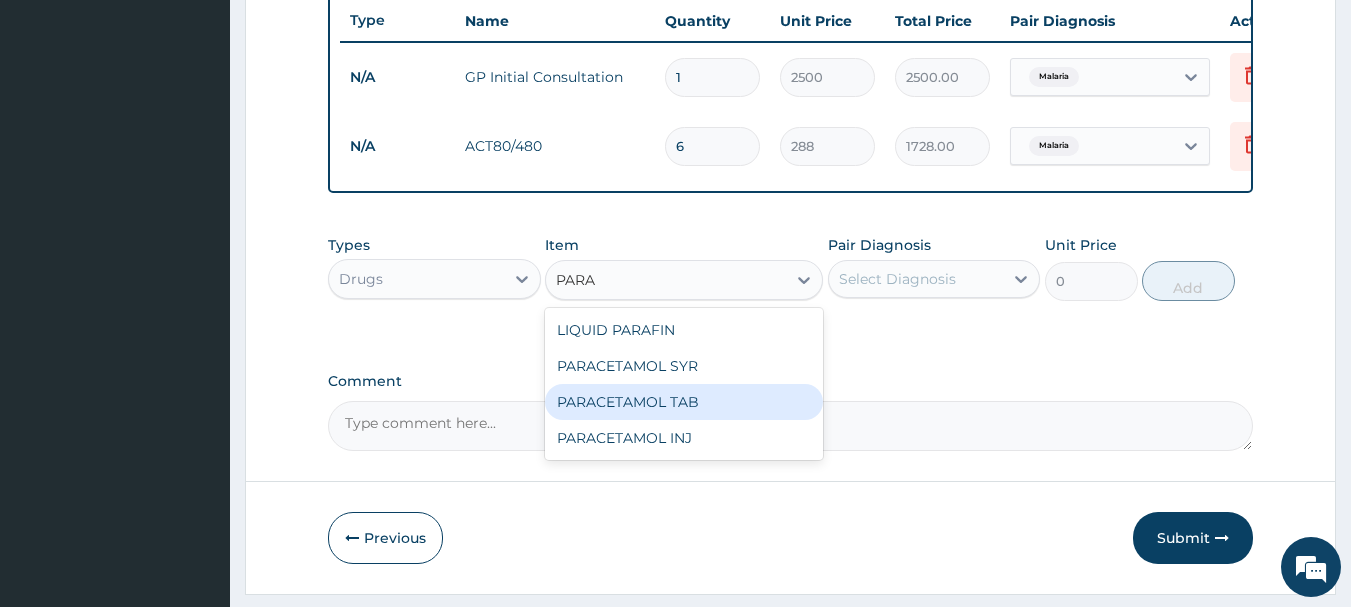 click on "PARACETAMOL TAB" at bounding box center (684, 402) 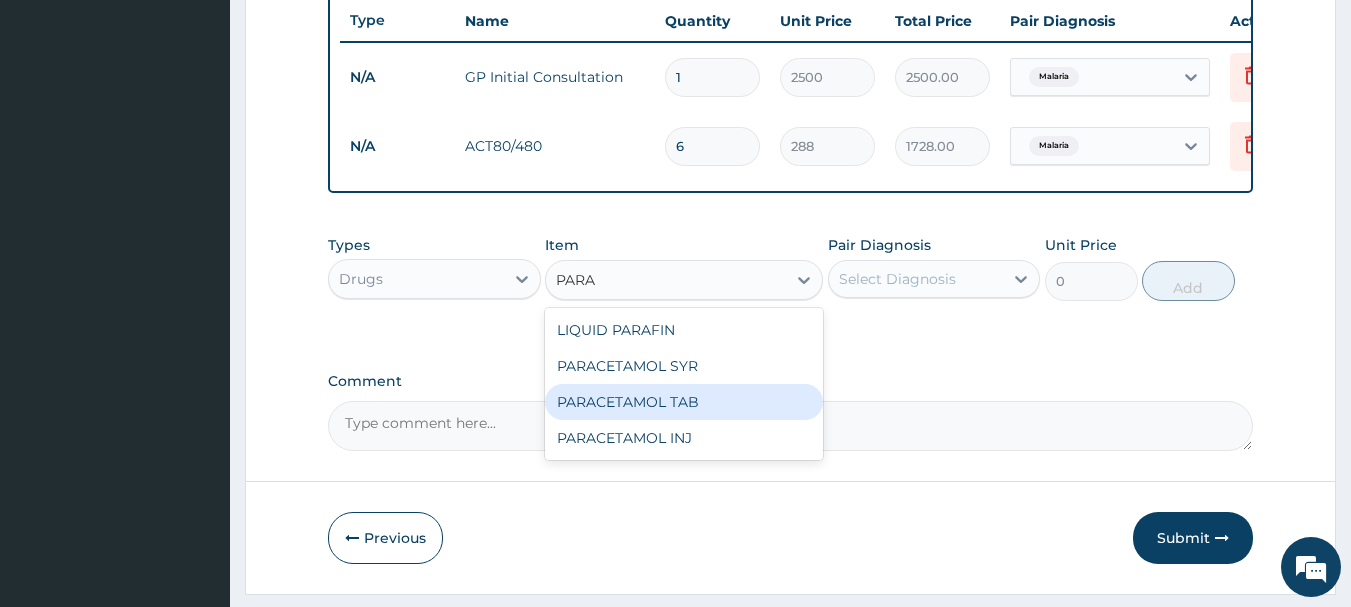 type 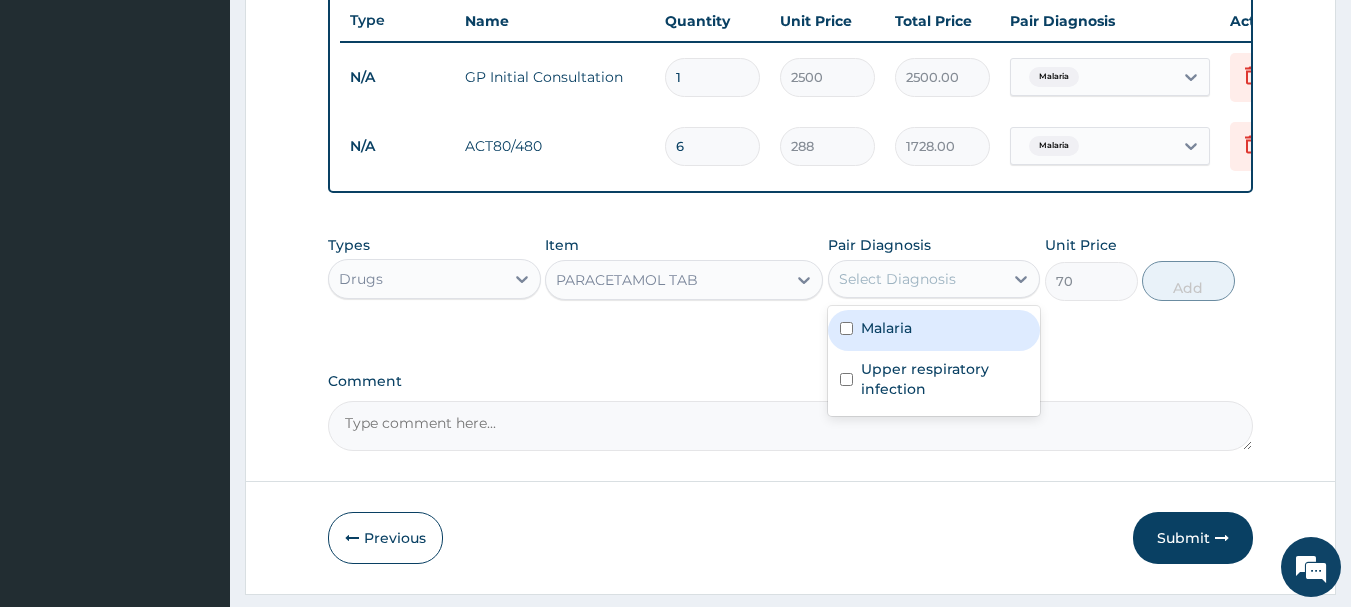 click on "Select Diagnosis" at bounding box center [897, 279] 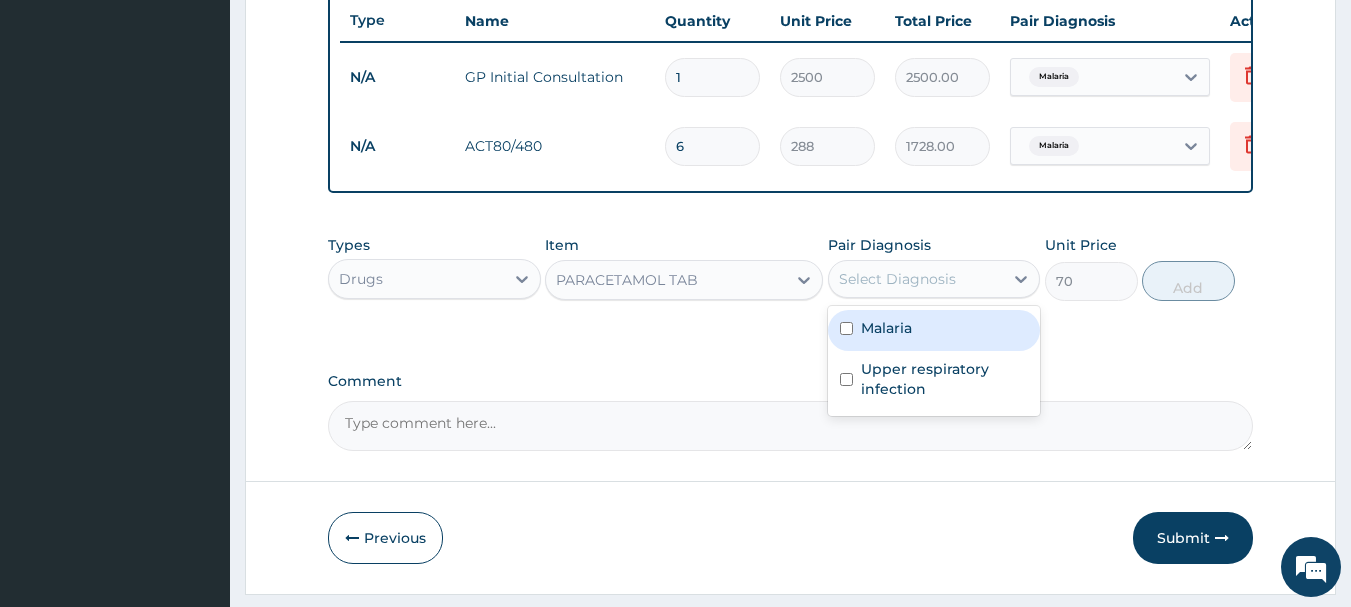 click on "Malaria" at bounding box center [886, 328] 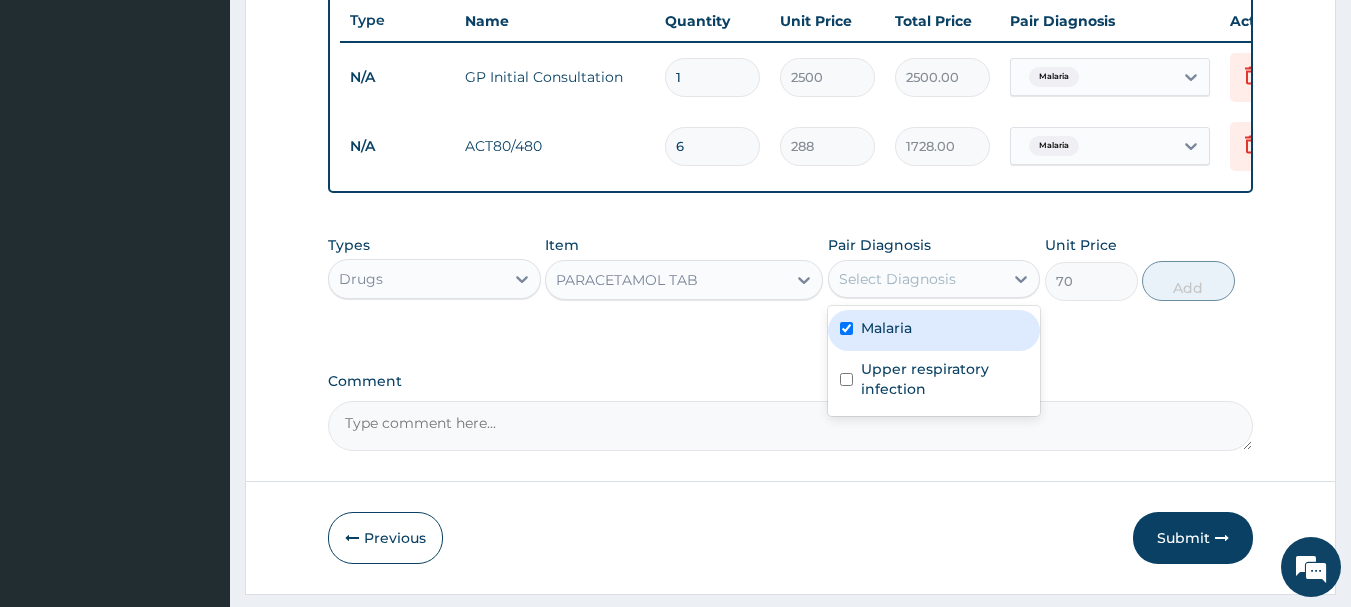 checkbox on "true" 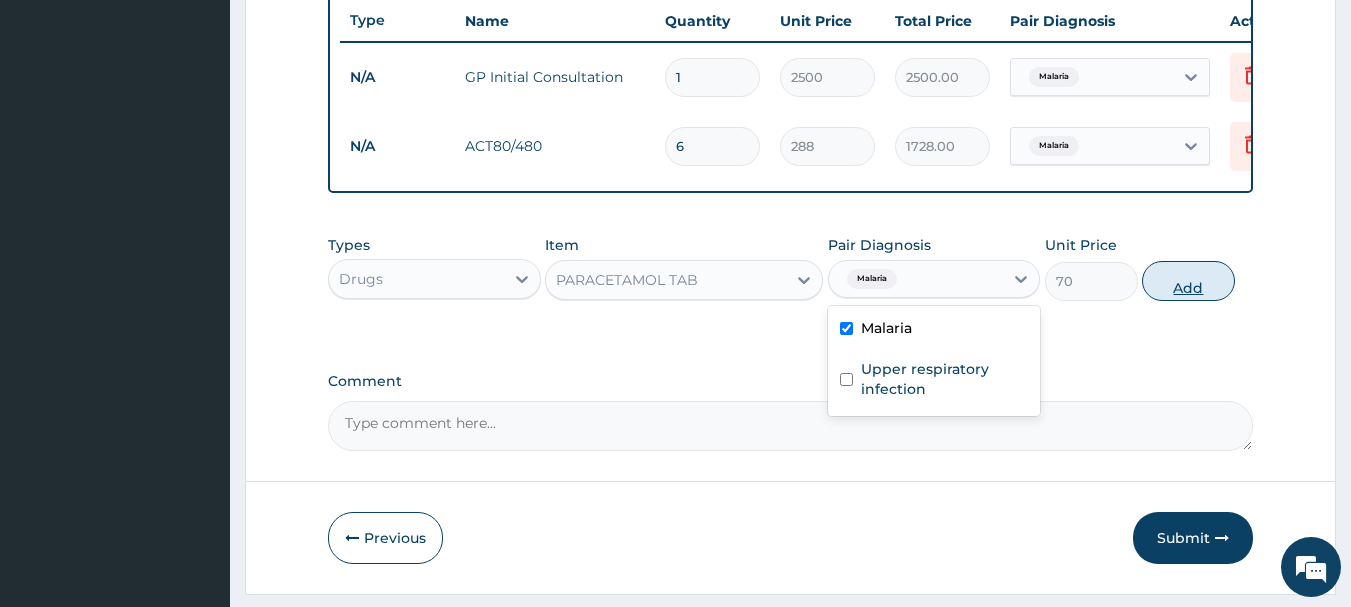 click on "Add" at bounding box center (1188, 281) 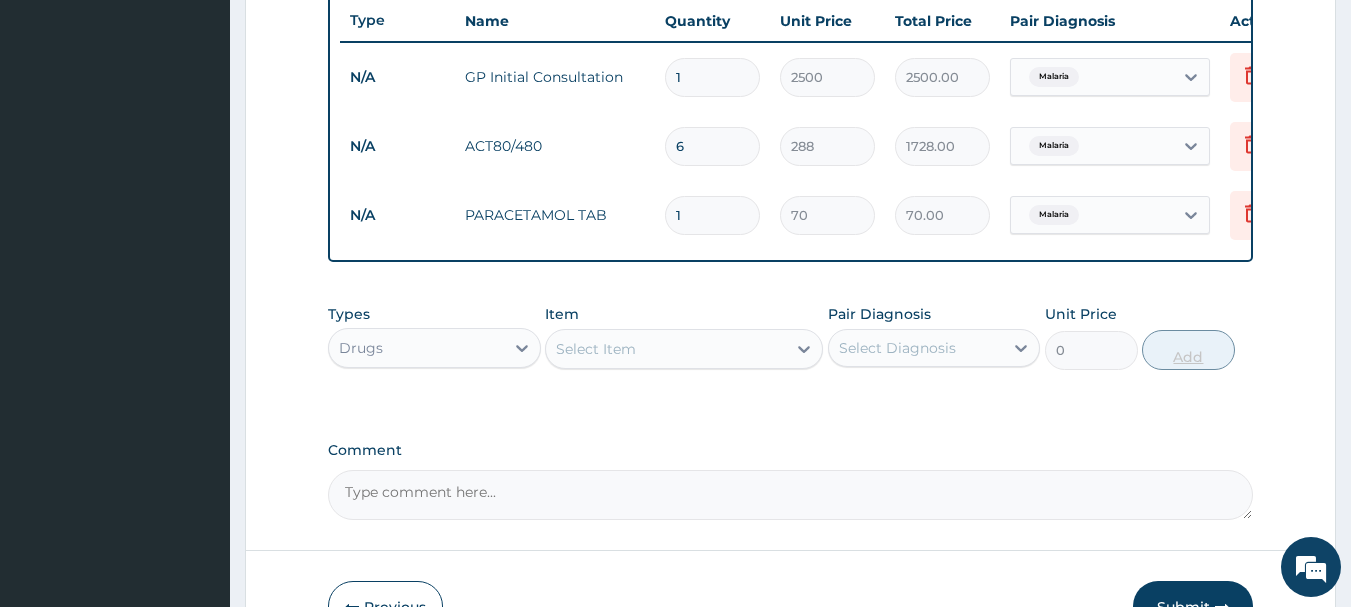 type on "18" 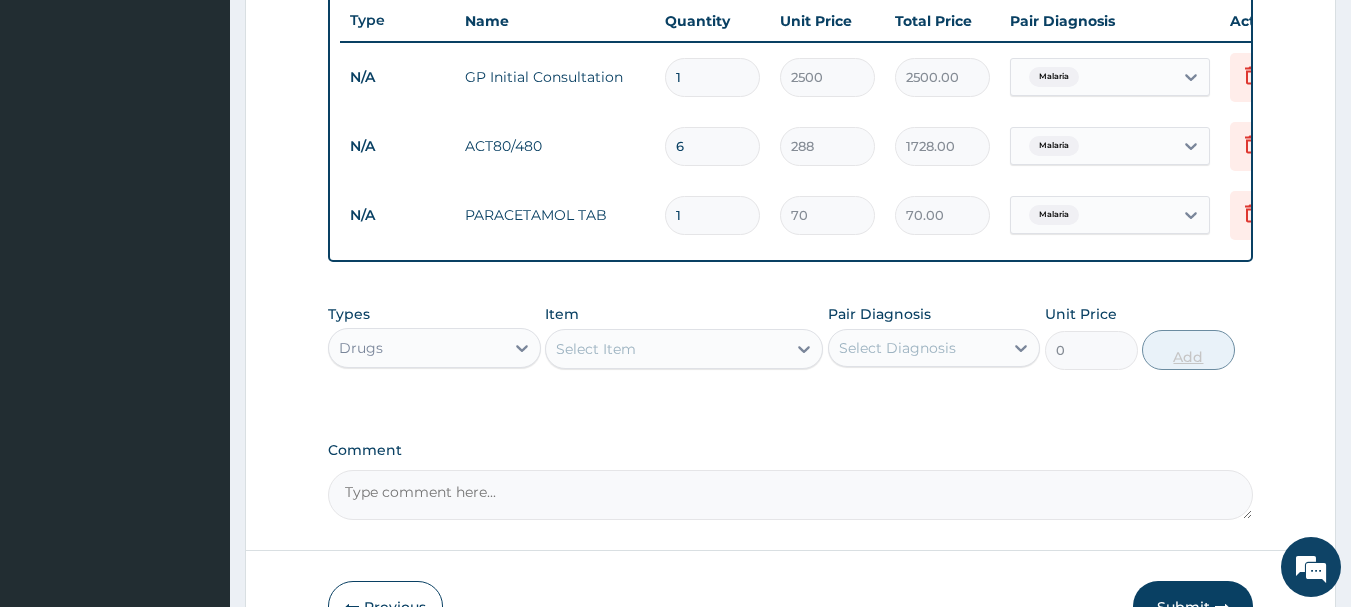 type on "1260.00" 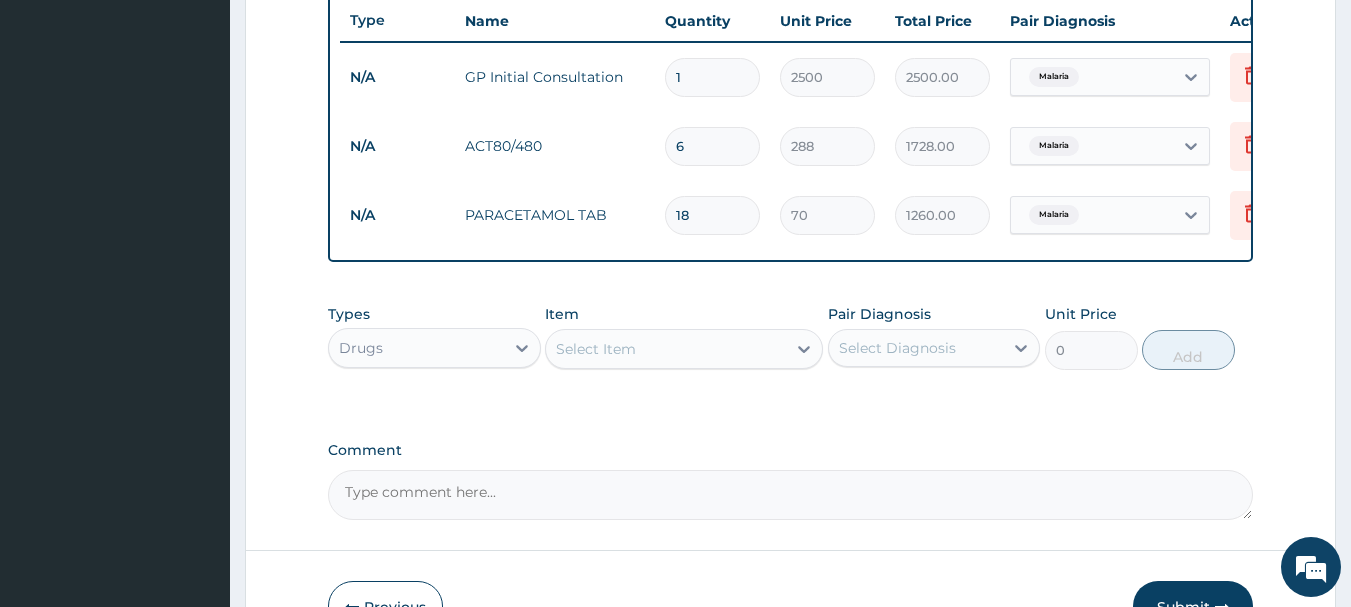 type on "18" 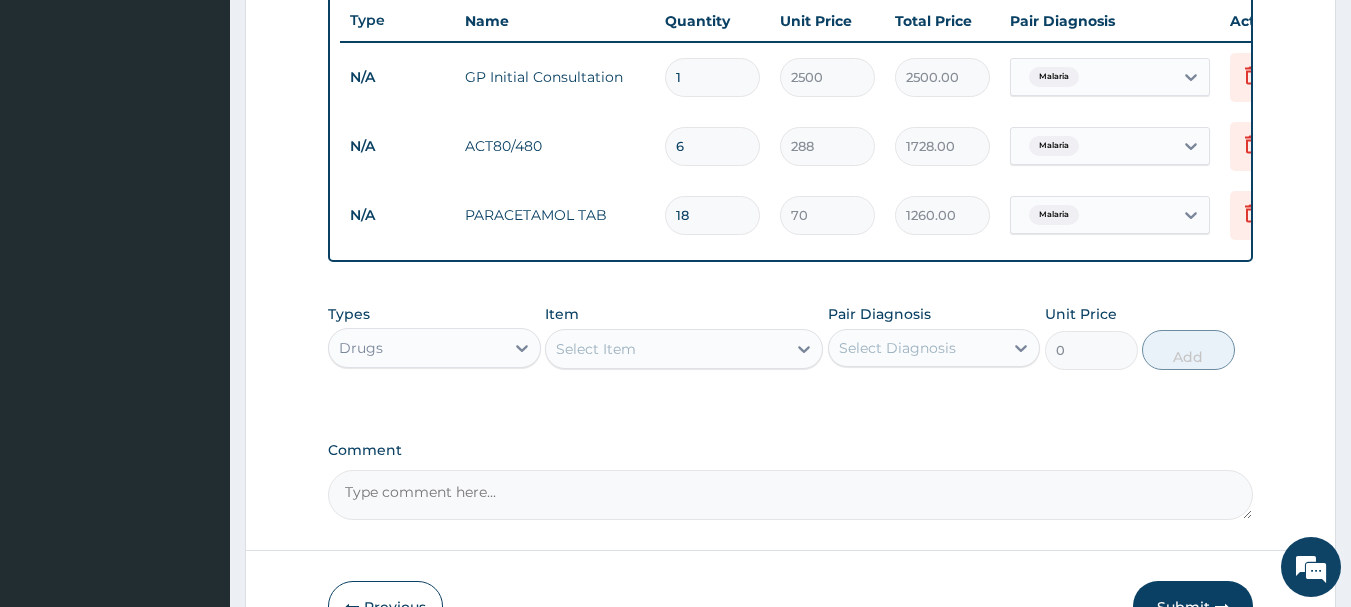 click on "Select Item" at bounding box center (666, 349) 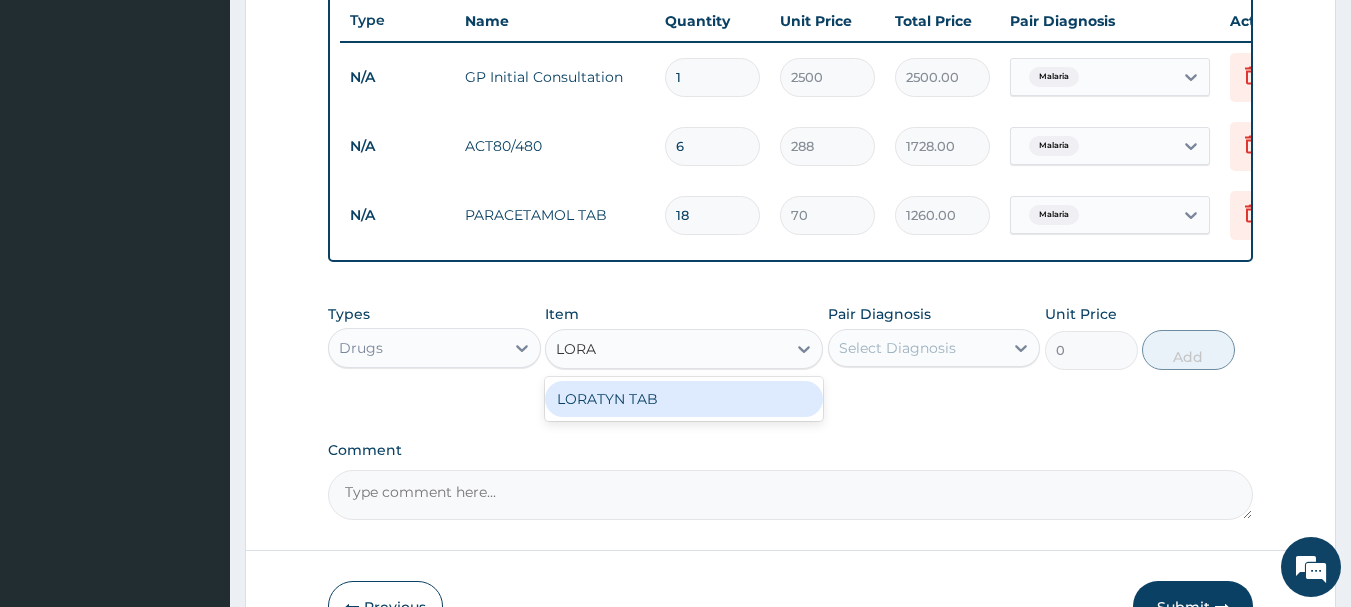 type on "LORAT" 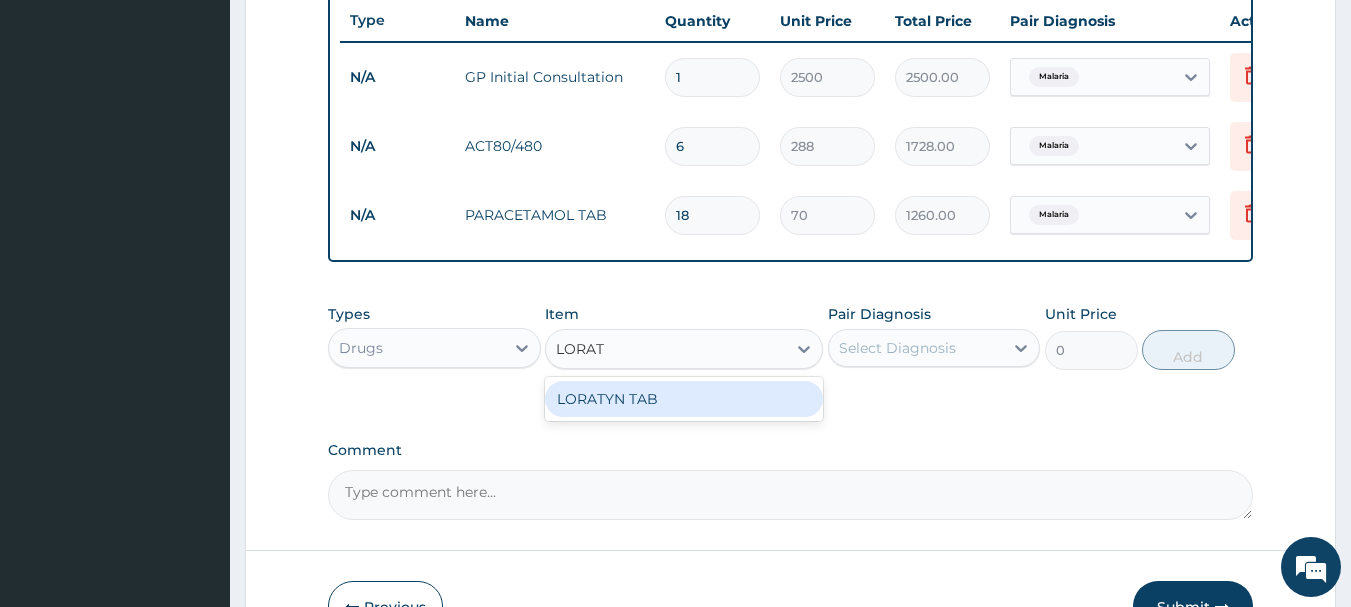 click on "LORATYN TAB" at bounding box center (684, 399) 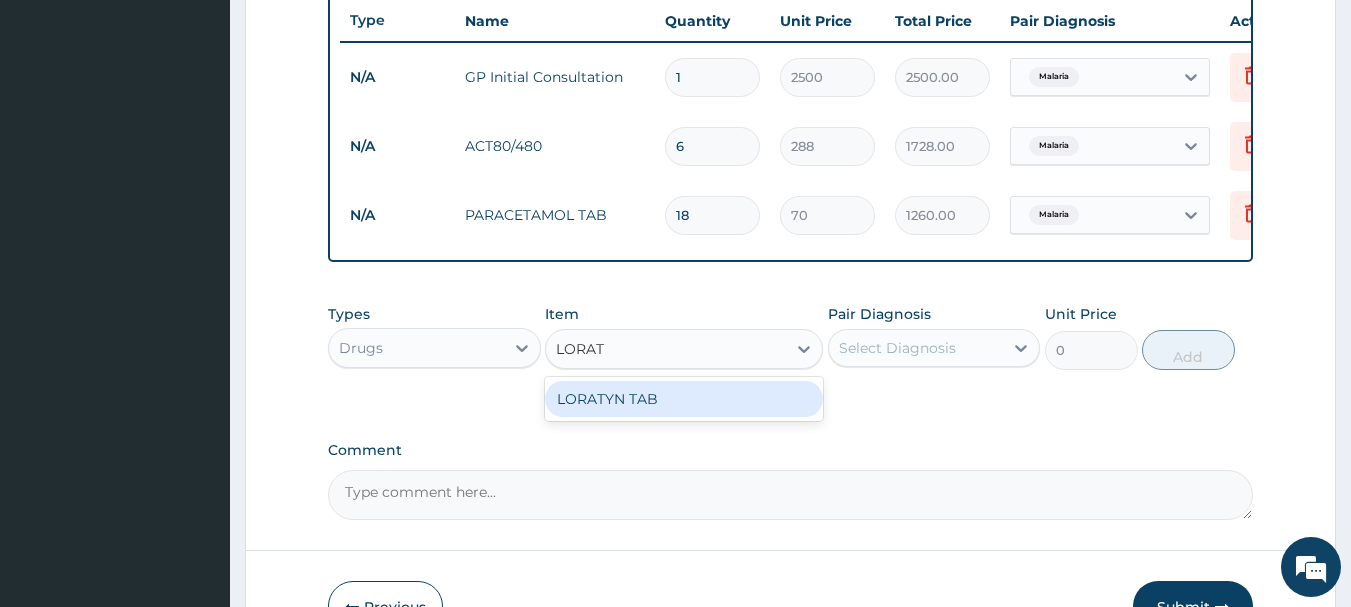 type 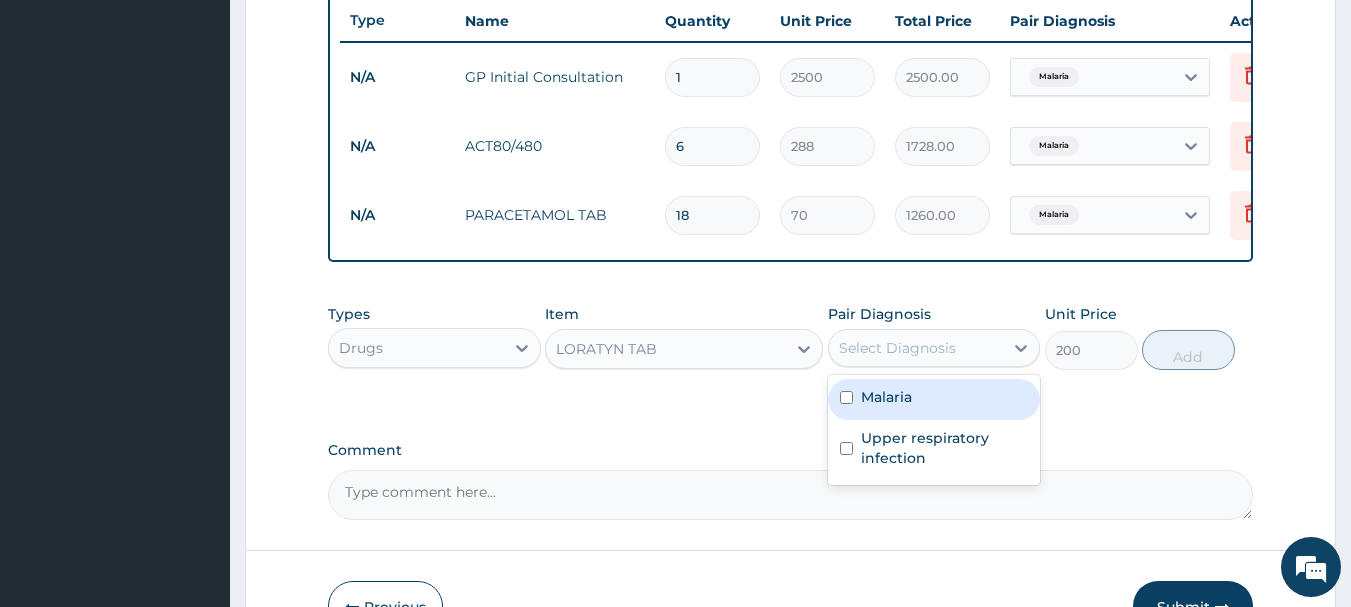 click on "Select Diagnosis" at bounding box center (897, 348) 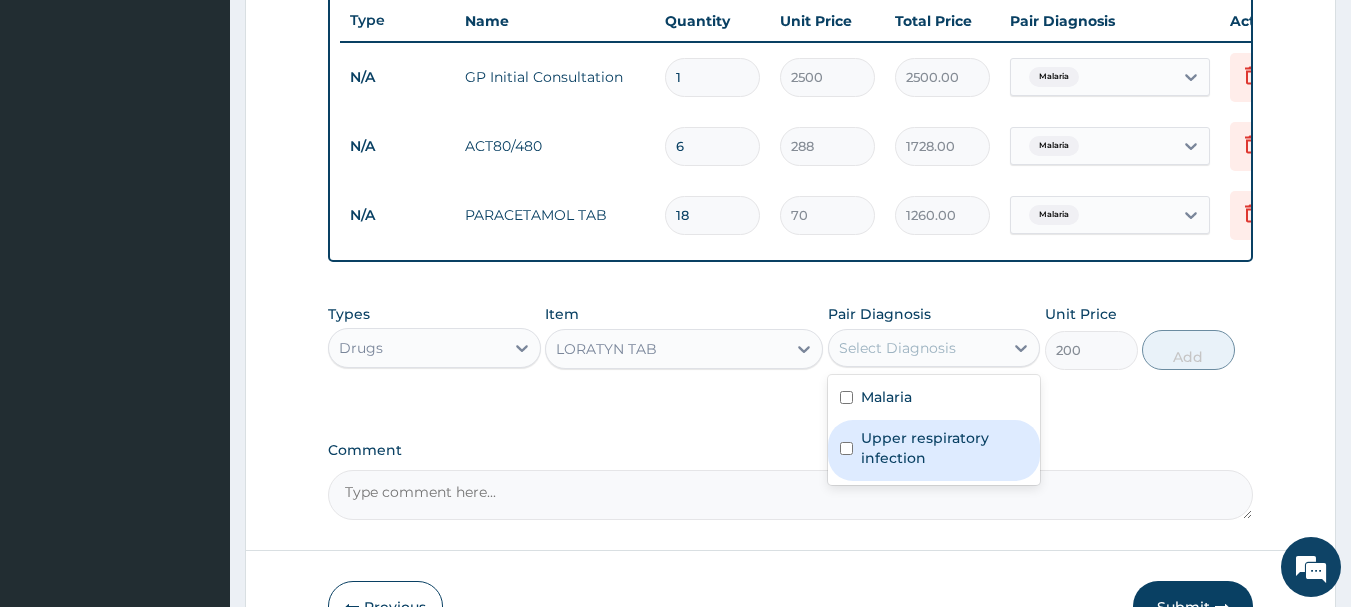 click on "Upper respiratory infection" at bounding box center (945, 448) 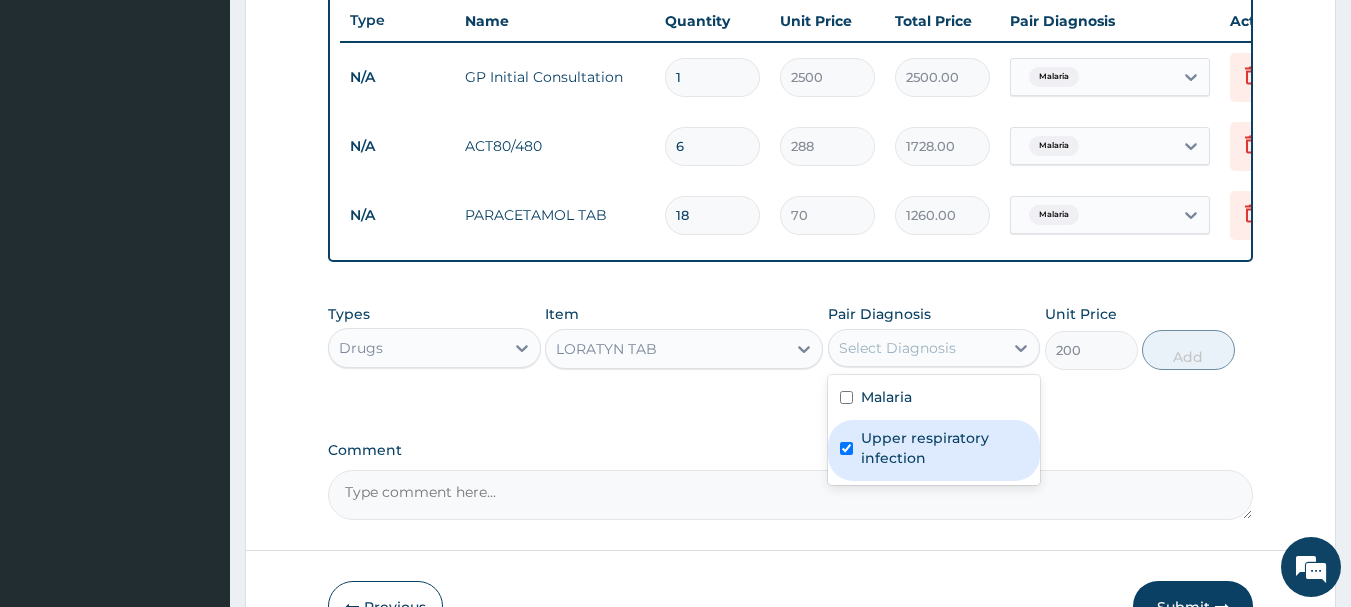 checkbox on "true" 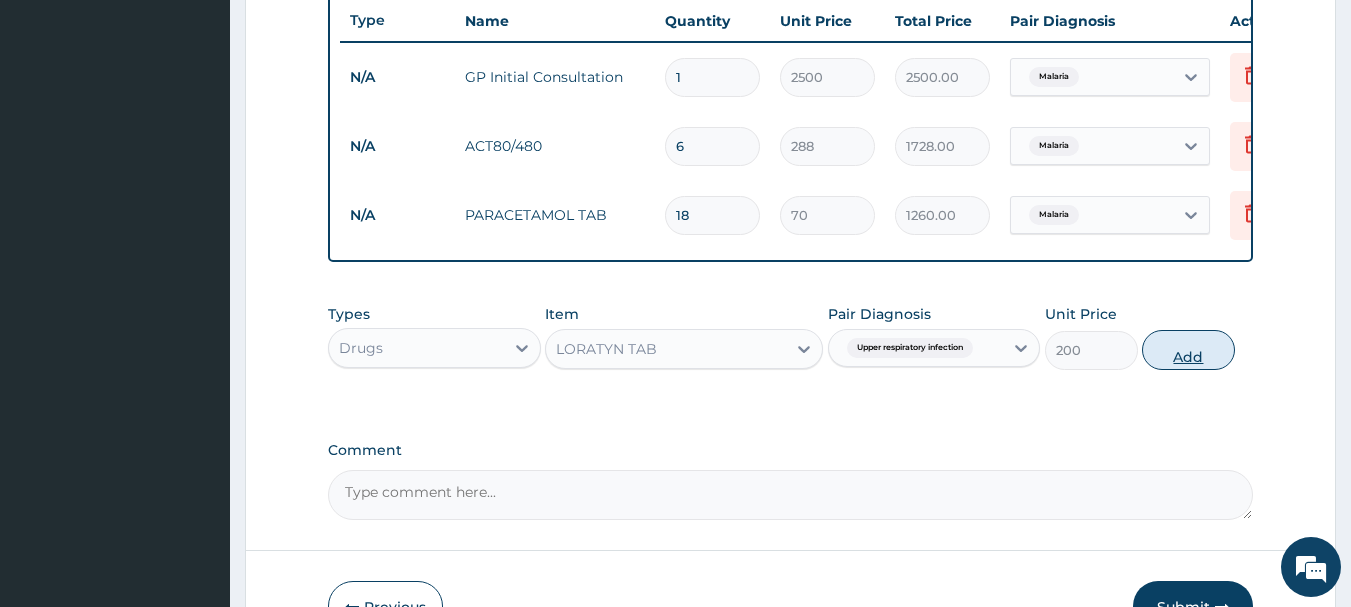click on "Add" at bounding box center [1188, 350] 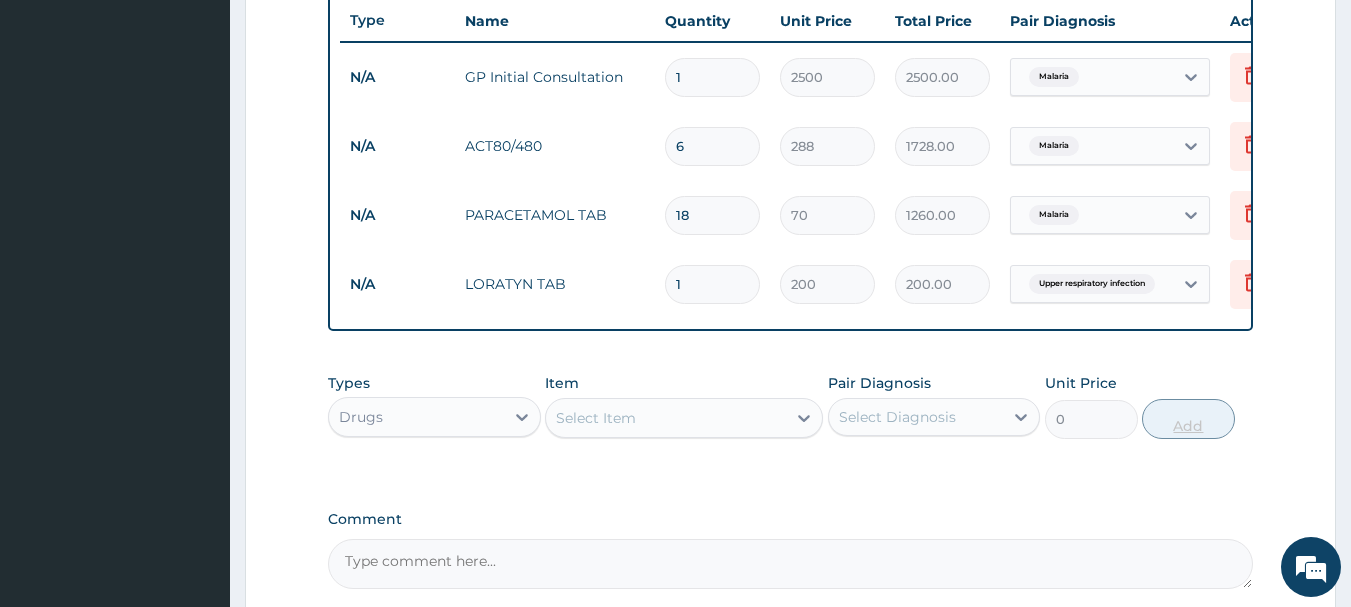 type on "2" 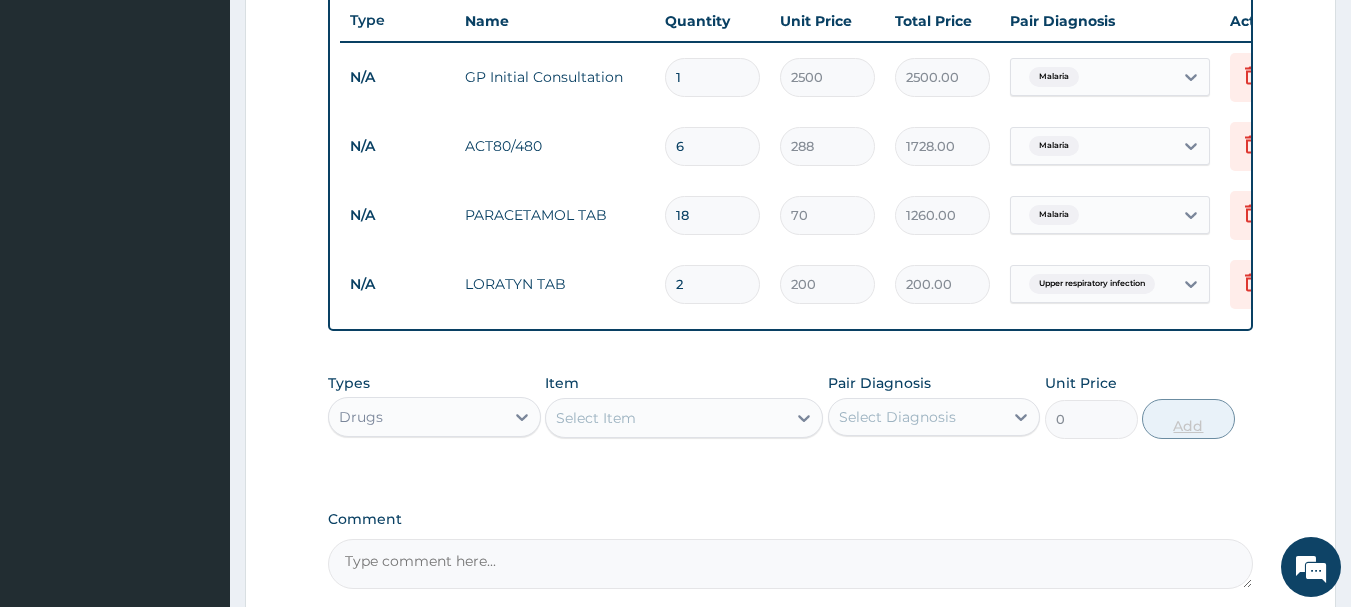 type on "400.00" 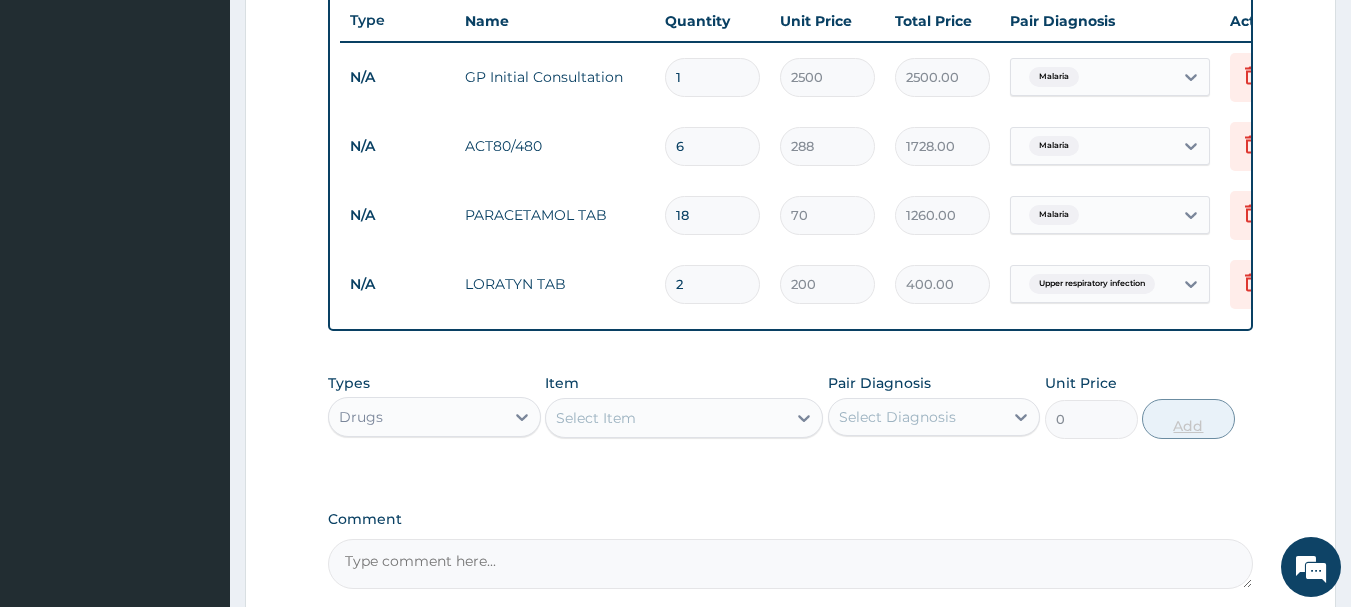 type on "3" 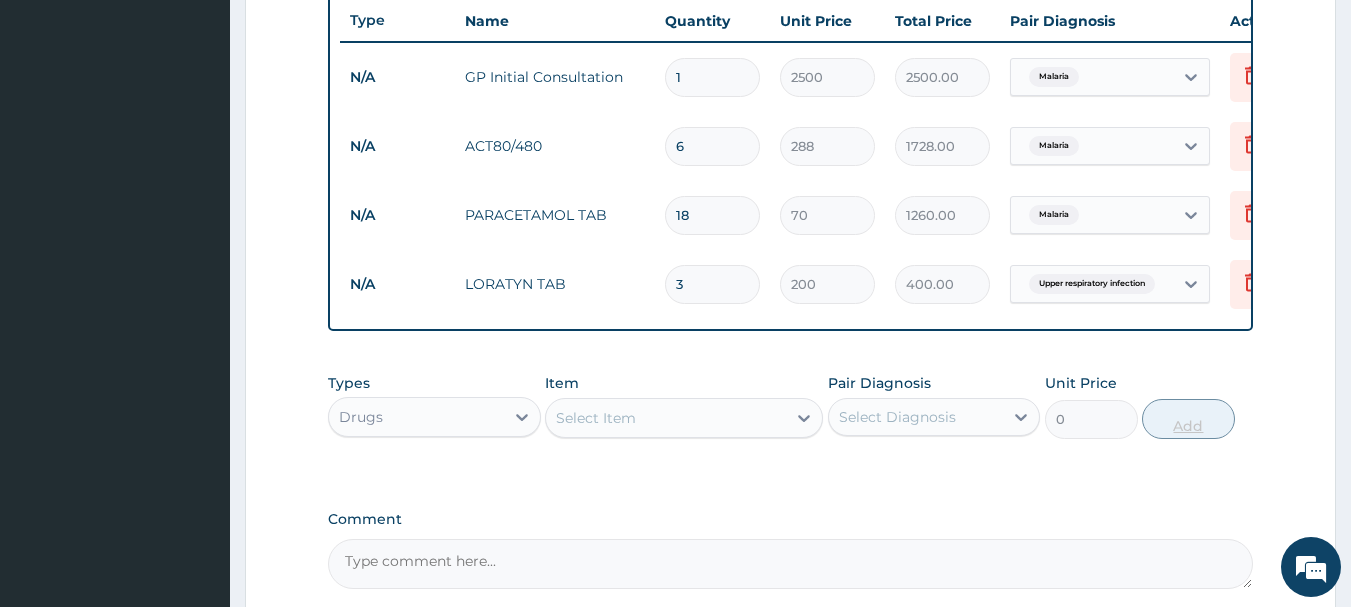 type on "600.00" 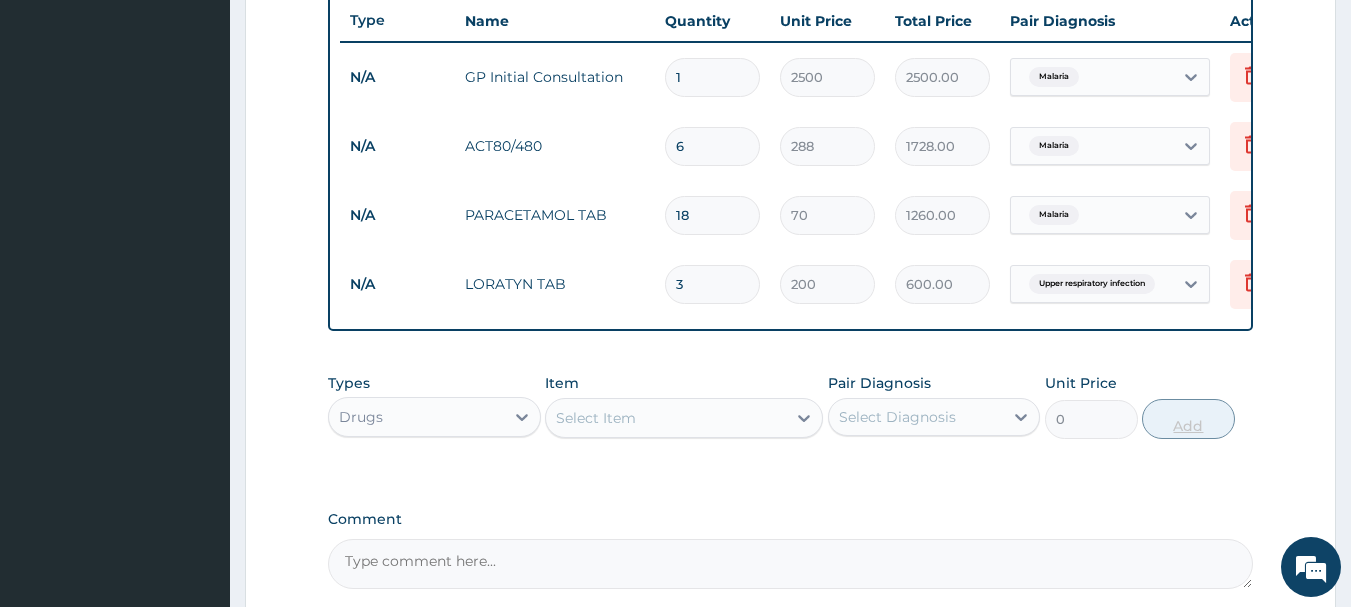 type on "4" 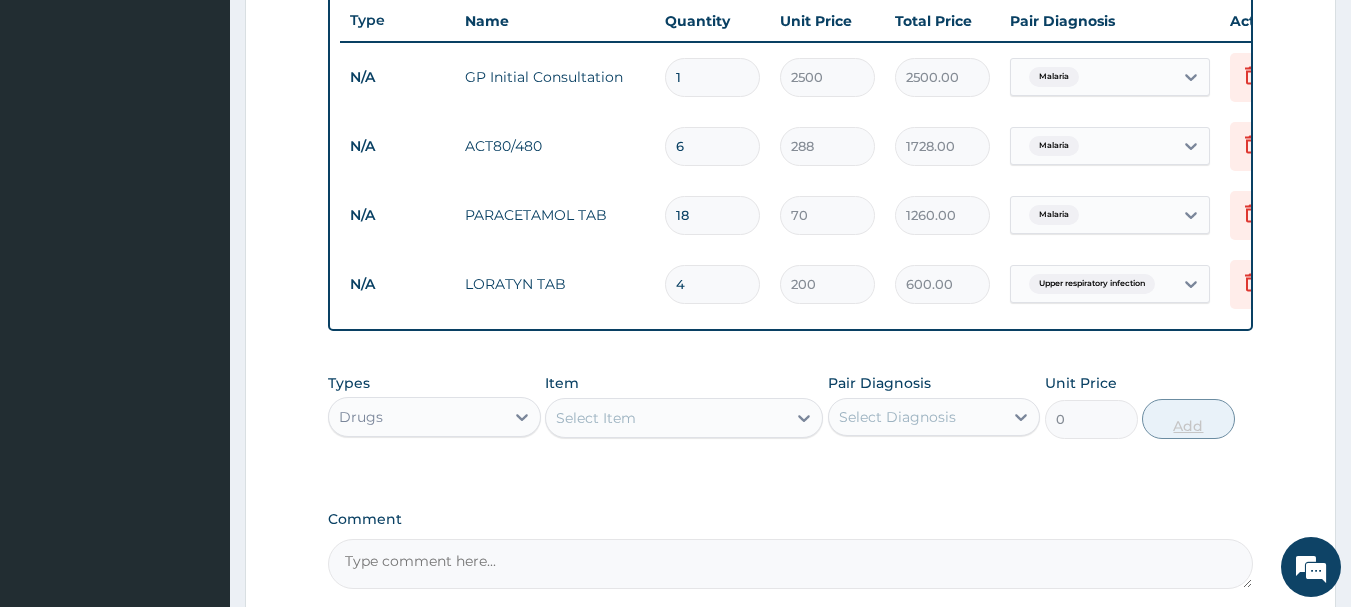 type on "800.00" 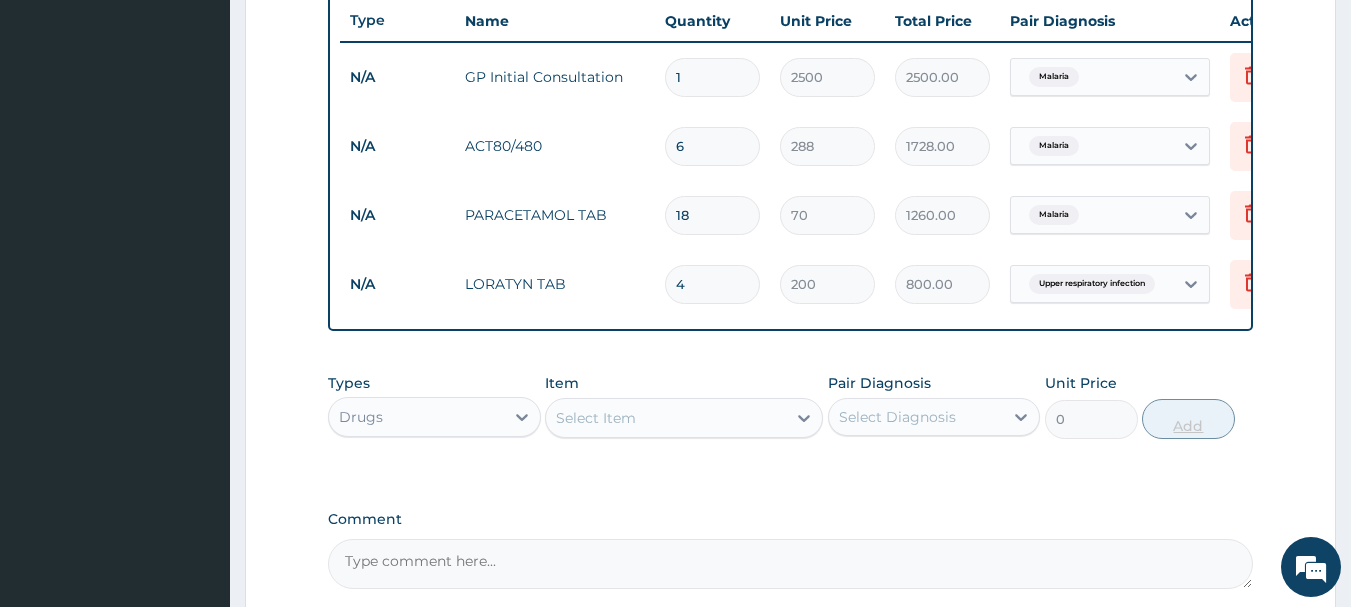 type on "5" 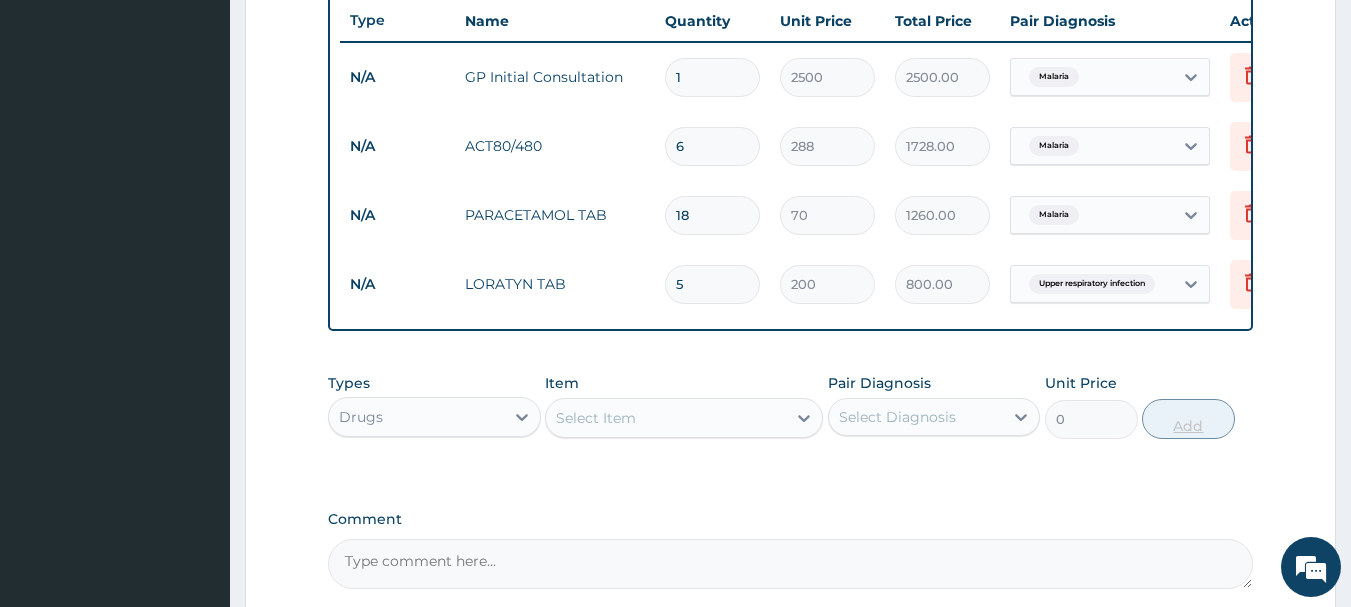 type on "1000.00" 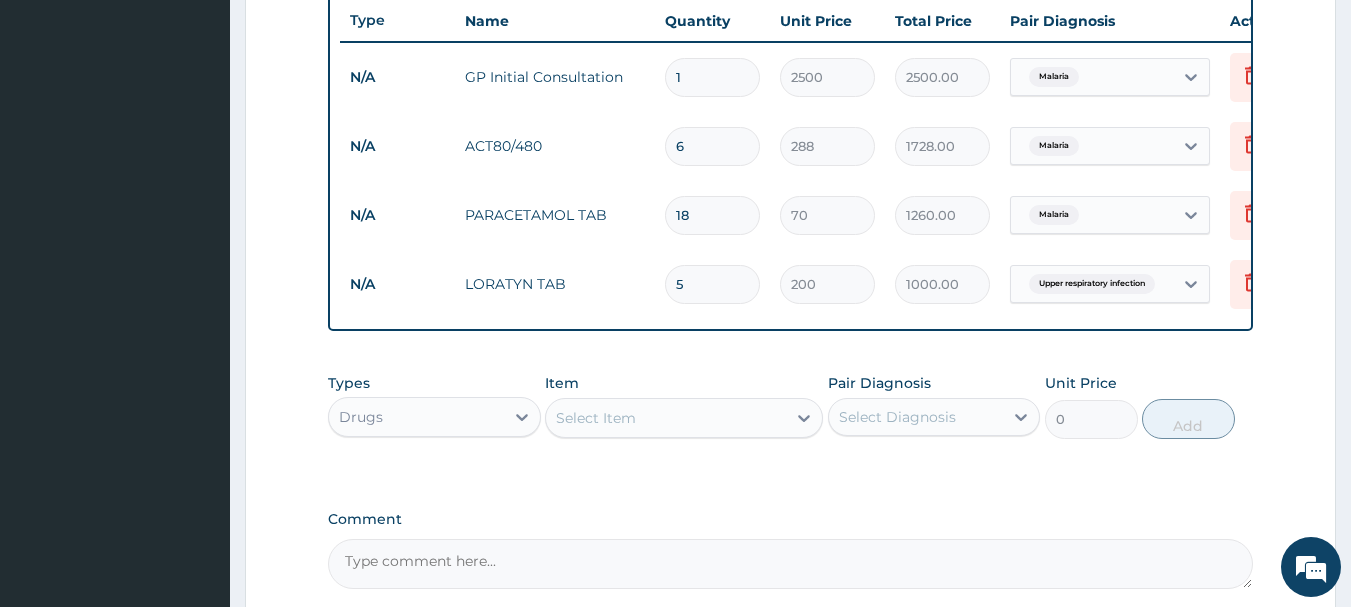 scroll, scrollTop: 962, scrollLeft: 0, axis: vertical 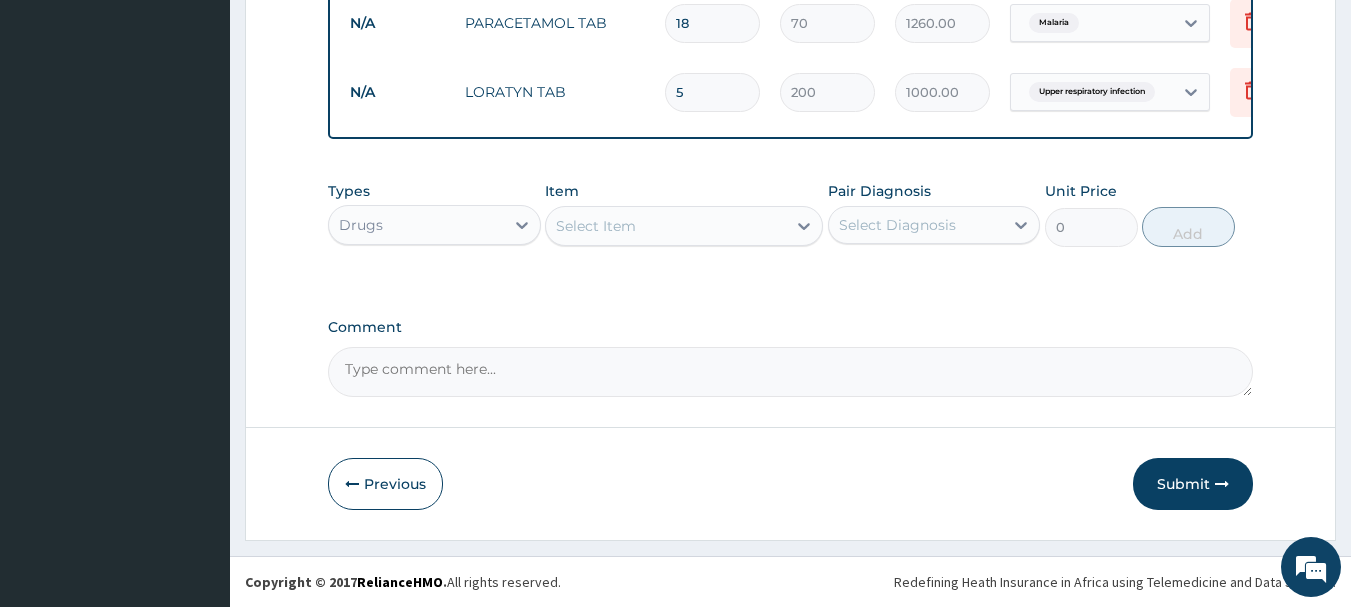 click on "Previous   Submit" at bounding box center (791, 484) 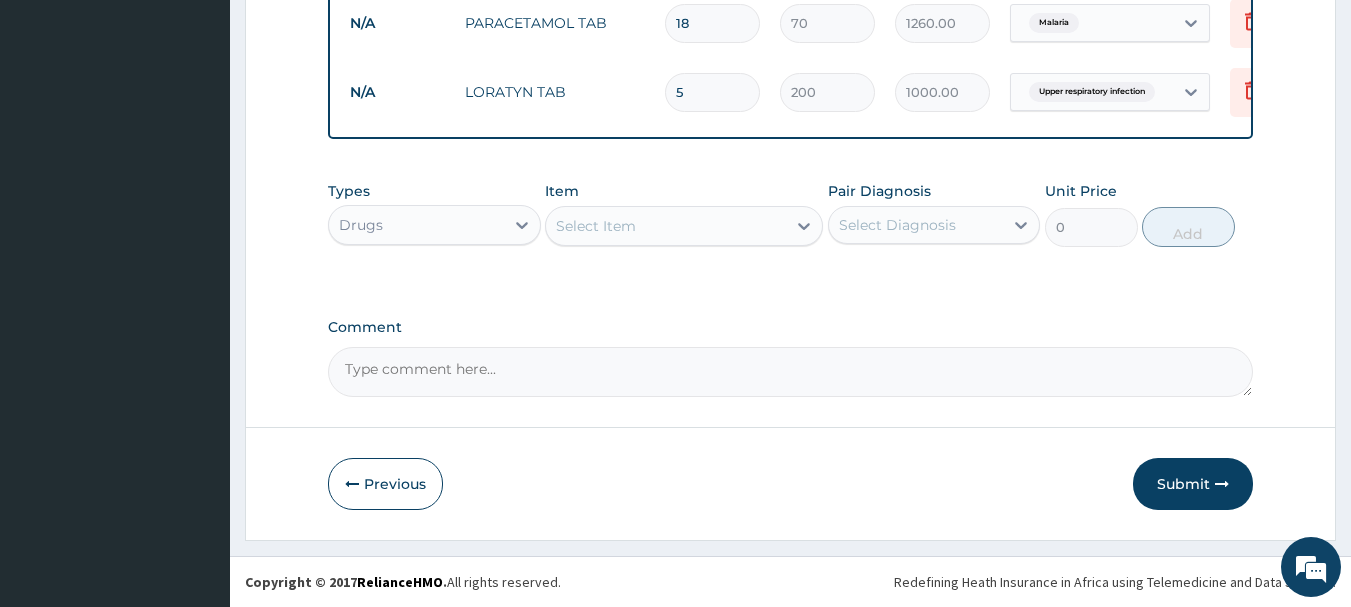 scroll, scrollTop: 962, scrollLeft: 0, axis: vertical 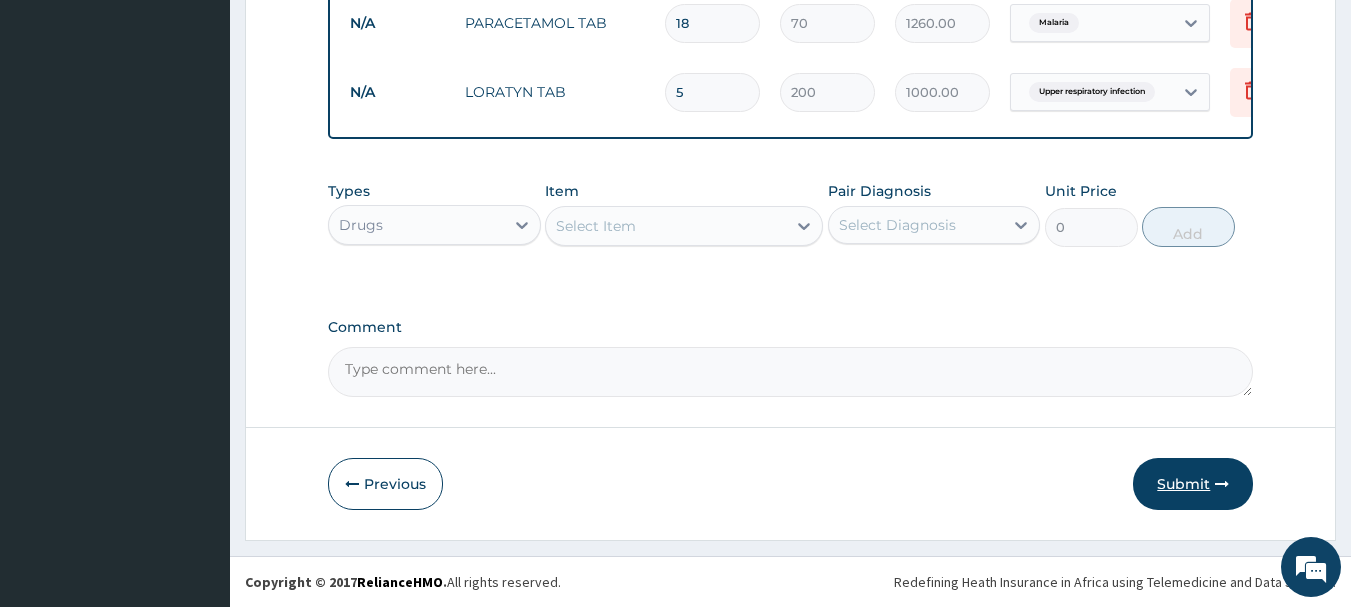 click on "Submit" at bounding box center (1193, 484) 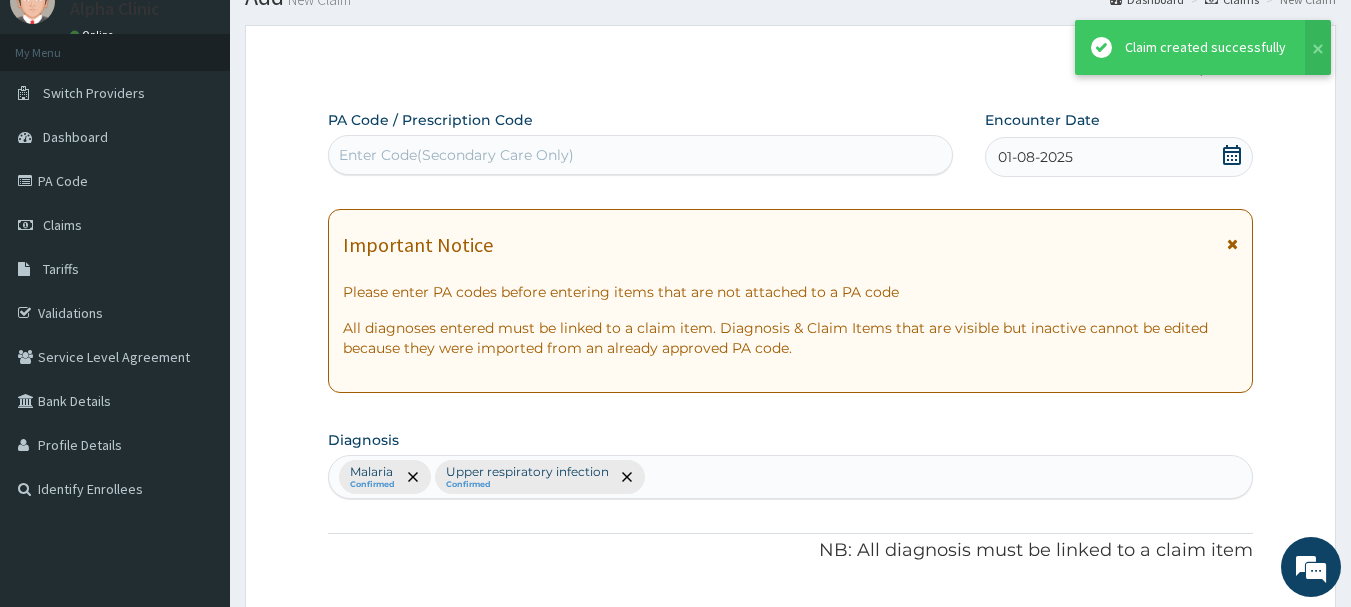 scroll, scrollTop: 962, scrollLeft: 0, axis: vertical 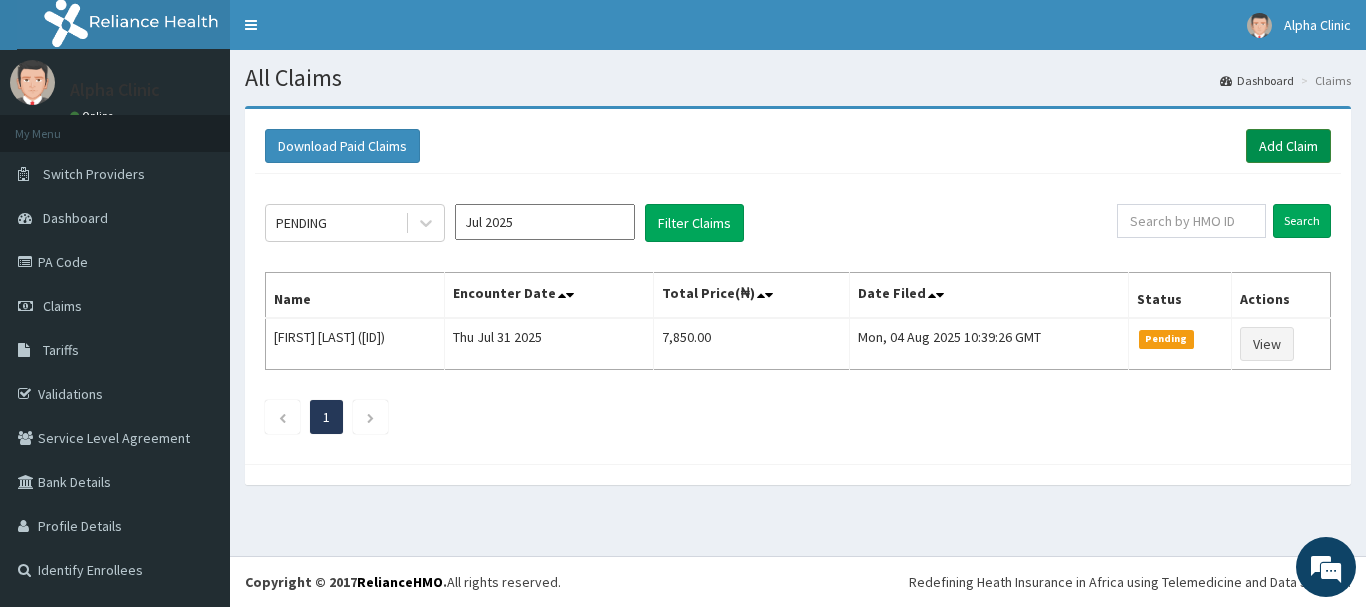 click on "Add Claim" at bounding box center (1288, 146) 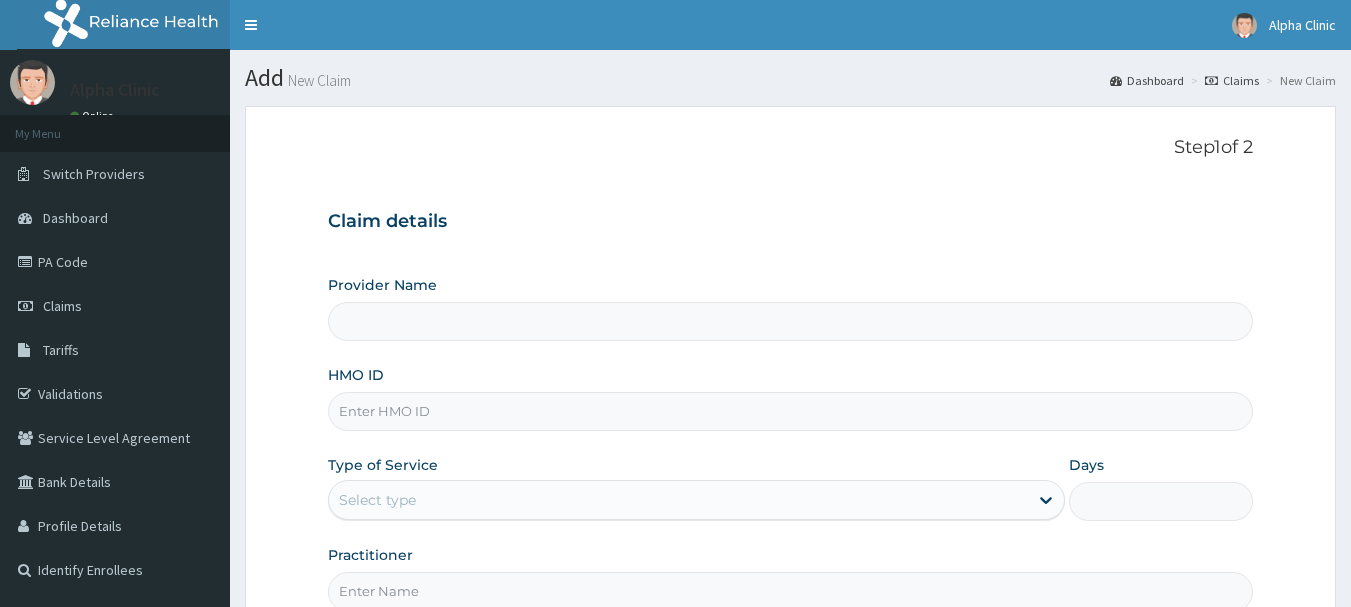 click on "HMO ID" at bounding box center [791, 411] 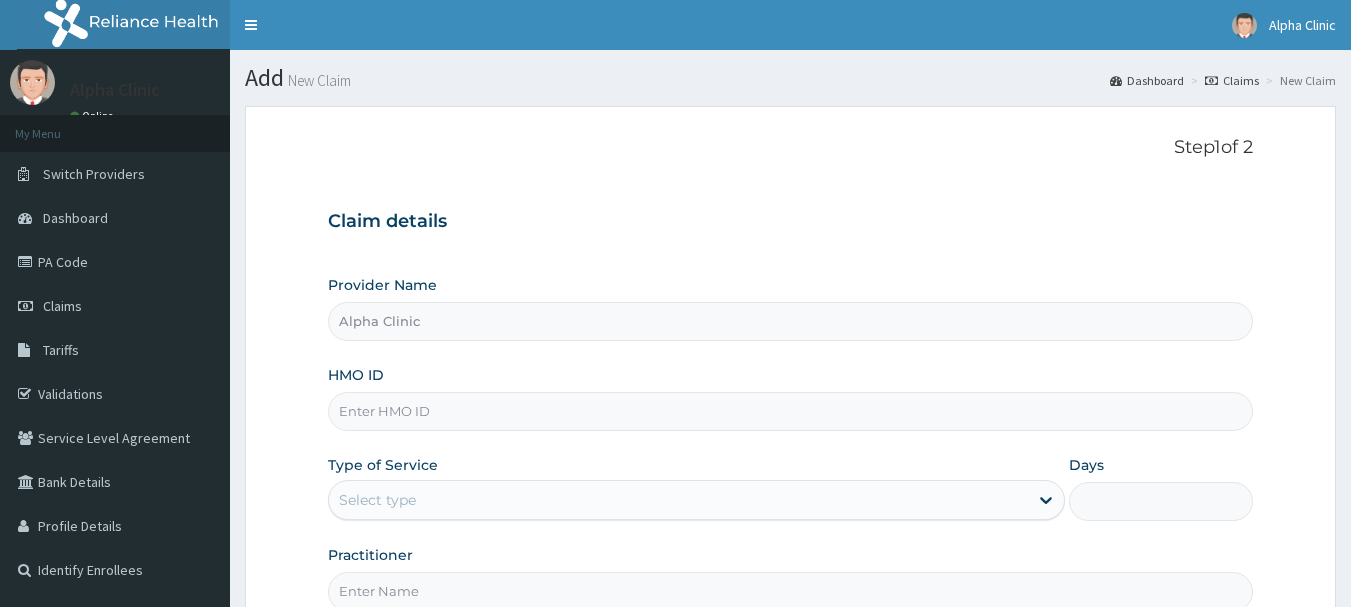 scroll, scrollTop: 0, scrollLeft: 0, axis: both 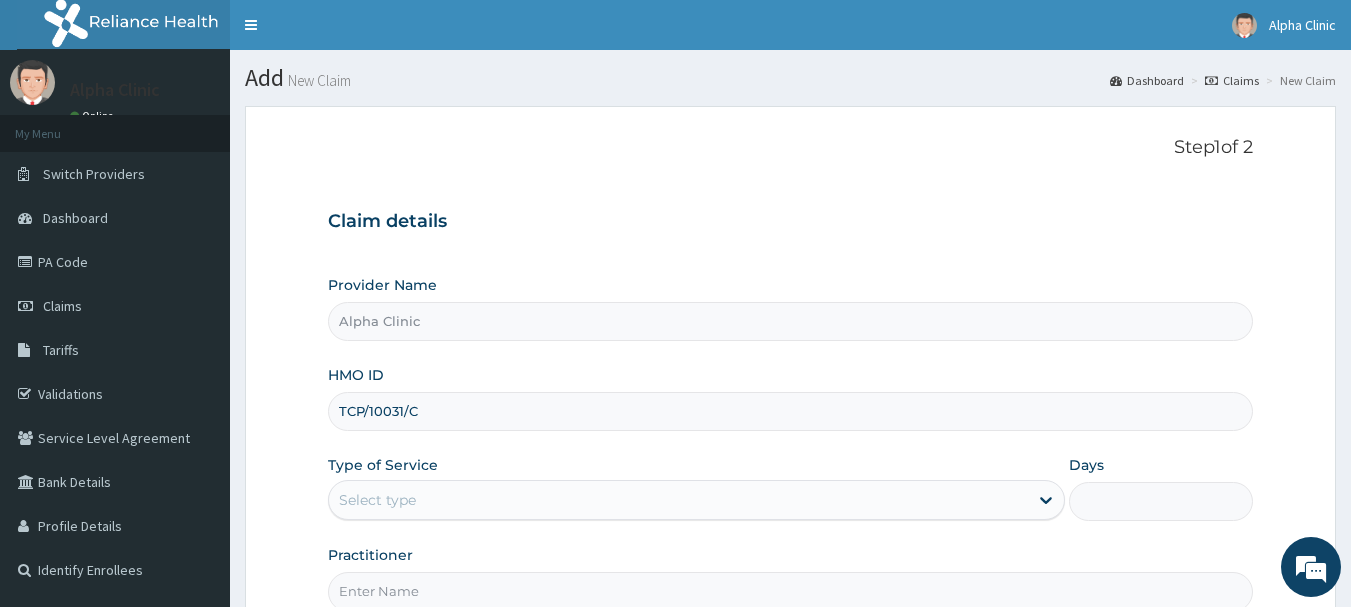 type on "TCP/10031/C" 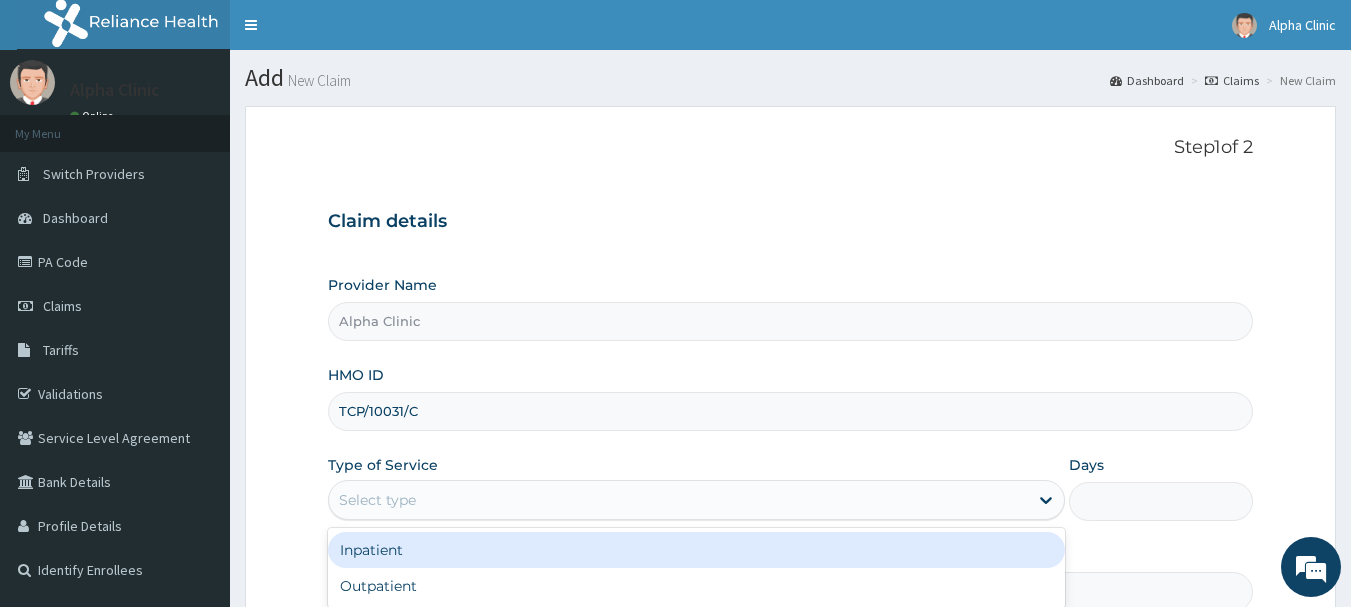 scroll, scrollTop: 0, scrollLeft: 0, axis: both 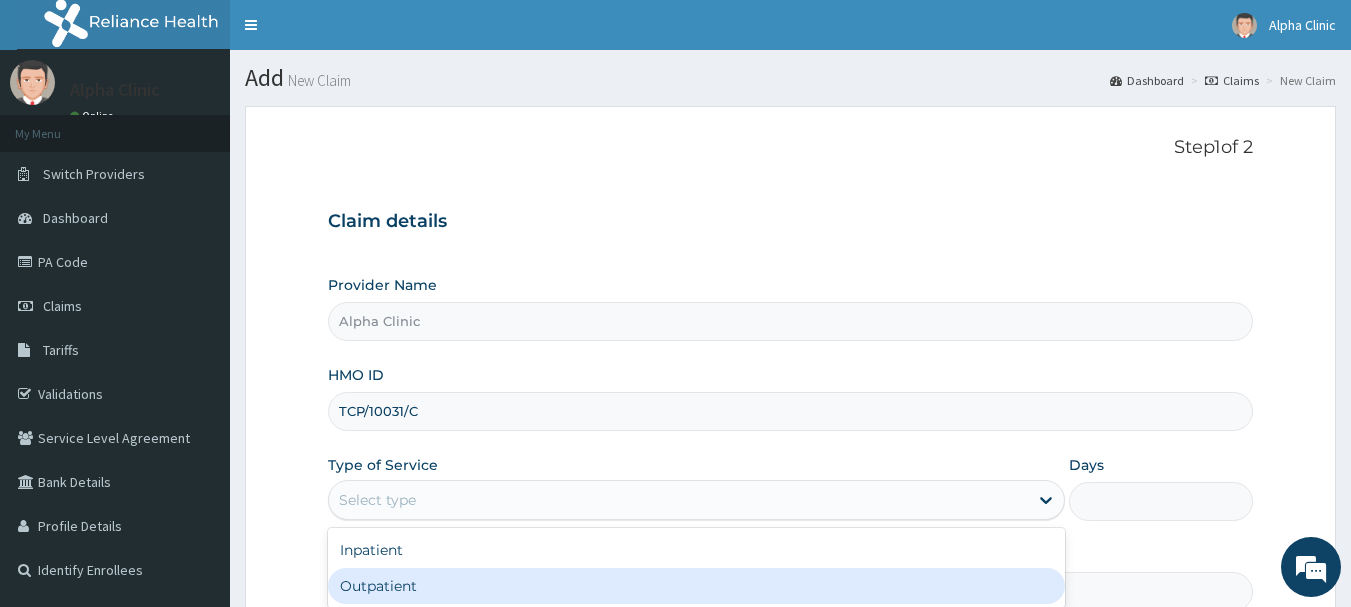 click on "Outpatient" at bounding box center (696, 586) 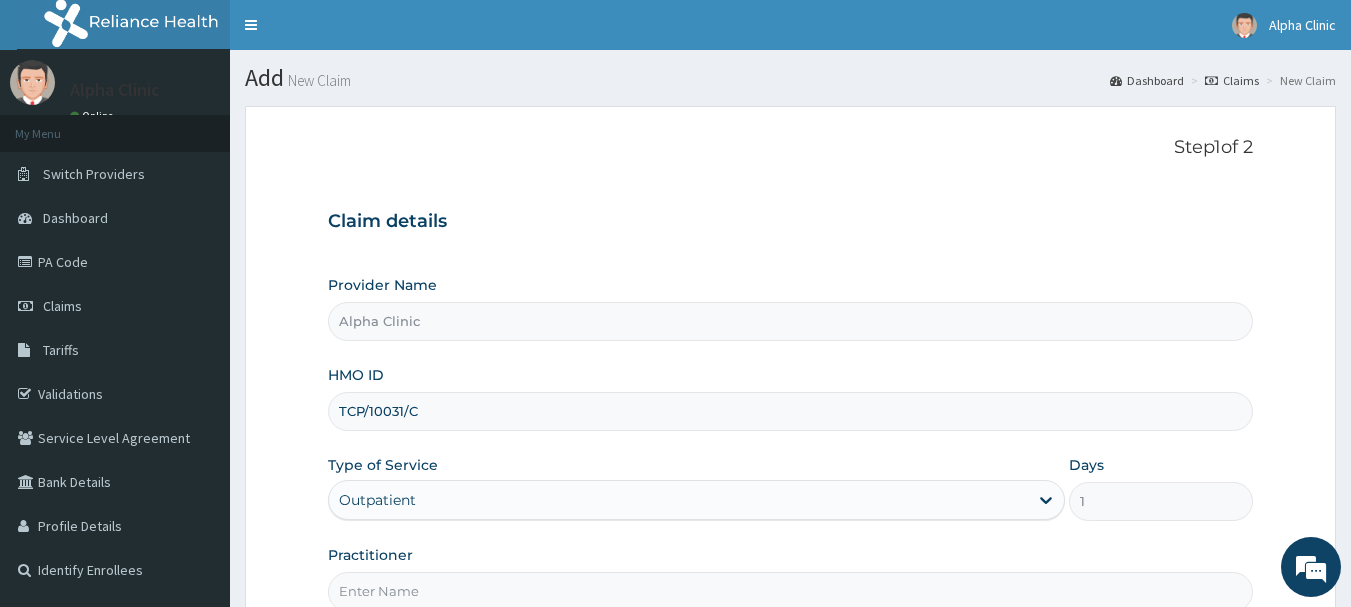 click on "Practitioner" at bounding box center [791, 591] 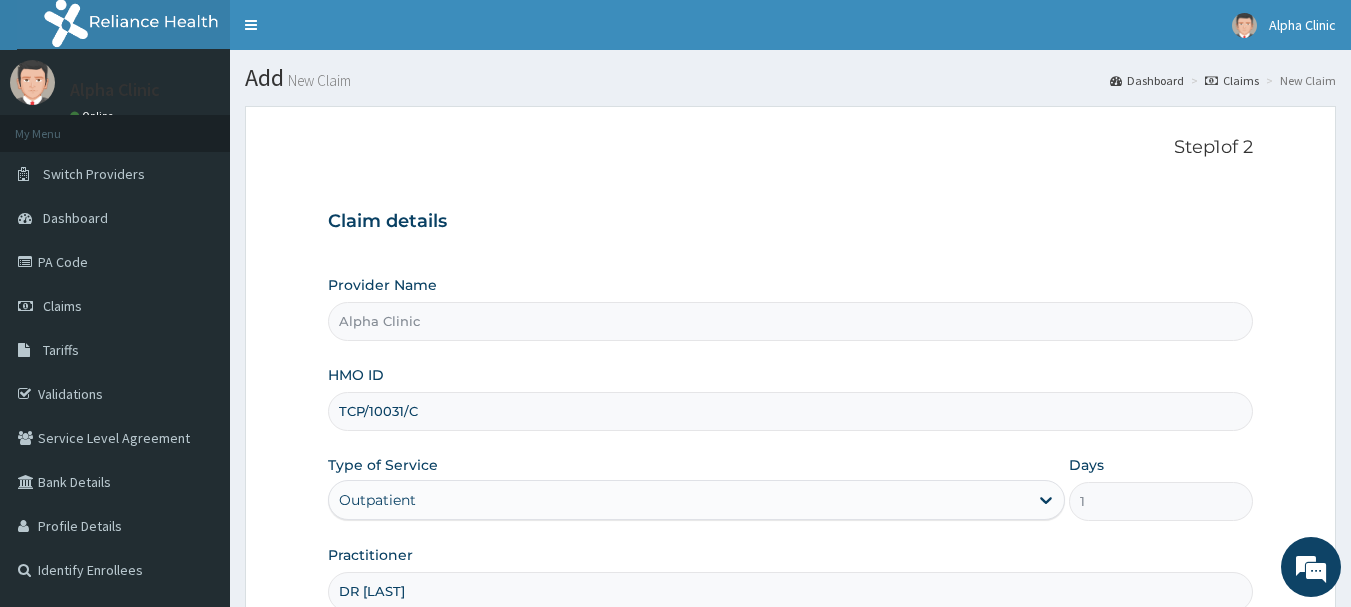 click on "DR [LAST]" at bounding box center [791, 591] 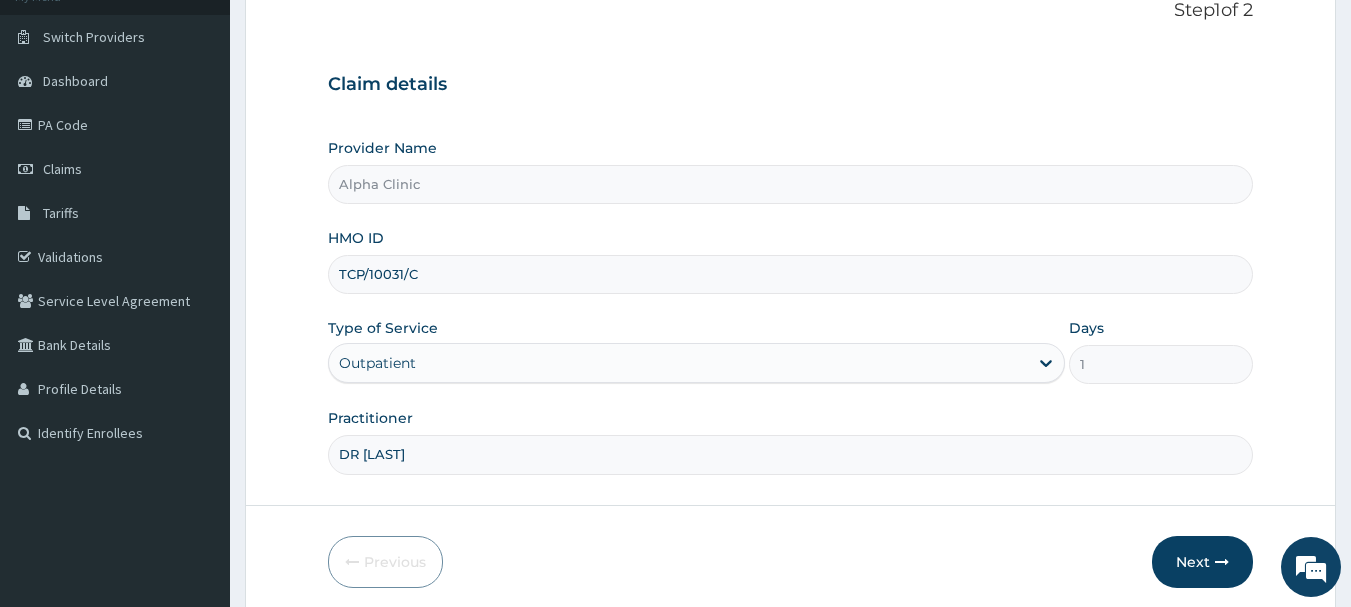 scroll, scrollTop: 215, scrollLeft: 0, axis: vertical 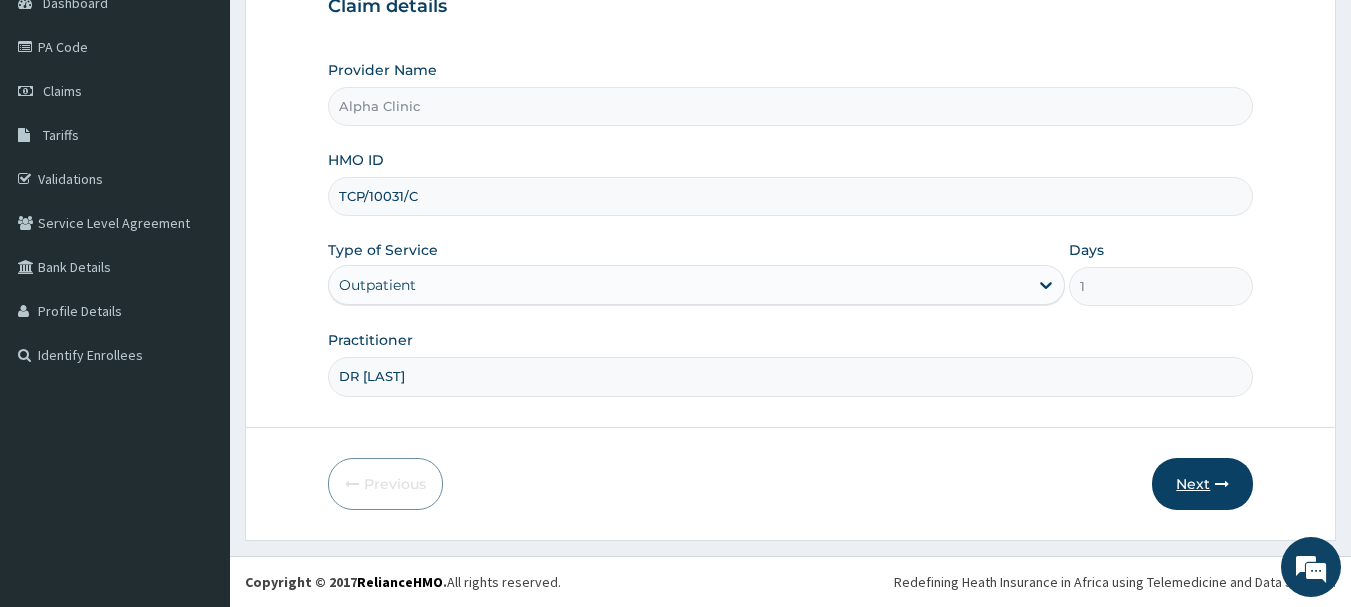 type on "DR [LAST]" 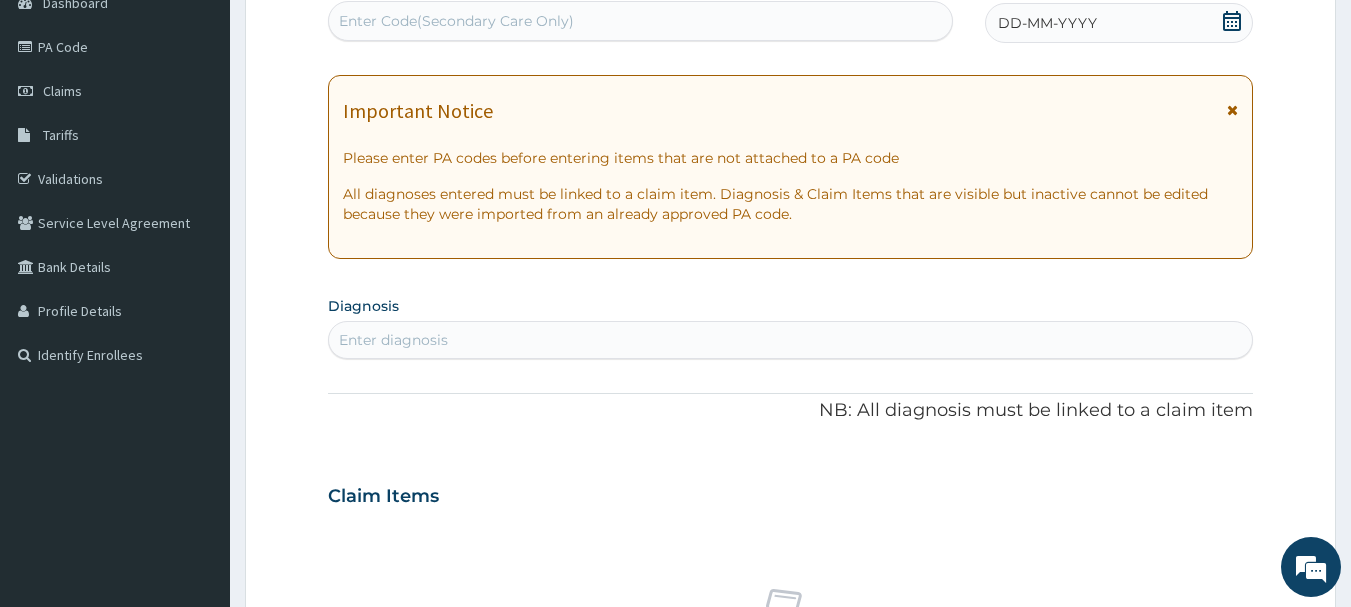 click on "DD-MM-YYYY" at bounding box center [1119, 23] 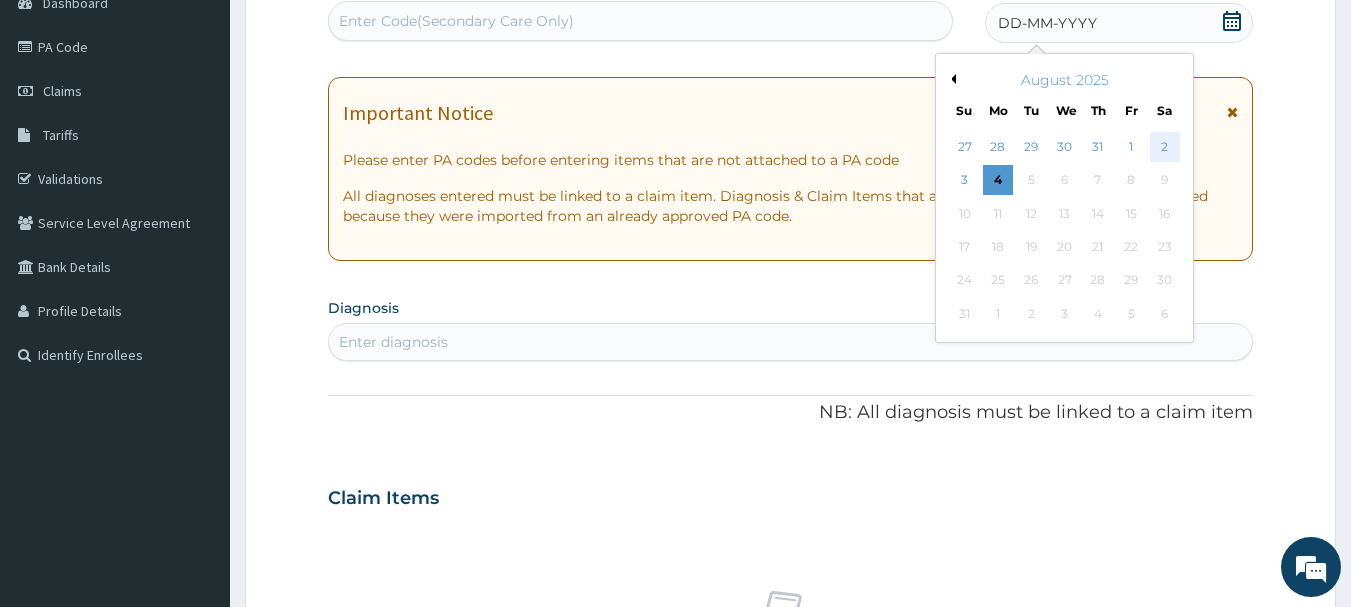 click on "2" at bounding box center (1165, 147) 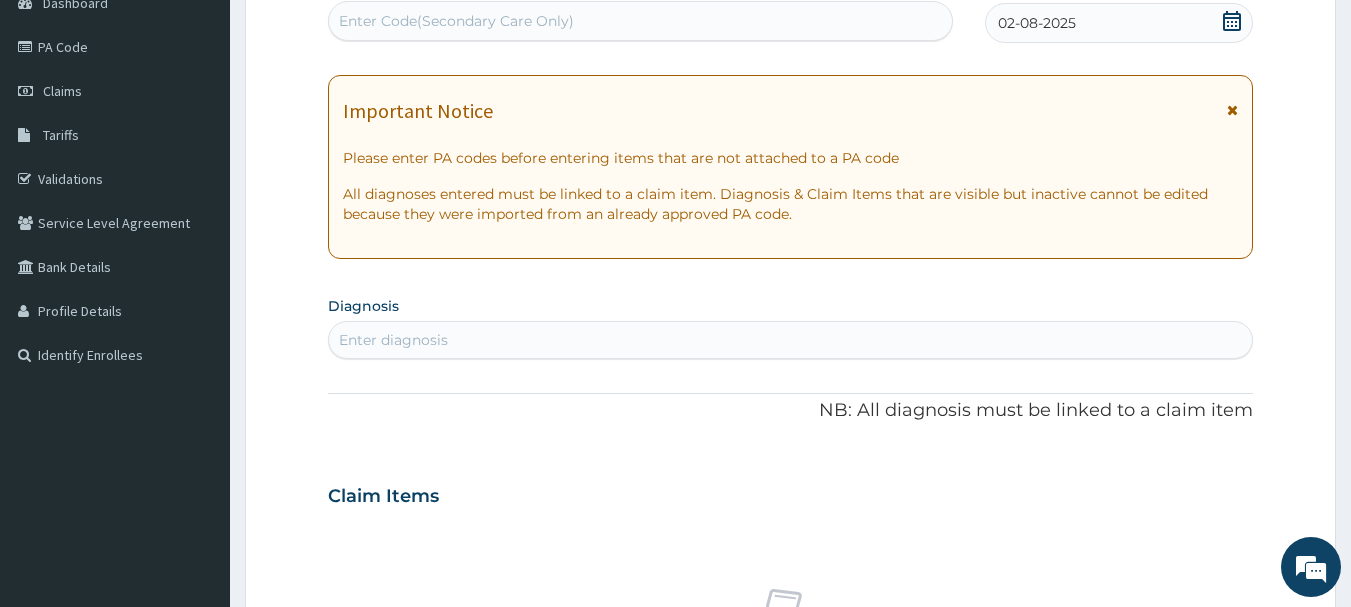 click on "Enter diagnosis" at bounding box center [791, 340] 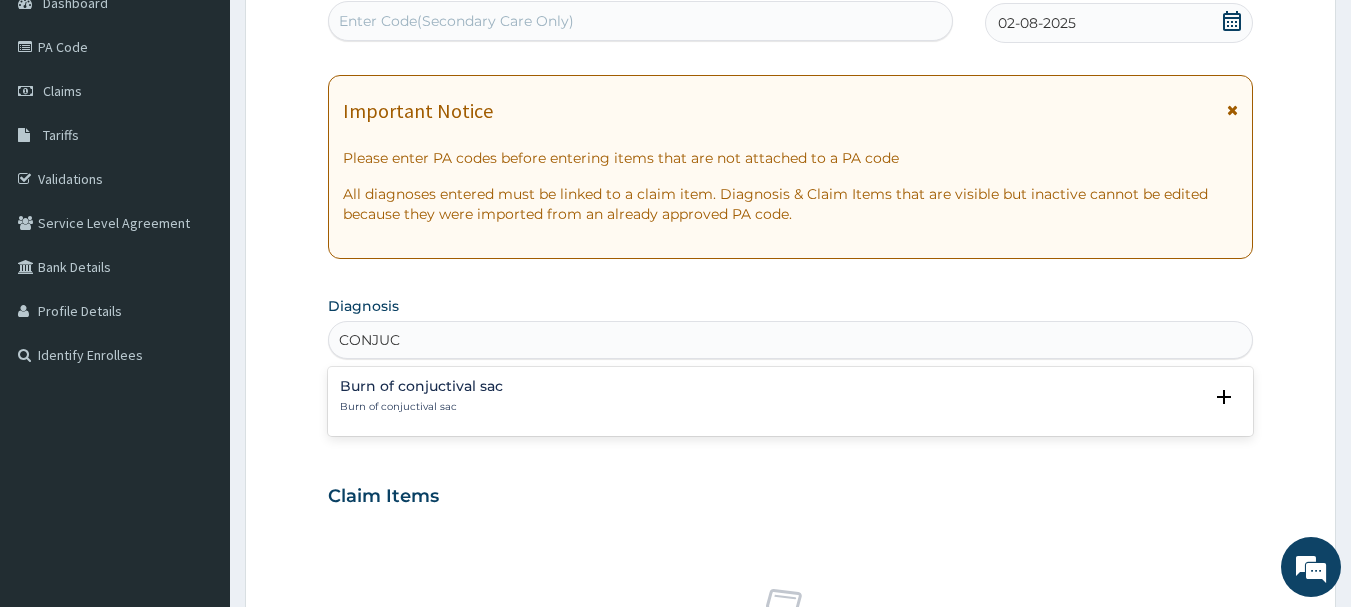 type on "CONJU" 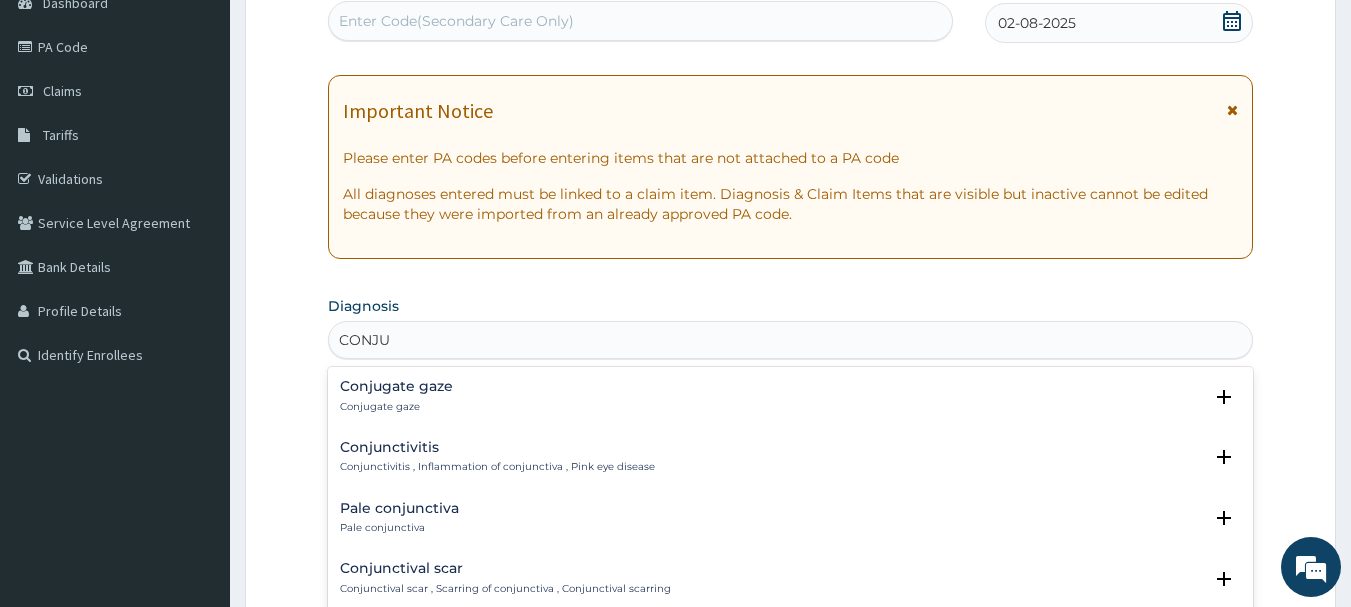 click on "Conjunctivitis Conjunctivitis , Inflammation of conjunctiva , Pink eye disease" at bounding box center (791, 457) 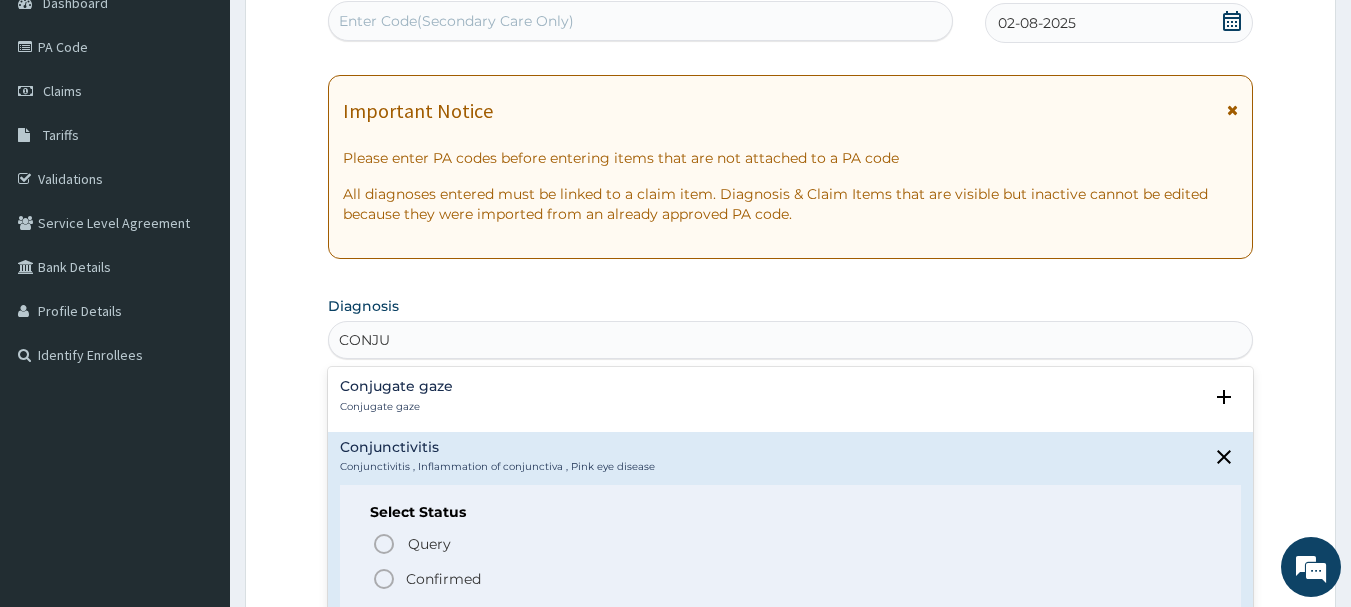 click on "Confirmed" at bounding box center (792, 579) 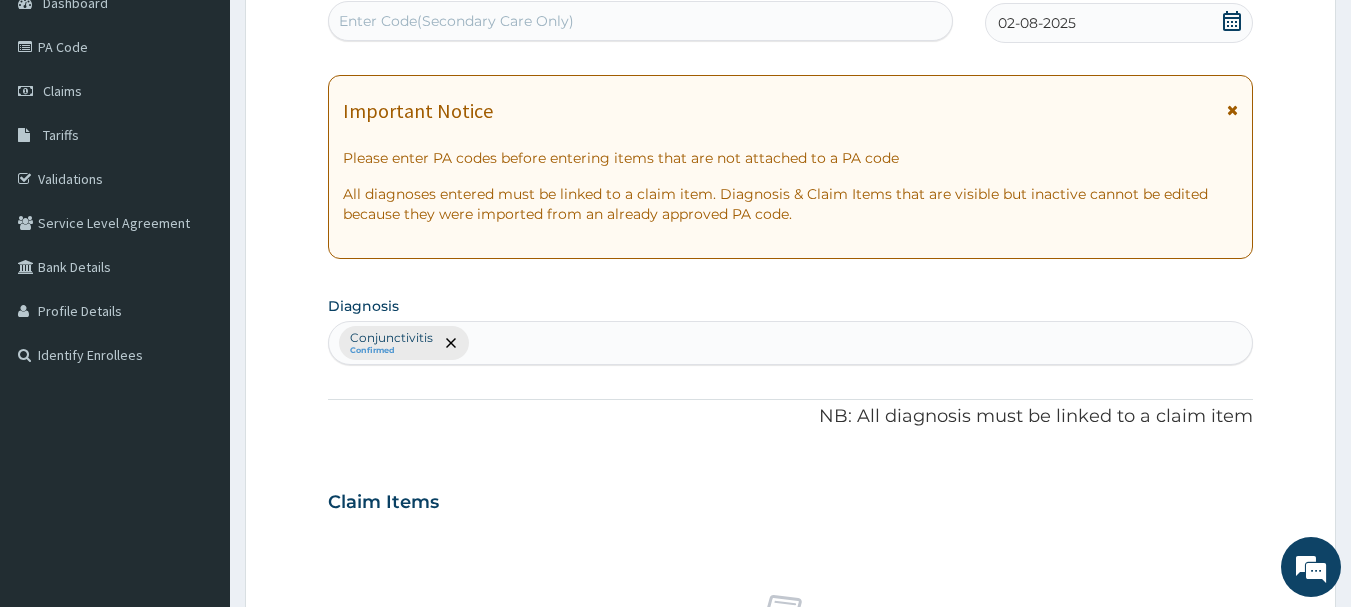 click on "Claim Items" at bounding box center [791, 498] 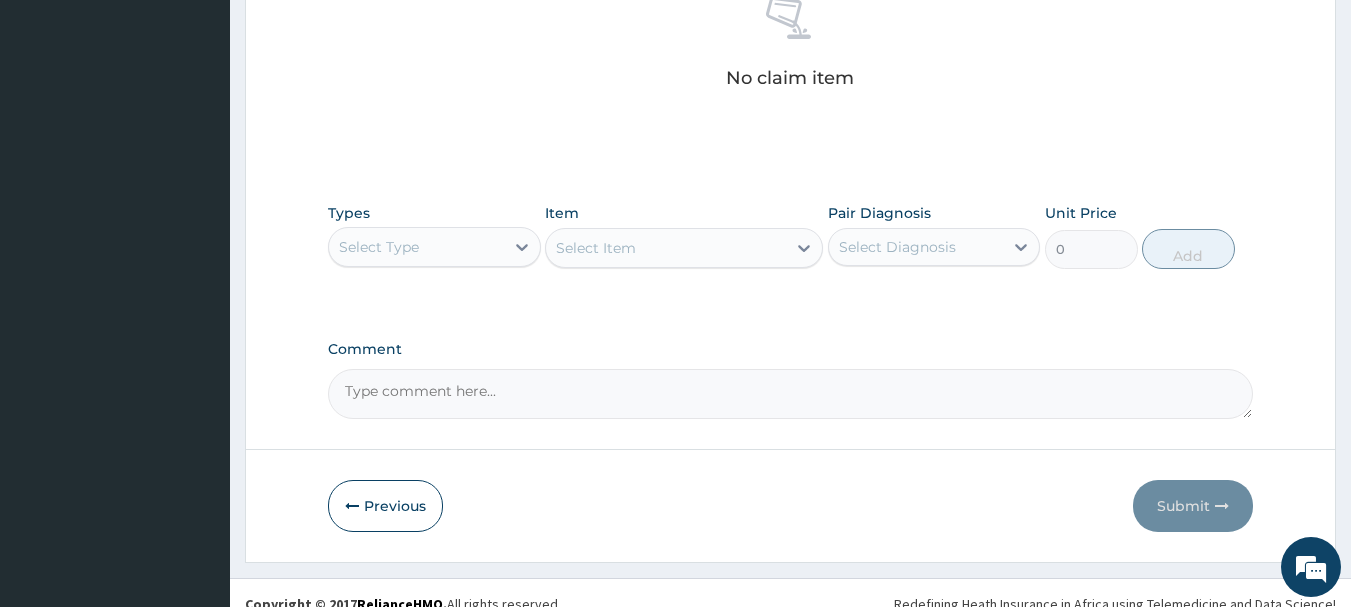 scroll, scrollTop: 835, scrollLeft: 0, axis: vertical 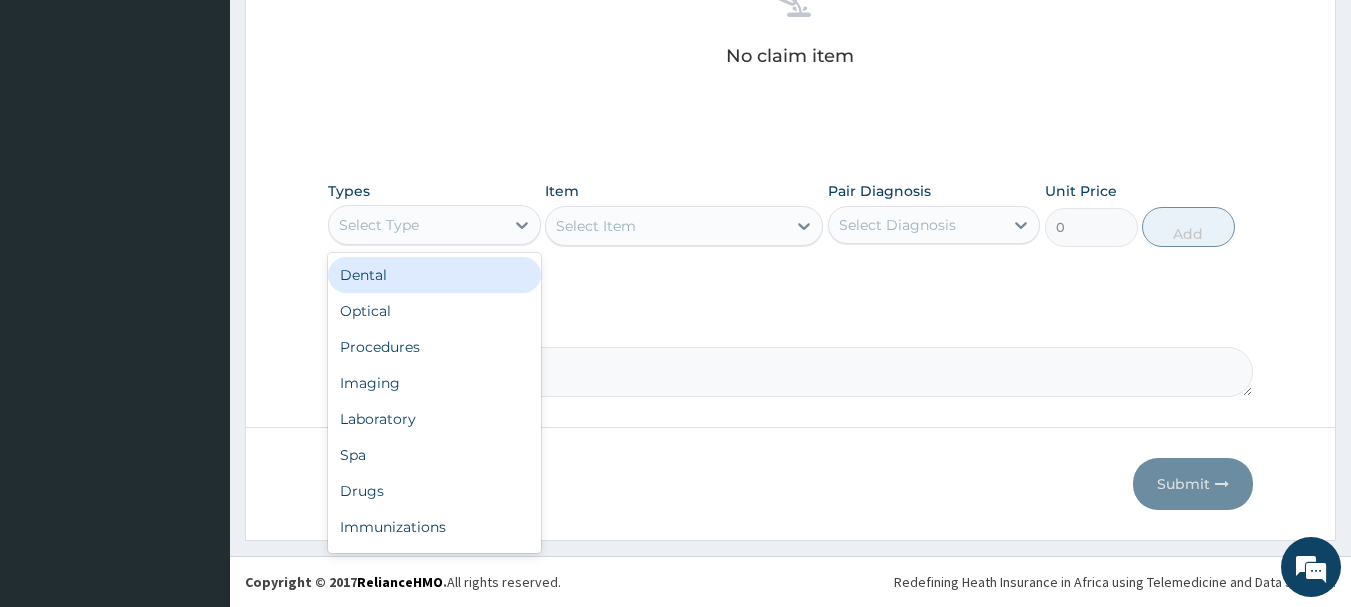 click on "Select Type" at bounding box center [416, 225] 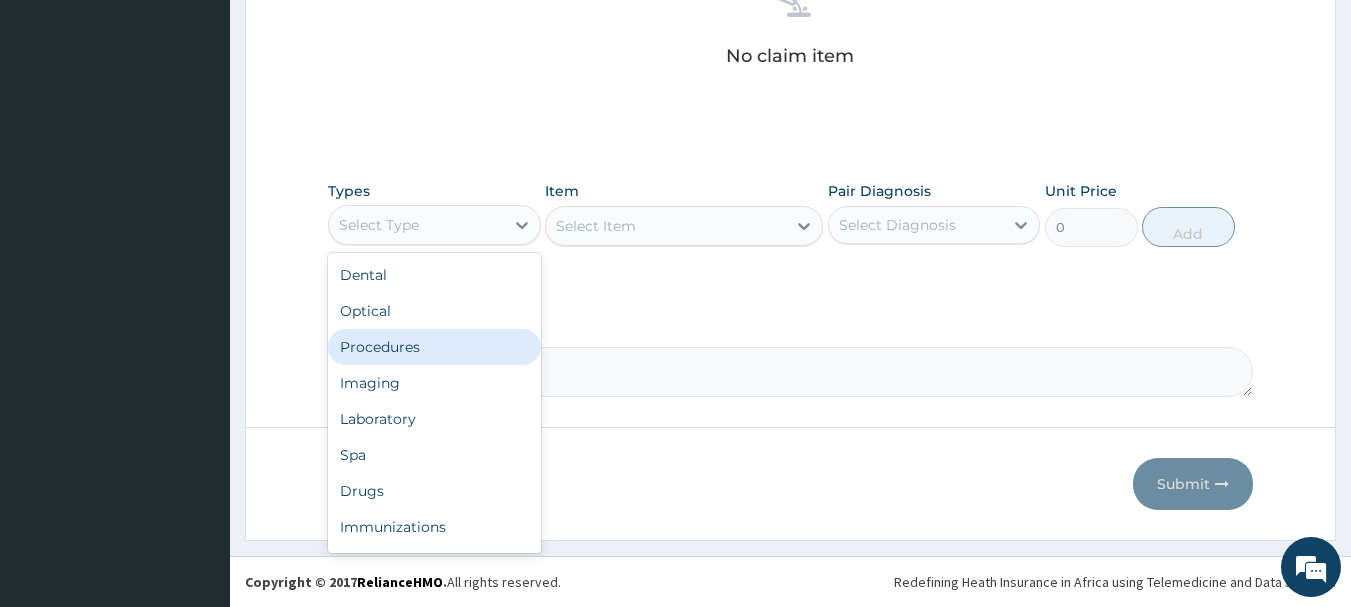 click on "Procedures" at bounding box center [434, 347] 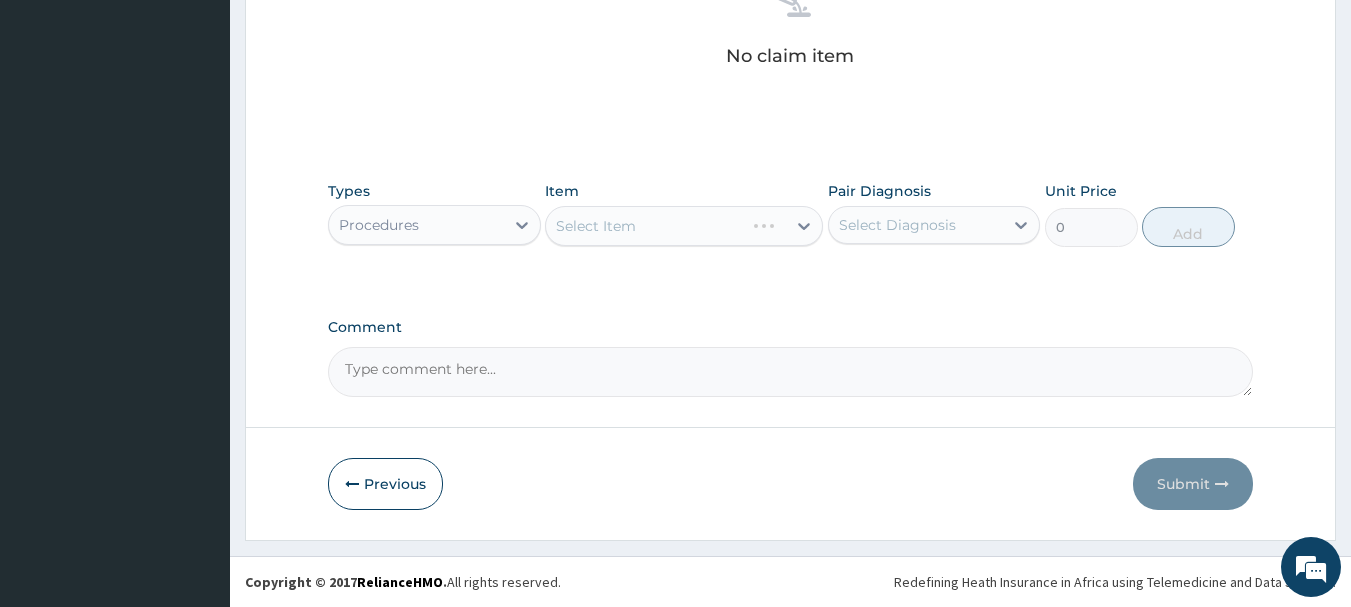 click on "Select Item" at bounding box center [684, 226] 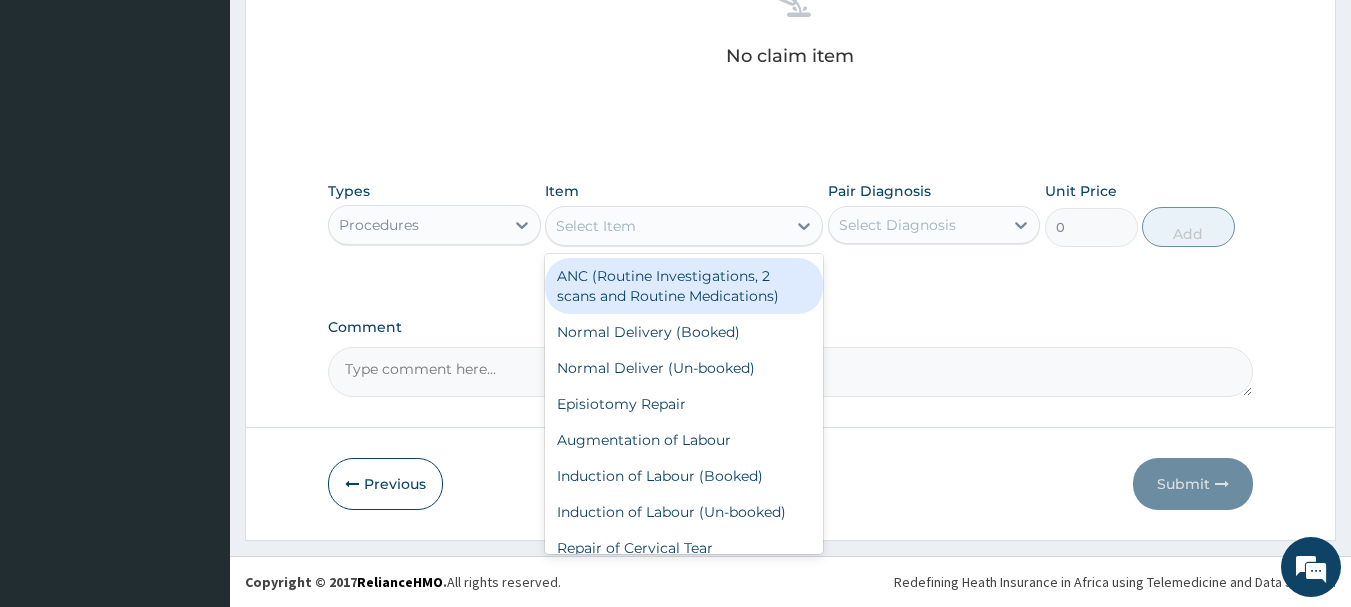 click on "Select Item" at bounding box center [666, 226] 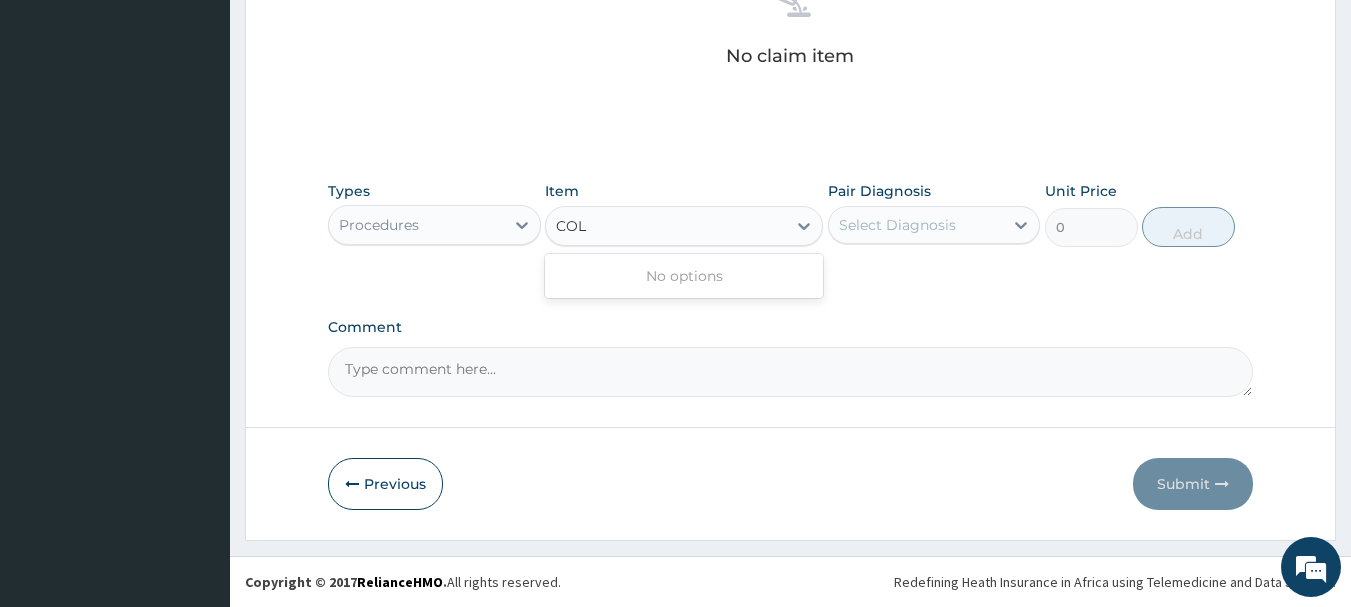 type on "CO" 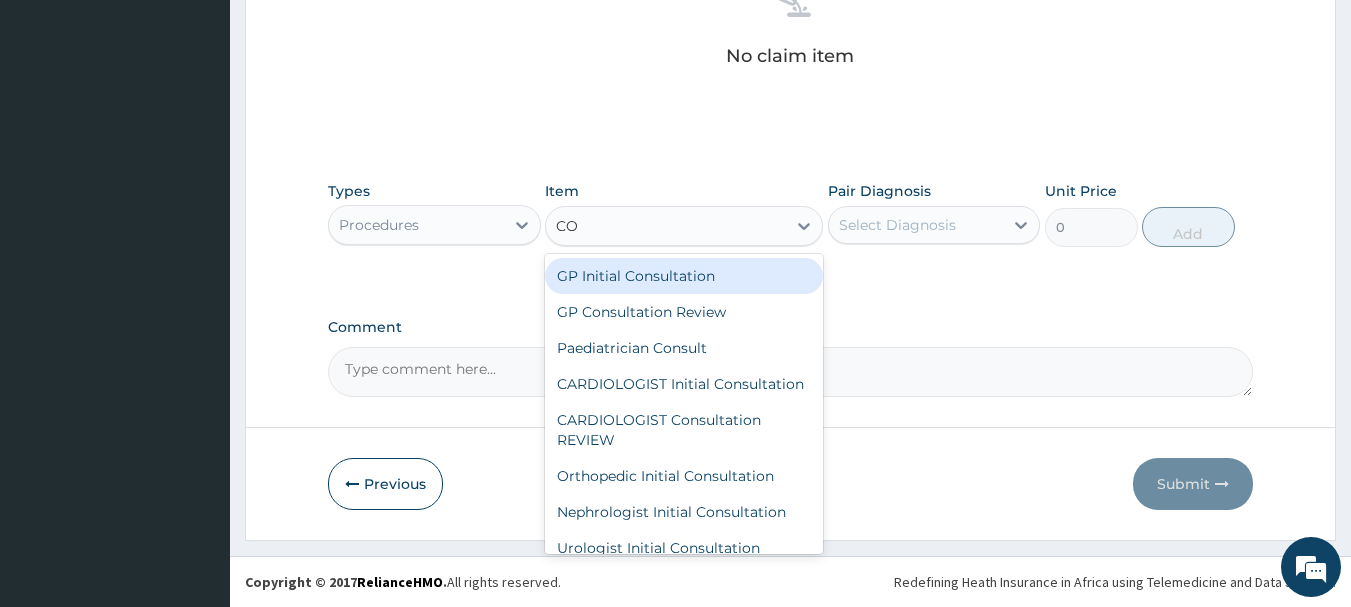 click on "GP Initial Consultation" at bounding box center [684, 276] 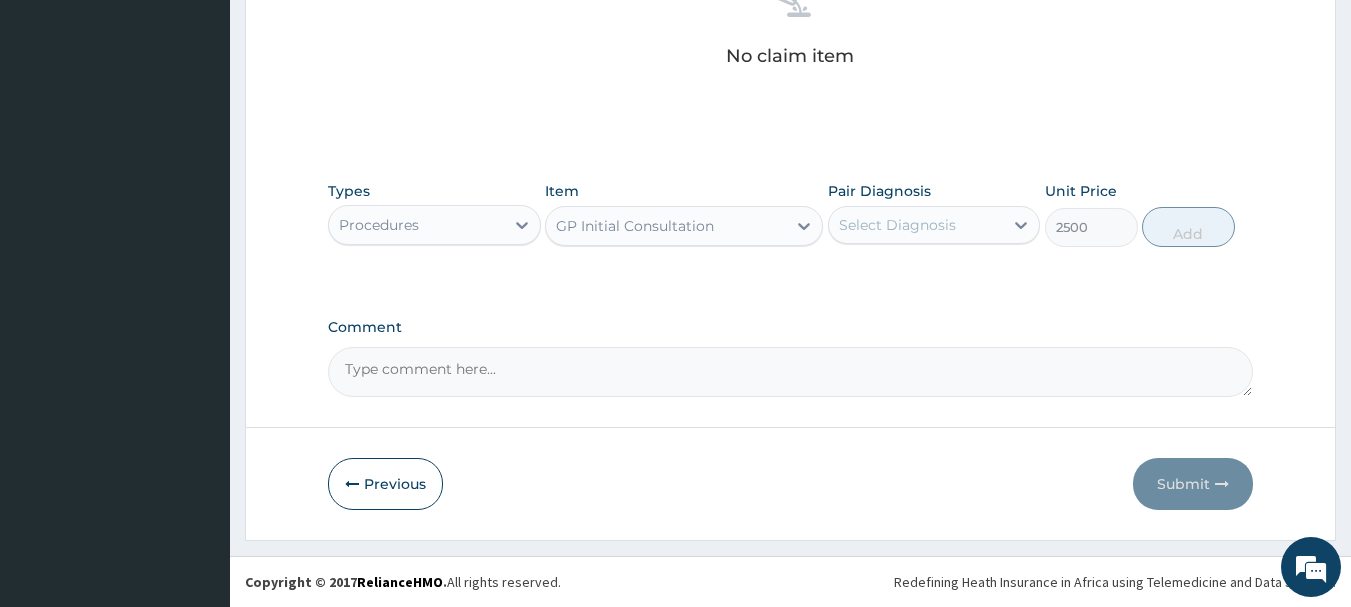click on "Select Diagnosis" at bounding box center [897, 225] 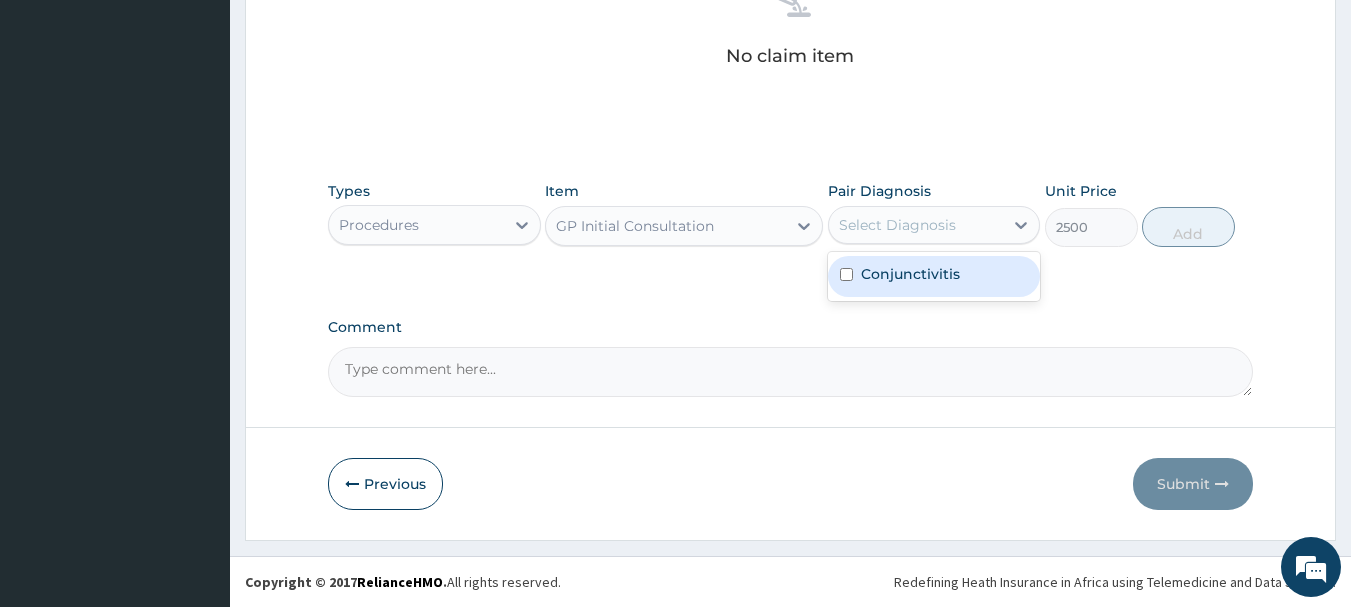 click on "Conjunctivitis" at bounding box center (910, 274) 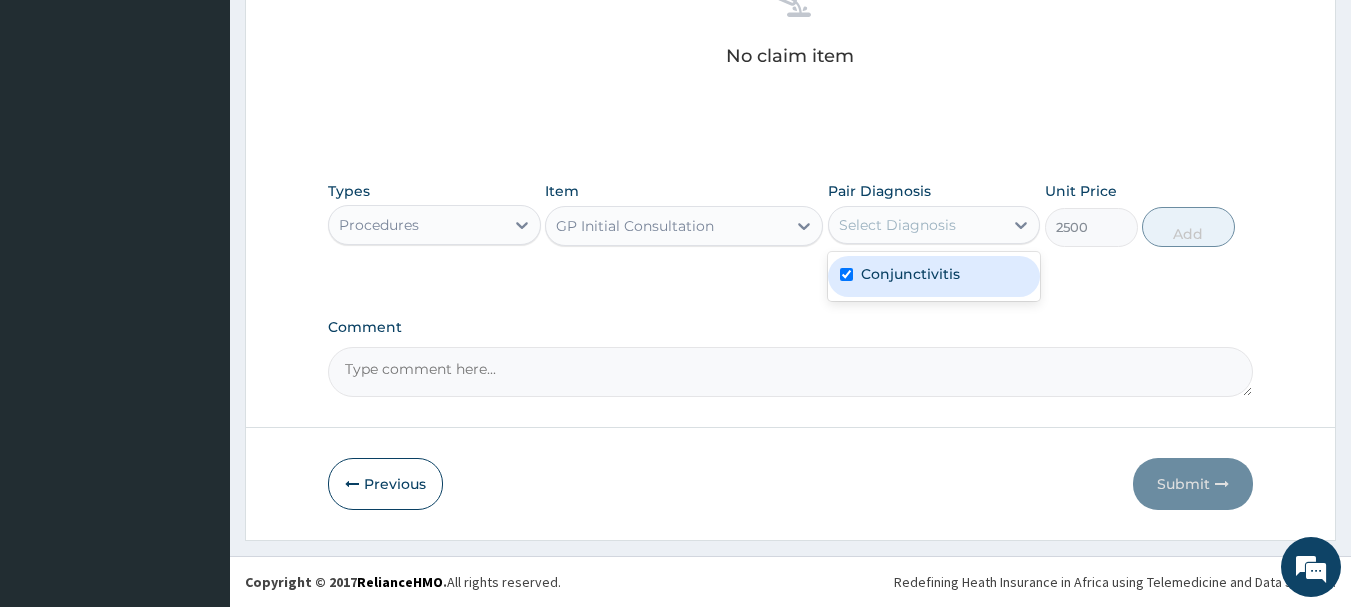checkbox on "true" 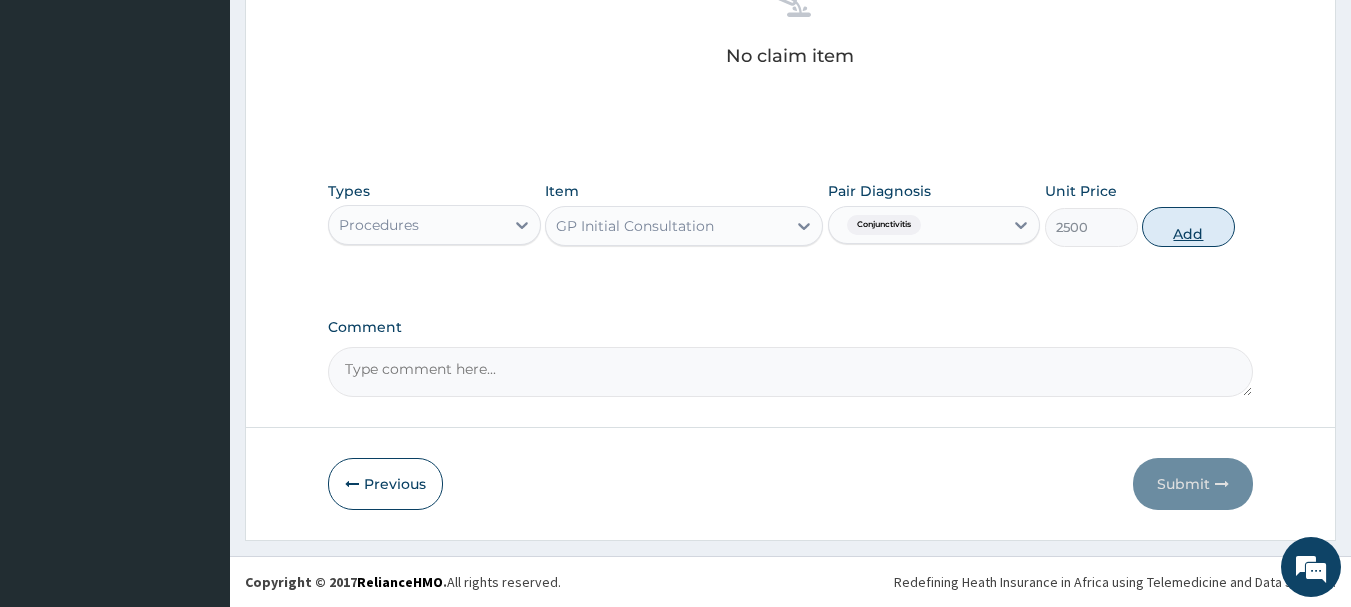 click on "Add" at bounding box center (1188, 227) 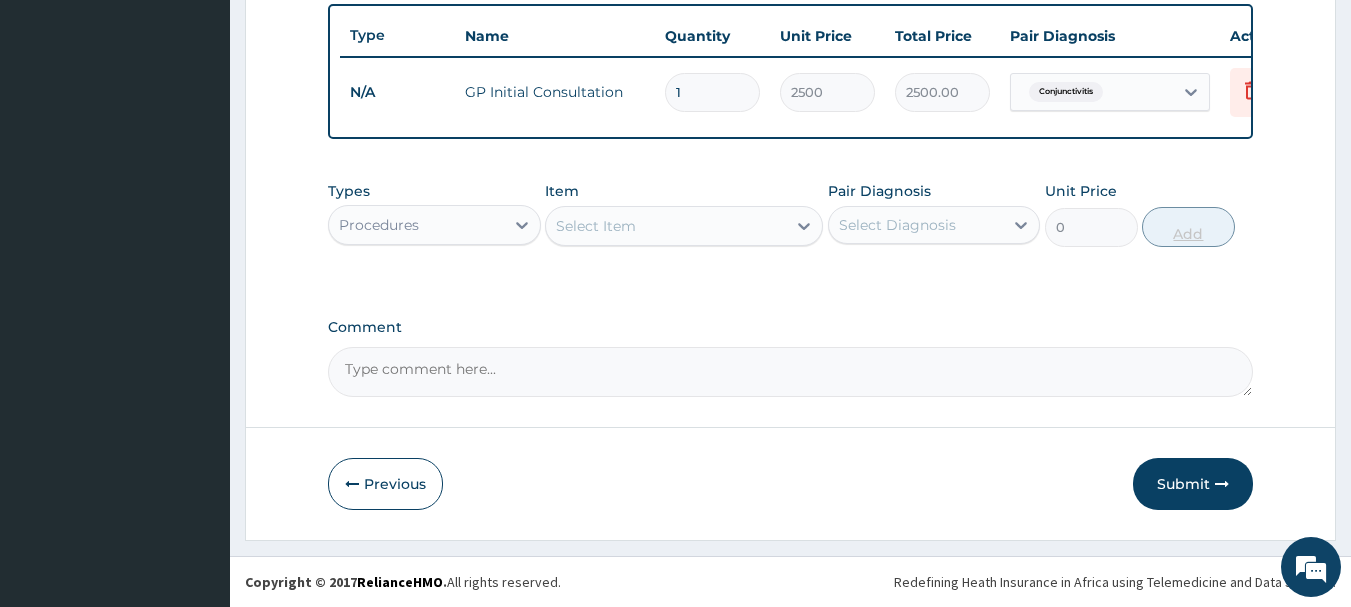 scroll, scrollTop: 755, scrollLeft: 0, axis: vertical 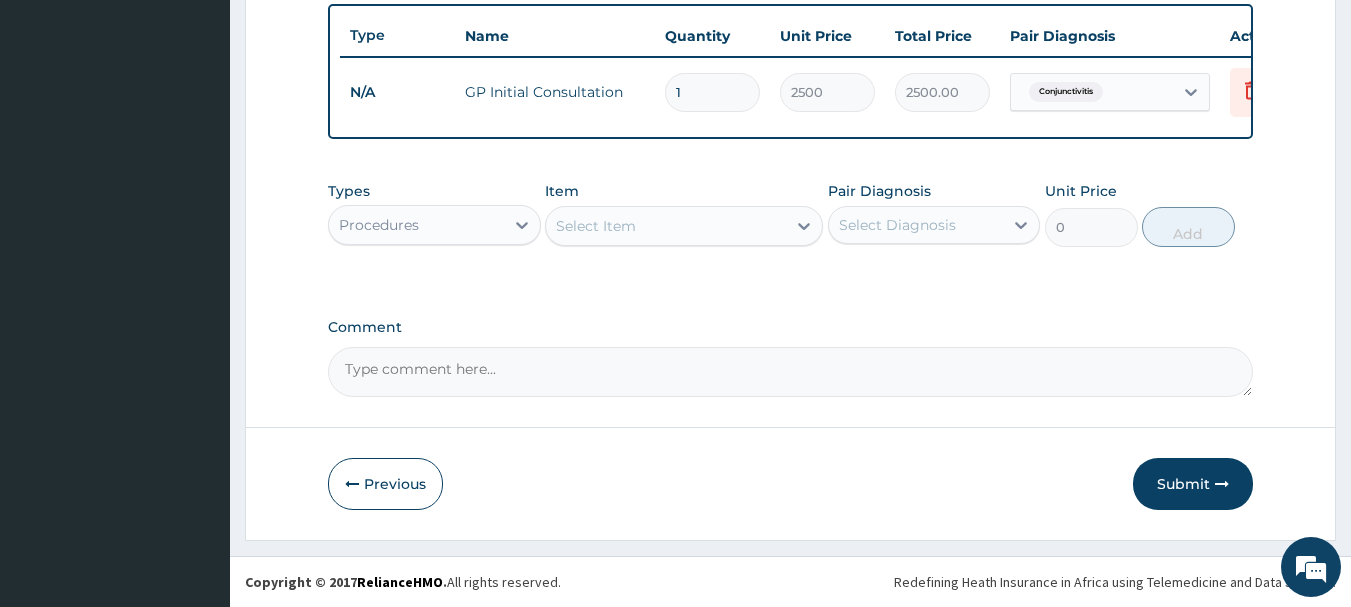 click on "Select Item" at bounding box center (666, 226) 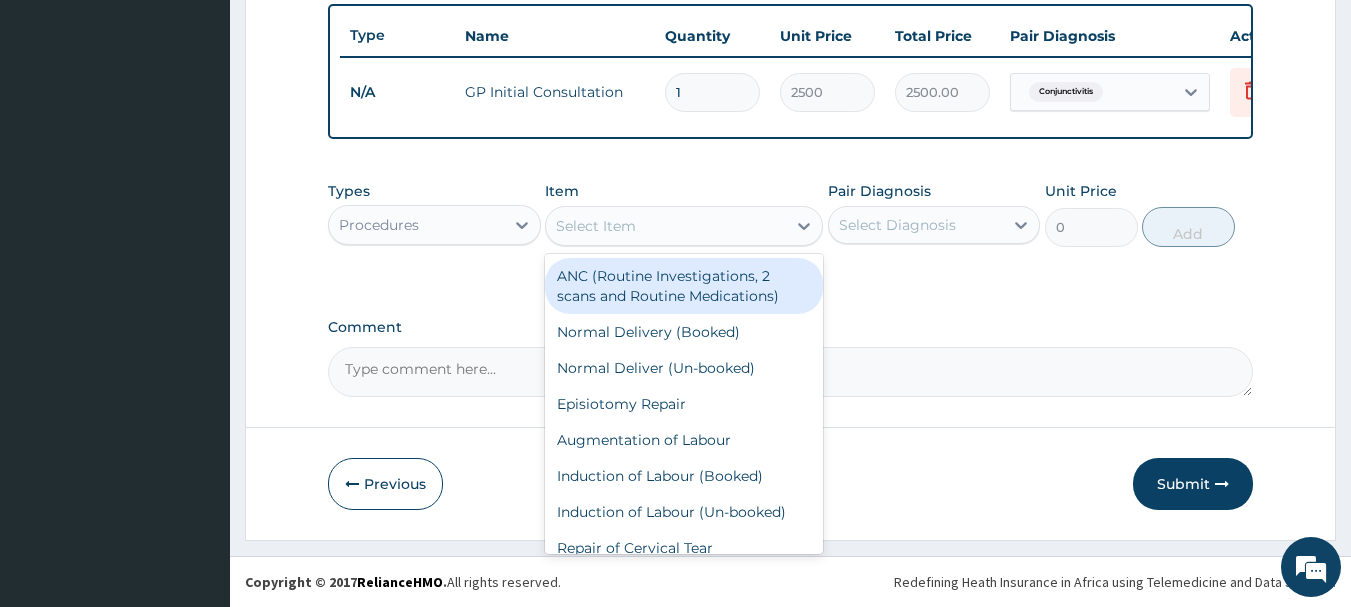 click on "Procedures" at bounding box center (416, 225) 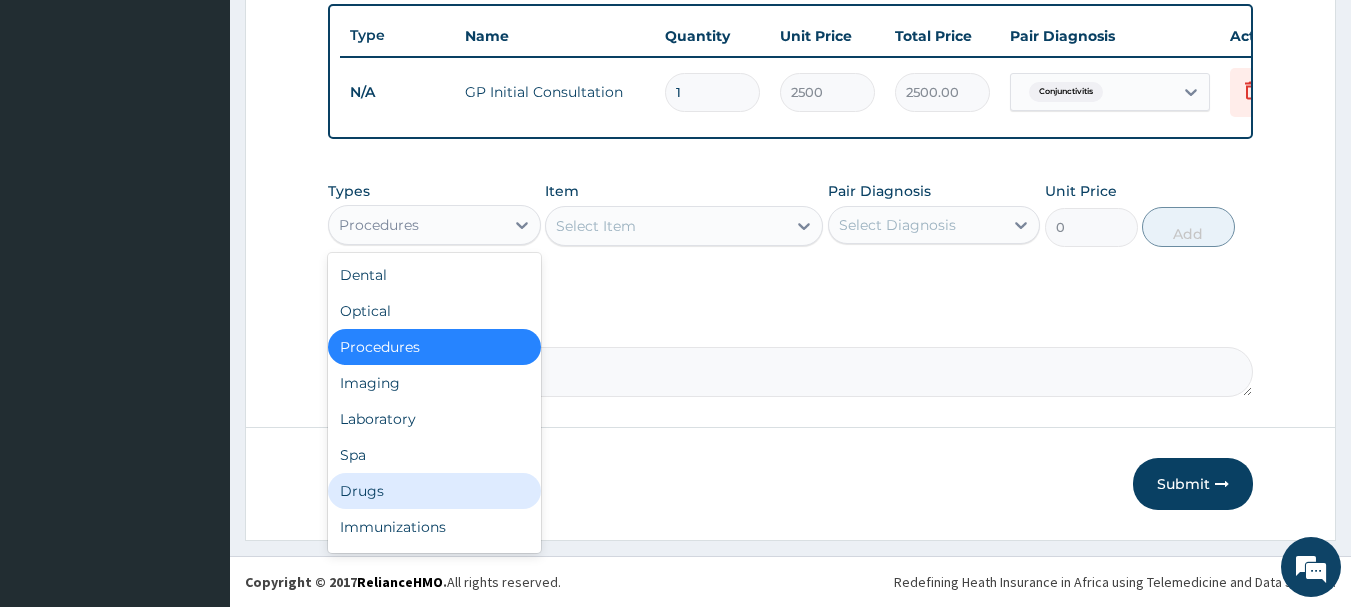click on "Drugs" at bounding box center [434, 491] 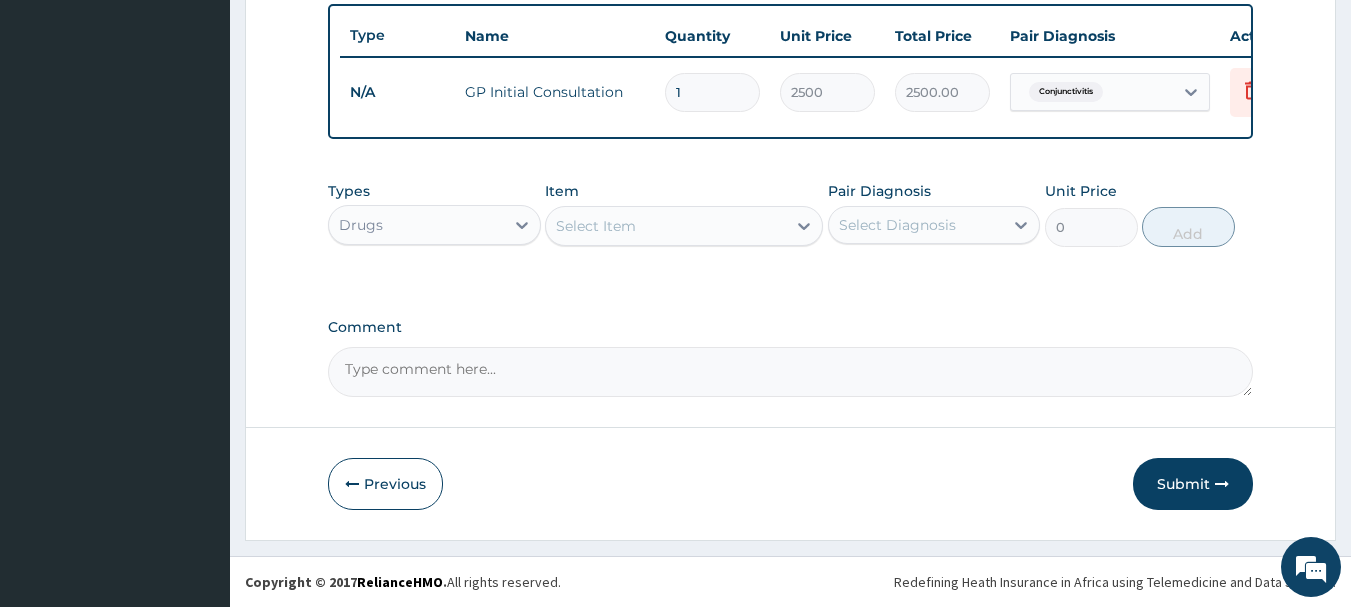click on "Select Item" at bounding box center (666, 226) 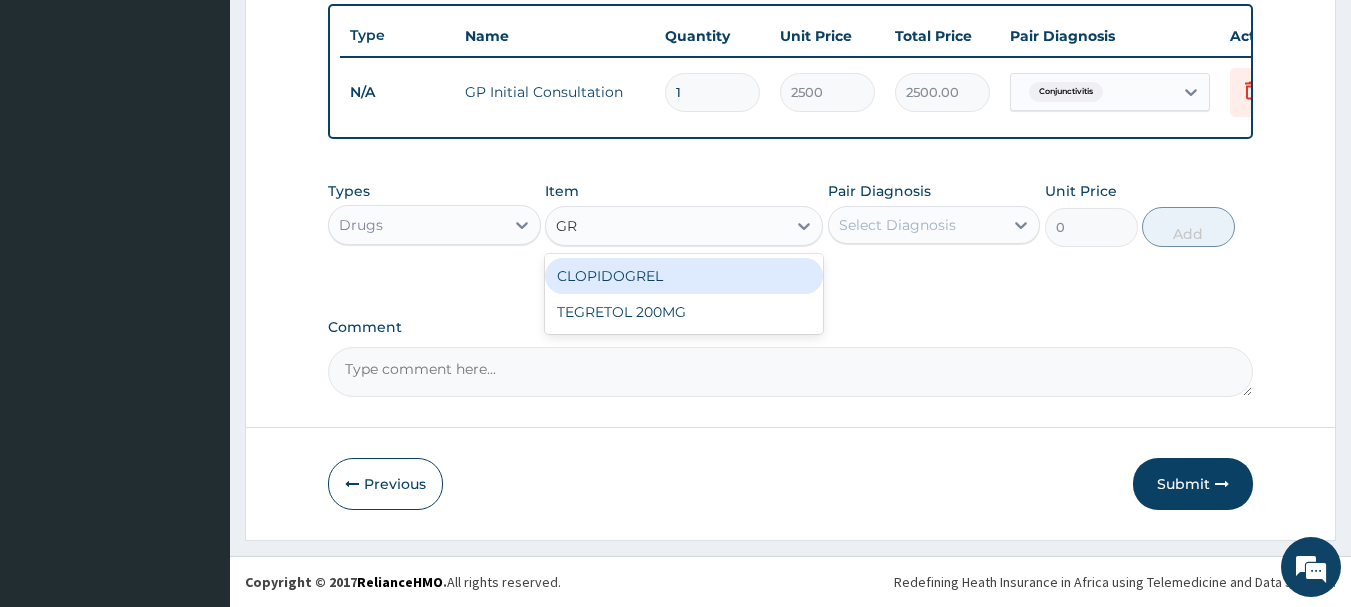 type on "G" 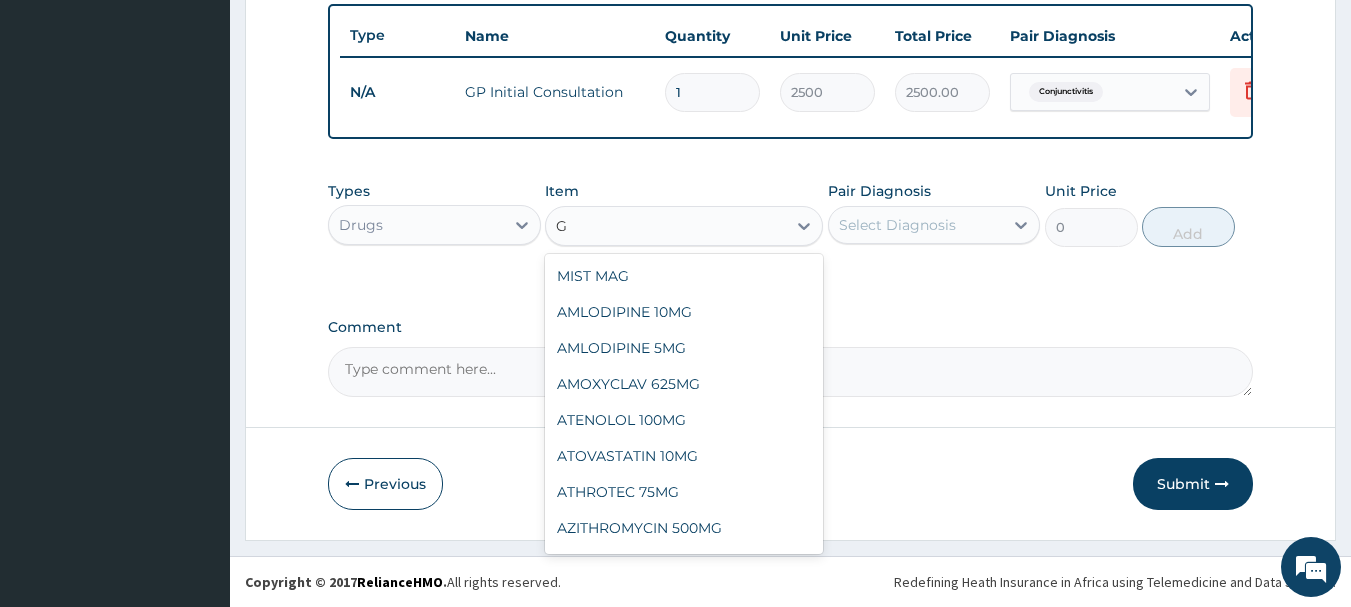 type on "GE" 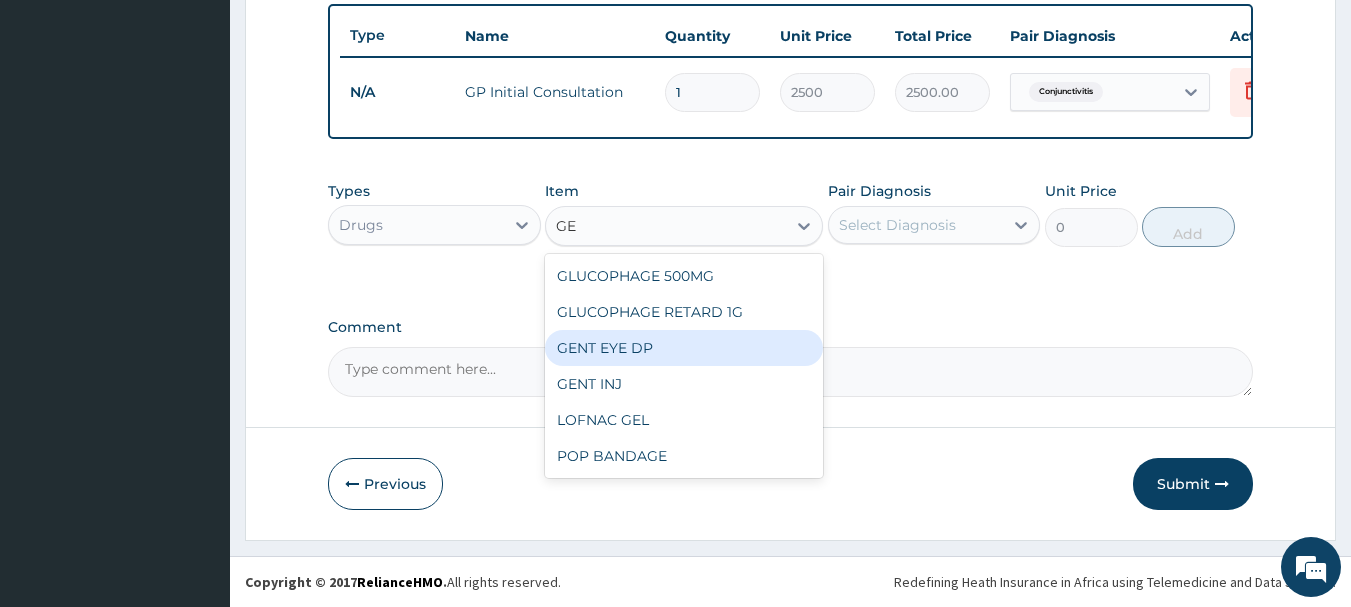 click on "GENT EYE DP" at bounding box center (684, 348) 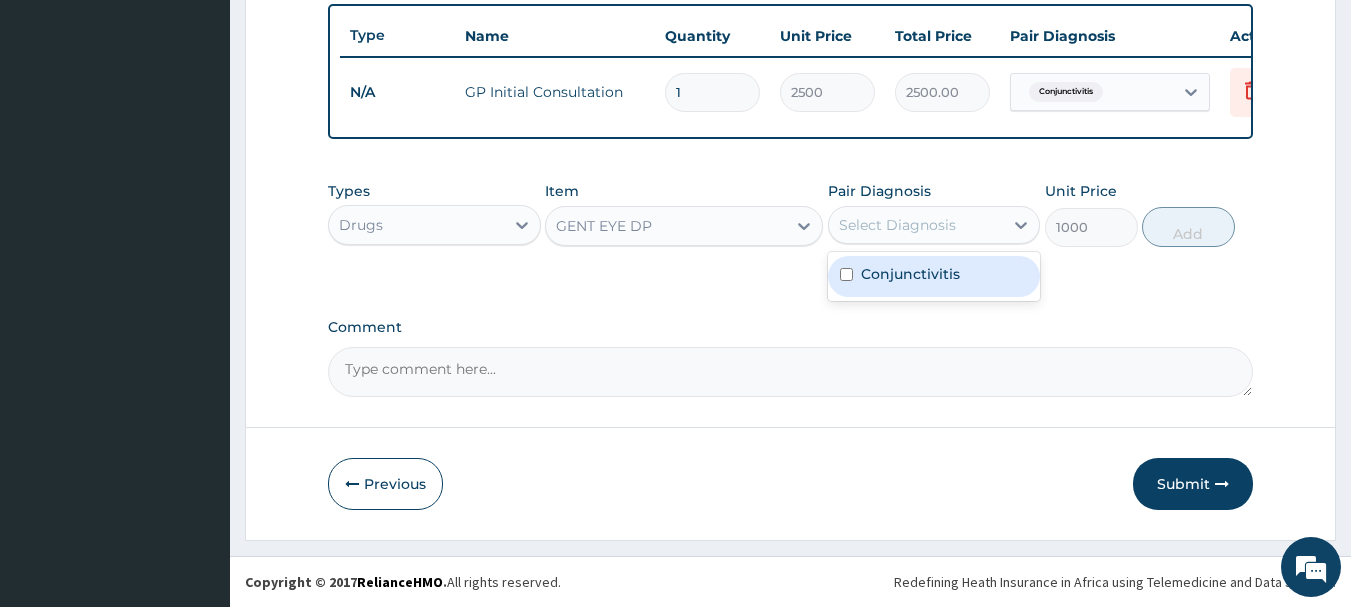 click on "Select Diagnosis" at bounding box center [897, 225] 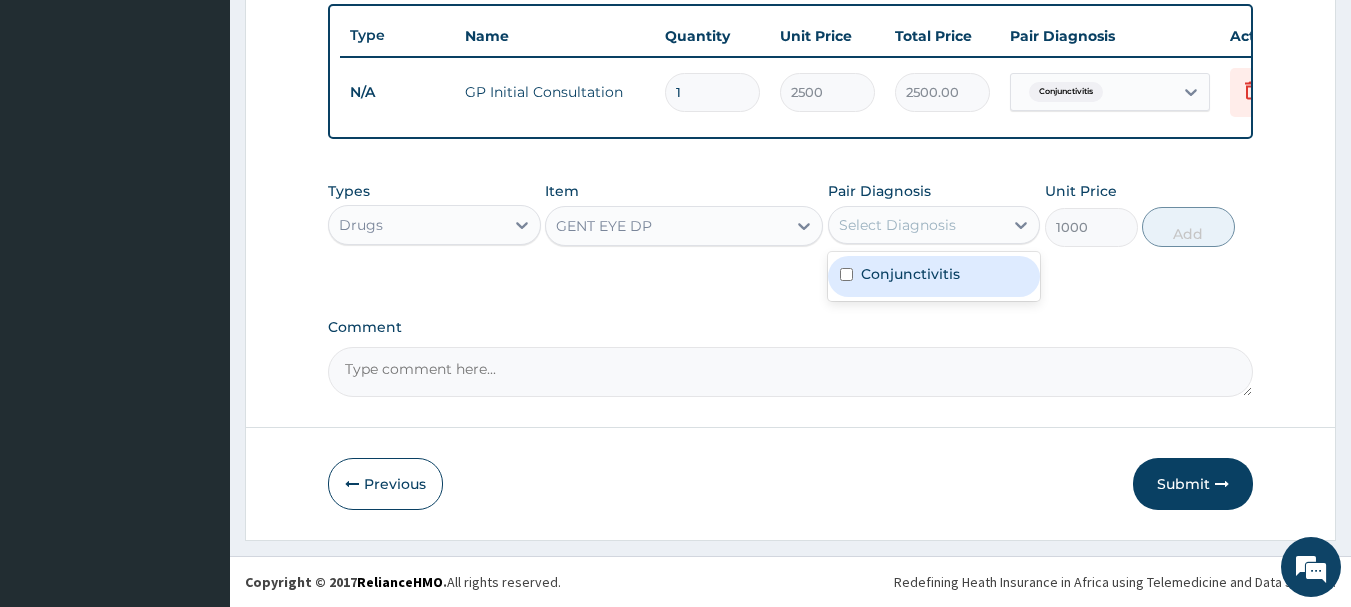 click on "Conjunctivitis" at bounding box center (910, 274) 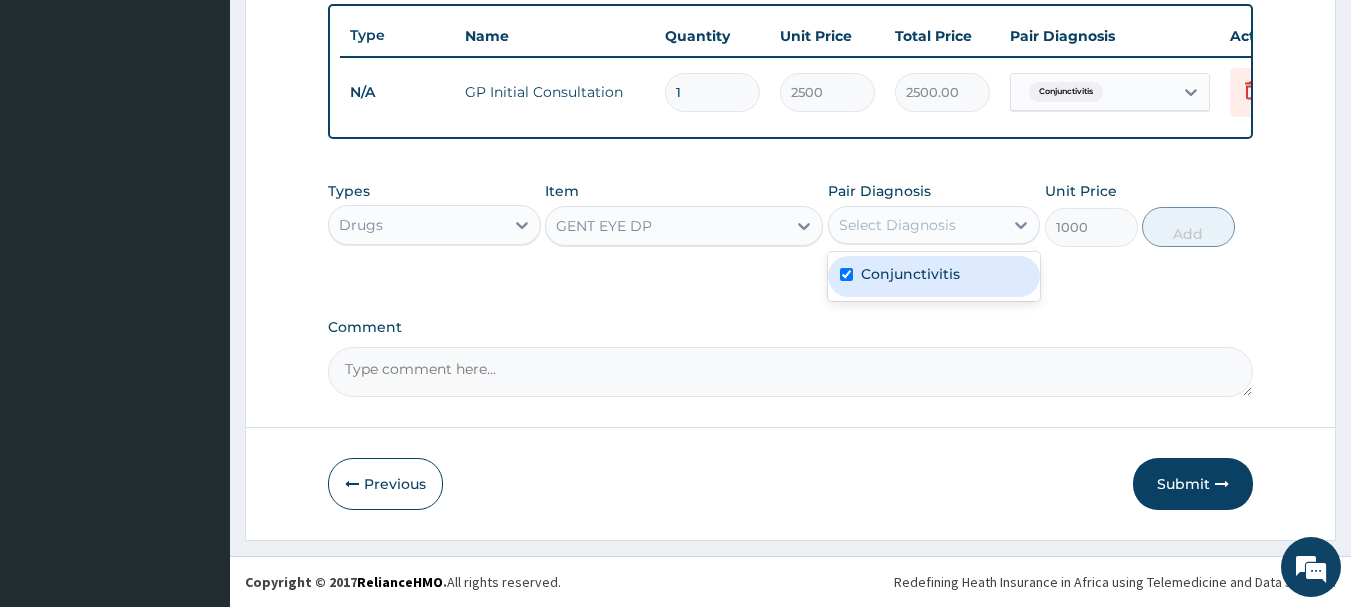 checkbox on "true" 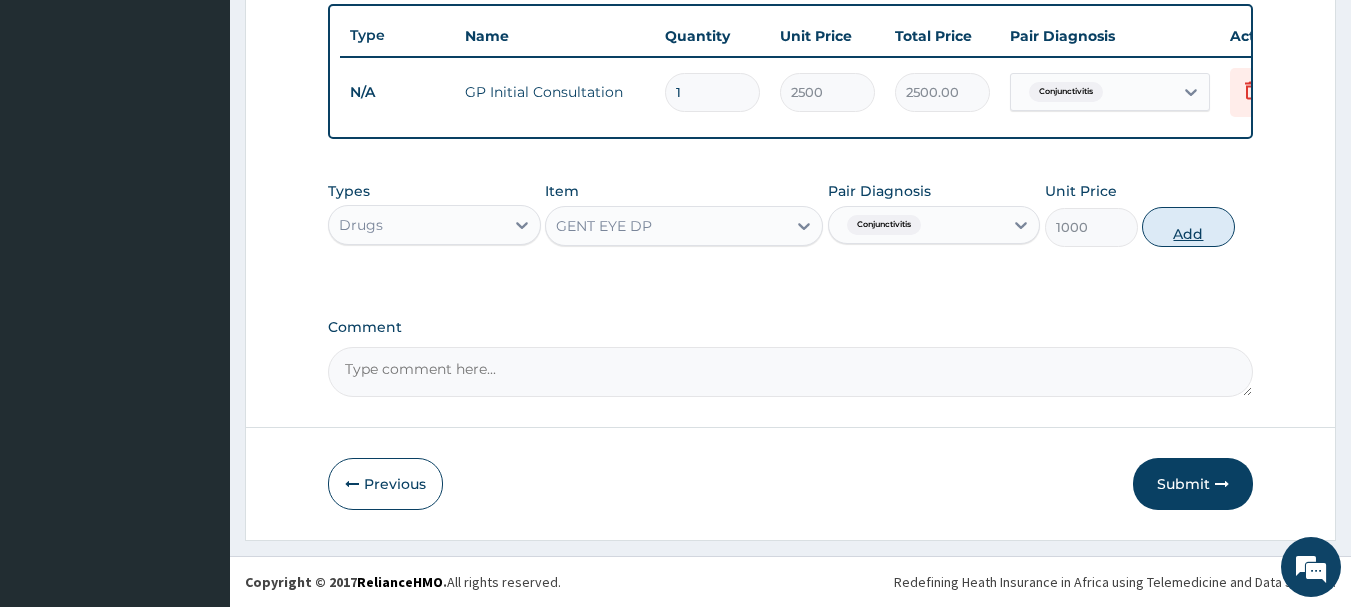 click on "Add" at bounding box center (1188, 227) 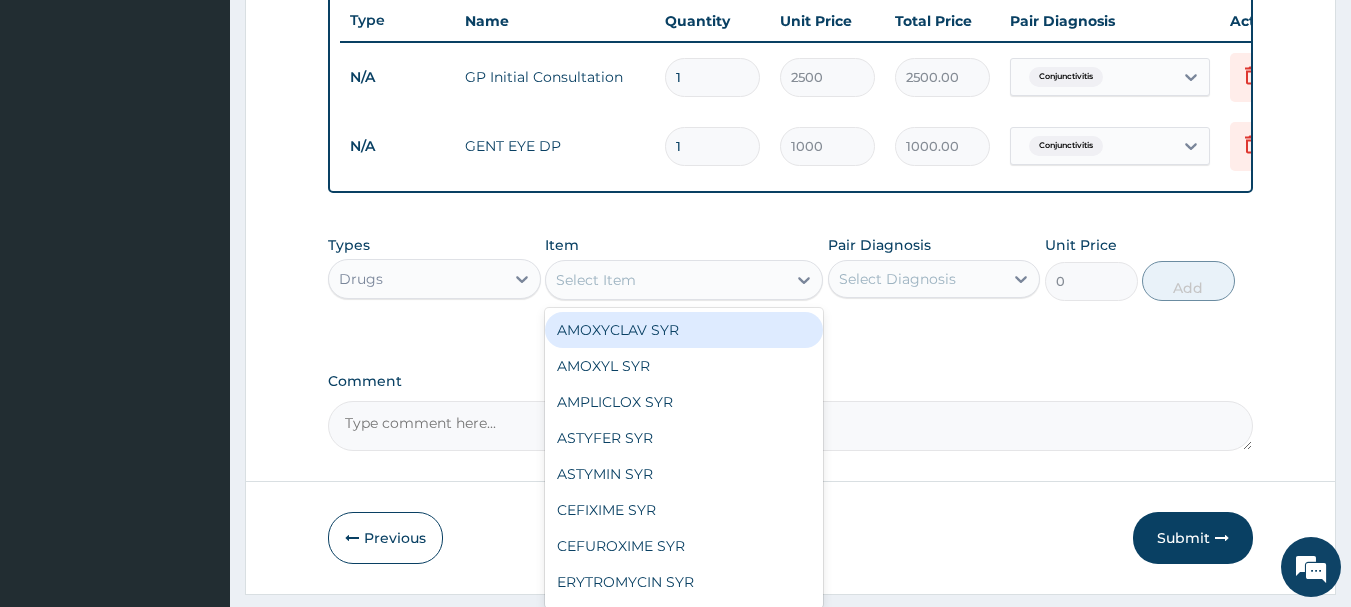 click on "Select Item" at bounding box center (666, 280) 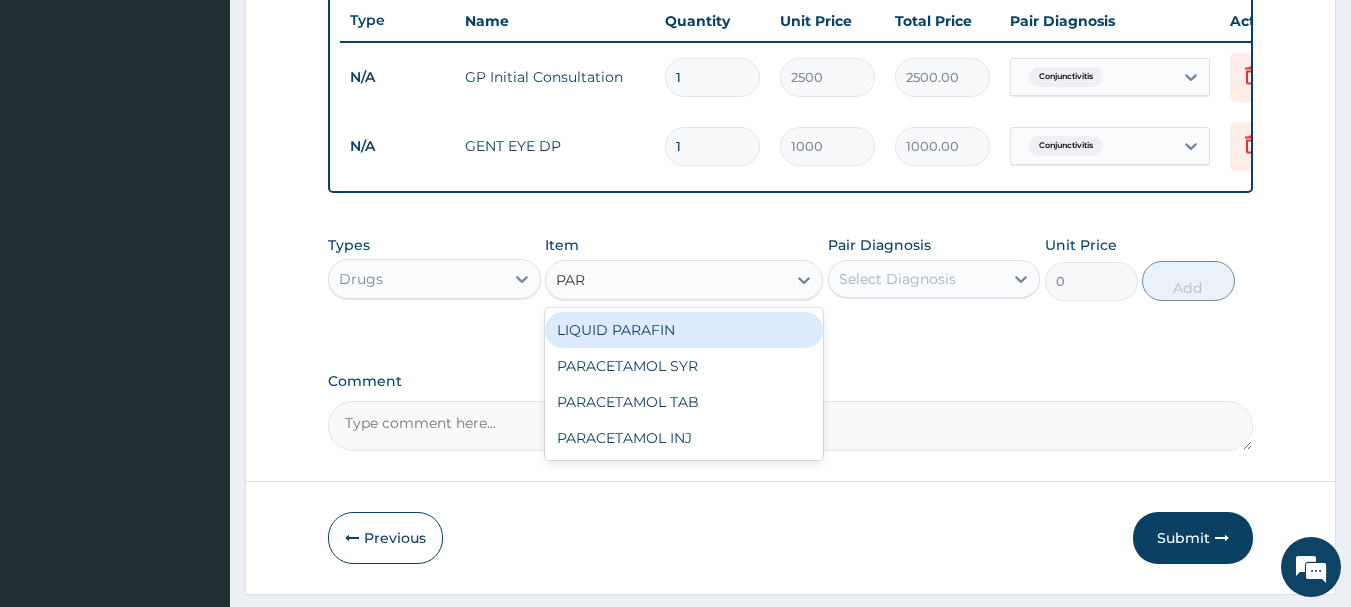 type on "PARA" 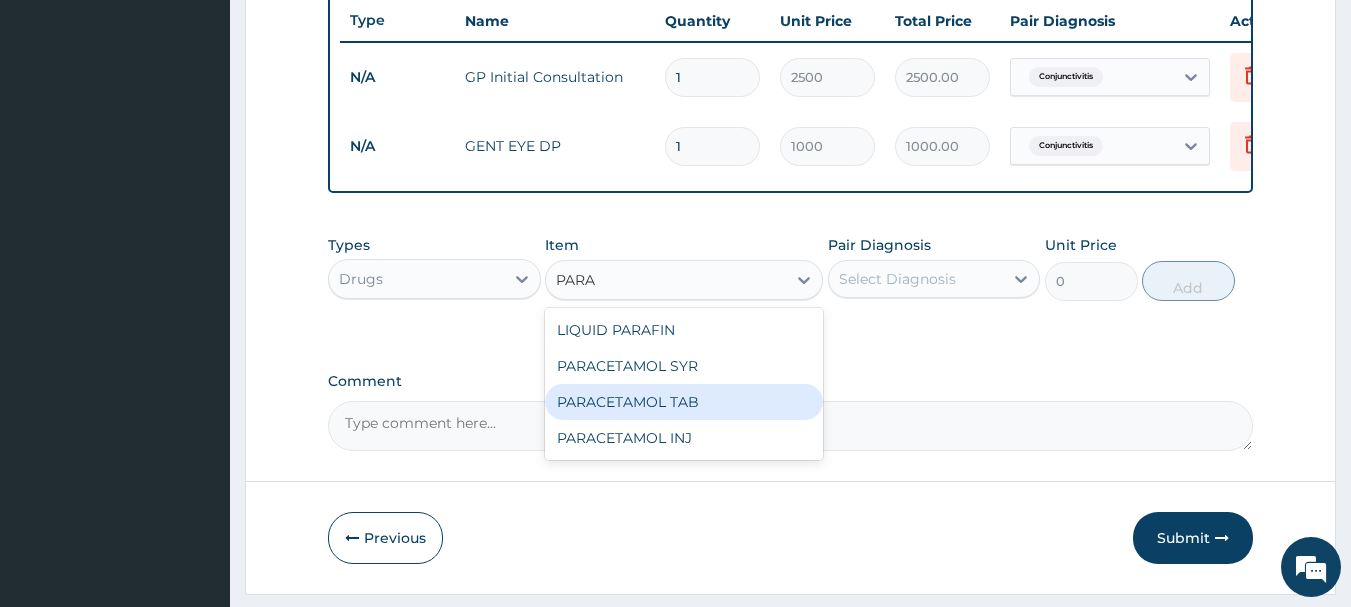 click on "PARACETAMOL TAB" at bounding box center (684, 402) 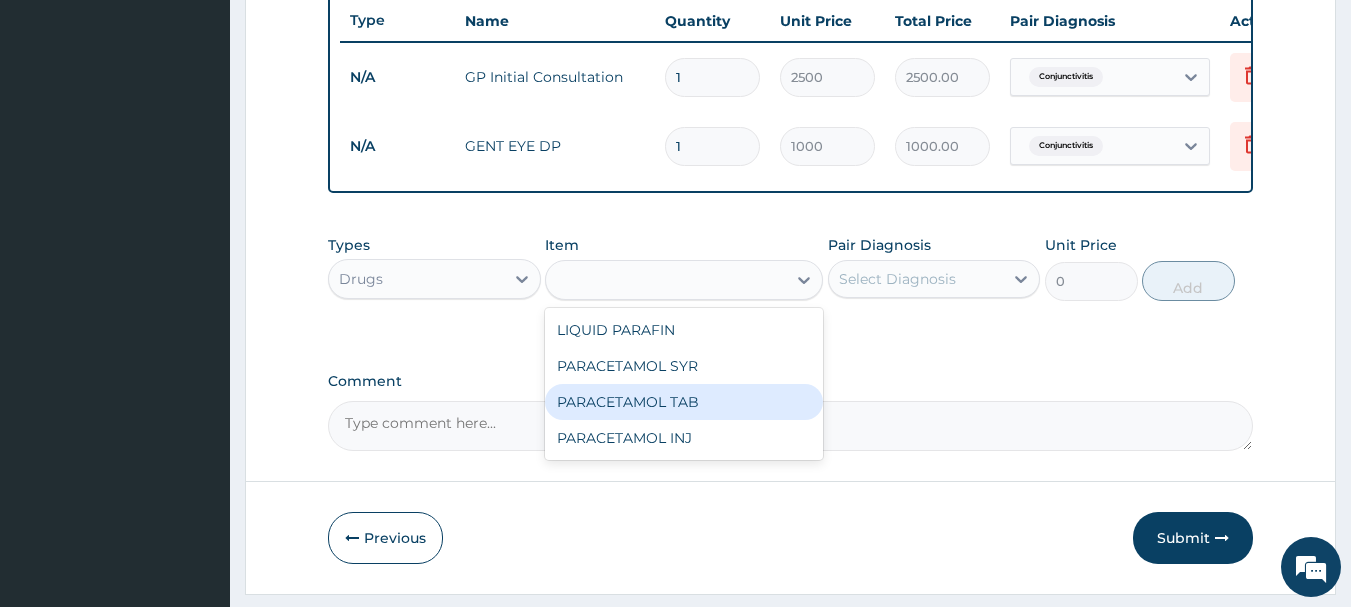 type on "70" 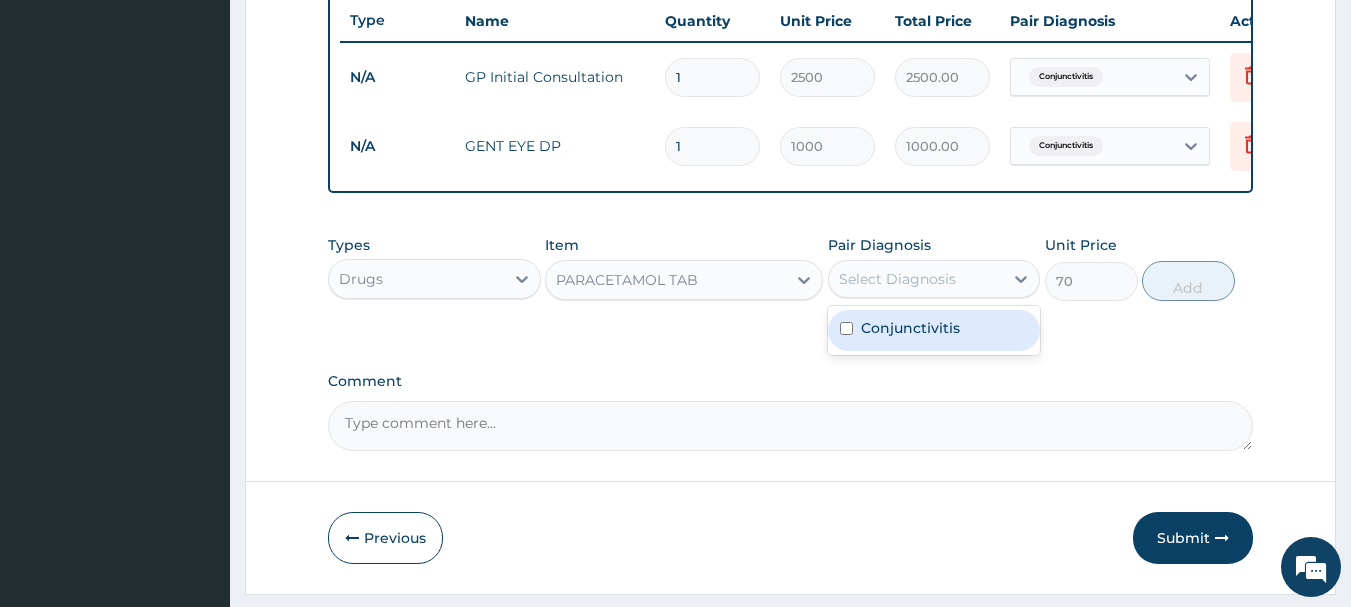 click on "Select Diagnosis" at bounding box center (897, 279) 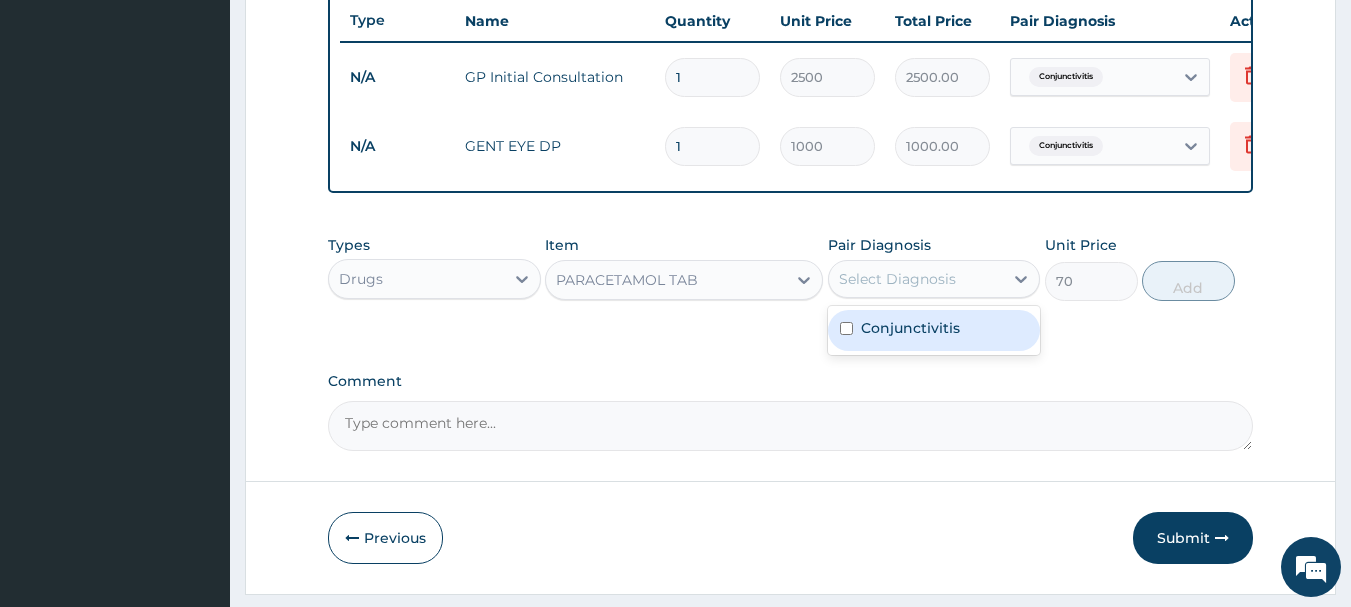 click on "Conjunctivitis" at bounding box center [910, 328] 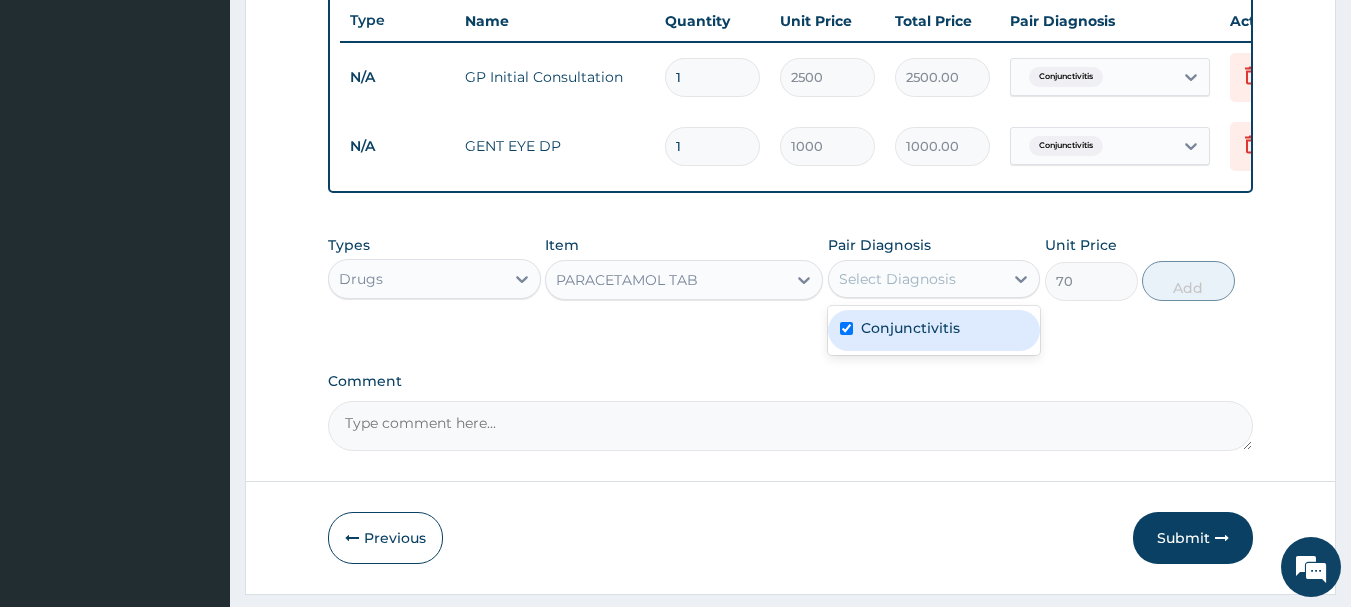 checkbox on "true" 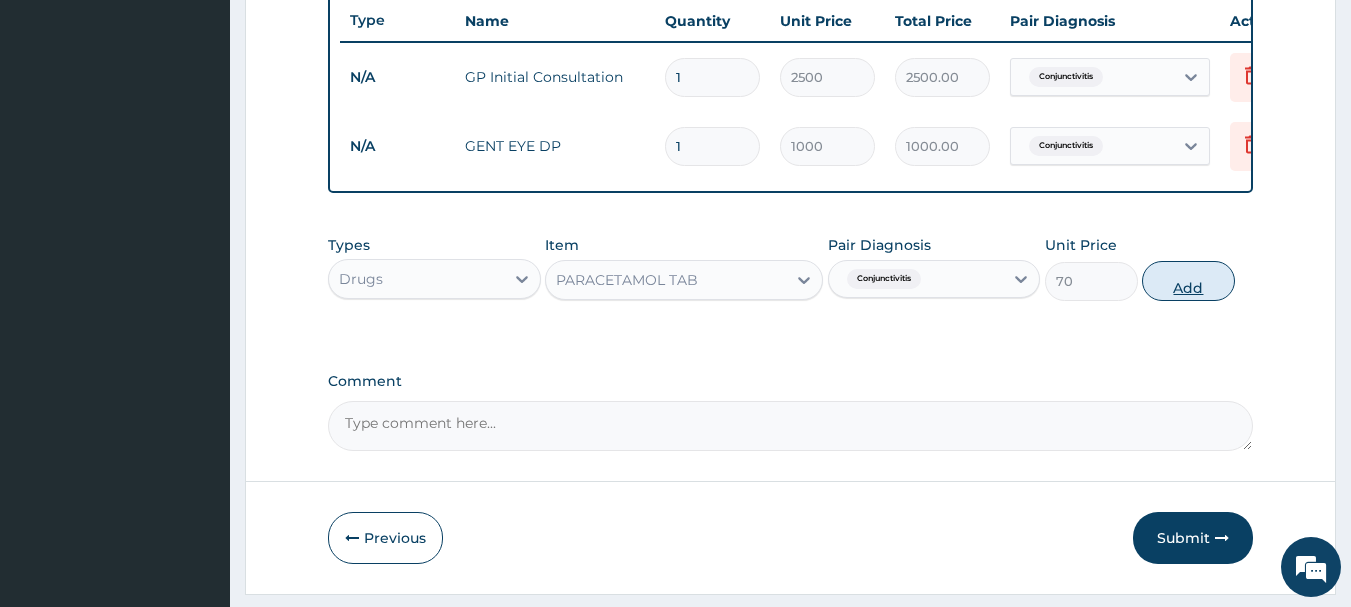 click on "Add" at bounding box center (1188, 281) 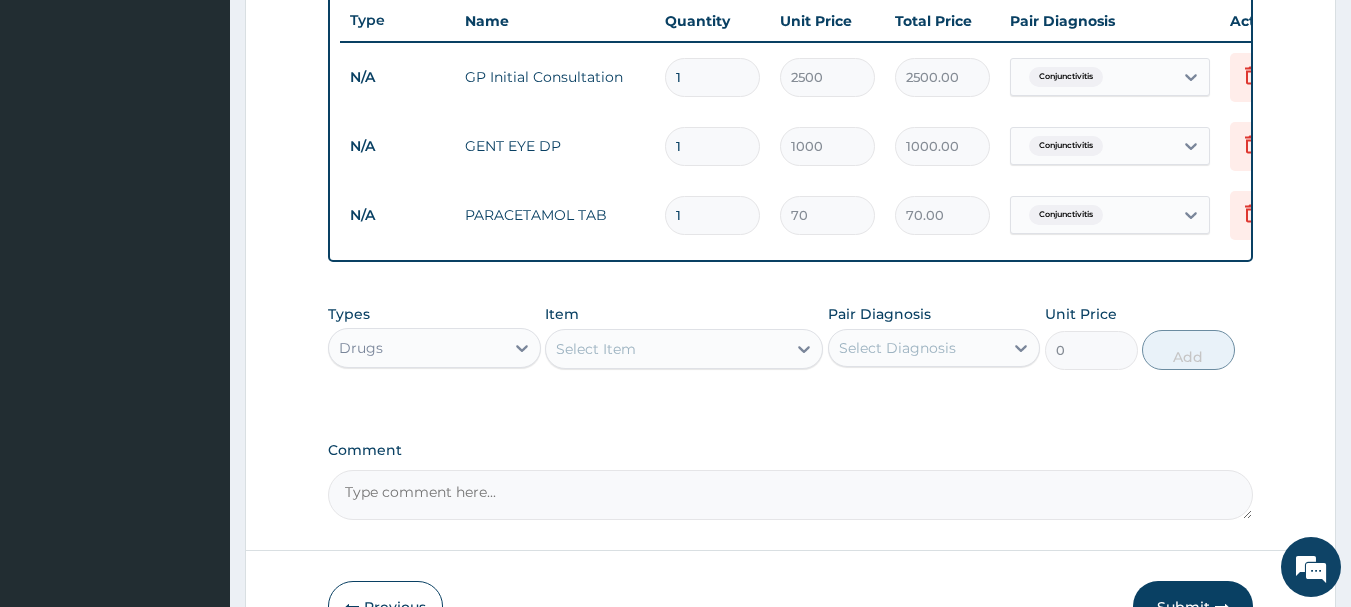 type on "2" 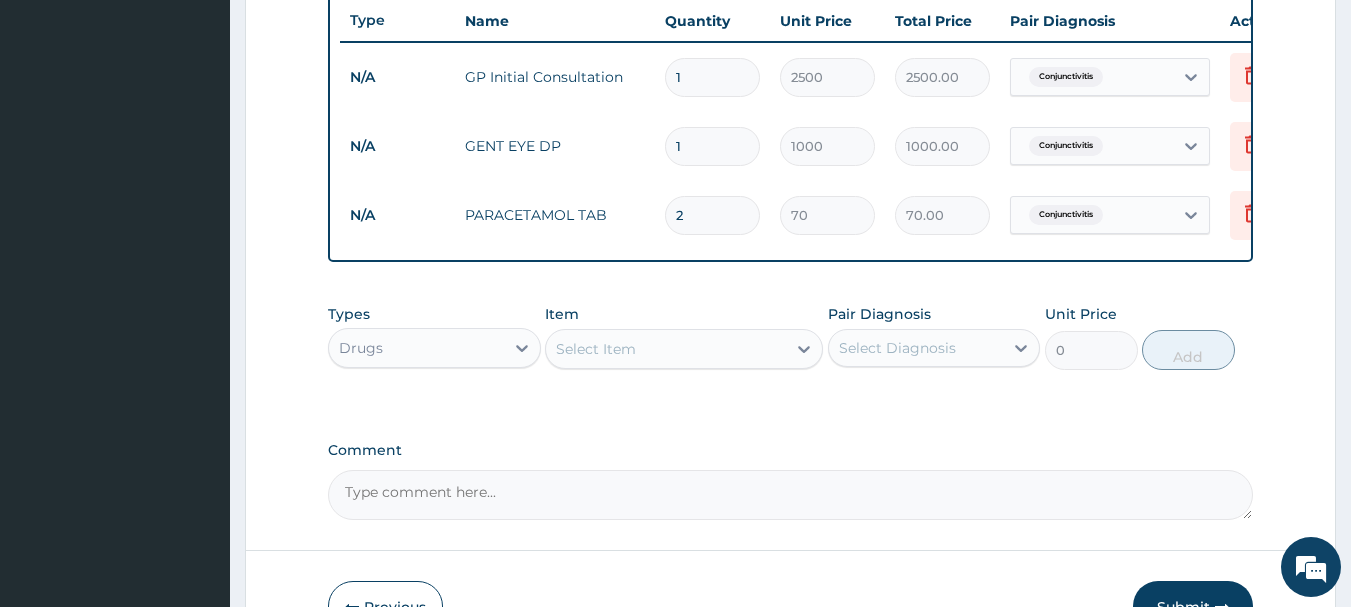 type on "140.00" 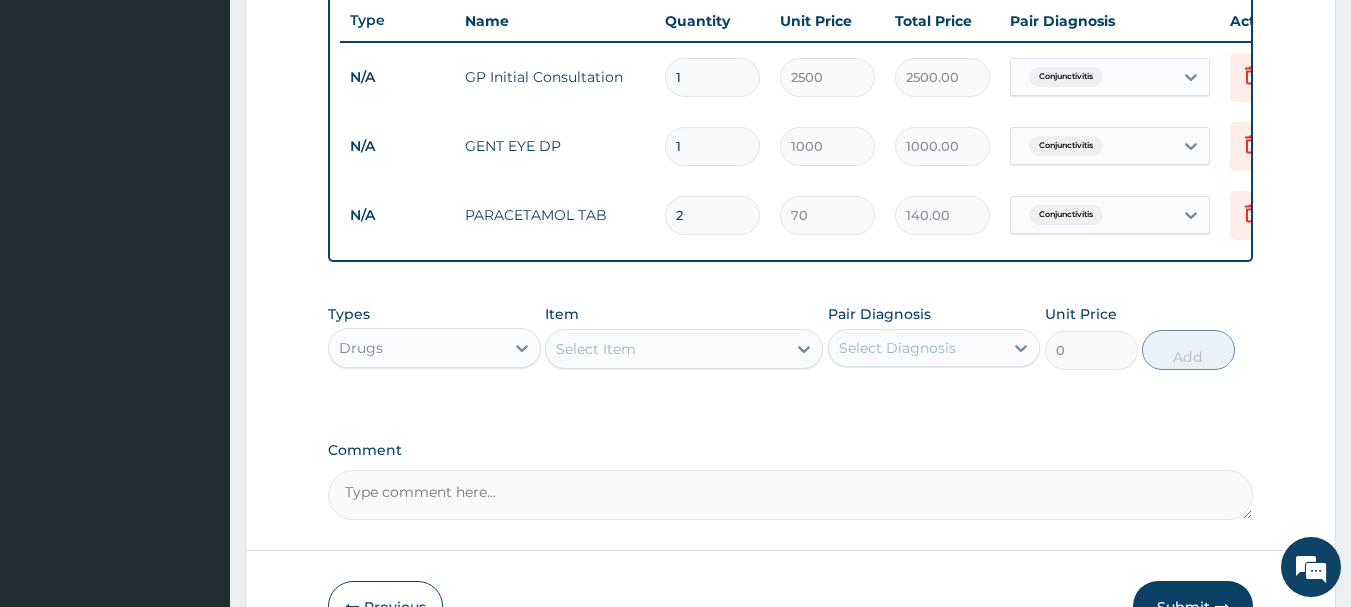 type on "3" 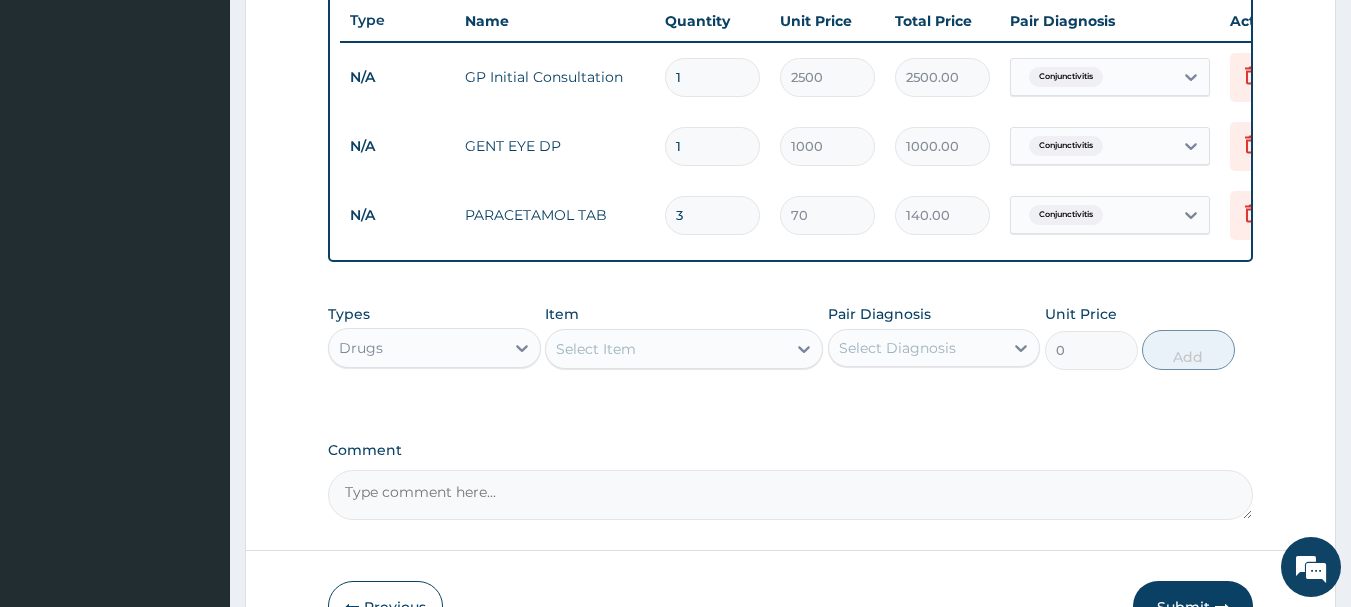 type on "210.00" 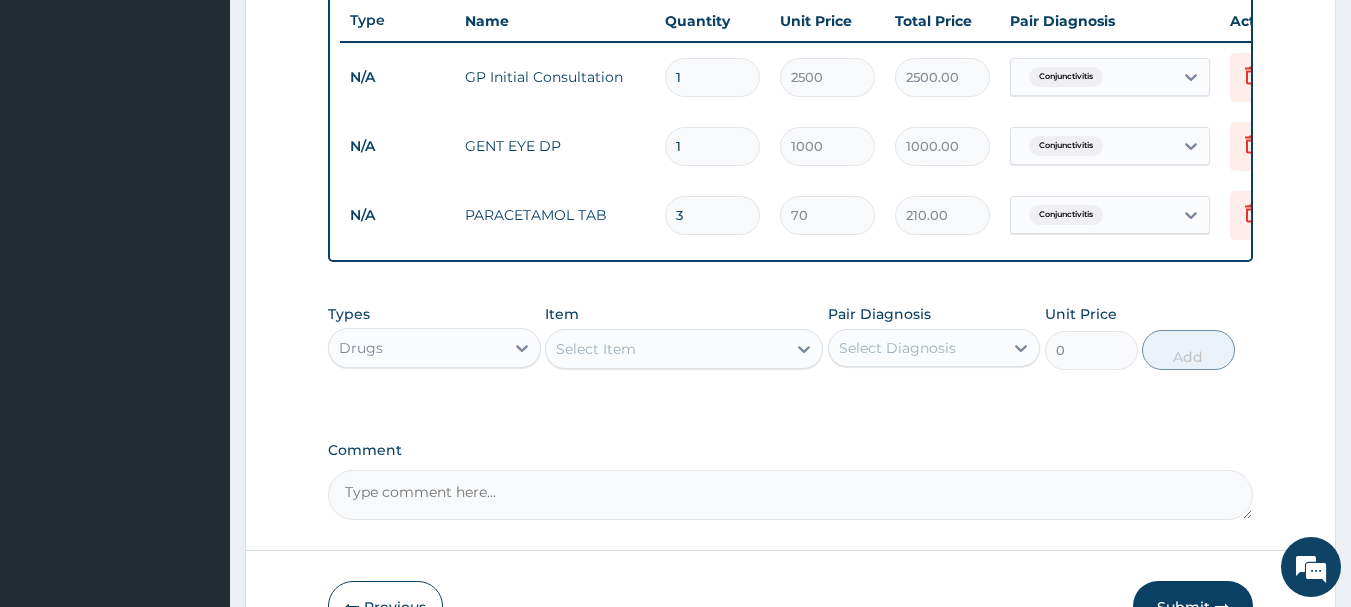 type on "4" 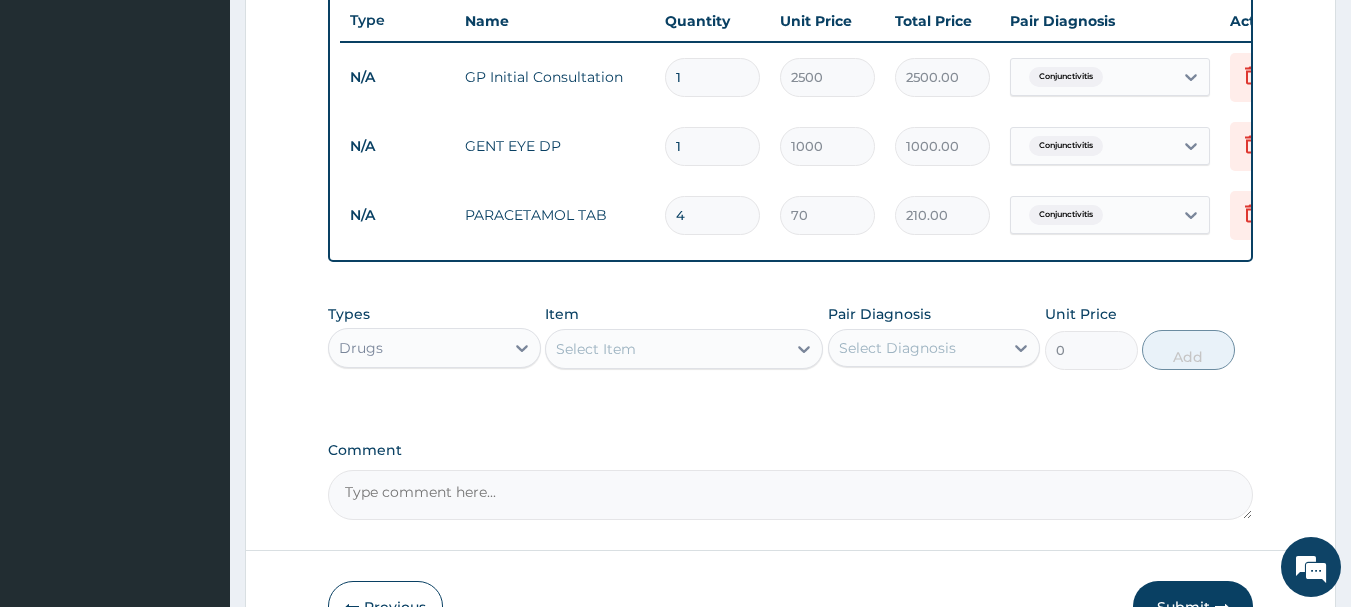type on "280.00" 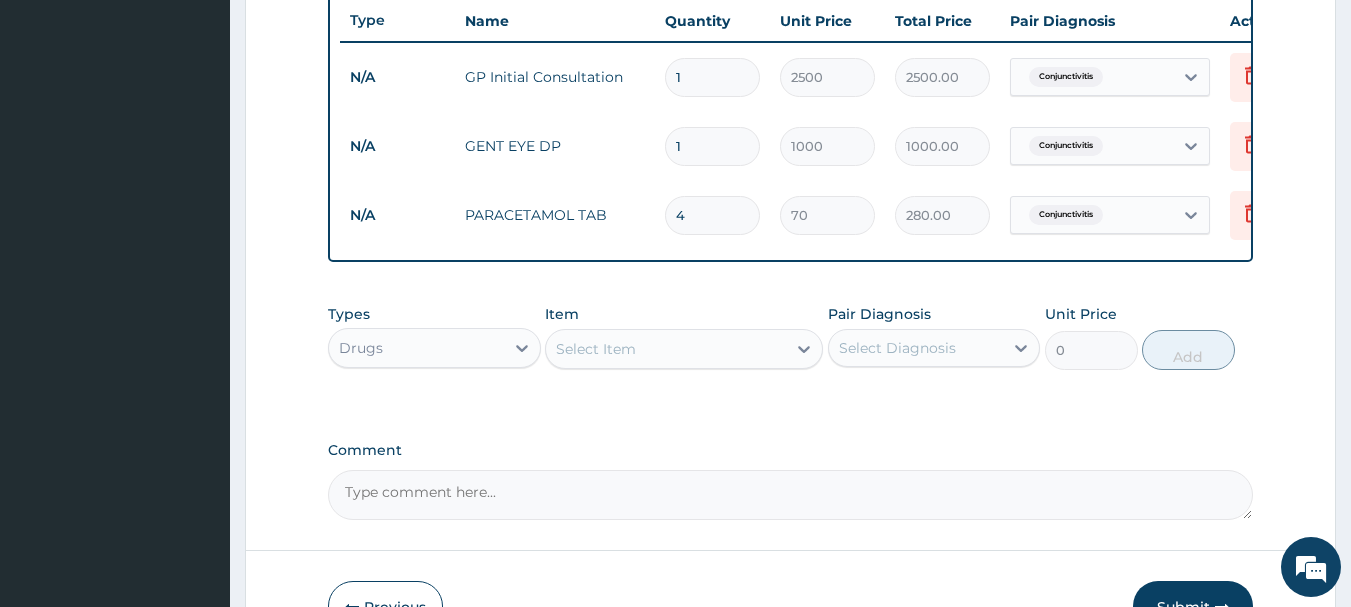 type on "5" 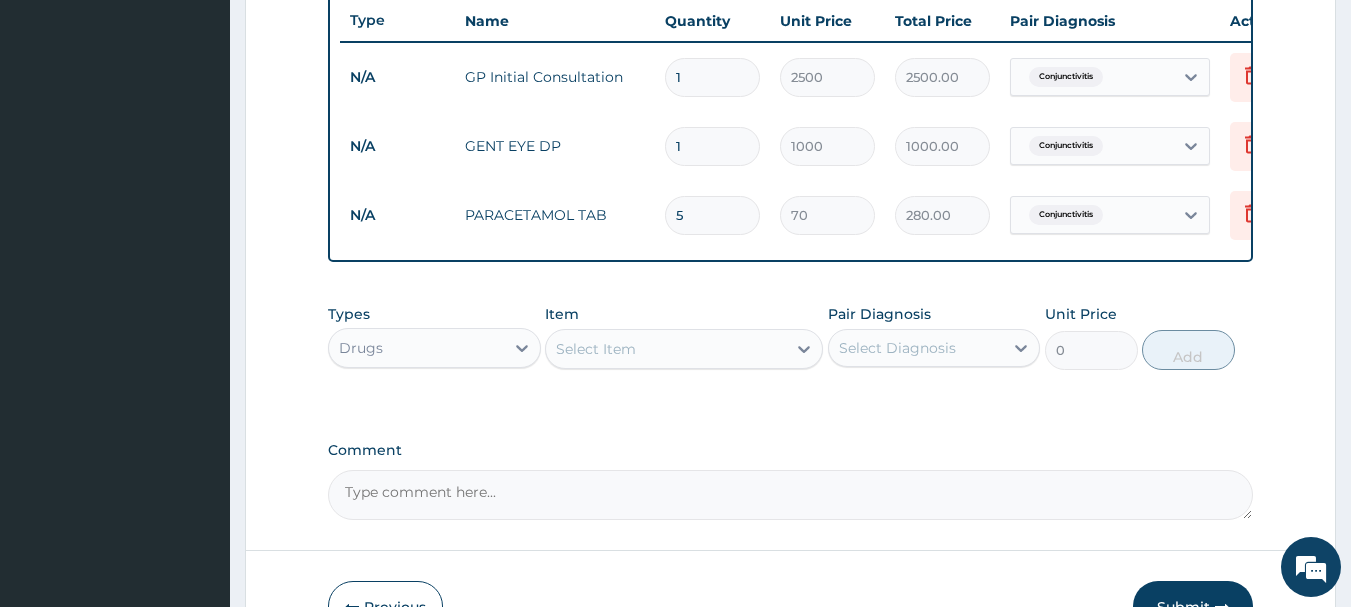 type on "350.00" 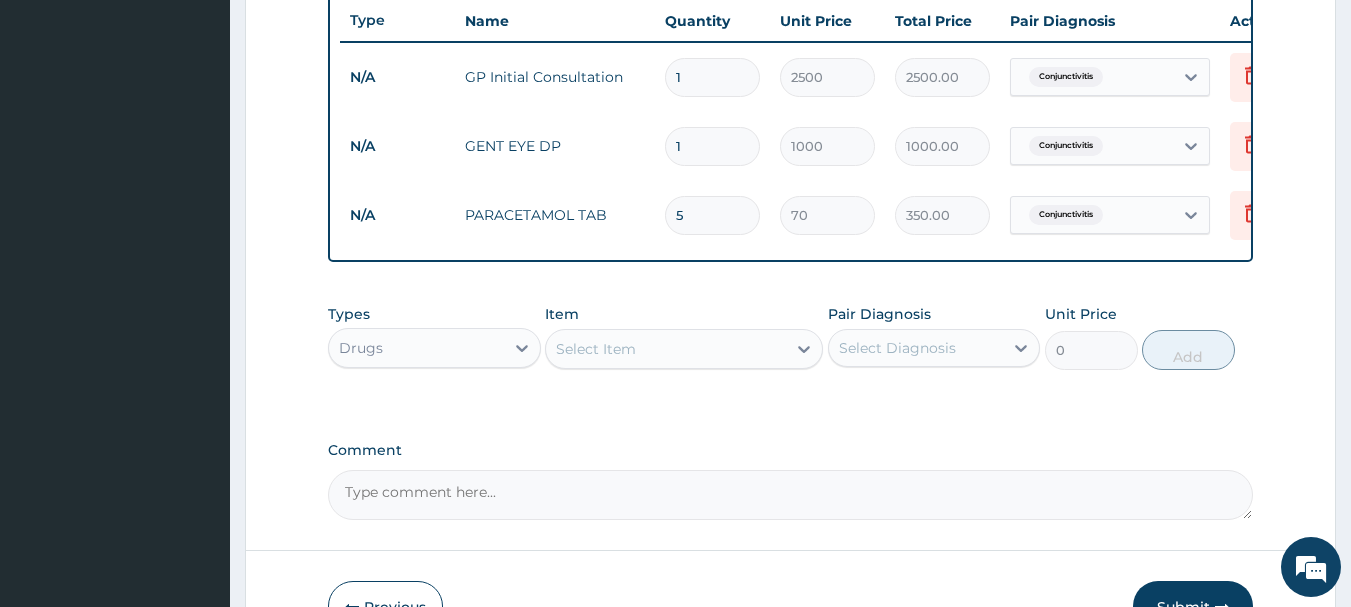 type on "6" 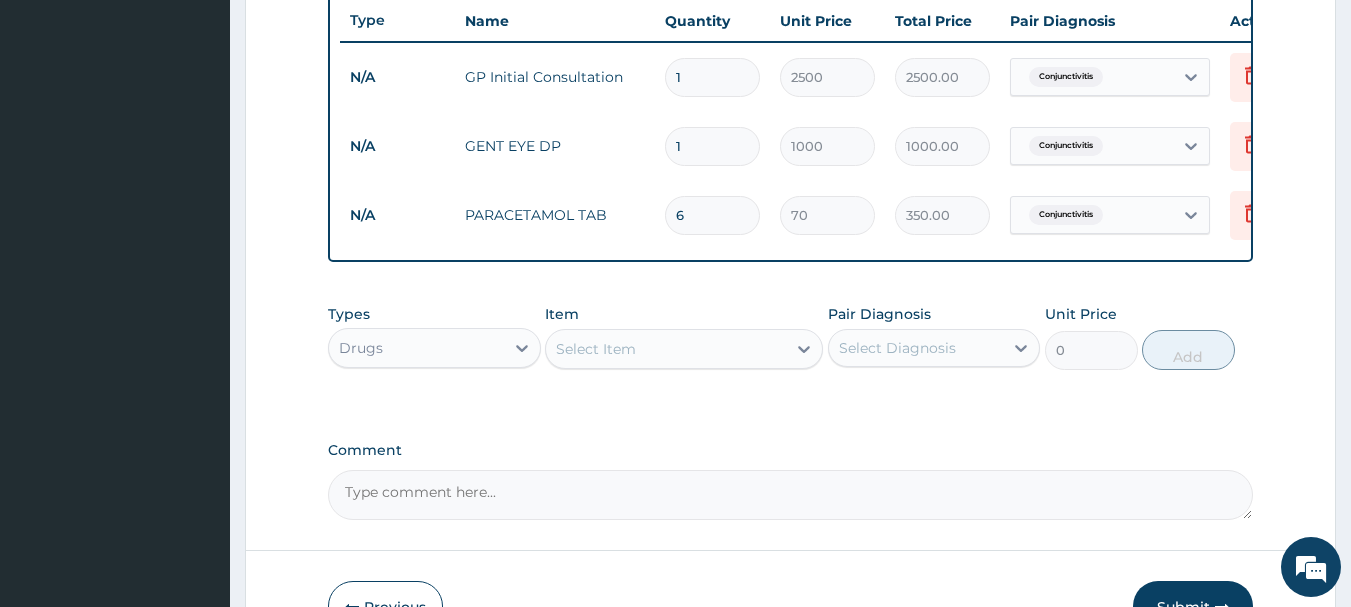 type on "420.00" 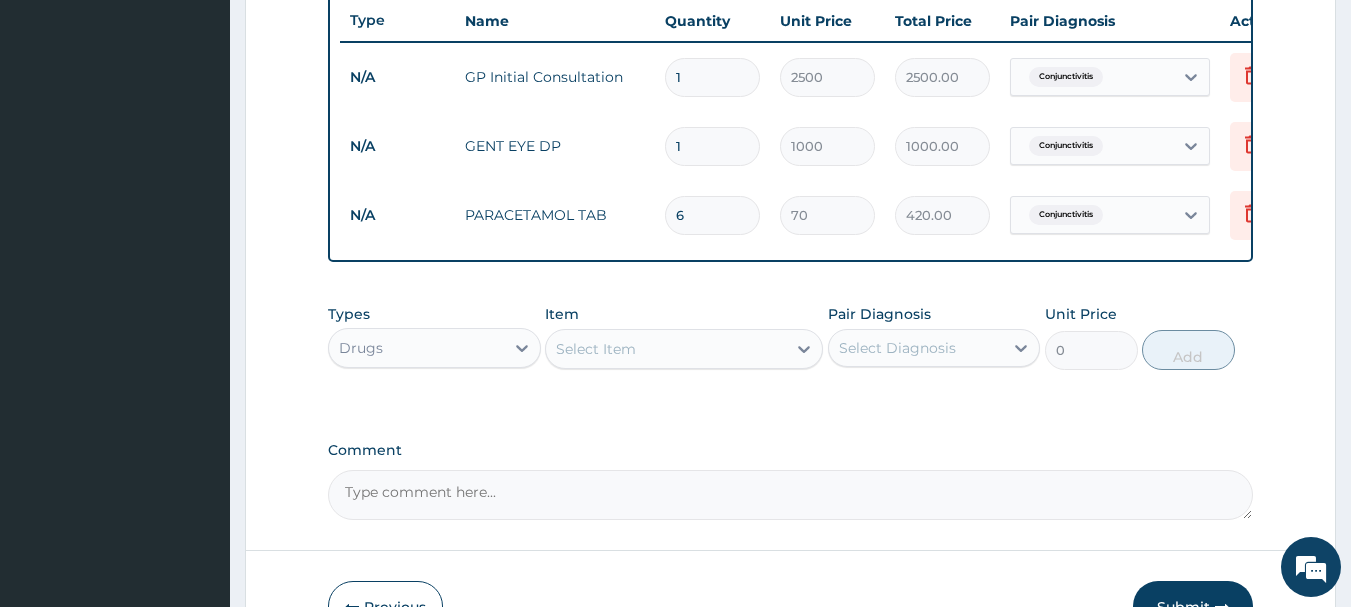 click on "Select Item" at bounding box center (596, 349) 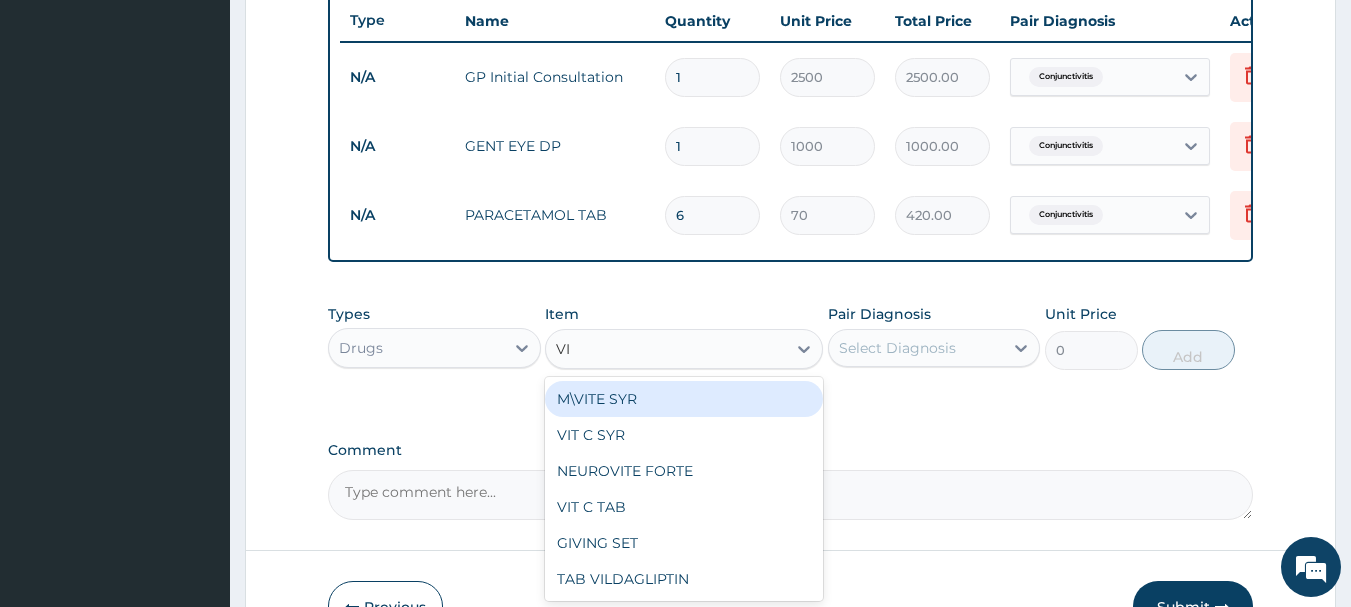 type on "VIT" 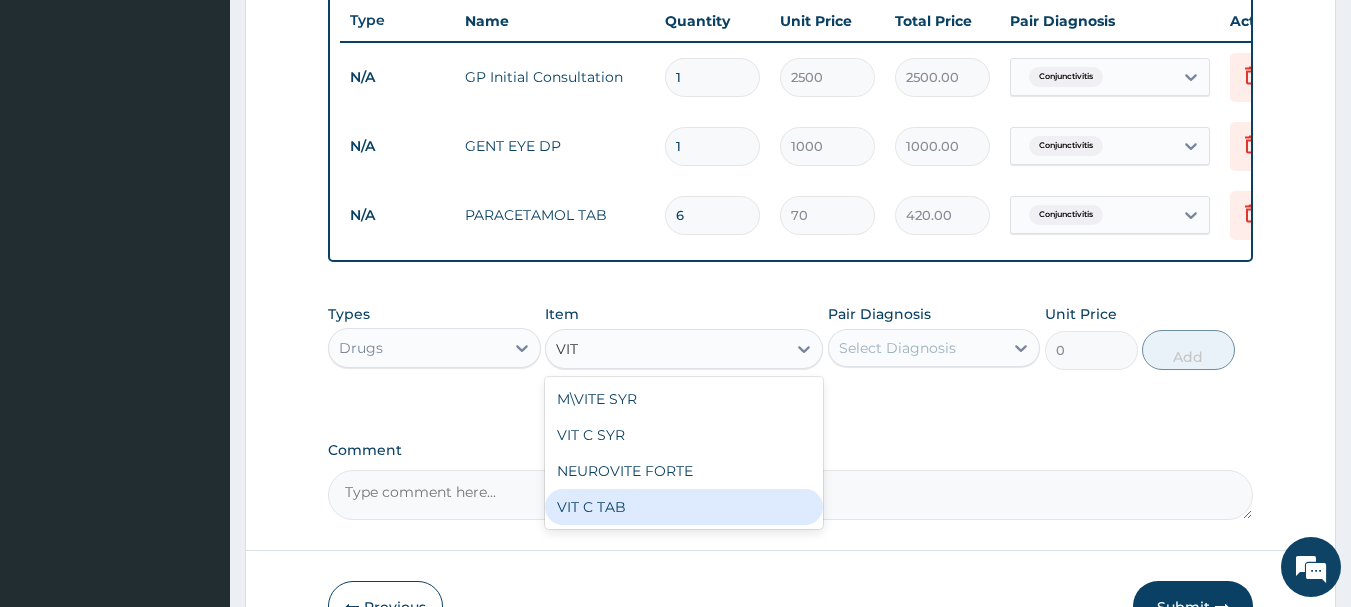 click on "VIT C TAB" at bounding box center [684, 507] 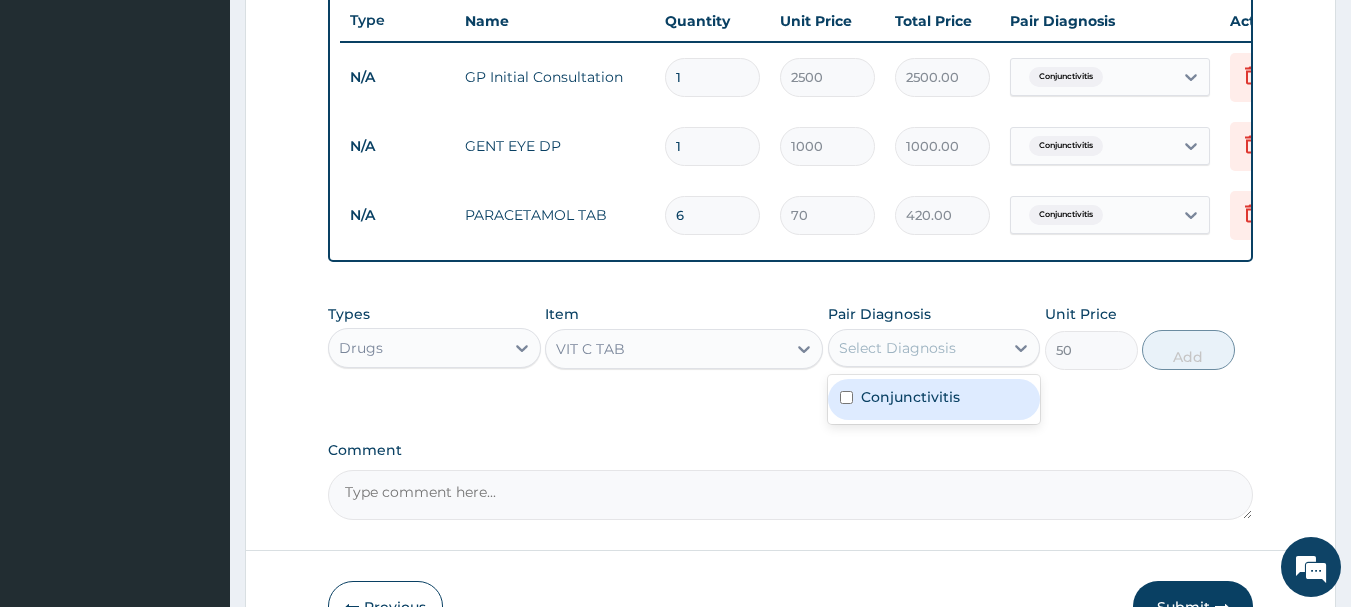 click on "Select Diagnosis" at bounding box center (897, 348) 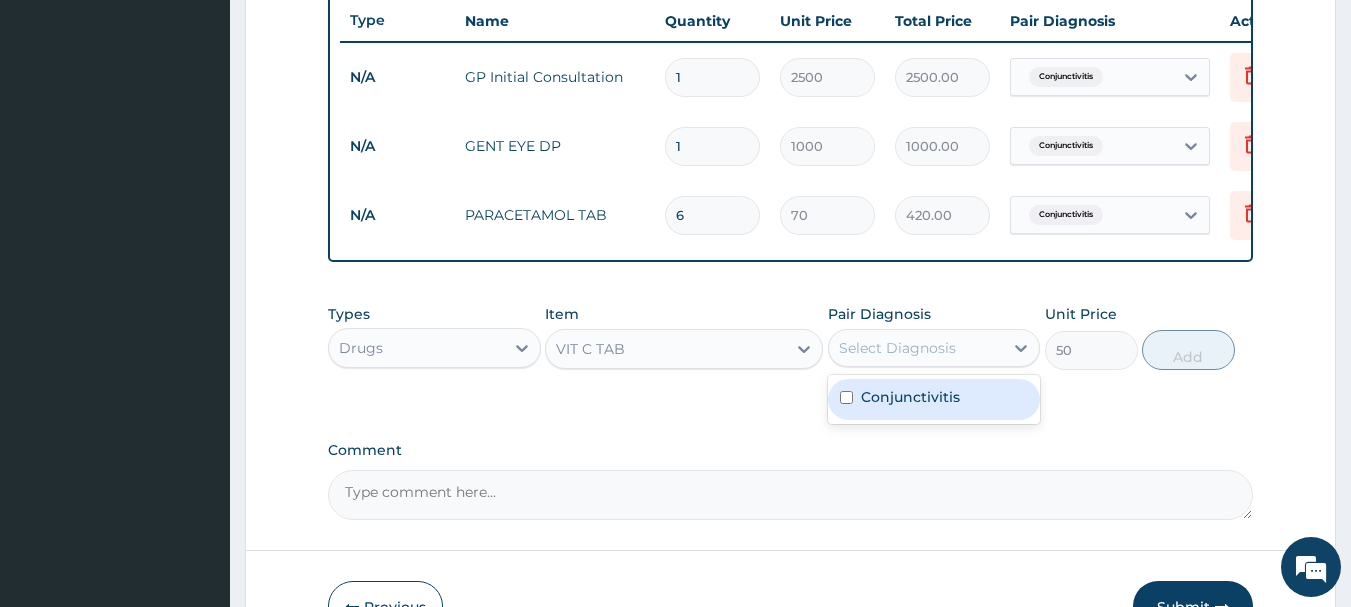 click on "Conjunctivitis" at bounding box center [910, 397] 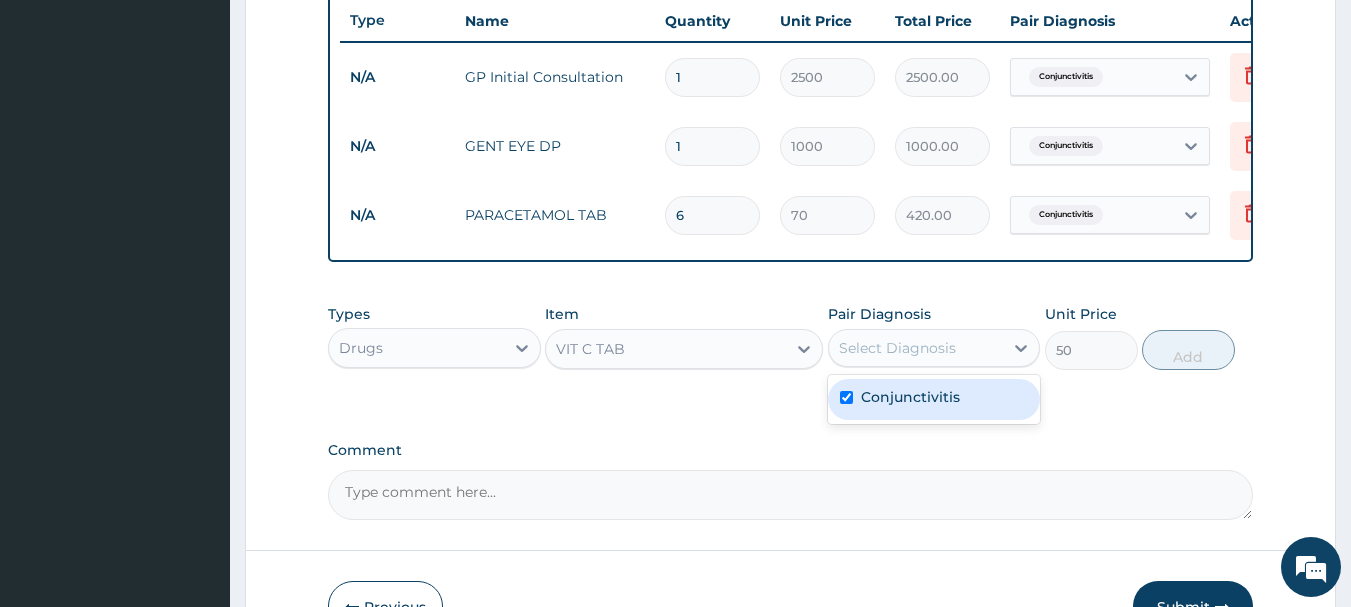 checkbox on "true" 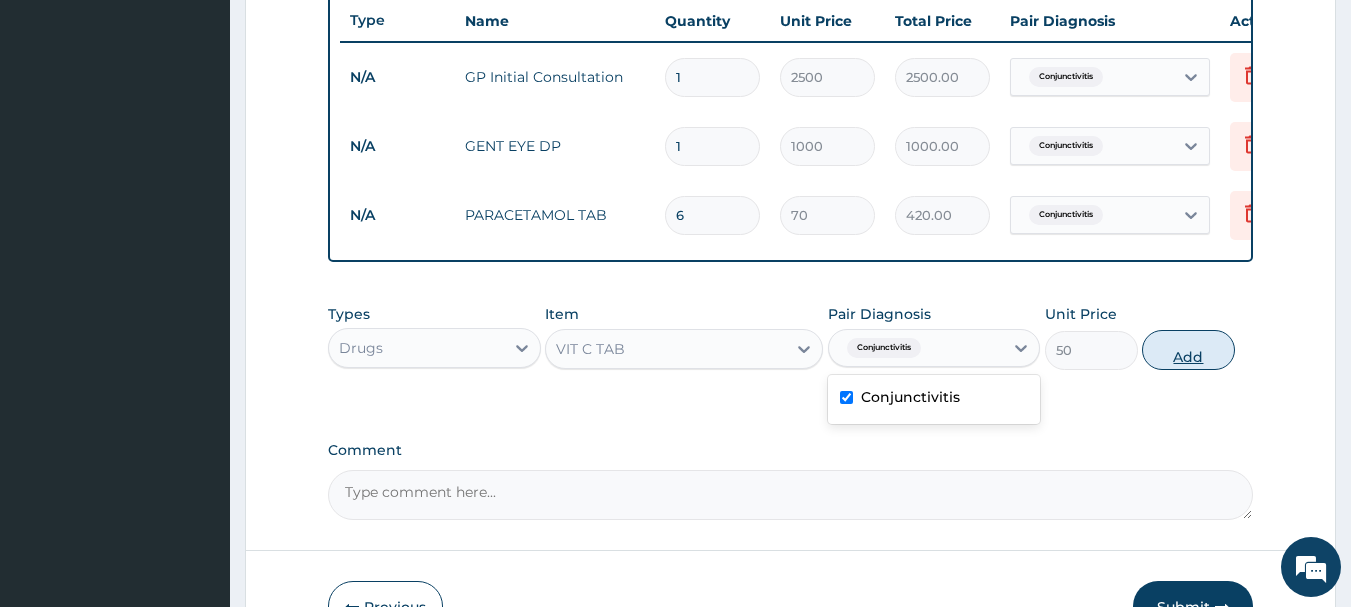 click on "Add" at bounding box center [1188, 350] 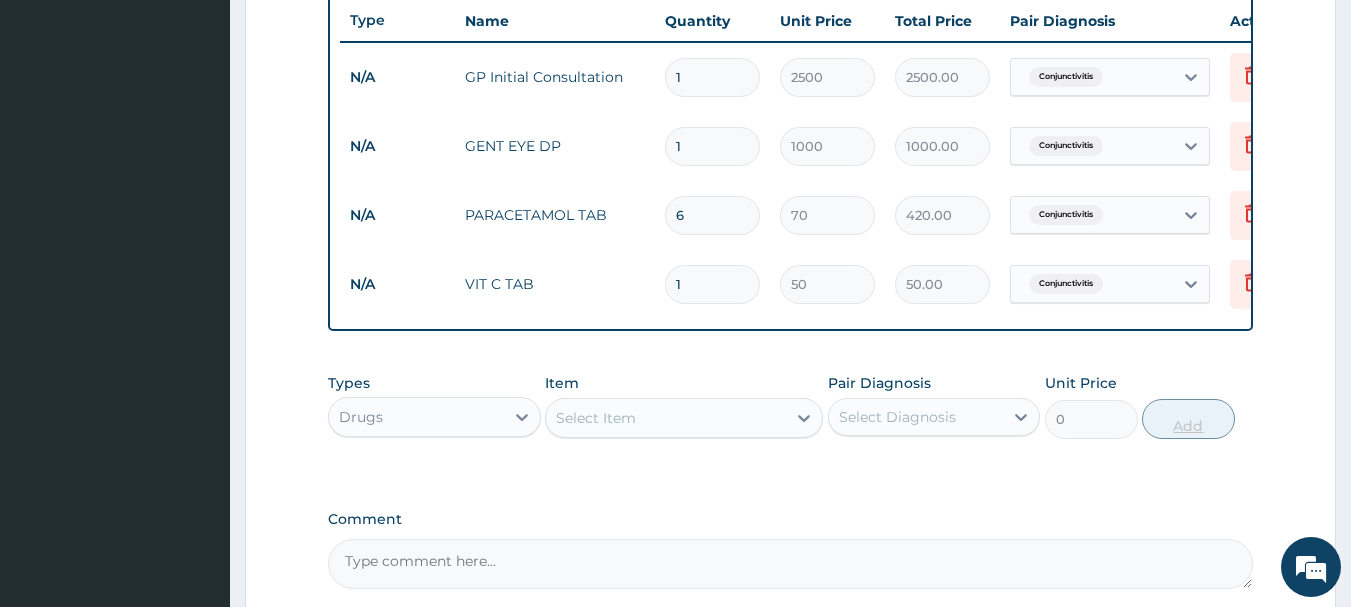 type 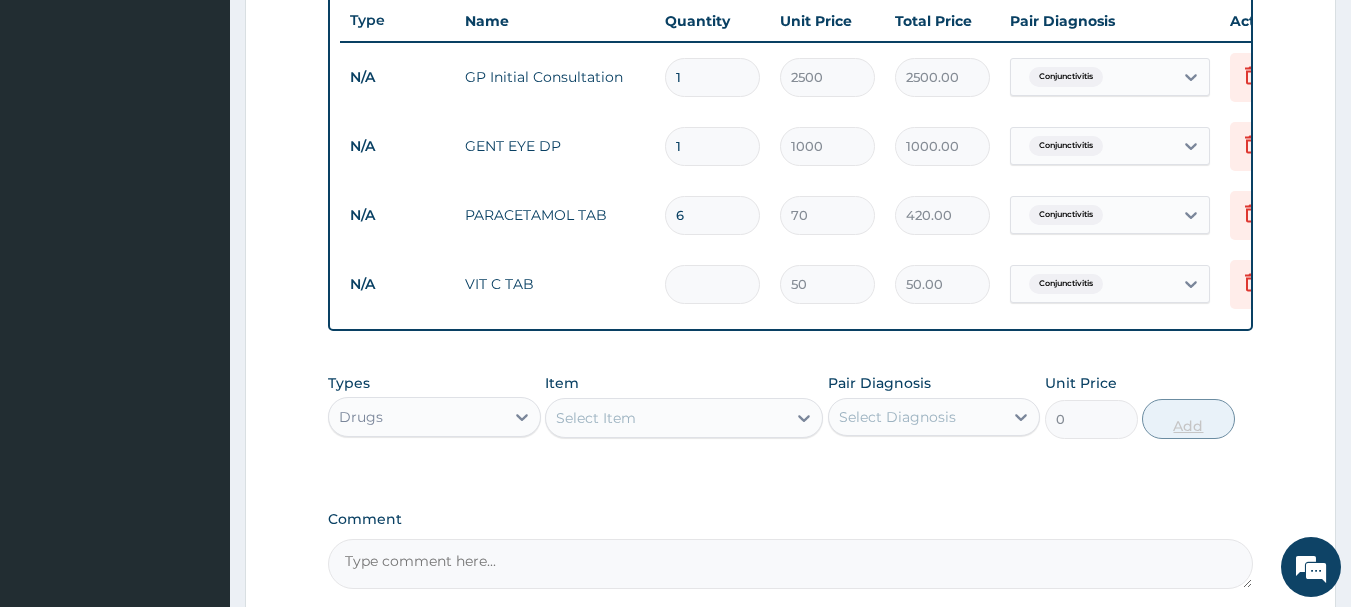 type on "0.00" 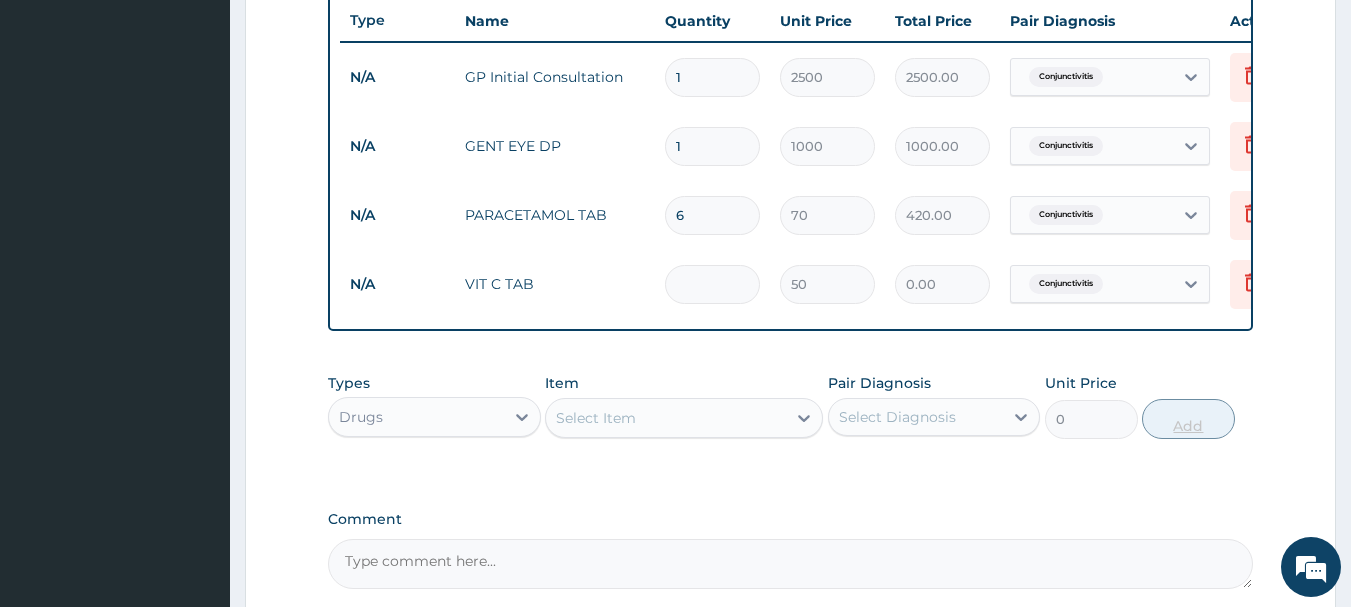 type on "2" 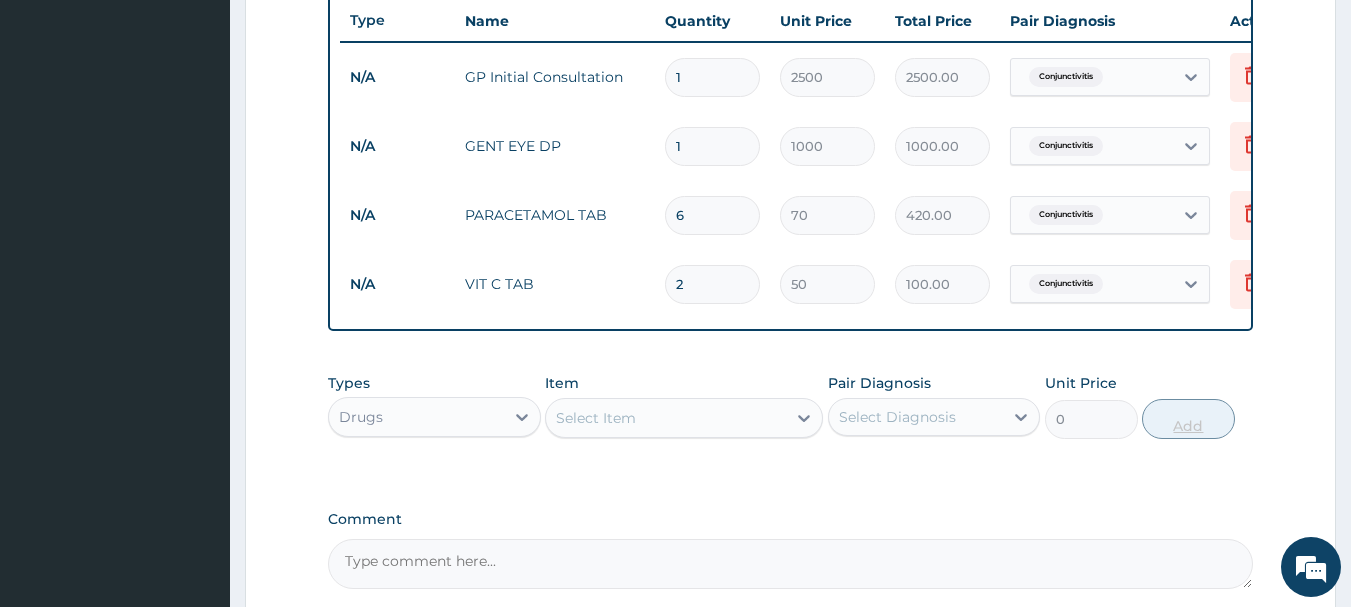 type on "21" 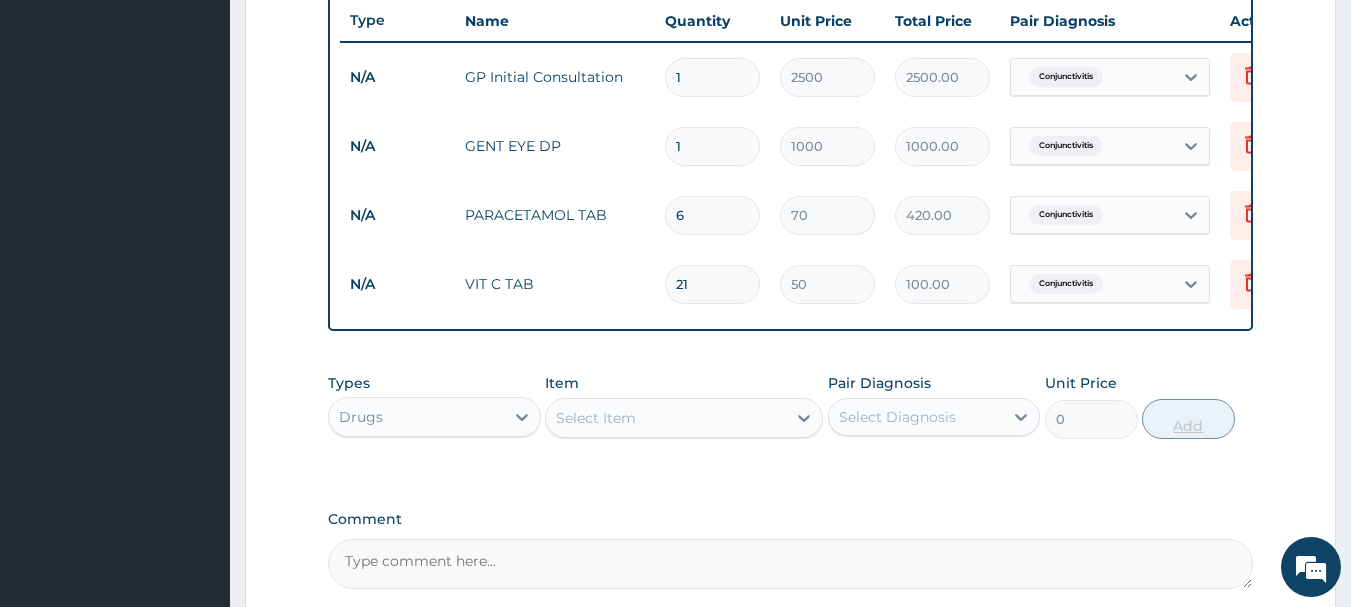type on "1050.00" 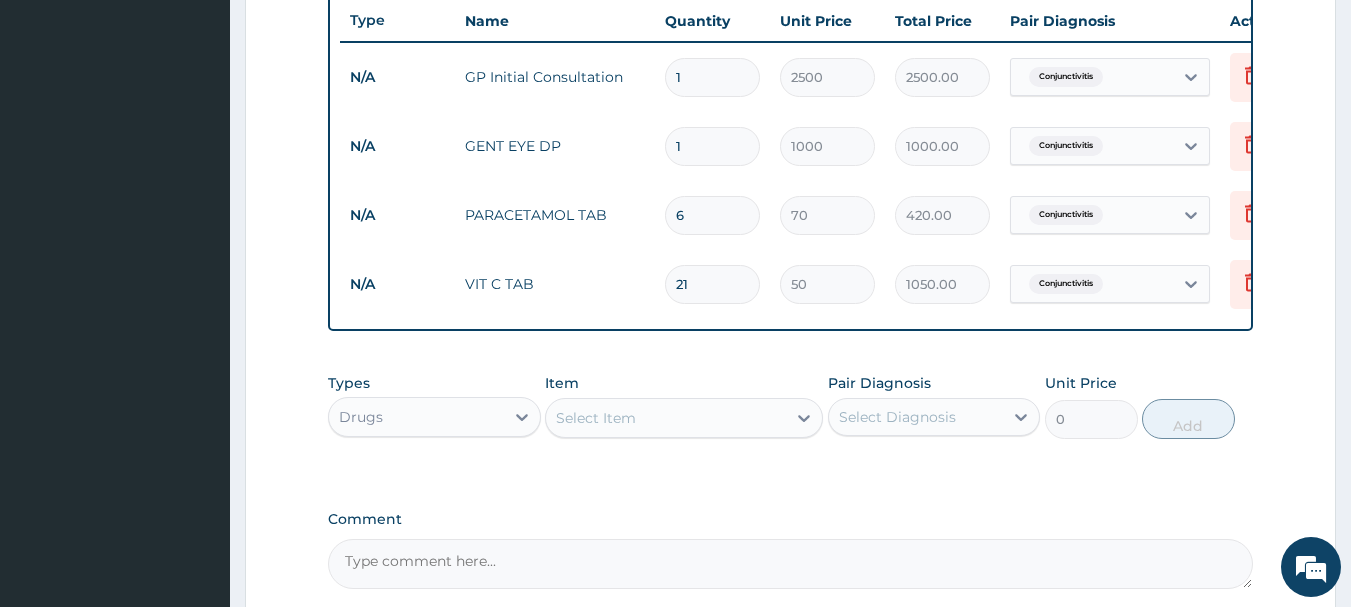 scroll, scrollTop: 962, scrollLeft: 0, axis: vertical 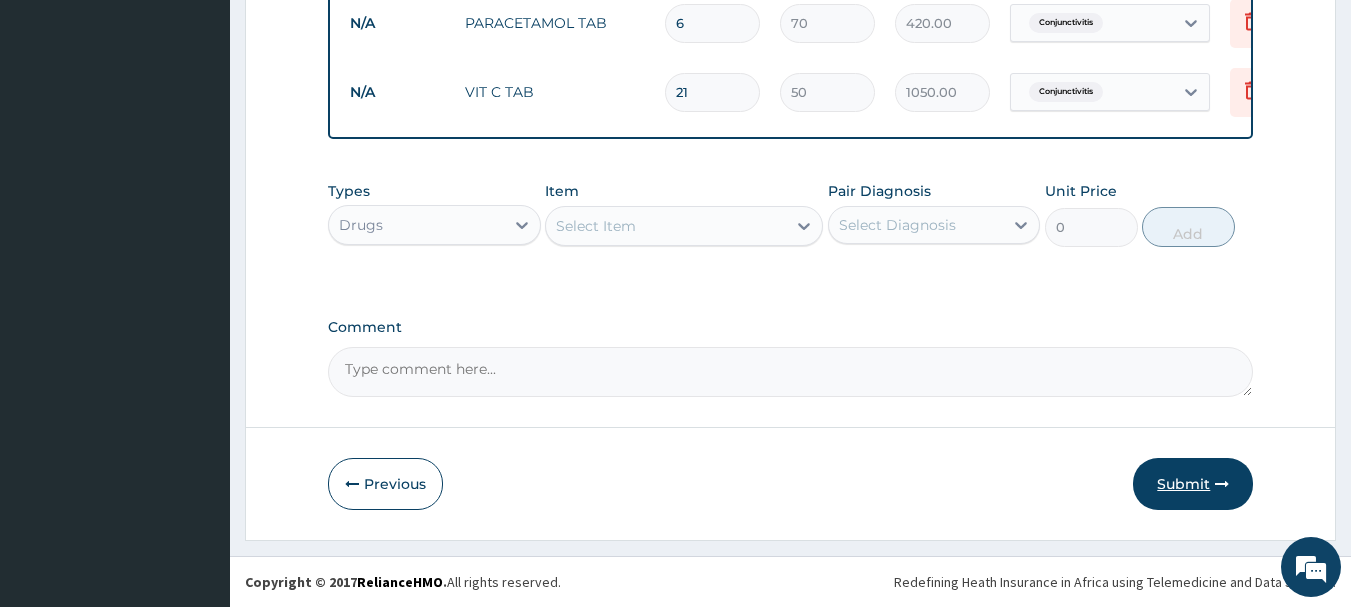 type on "21" 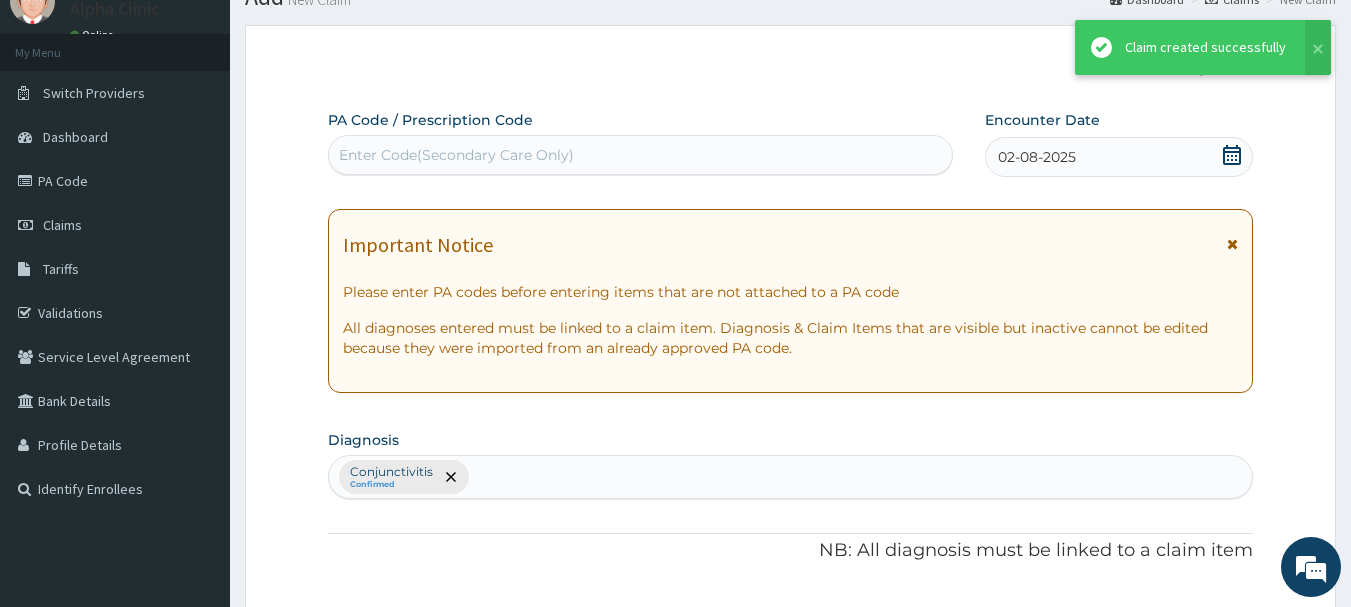 scroll, scrollTop: 962, scrollLeft: 0, axis: vertical 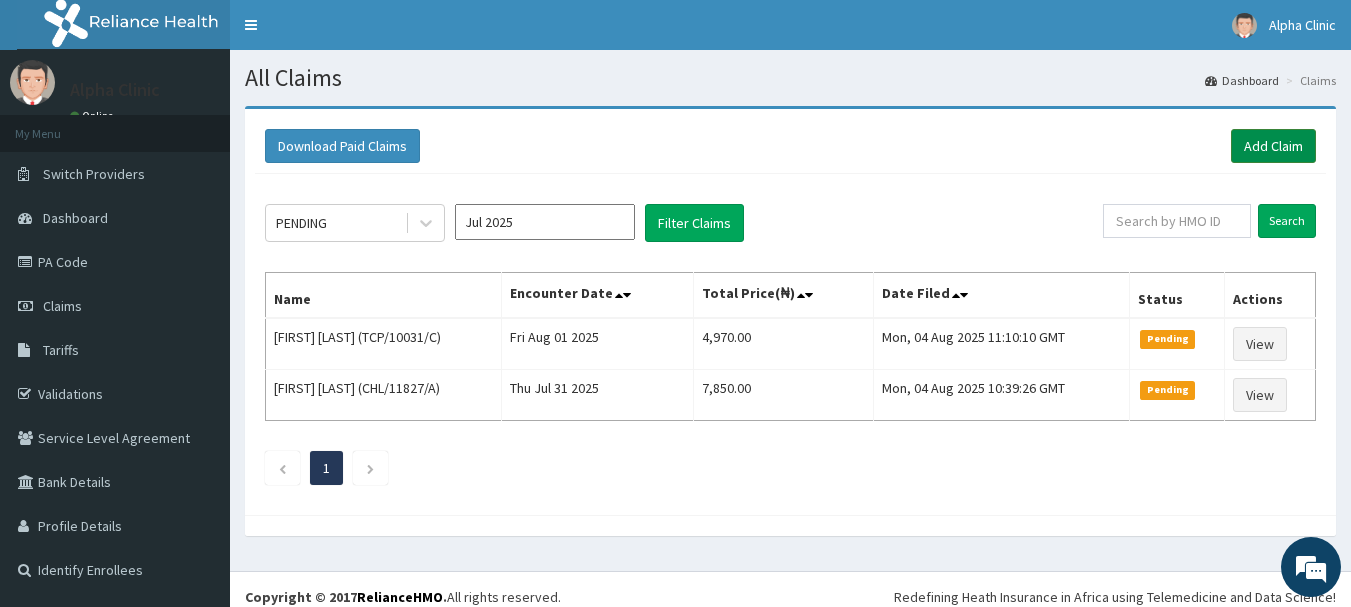 click on "Add Claim" at bounding box center [1273, 146] 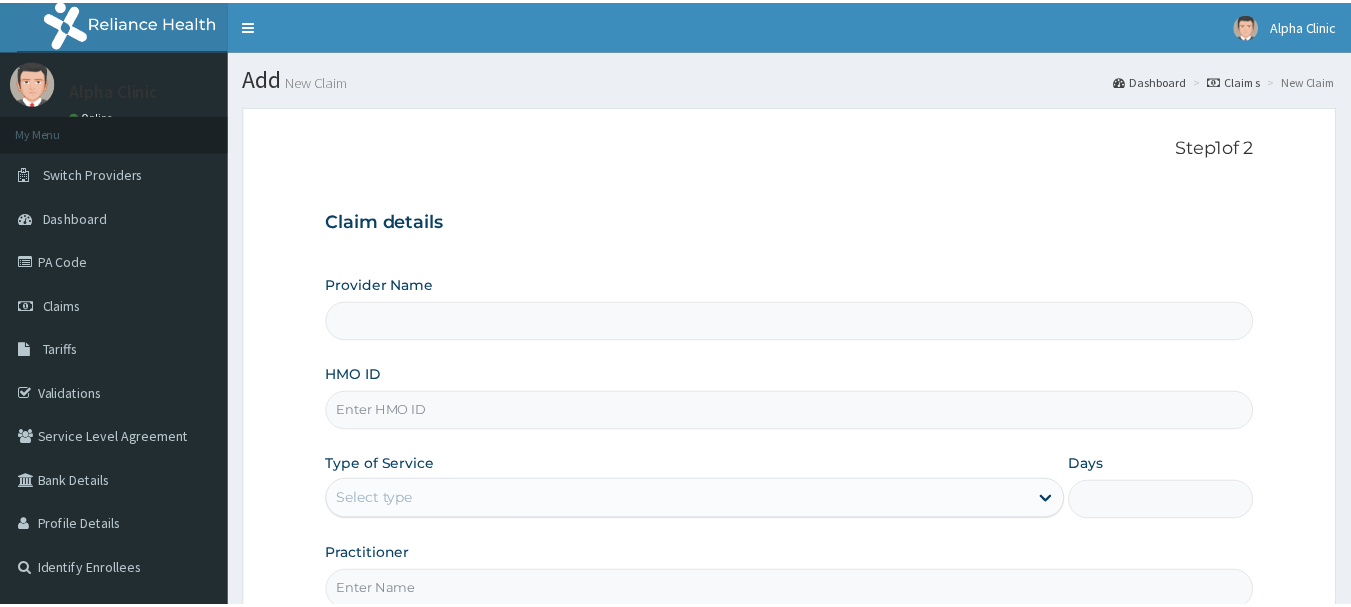 scroll, scrollTop: 0, scrollLeft: 0, axis: both 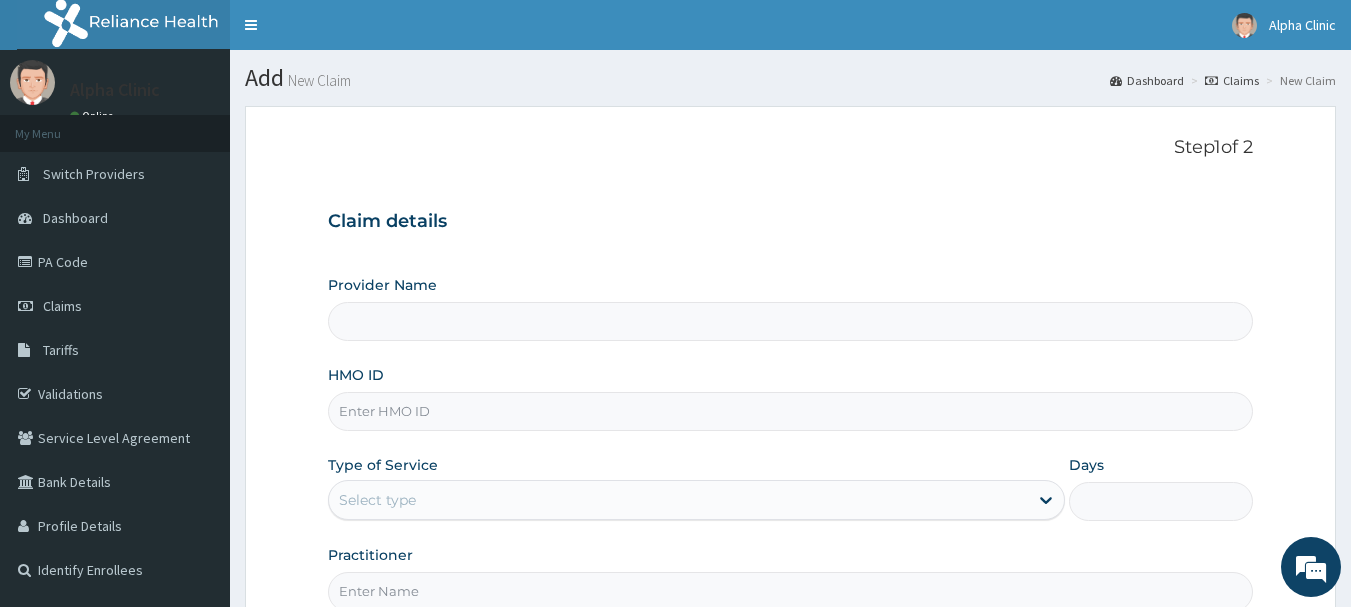 type on "Alpha Clinic" 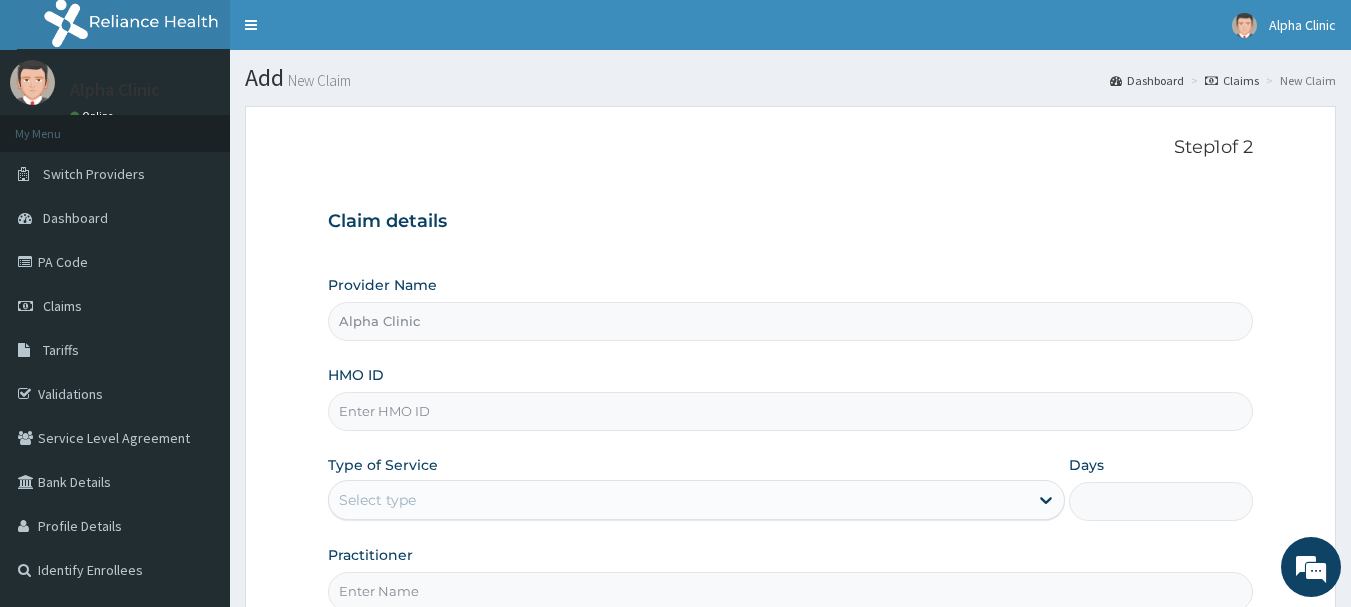 scroll, scrollTop: 0, scrollLeft: 0, axis: both 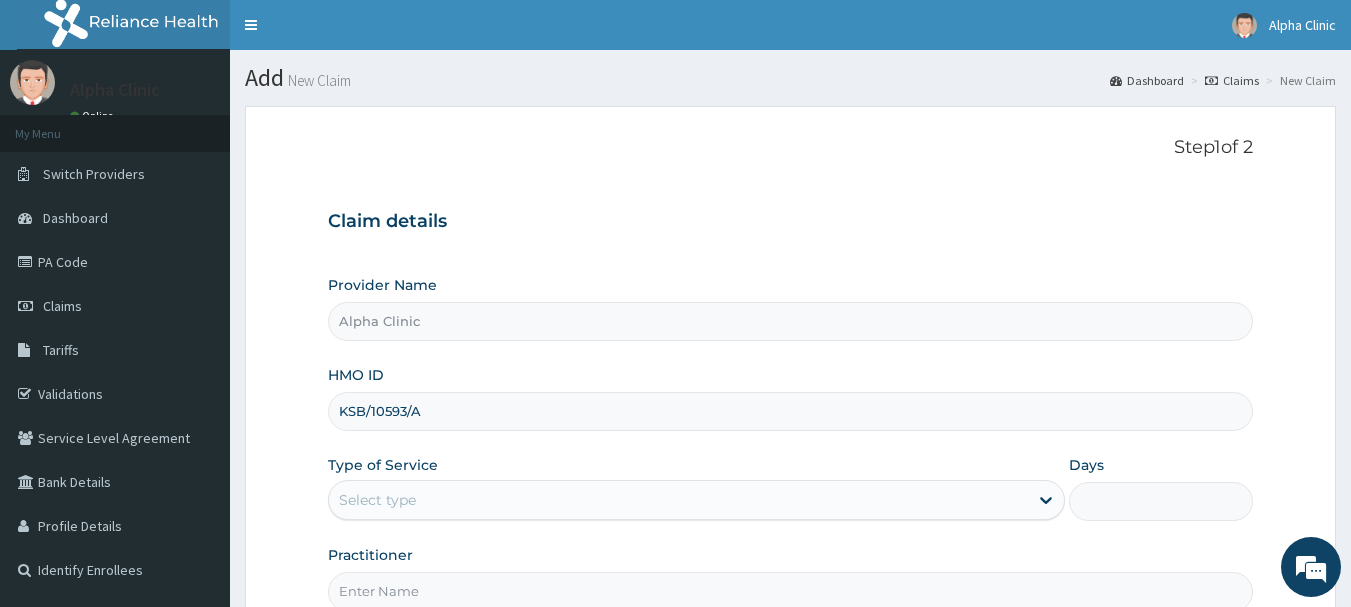 type on "KSB/10593/A" 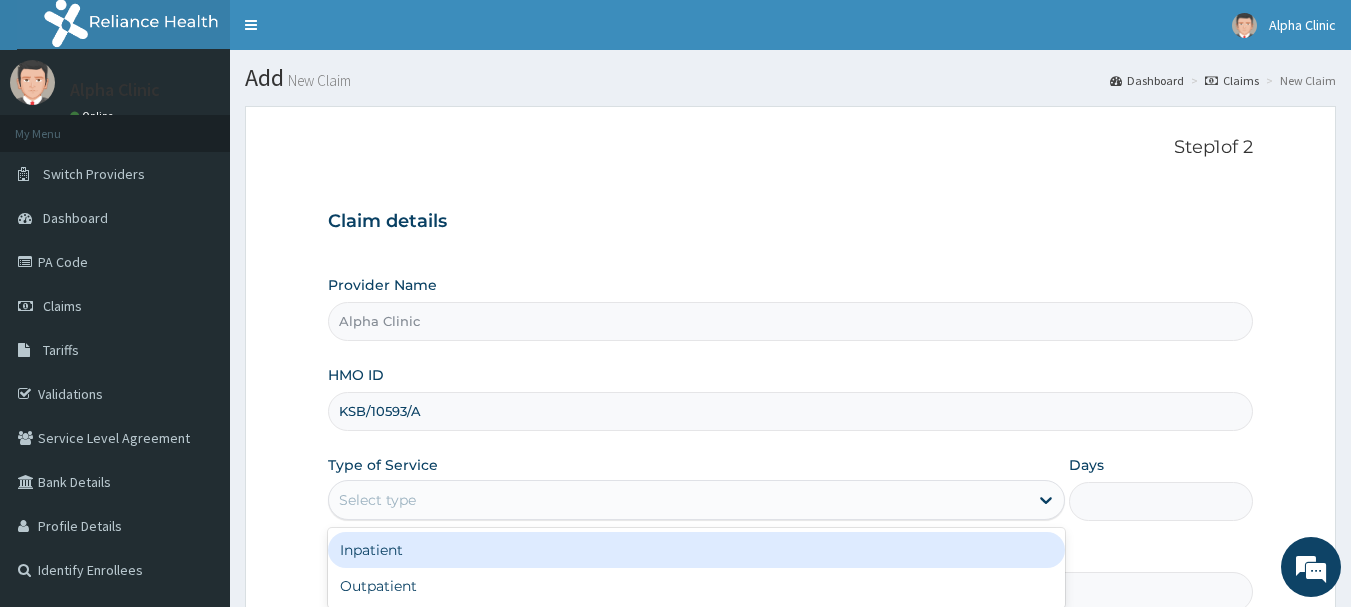 click on "Select type" at bounding box center [678, 500] 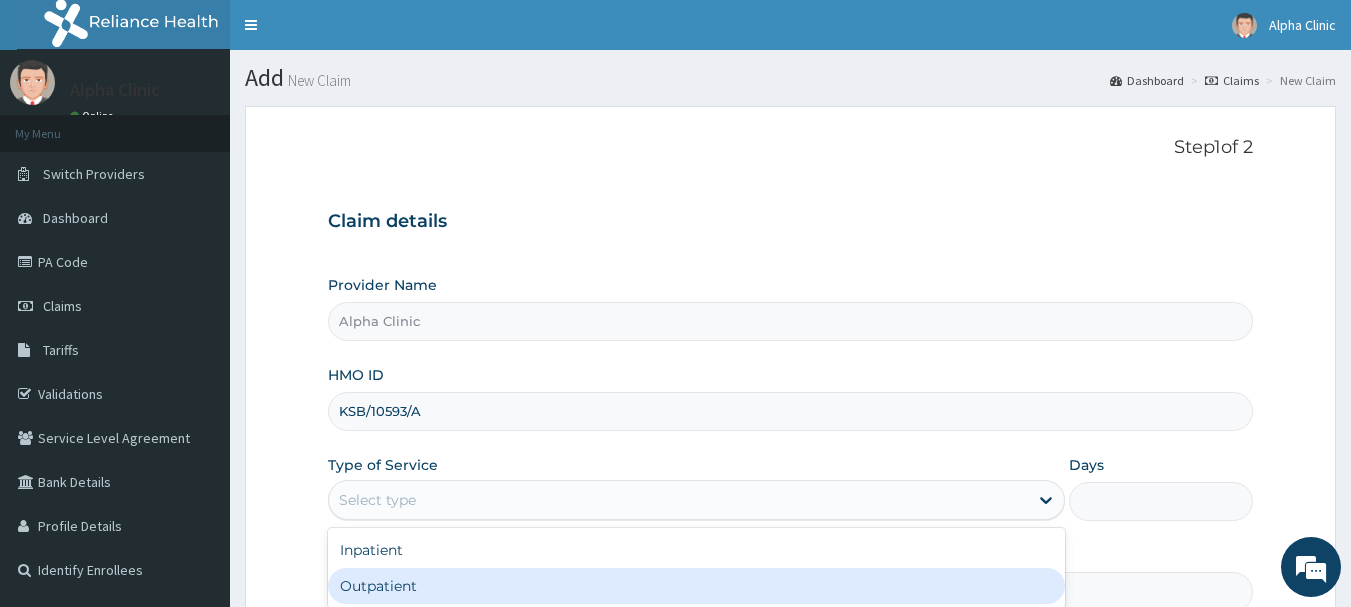 click on "Outpatient" at bounding box center [696, 586] 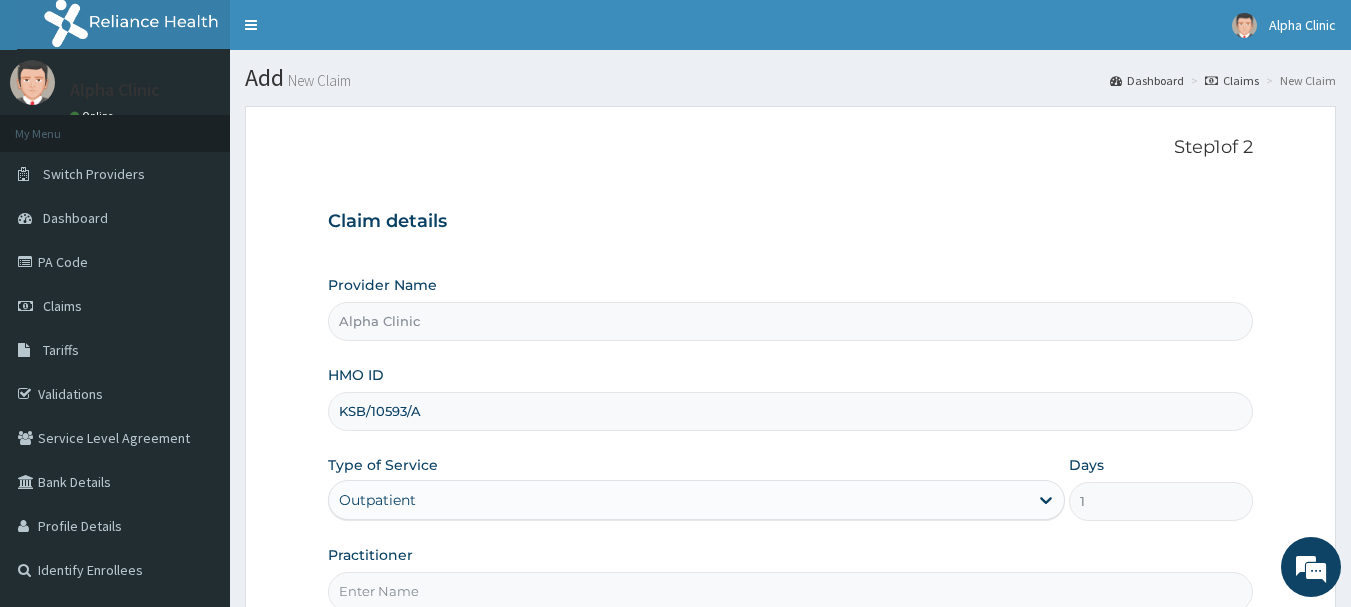 click on "Practitioner" at bounding box center [791, 591] 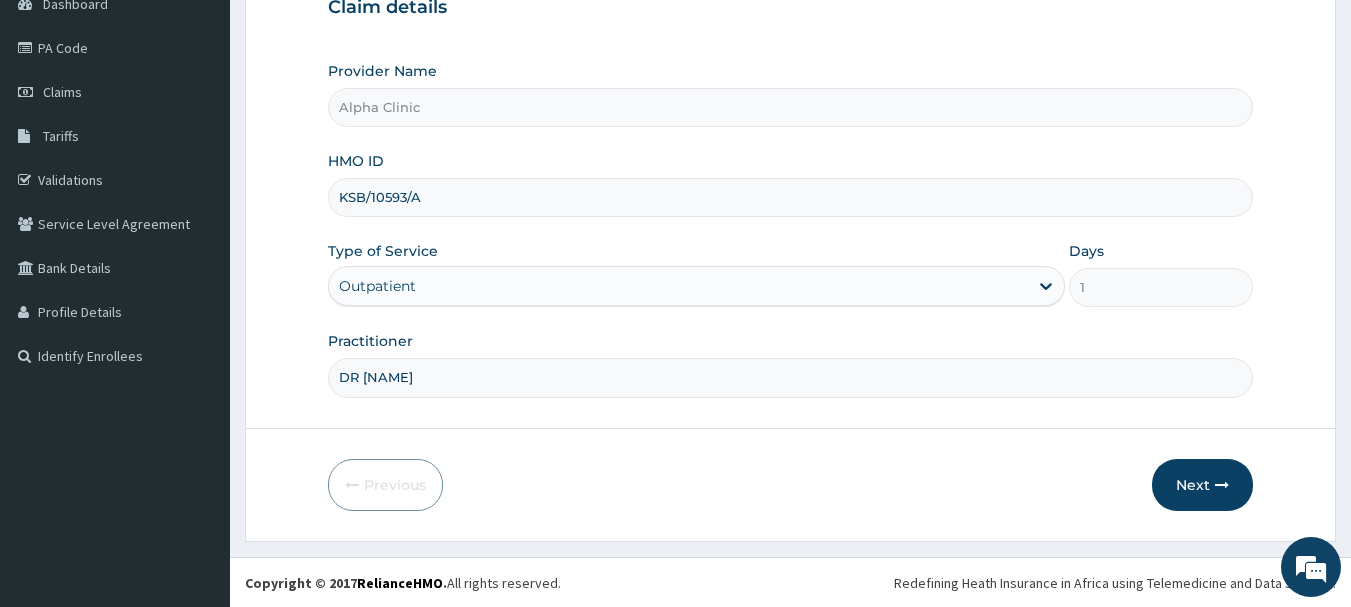 scroll, scrollTop: 215, scrollLeft: 0, axis: vertical 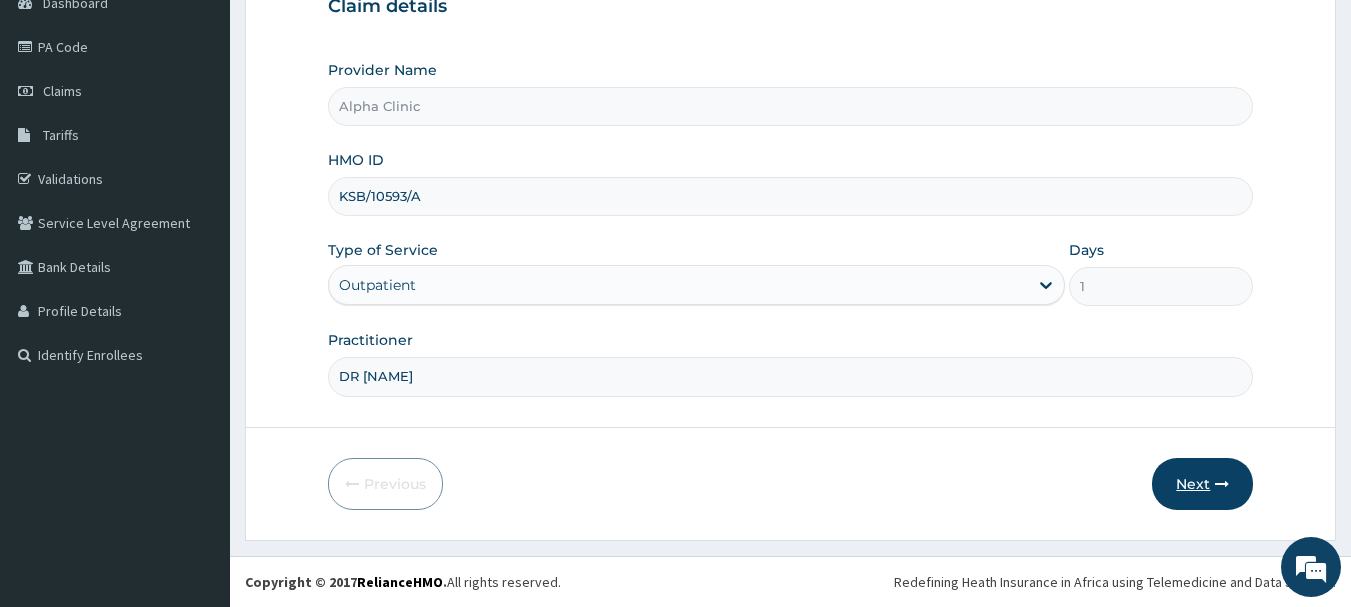 type on "DR [NAME]" 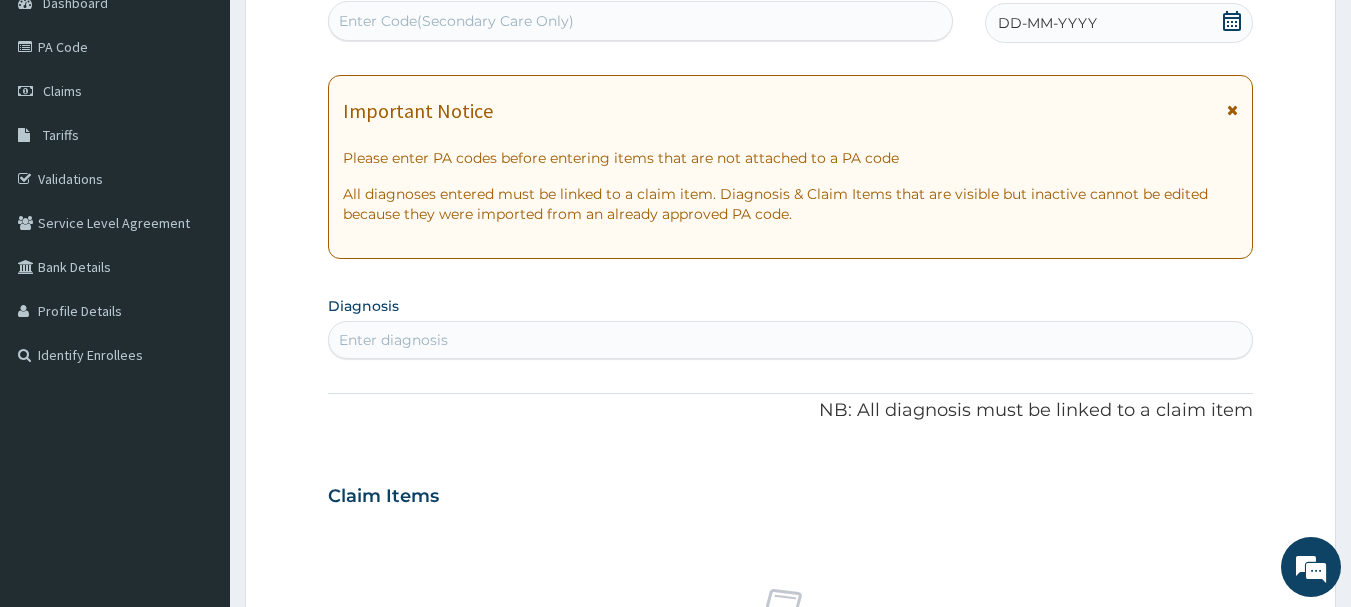 click 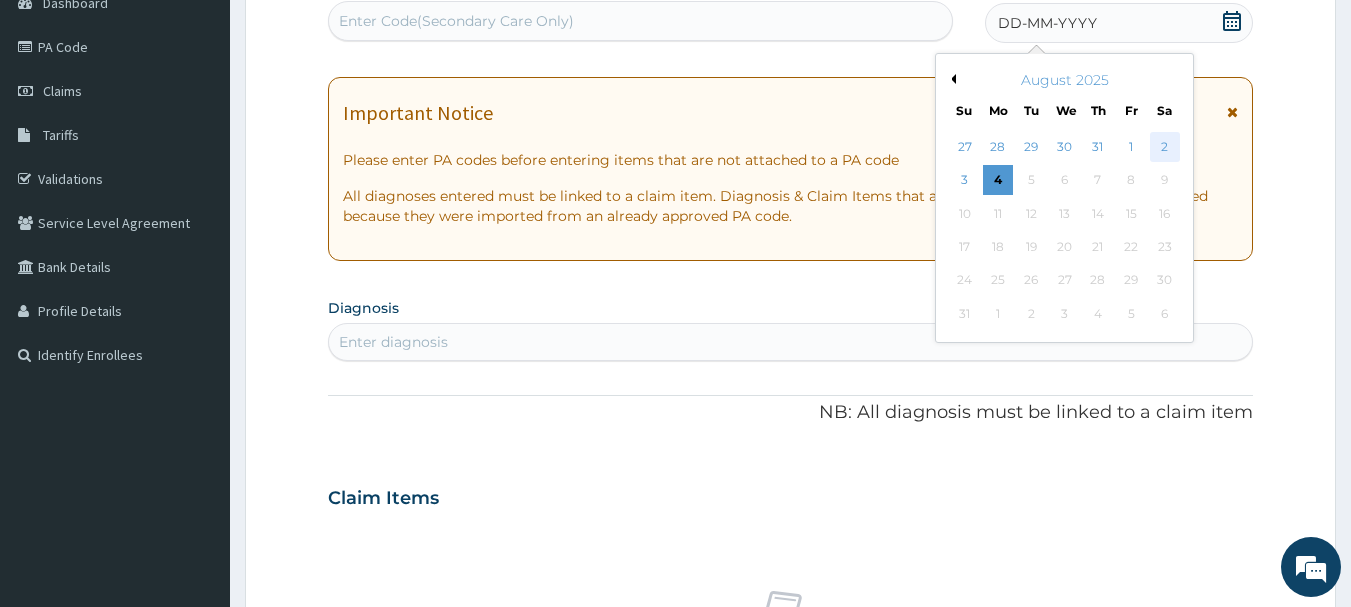 click on "2" at bounding box center (1165, 147) 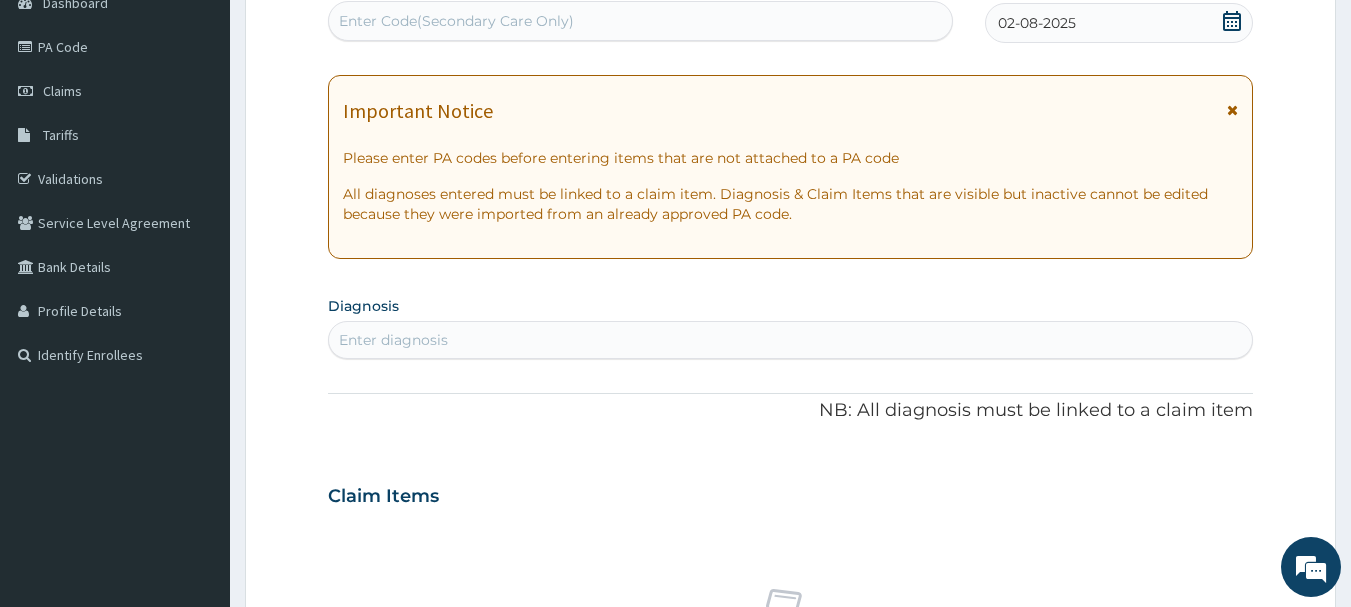 click on "Enter diagnosis" at bounding box center (791, 340) 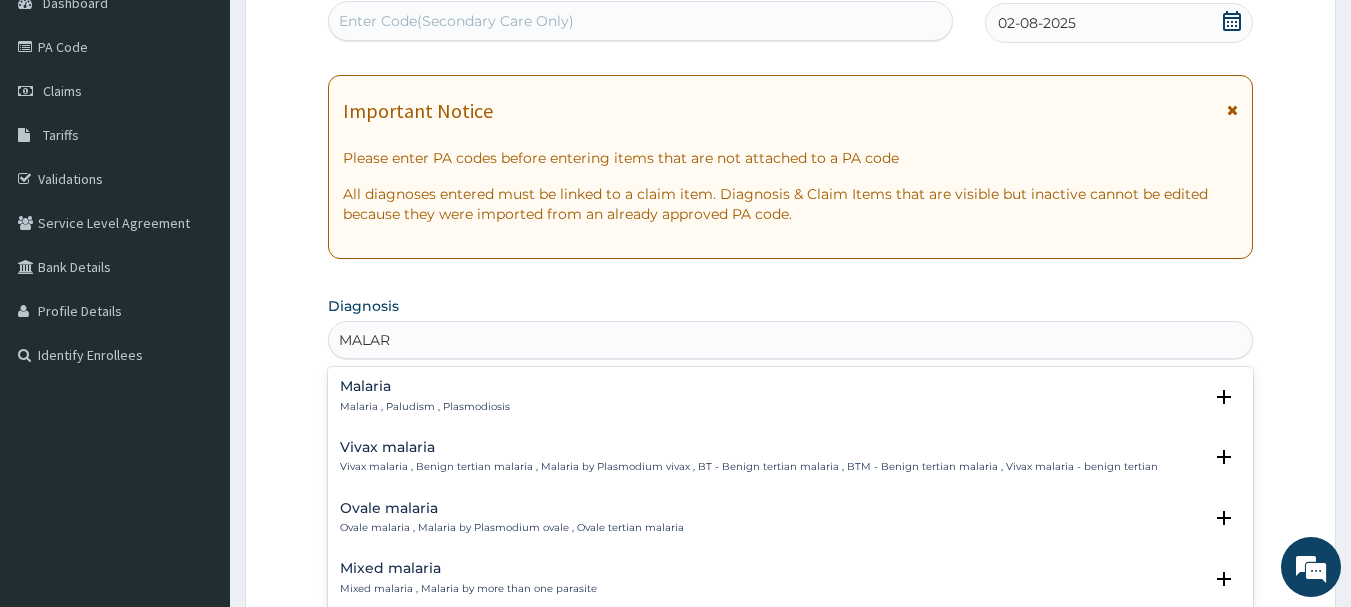 type on "MALARI" 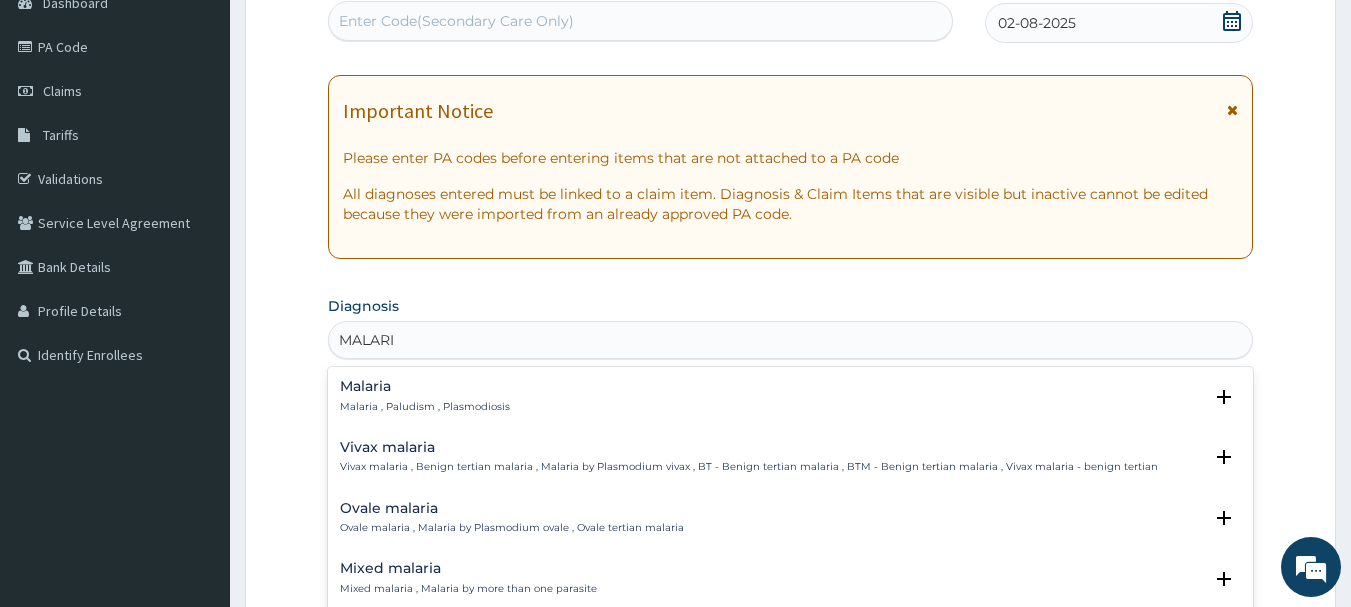 click on "Malaria Malaria , Paludism , Plasmodiosis" at bounding box center [791, 396] 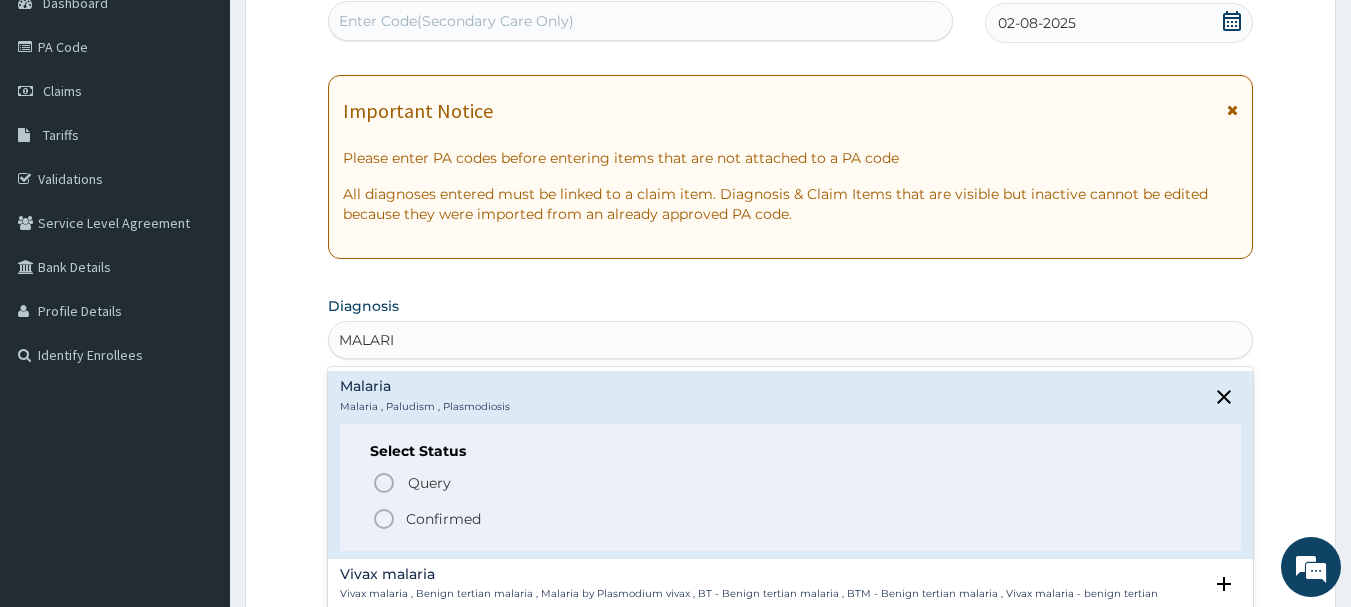click on "Confirmed" at bounding box center [792, 519] 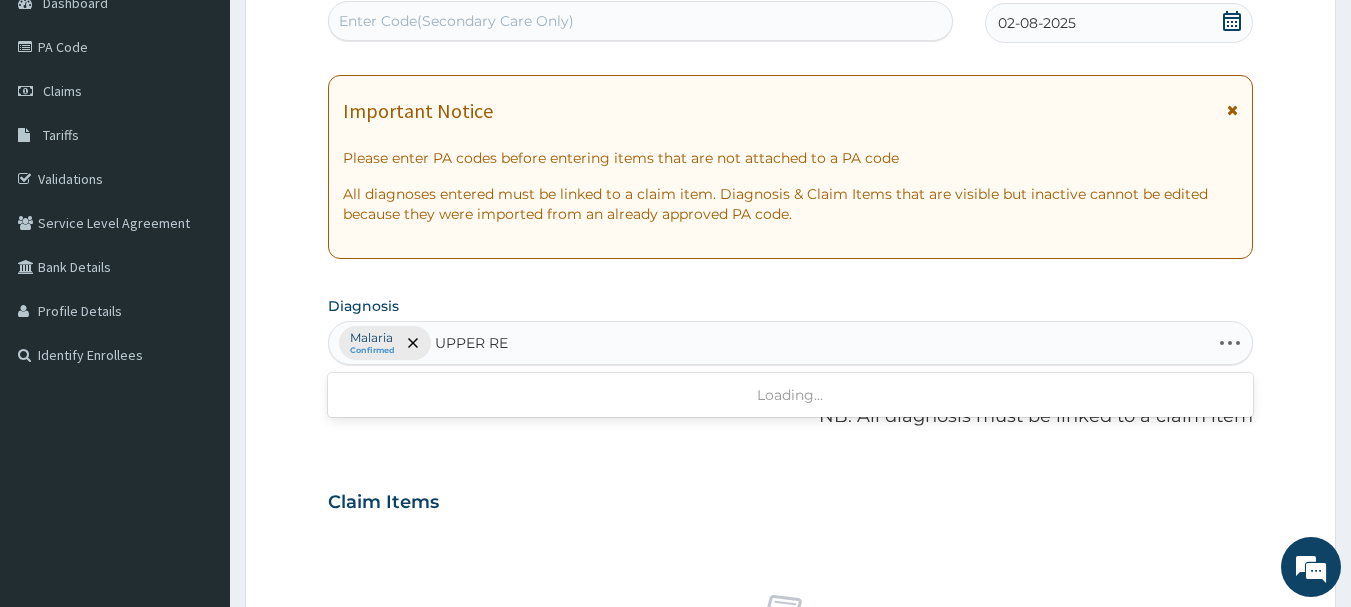 type on "UPPER RES" 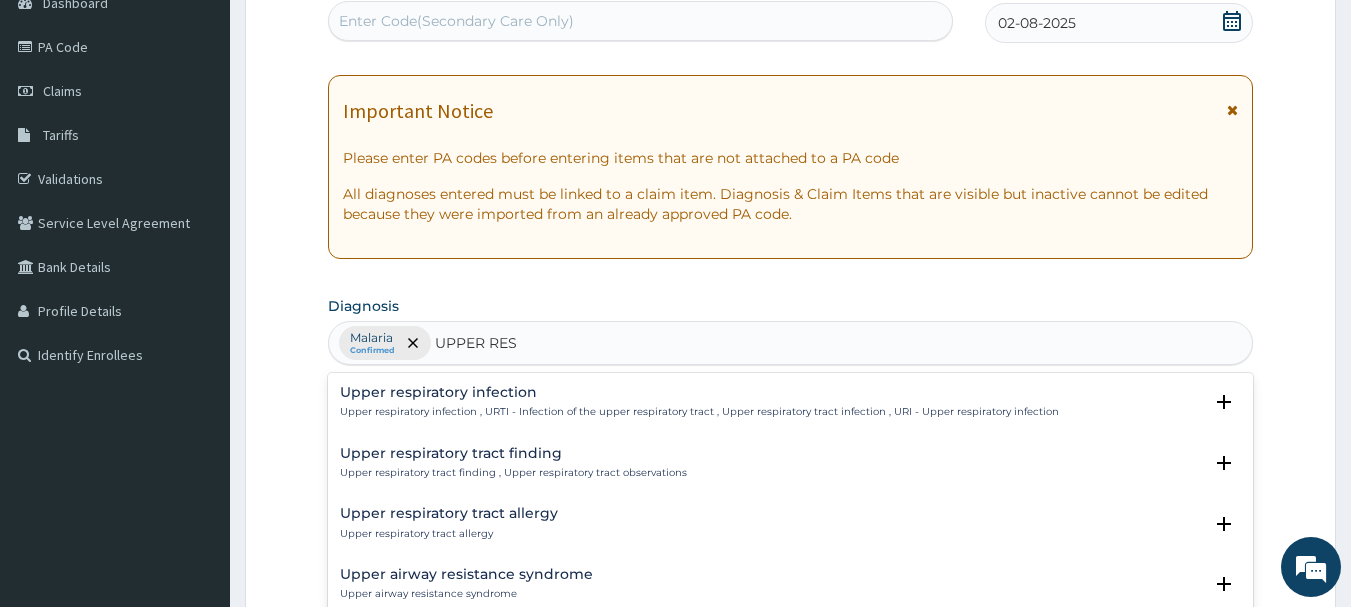click on "Upper respiratory infection Upper respiratory infection , URTI - Infection of the upper respiratory tract , Upper respiratory tract infection , URI - Upper respiratory infection" at bounding box center [699, 402] 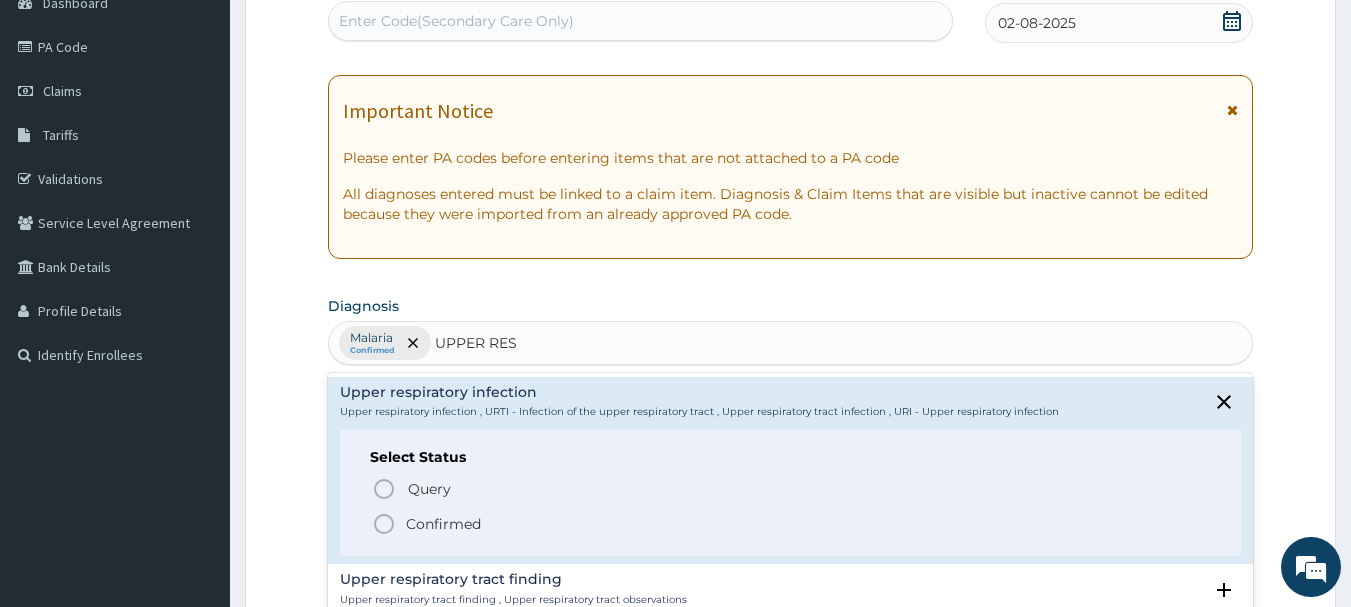 click on "Confirmed" at bounding box center (792, 524) 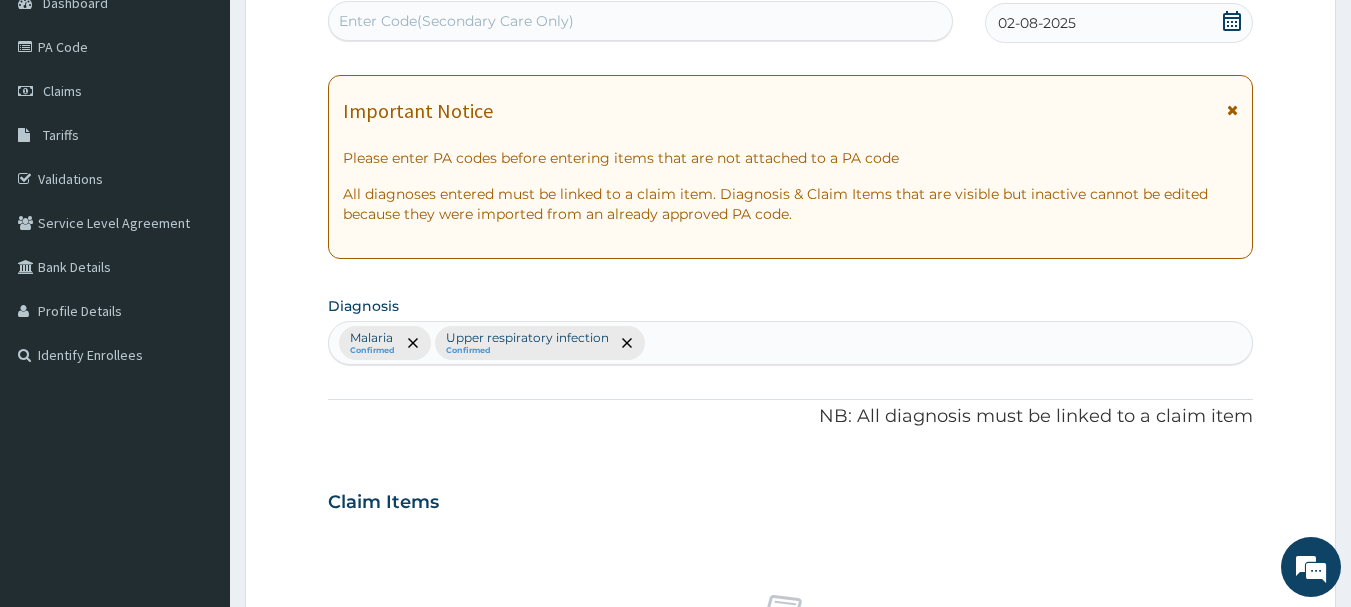 click on "Claim Items No claim item" at bounding box center (791, 615) 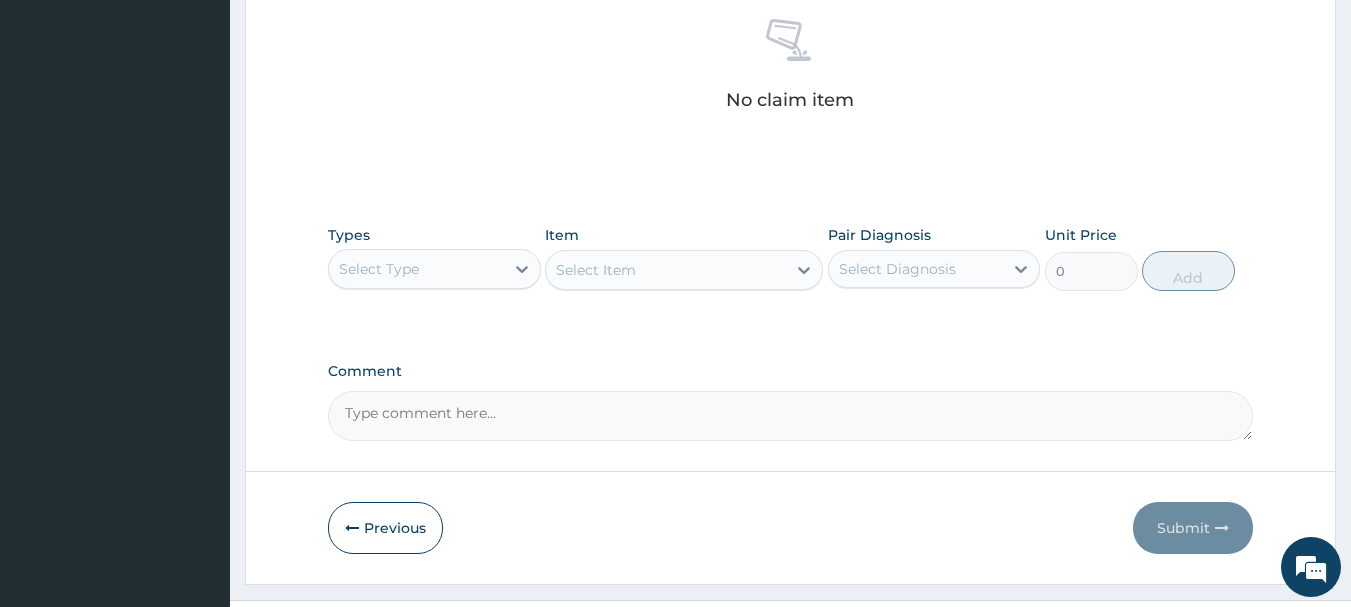 scroll, scrollTop: 835, scrollLeft: 0, axis: vertical 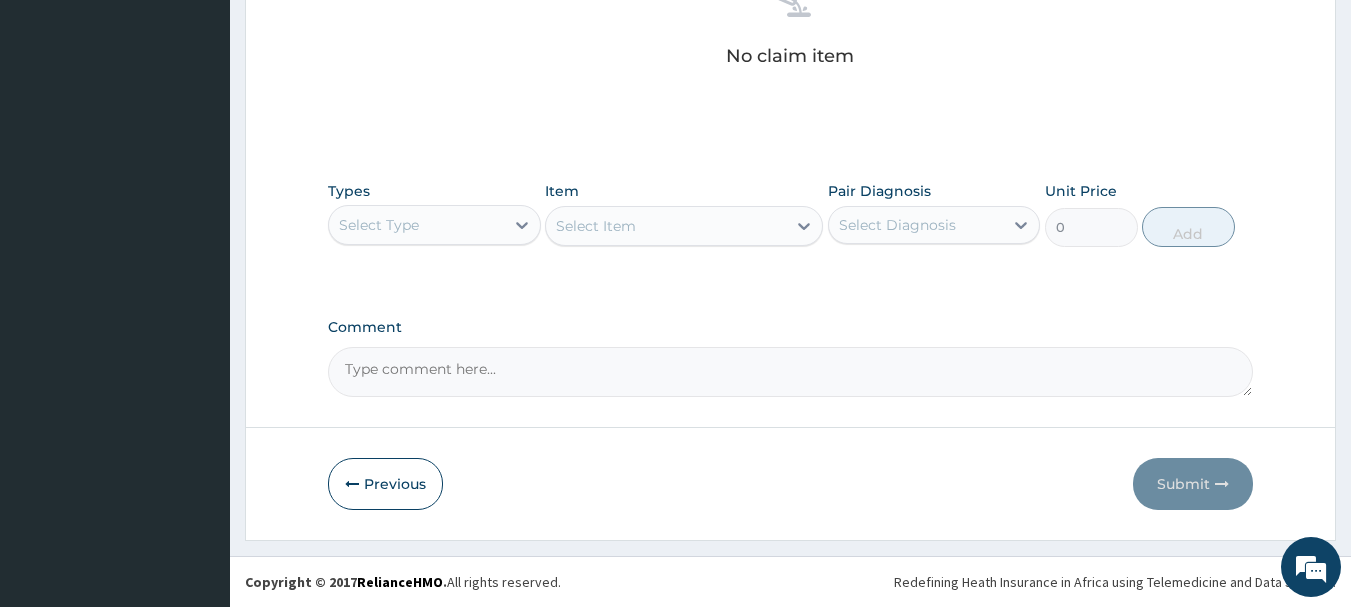 click on "Select Type" at bounding box center [379, 225] 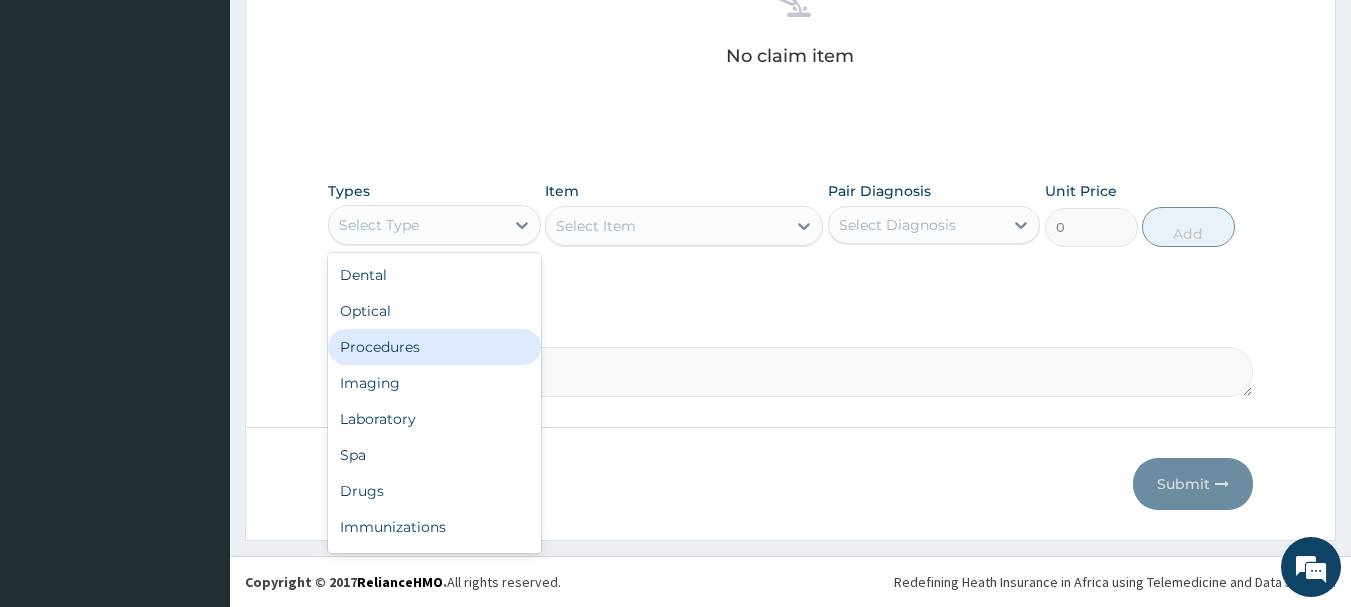 click on "Procedures" at bounding box center (434, 347) 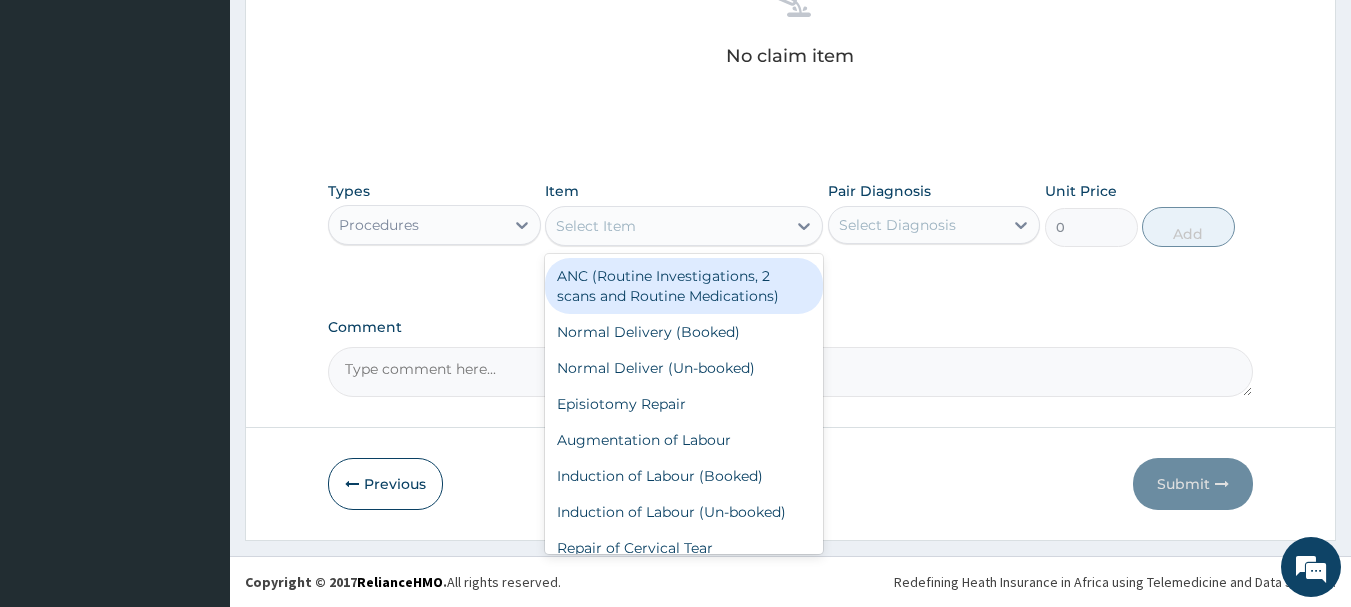 click on "Select Item" at bounding box center [596, 226] 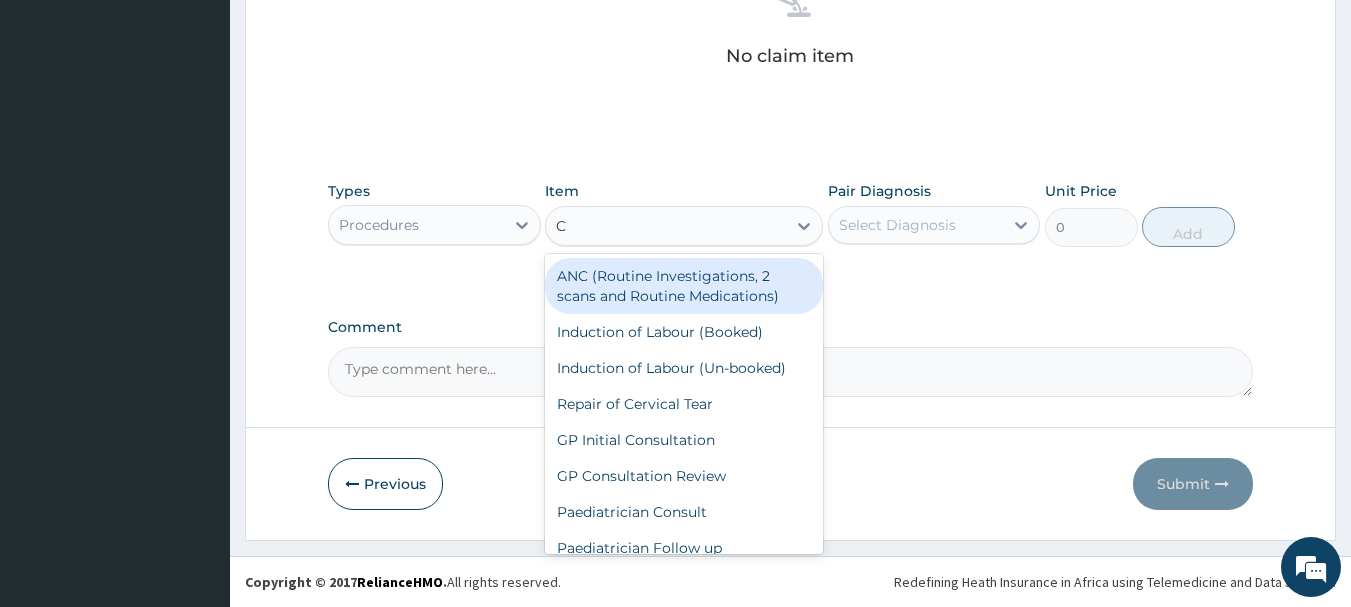 type on "CO" 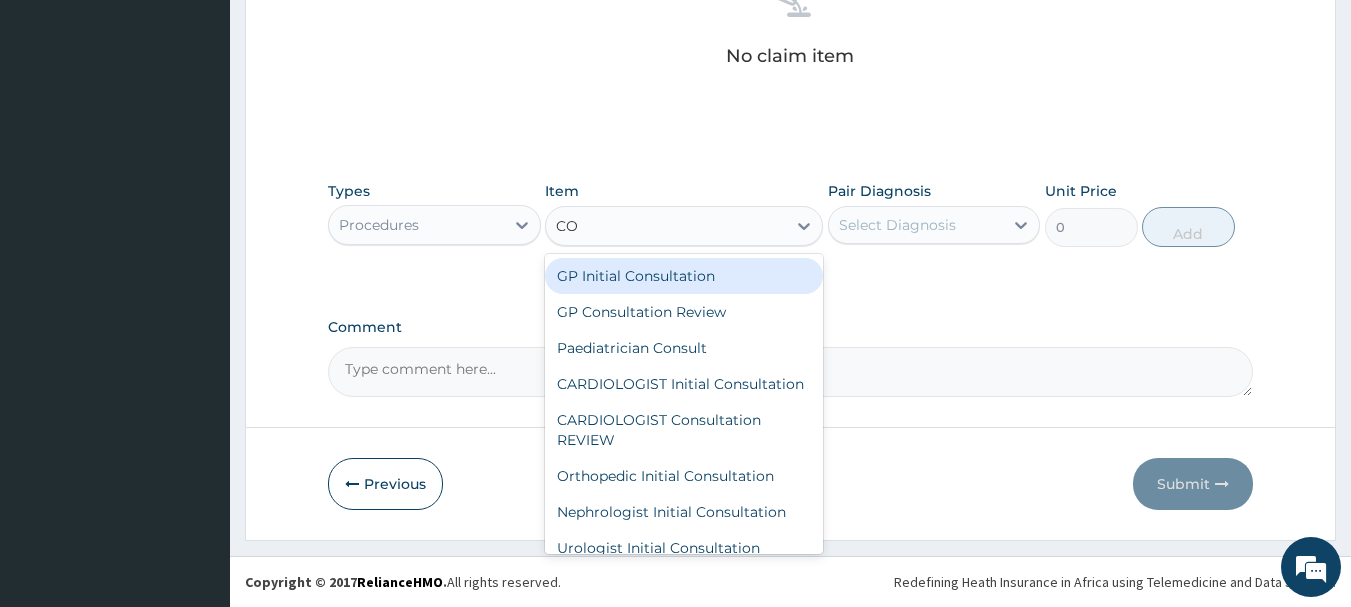 click on "GP Initial Consultation" at bounding box center [684, 276] 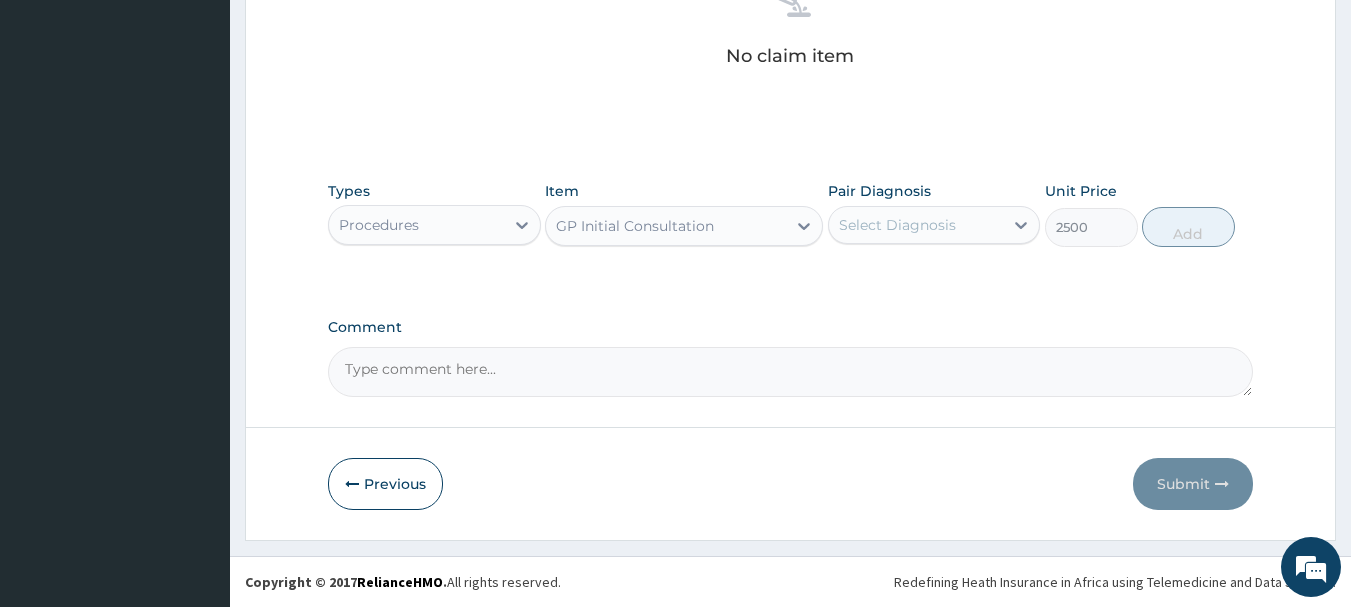 click on "Select Diagnosis" at bounding box center [897, 225] 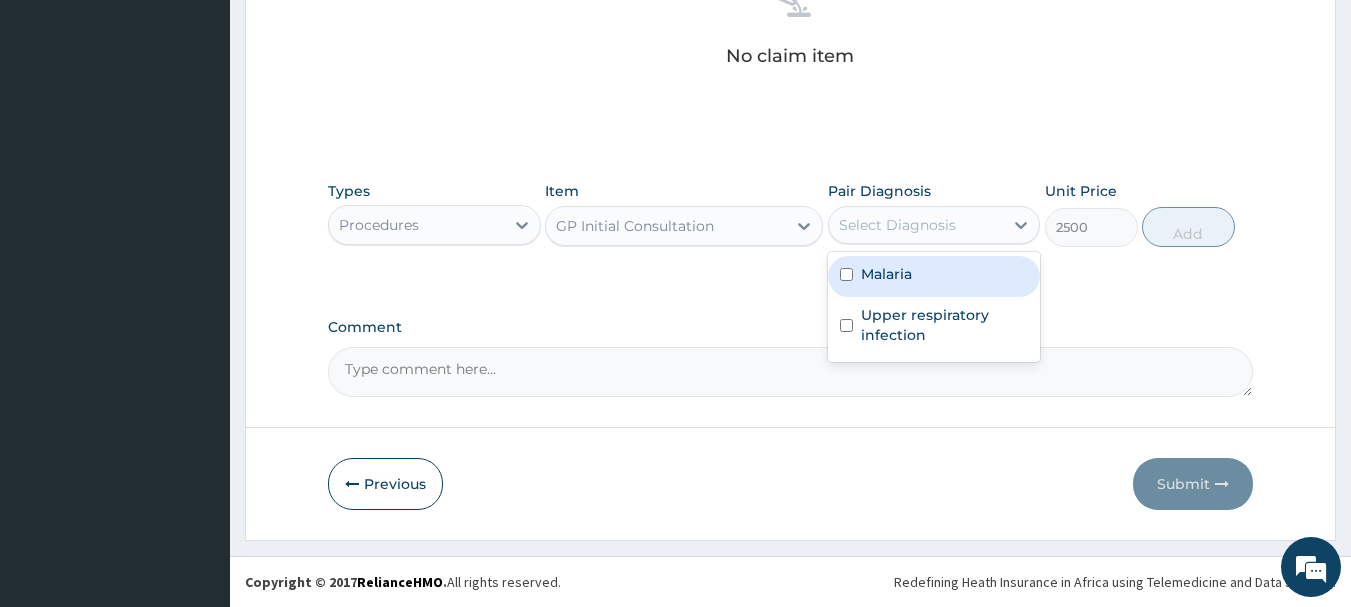 click on "Malaria" at bounding box center [886, 274] 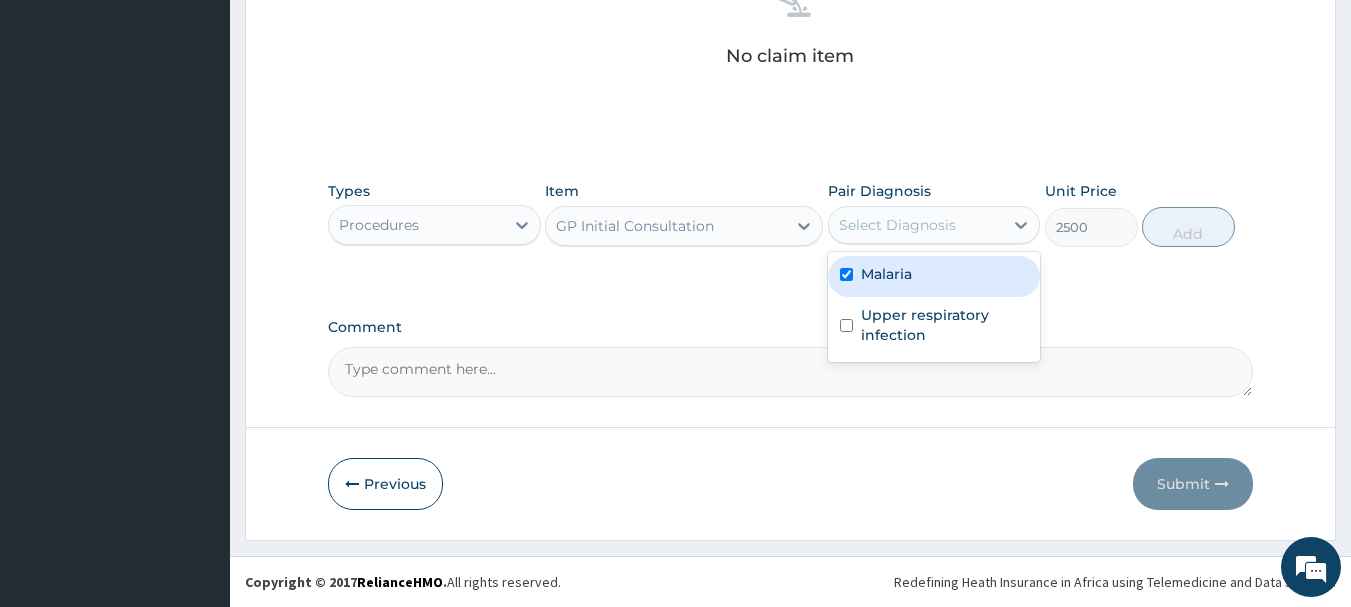 checkbox on "true" 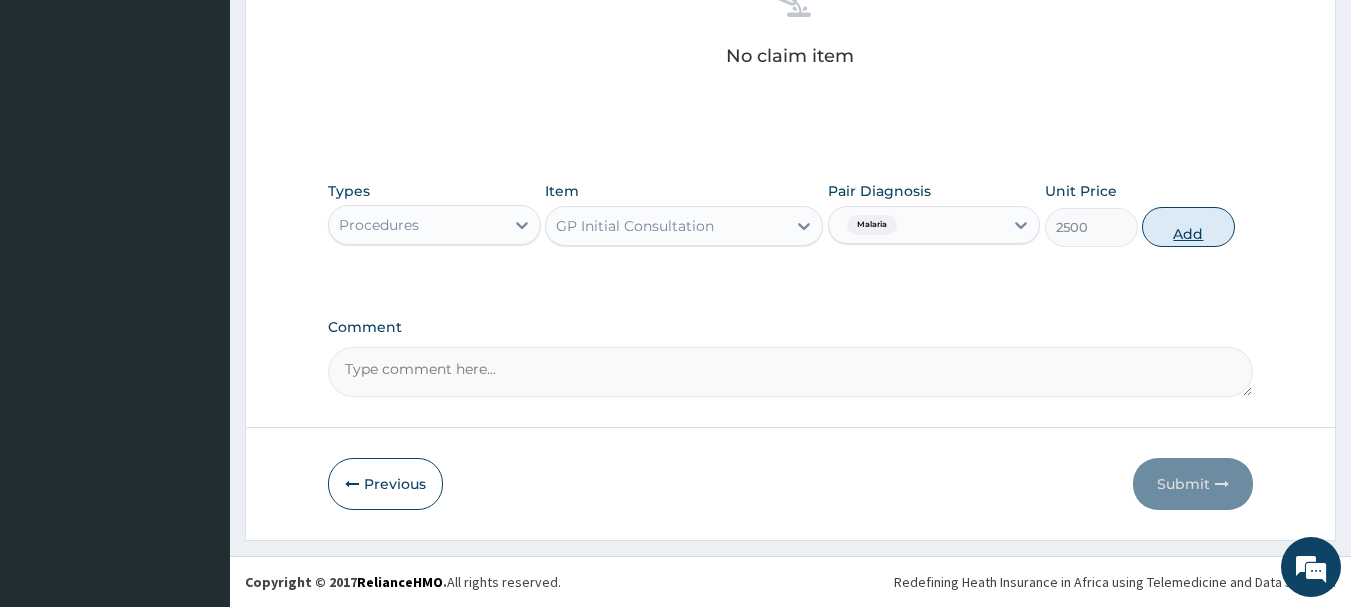 click on "Add" at bounding box center (1188, 227) 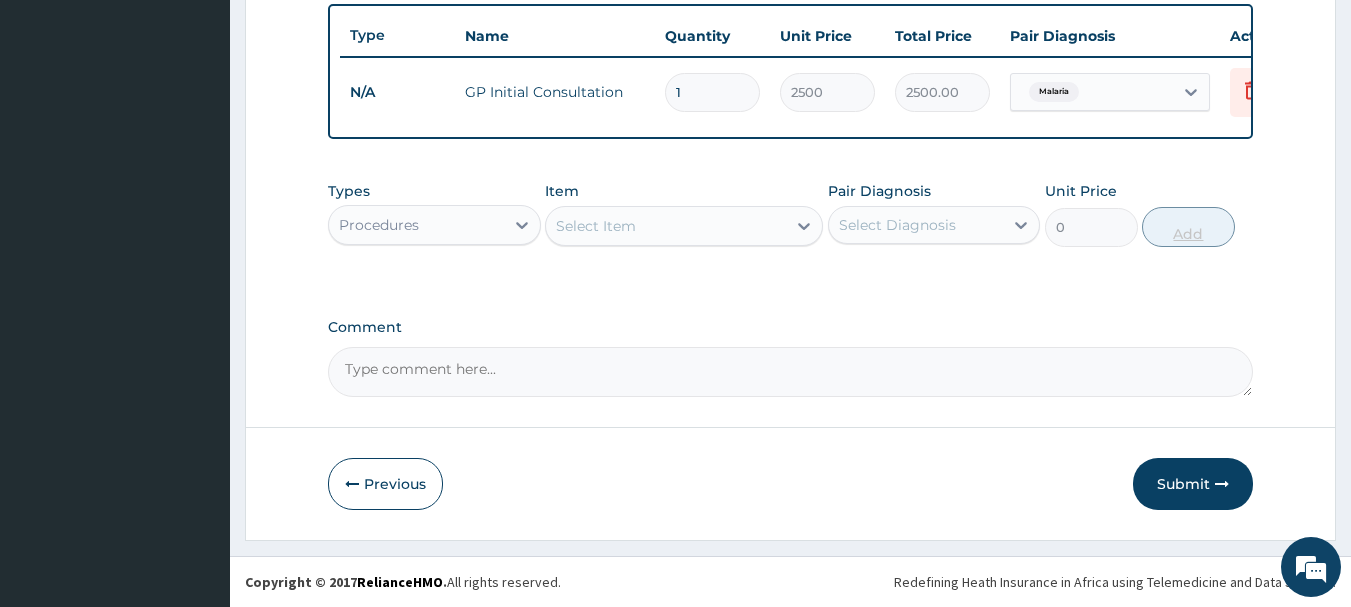 scroll, scrollTop: 755, scrollLeft: 0, axis: vertical 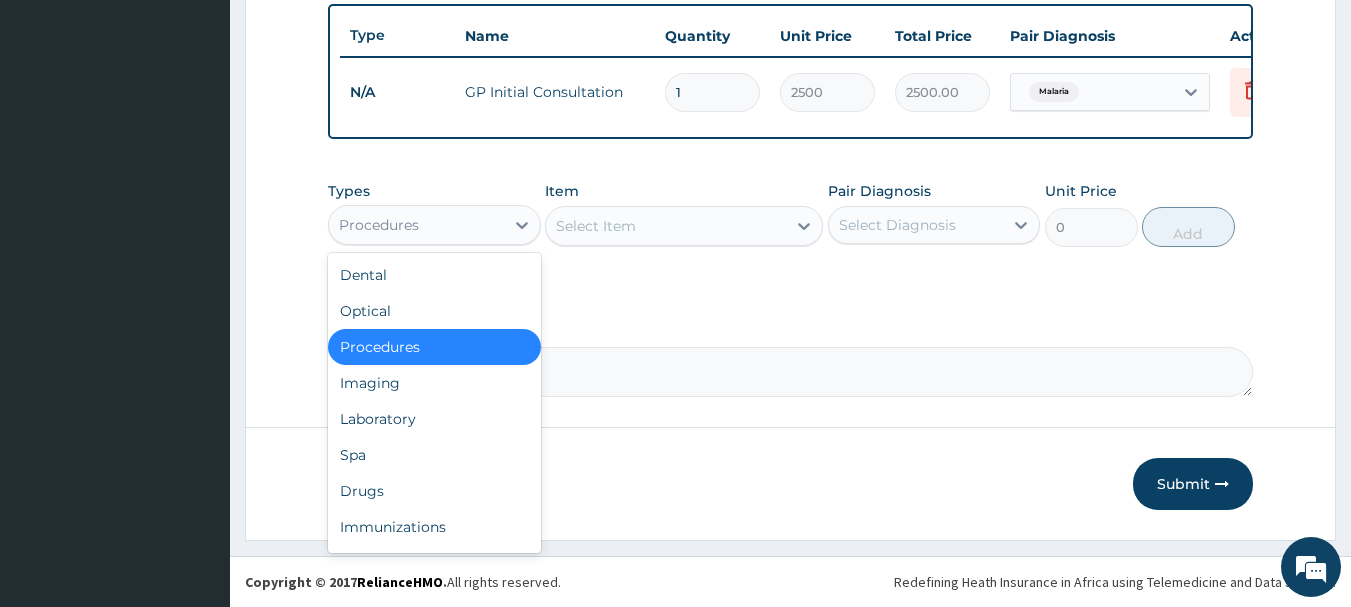 click on "Procedures" at bounding box center (416, 225) 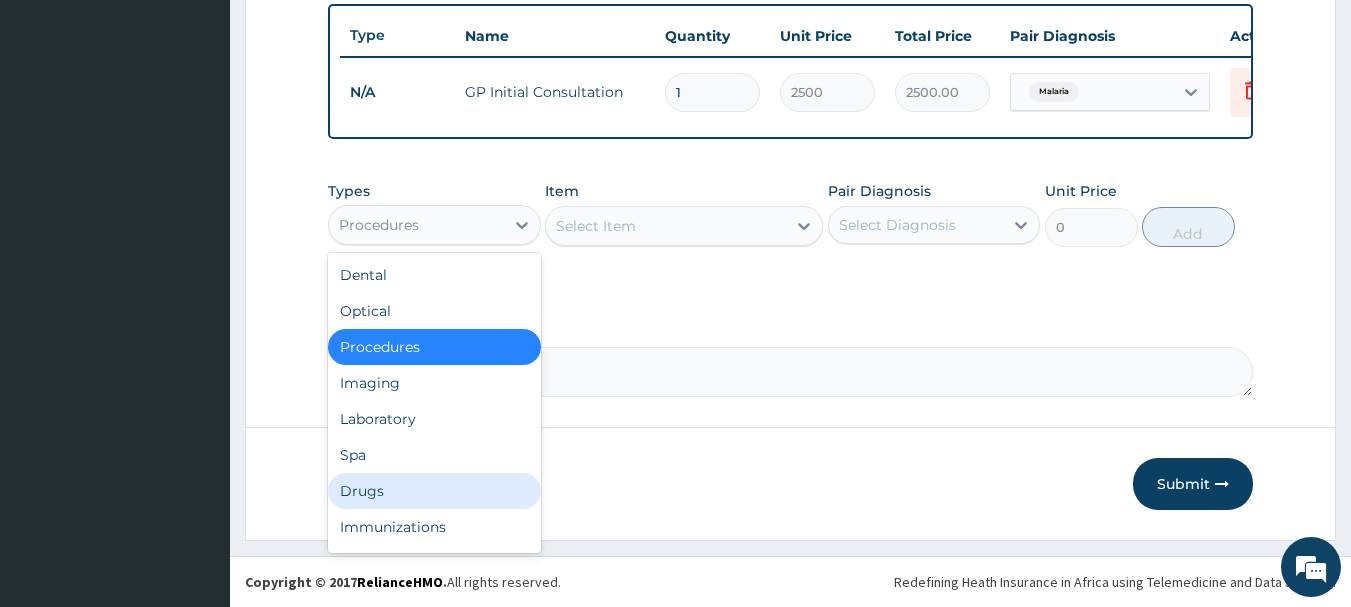 click on "Drugs" at bounding box center (434, 491) 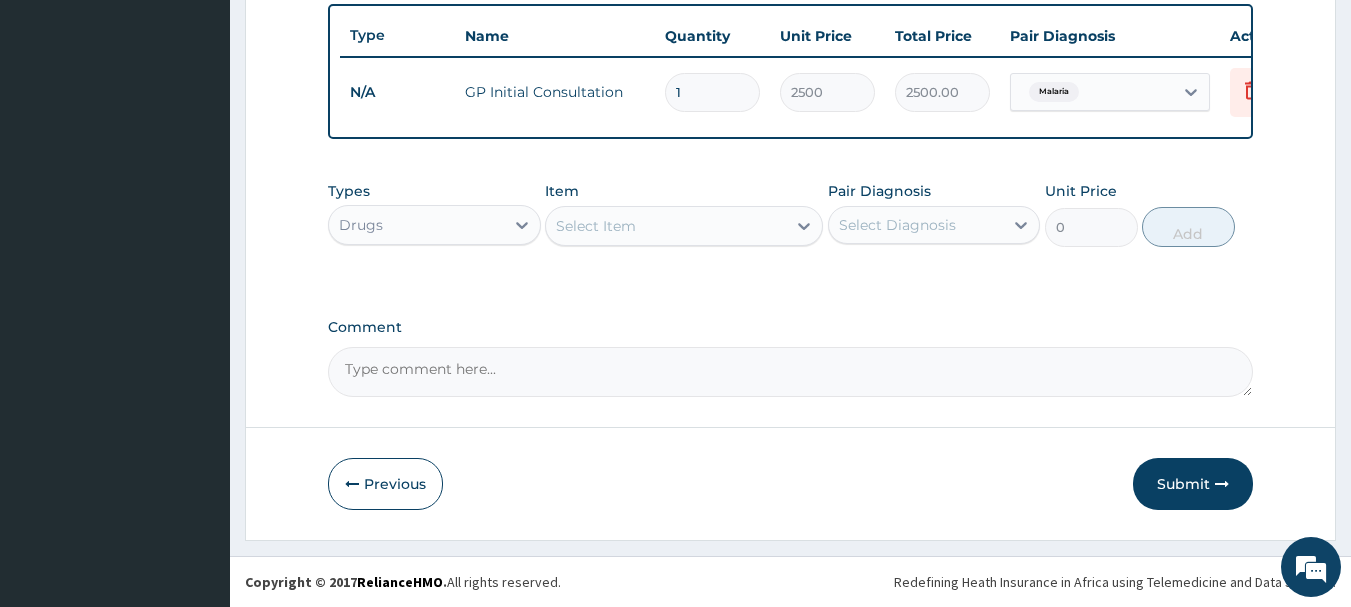 click on "Select Item" at bounding box center [666, 226] 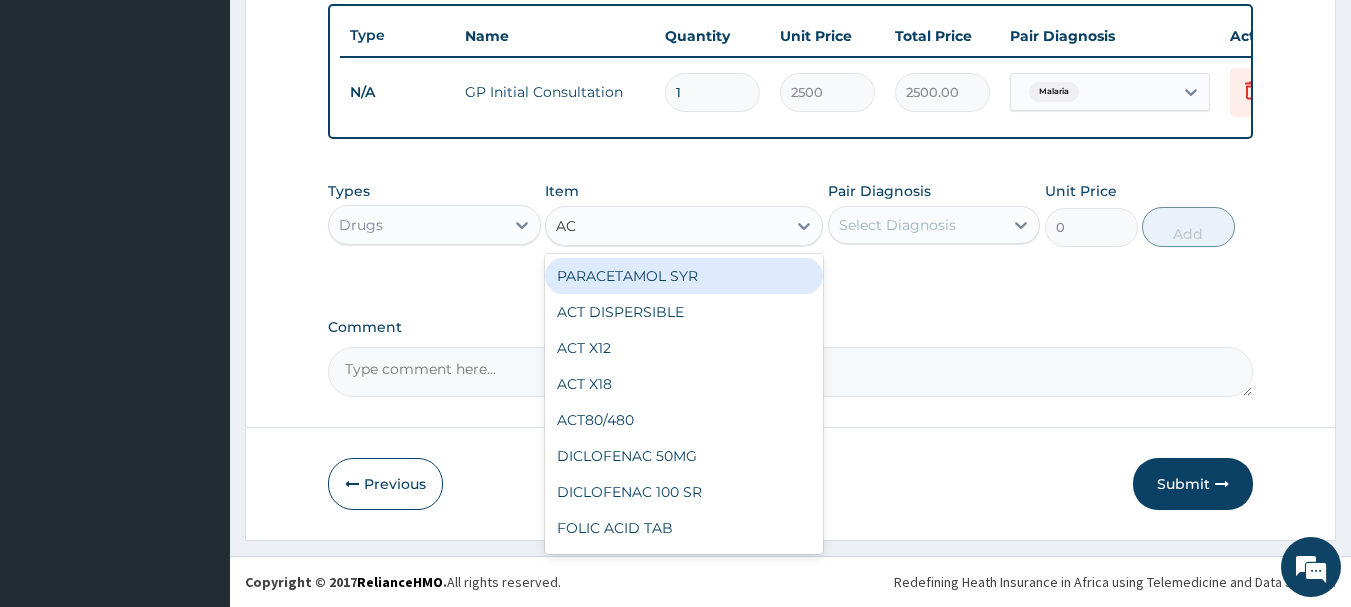 type on "ACT" 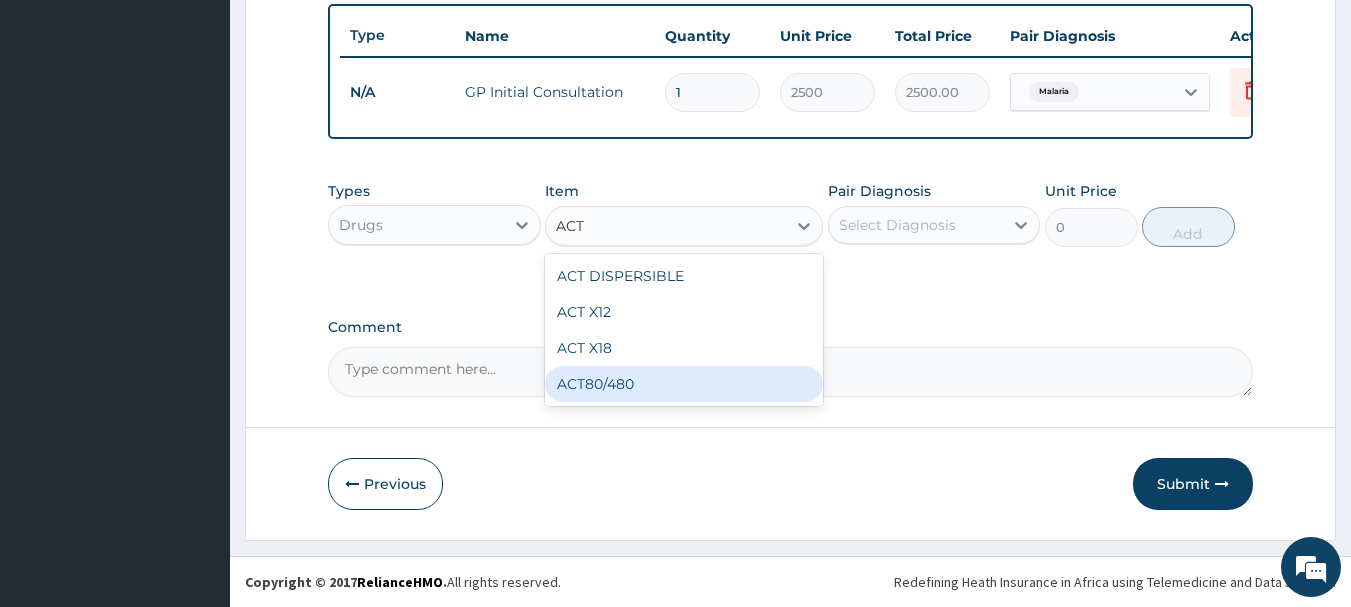 click on "ACT80/480" at bounding box center (684, 384) 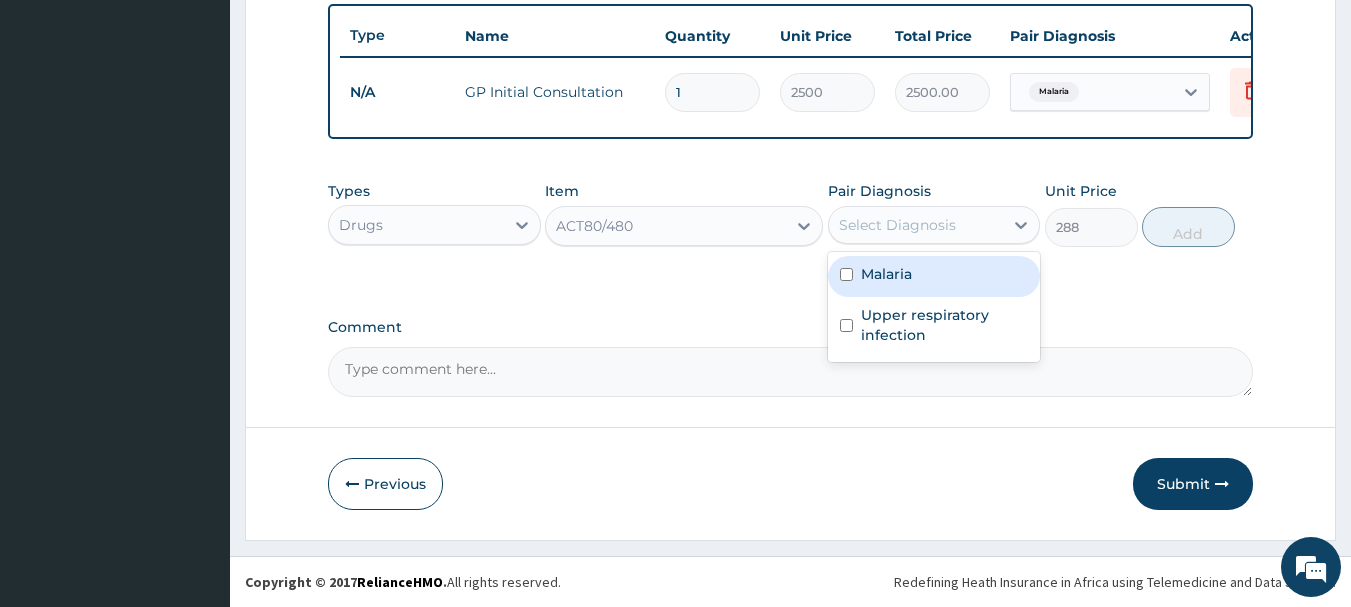 click on "Select Diagnosis" at bounding box center [916, 225] 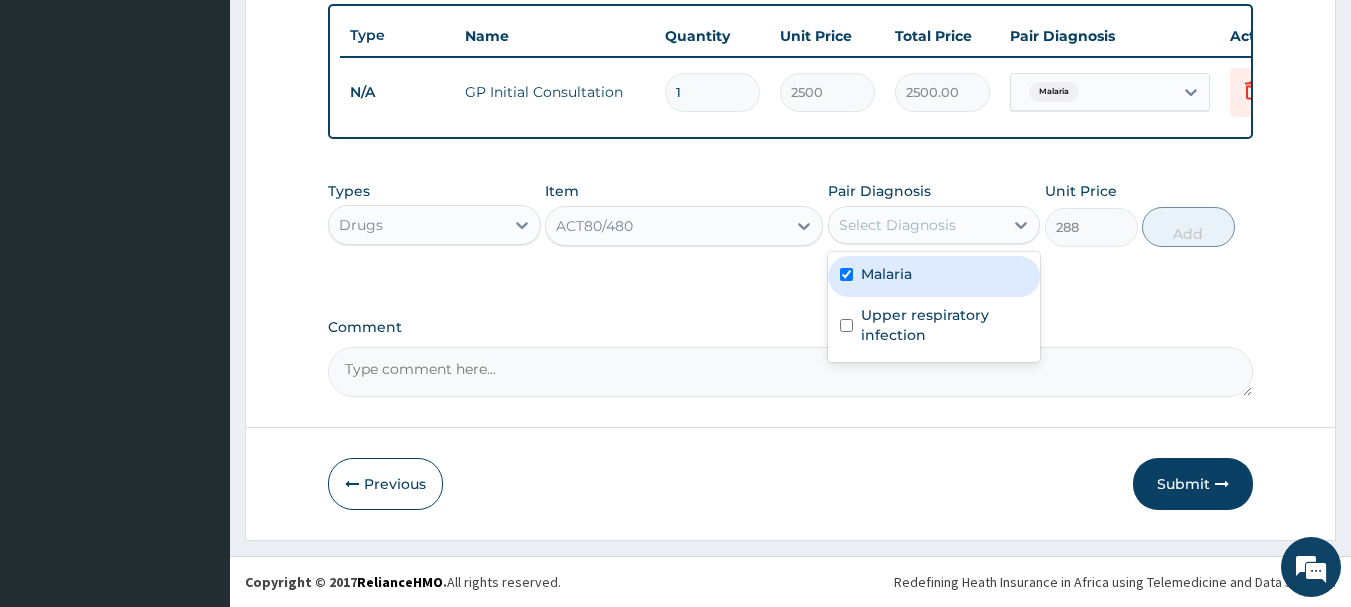 checkbox on "true" 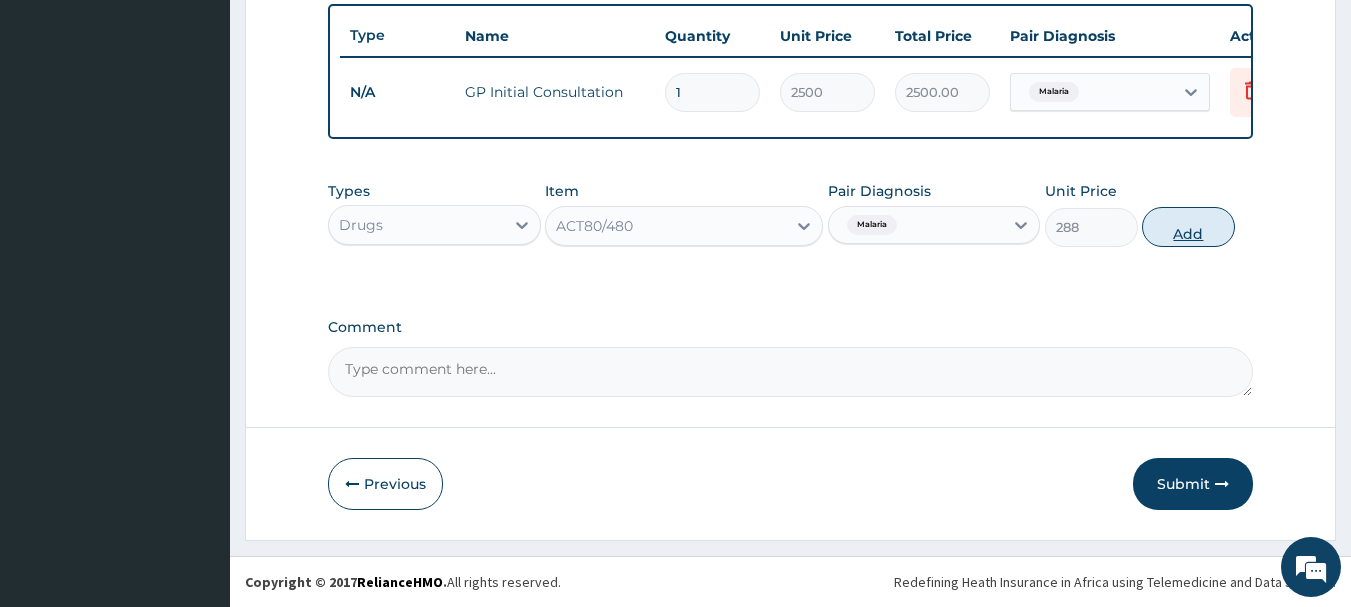 click on "Add" at bounding box center (1188, 227) 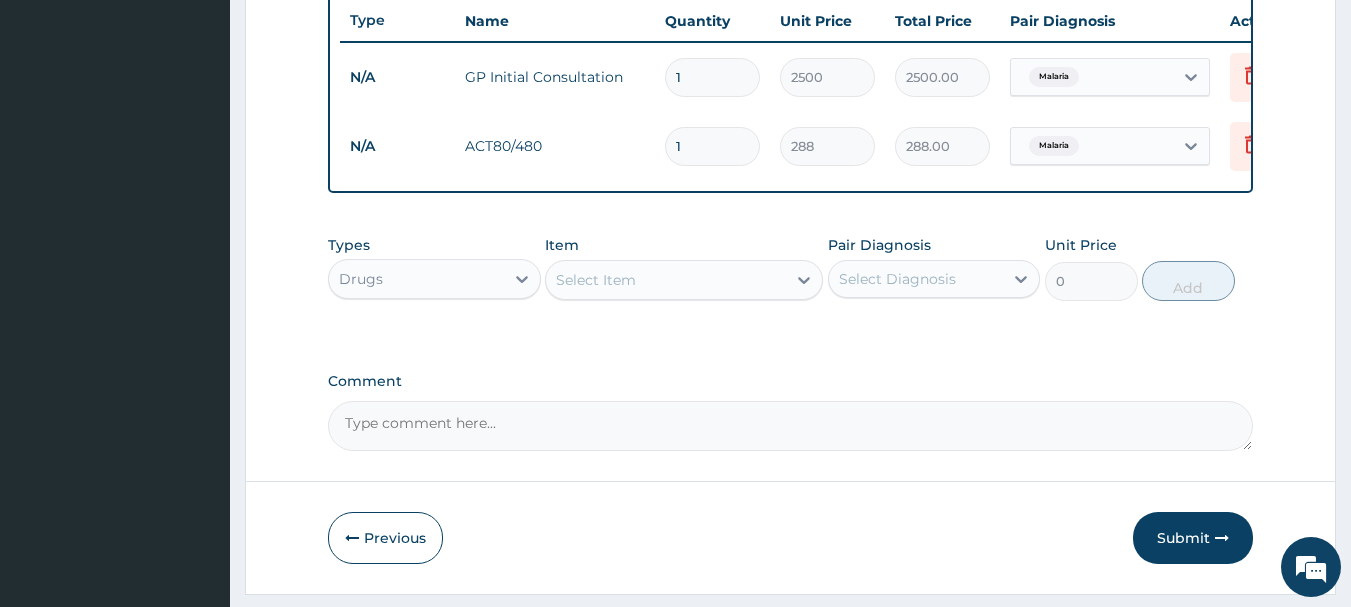 click on "Select Item" at bounding box center (596, 280) 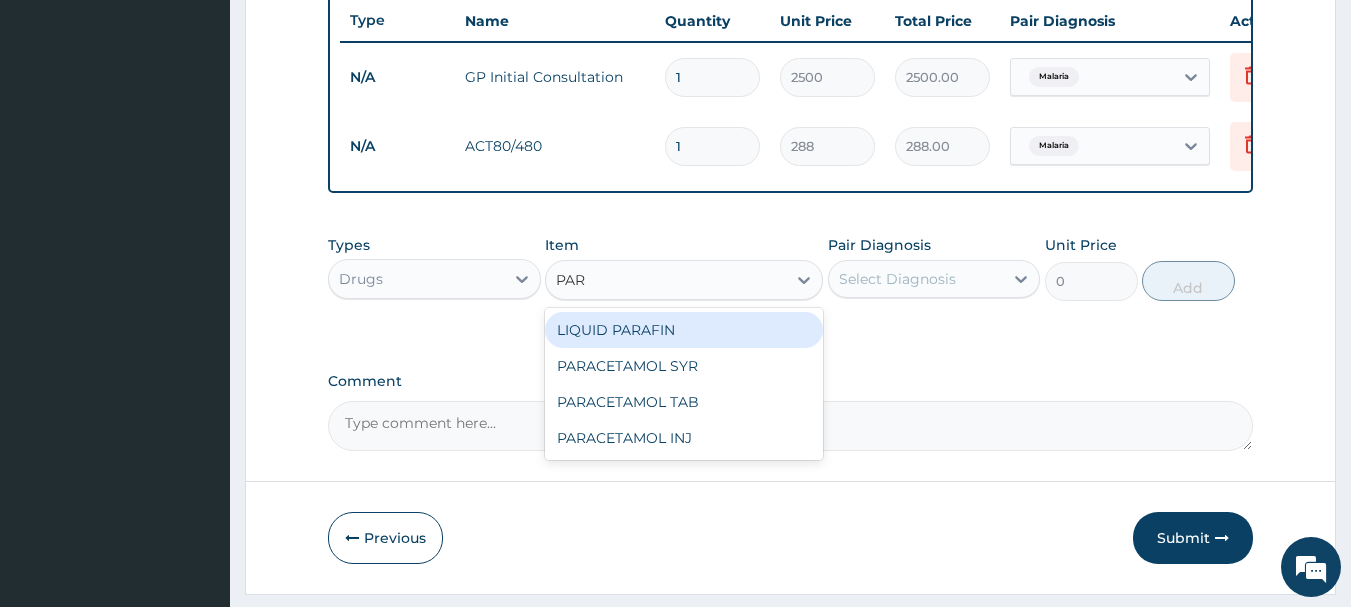 type on "PARA" 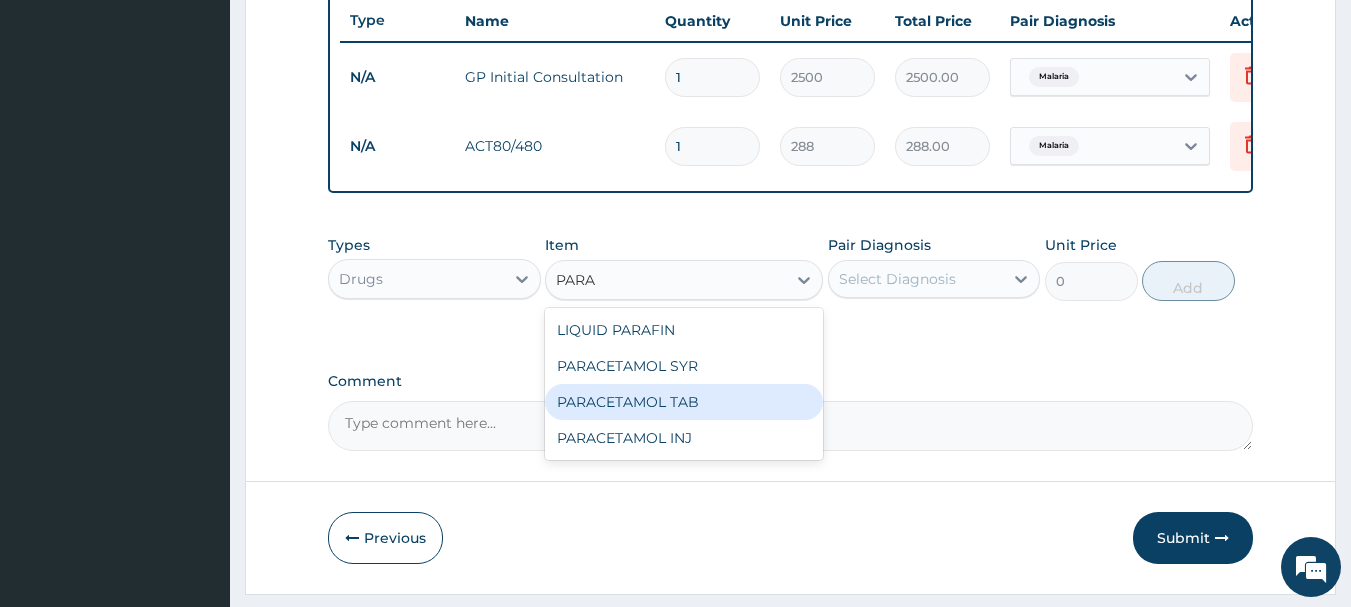 click on "PARACETAMOL TAB" at bounding box center [684, 402] 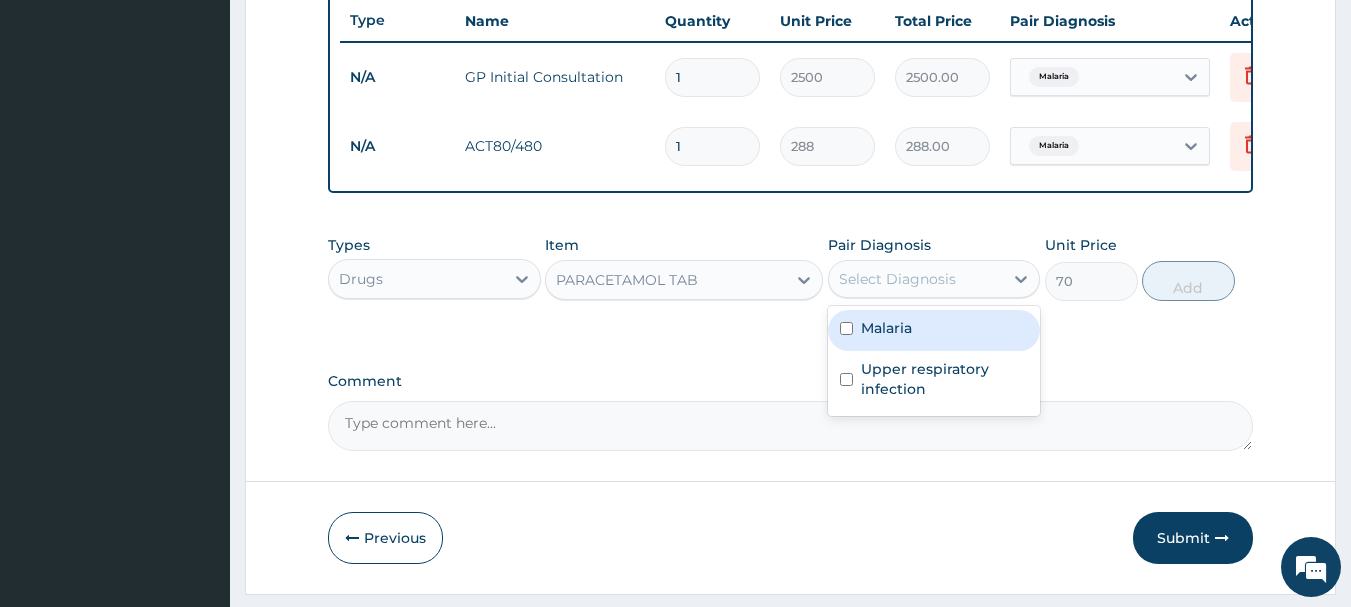 click on "Select Diagnosis" at bounding box center [897, 279] 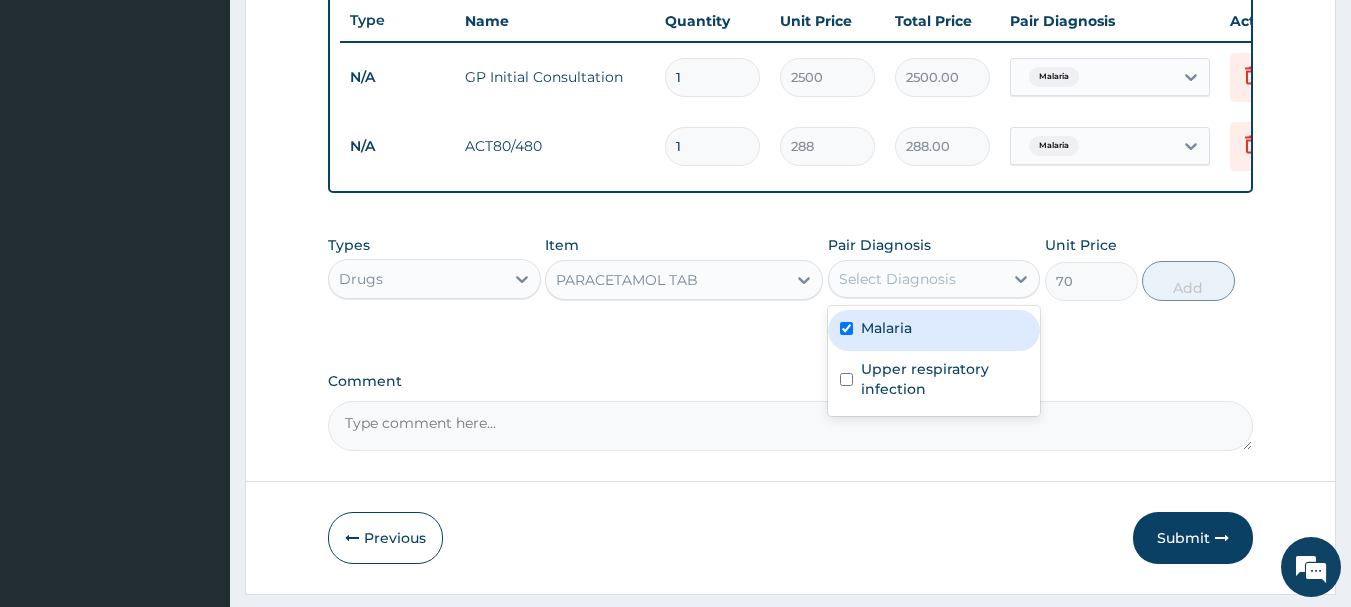 checkbox on "true" 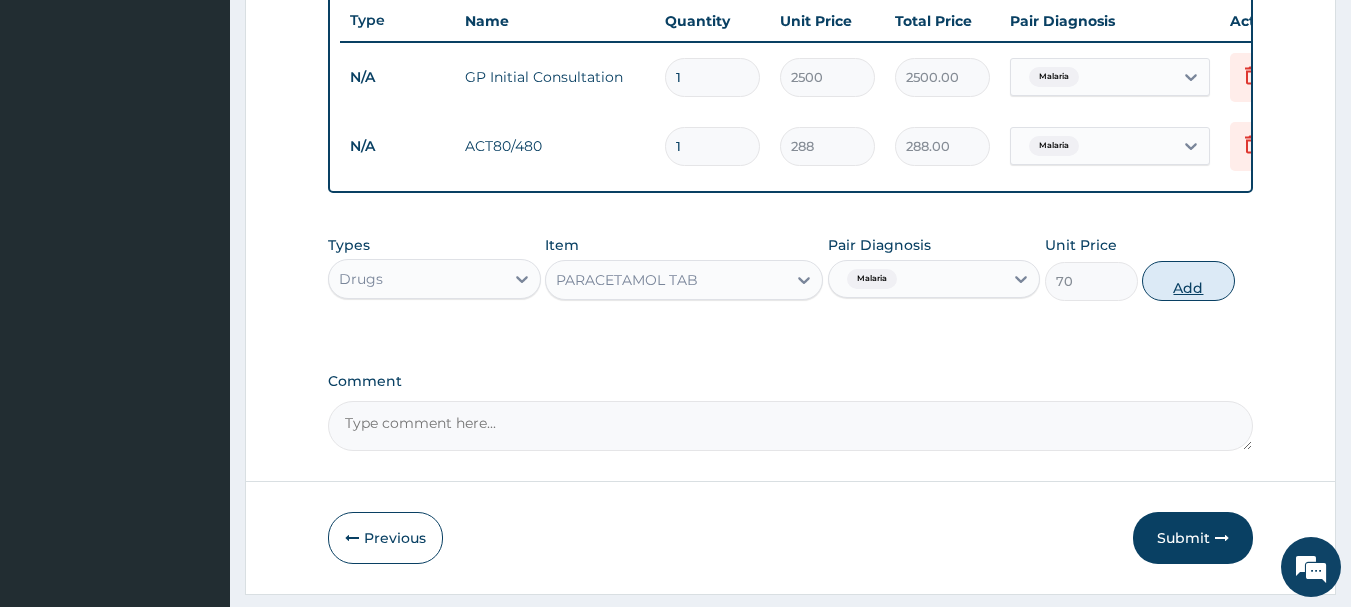 click on "Add" at bounding box center [1188, 281] 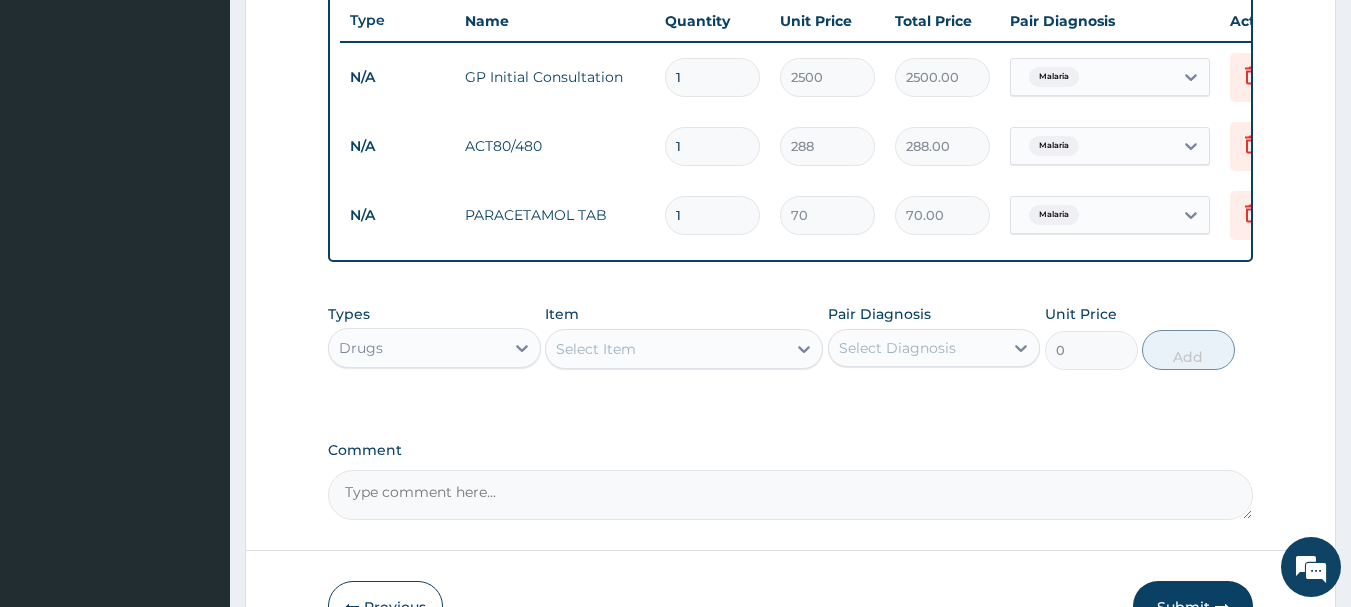 type 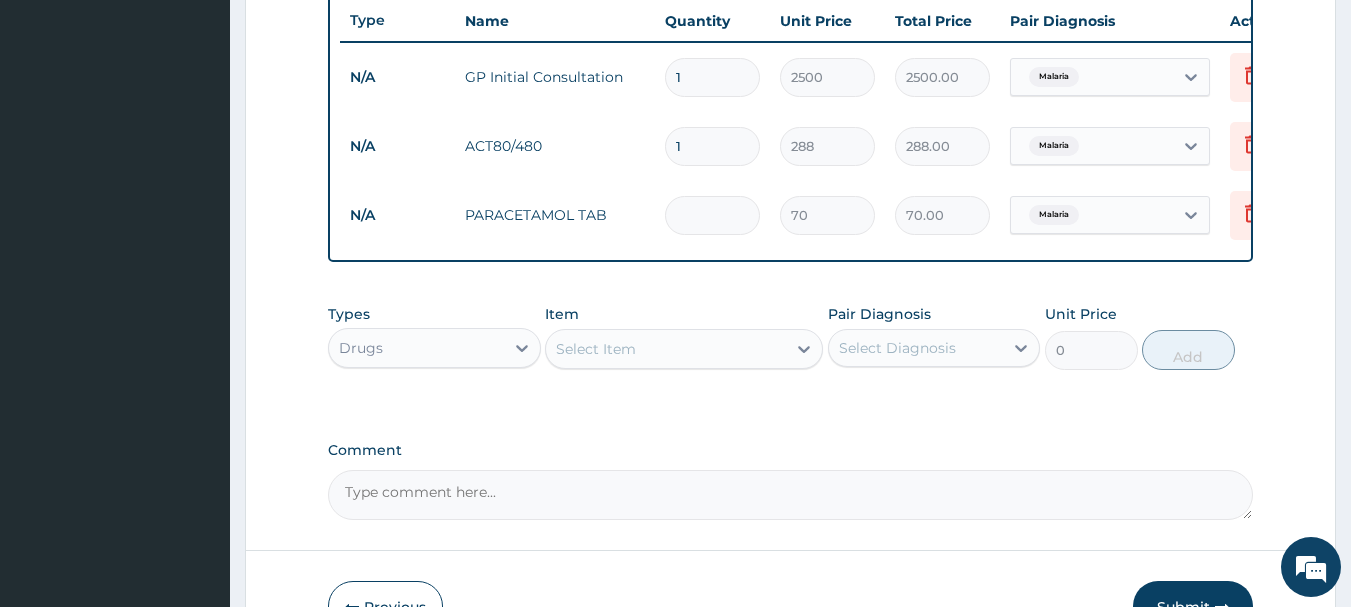 type on "0.00" 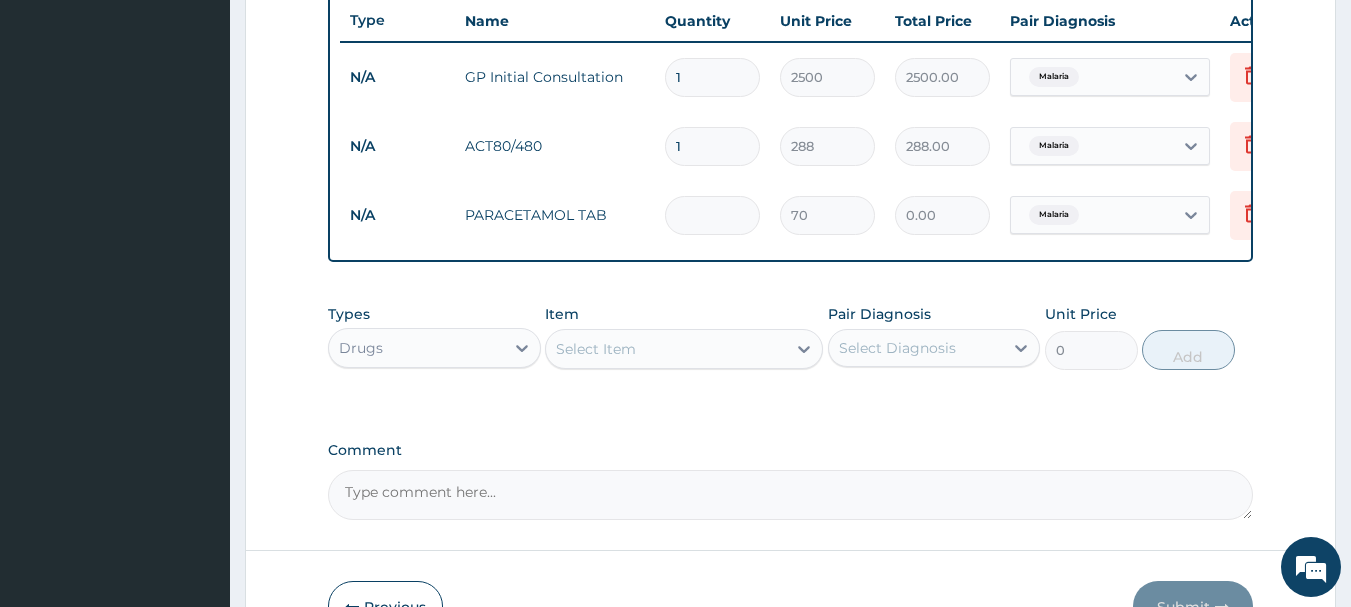 type on "3" 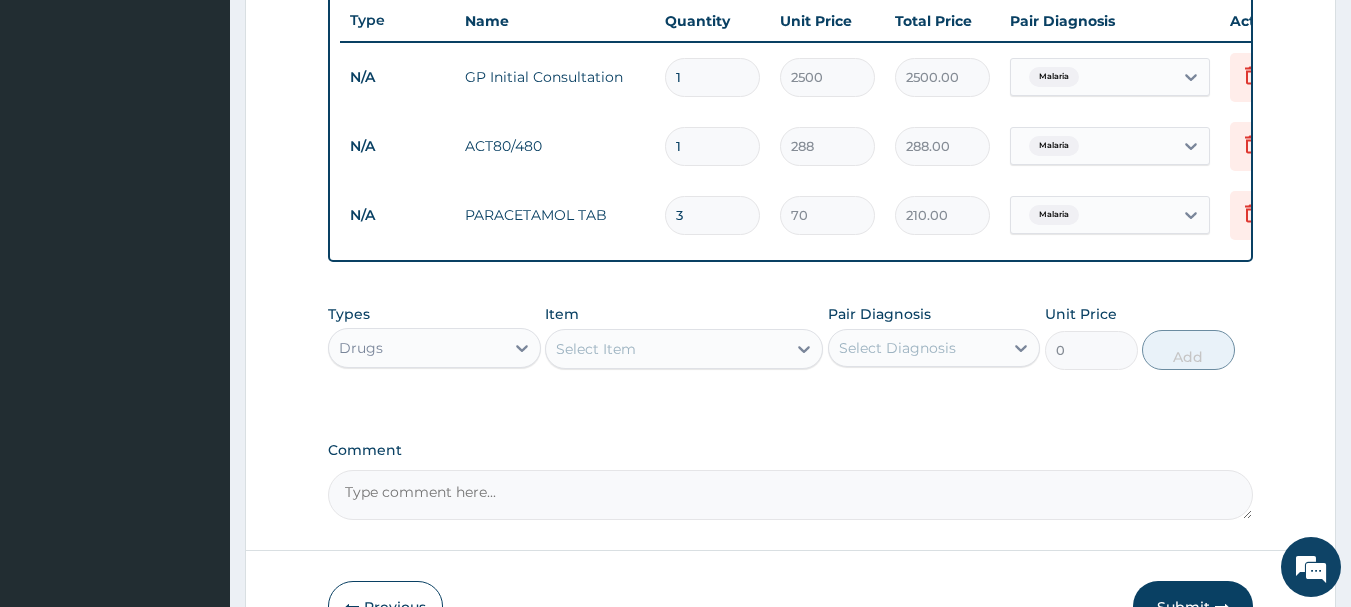 type on "30" 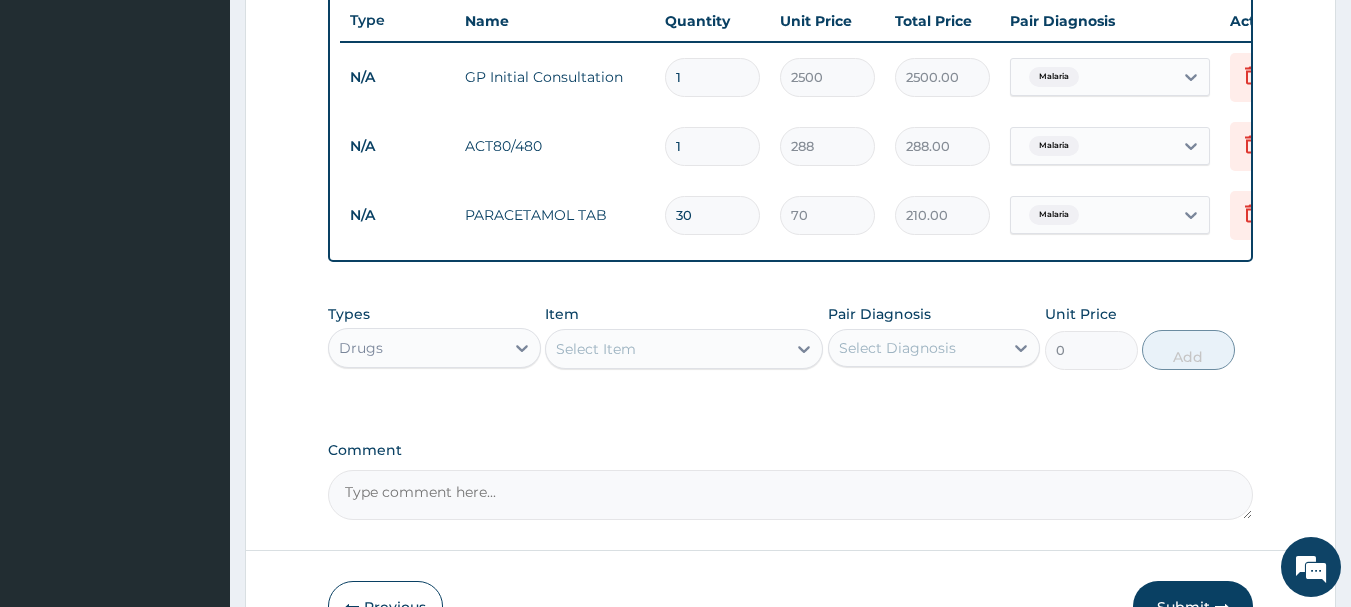 type on "2100.00" 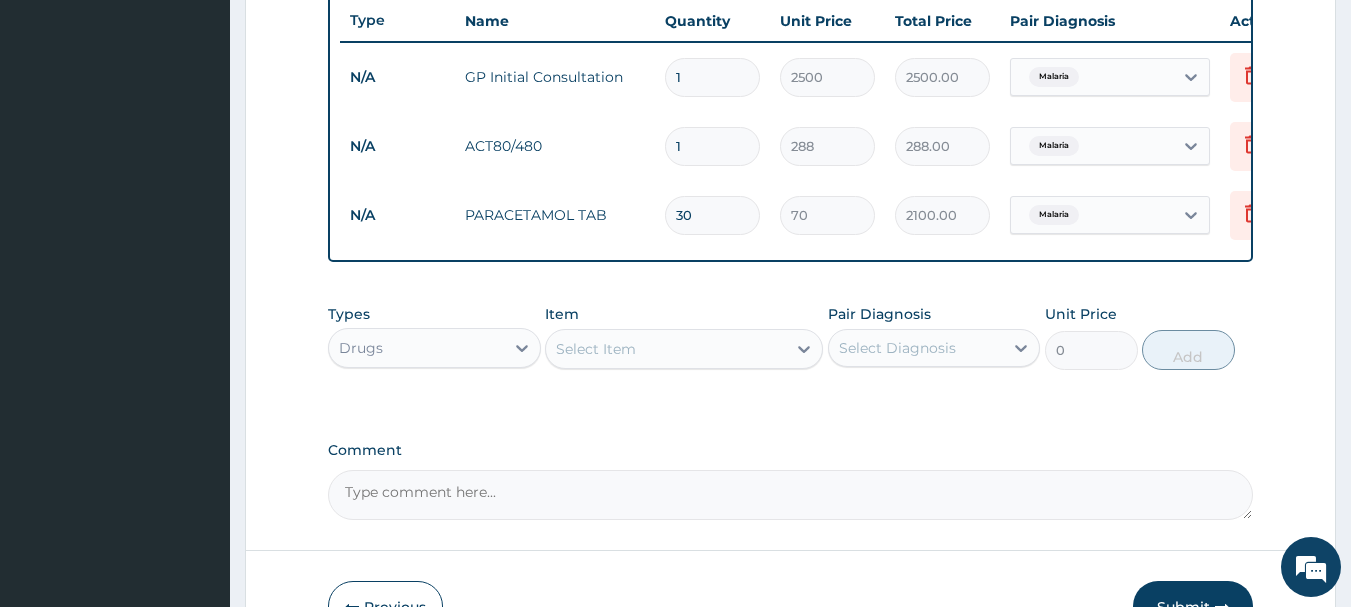 type on "30" 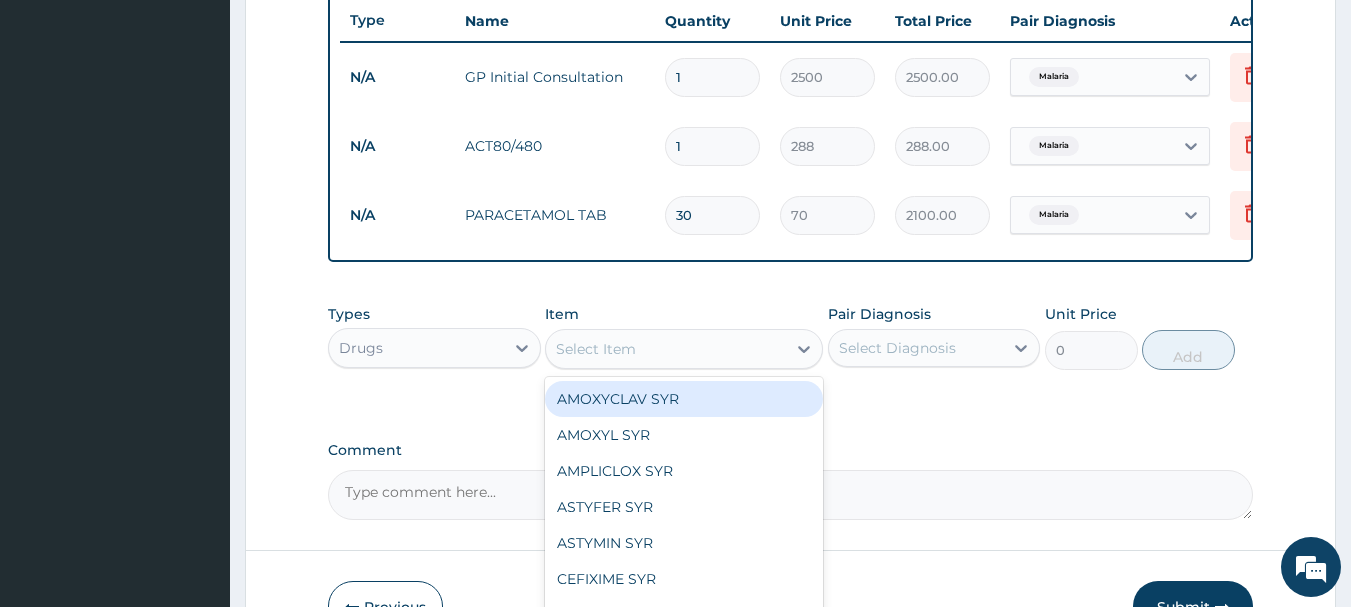 type on "C" 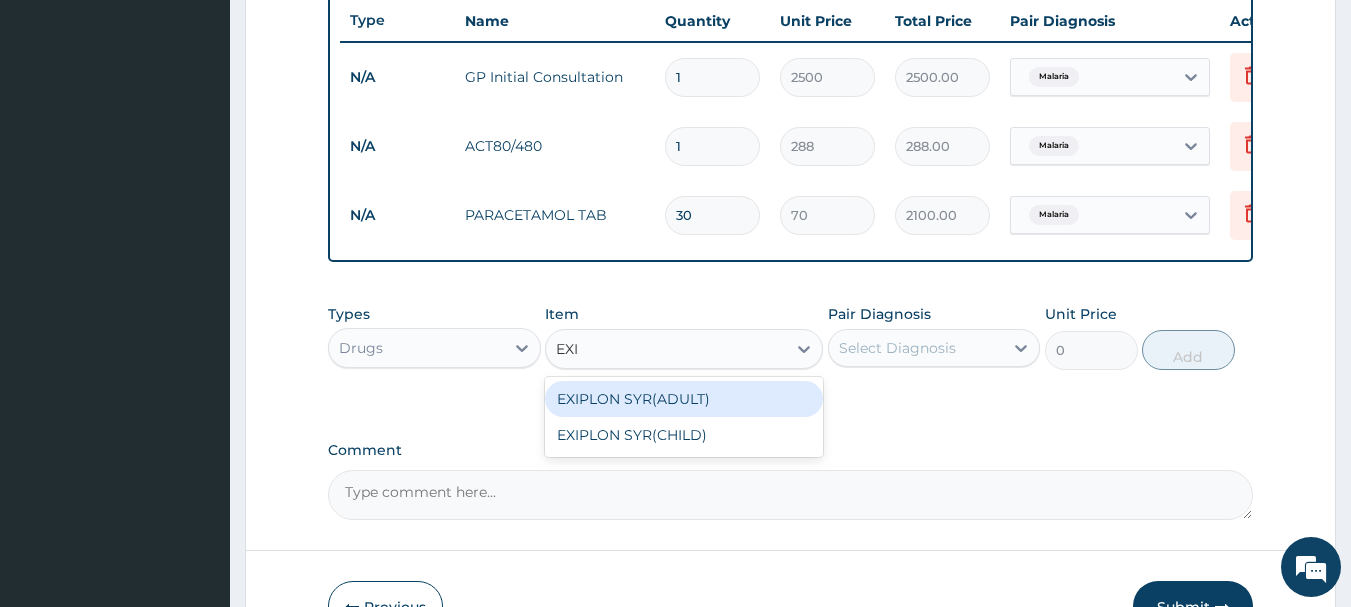 type on "EXIP" 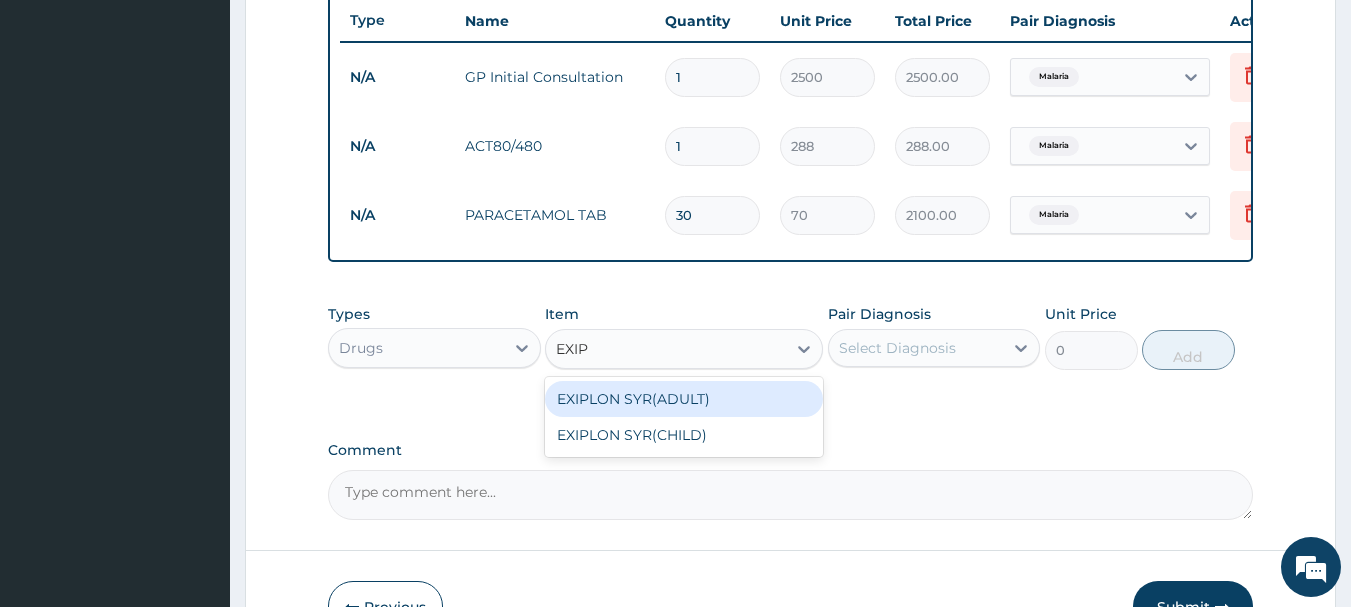 click on "EXIPLON SYR(ADULT)" at bounding box center [684, 399] 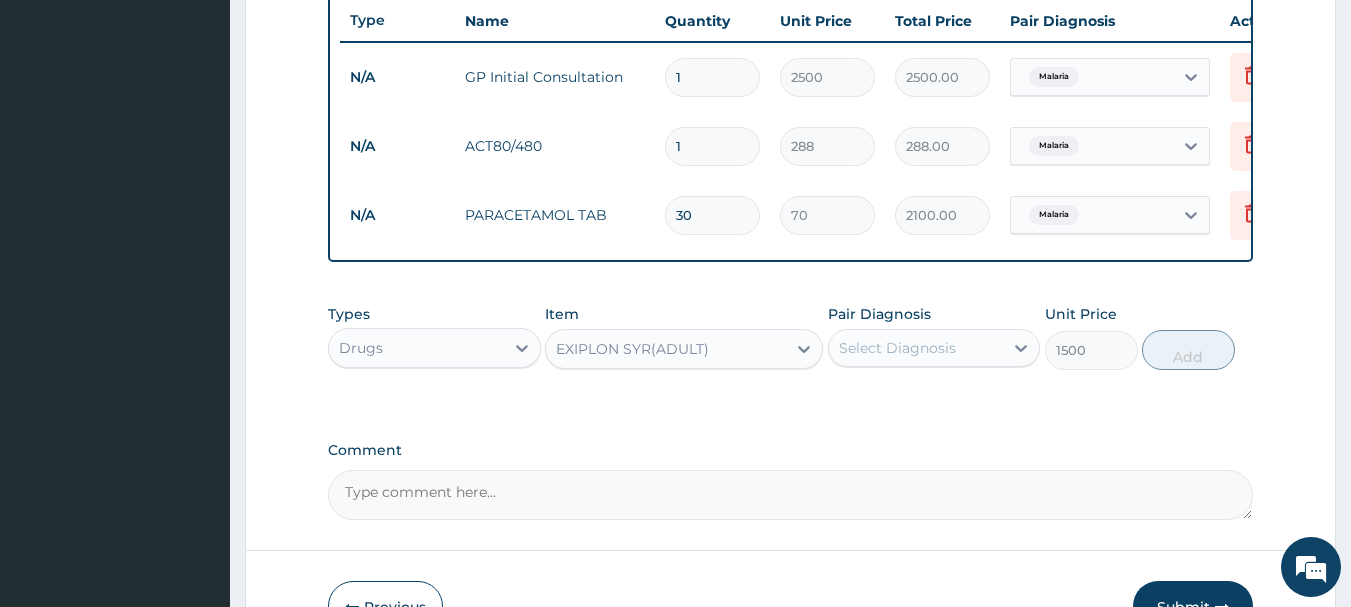click on "Select Diagnosis" at bounding box center [897, 348] 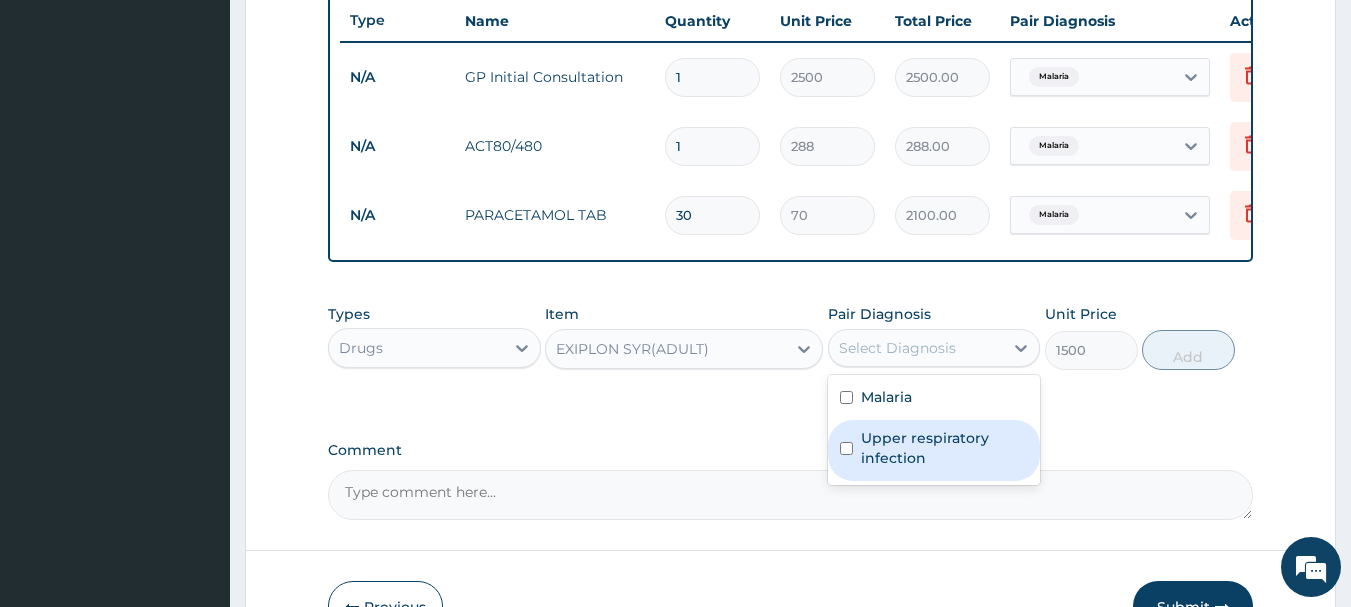 click on "Upper respiratory infection" at bounding box center [945, 448] 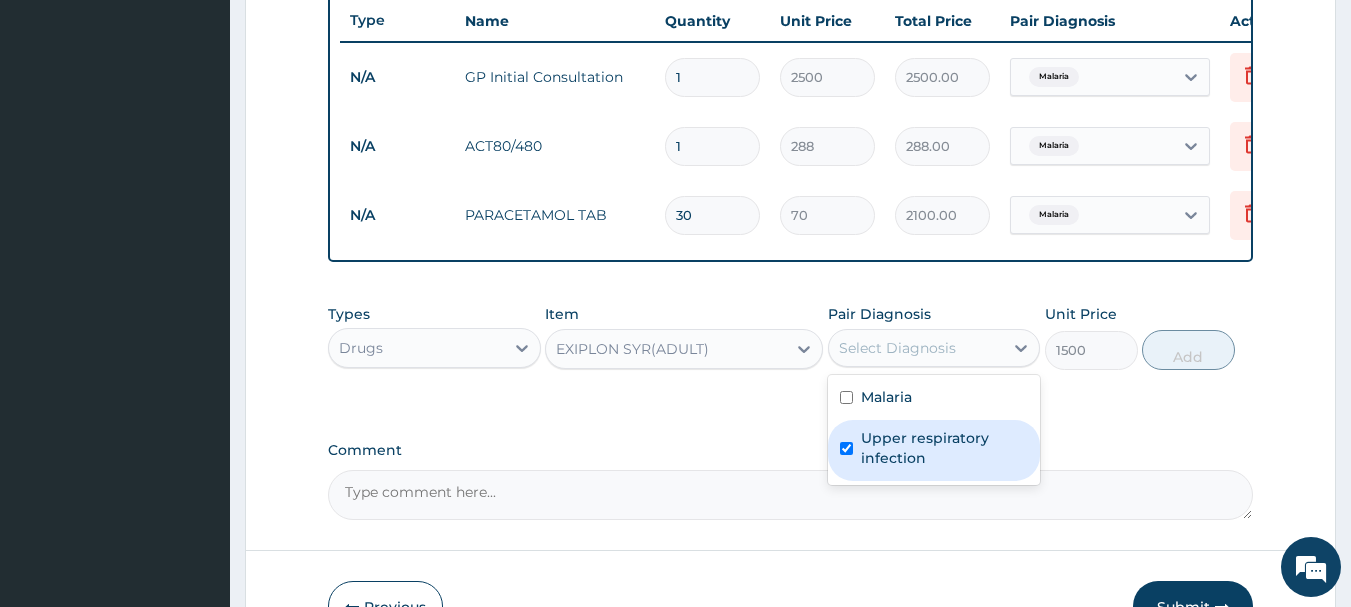 checkbox on "true" 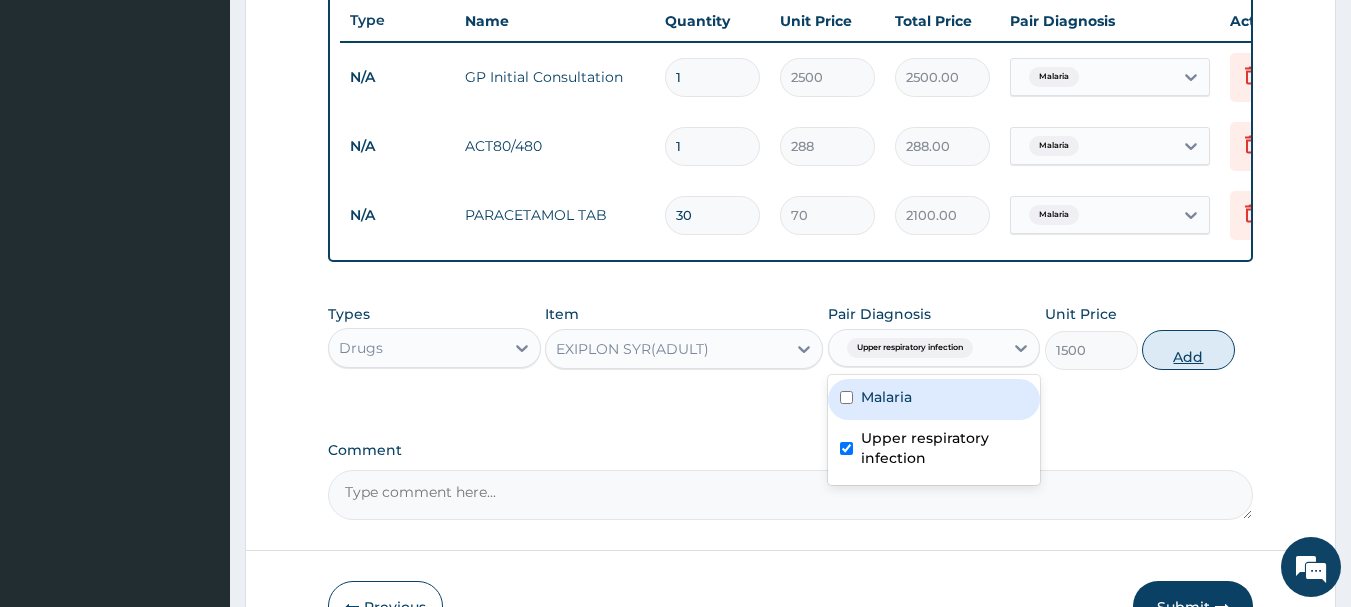 click on "Add" at bounding box center (1188, 350) 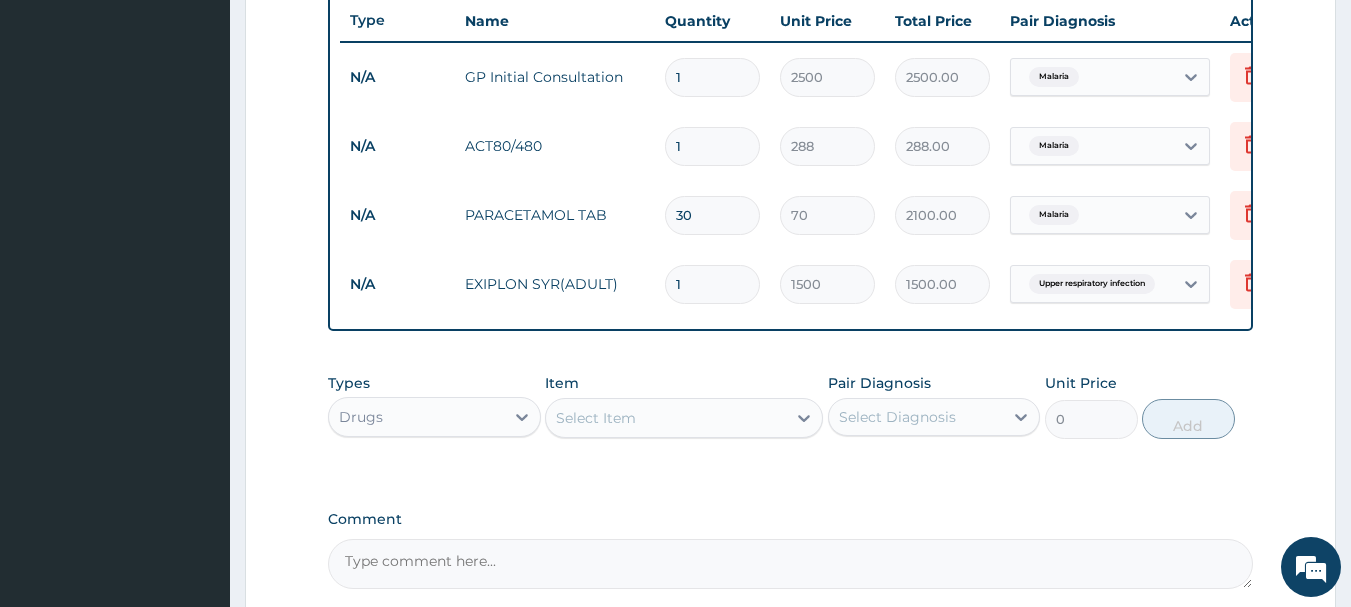 click on "Select Item" at bounding box center [596, 418] 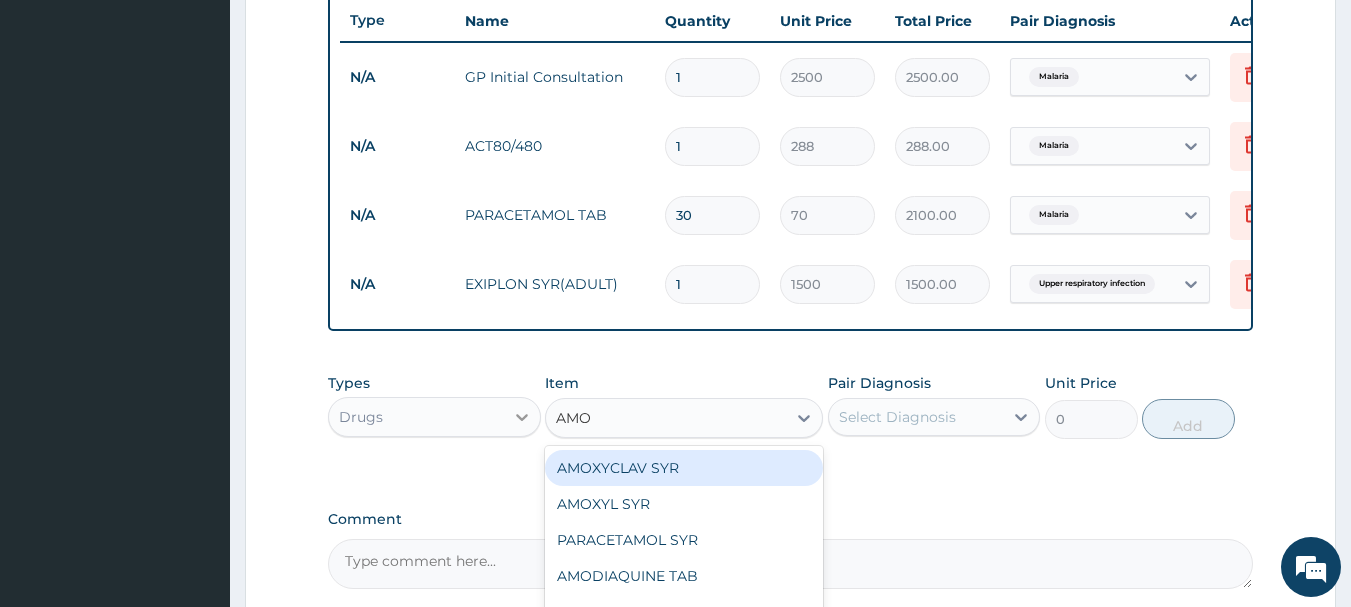 type on "AMOX" 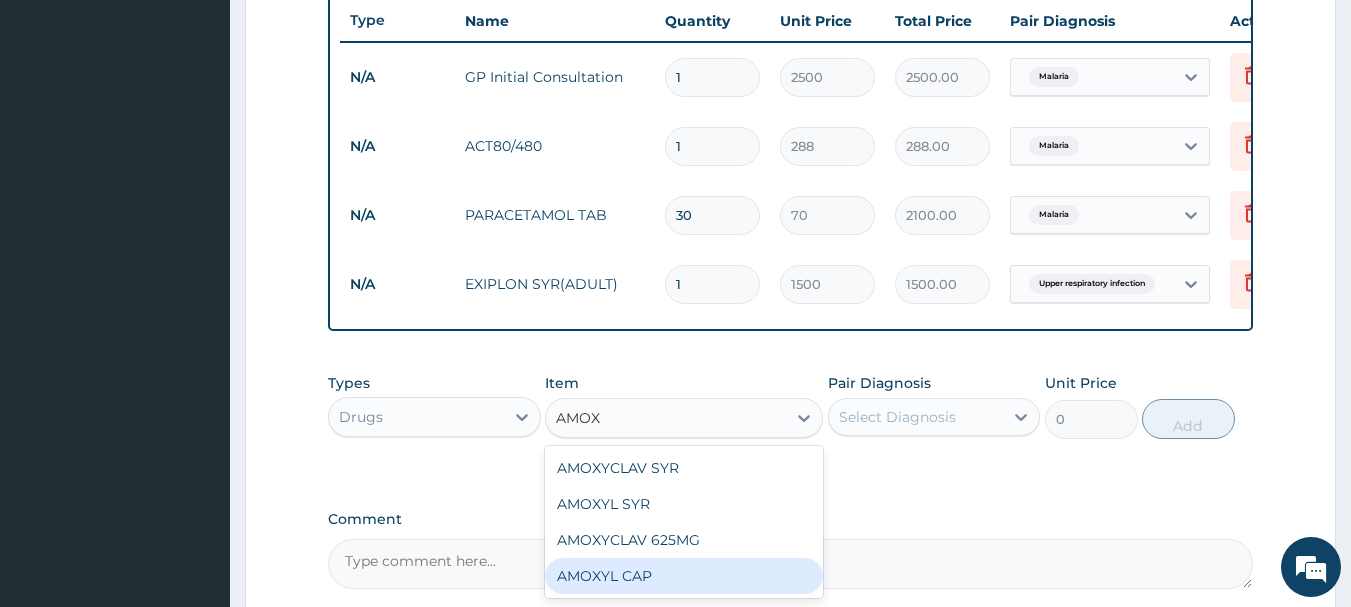 click on "AMOXYL CAP" at bounding box center (684, 576) 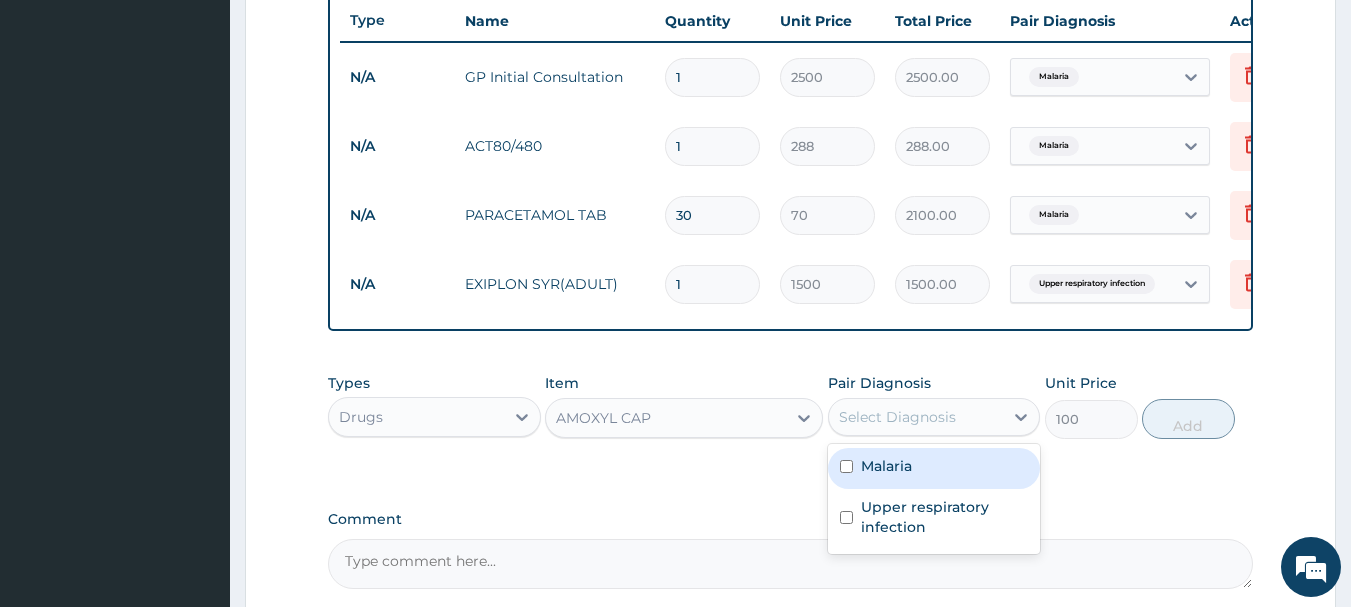 click on "Select Diagnosis" at bounding box center (897, 417) 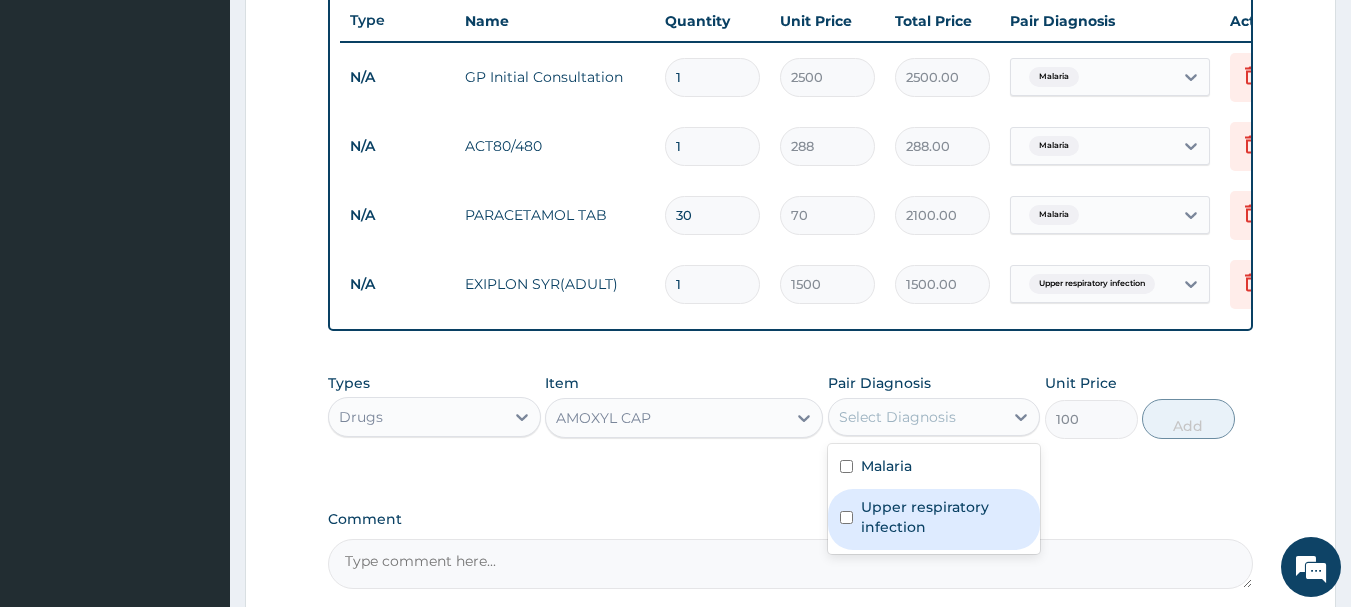 click on "Upper respiratory infection" at bounding box center [945, 517] 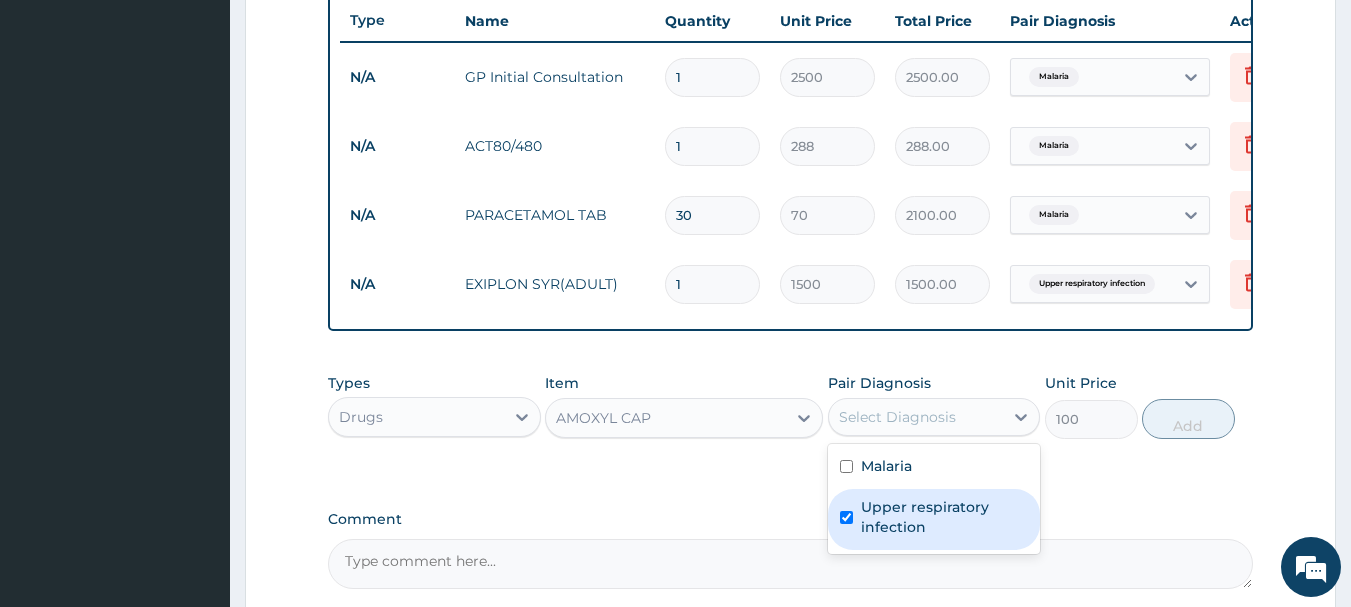 checkbox on "true" 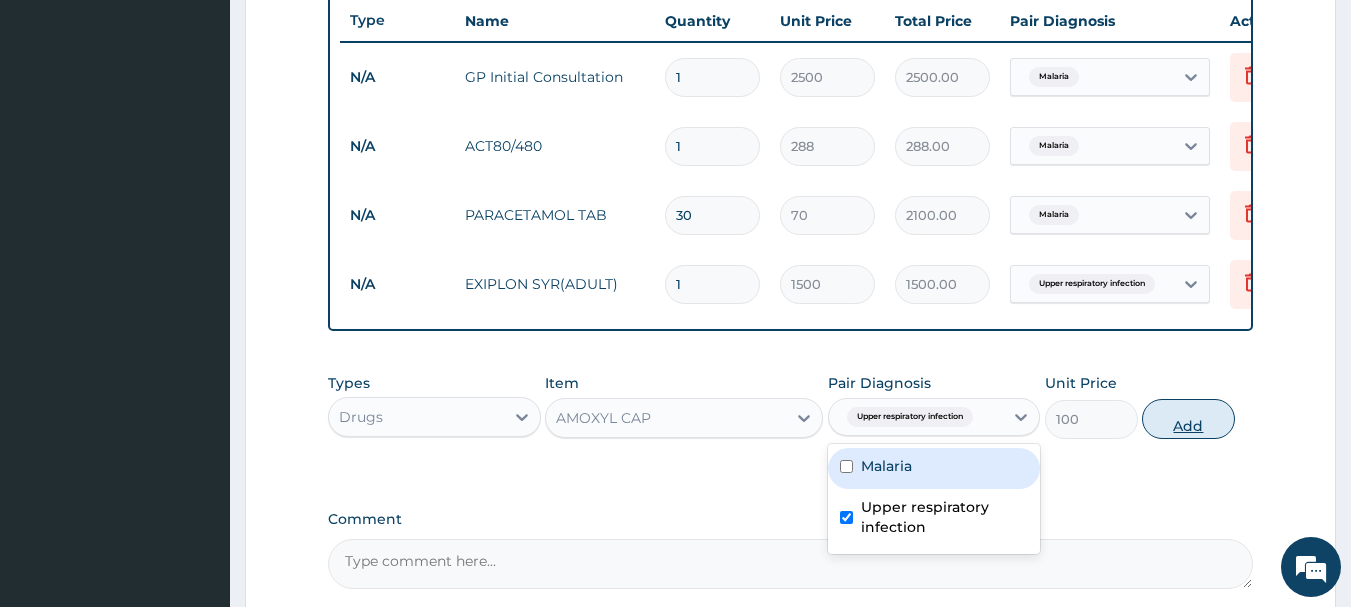 click on "Add" at bounding box center (1188, 419) 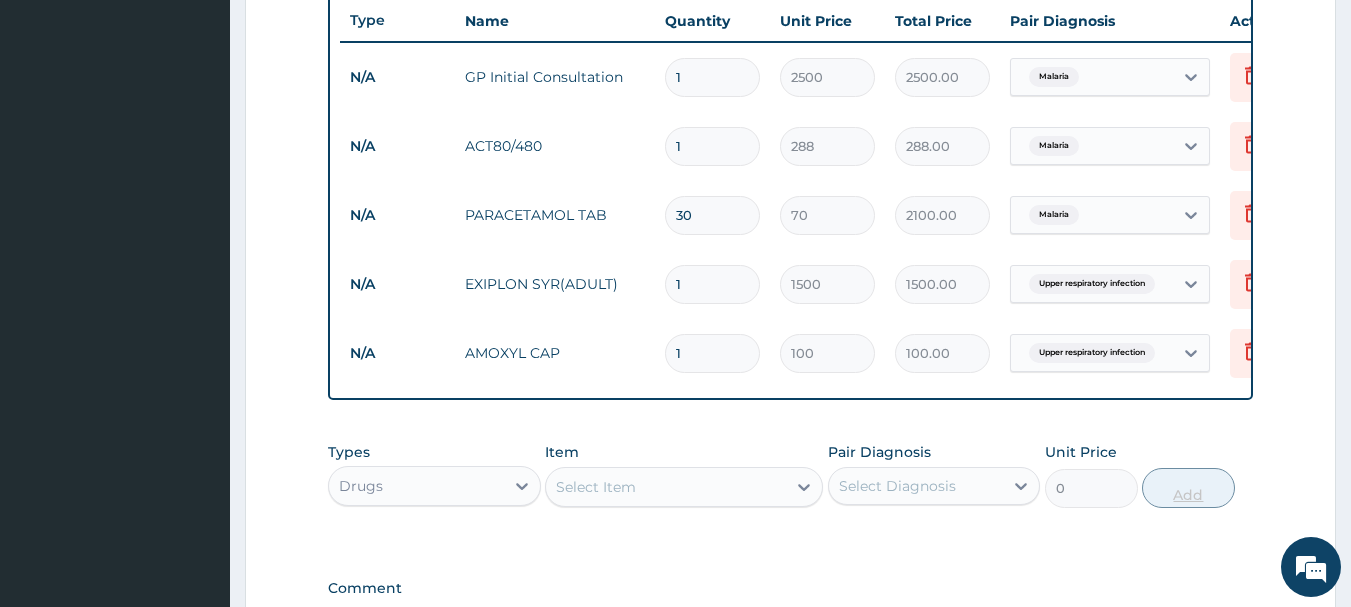 type on "15" 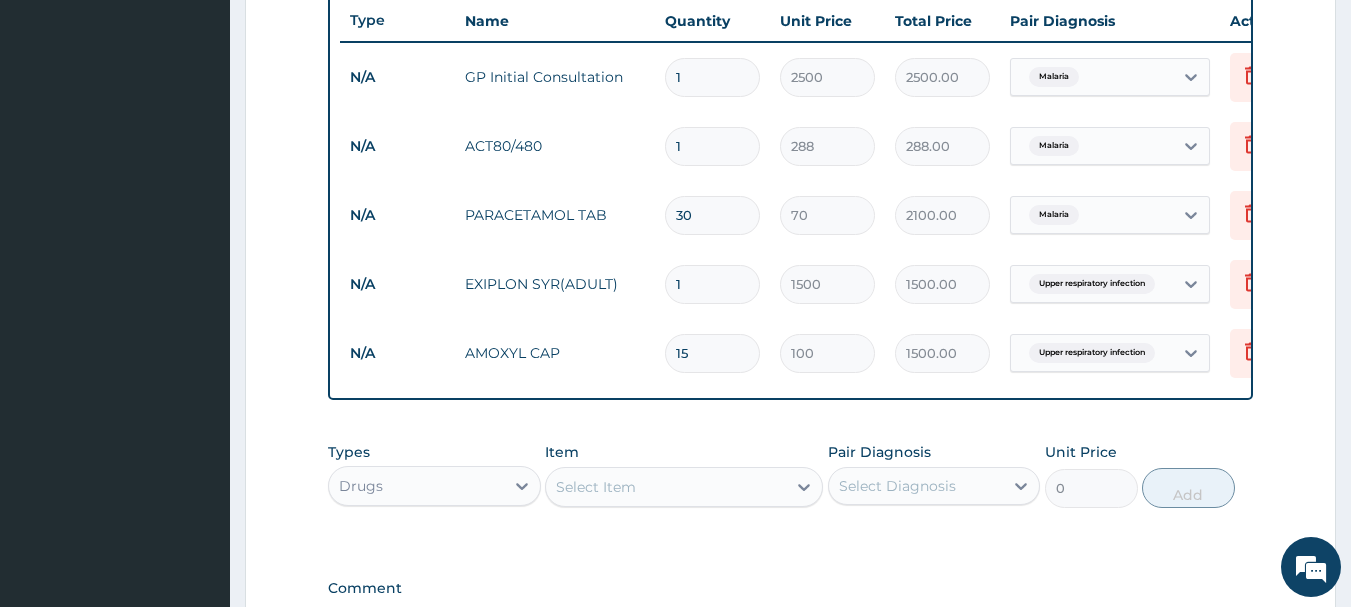 type on "15" 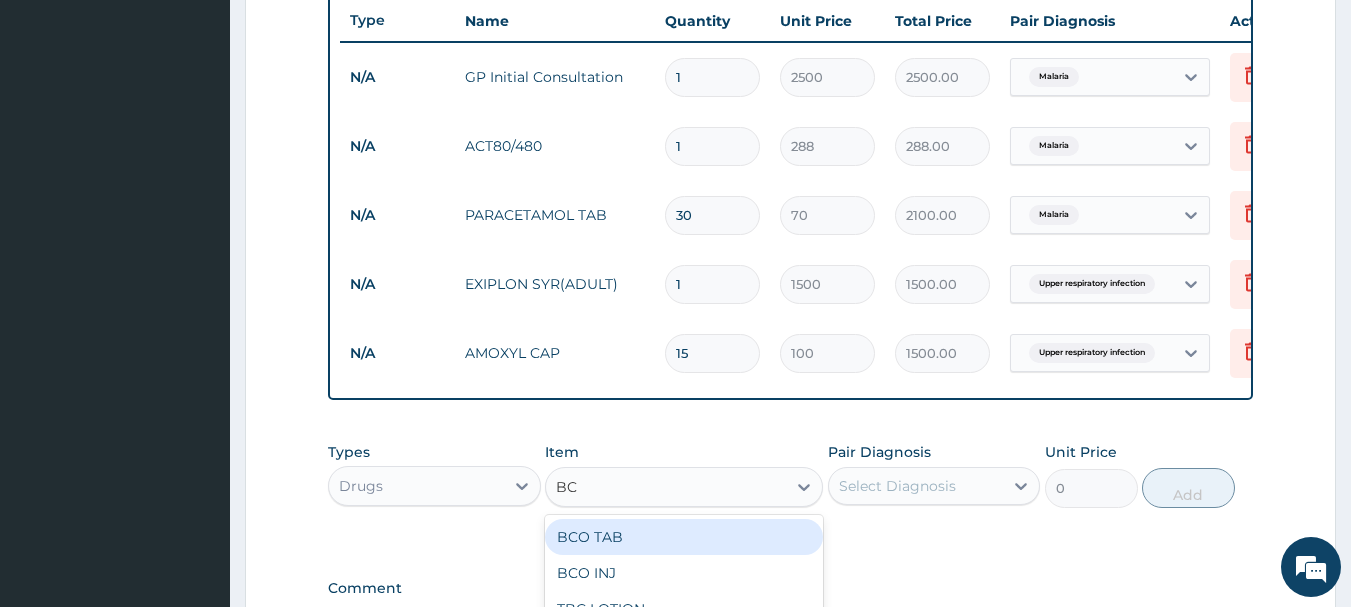 type on "BCO" 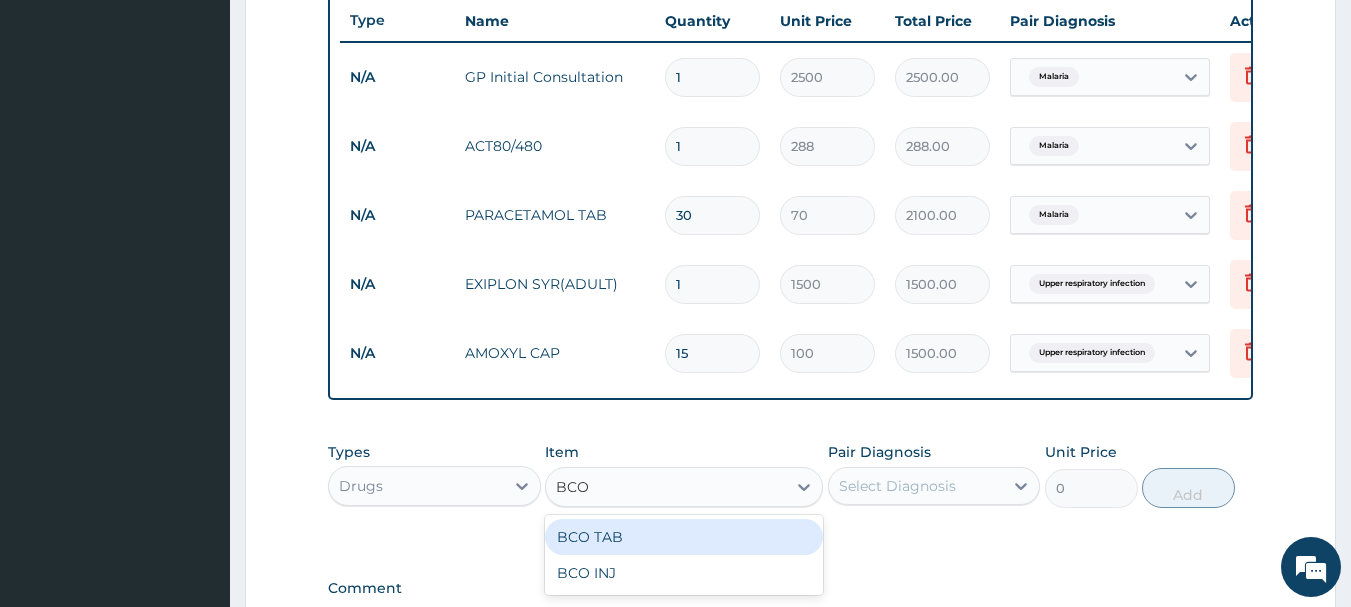 click on "BCO TAB" 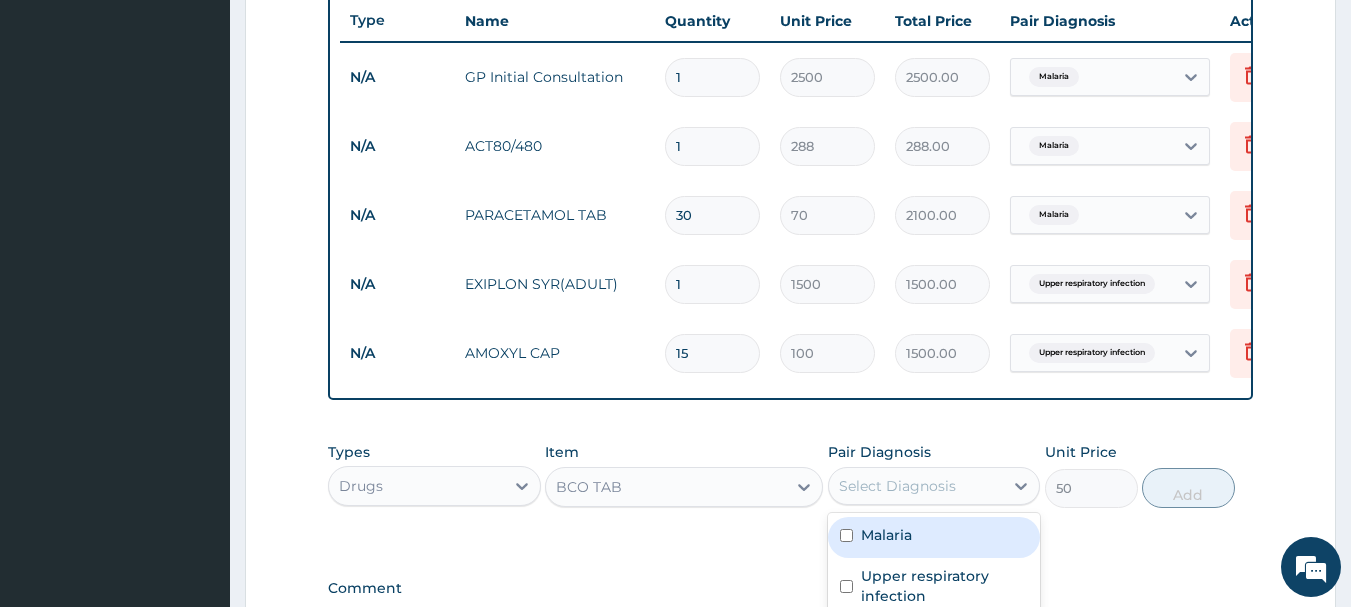 click on "Select Diagnosis" 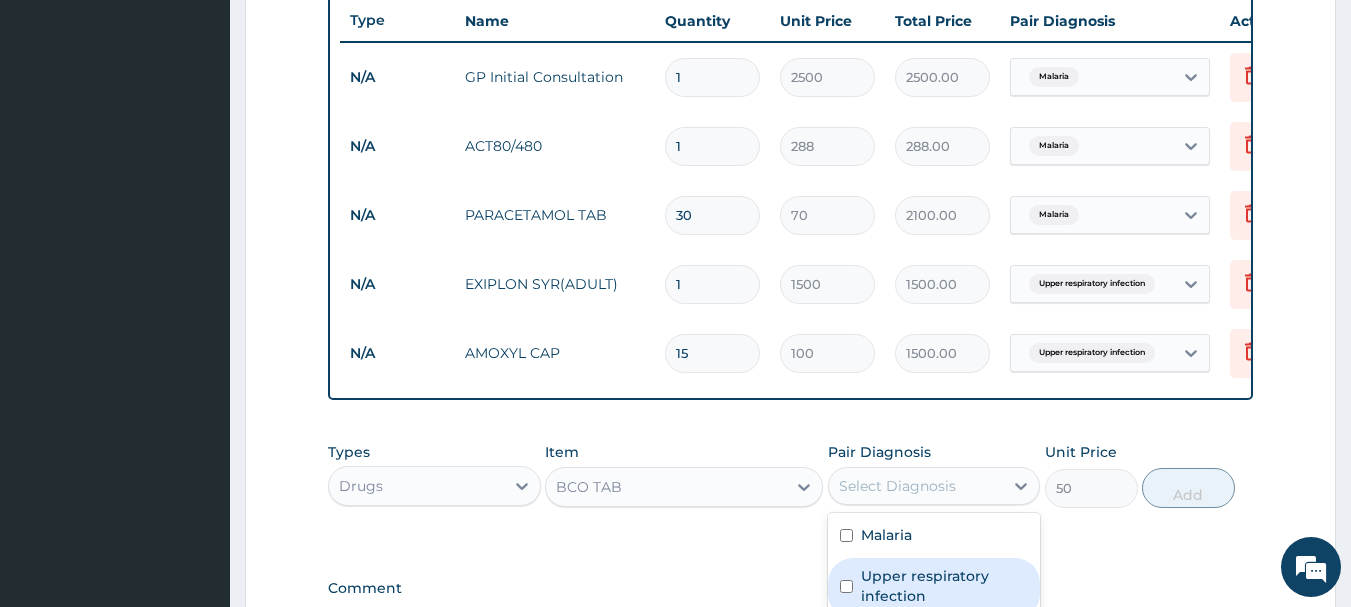 click on "Upper respiratory infection" 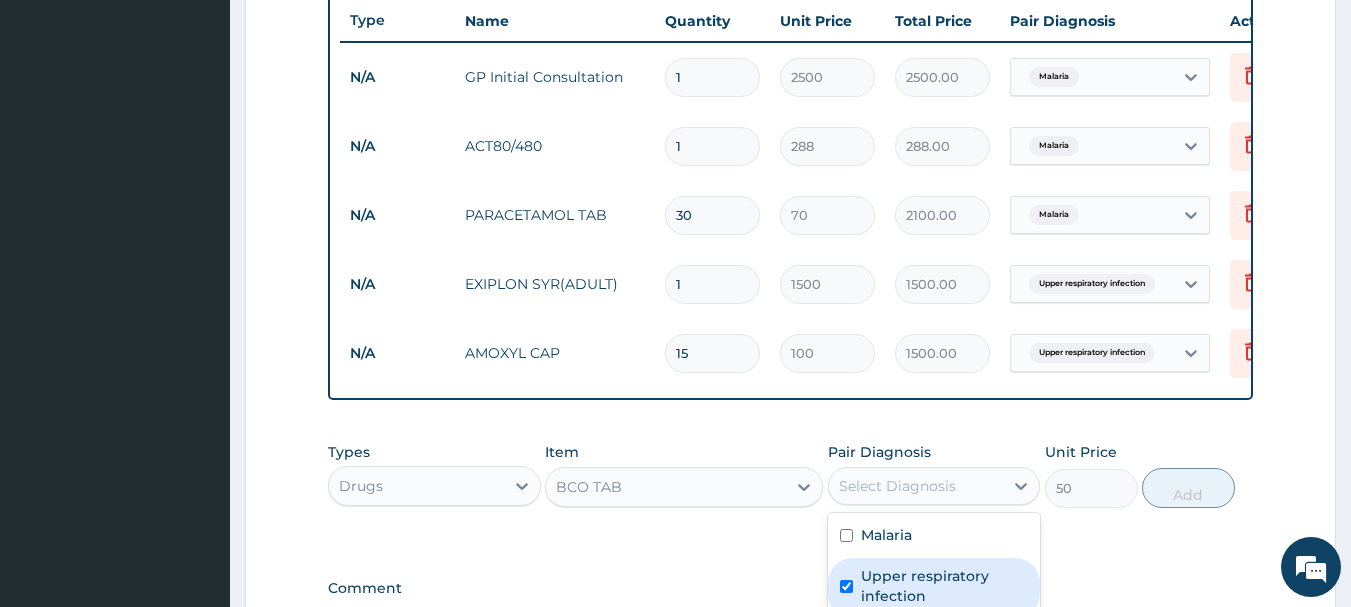 checkbox on "true" 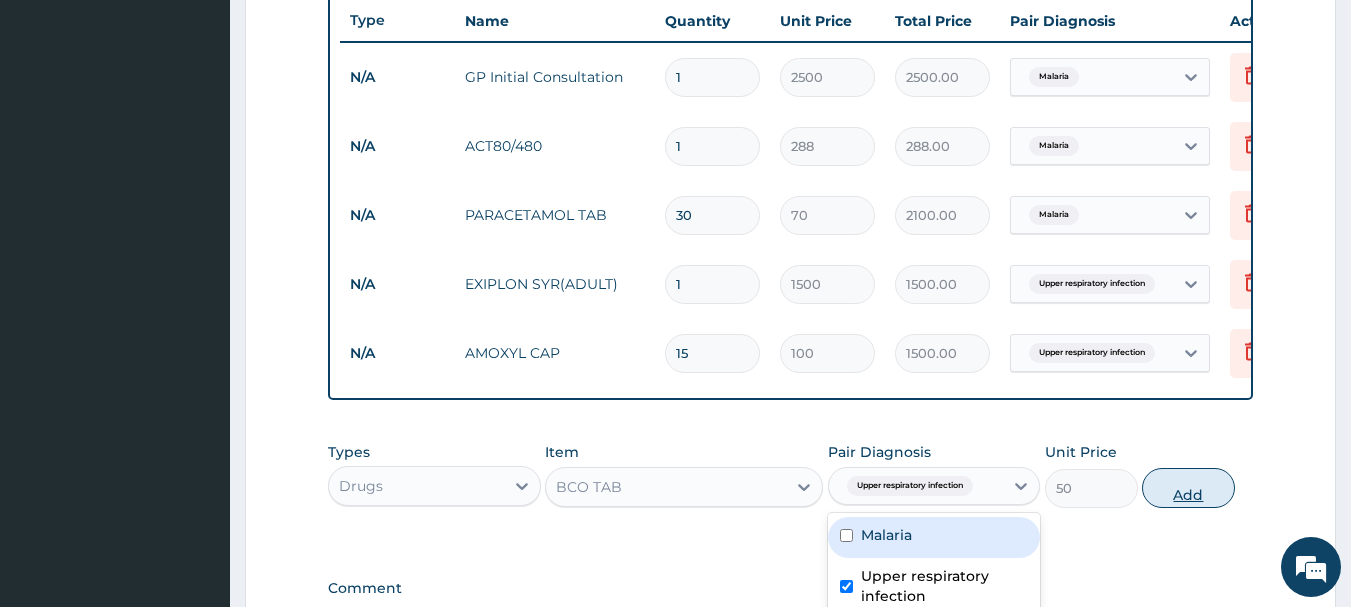 click on "Add" 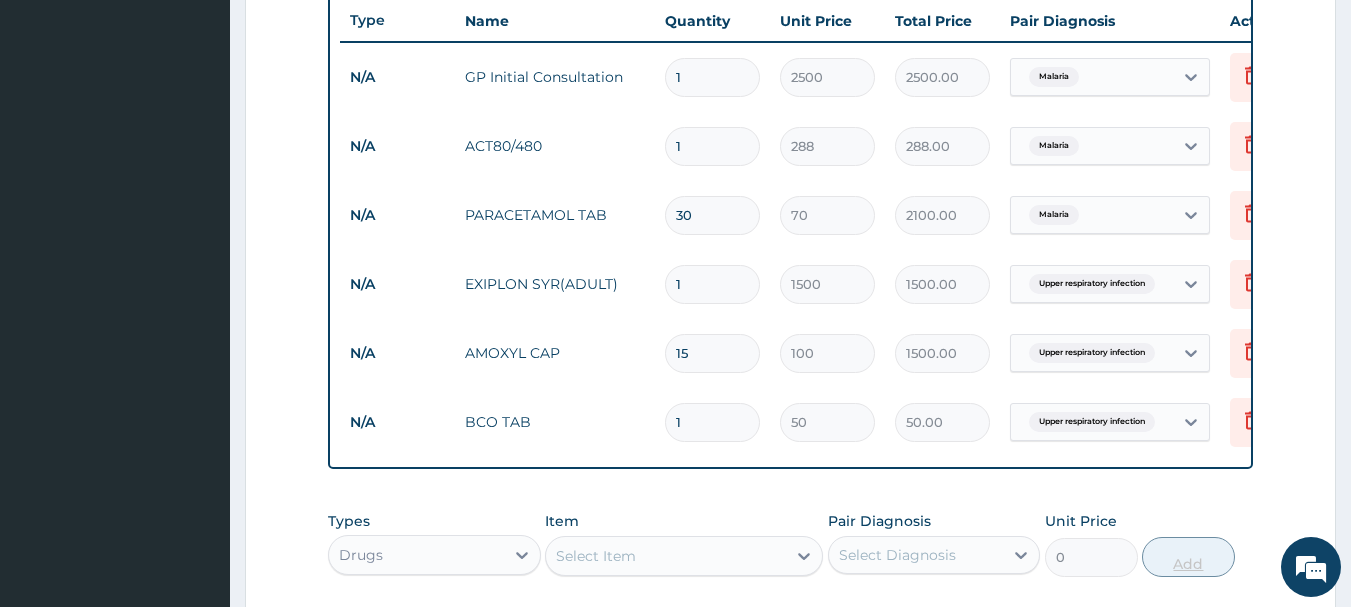 type on "15" 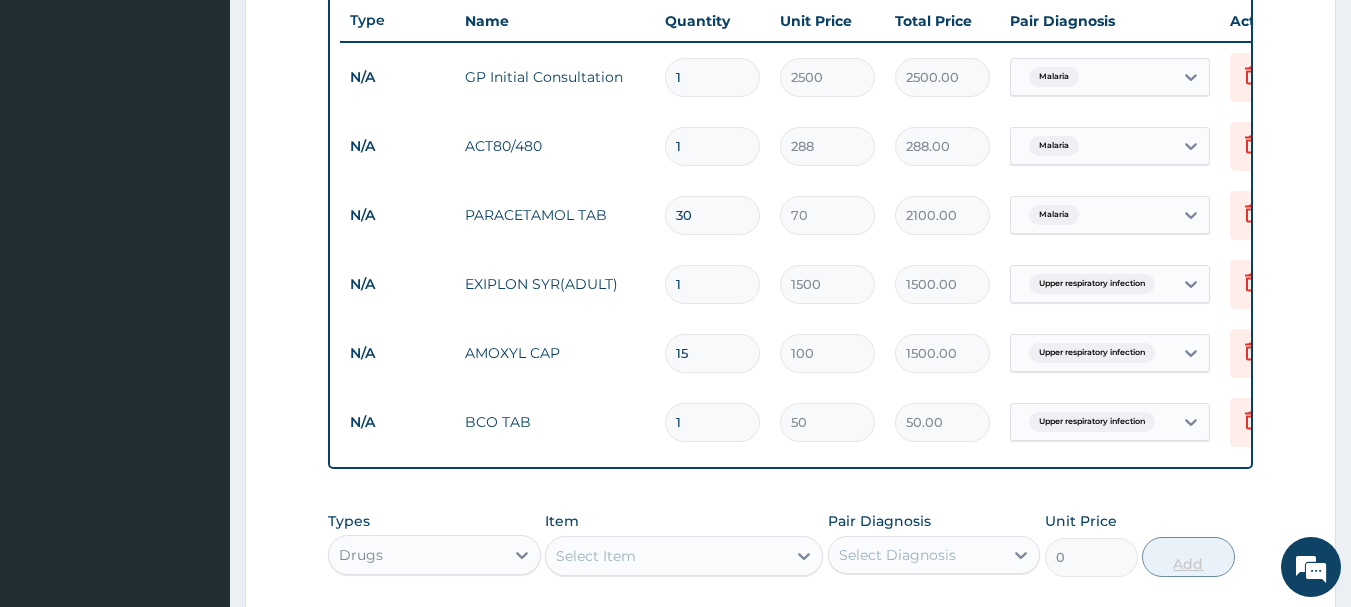type on "750.00" 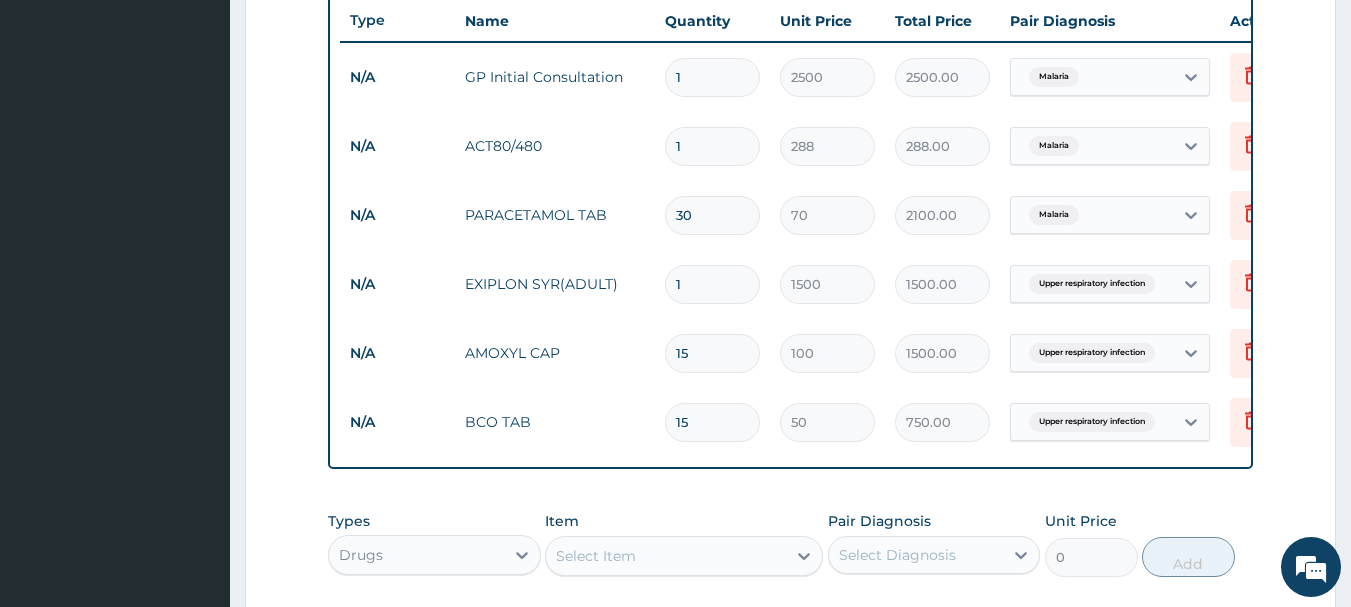 scroll, scrollTop: 1100, scrollLeft: 0, axis: vertical 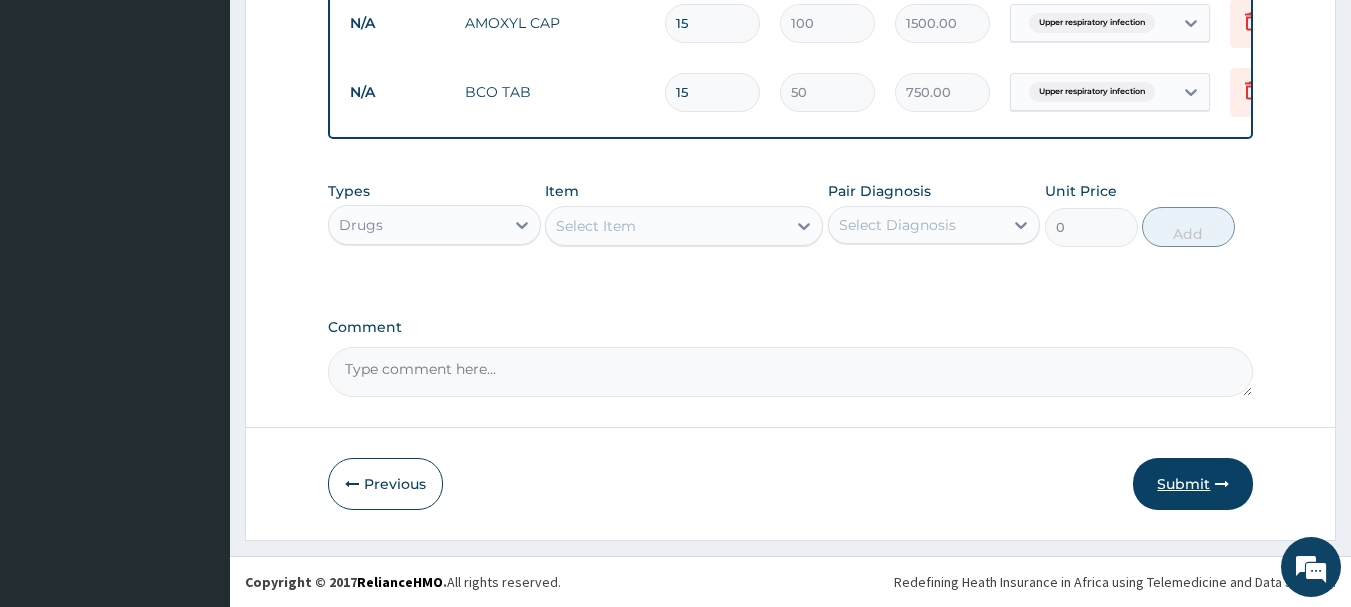 type on "15" 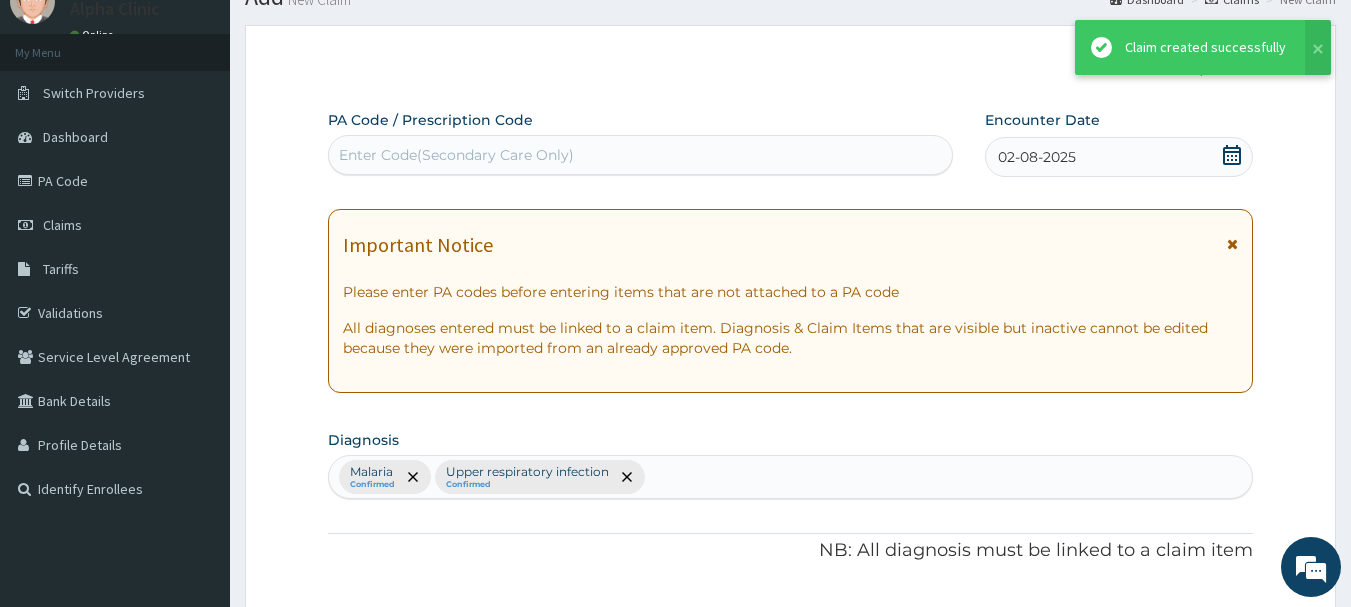 scroll, scrollTop: 1100, scrollLeft: 0, axis: vertical 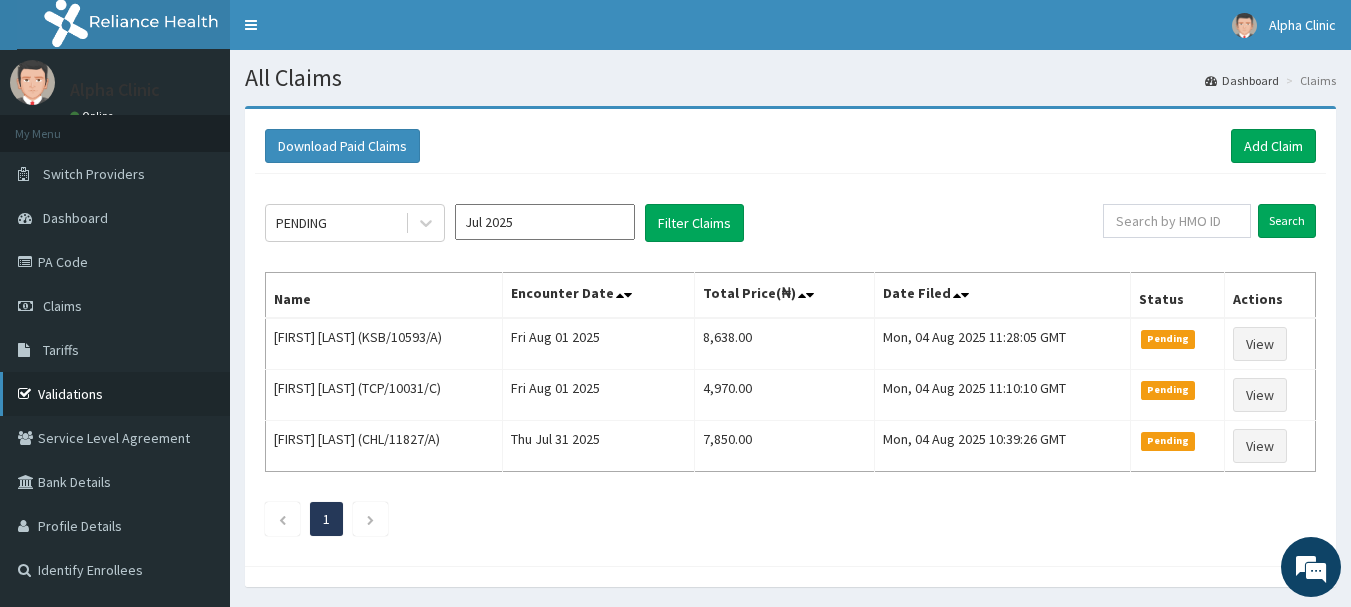 click on "Validations" at bounding box center (115, 394) 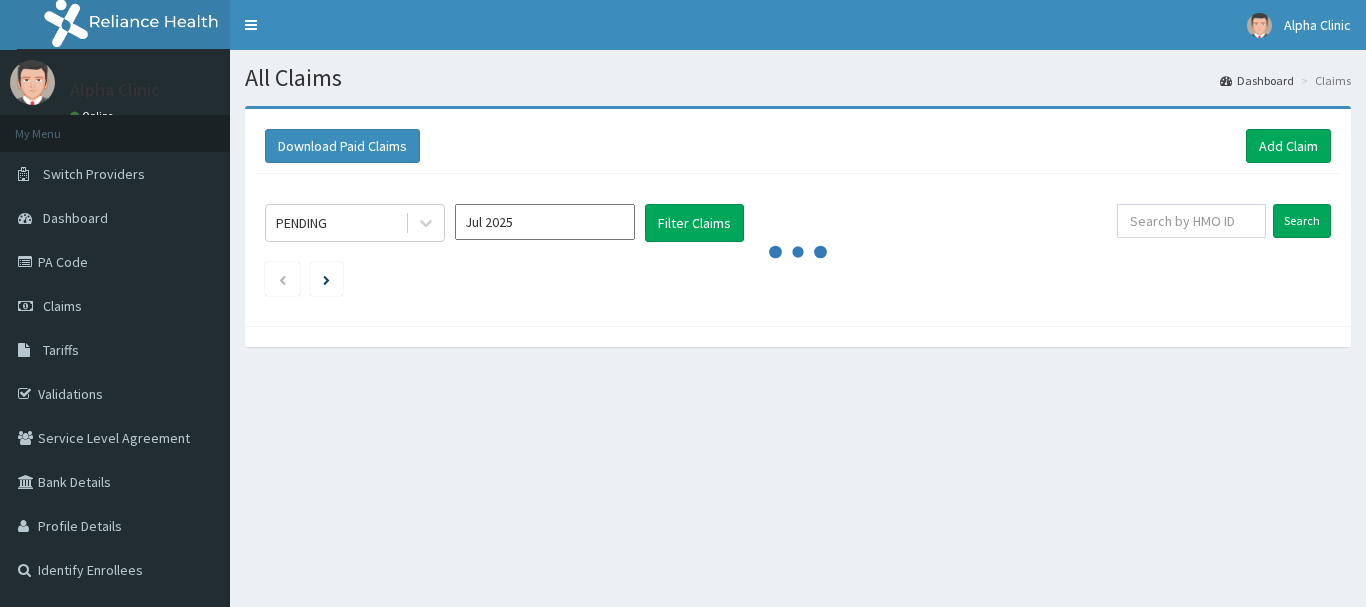 scroll, scrollTop: 0, scrollLeft: 0, axis: both 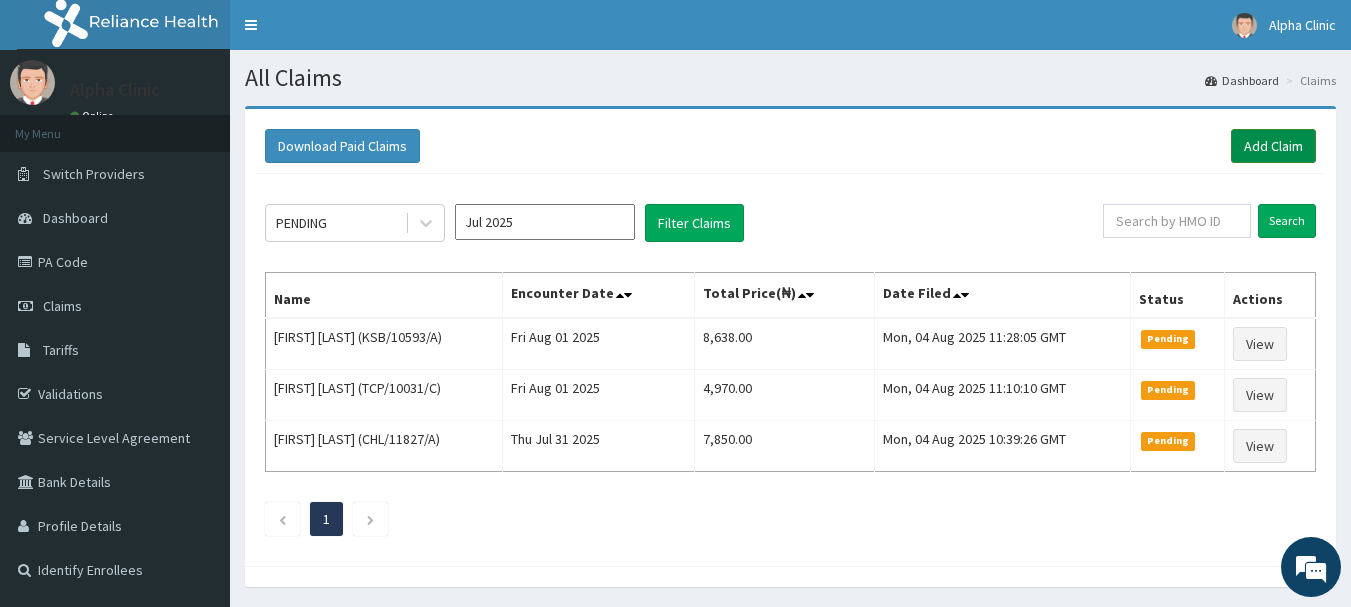 click on "Add Claim" at bounding box center (1273, 146) 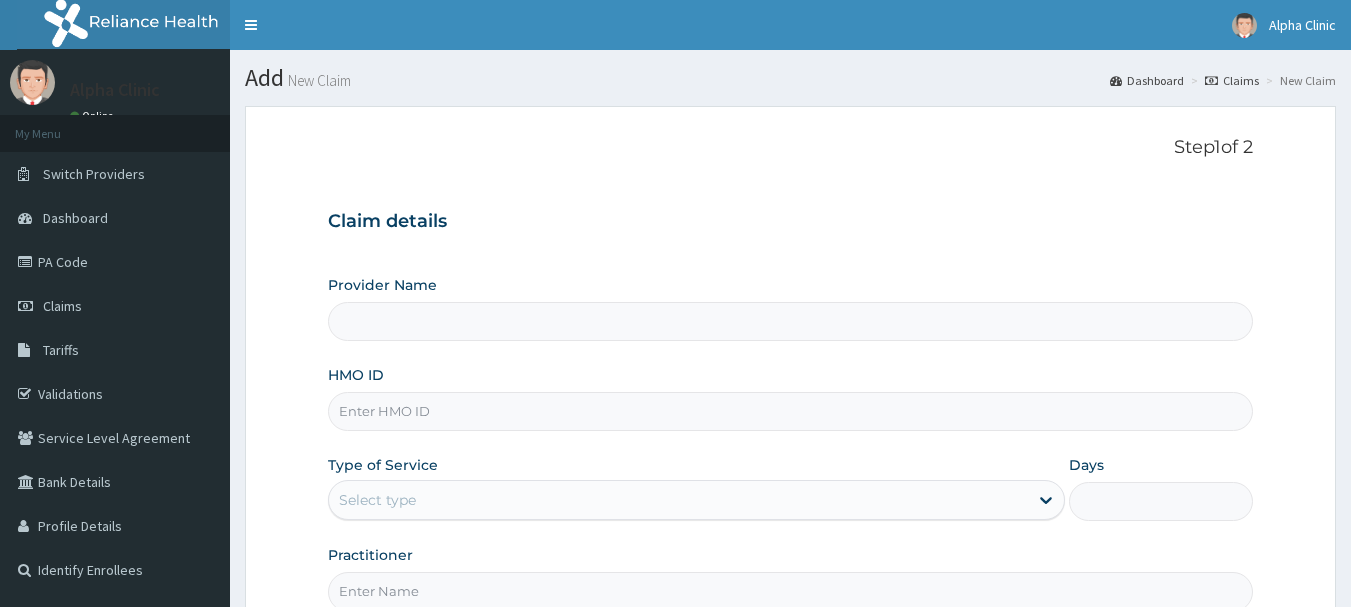 click on "HMO ID" at bounding box center (791, 411) 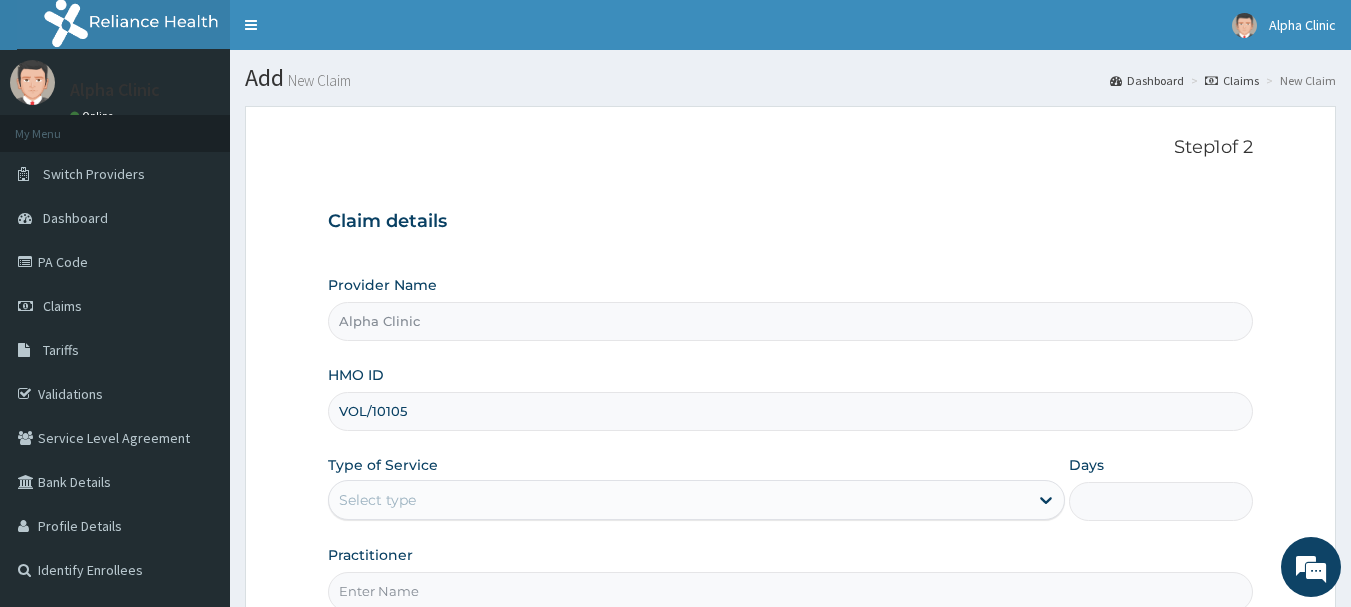 scroll, scrollTop: 0, scrollLeft: 0, axis: both 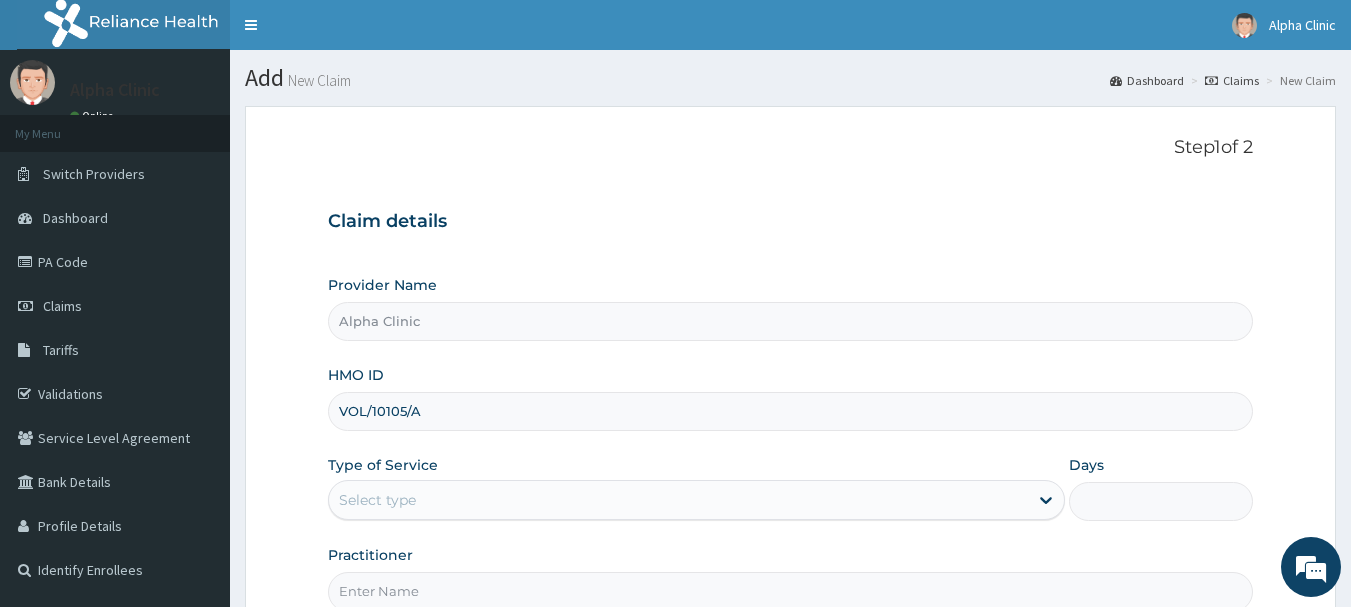 type on "VOL/10105/A" 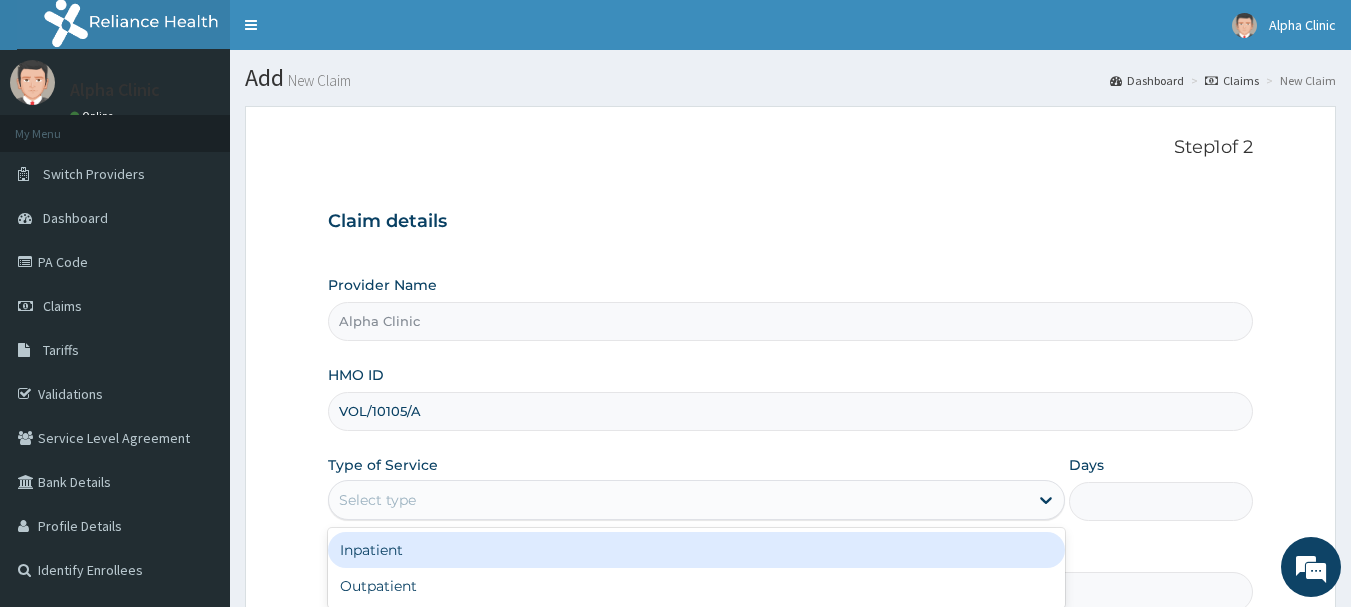 click on "Select type" at bounding box center (377, 500) 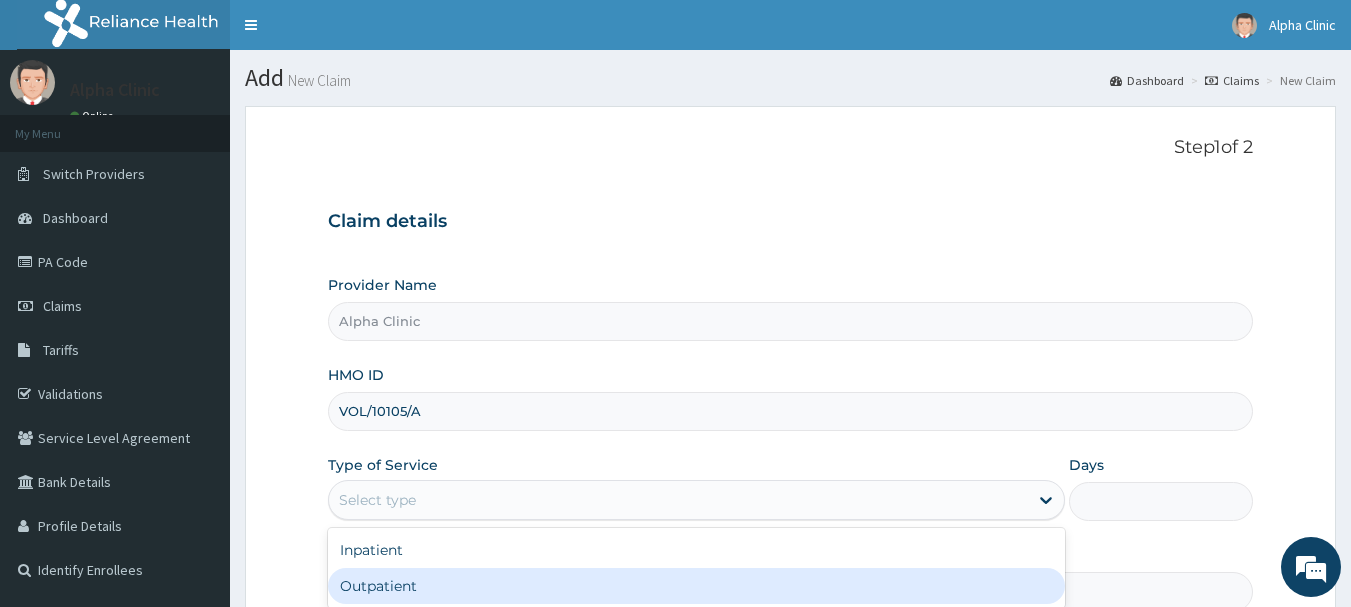 click on "Outpatient" at bounding box center [696, 586] 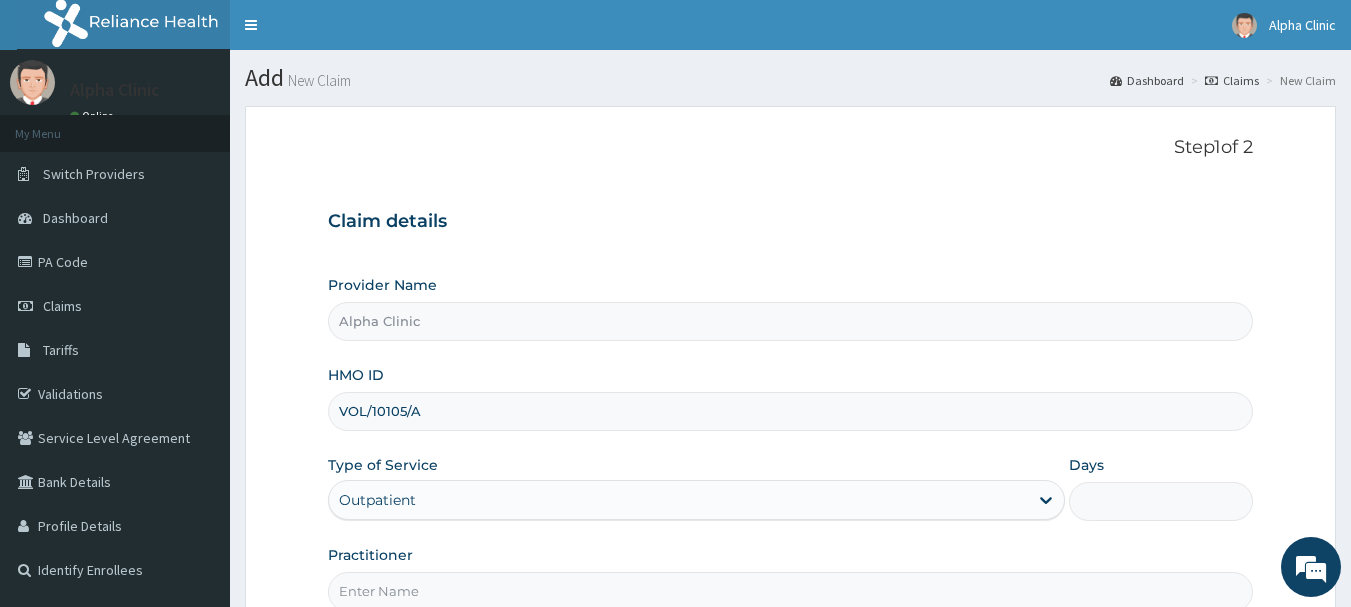 type on "1" 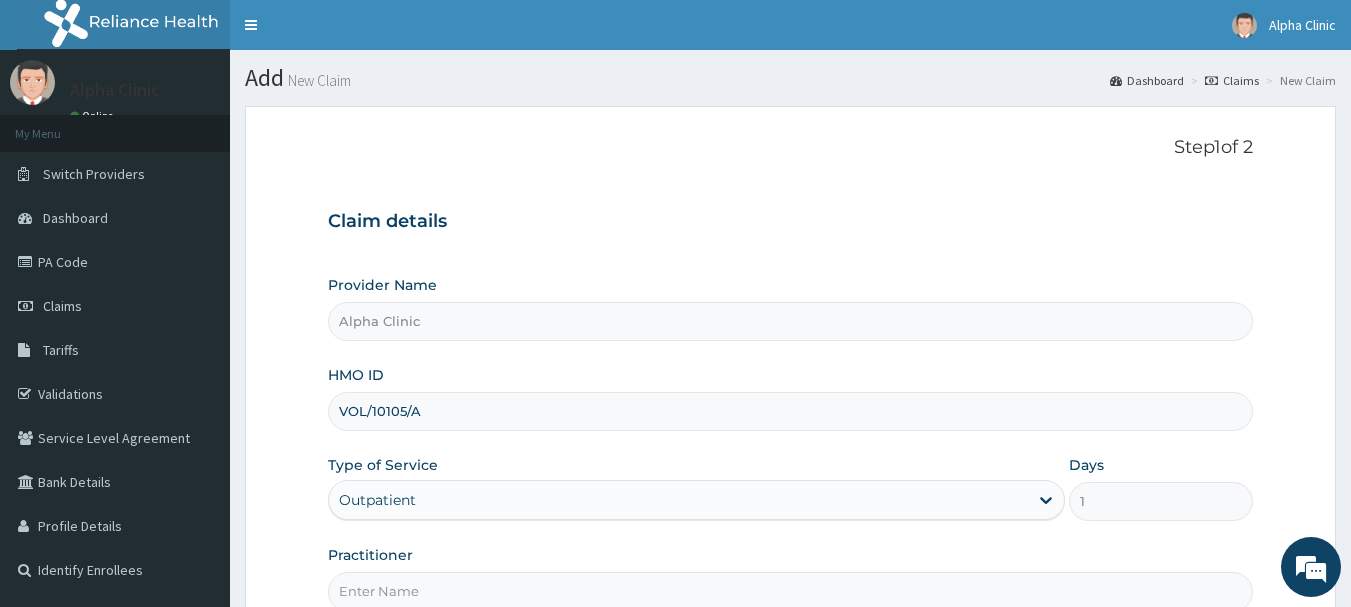 click on "Practitioner" at bounding box center [791, 591] 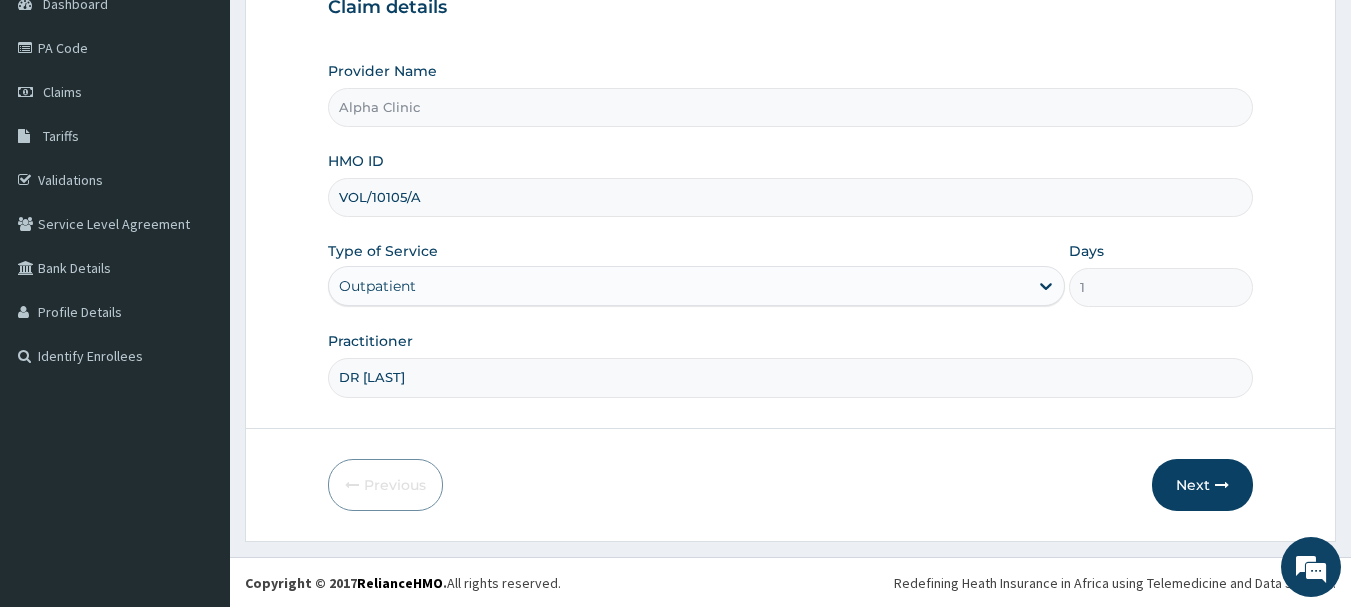scroll, scrollTop: 215, scrollLeft: 0, axis: vertical 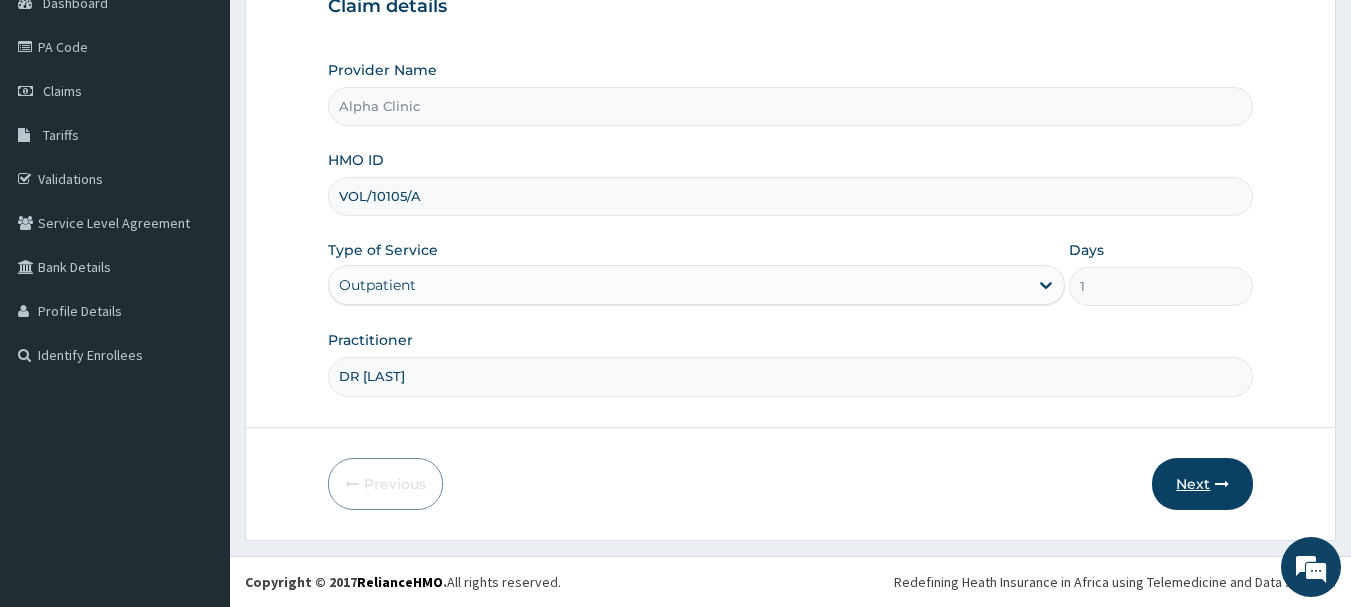 type on "DR [NAME]" 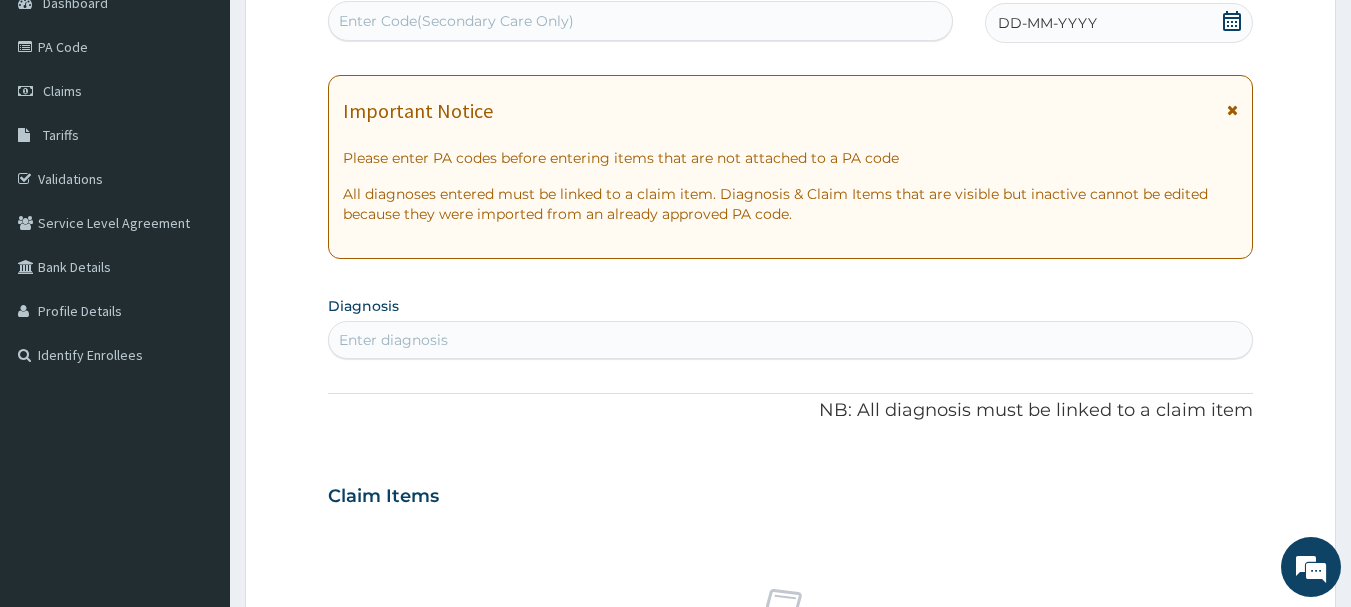 click on "DD-MM-YYYY" at bounding box center [1047, 23] 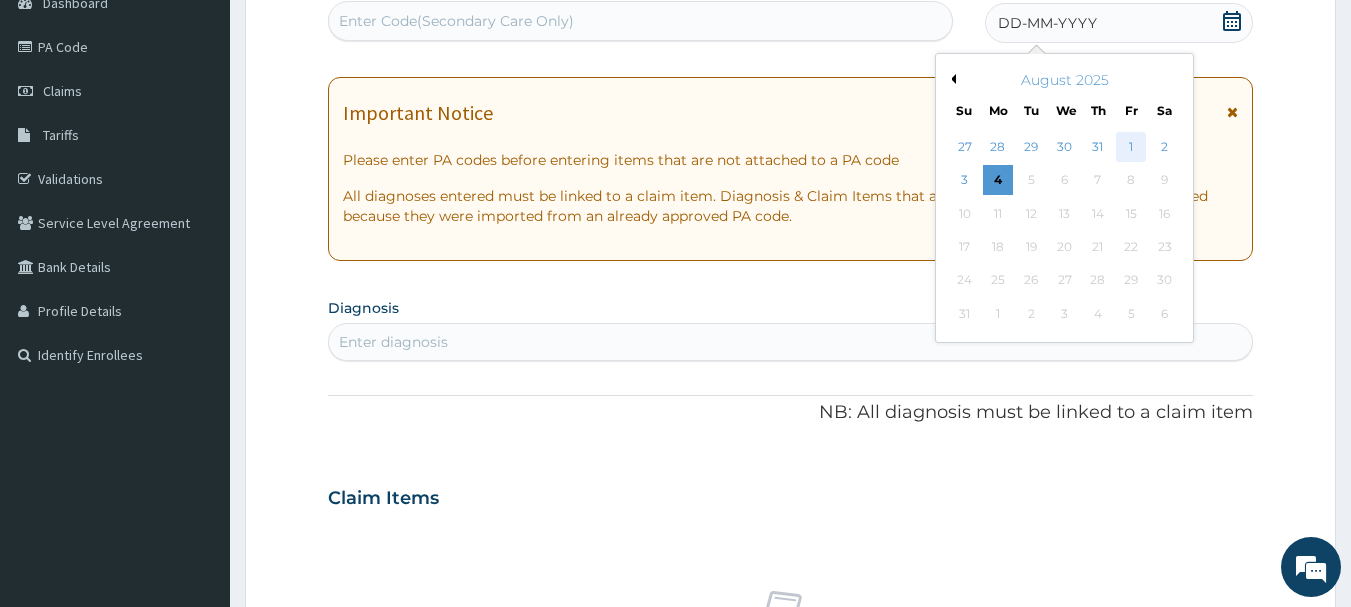 click on "1" at bounding box center [1131, 147] 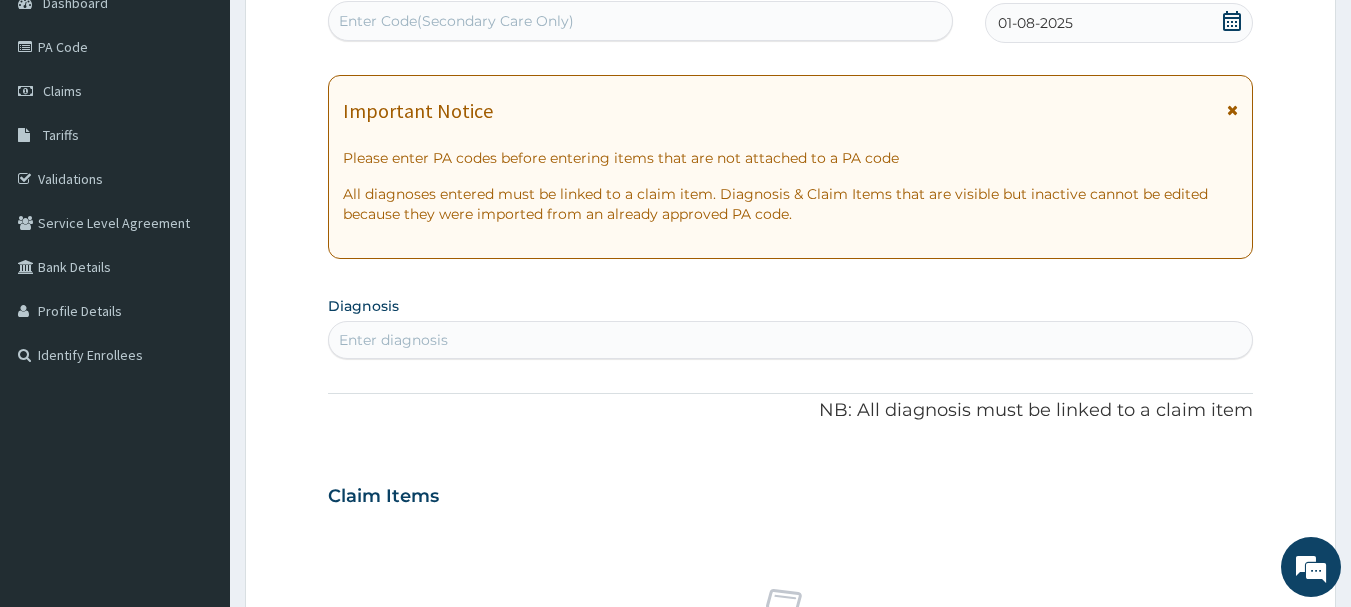 click on "Enter diagnosis" at bounding box center (791, 340) 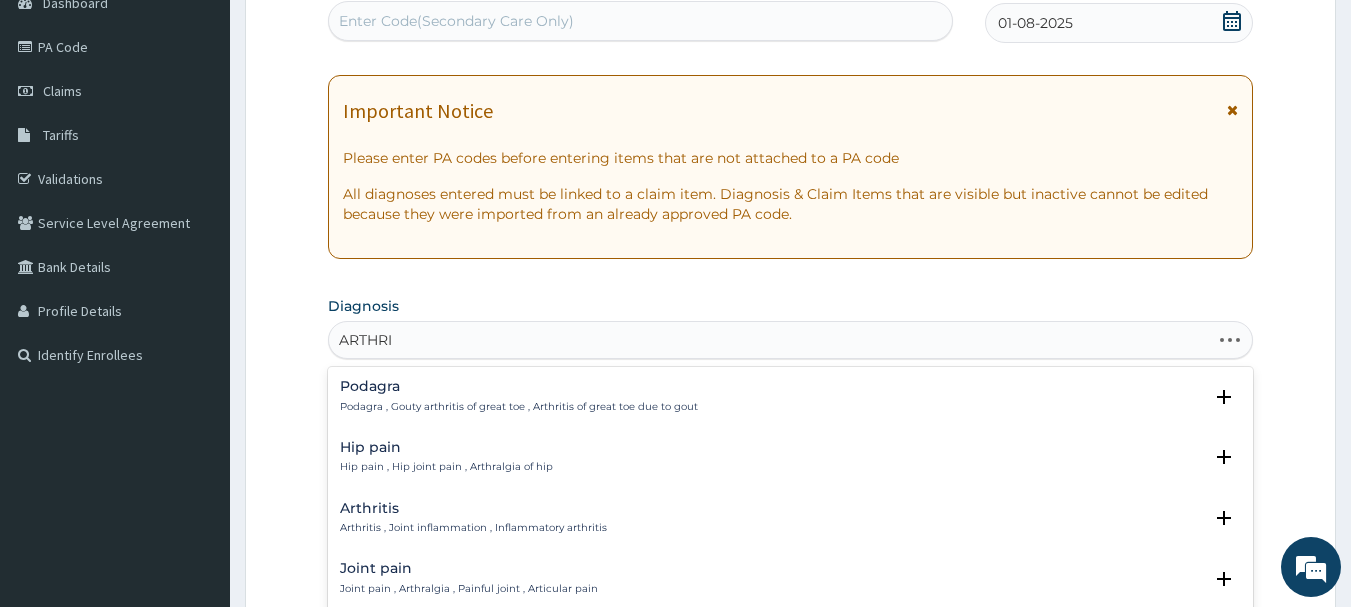 type on "ARTHRIT" 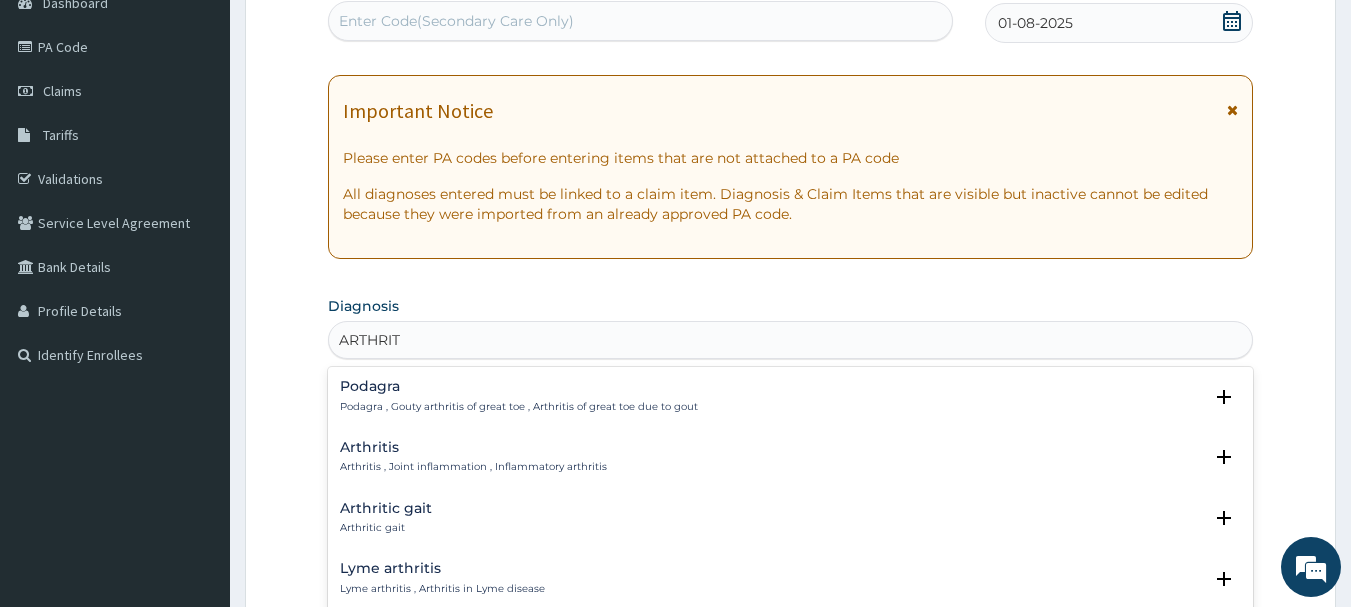 click on "Arthritis Arthritis , Joint inflammation , Inflammatory arthritis" at bounding box center [473, 457] 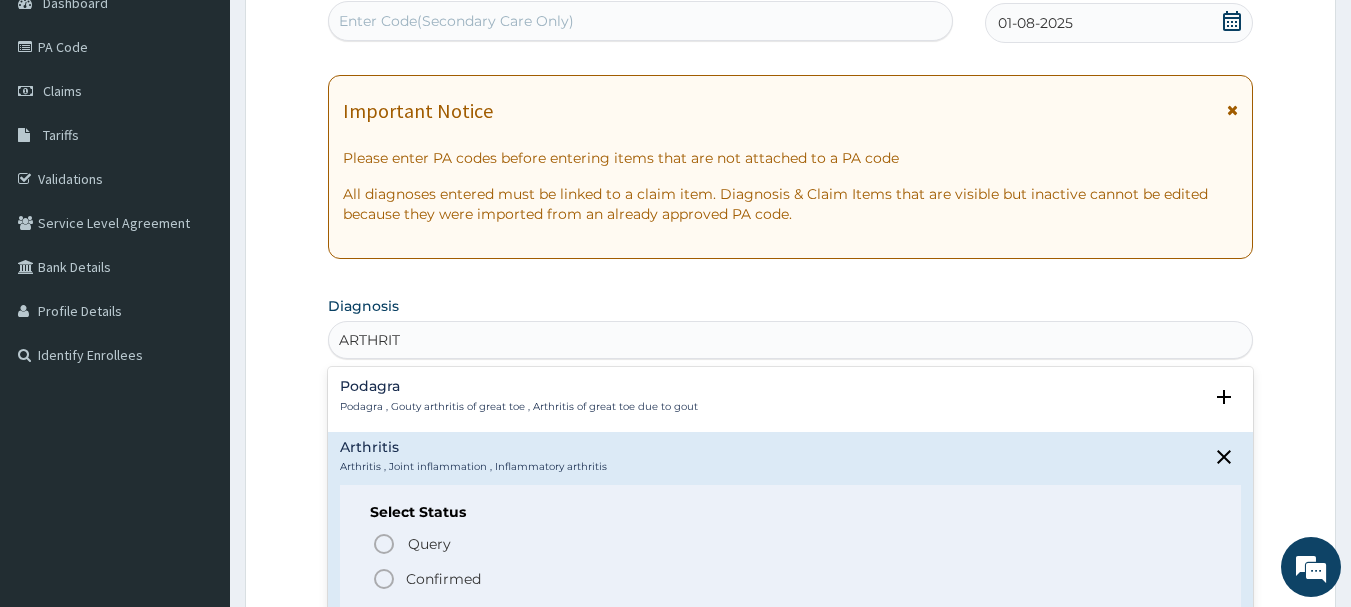 click on "Confirmed" at bounding box center [792, 579] 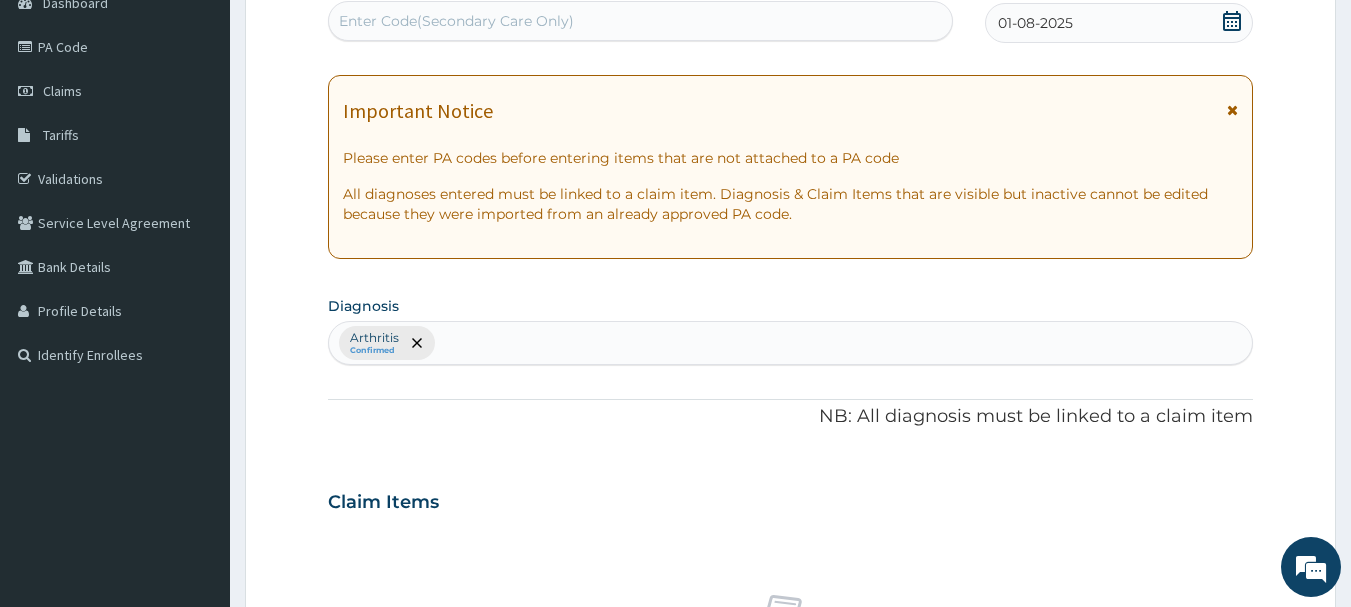 click on "Claim Items" at bounding box center [791, 498] 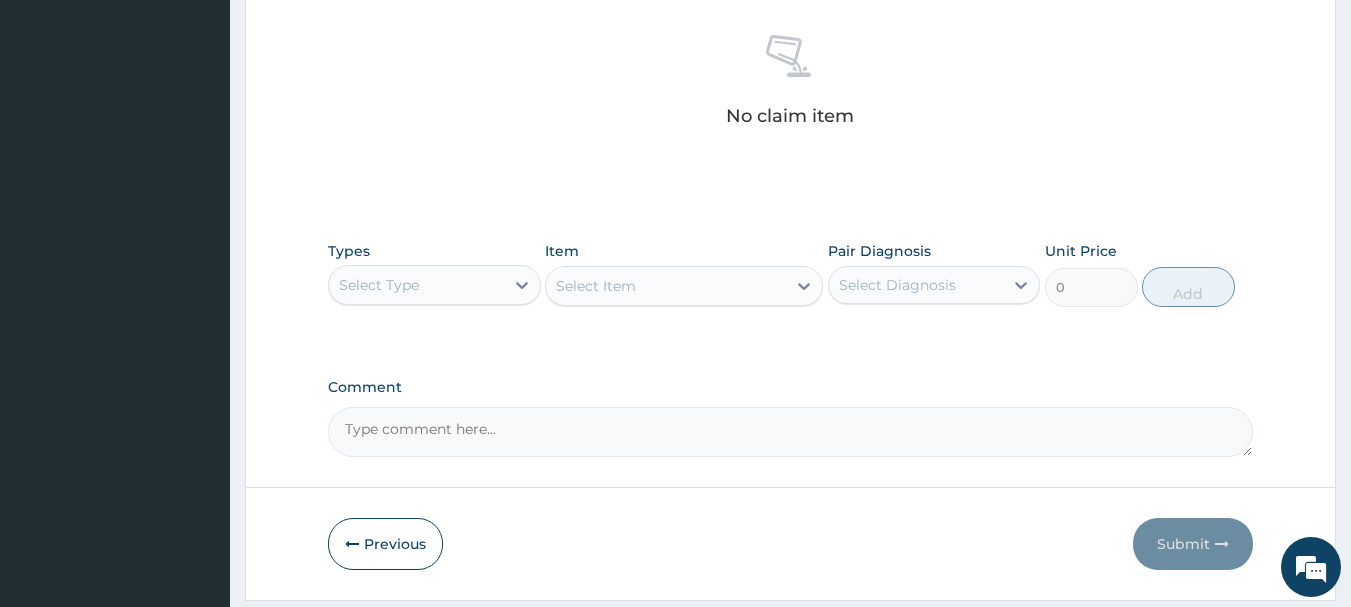 scroll, scrollTop: 815, scrollLeft: 0, axis: vertical 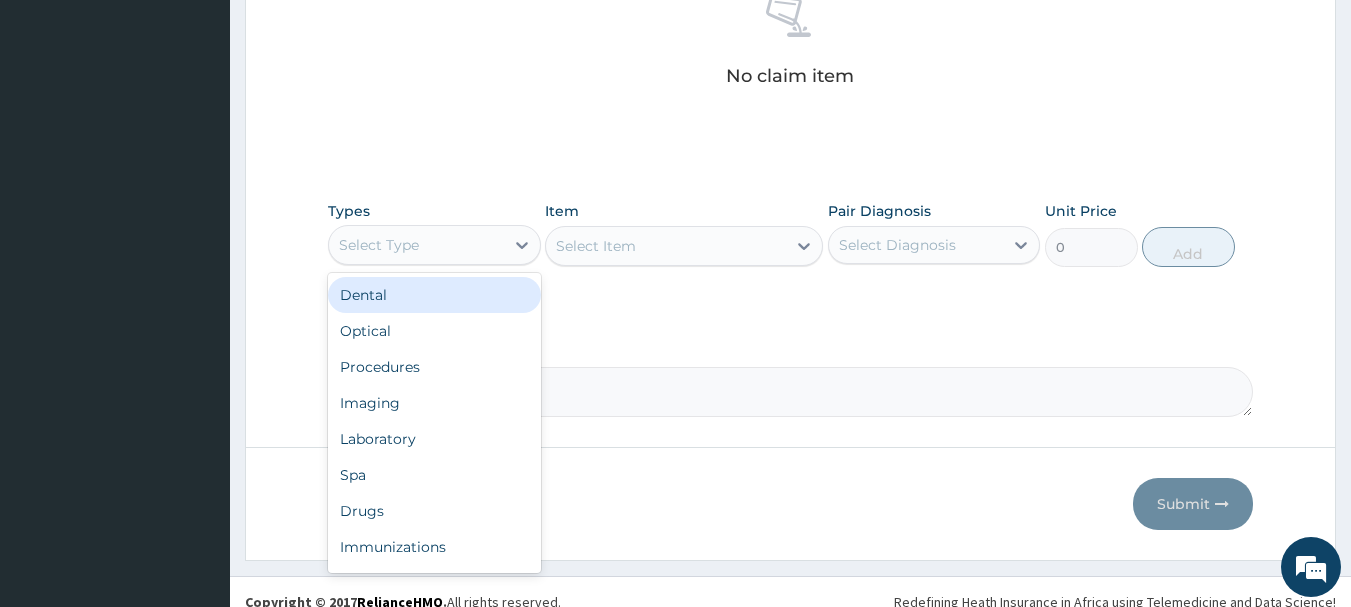 click on "Select Type" at bounding box center [416, 245] 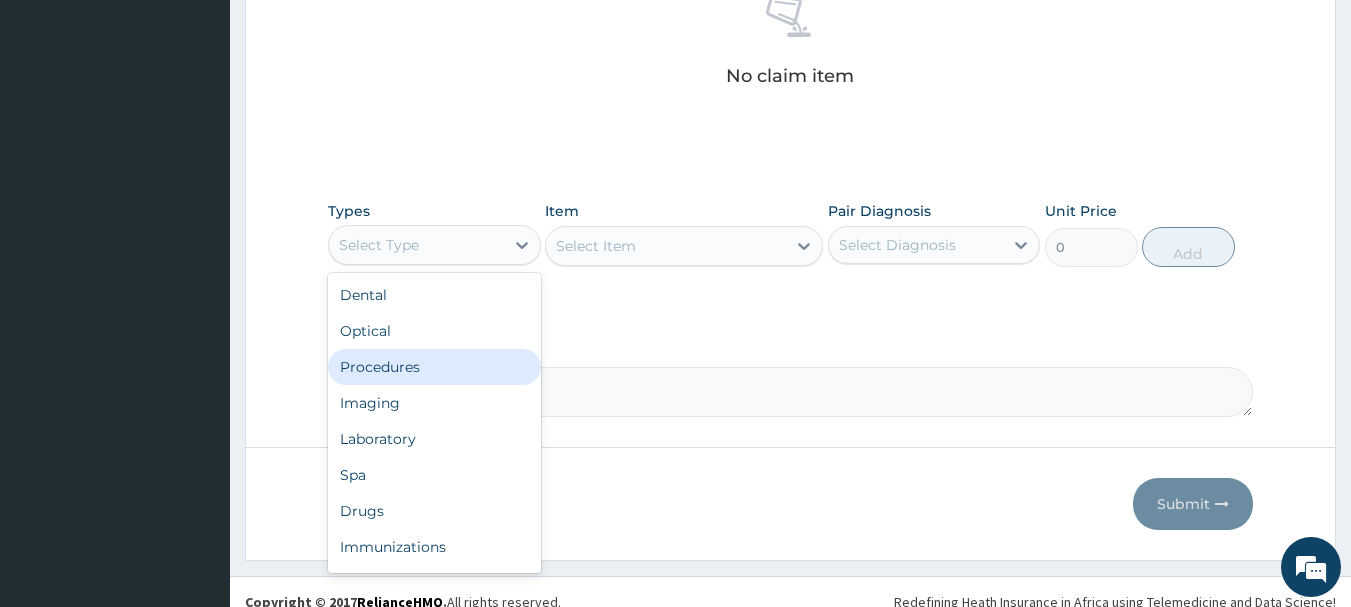click on "Procedures" at bounding box center [434, 367] 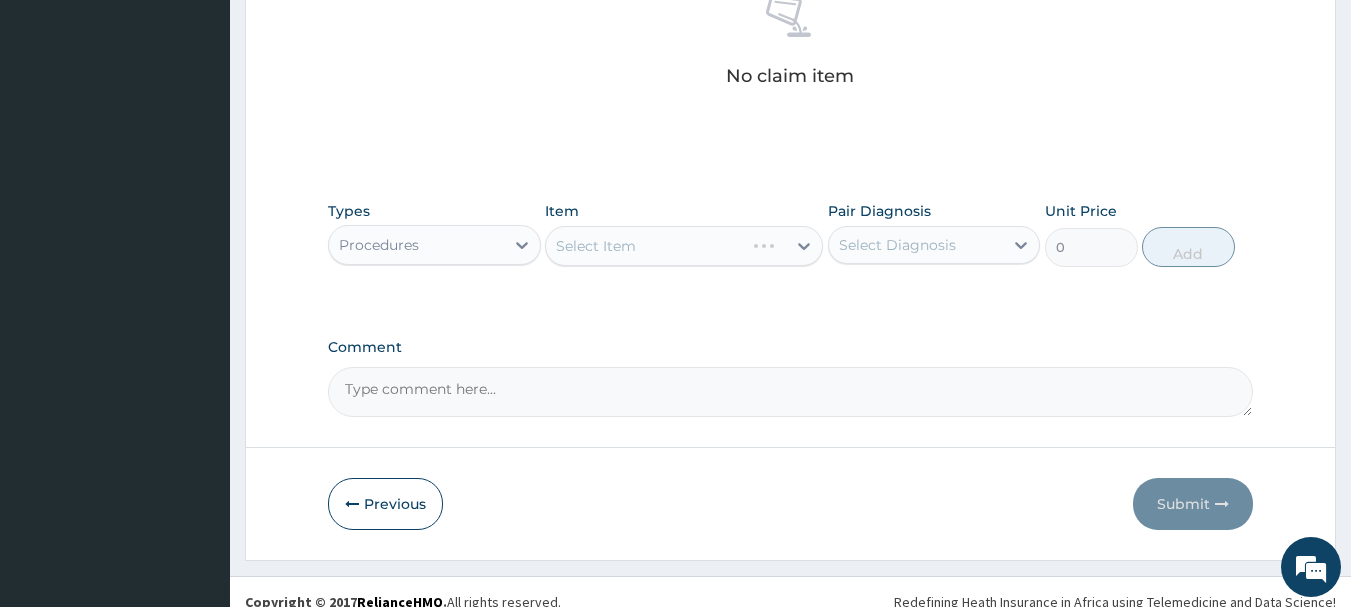 click on "Select Item" at bounding box center (684, 246) 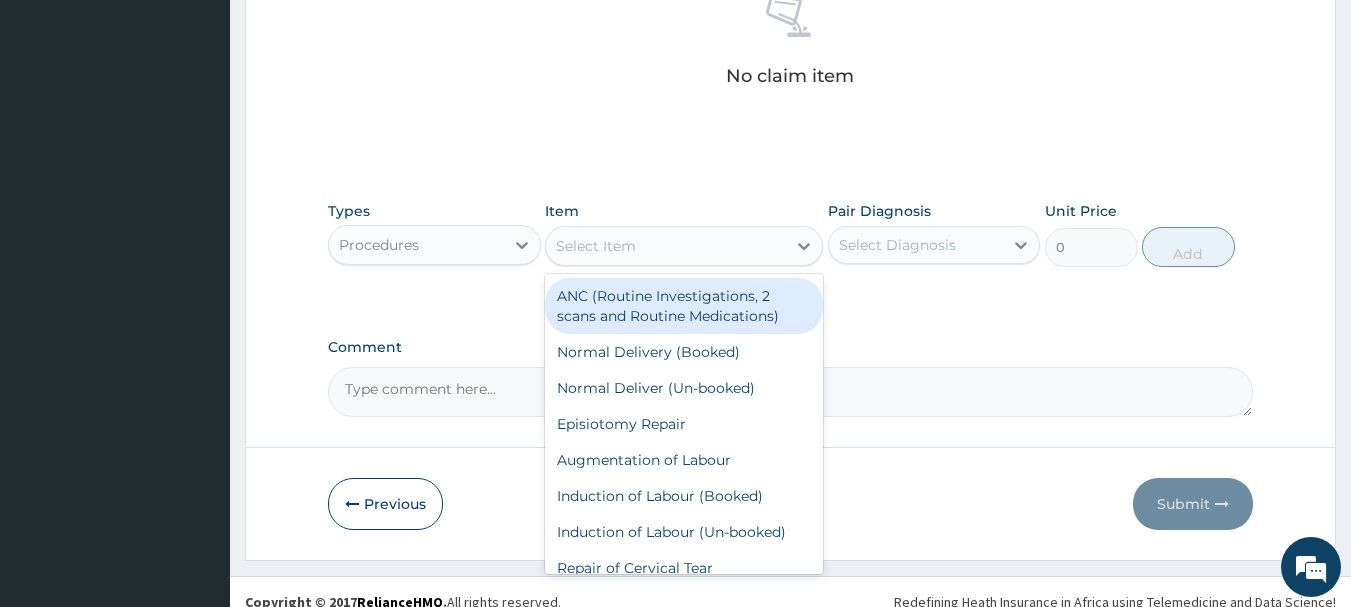 click on "Select Item" at bounding box center [596, 246] 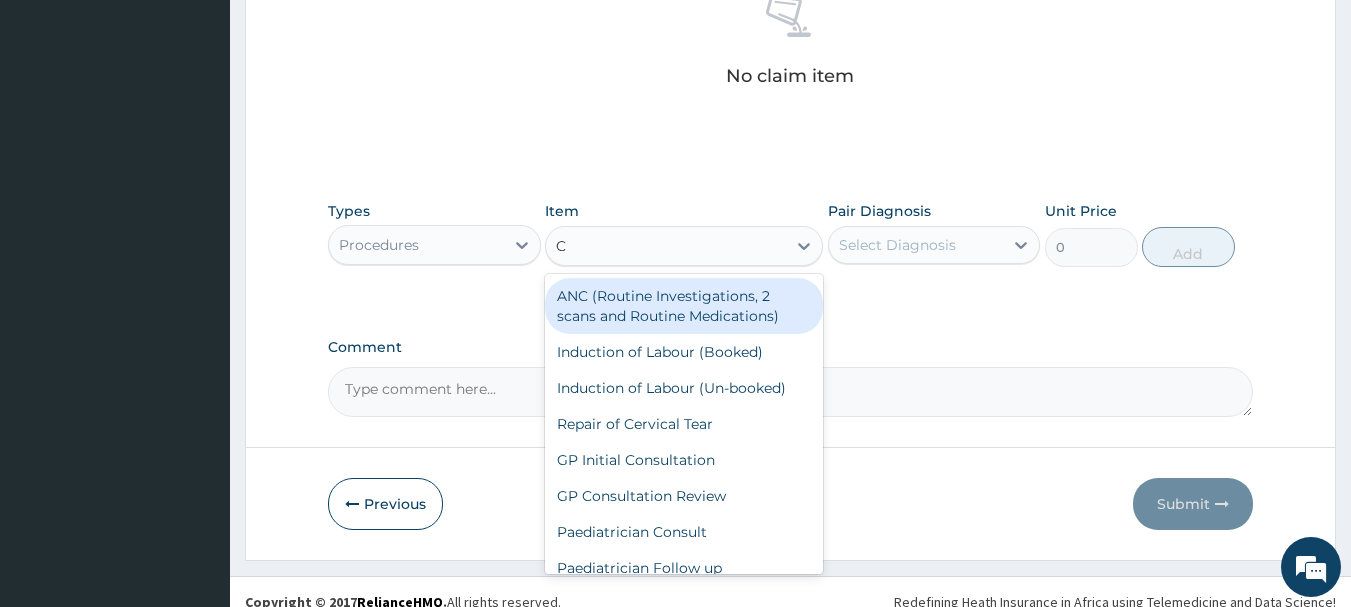 type on "CO" 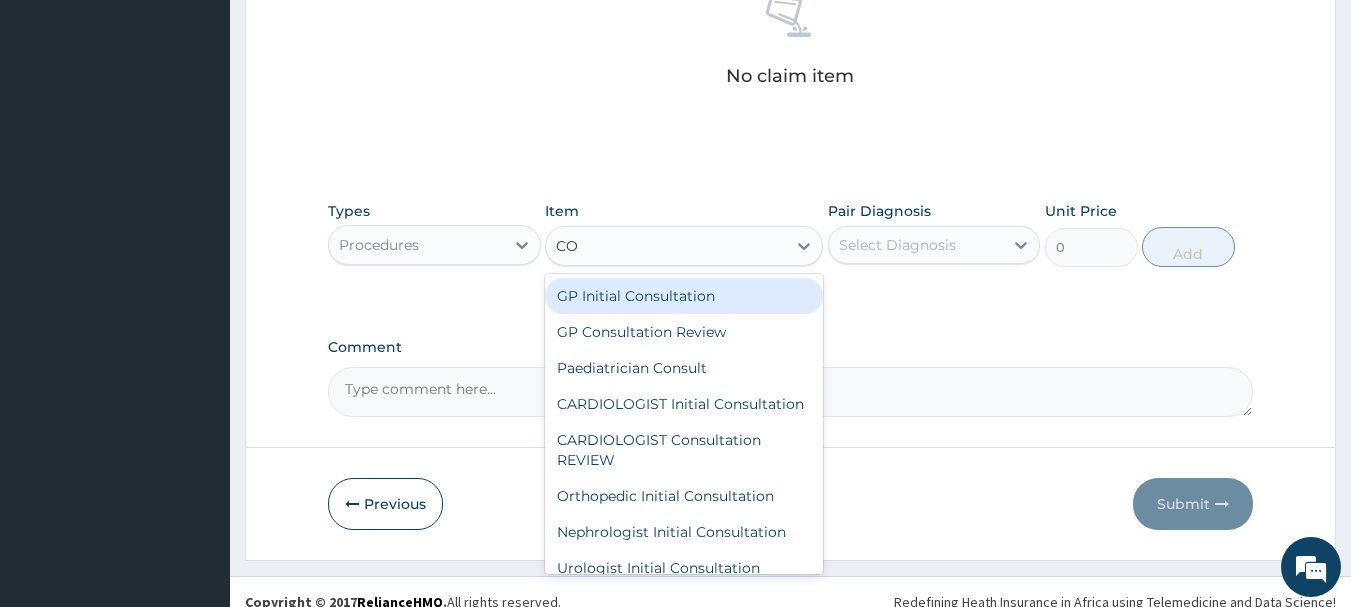 click on "GP Initial Consultation" at bounding box center [684, 296] 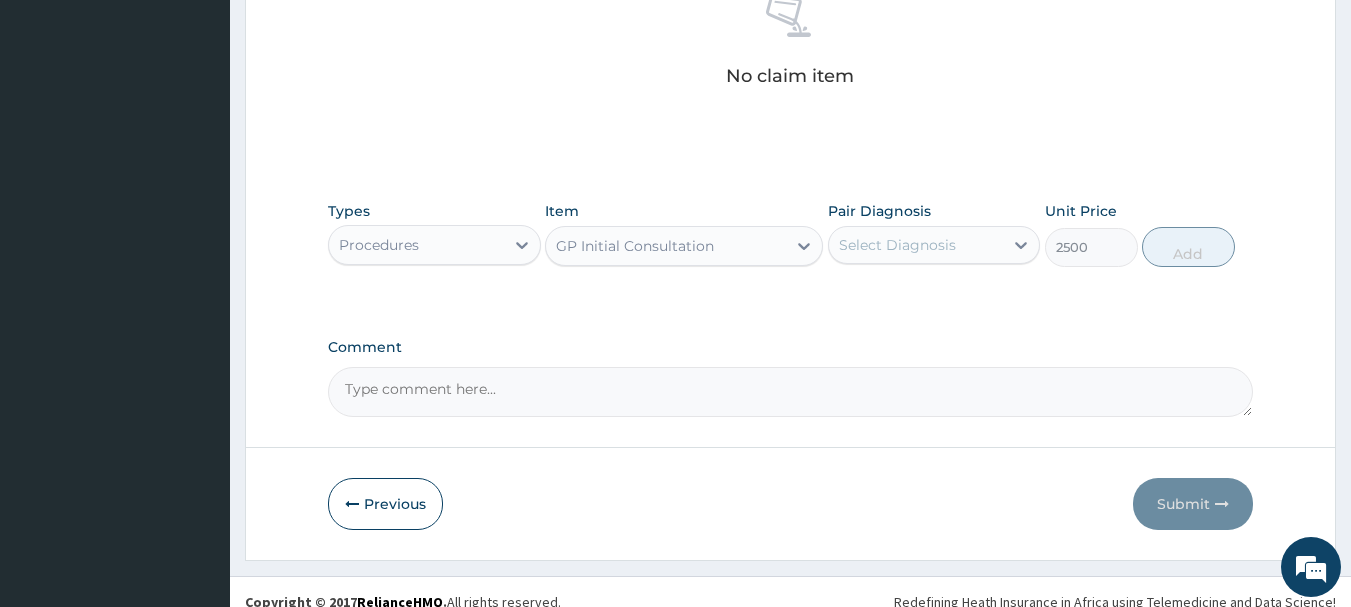 click on "Select Diagnosis" at bounding box center [897, 245] 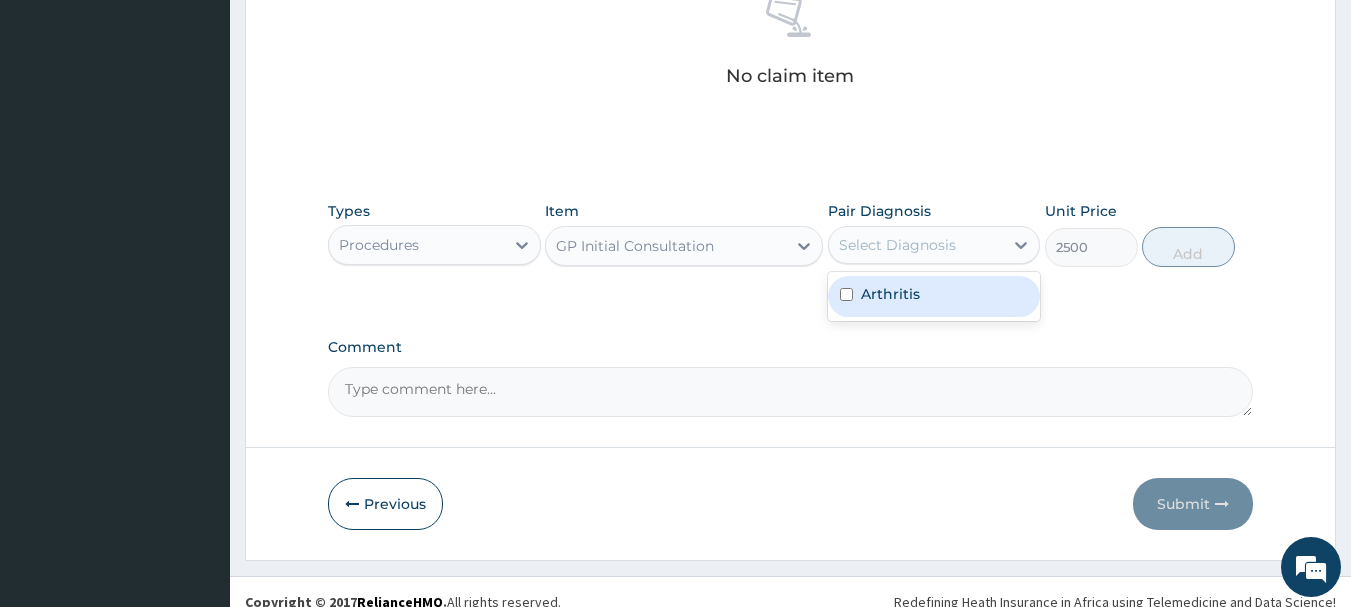 click on "Arthritis" at bounding box center [890, 294] 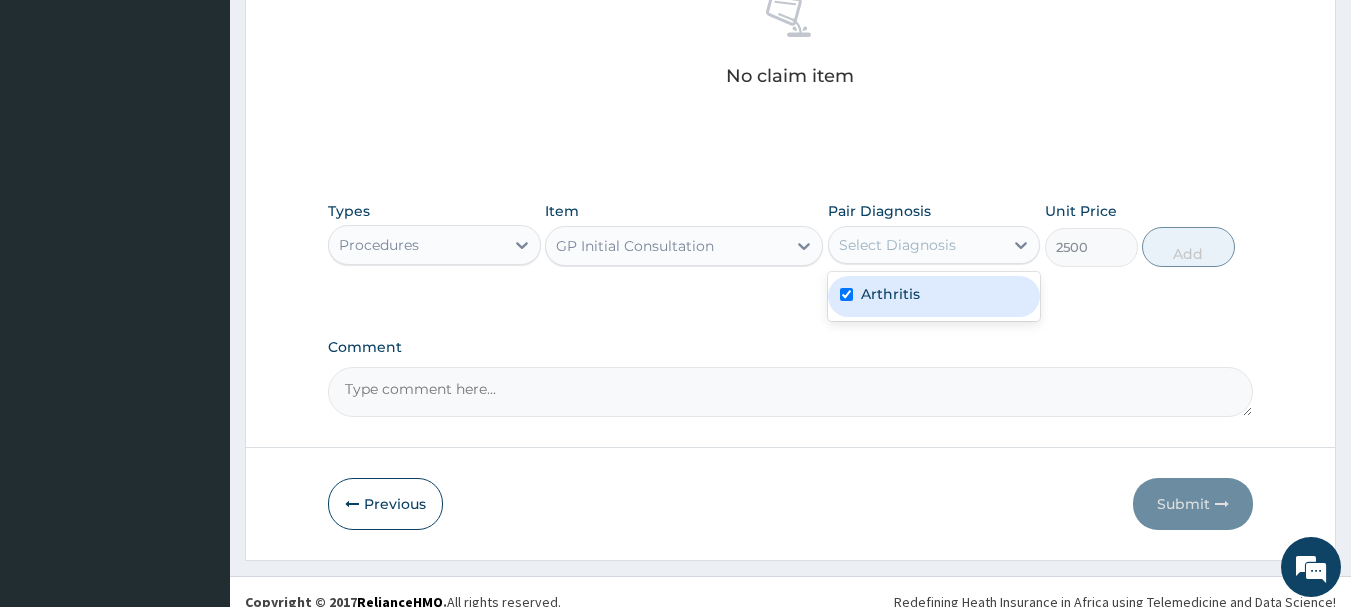 checkbox on "true" 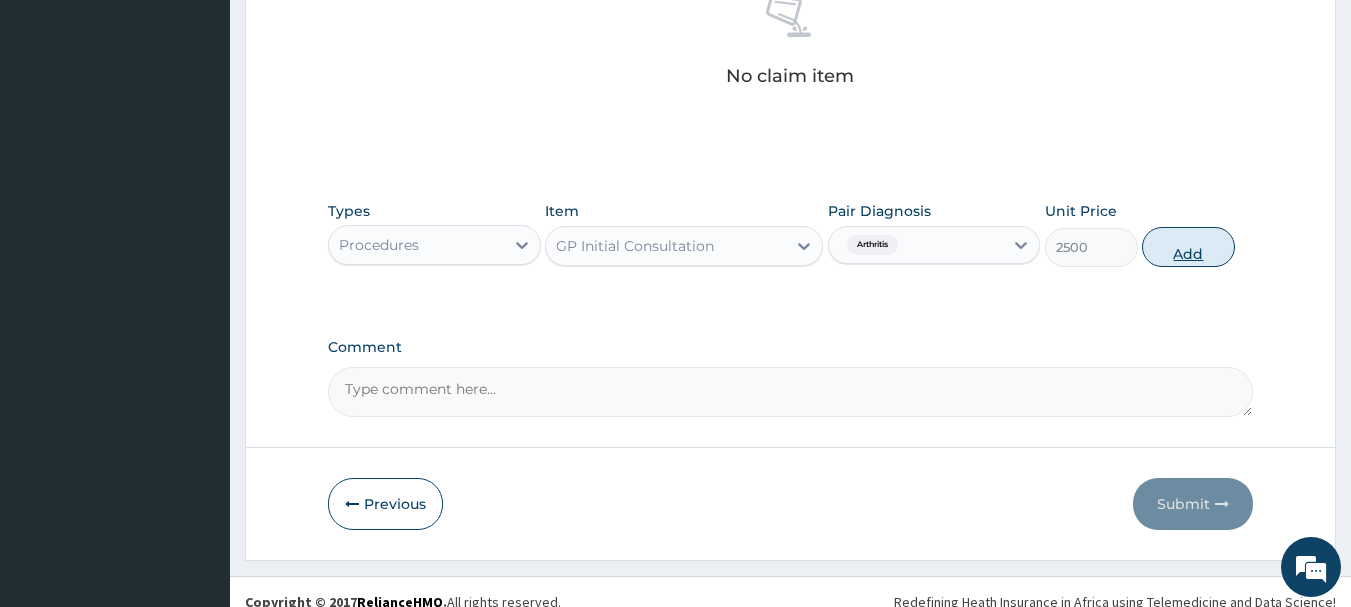 click on "Add" at bounding box center [1188, 247] 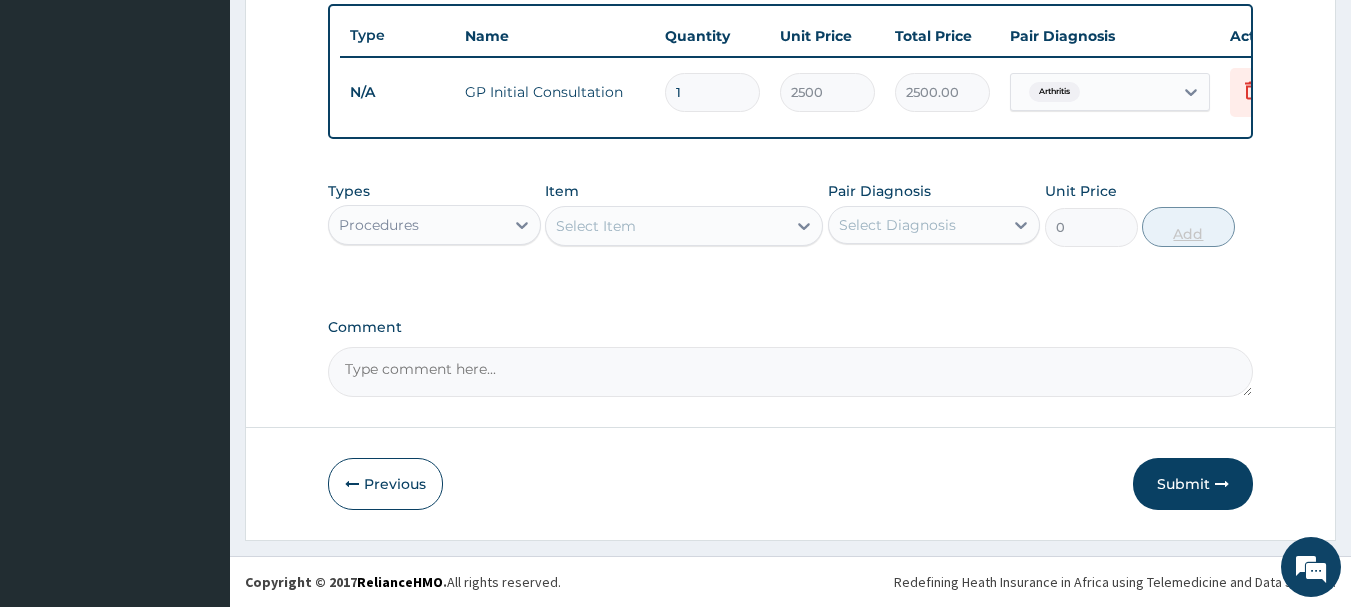scroll, scrollTop: 755, scrollLeft: 0, axis: vertical 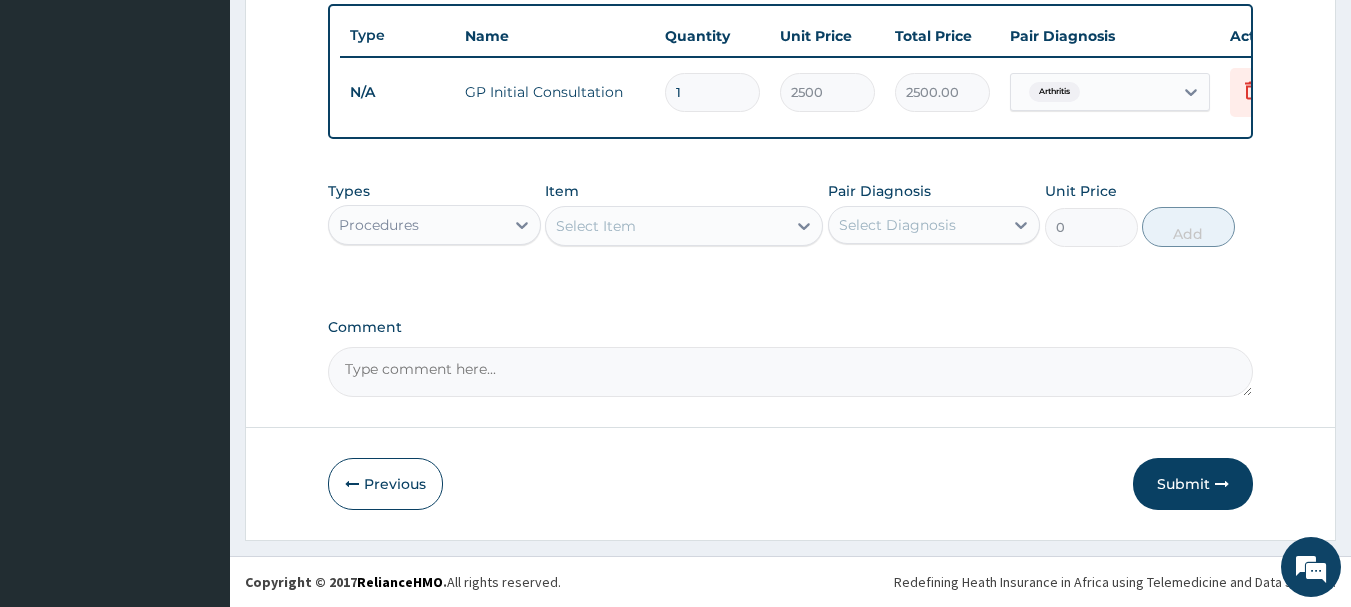 click on "Procedures" at bounding box center (416, 225) 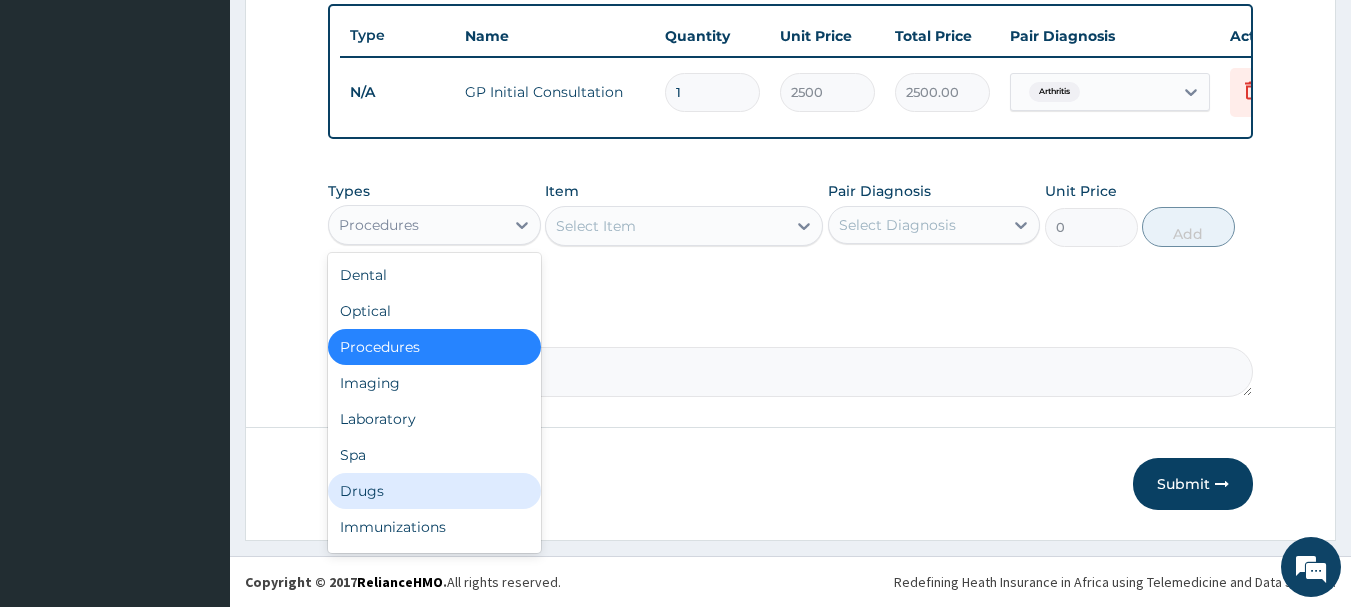click on "Drugs" at bounding box center (434, 491) 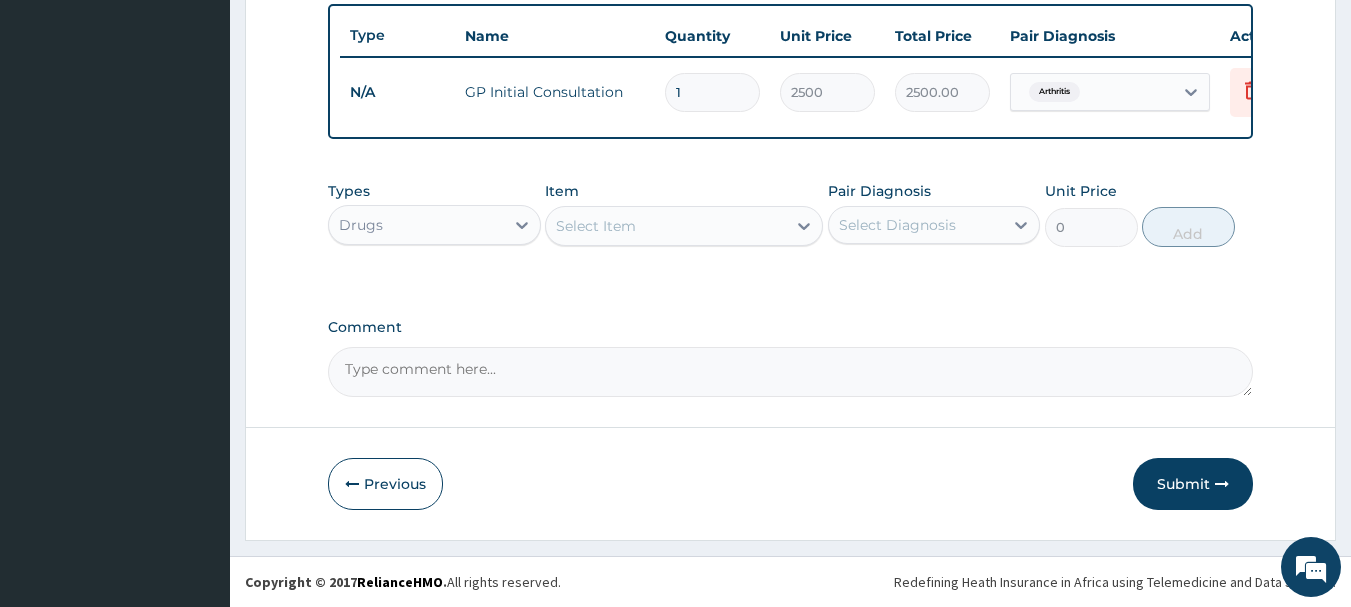 click on "Select Item" at bounding box center (666, 226) 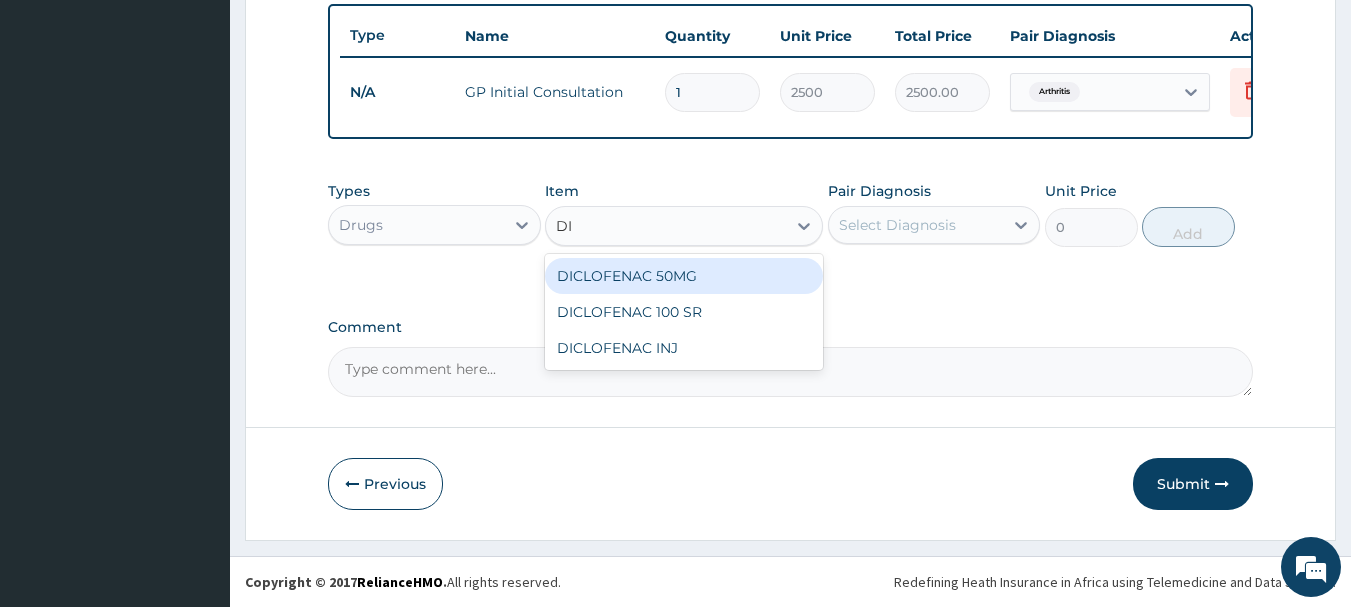 type on "D" 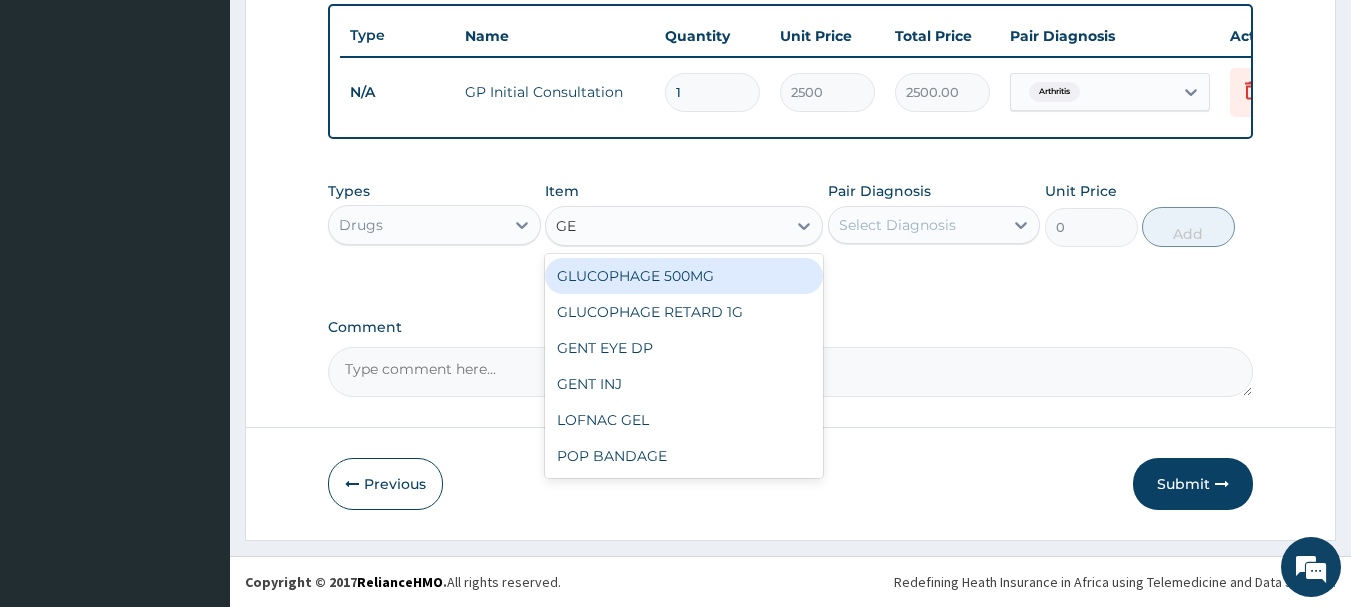 type on "GEL" 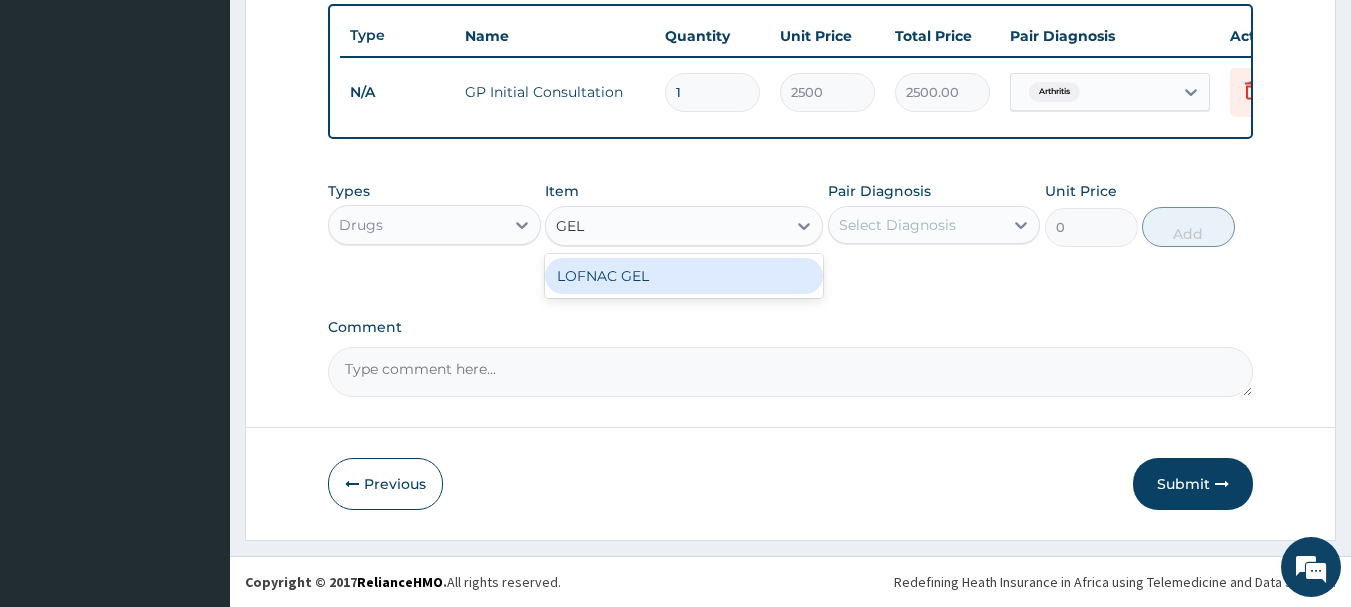 click on "LOFNAC GEL" at bounding box center (684, 276) 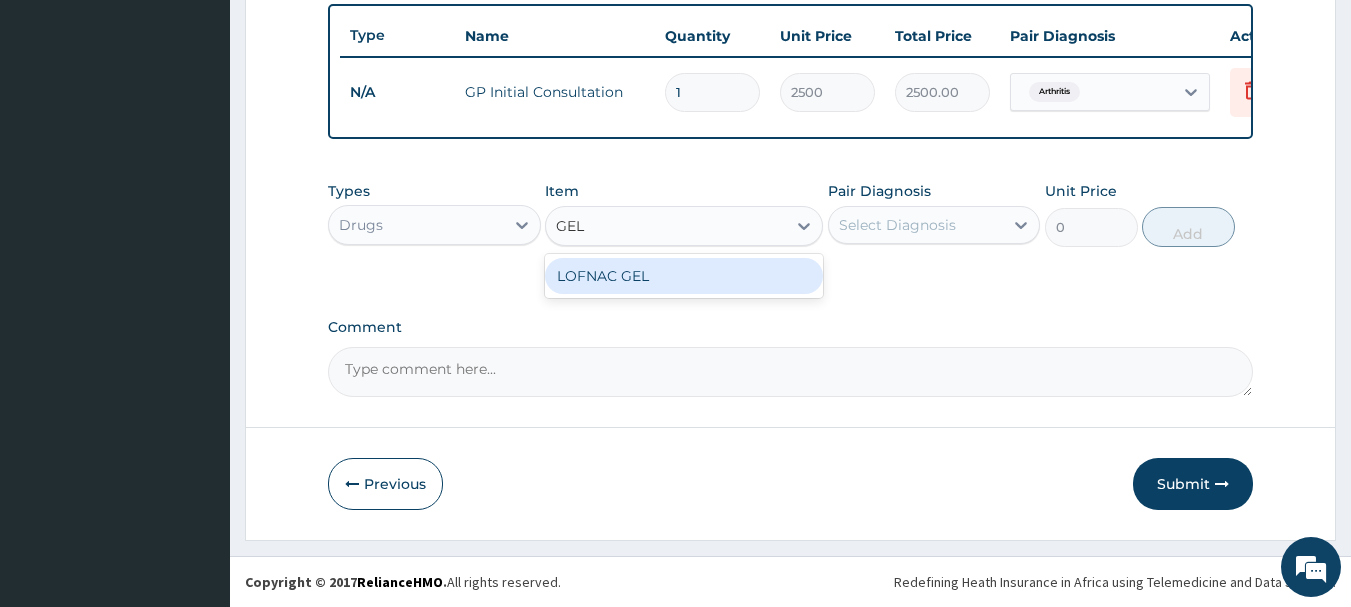 type 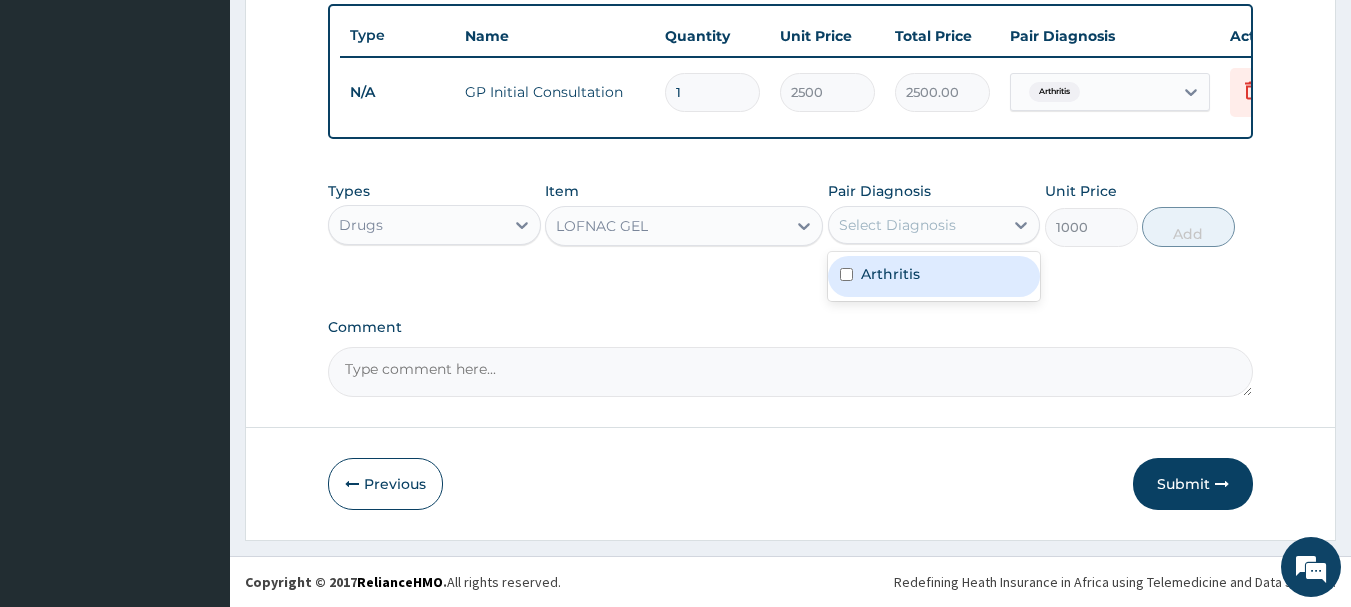 click on "Select Diagnosis" at bounding box center (897, 225) 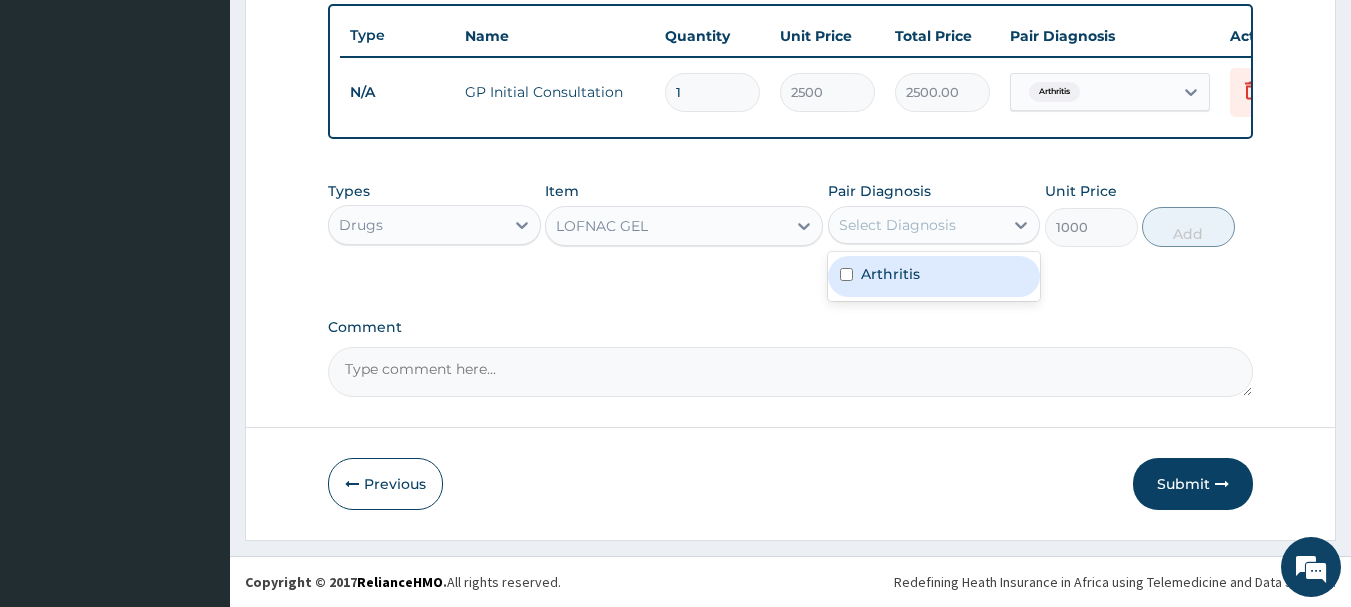 click on "Arthritis" at bounding box center (934, 276) 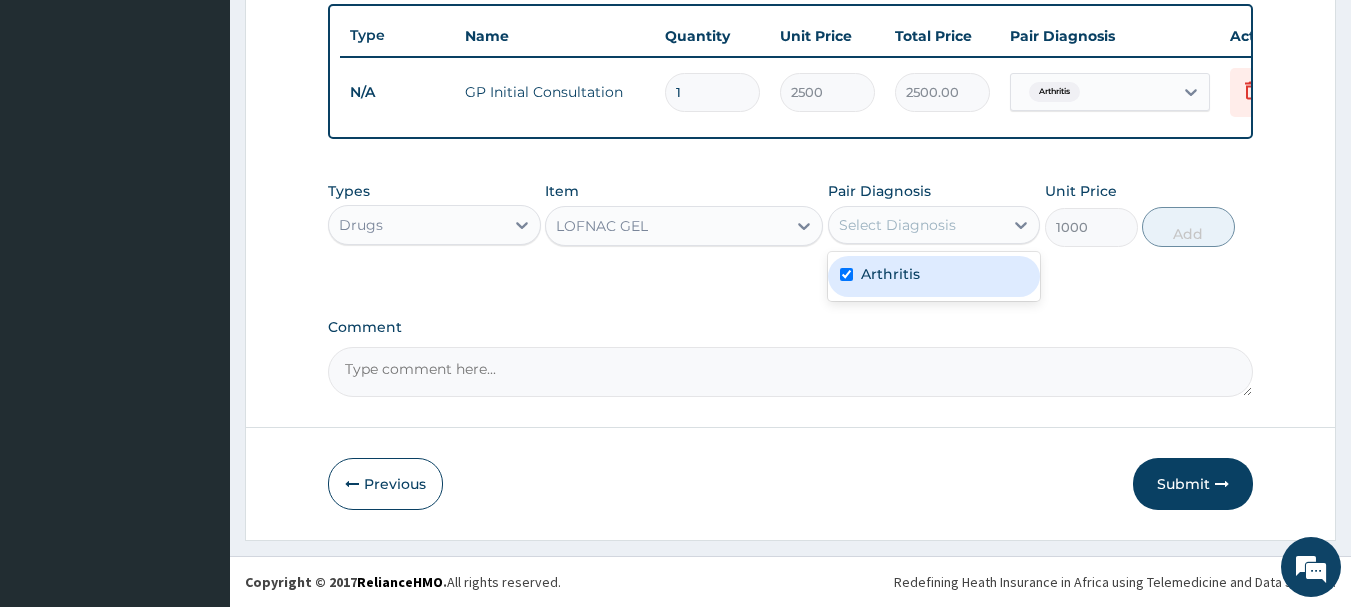 checkbox on "true" 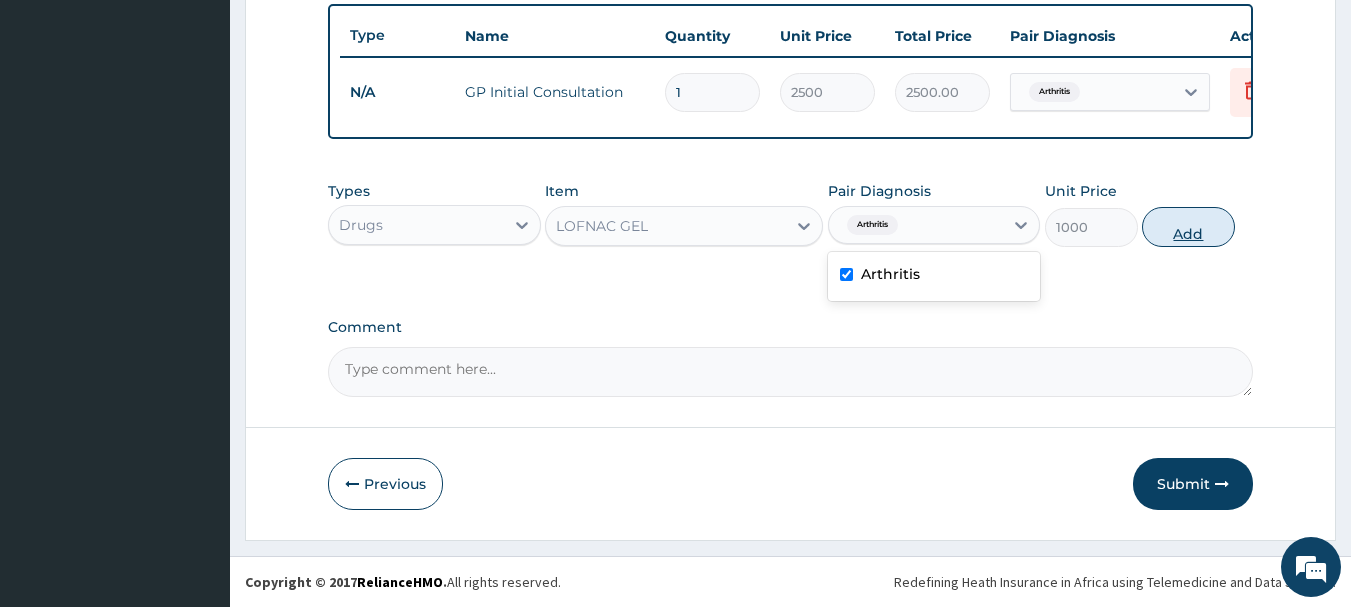 click on "Add" at bounding box center (1188, 227) 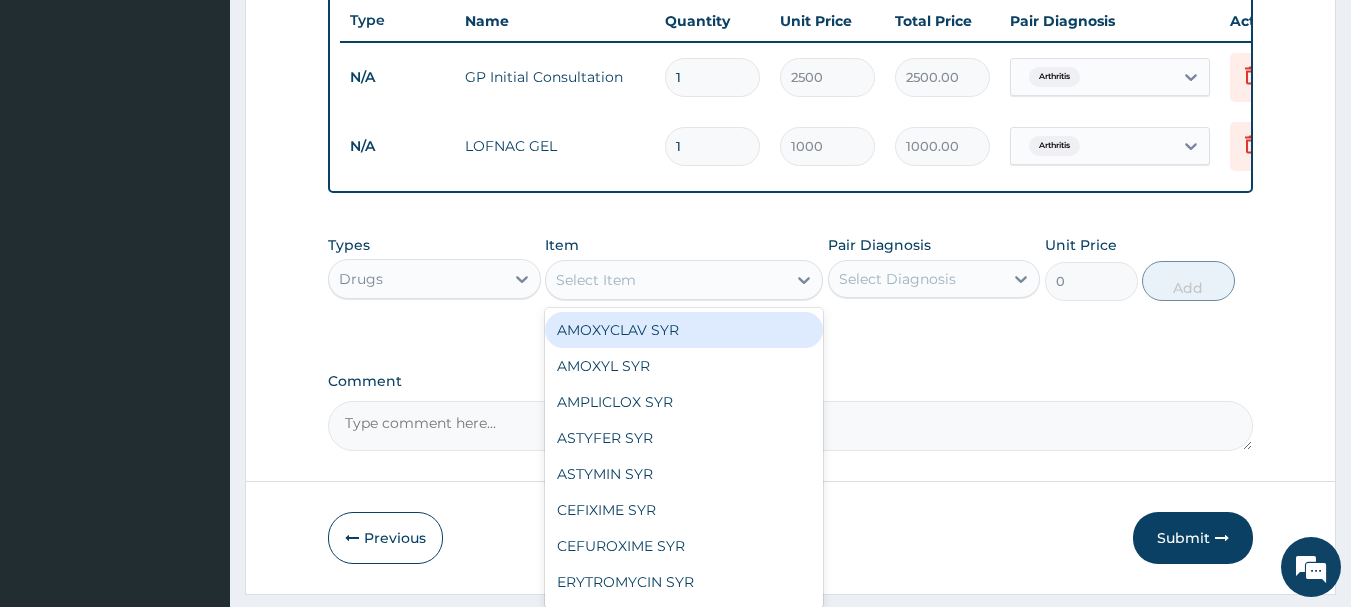 click on "Select Item" at bounding box center [596, 280] 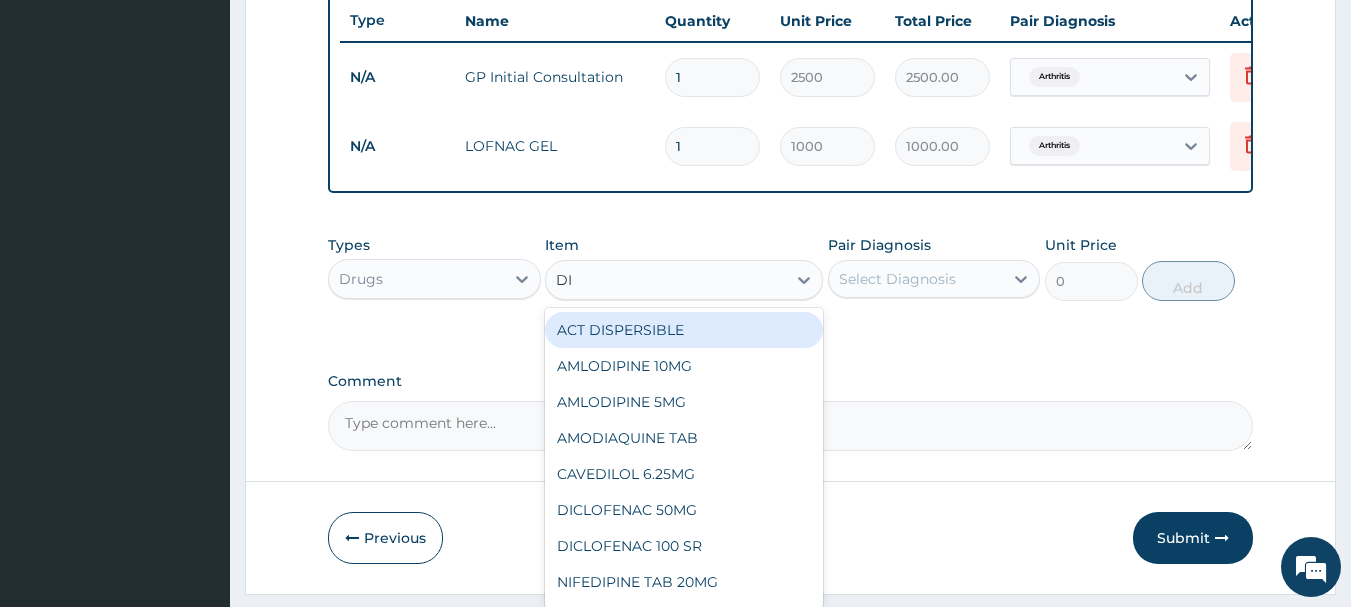 type on "DIC" 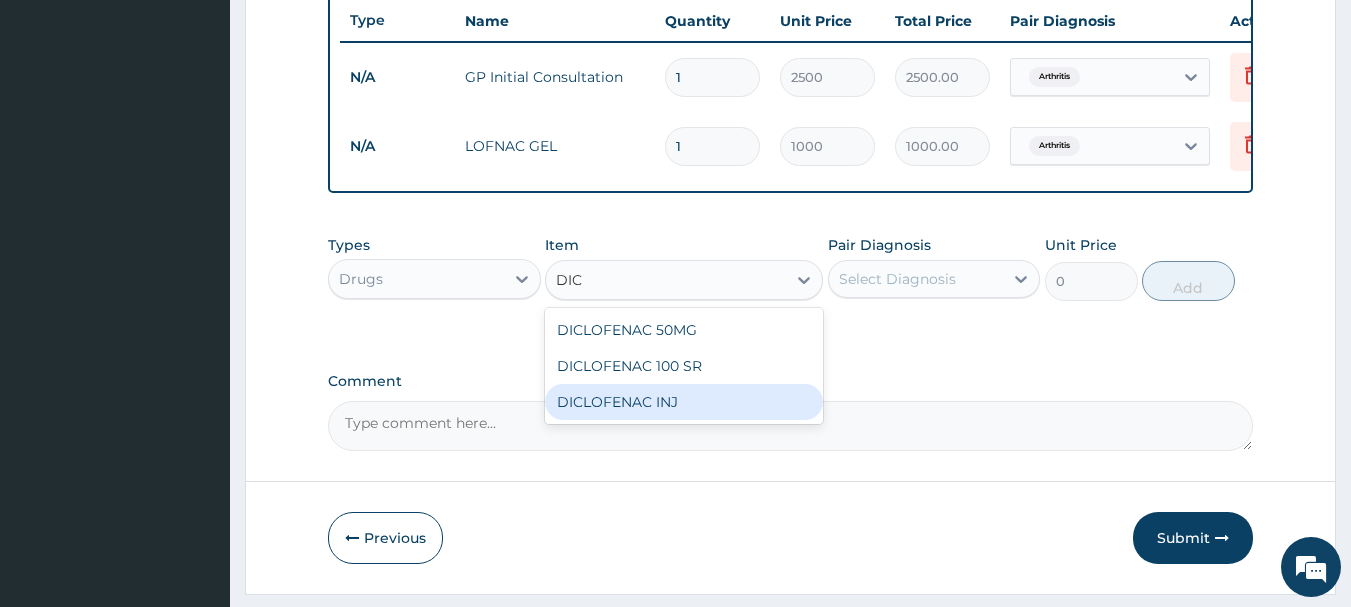 click on "DICLOFENAC INJ" at bounding box center (684, 402) 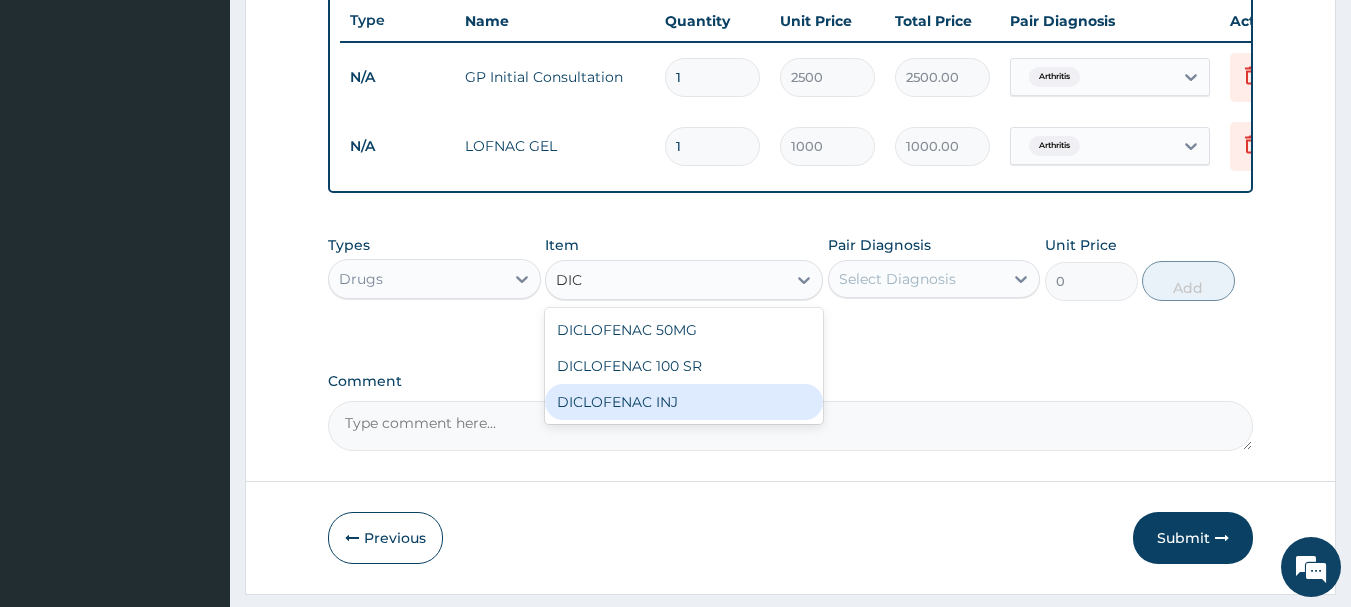 type 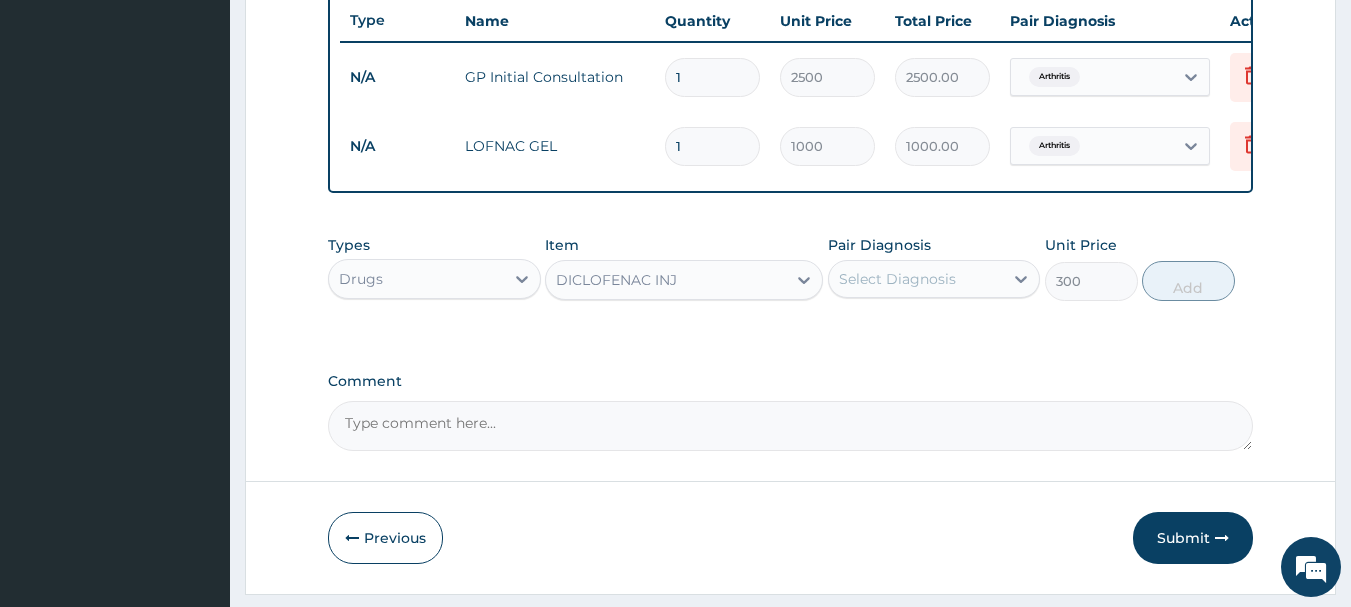 click on "Select Diagnosis" at bounding box center [897, 279] 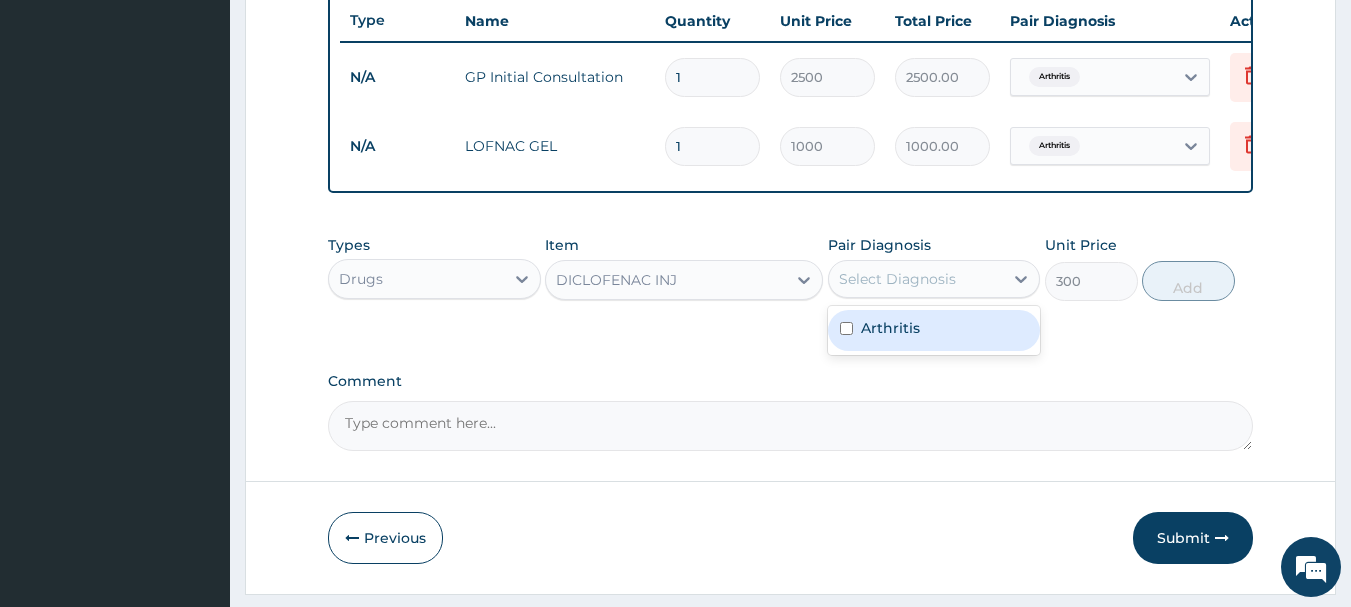 click on "Arthritis" at bounding box center (890, 328) 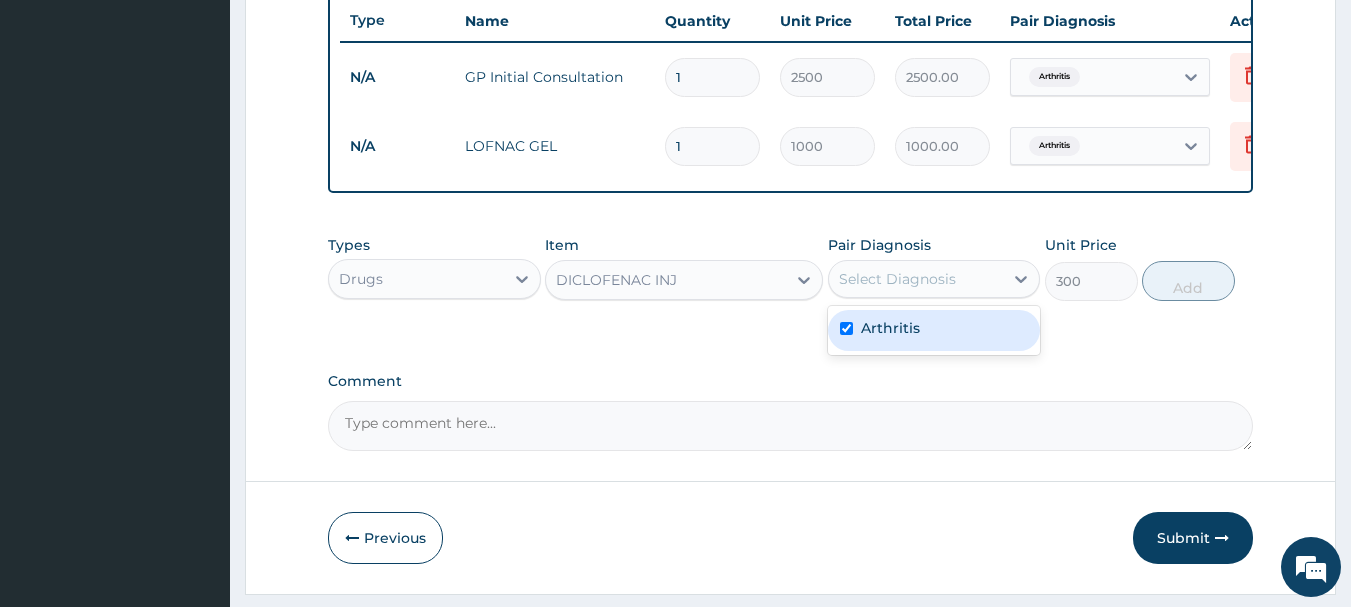 checkbox on "true" 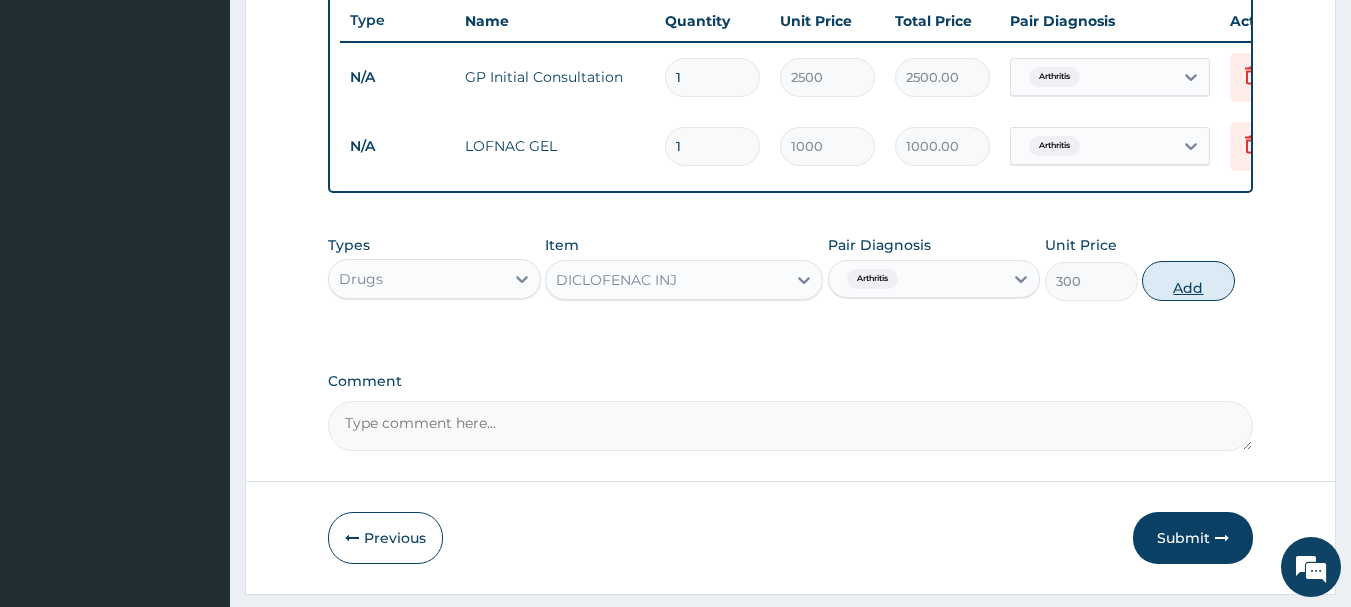 click on "Add" at bounding box center (1188, 281) 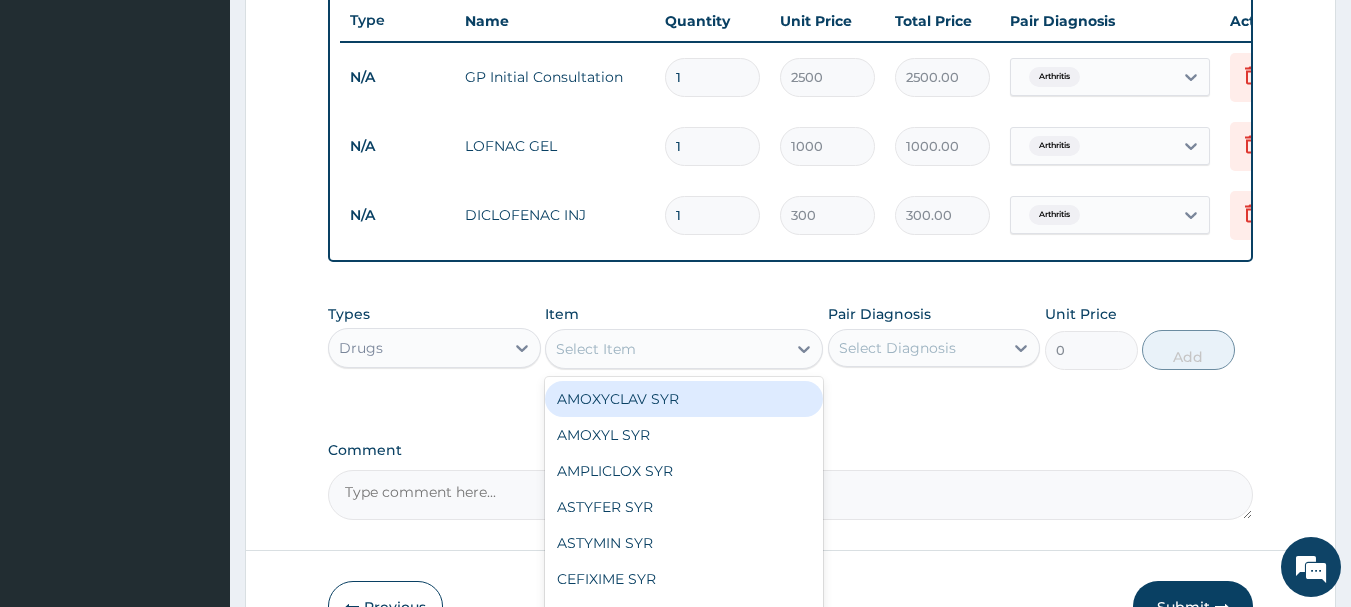 click on "Select Item" at bounding box center (596, 349) 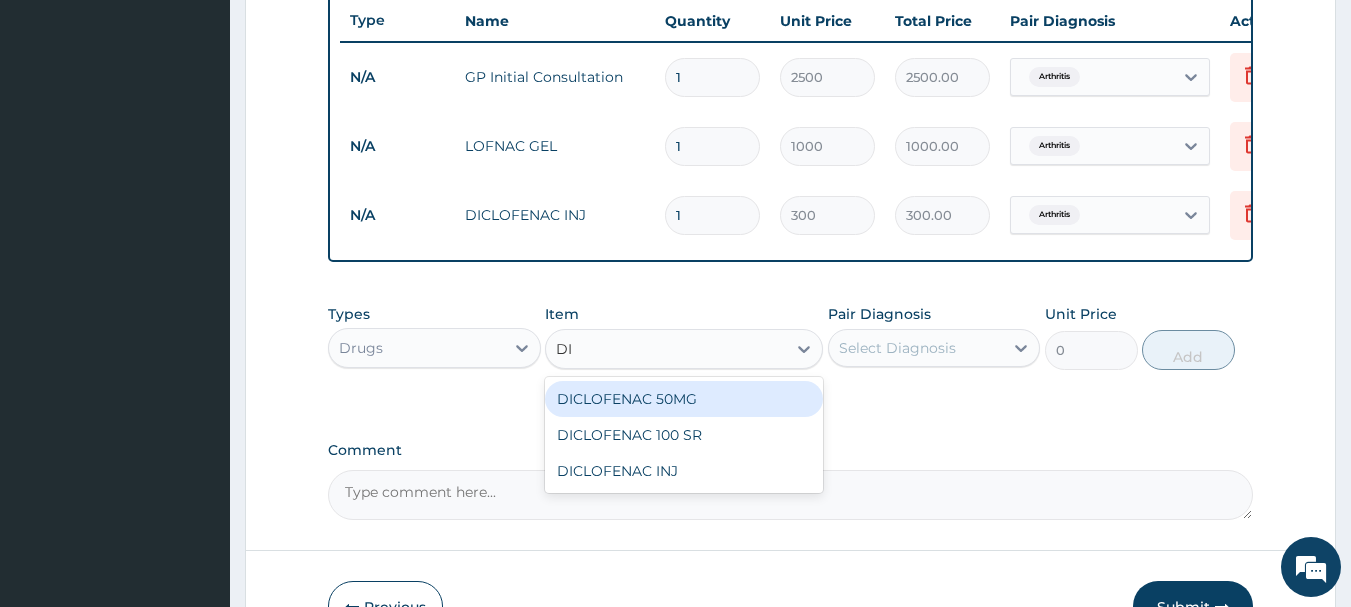 type on "DIC" 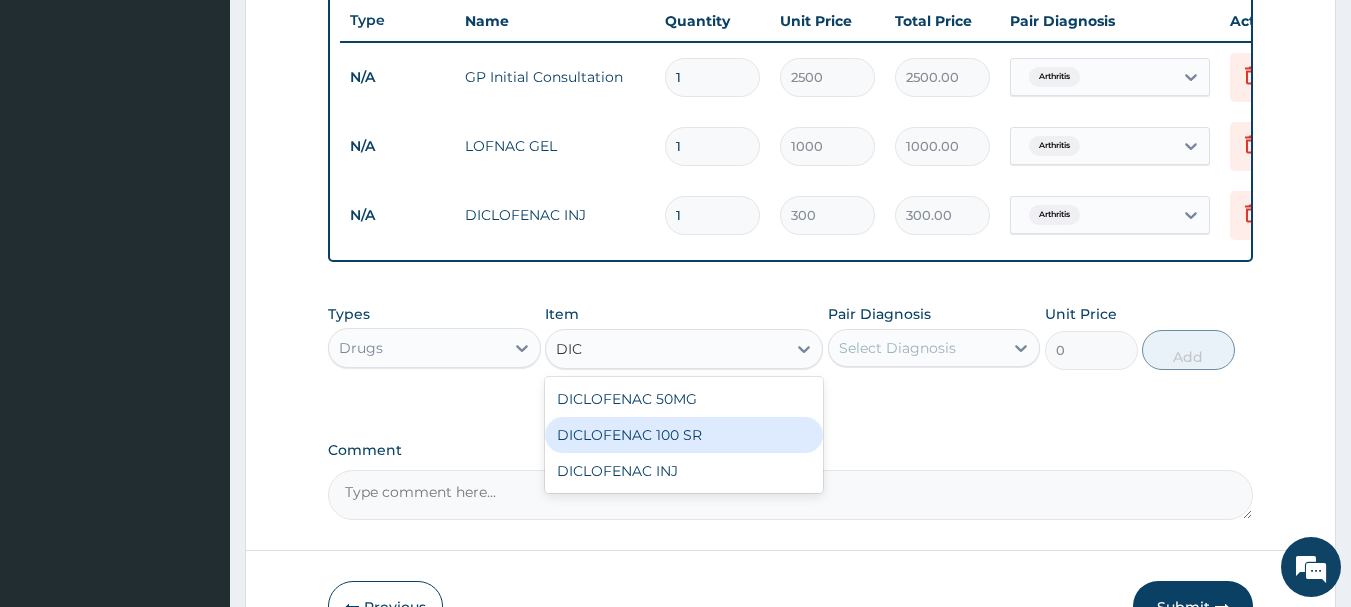click on "DICLOFENAC 100 SR" at bounding box center (684, 435) 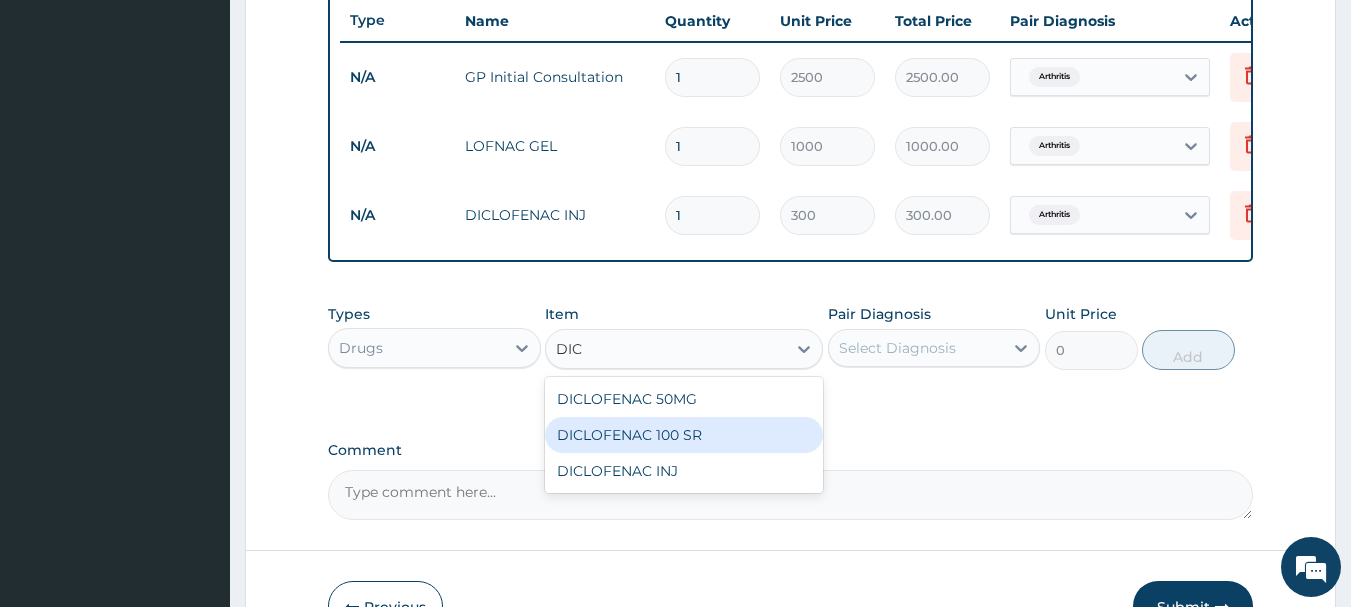type 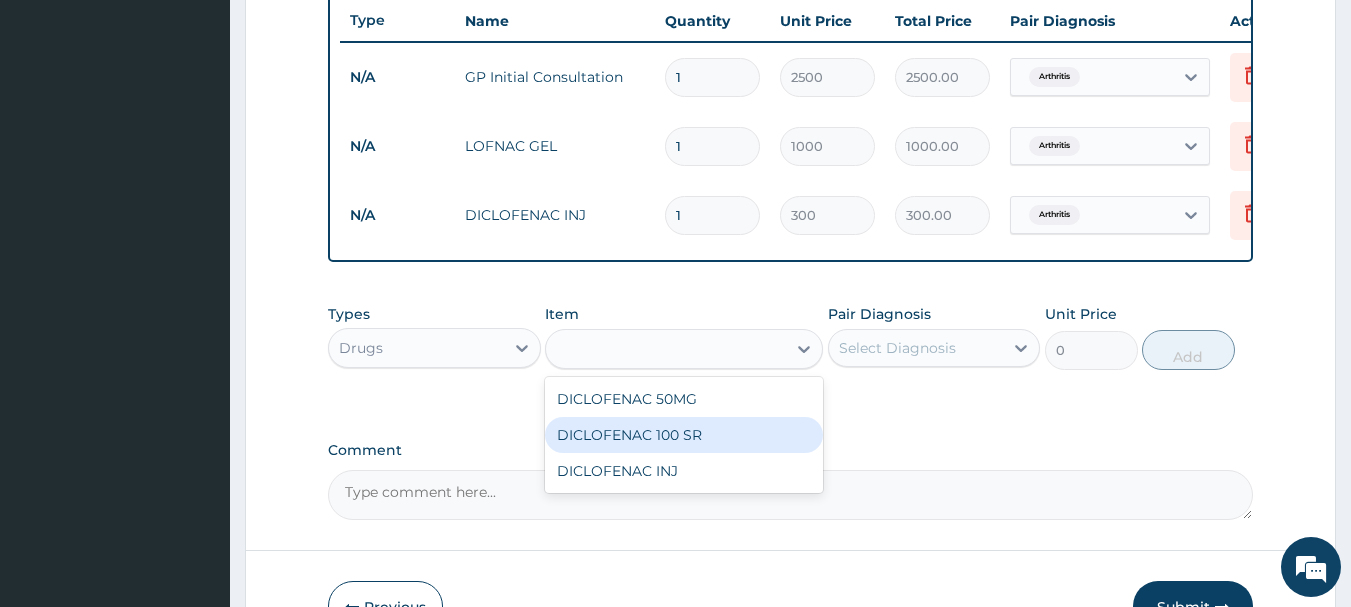 type on "200" 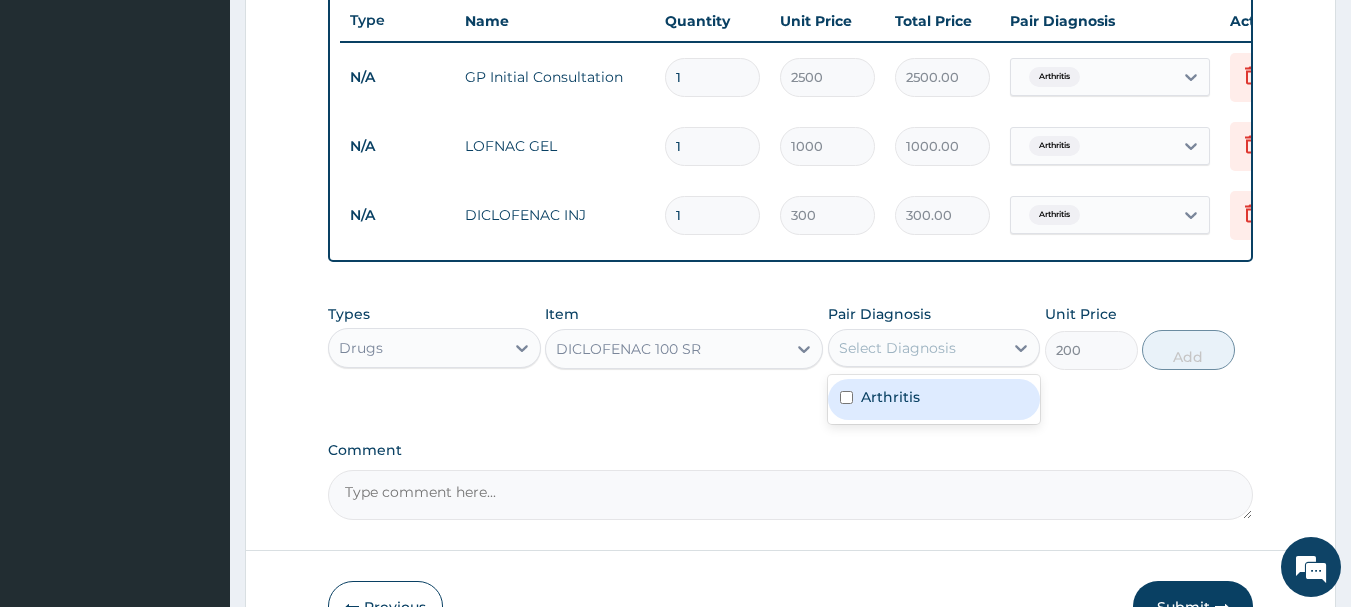click on "Select Diagnosis" at bounding box center (897, 348) 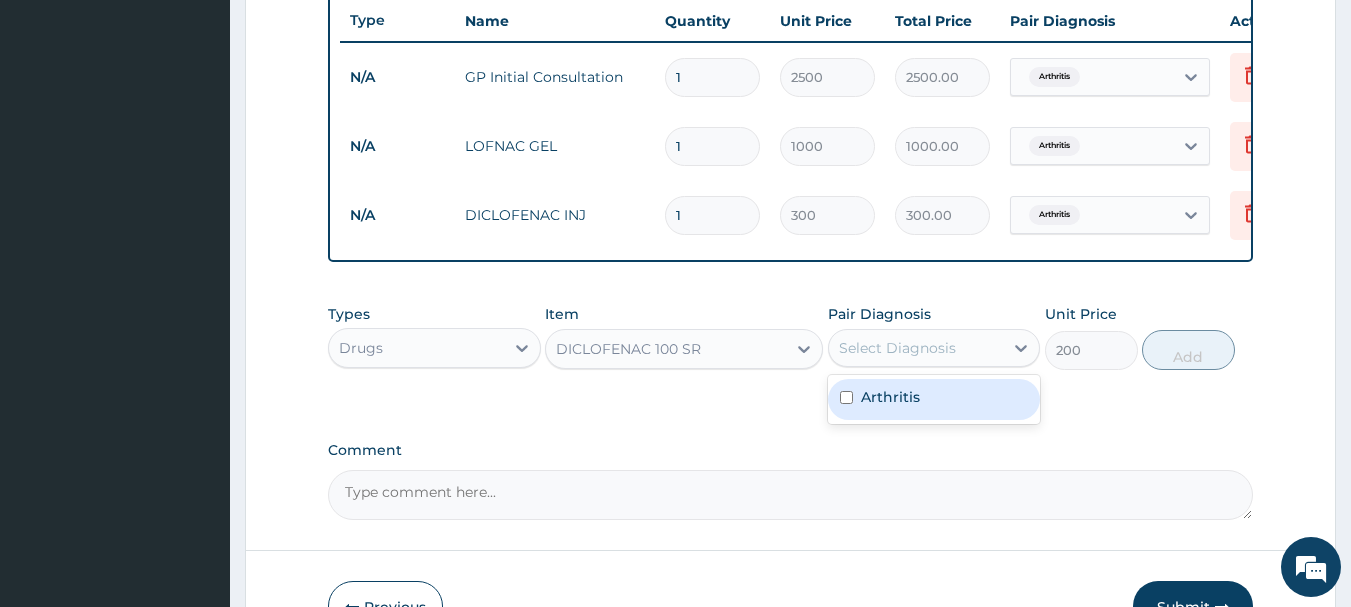 click on "Arthritis" at bounding box center [934, 399] 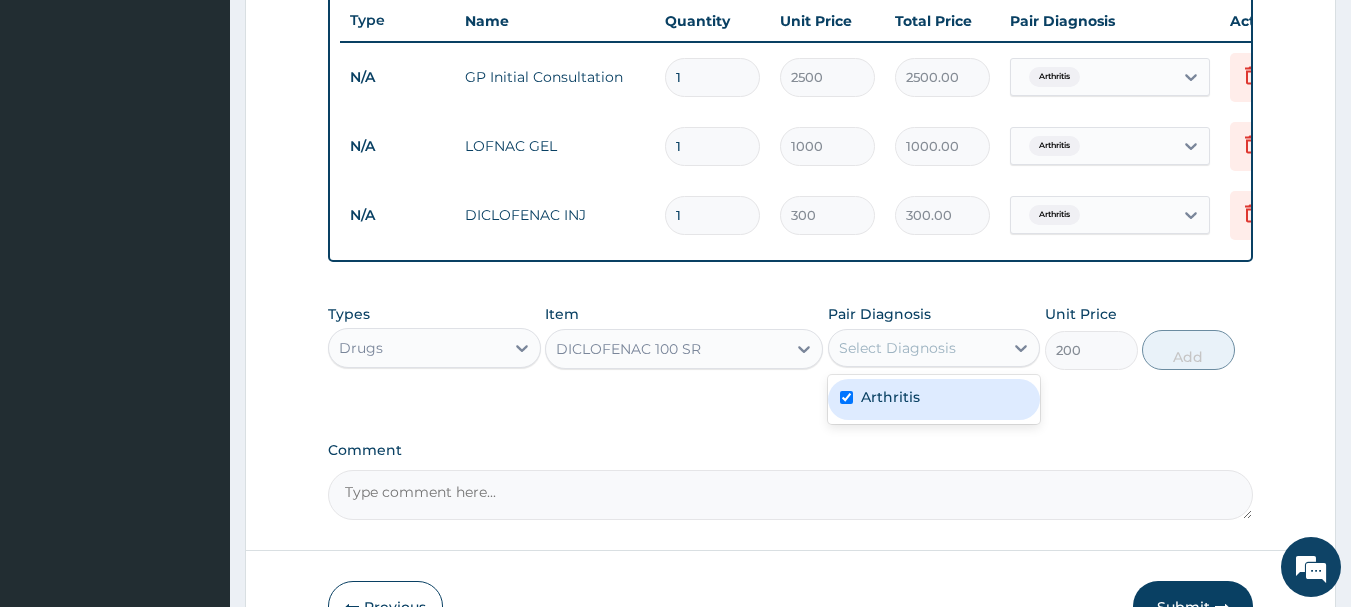 checkbox on "true" 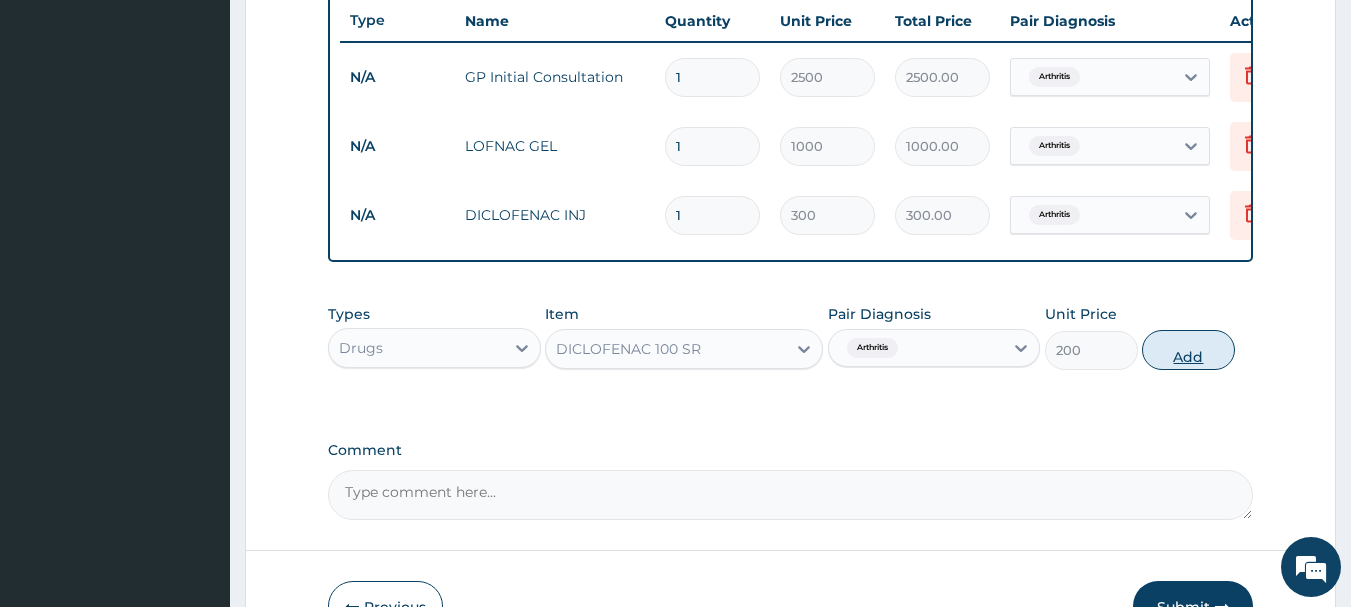 click on "Add" at bounding box center (1188, 350) 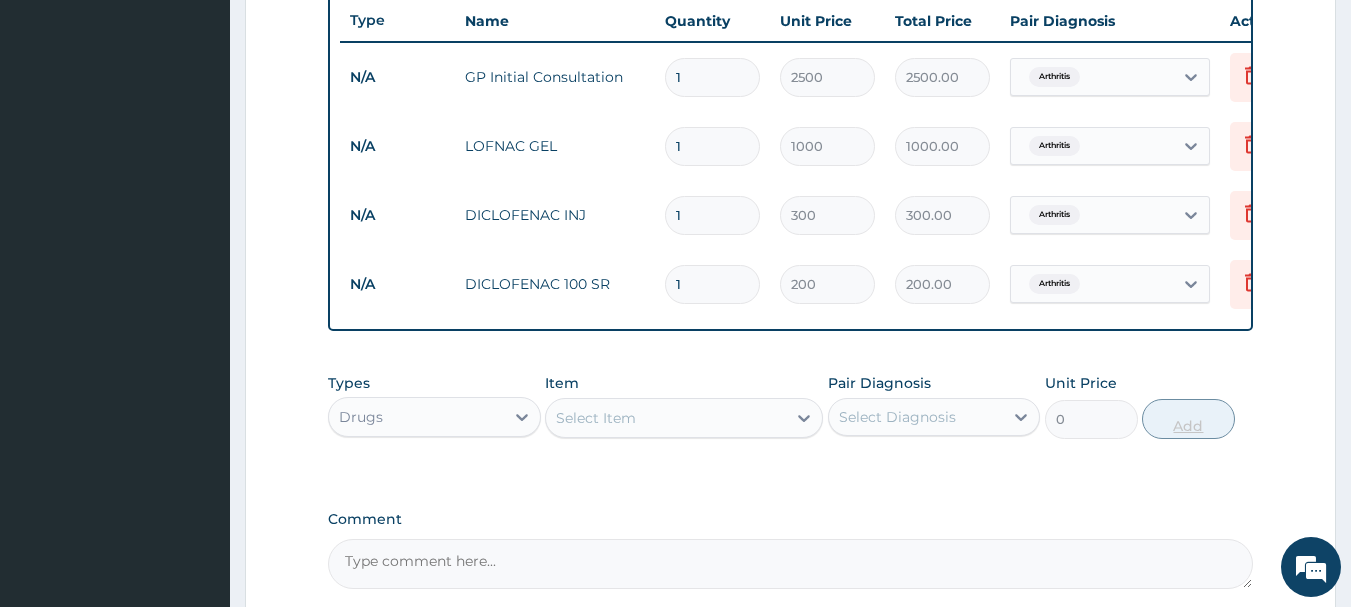 type on "2" 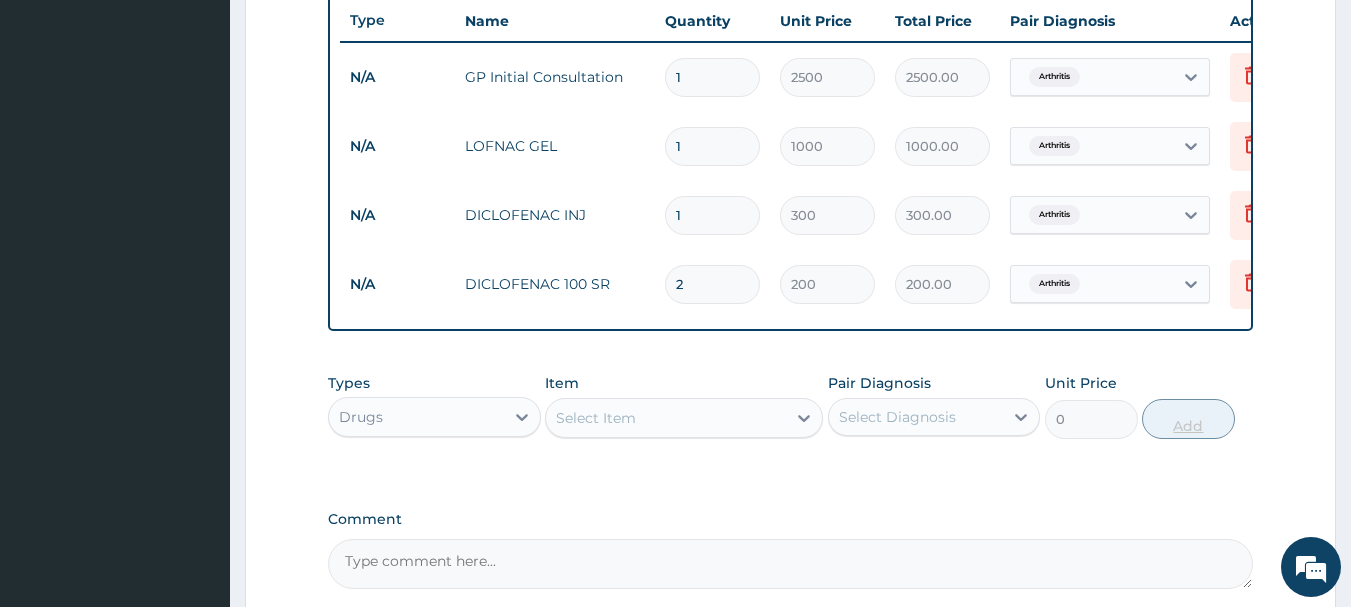 type on "400.00" 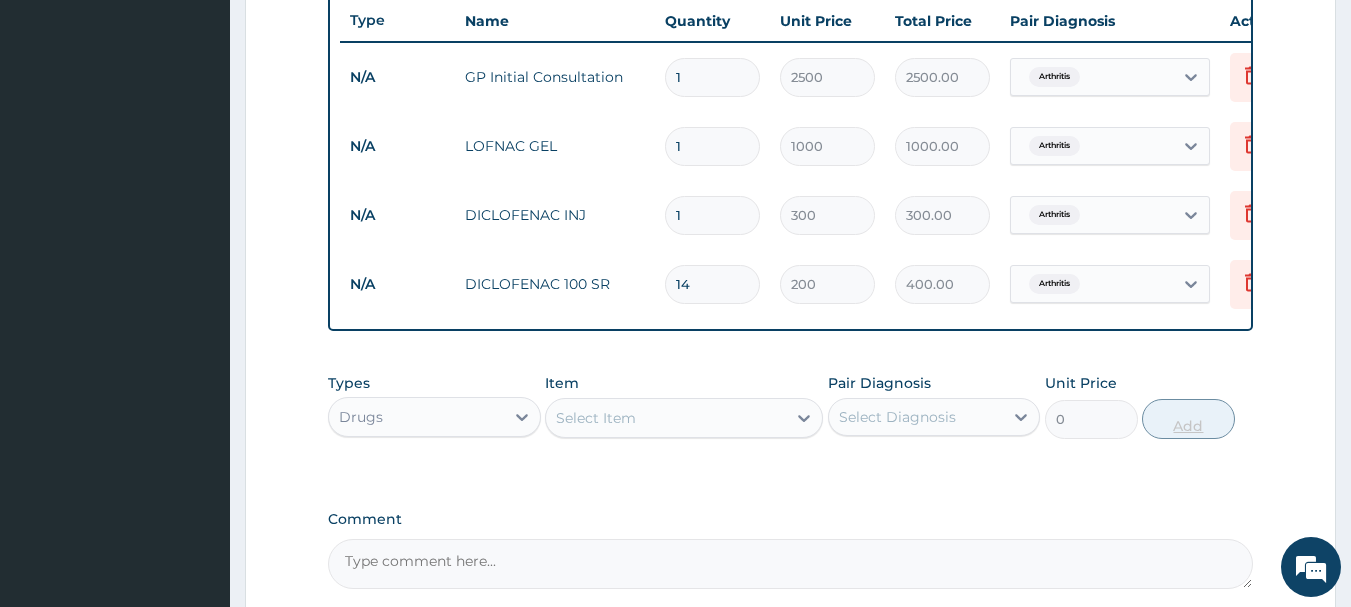 type on "15" 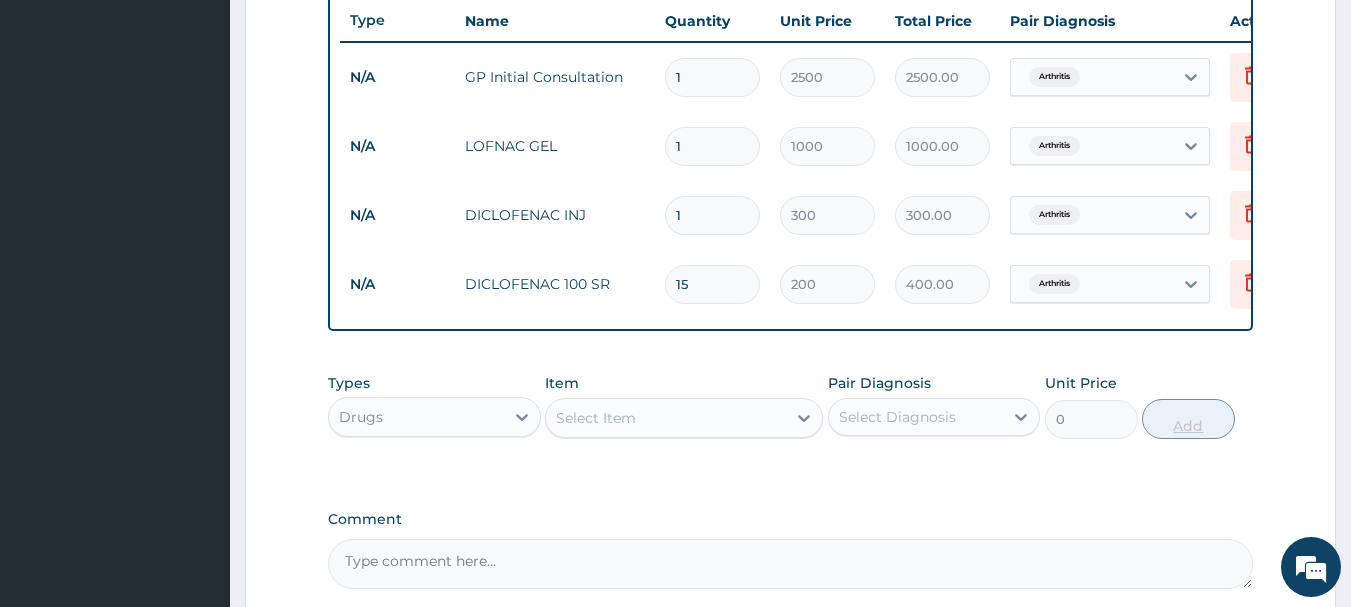 type on "3000.00" 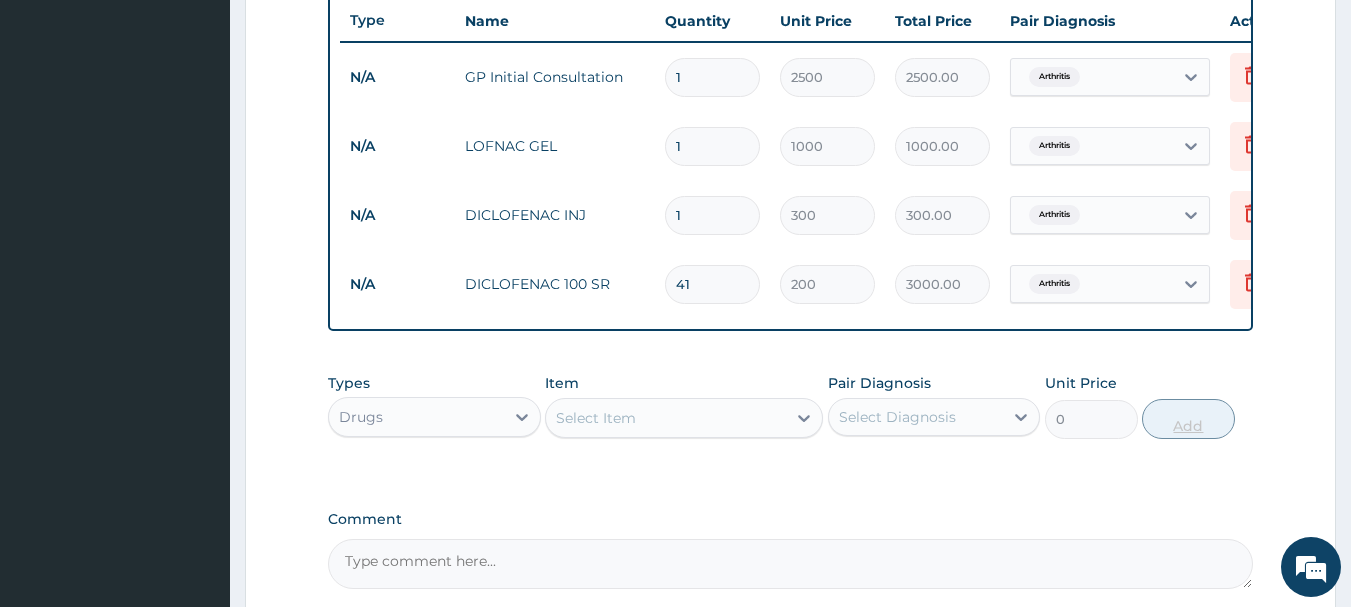 type on "42" 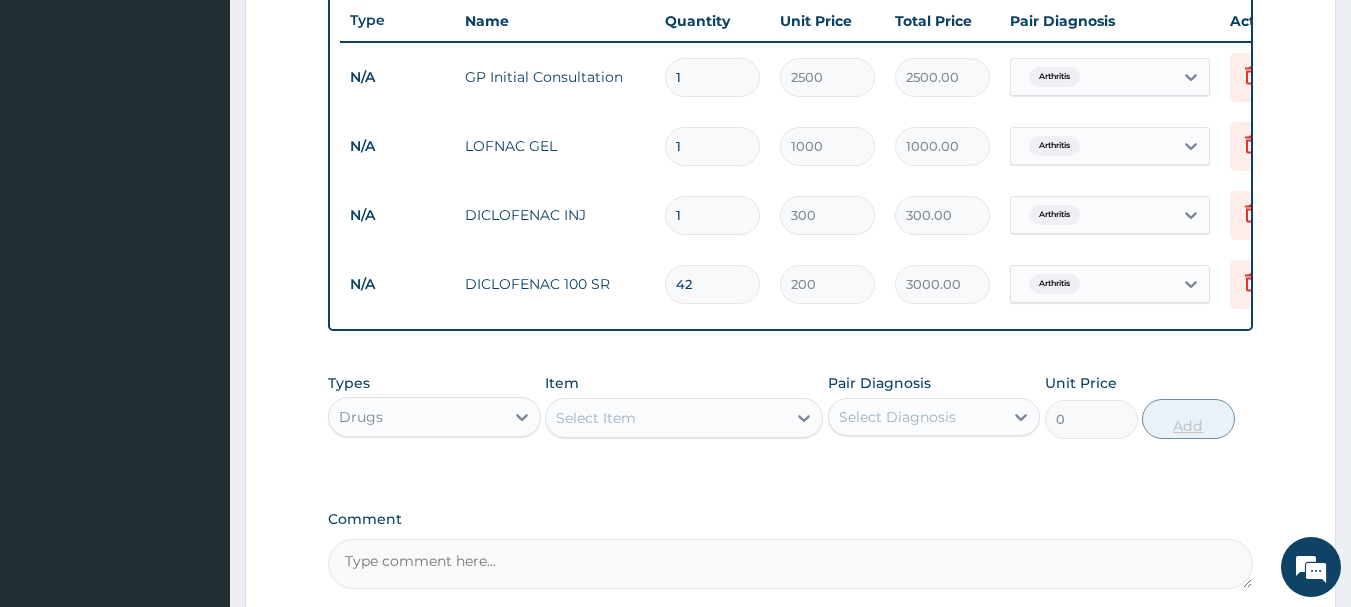 type on "8400.00" 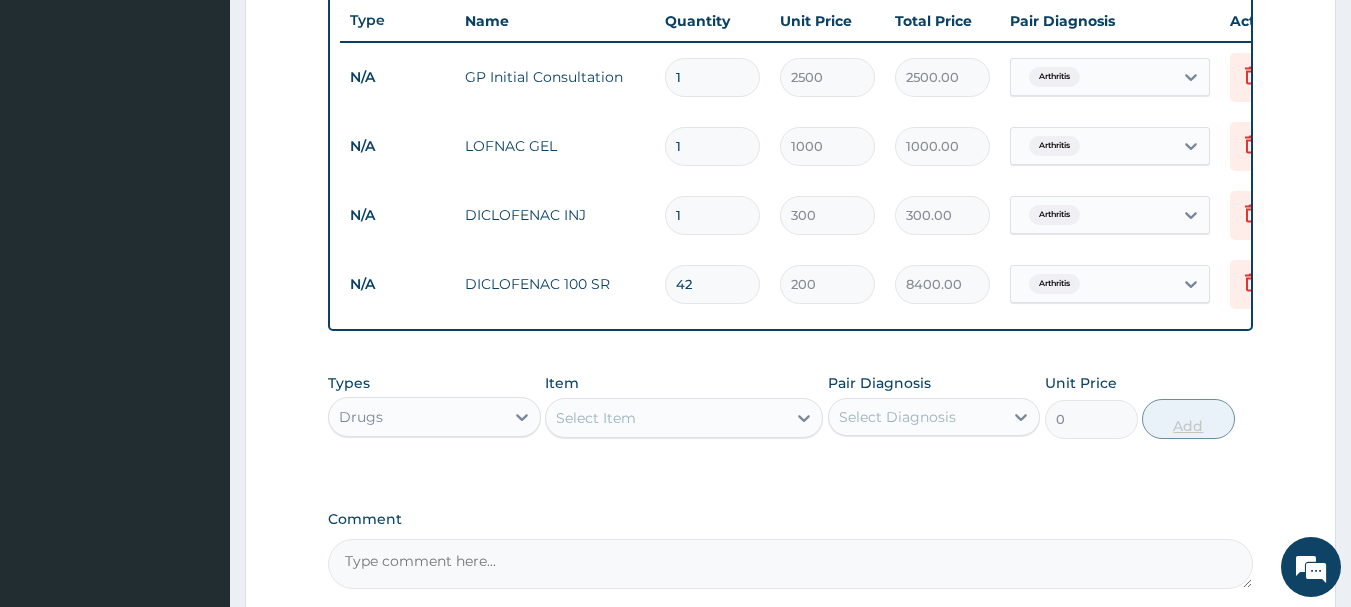 type on "41" 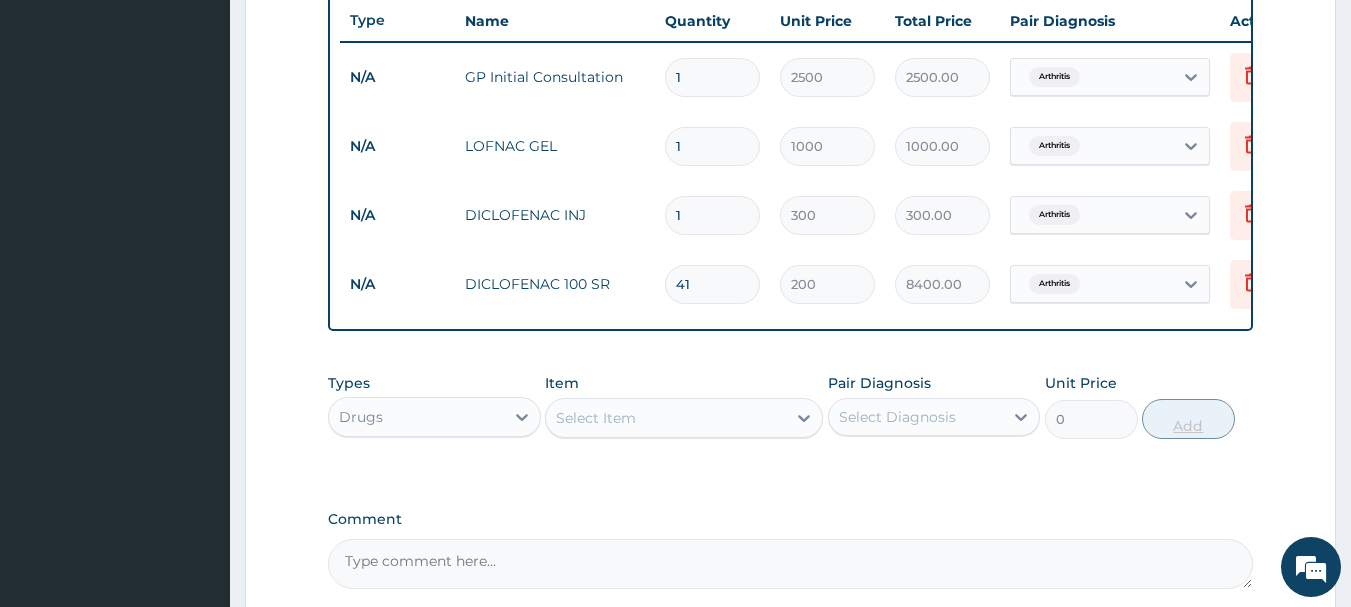 type on "8200.00" 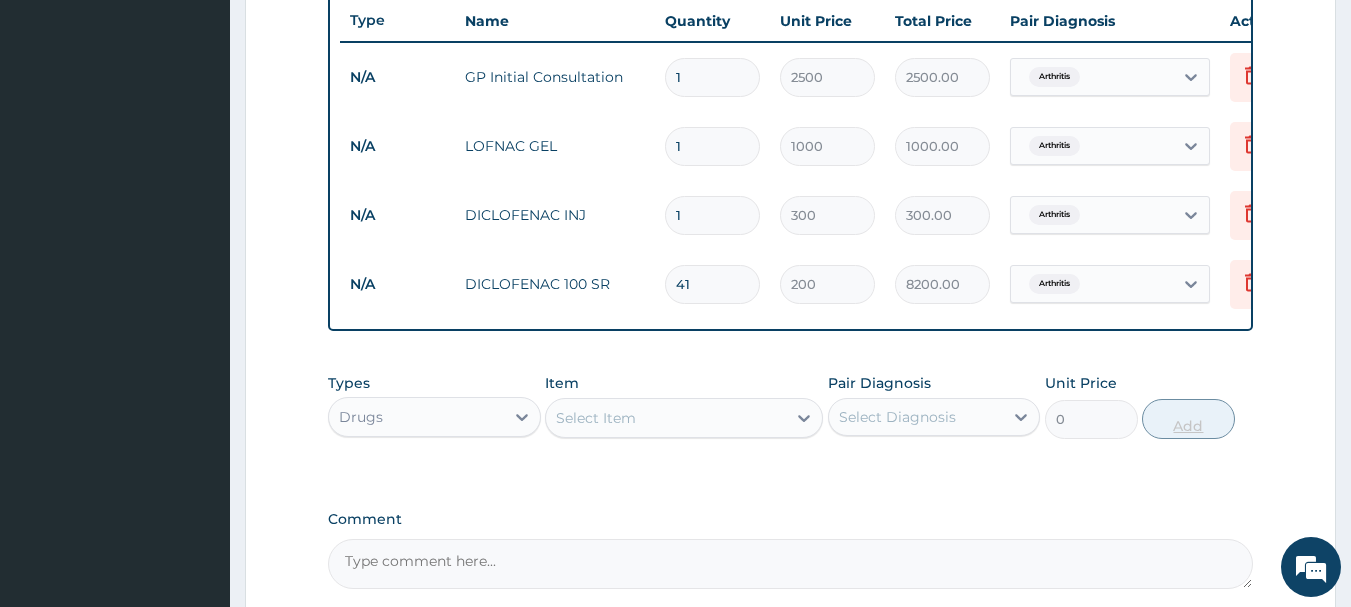 type on "40" 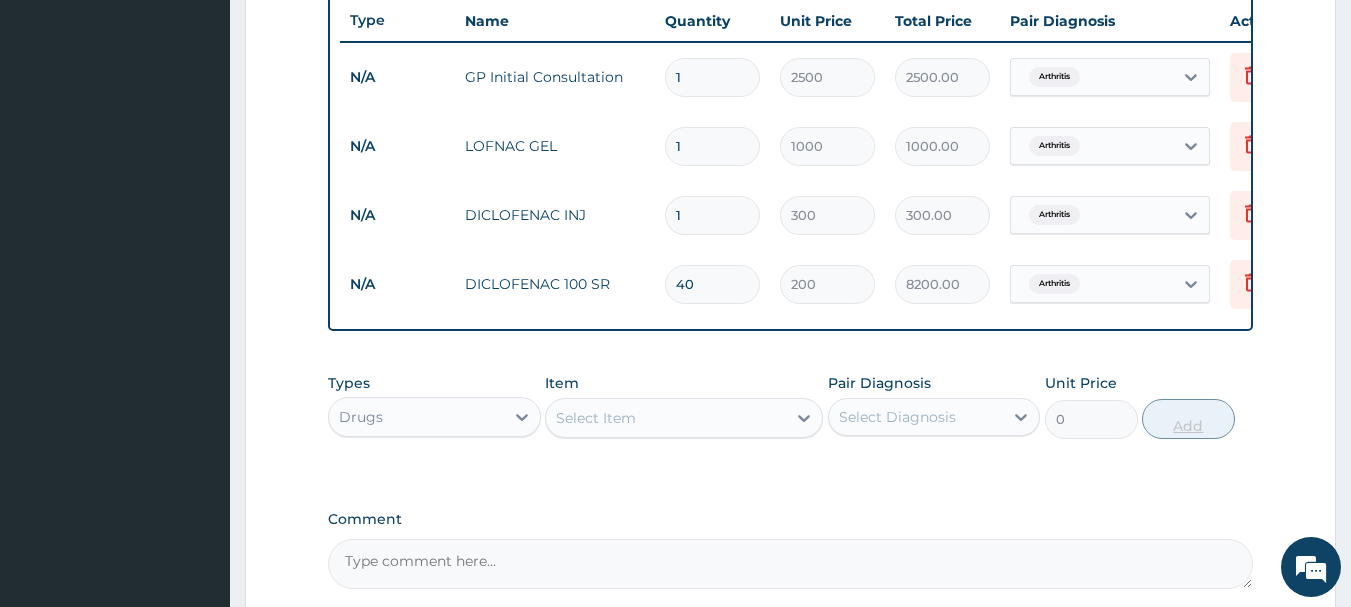 type on "8000.00" 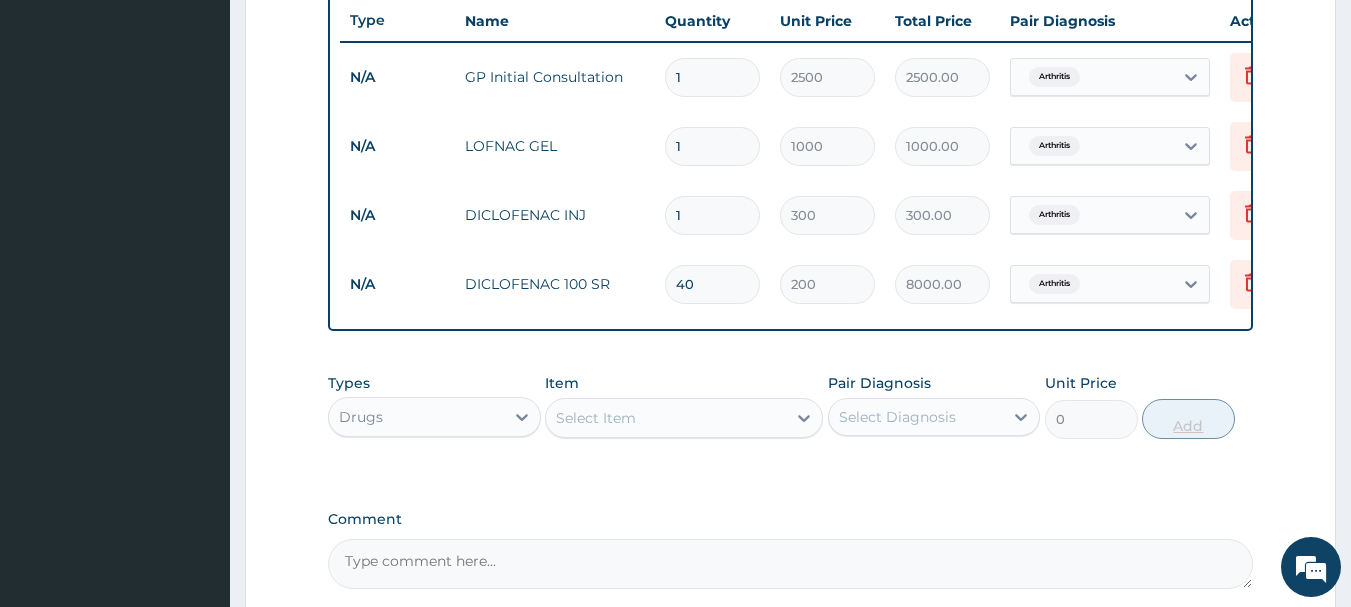 type on "39" 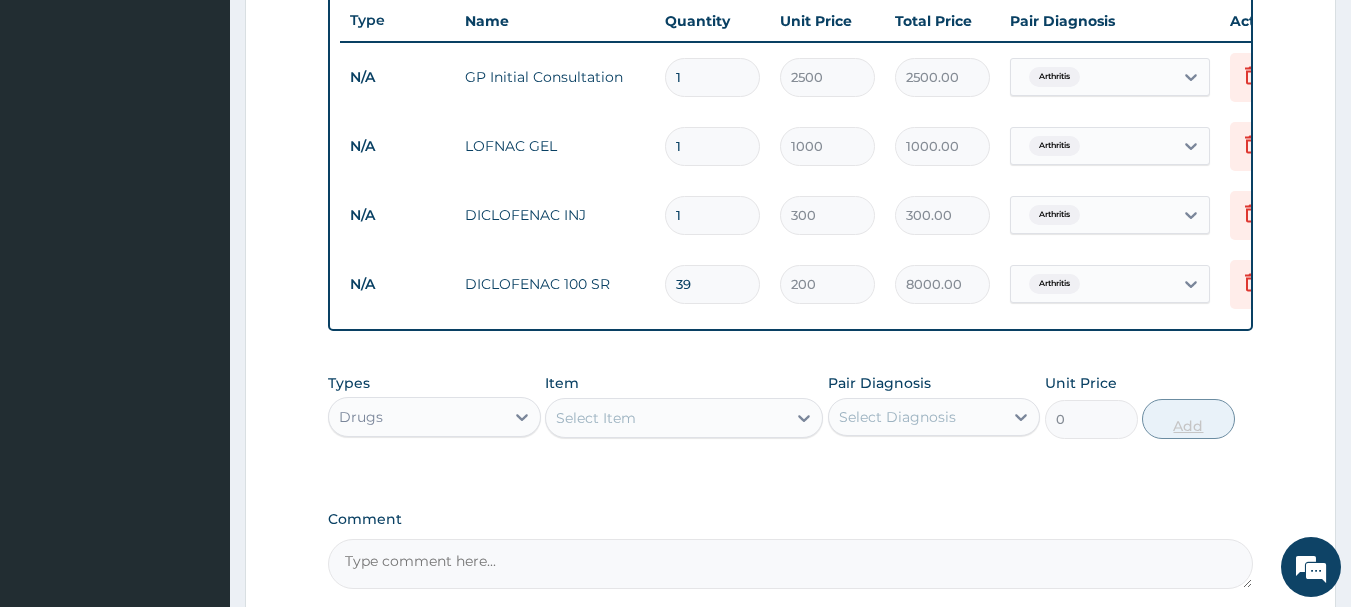 type on "7800.00" 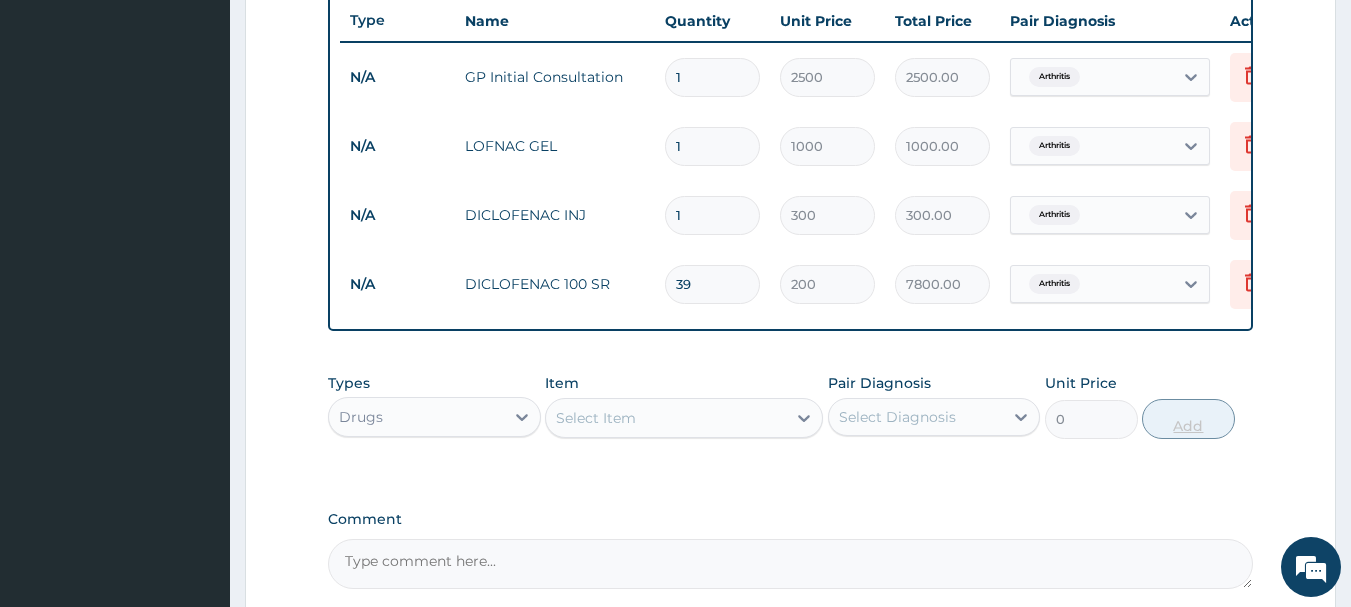 type on "38" 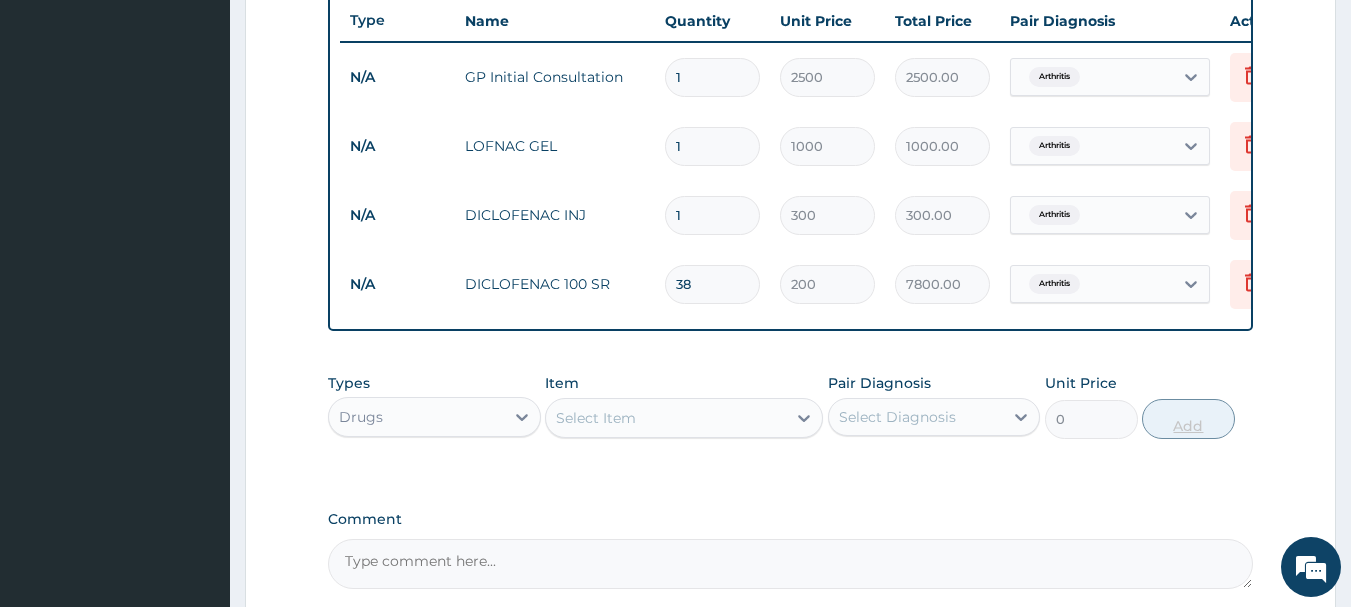 type on "7600.00" 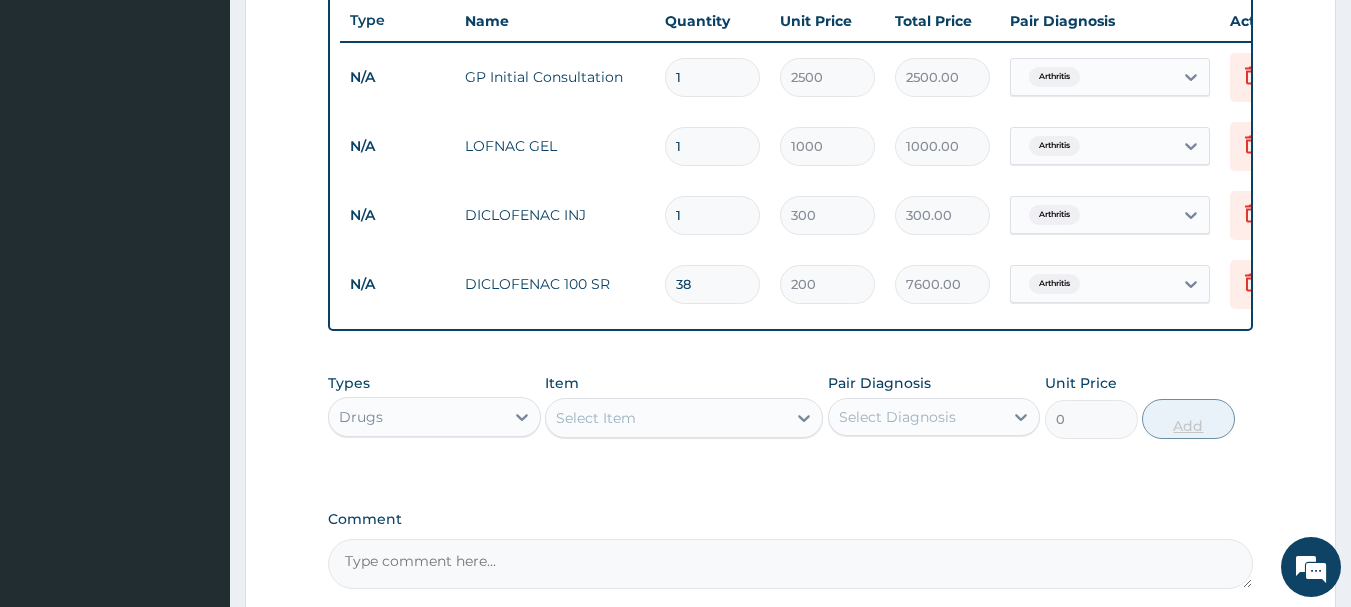 type on "37" 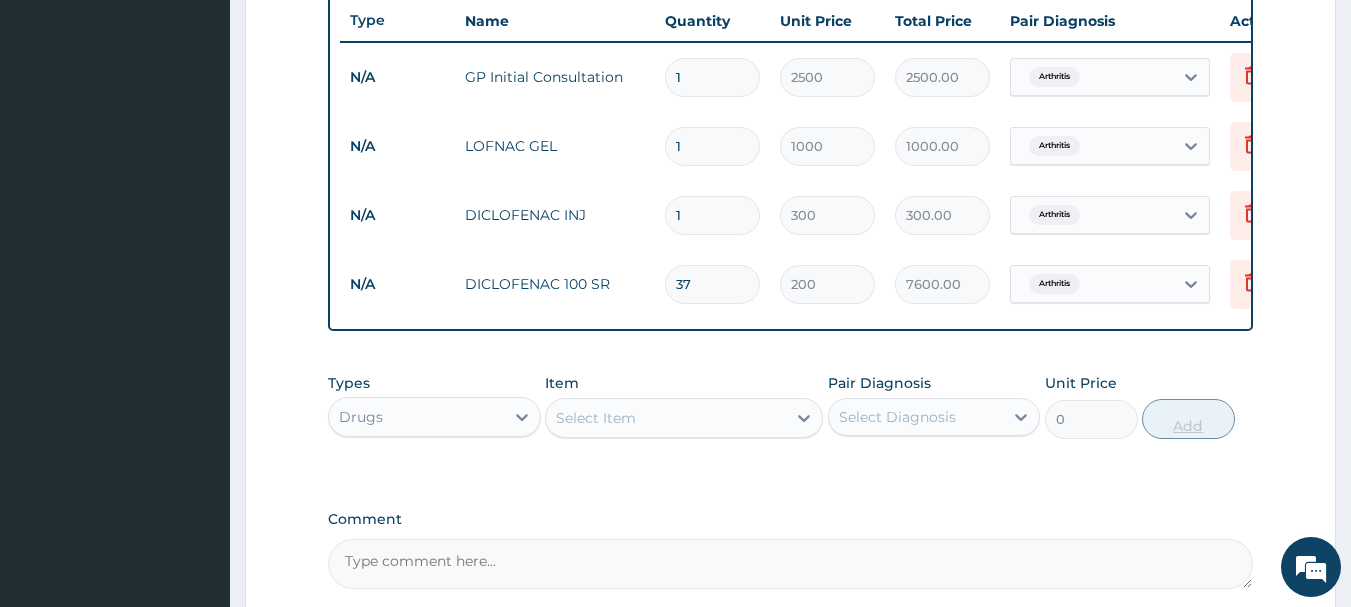 type on "7400.00" 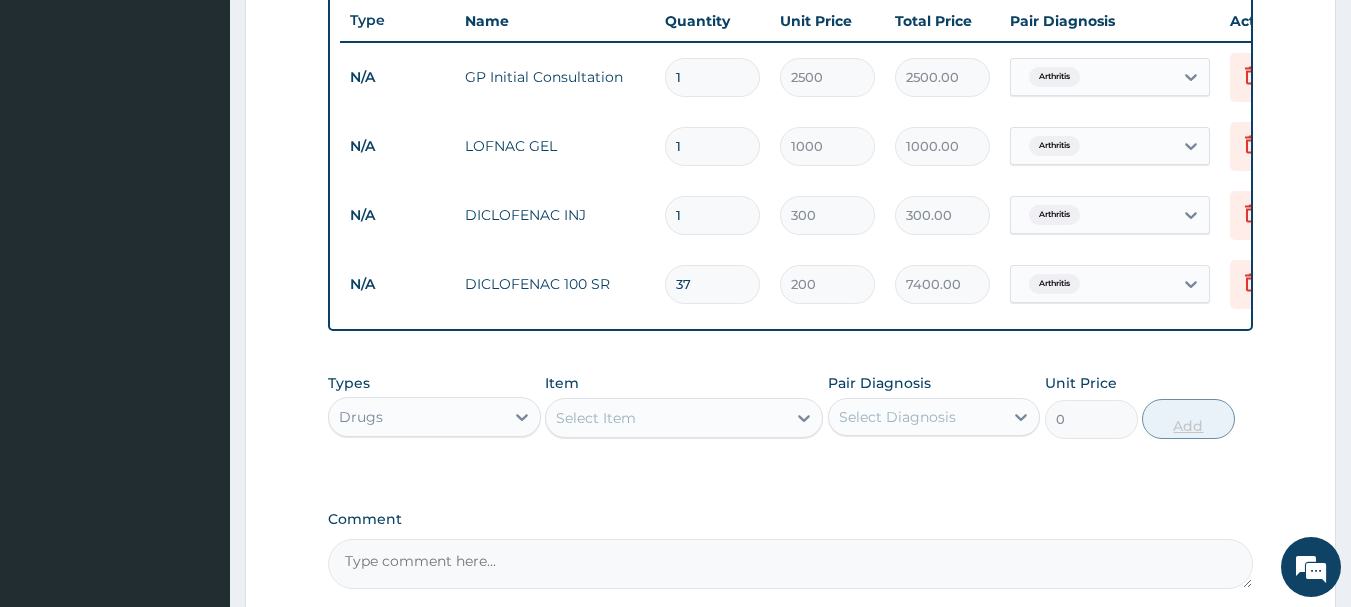 type on "36" 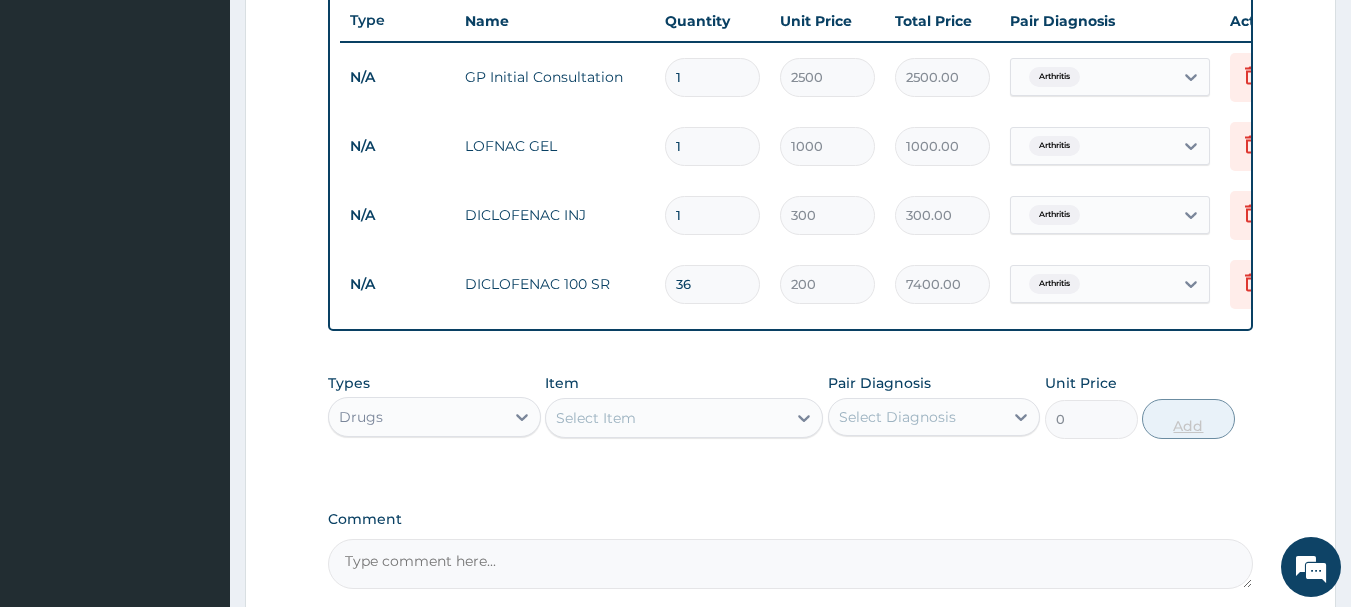 type on "7200.00" 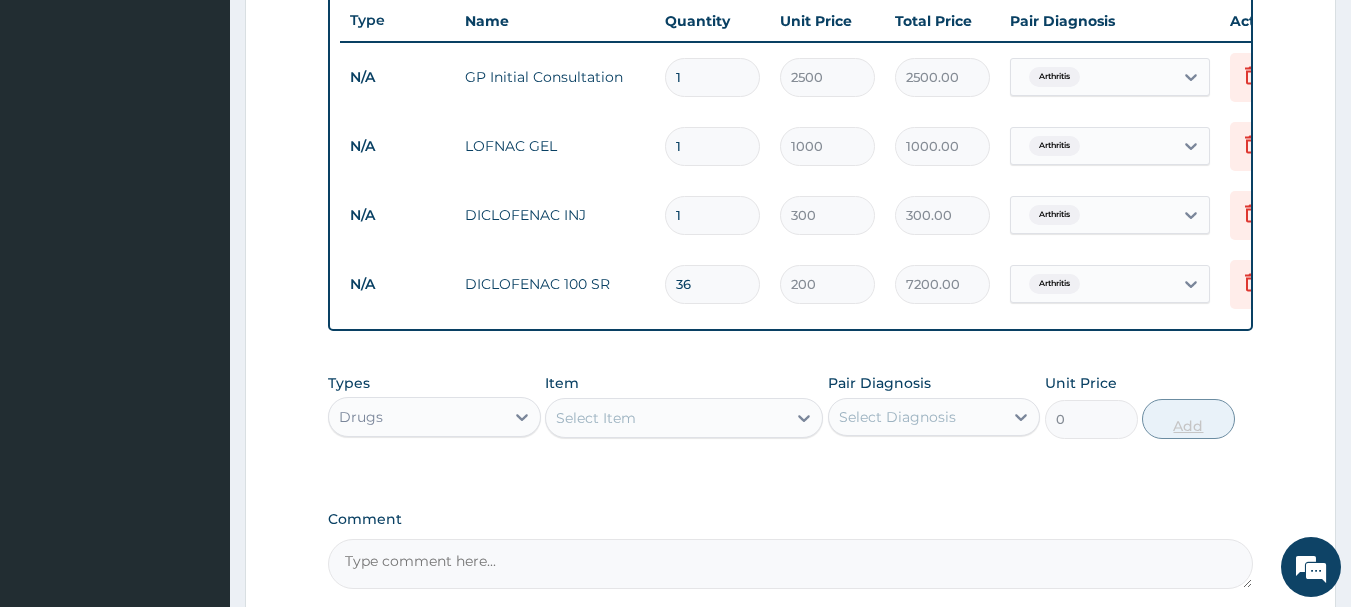 type on "35" 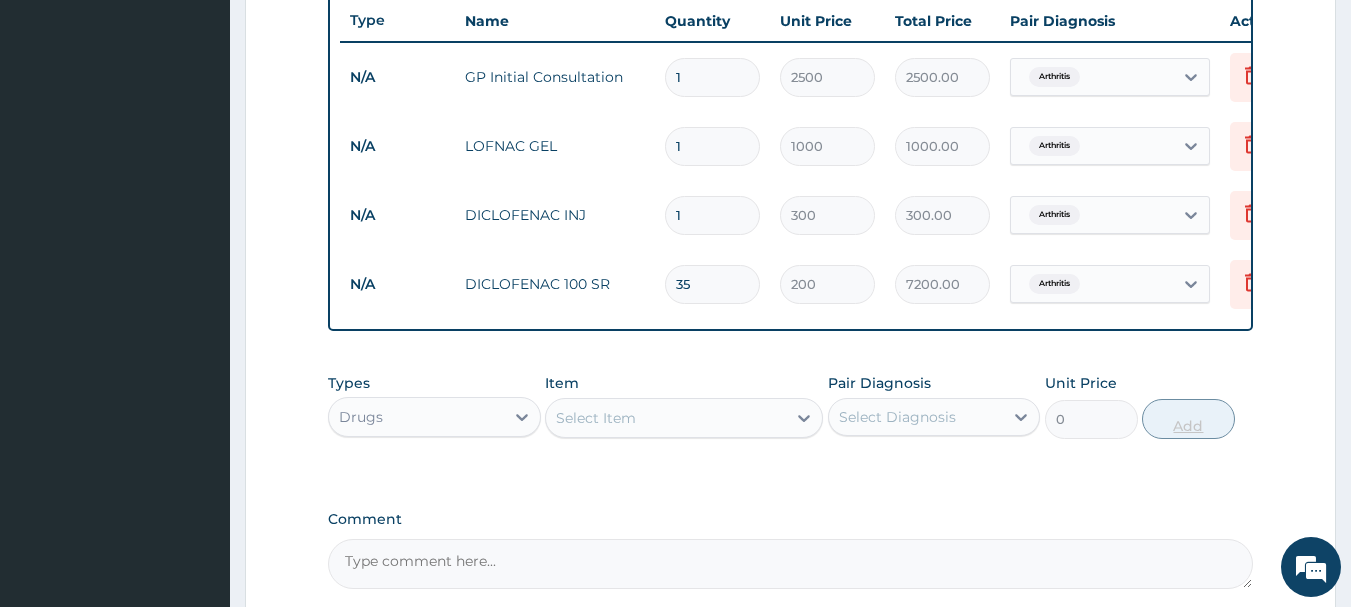 type on "7000.00" 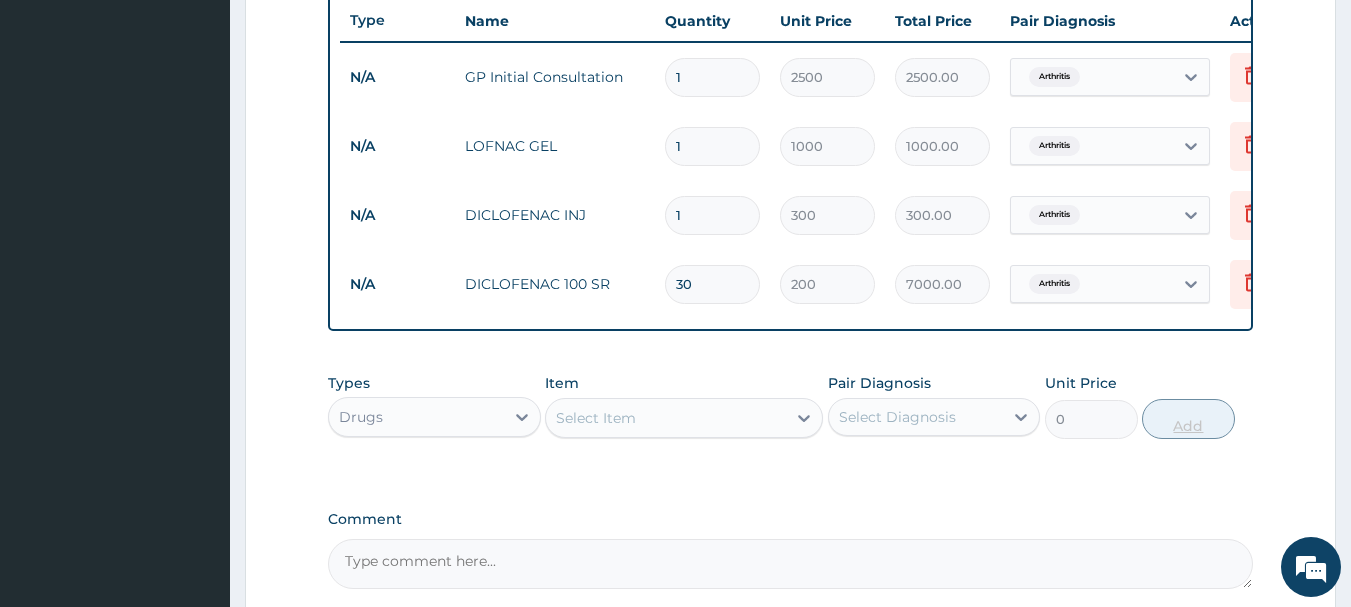 type on "29" 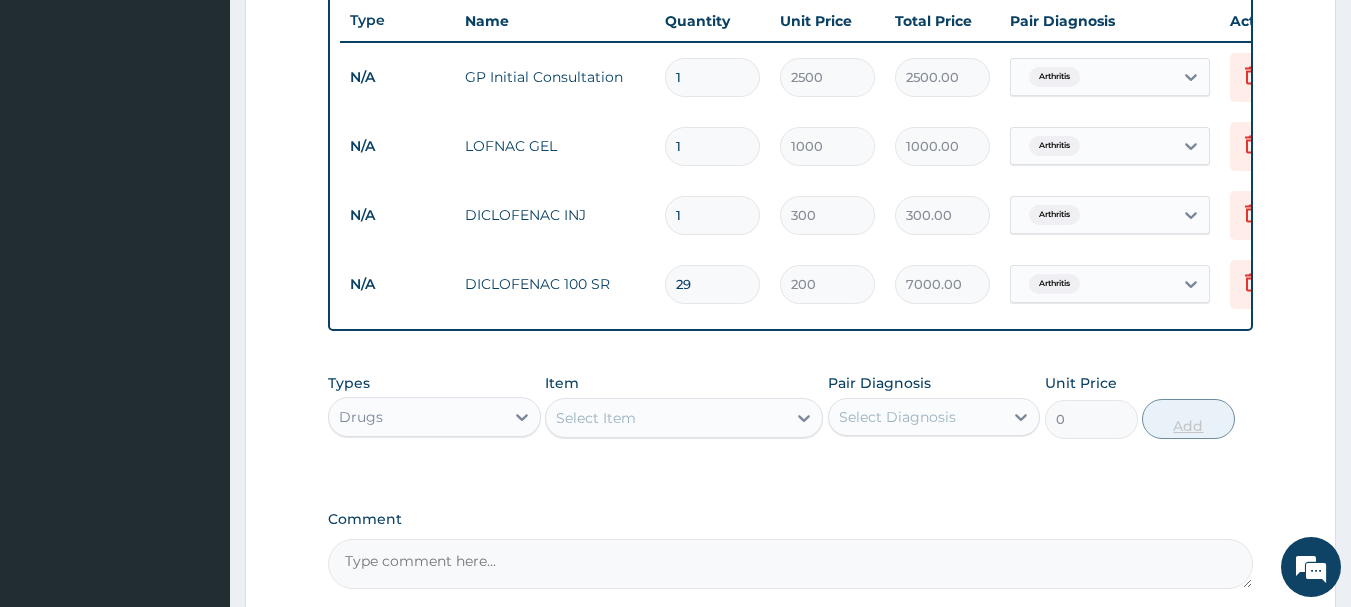 type on "5800.00" 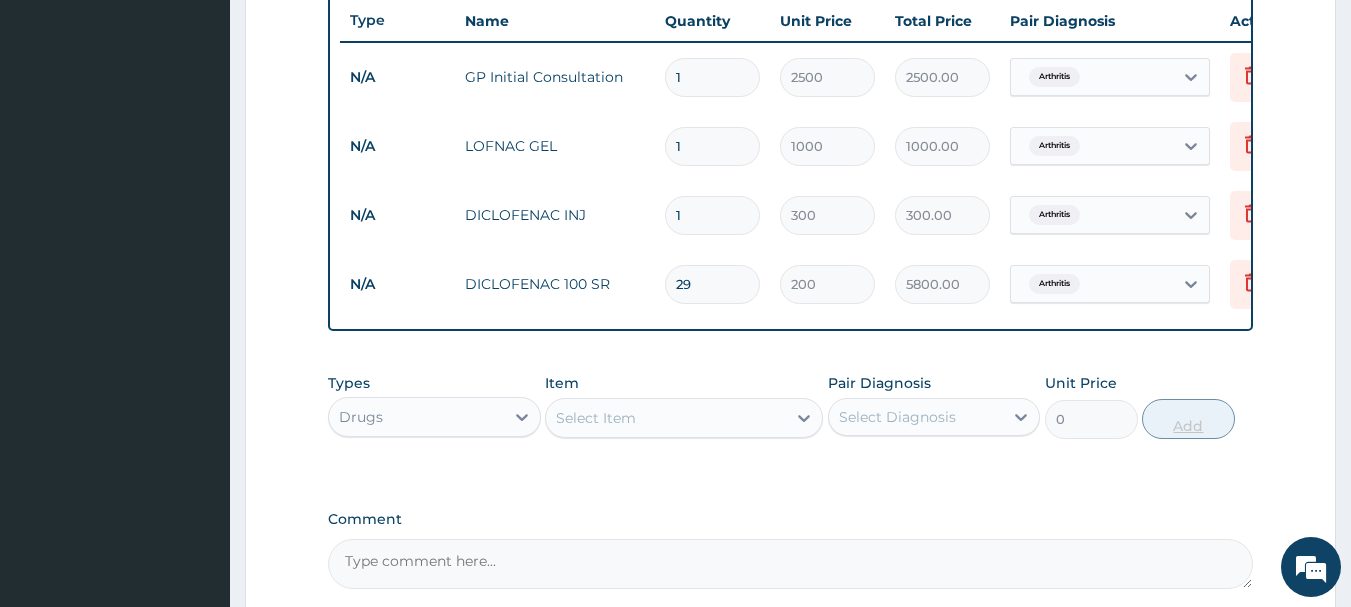type on "28" 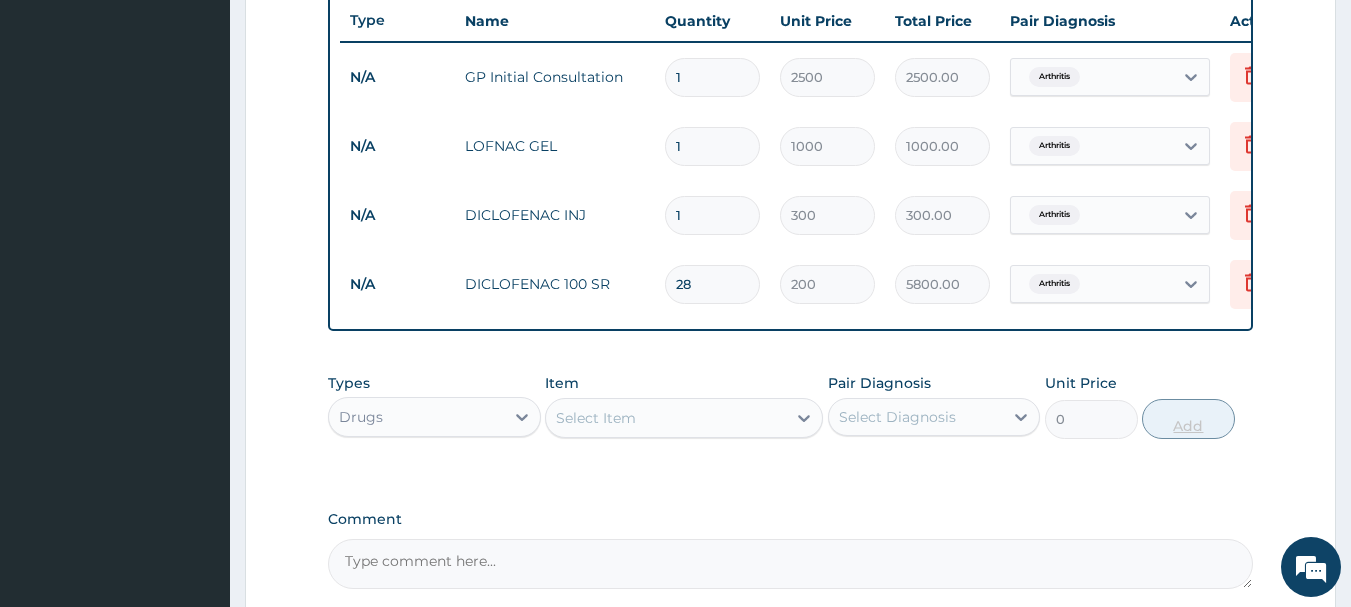 type on "5600.00" 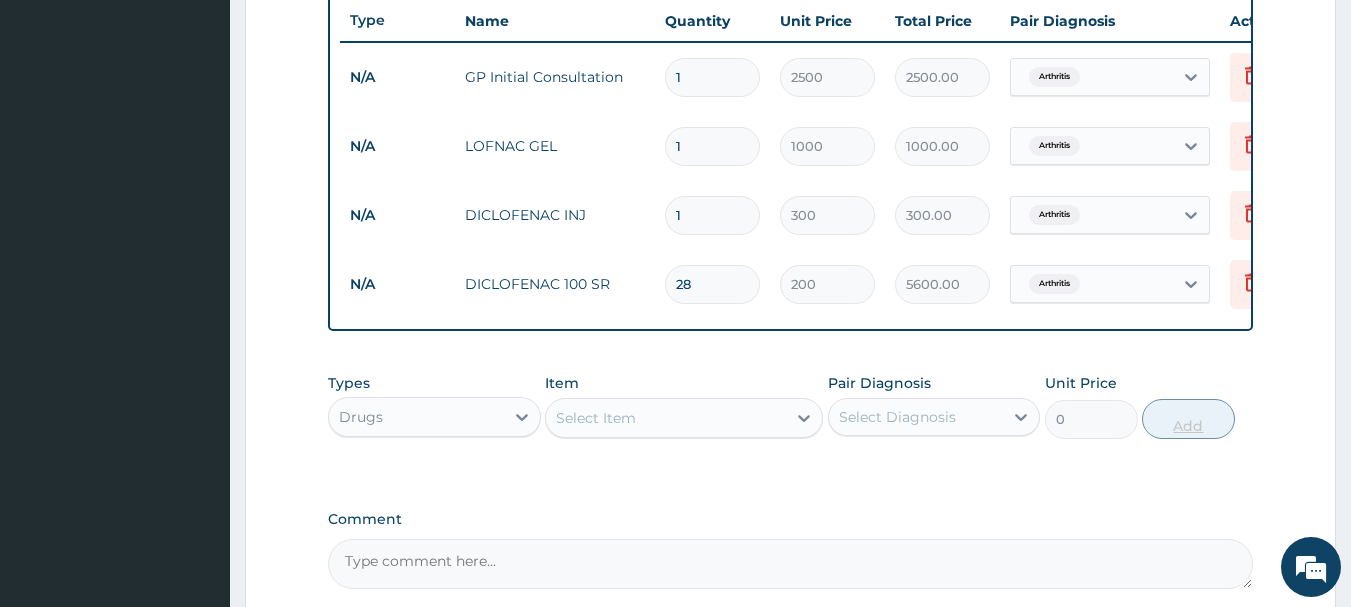 type on "27" 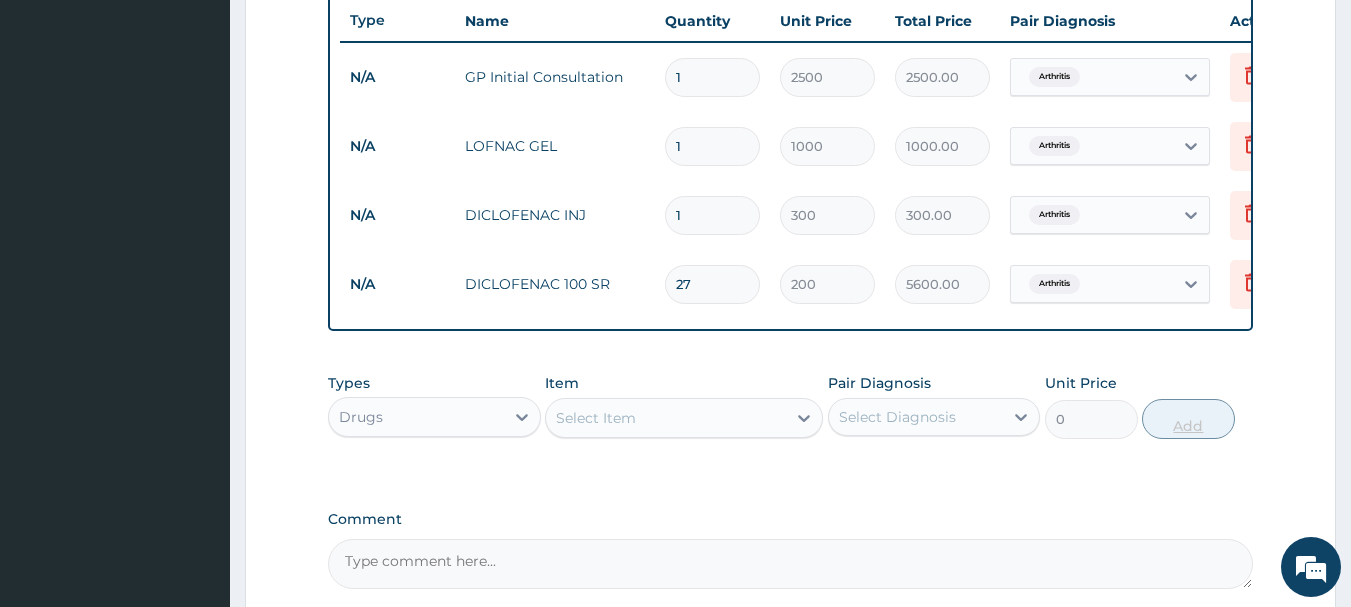 type on "5400.00" 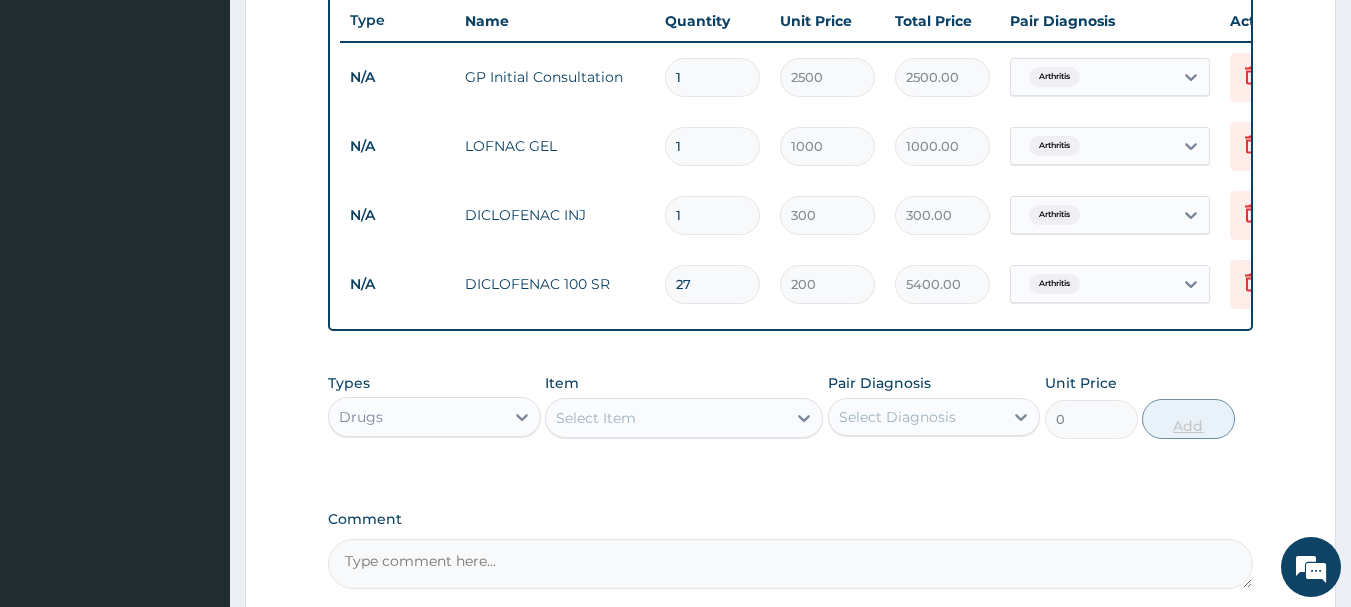 type on "26" 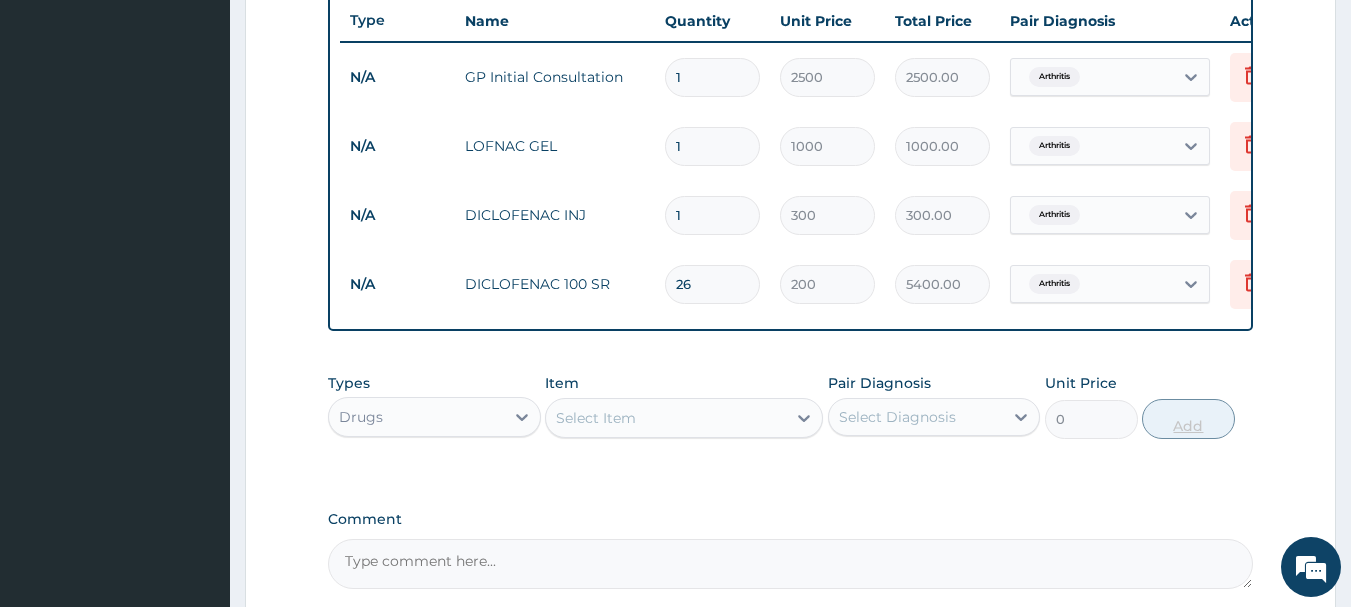 type on "5200.00" 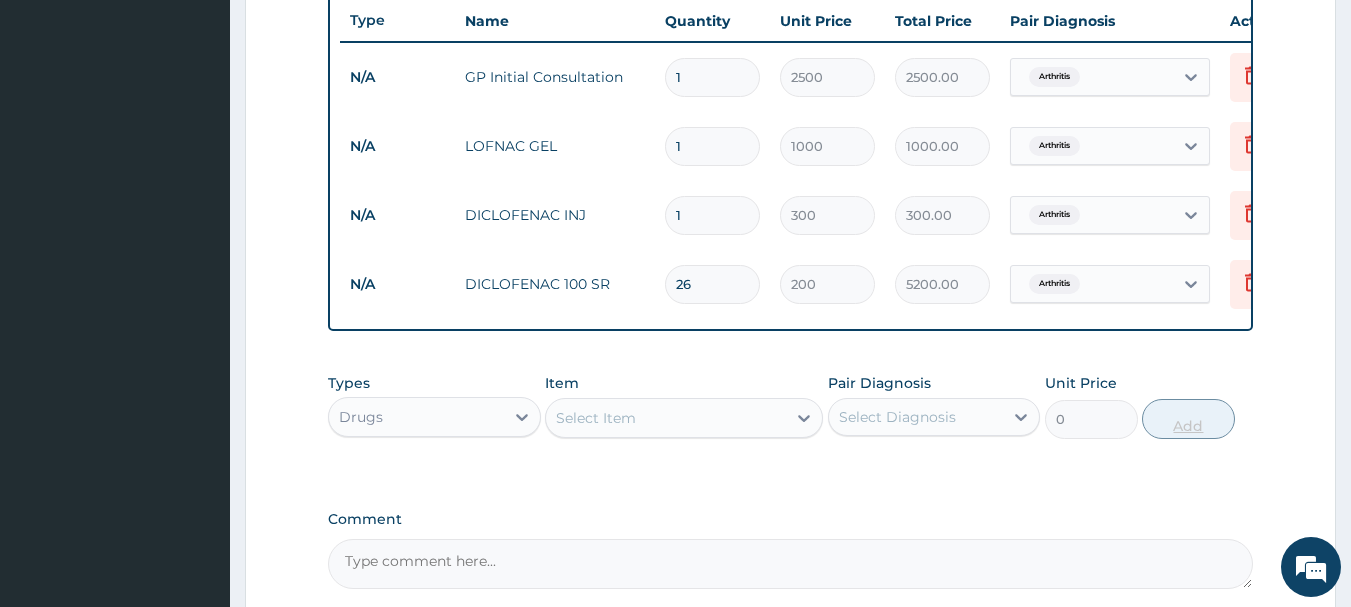 type on "25" 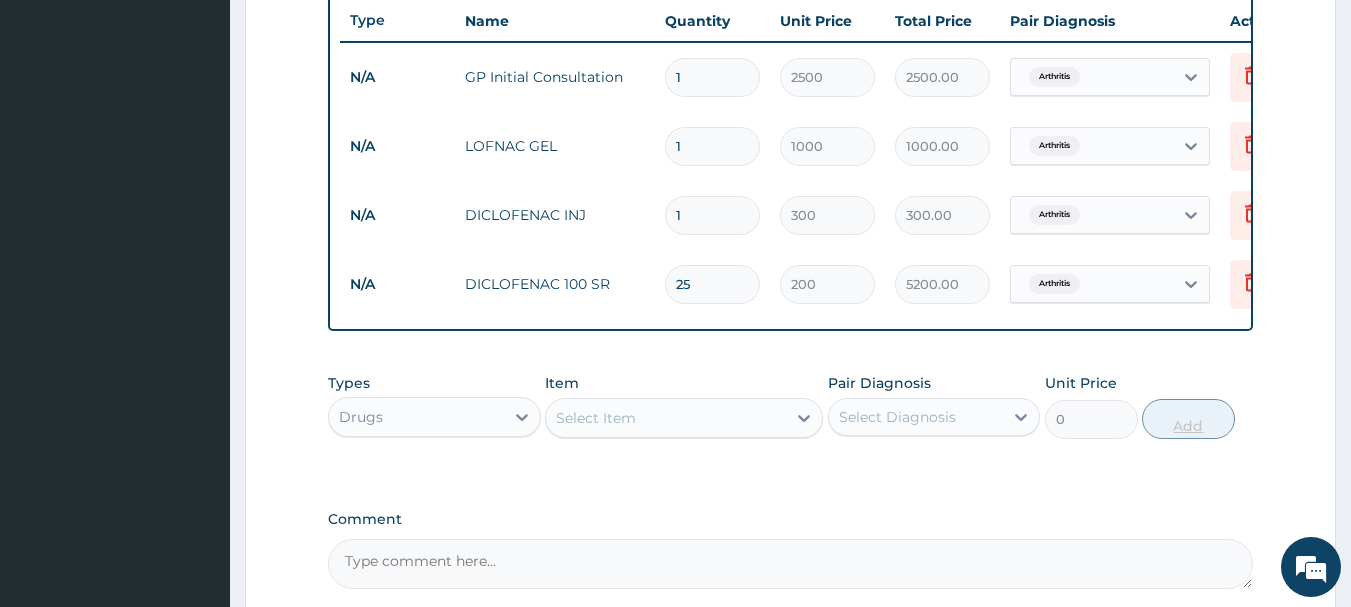 type on "5000.00" 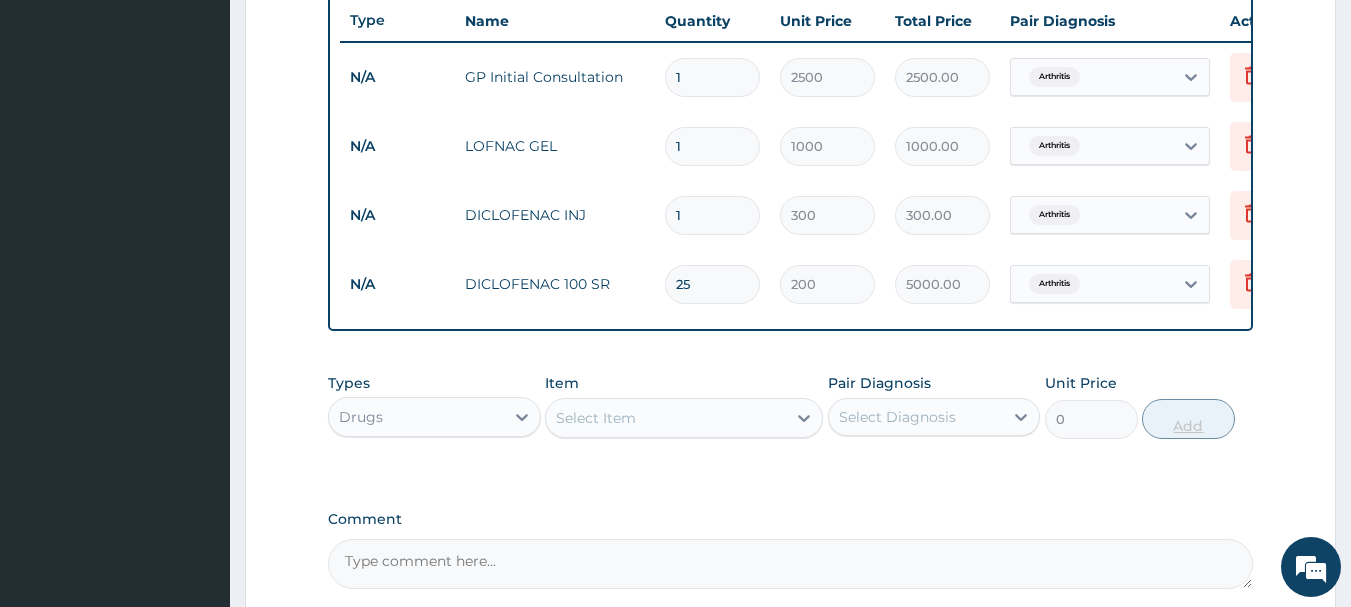 type on "24" 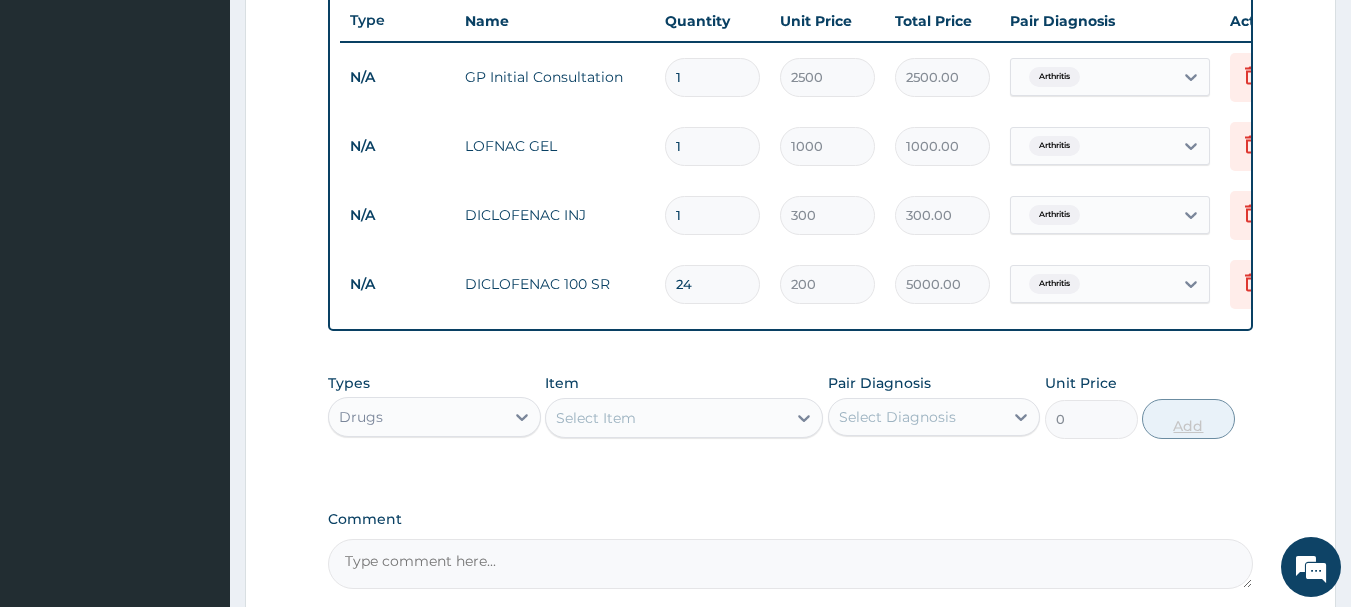 type on "4800.00" 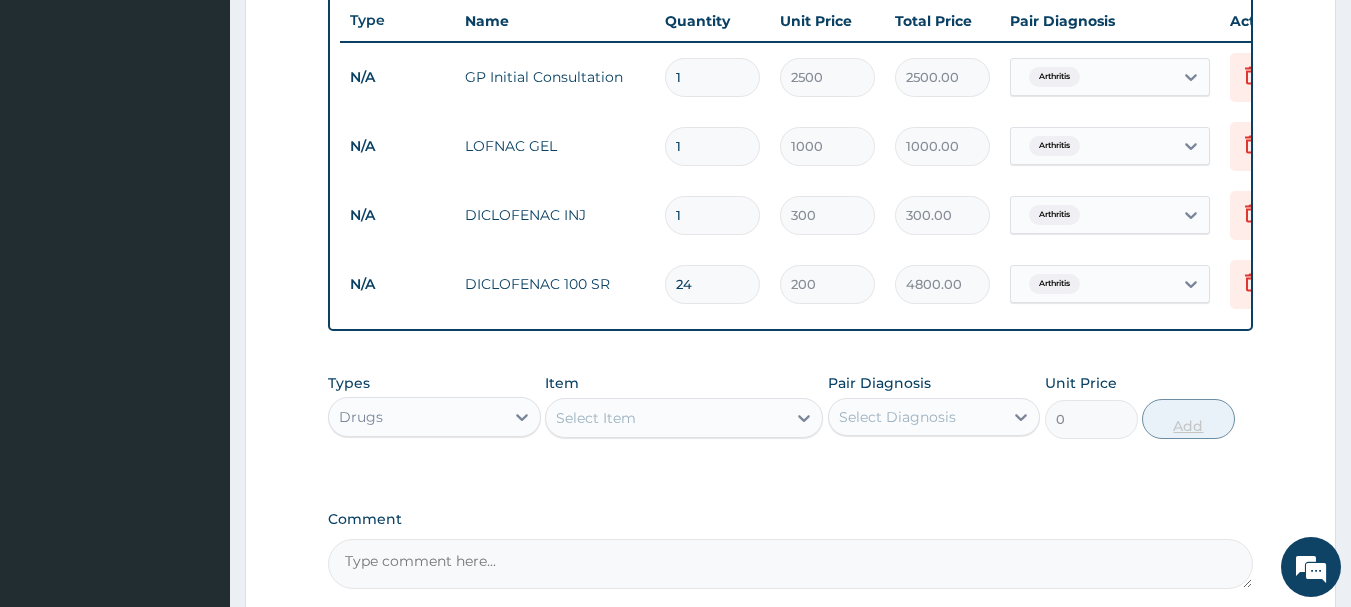 type on "23" 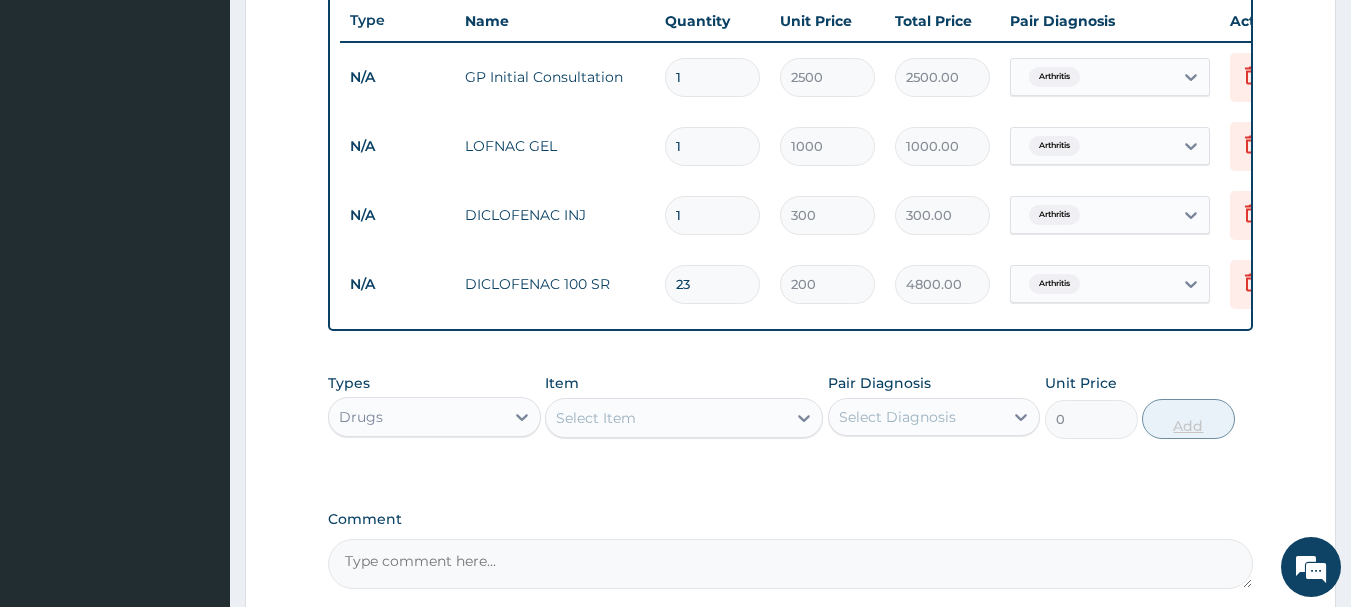 type on "4600.00" 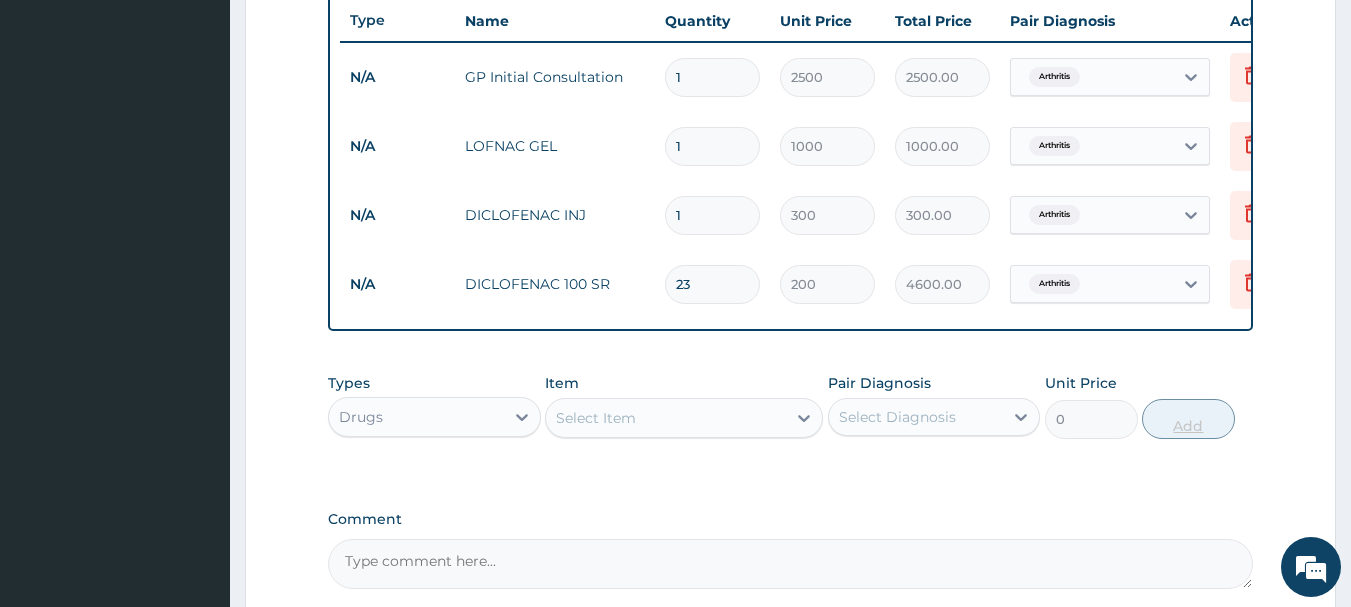 type on "22" 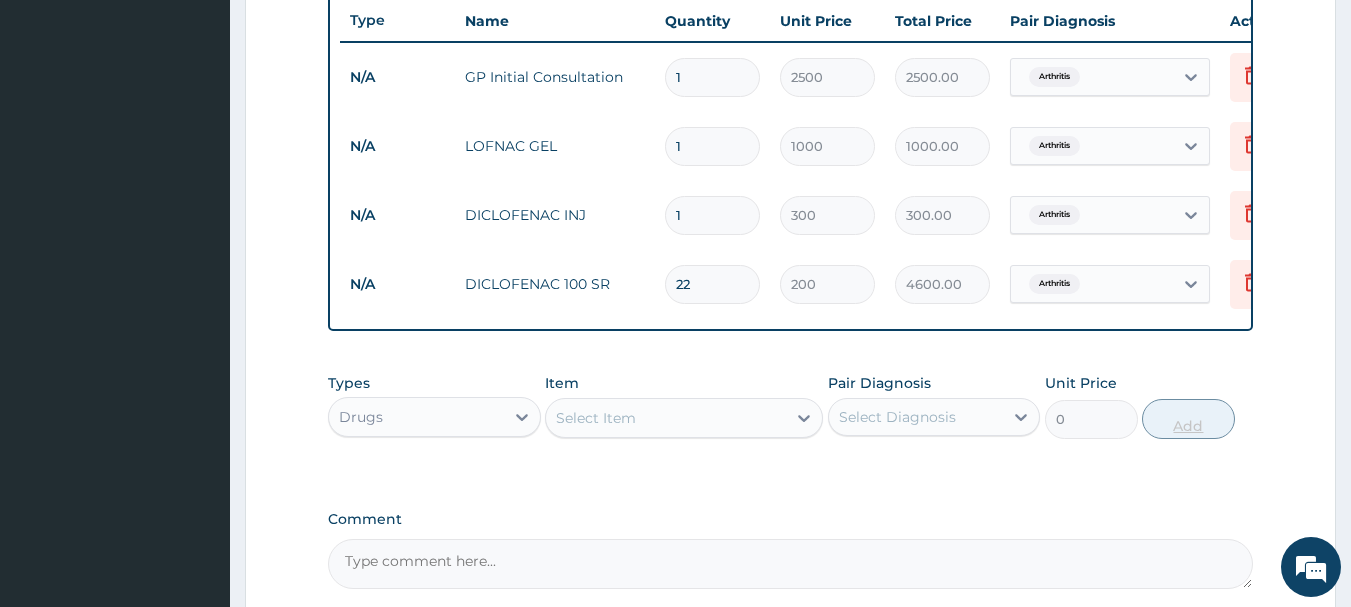 type on "4400.00" 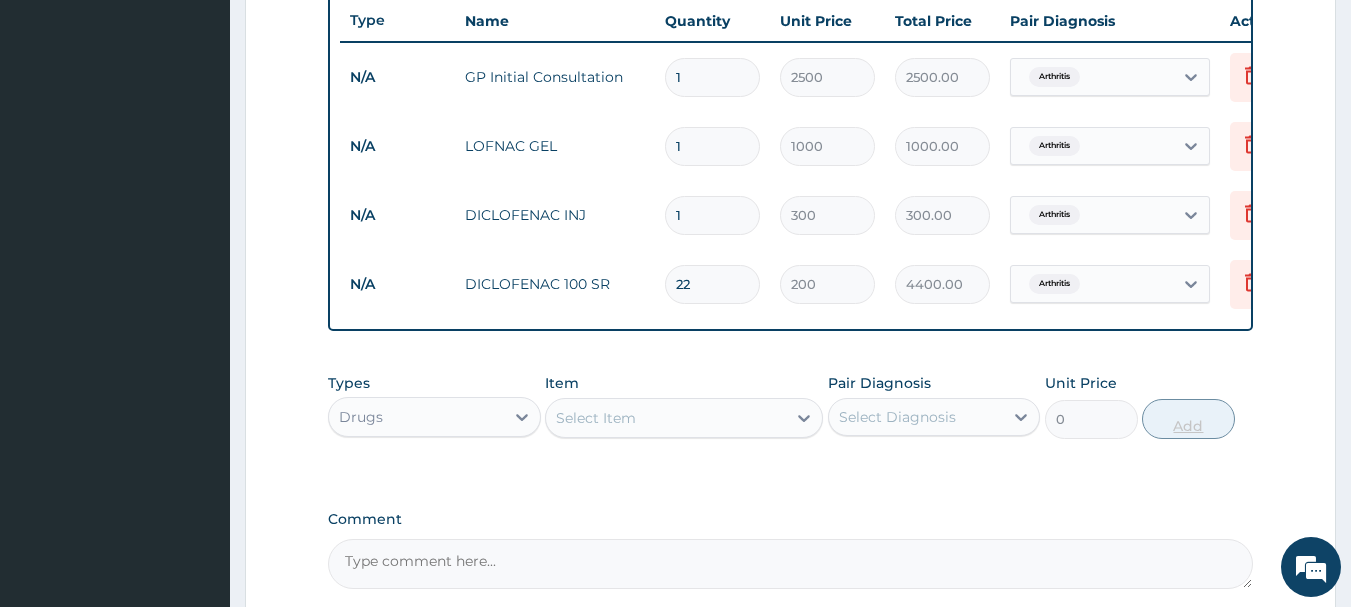 type on "21" 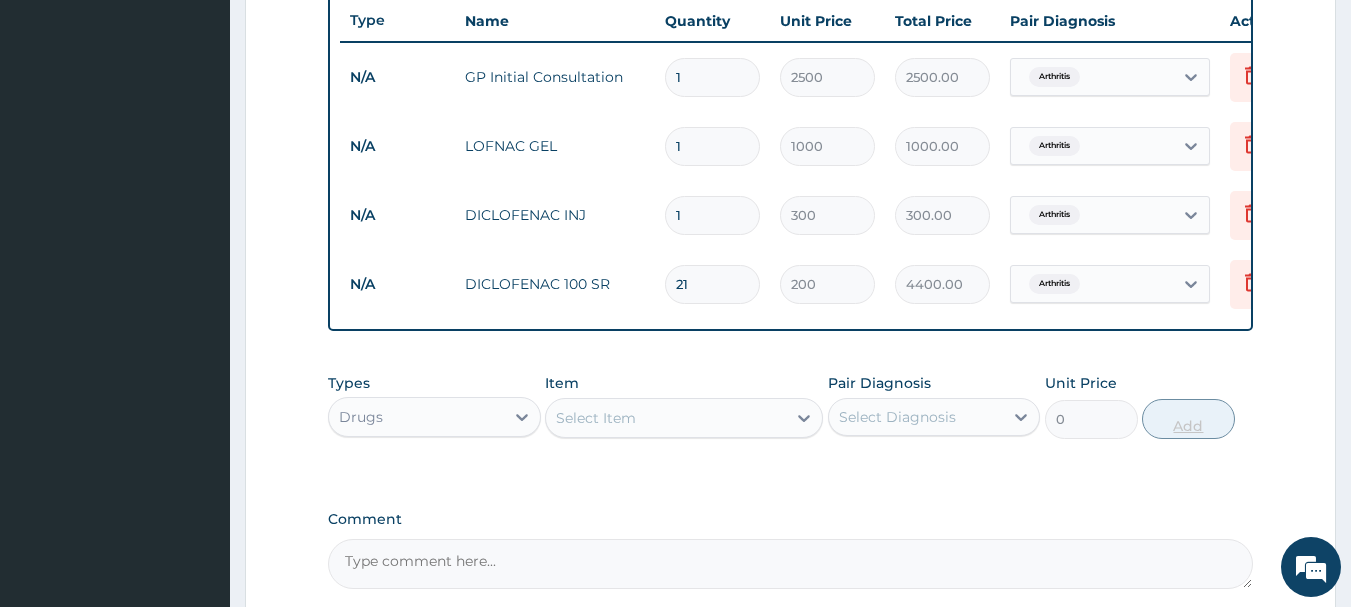type on "4200.00" 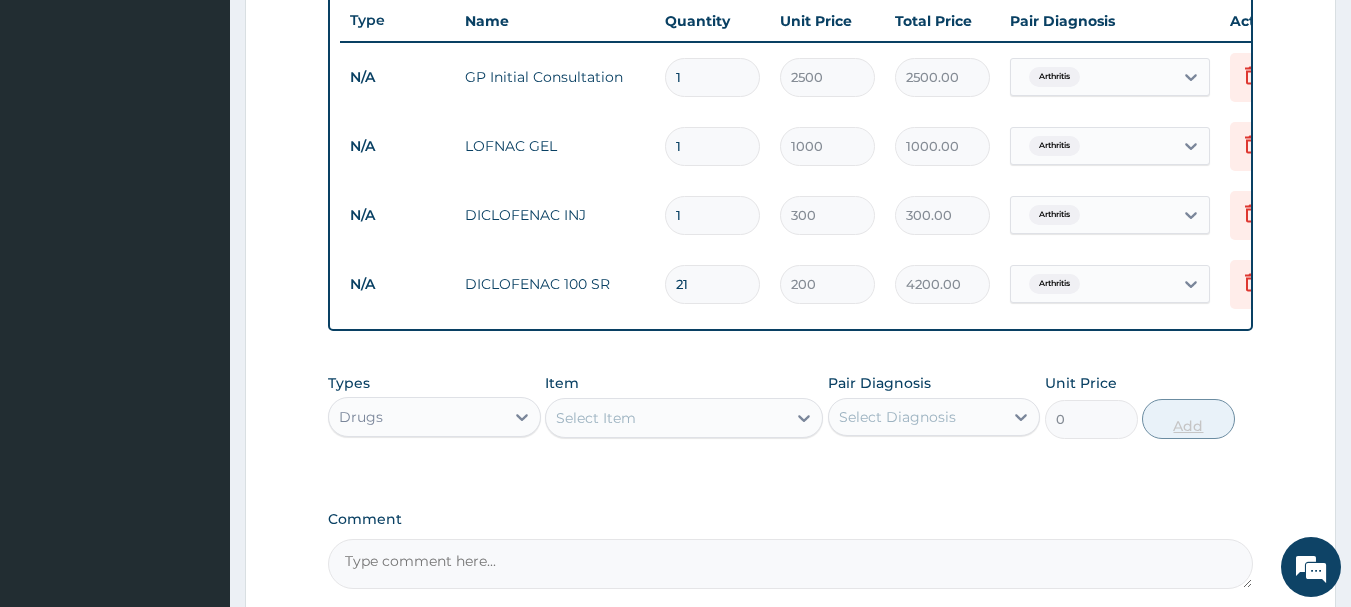 type on "20" 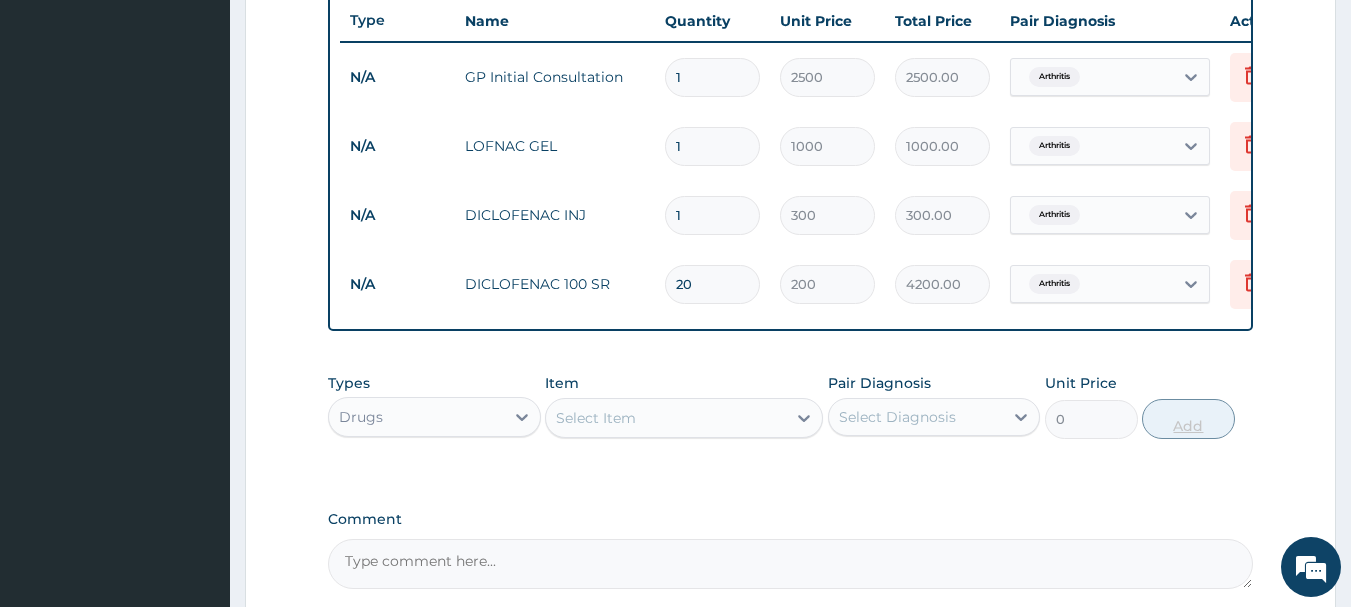 type on "4000.00" 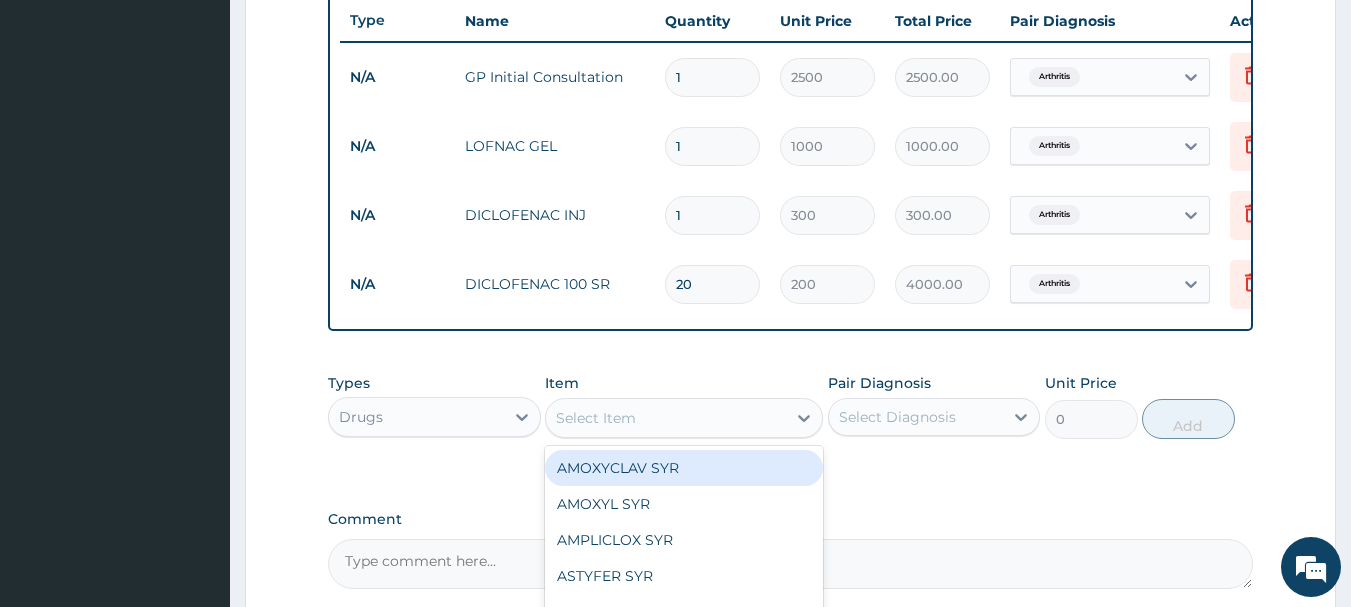 click on "Select Item" at bounding box center (596, 418) 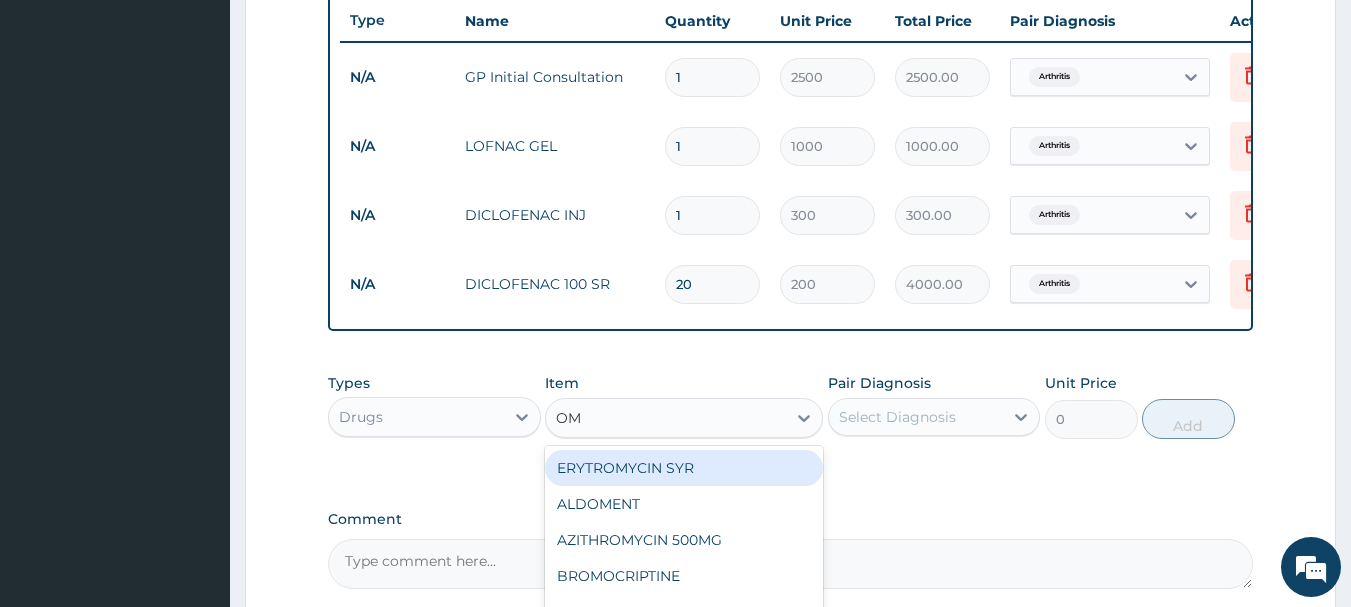 type on "OME" 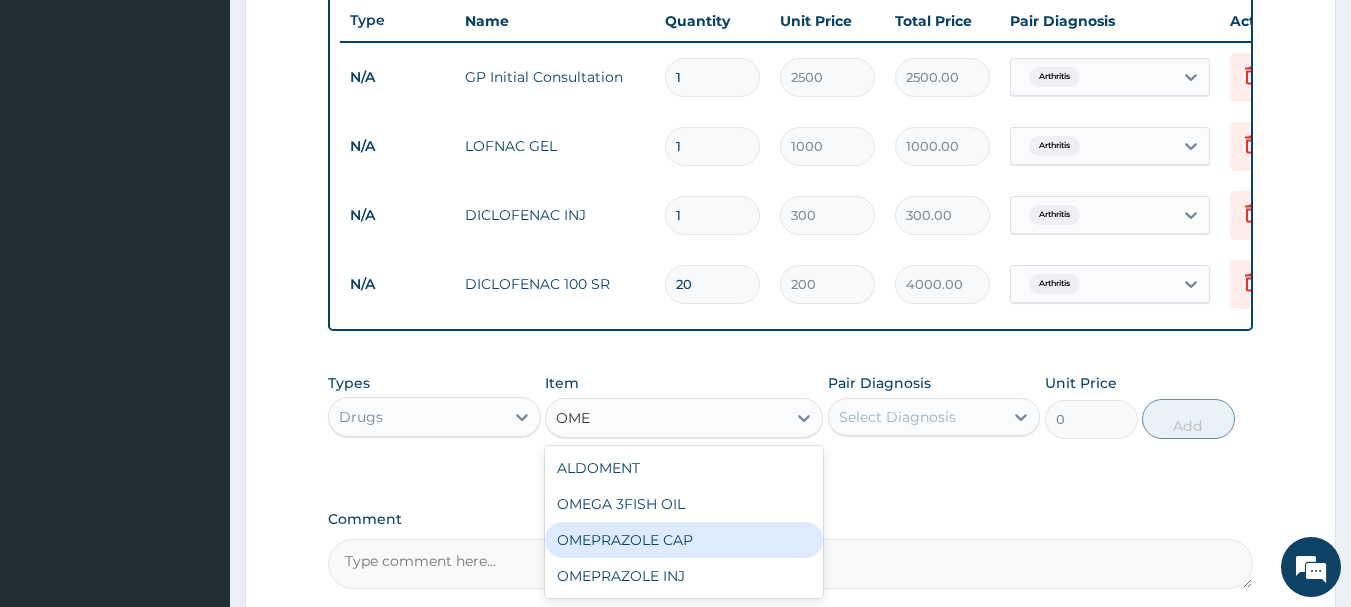 click on "OMEPRAZOLE CAP" at bounding box center [684, 540] 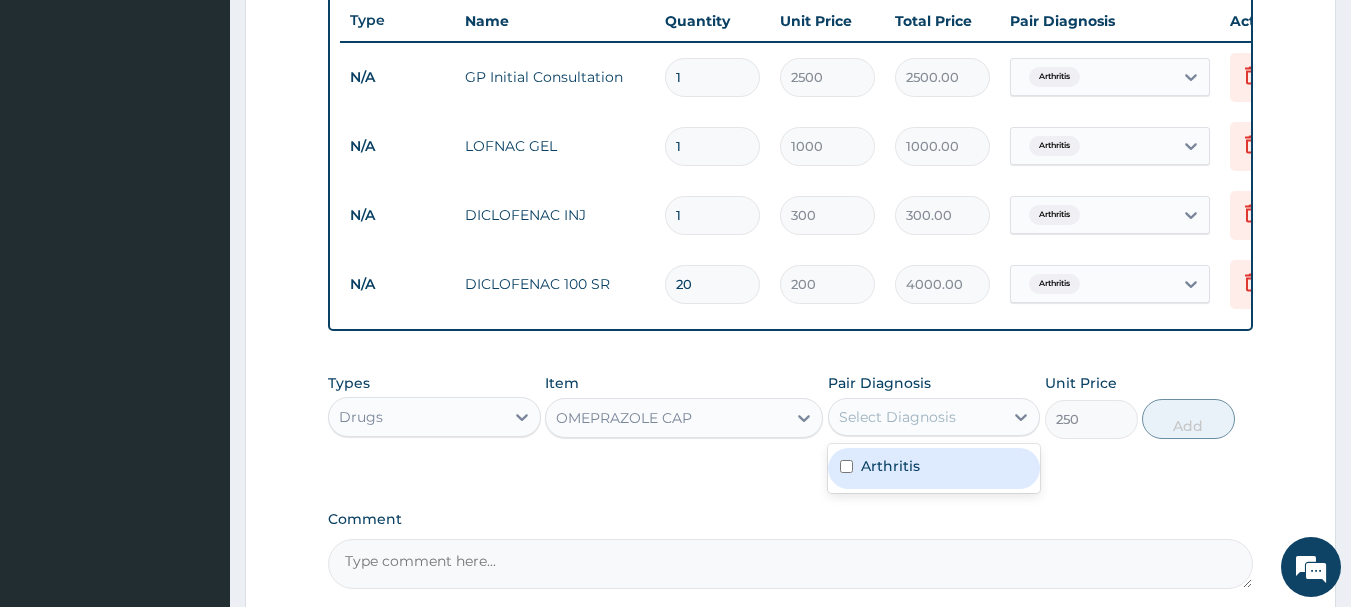 click on "Select Diagnosis" at bounding box center [897, 417] 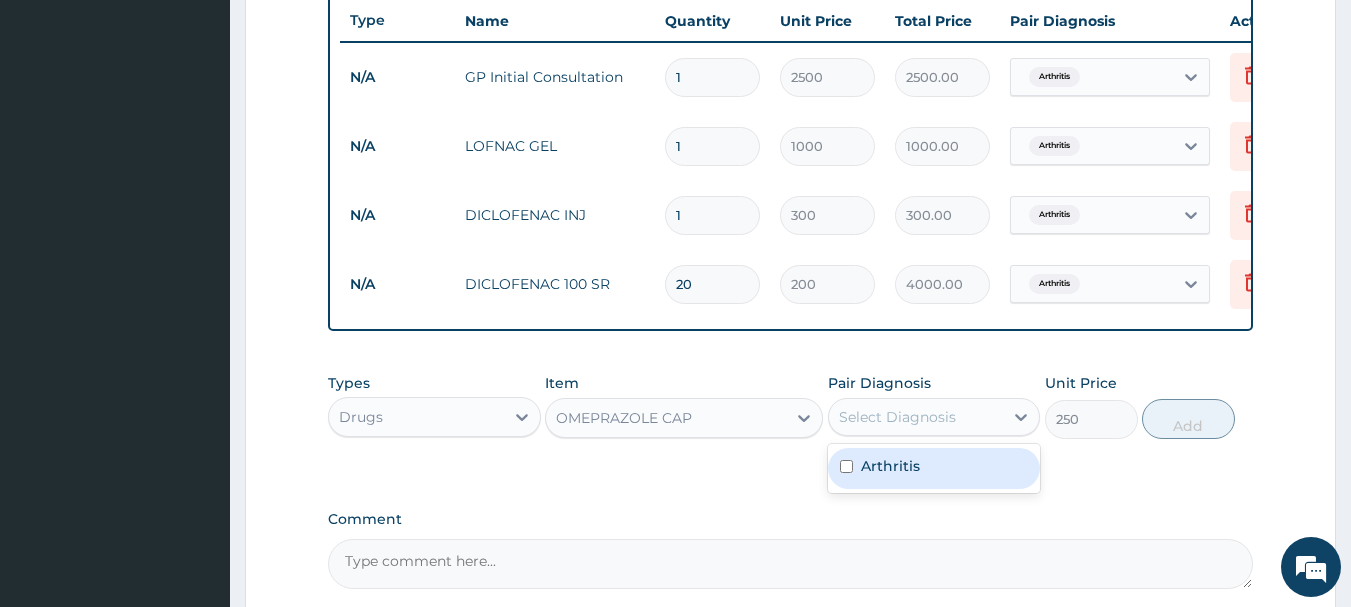 click on "Arthritis" at bounding box center [890, 466] 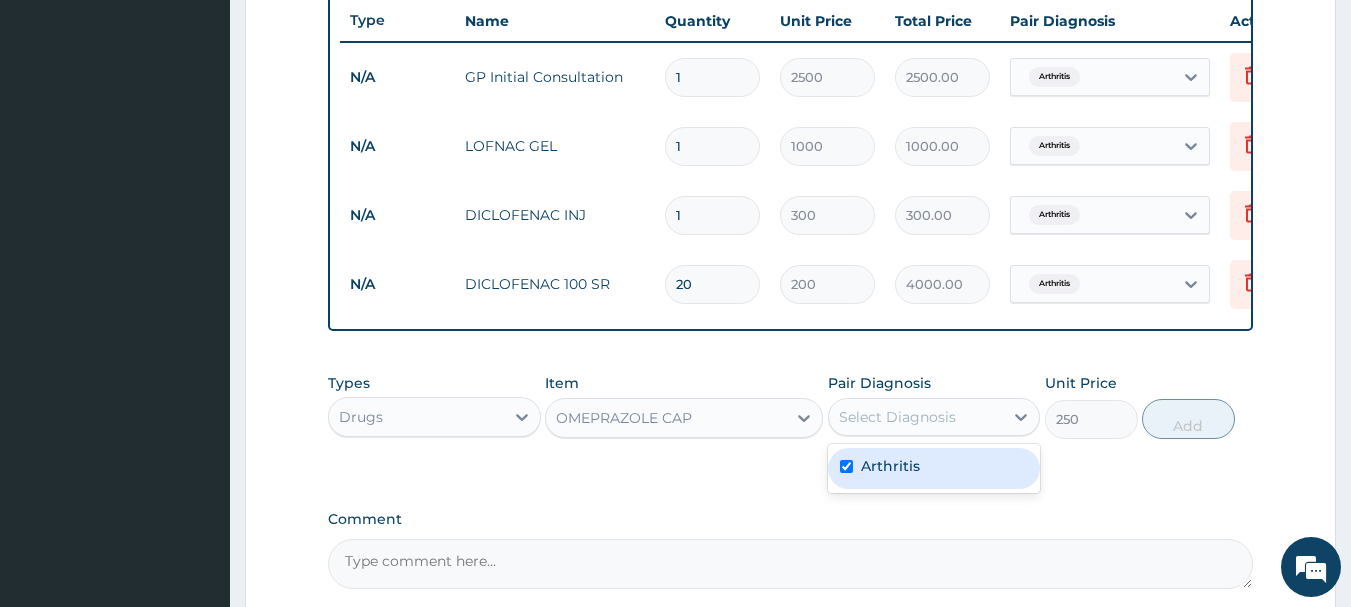checkbox on "true" 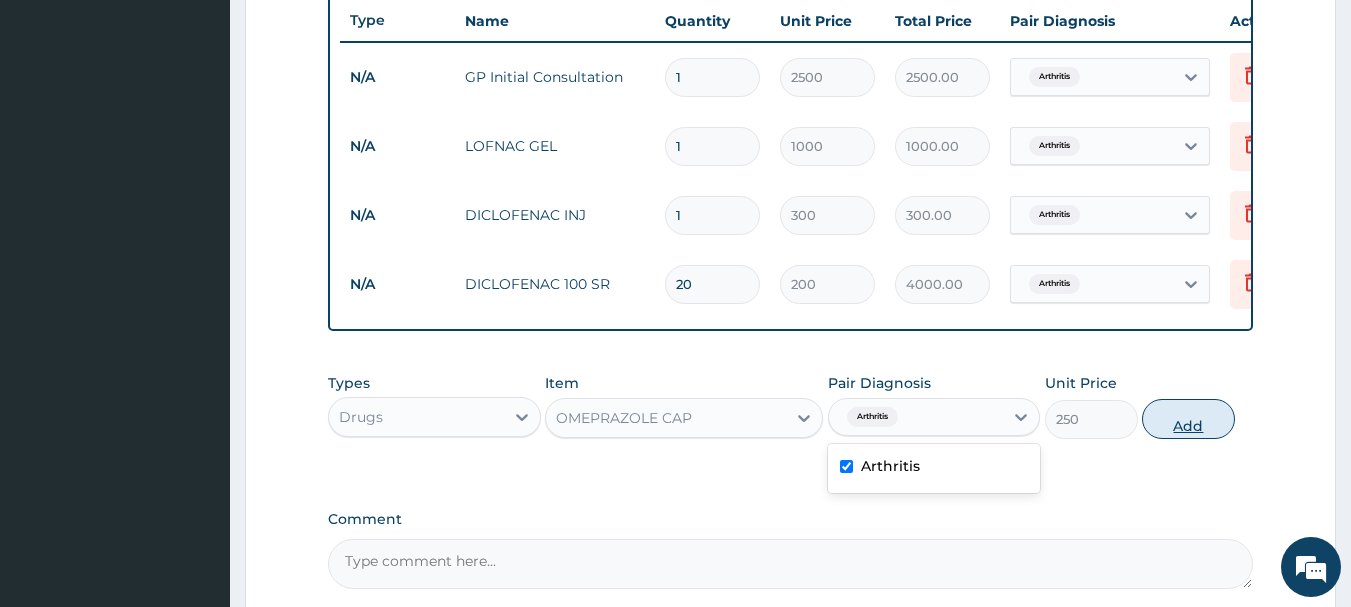 click on "Add" at bounding box center [1188, 419] 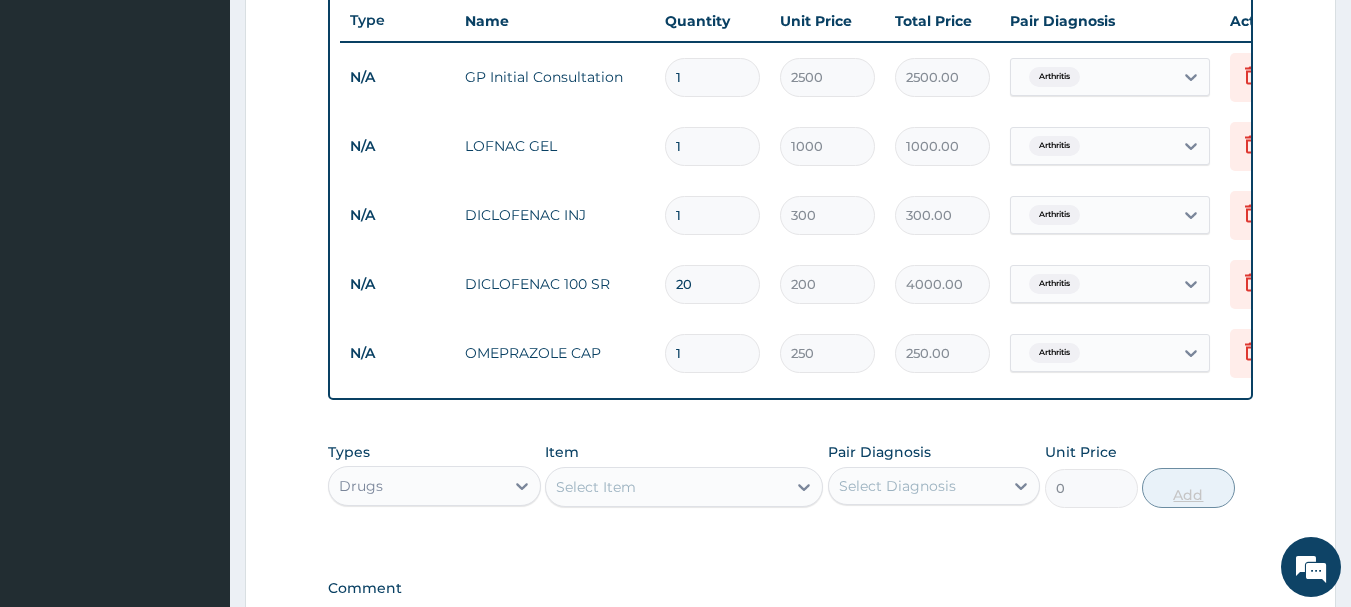 type on "10" 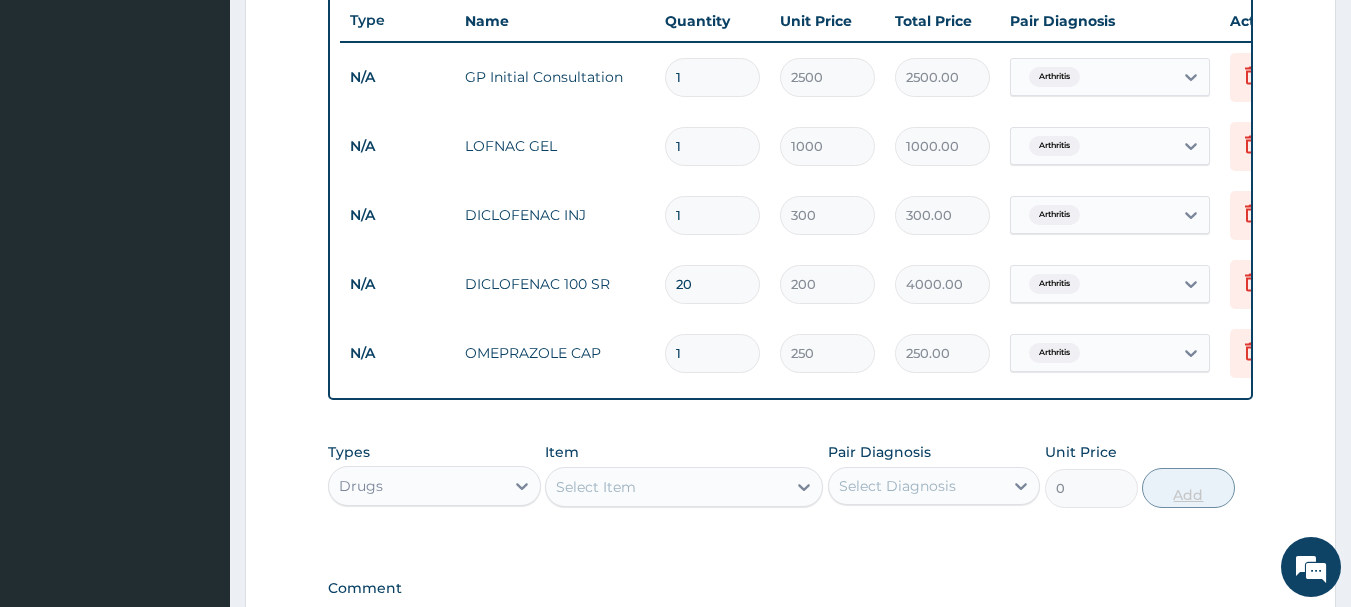type on "2500.00" 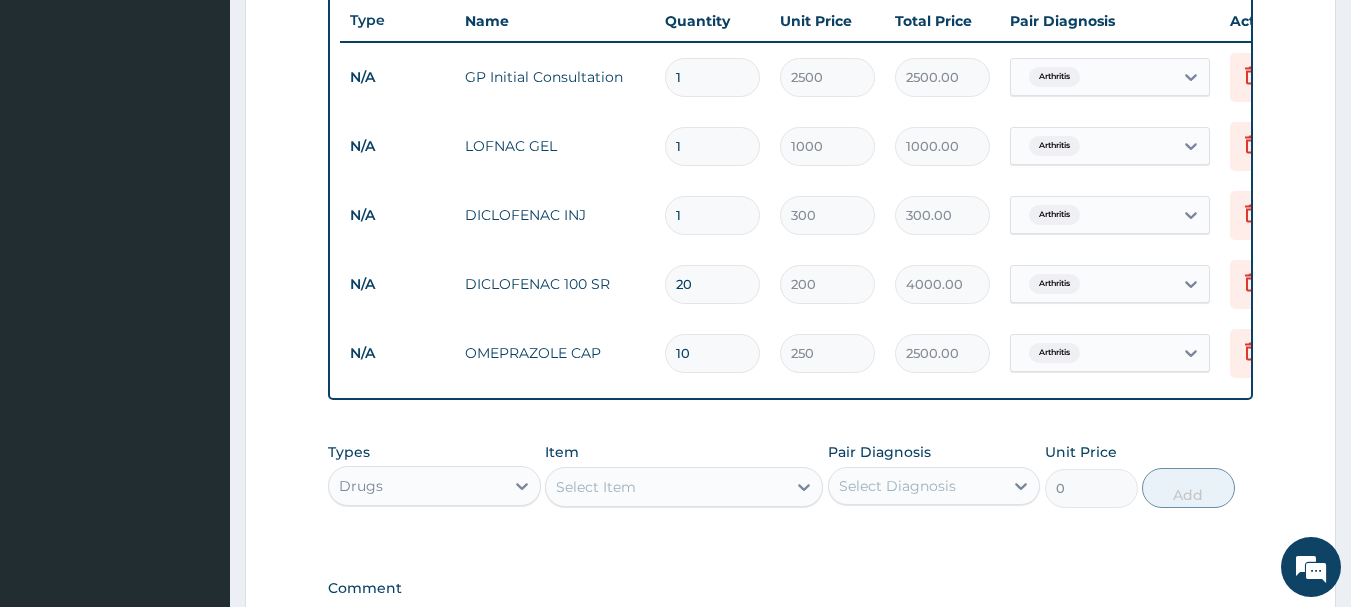 scroll, scrollTop: 1031, scrollLeft: 0, axis: vertical 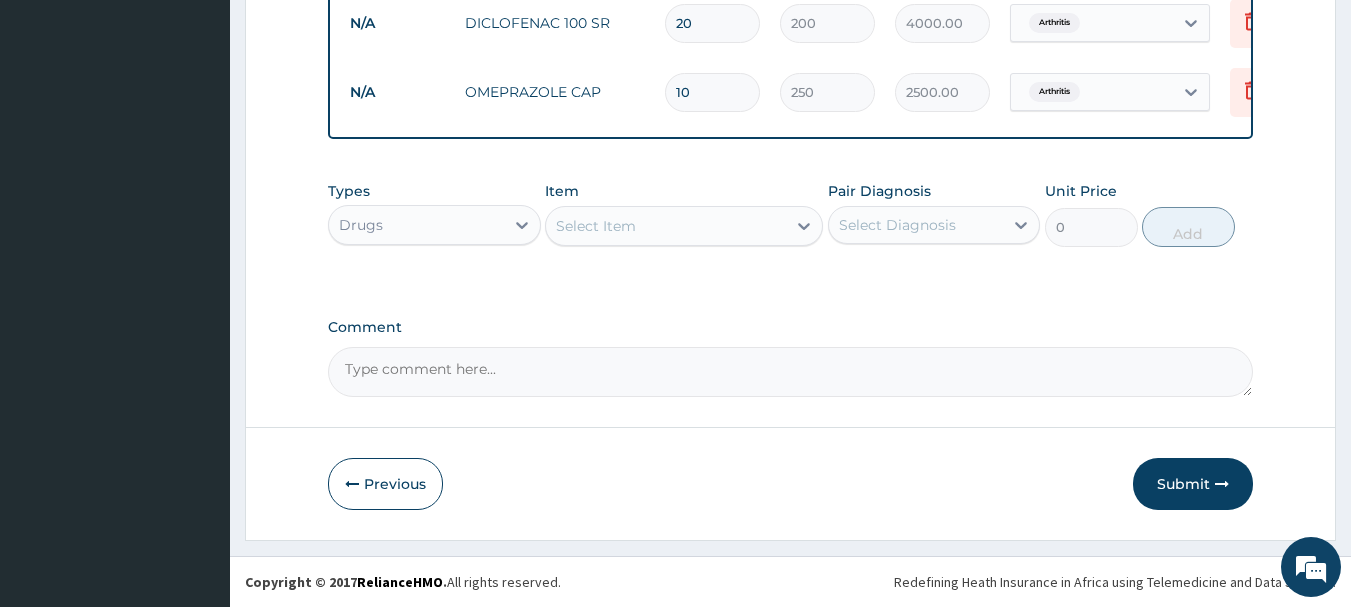 type on "10" 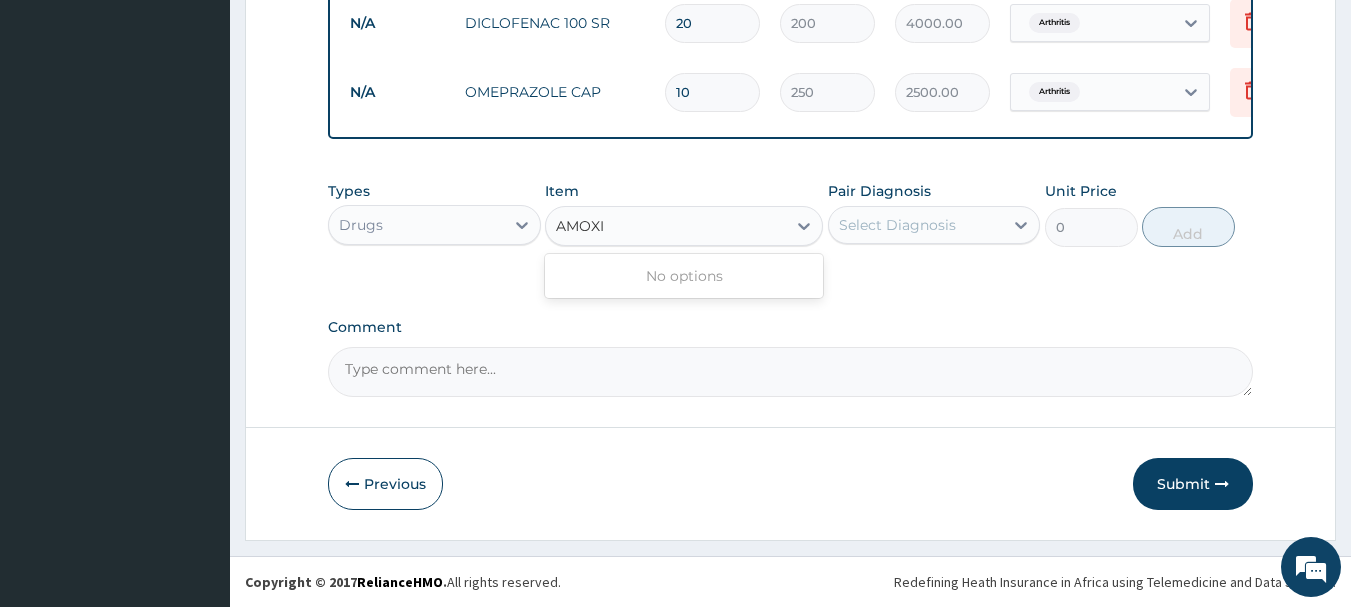 type on "AMOX" 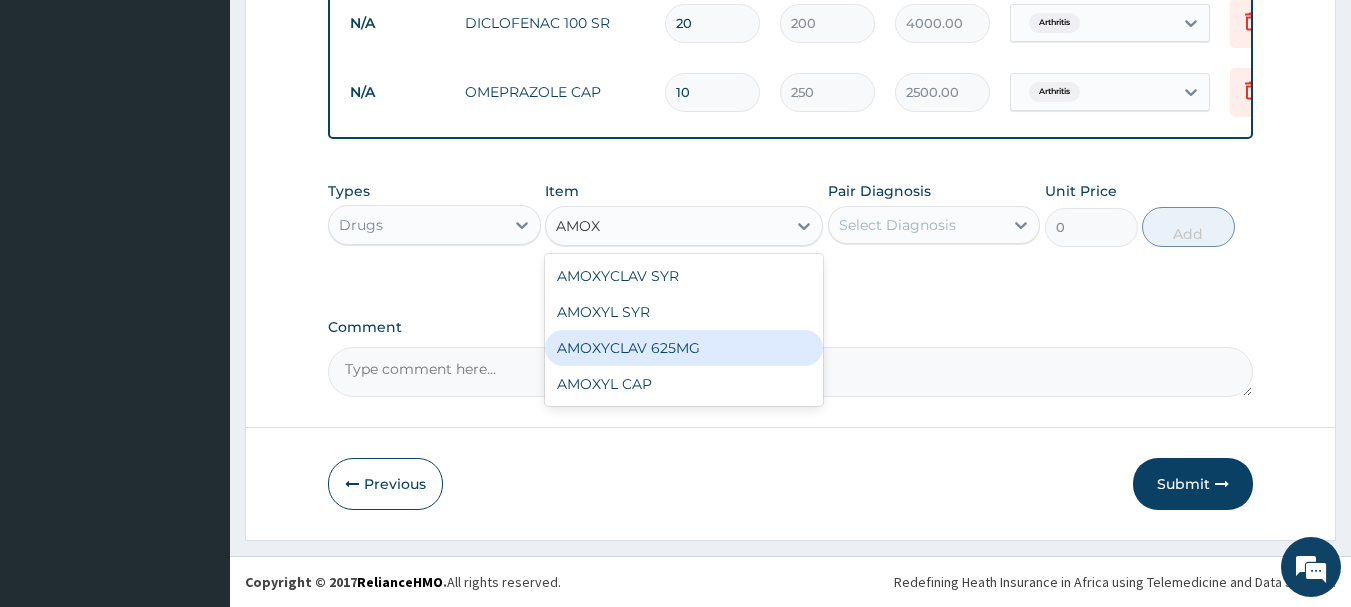 click on "AMOXYCLAV 625MG" at bounding box center [684, 348] 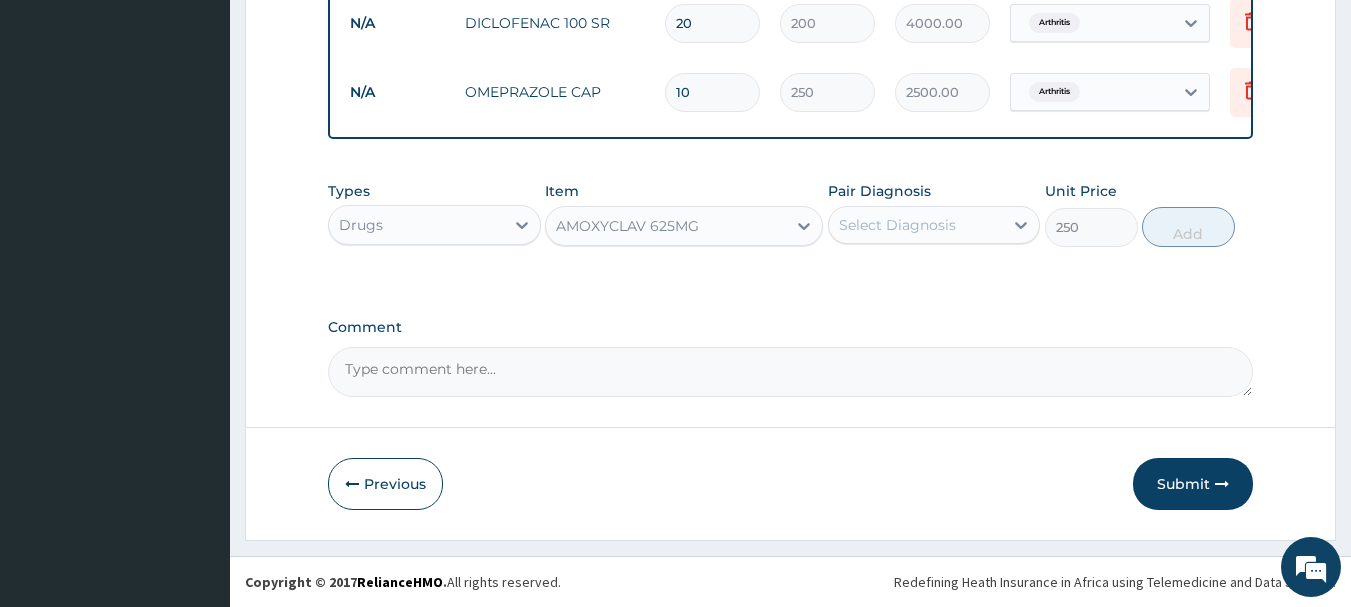 click on "Select Diagnosis" at bounding box center (897, 225) 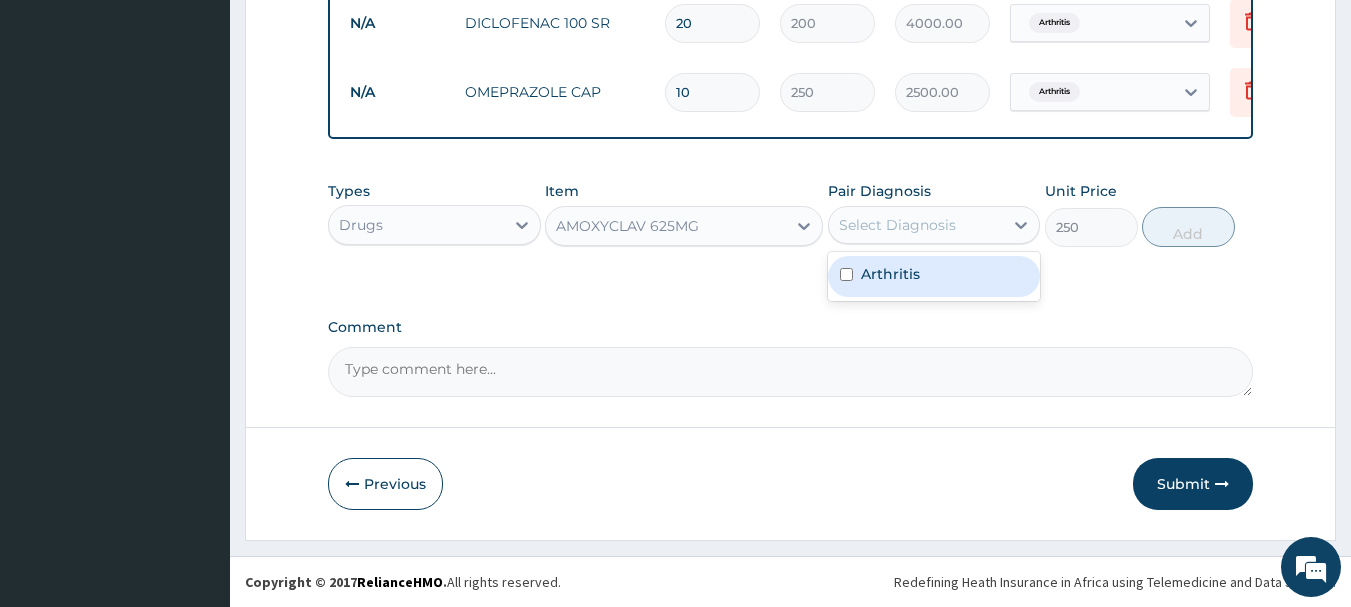 click on "Arthritis" at bounding box center (890, 274) 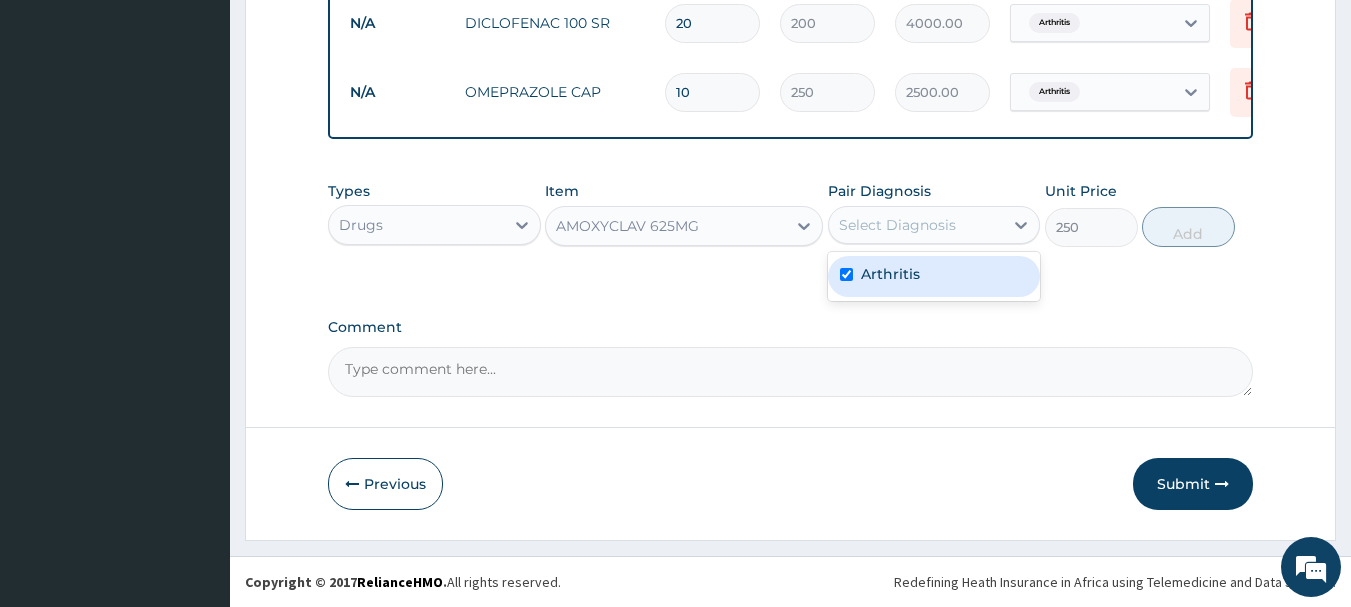 checkbox on "true" 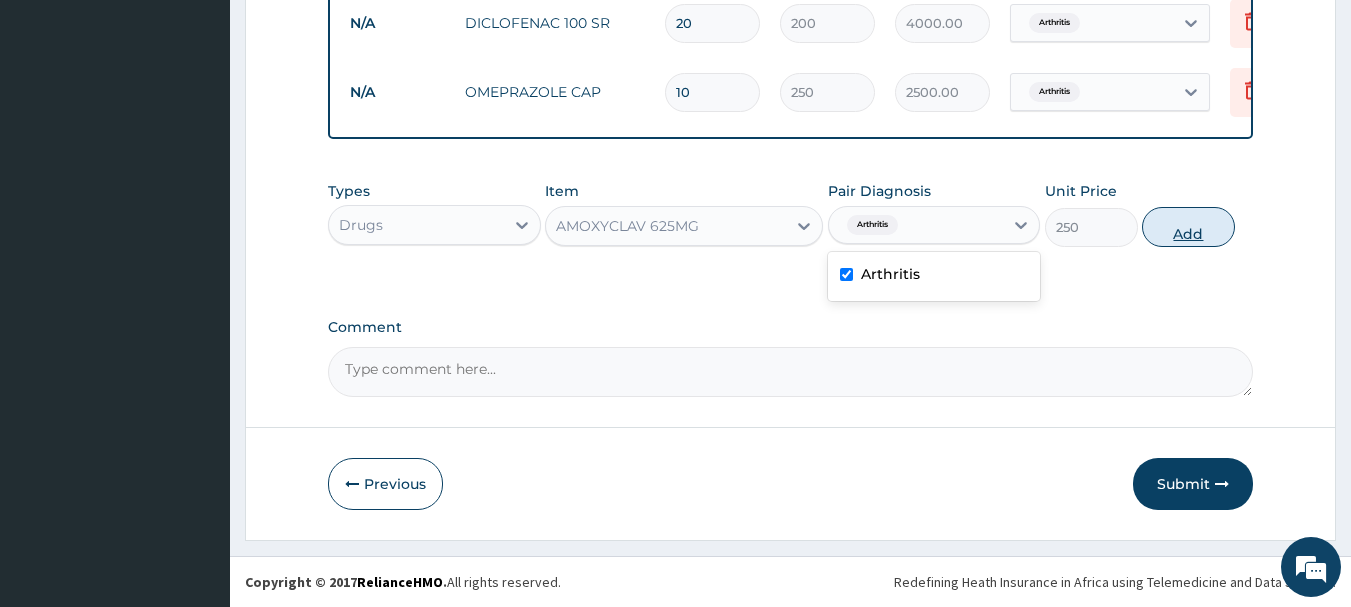 click on "Add" at bounding box center (1188, 227) 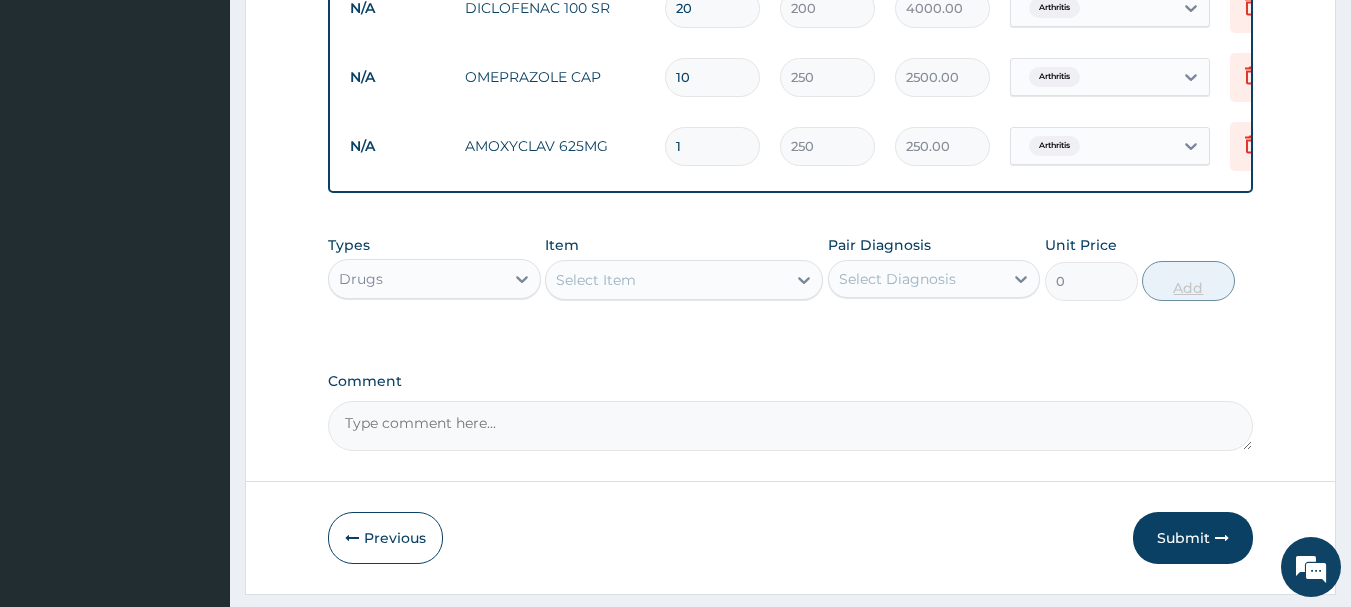 type on "10" 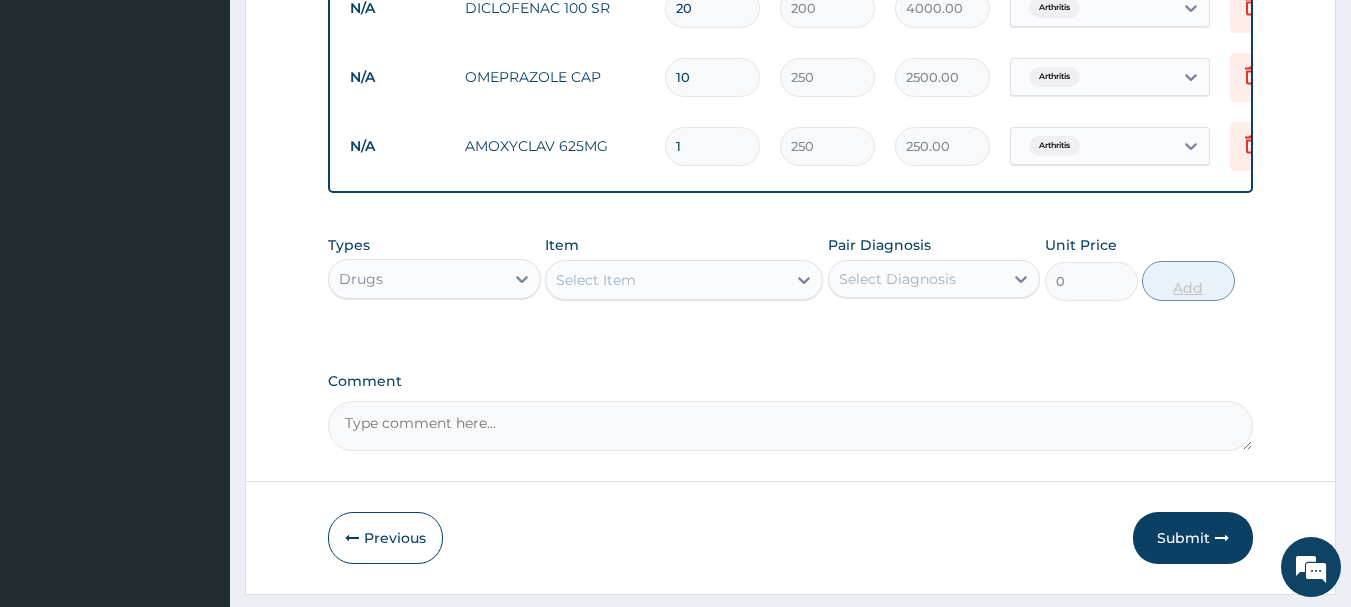 type on "2500.00" 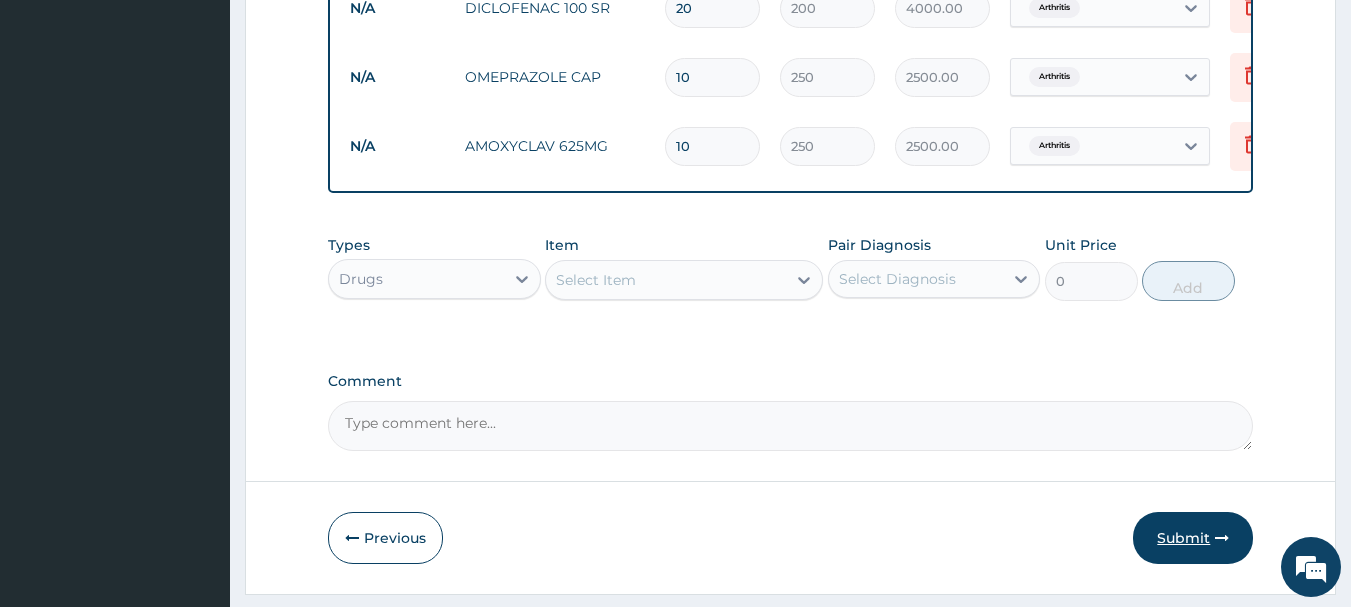 type on "10" 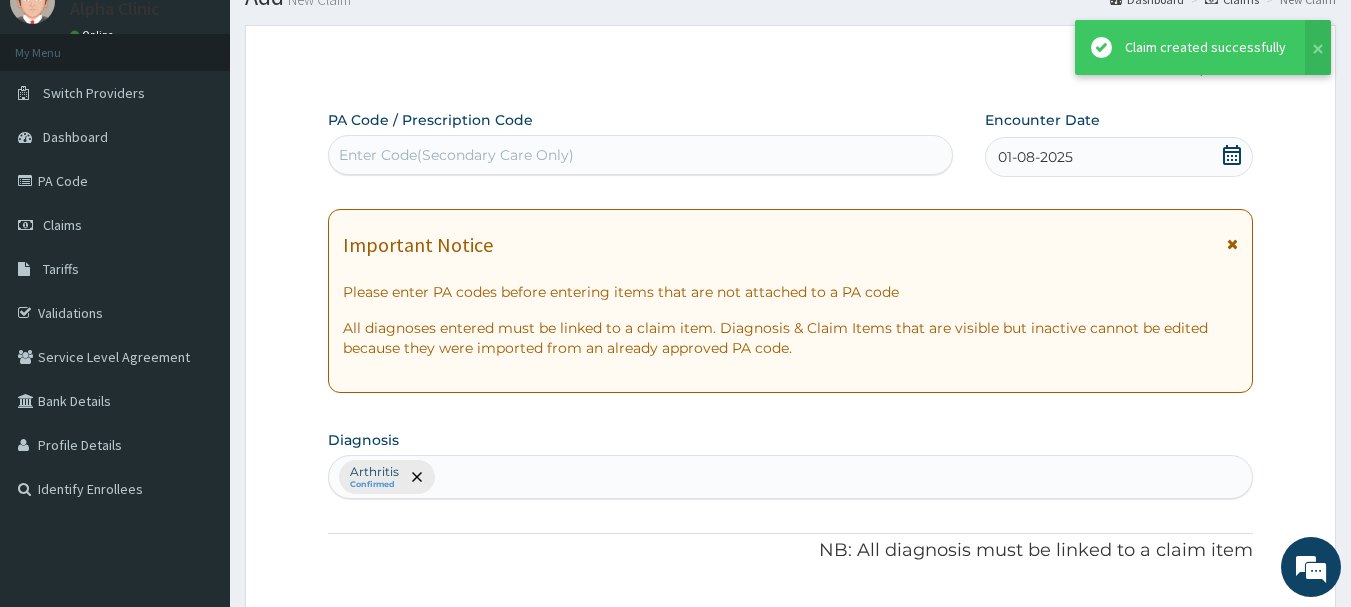 scroll, scrollTop: 1031, scrollLeft: 0, axis: vertical 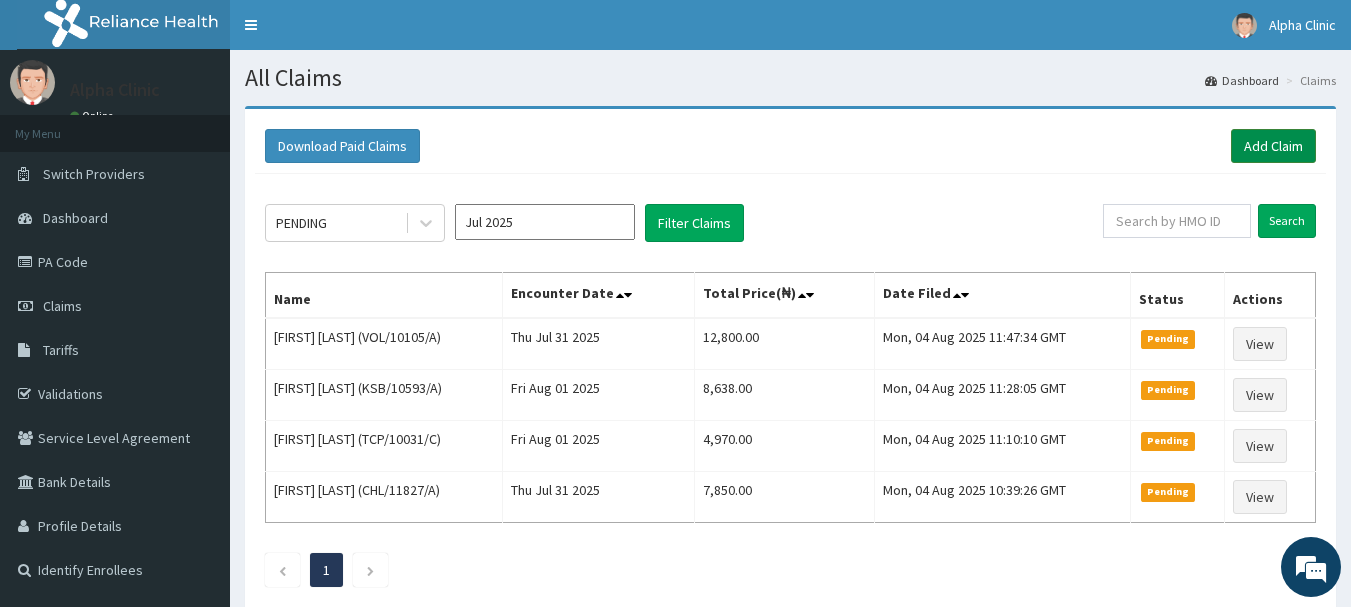 click on "Add Claim" at bounding box center (1273, 146) 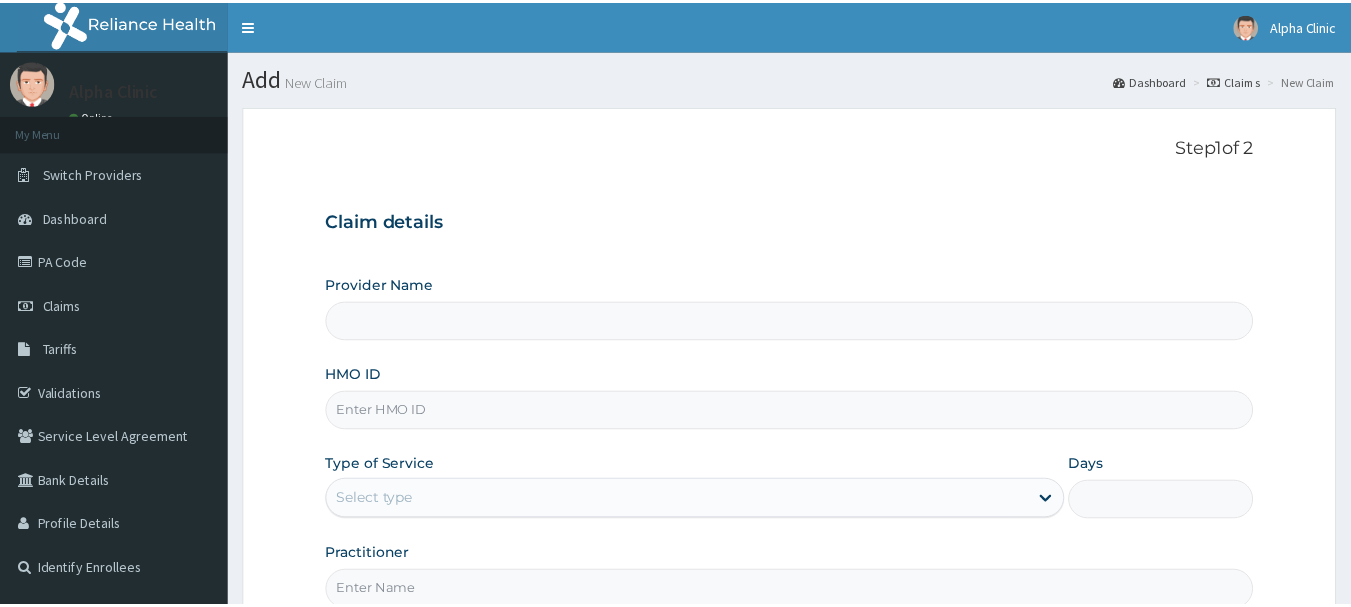 scroll, scrollTop: 0, scrollLeft: 0, axis: both 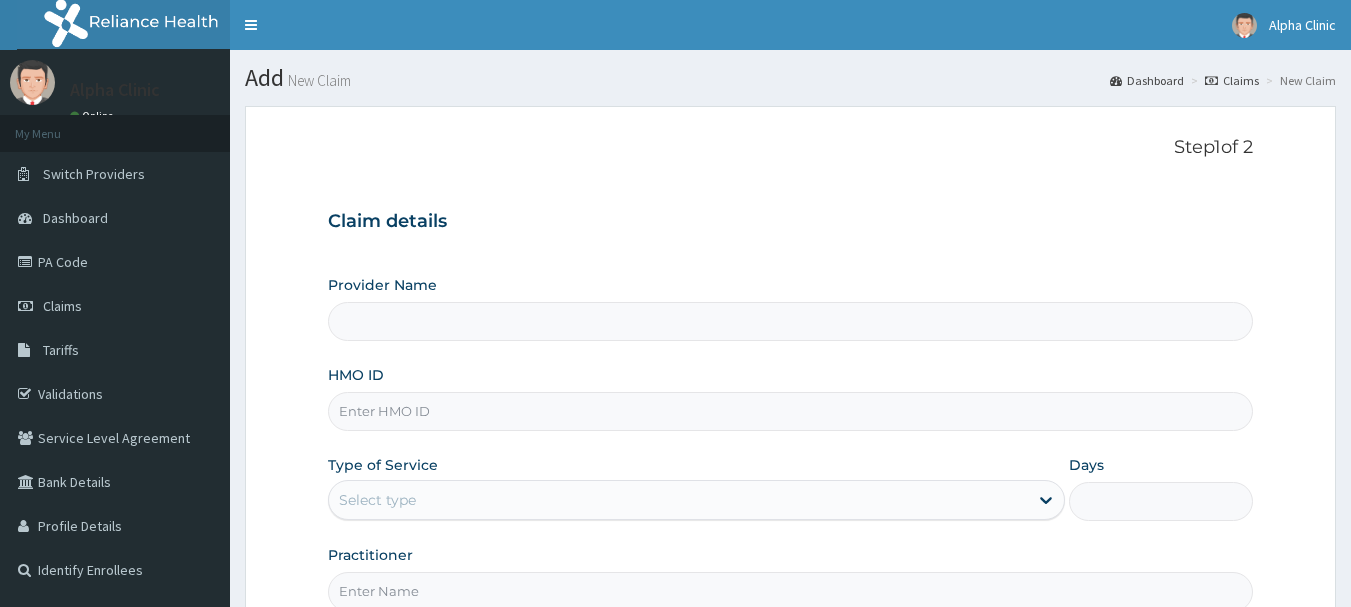 type on "Alpha Clinic" 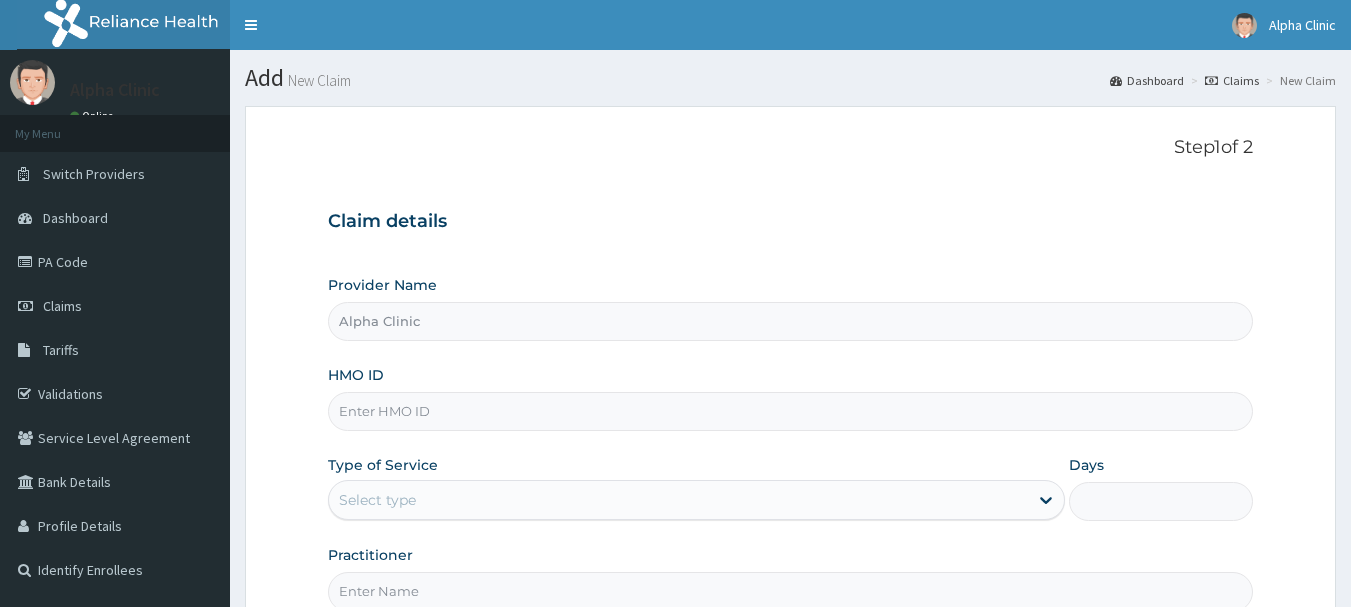 click on "HMO ID" at bounding box center (791, 411) 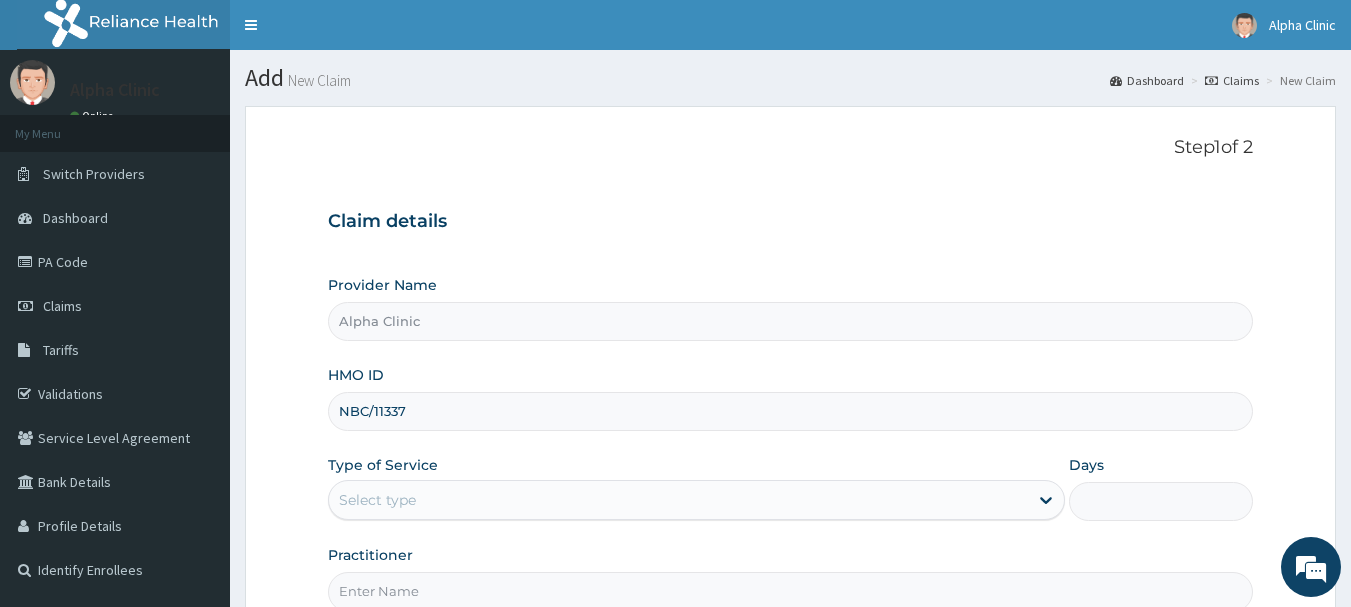 scroll, scrollTop: 0, scrollLeft: 0, axis: both 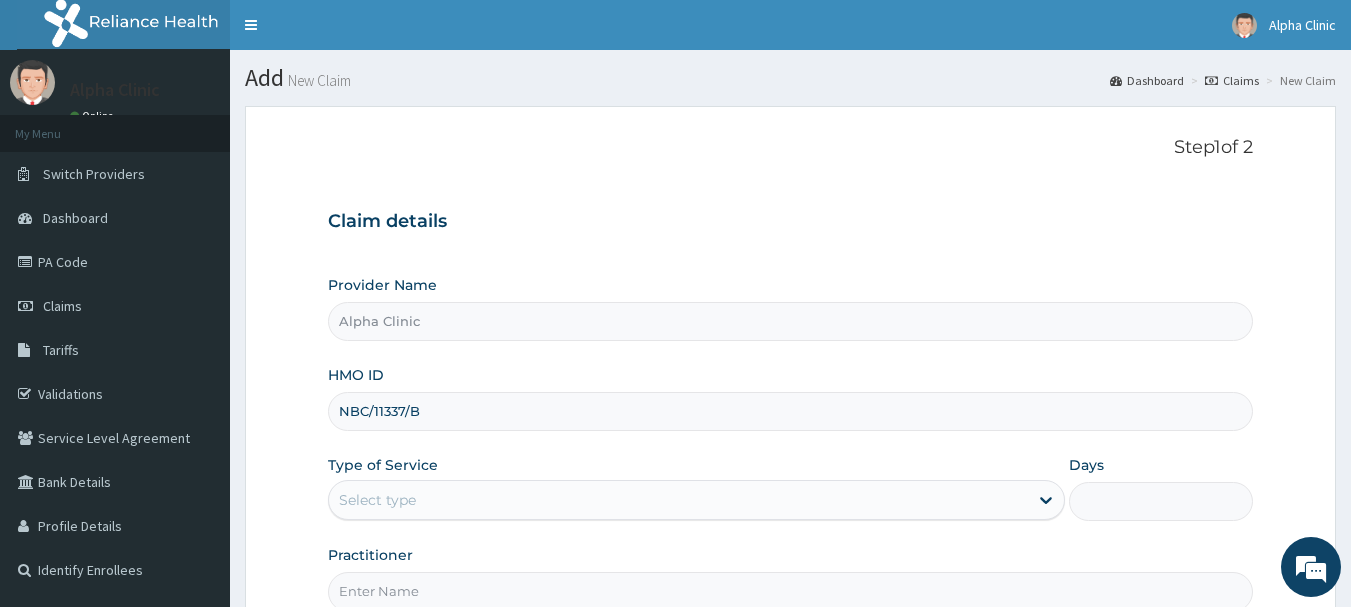 type on "NBC/11337/B" 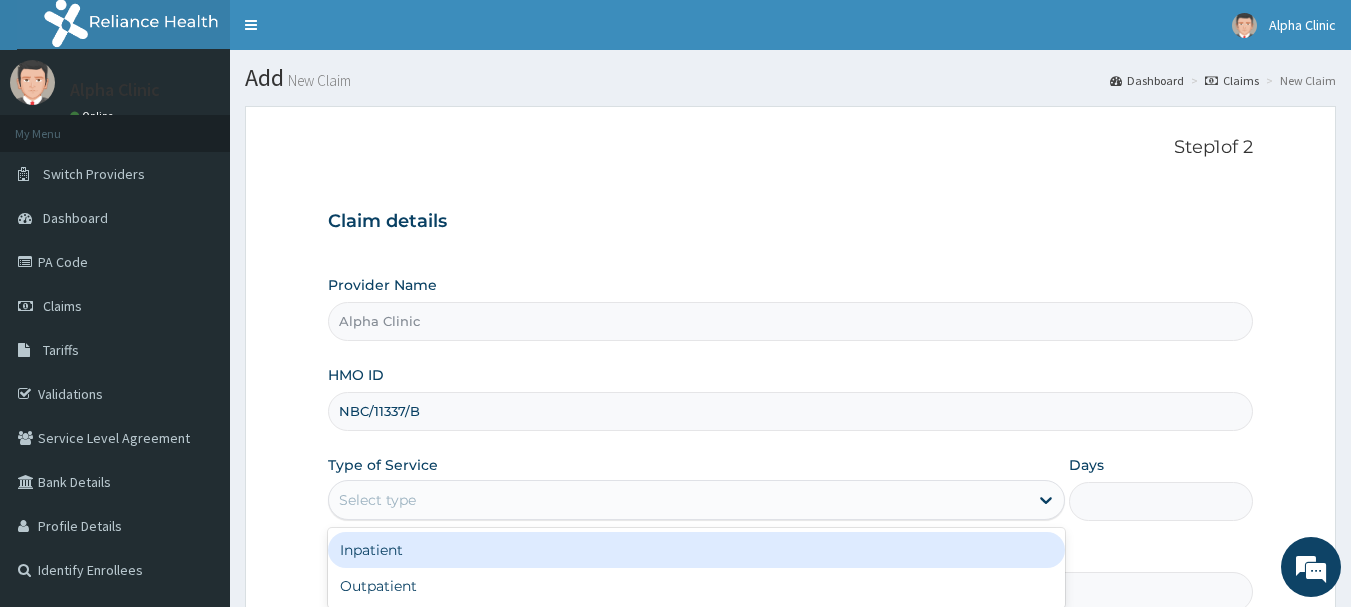 click on "Select type" at bounding box center (678, 500) 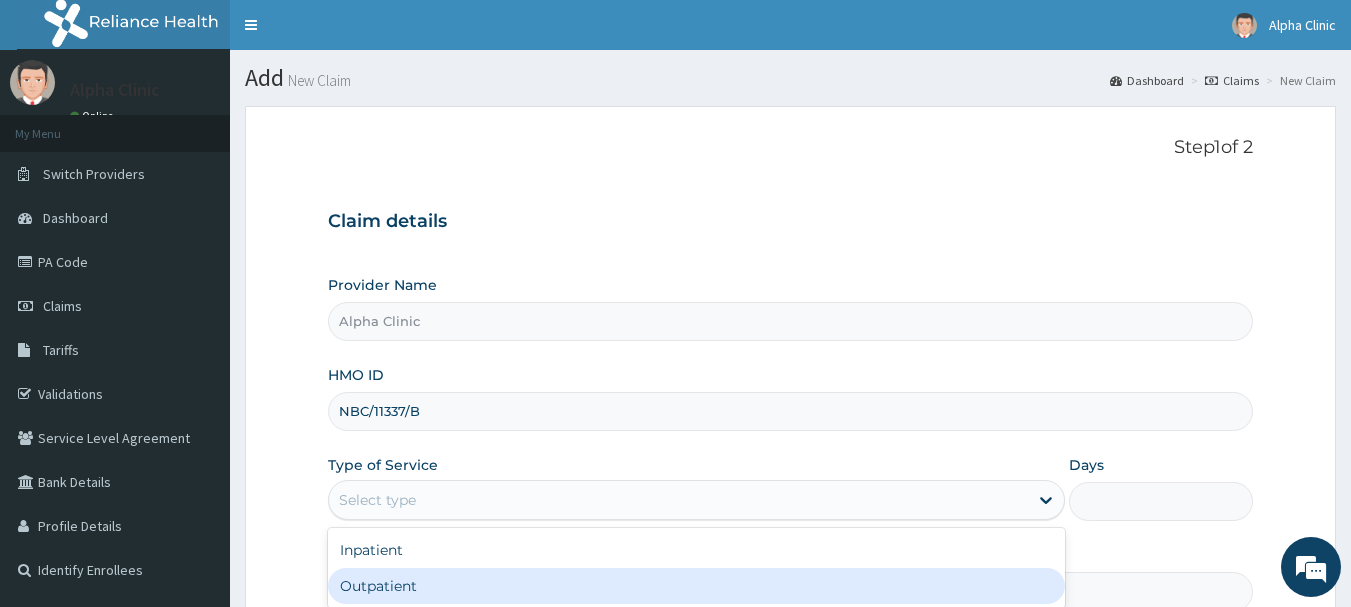 click on "Outpatient" at bounding box center (696, 586) 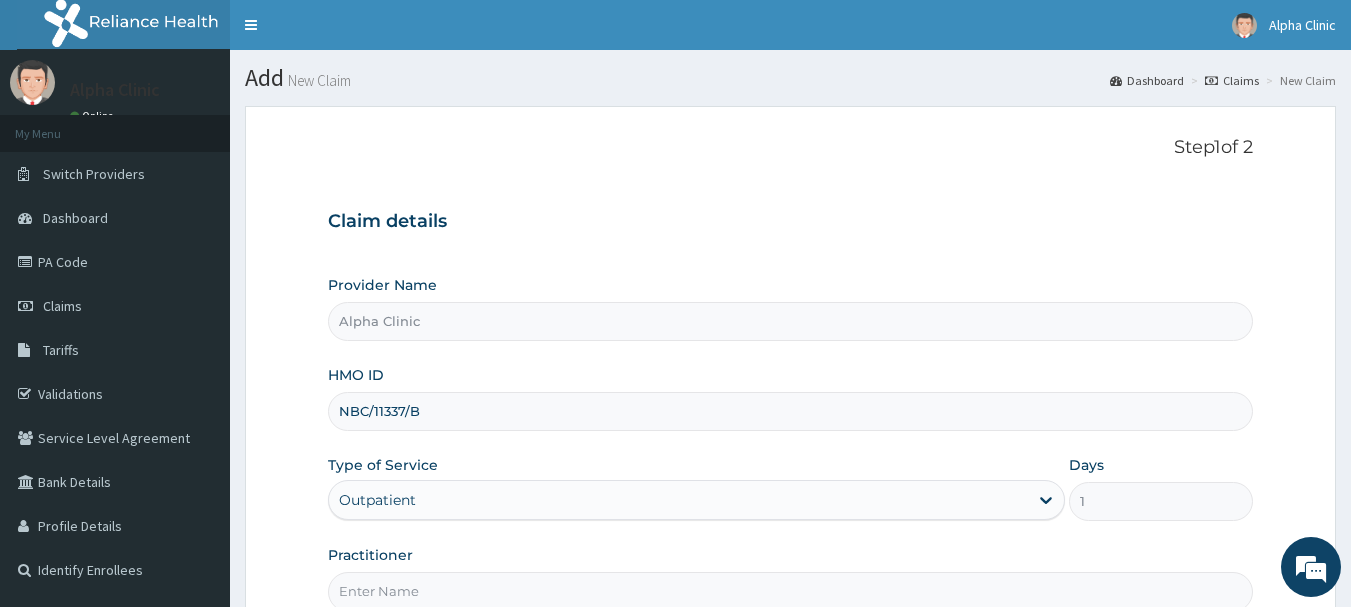 click on "Practitioner" at bounding box center (791, 591) 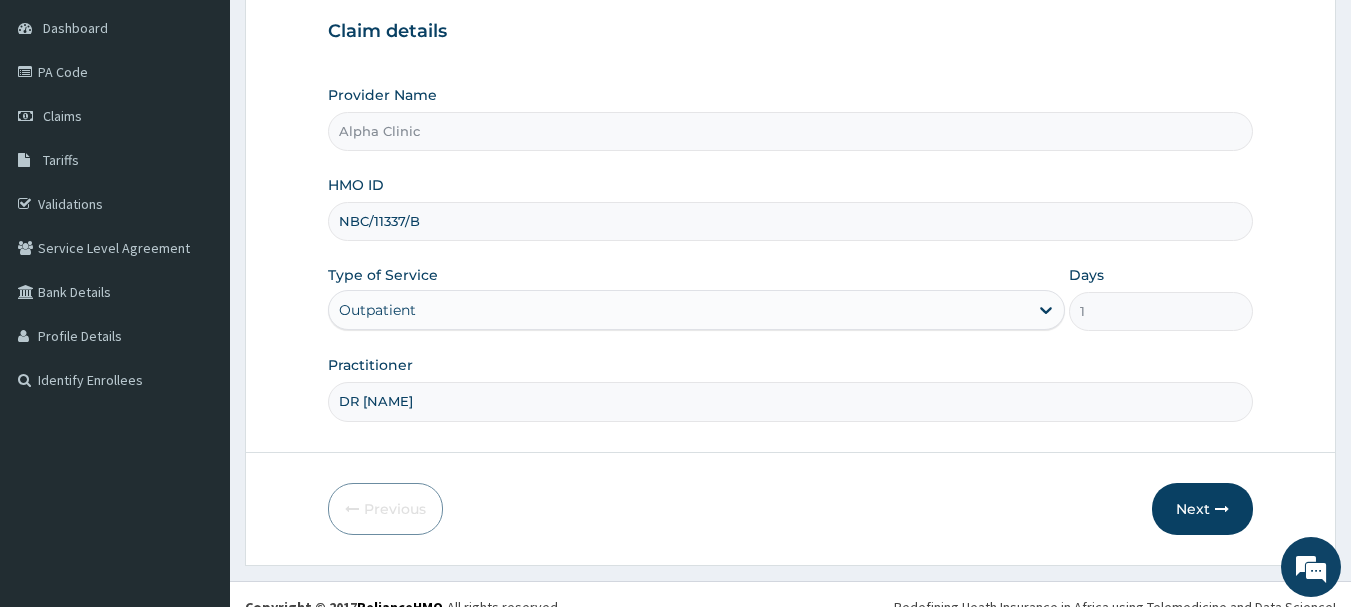 scroll, scrollTop: 215, scrollLeft: 0, axis: vertical 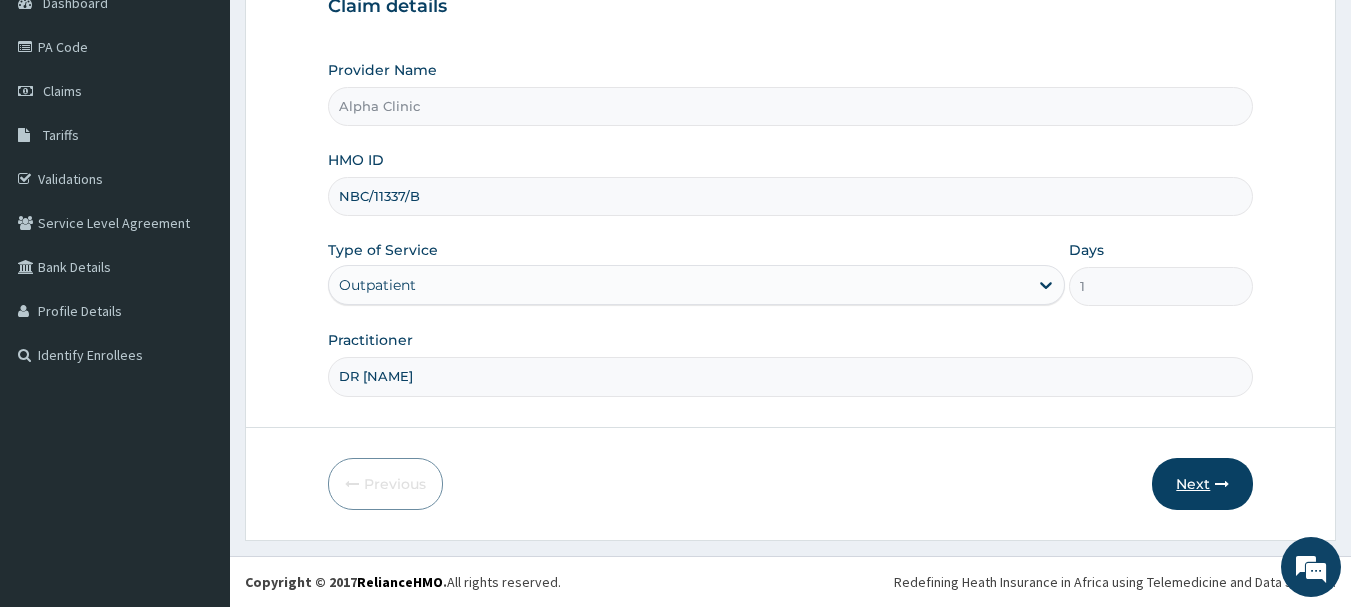 type on "DR [NAME]" 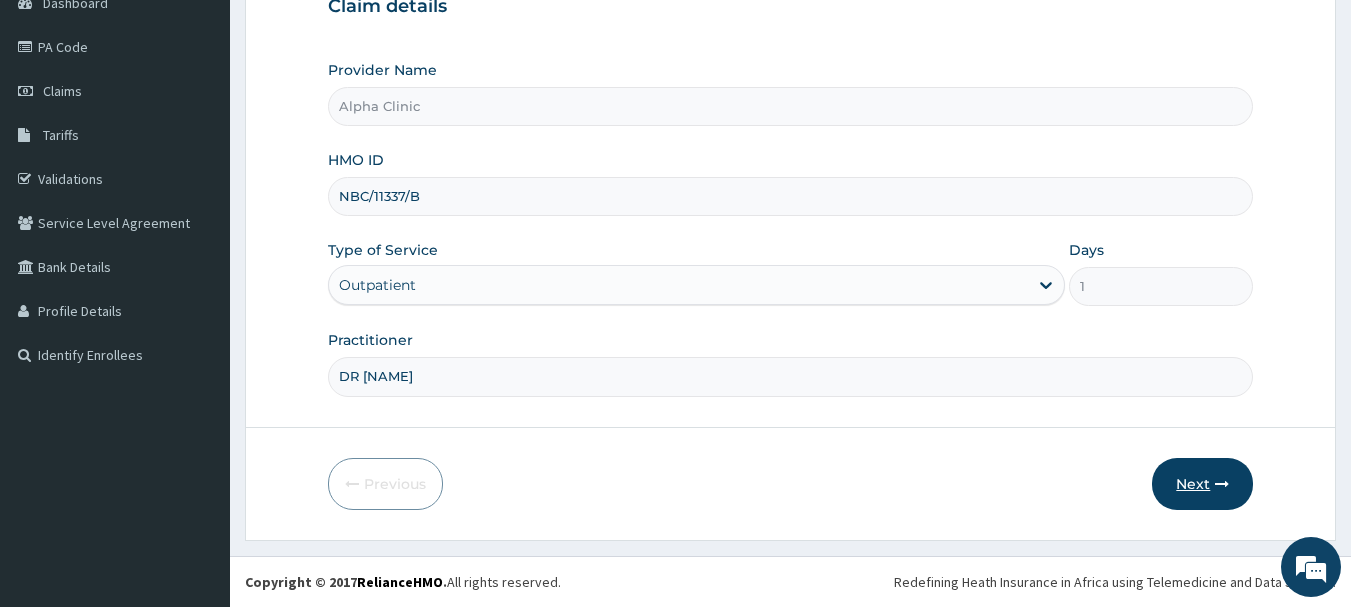 click on "Next" at bounding box center [1202, 484] 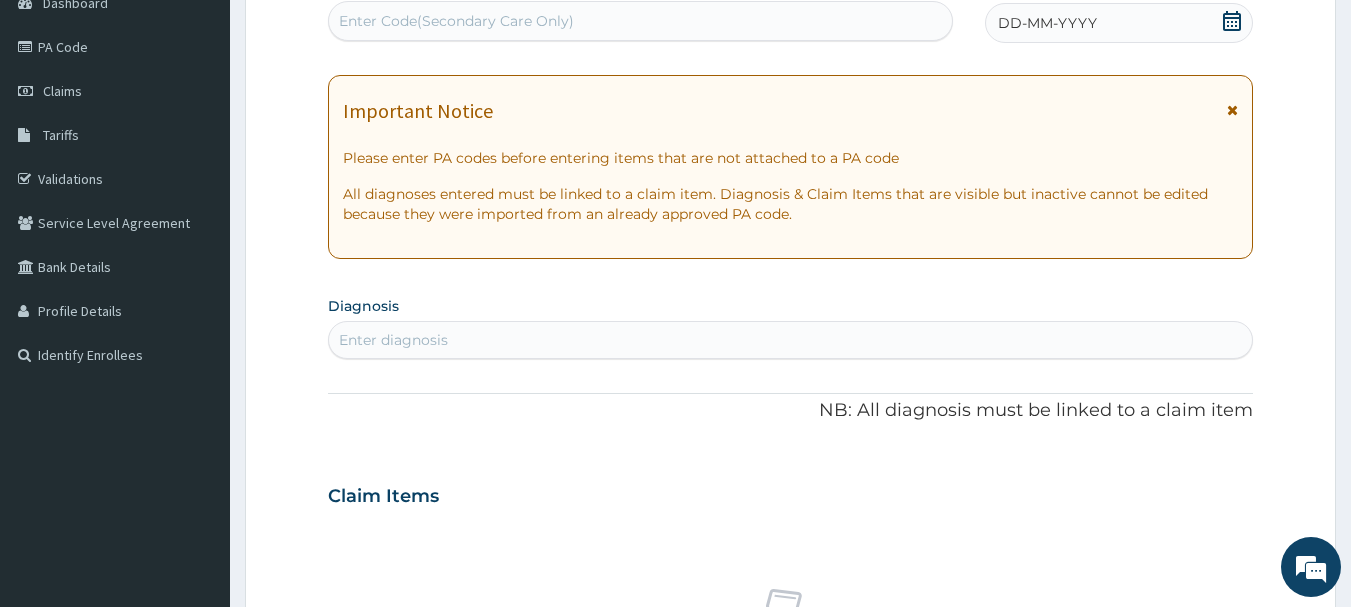 click 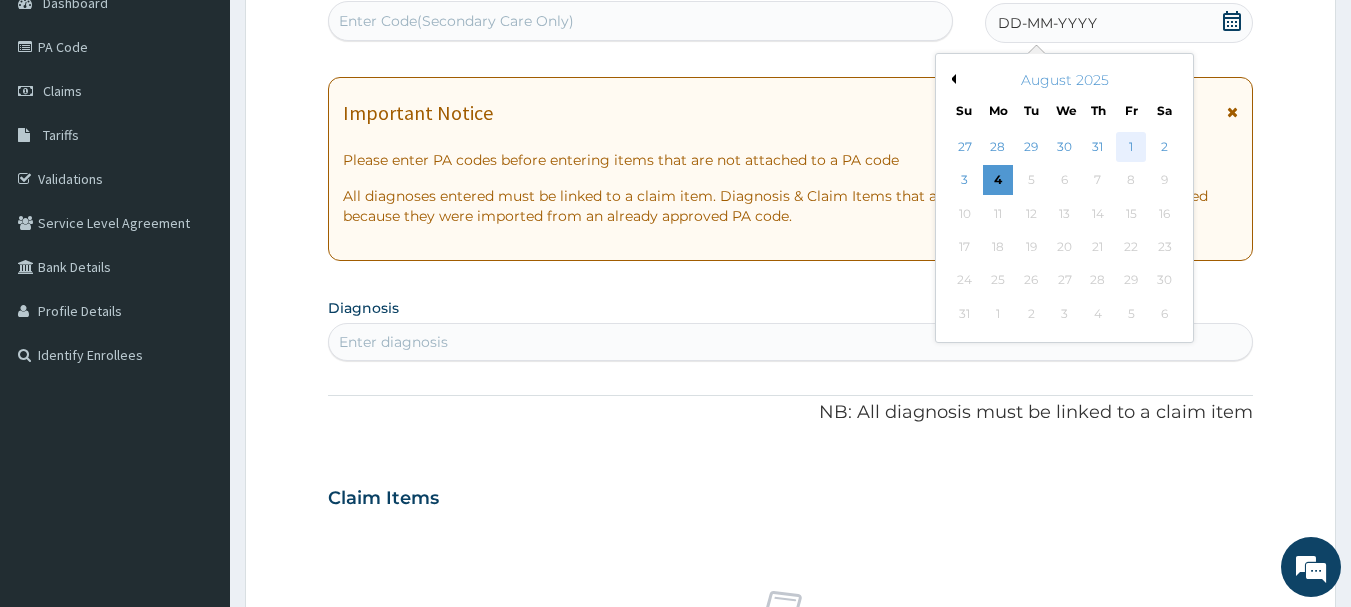 click on "1" at bounding box center (1131, 147) 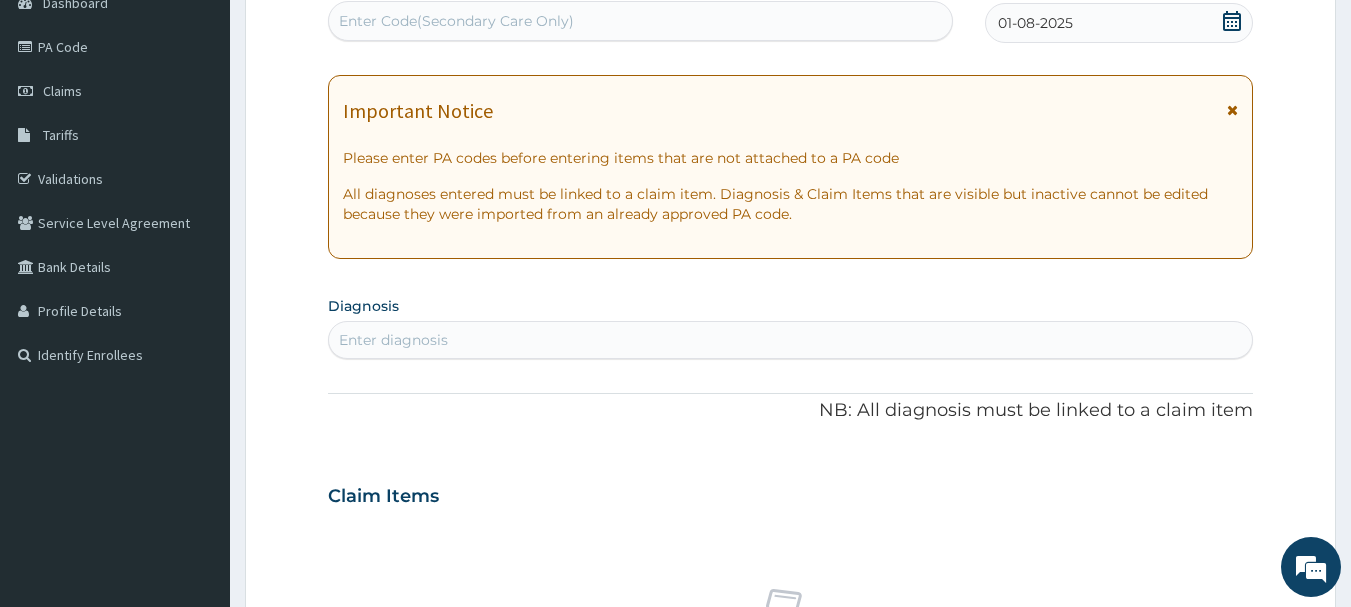 click on "Enter diagnosis" at bounding box center (791, 340) 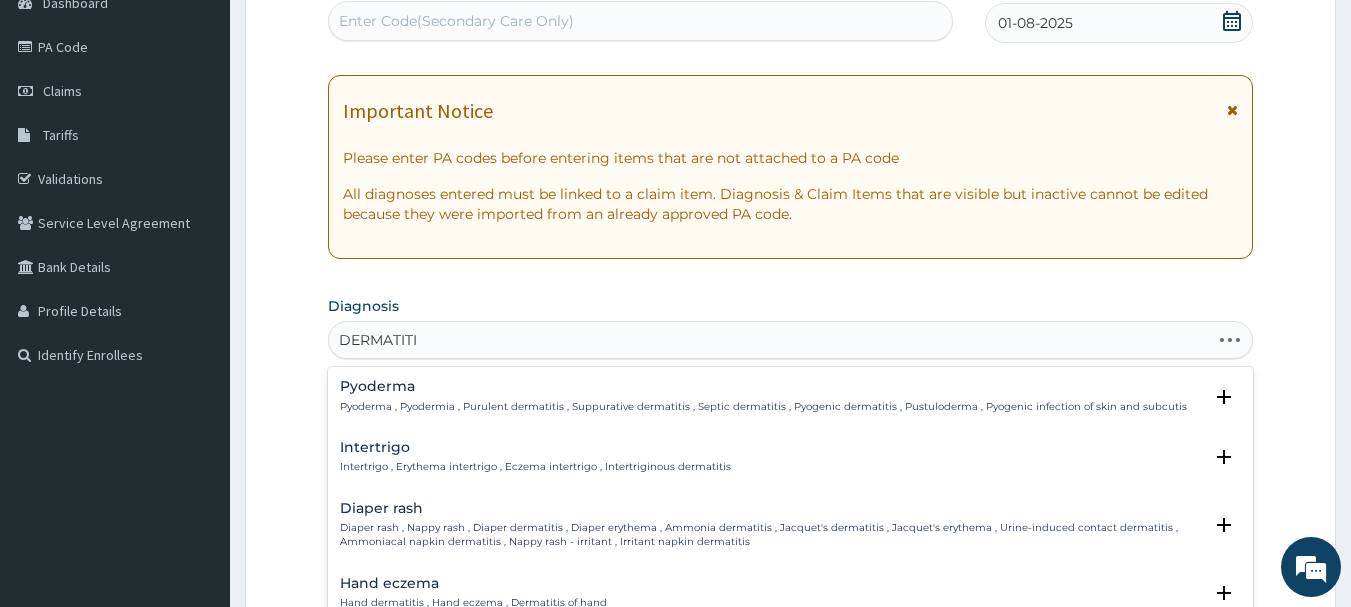 type on "DERMATITIS" 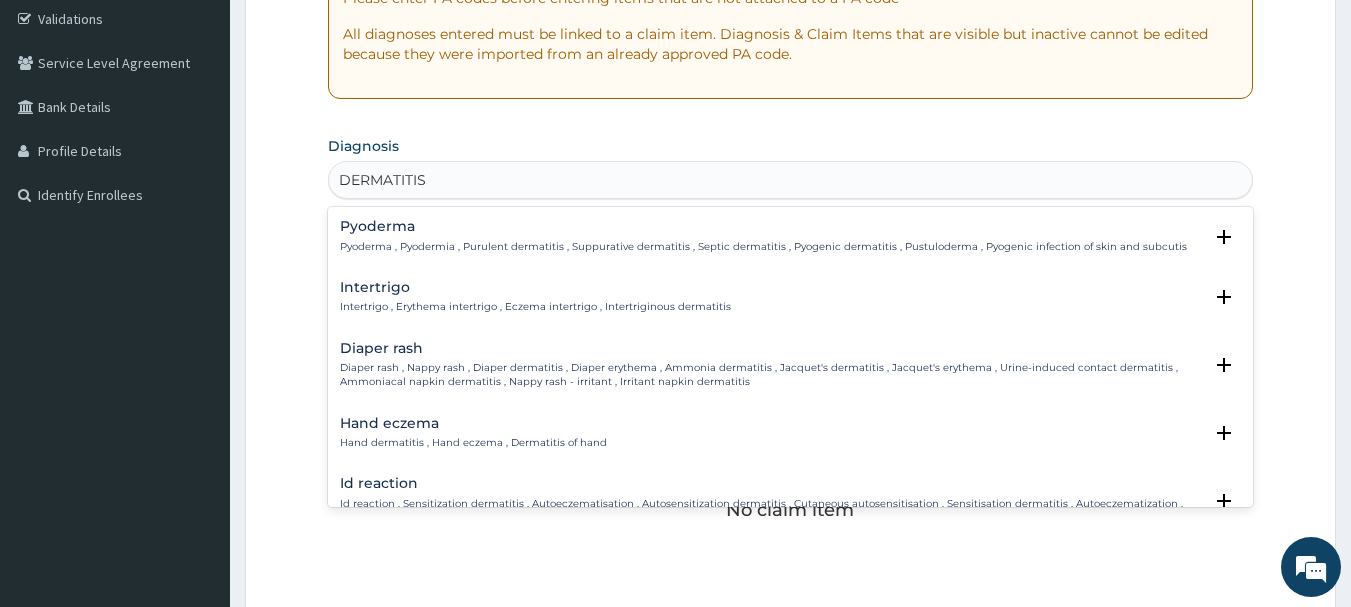 scroll, scrollTop: 415, scrollLeft: 0, axis: vertical 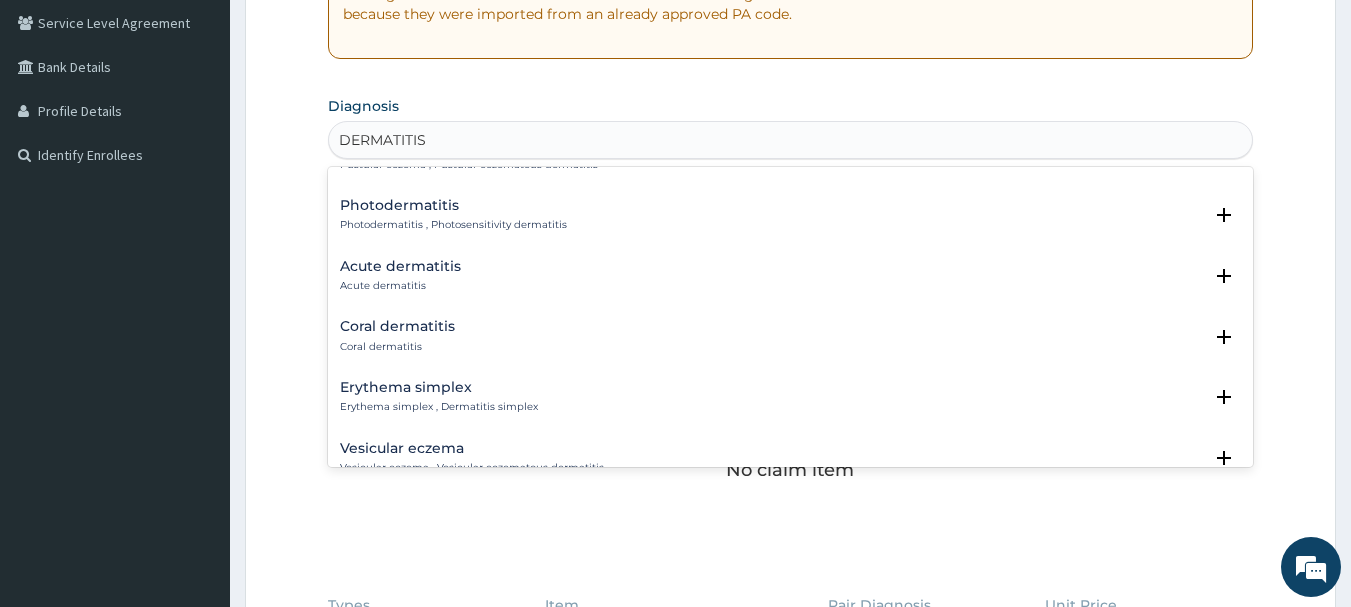 click on "Acute dermatitis Acute dermatitis" at bounding box center [791, 276] 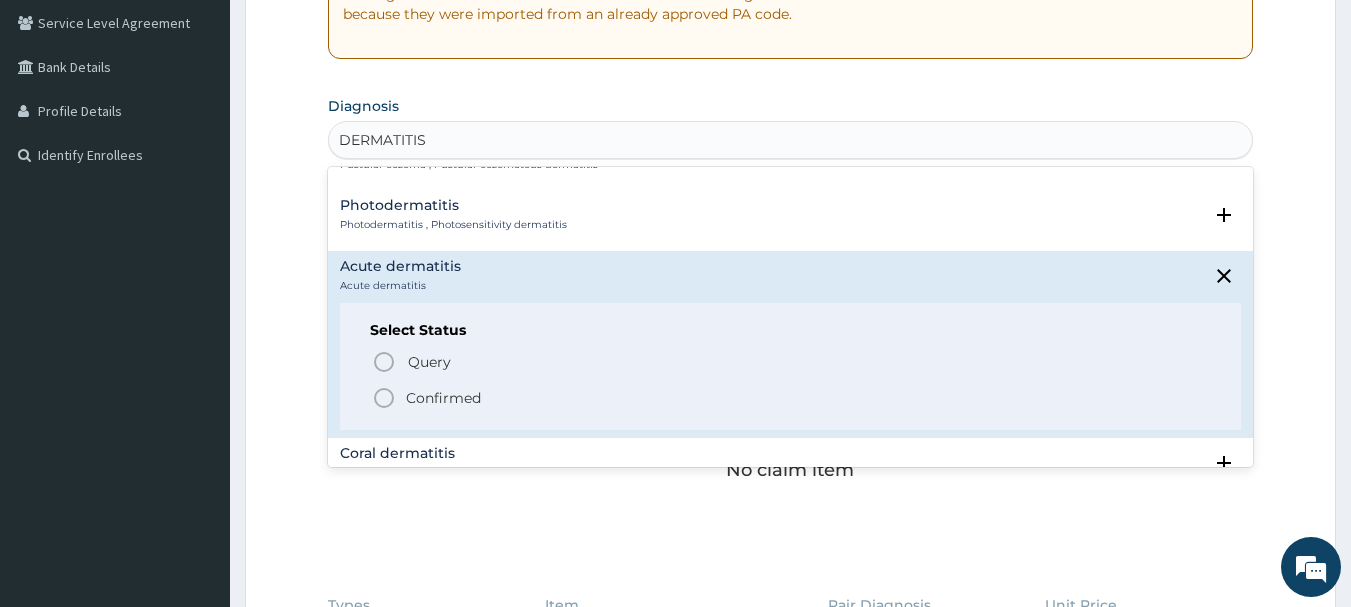 click on "Query Query covers suspected (?), Keep in view (kiv), Ruled out (r/o) Confirmed" at bounding box center (791, 379) 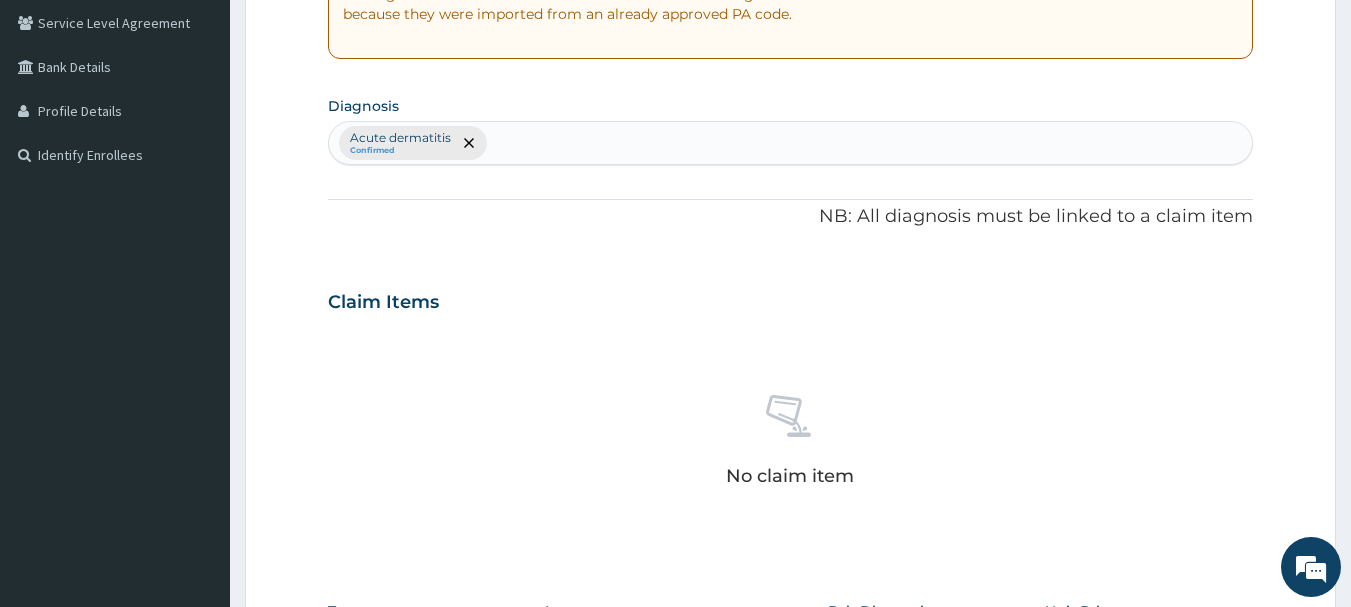 click on "No claim item" at bounding box center (791, 444) 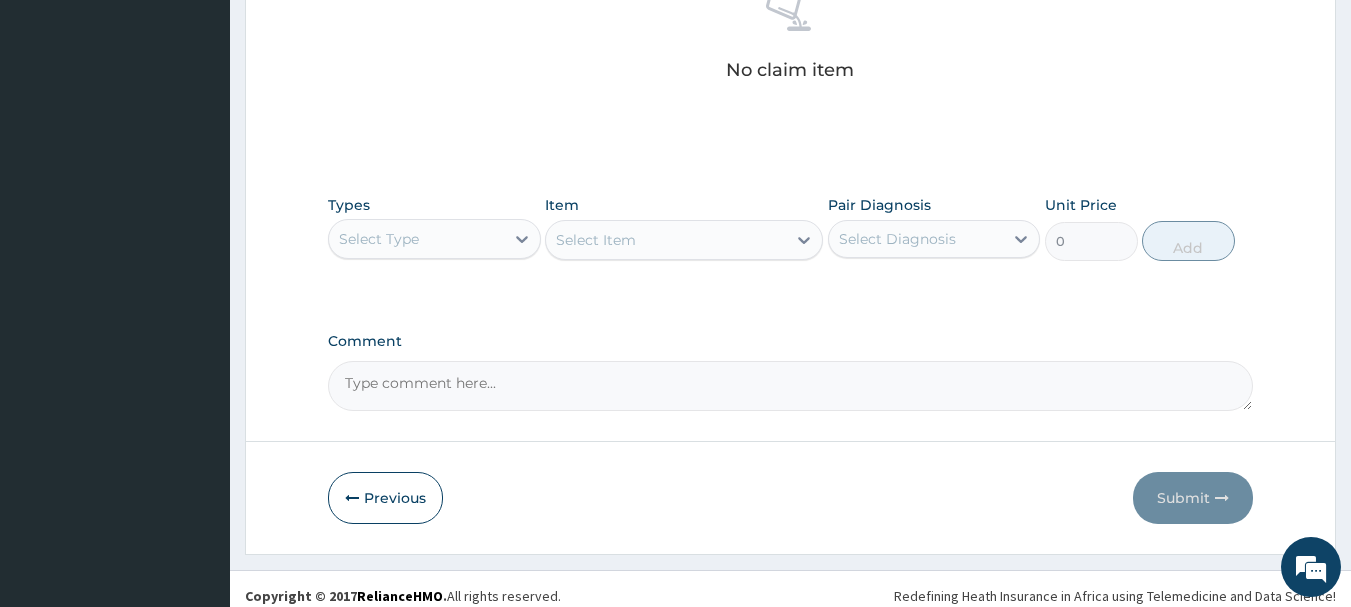 scroll, scrollTop: 835, scrollLeft: 0, axis: vertical 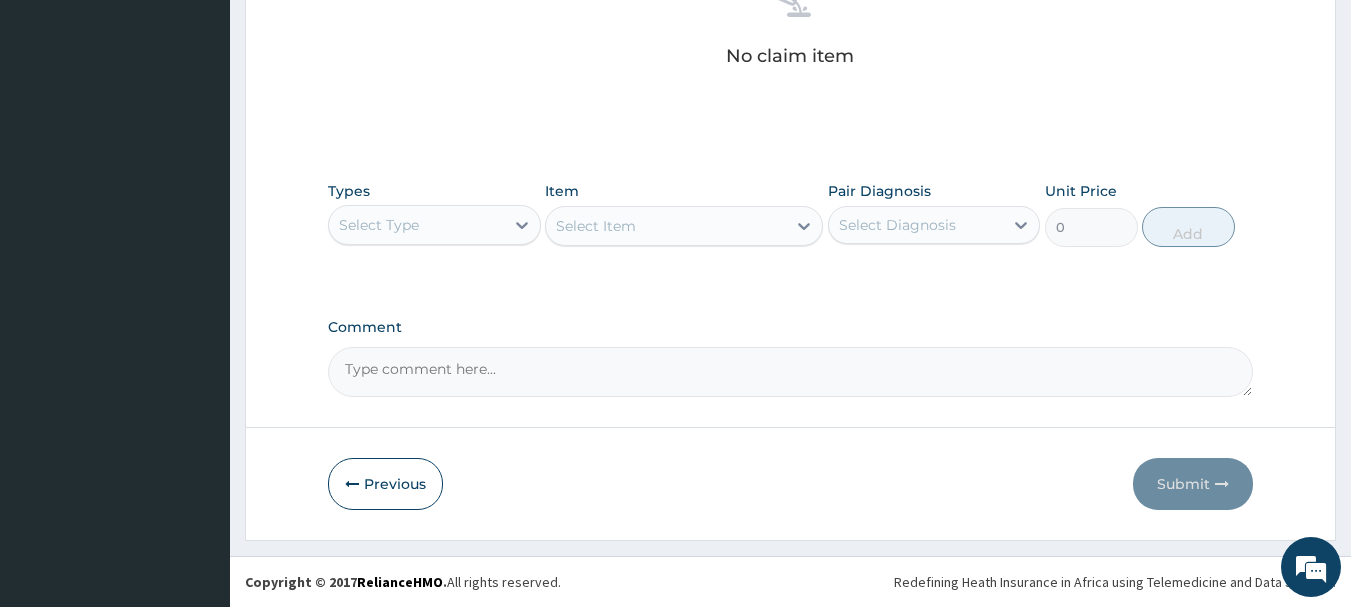 click on "Select Type" at bounding box center [416, 225] 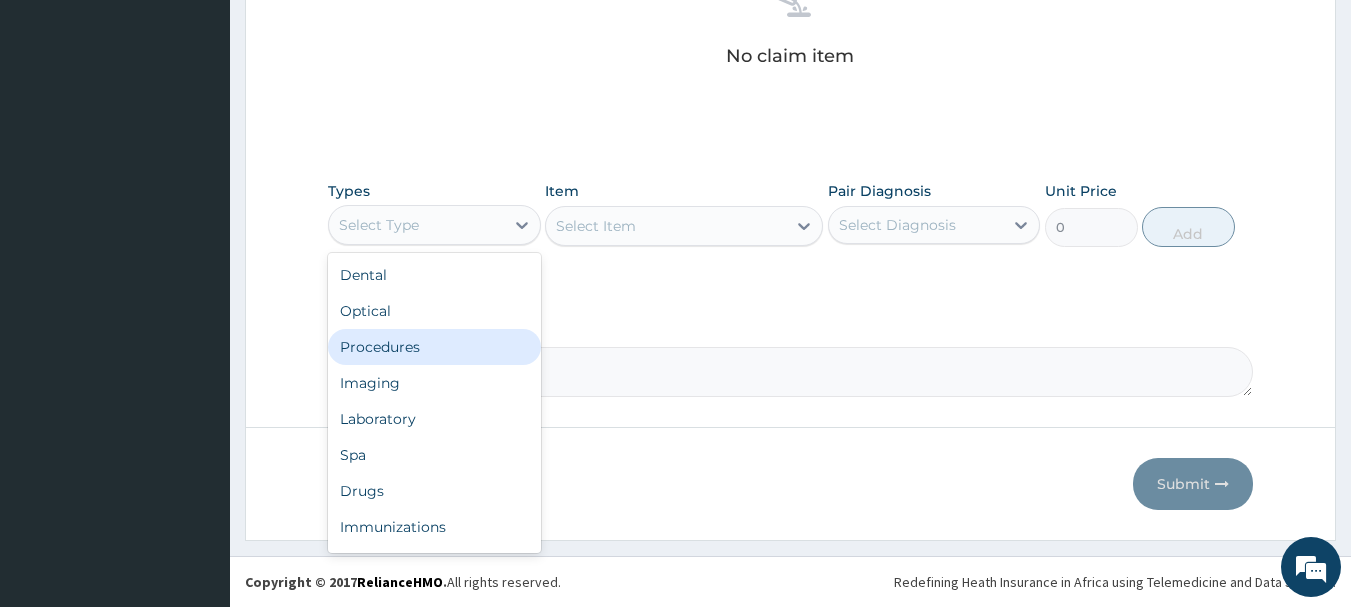 click on "Procedures" at bounding box center (434, 347) 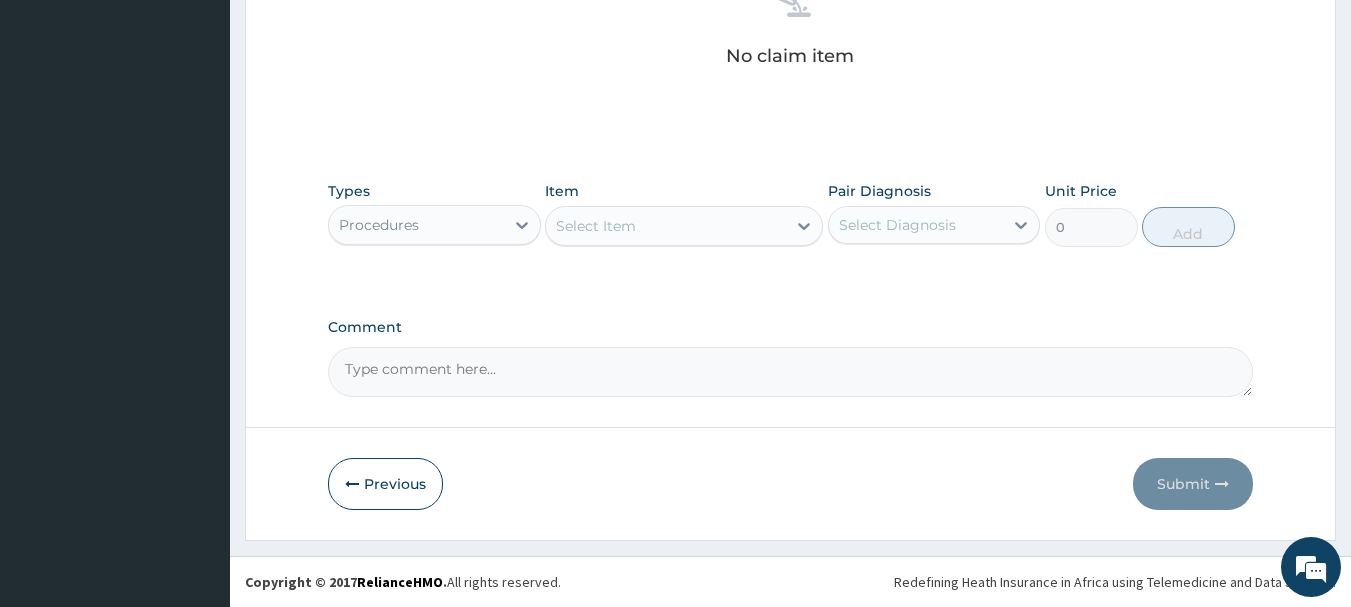 click on "Select Item" at bounding box center (684, 226) 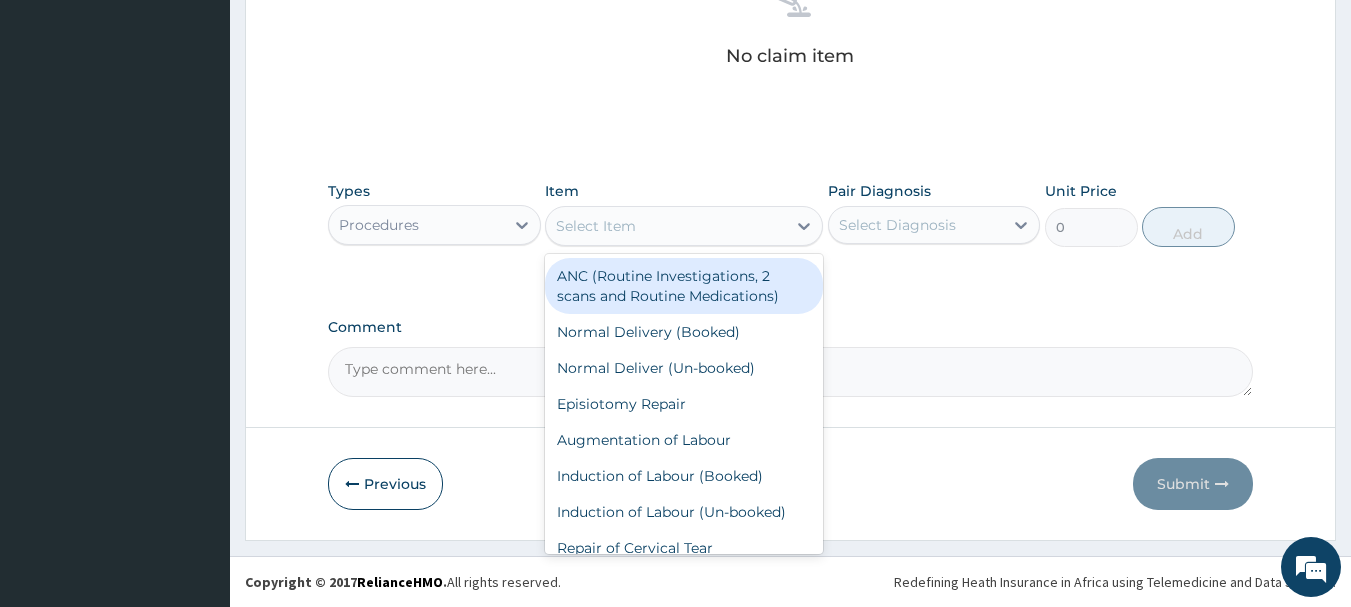 click on "Select Item" at bounding box center (666, 226) 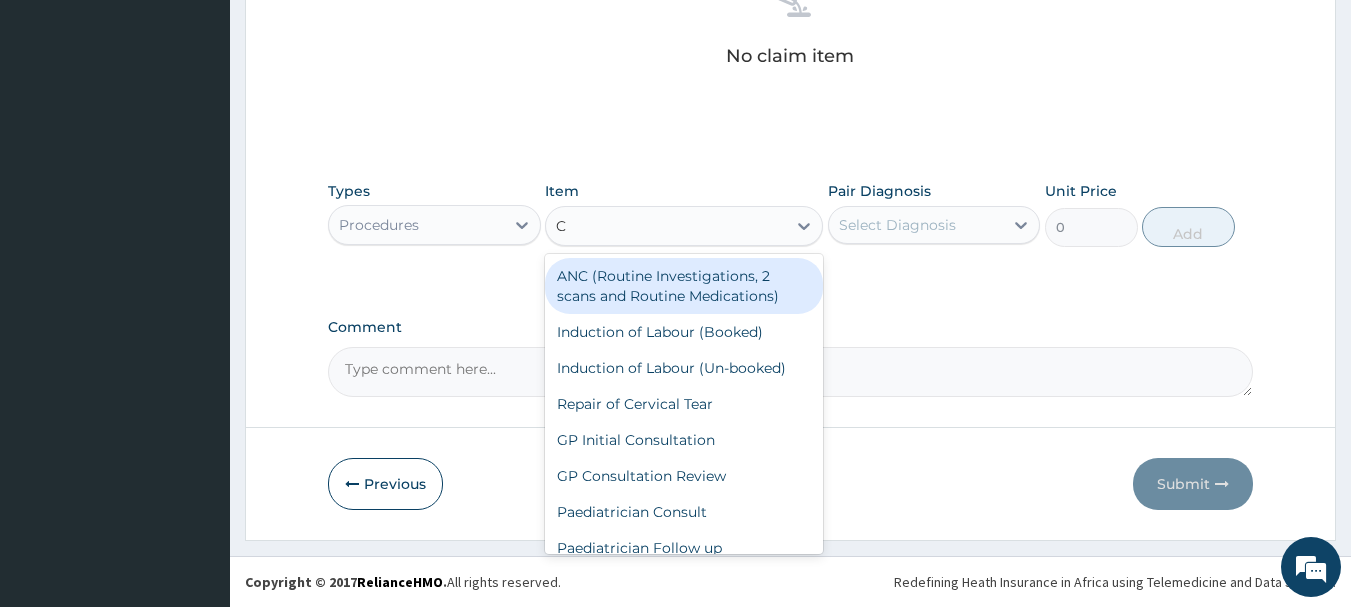 type on "CO" 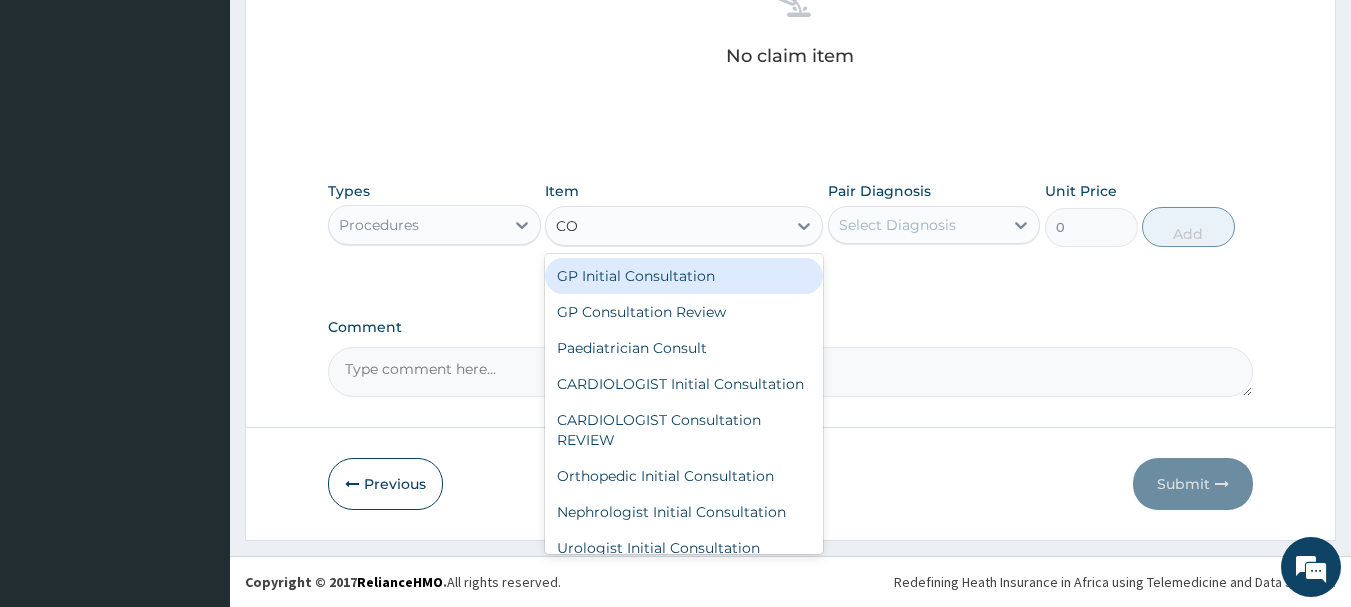 click on "GP Initial Consultation" at bounding box center (684, 276) 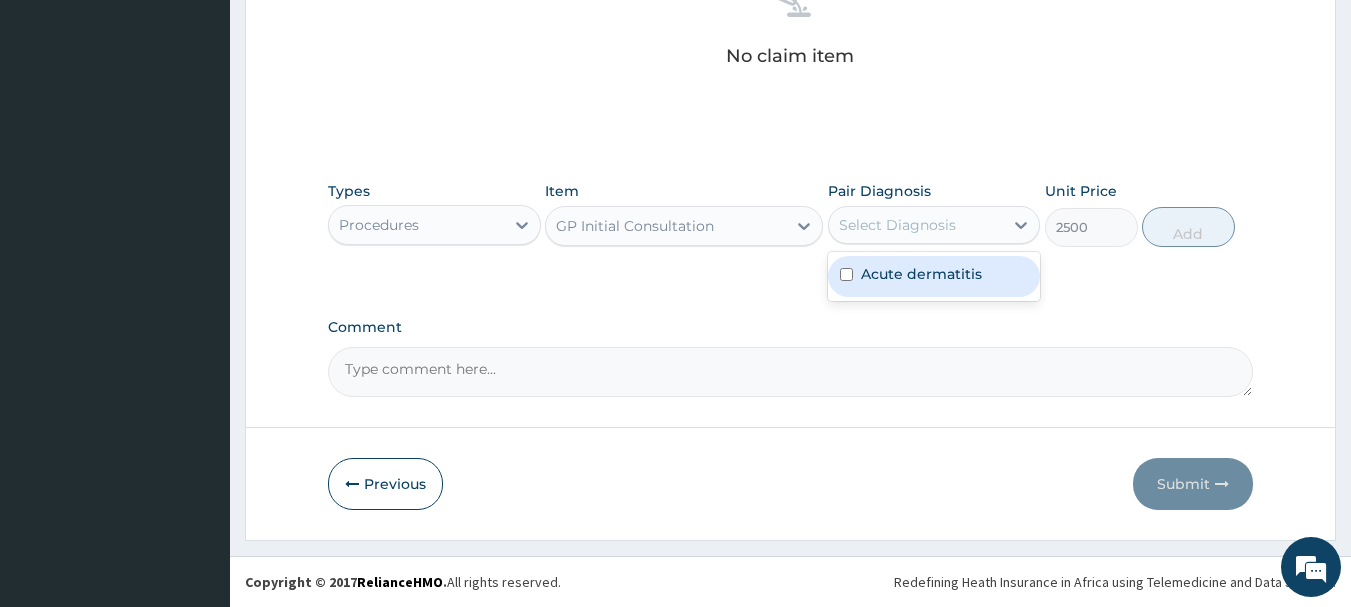 click on "Select Diagnosis" at bounding box center [897, 225] 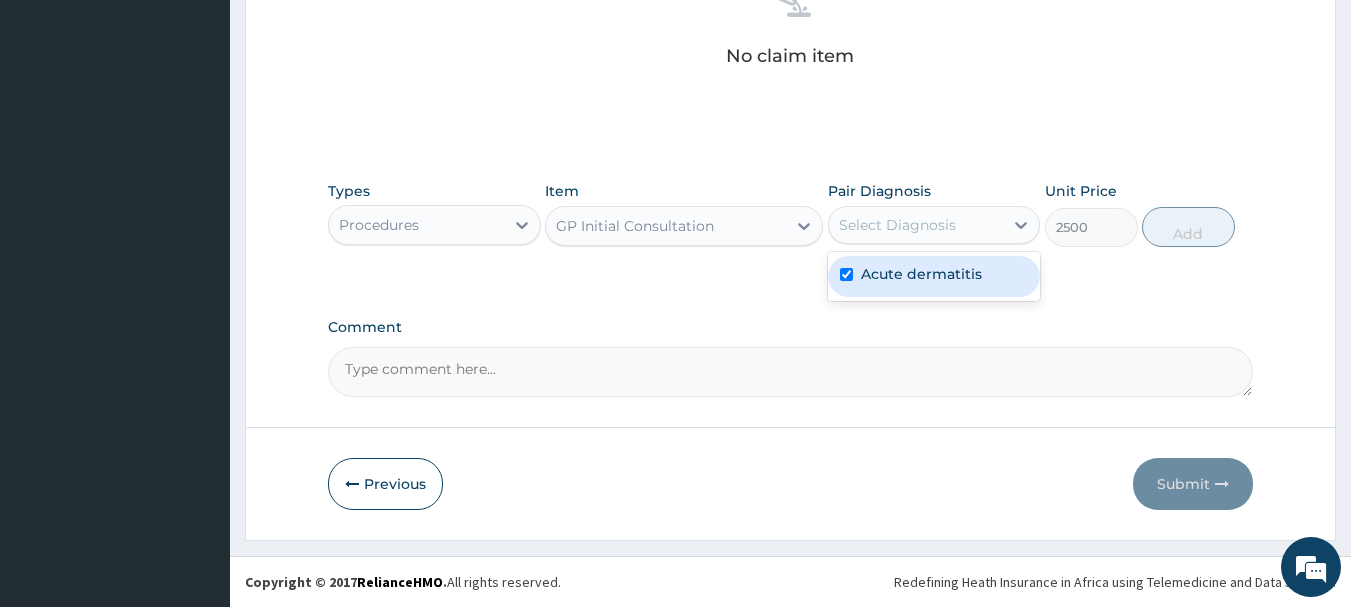 checkbox on "true" 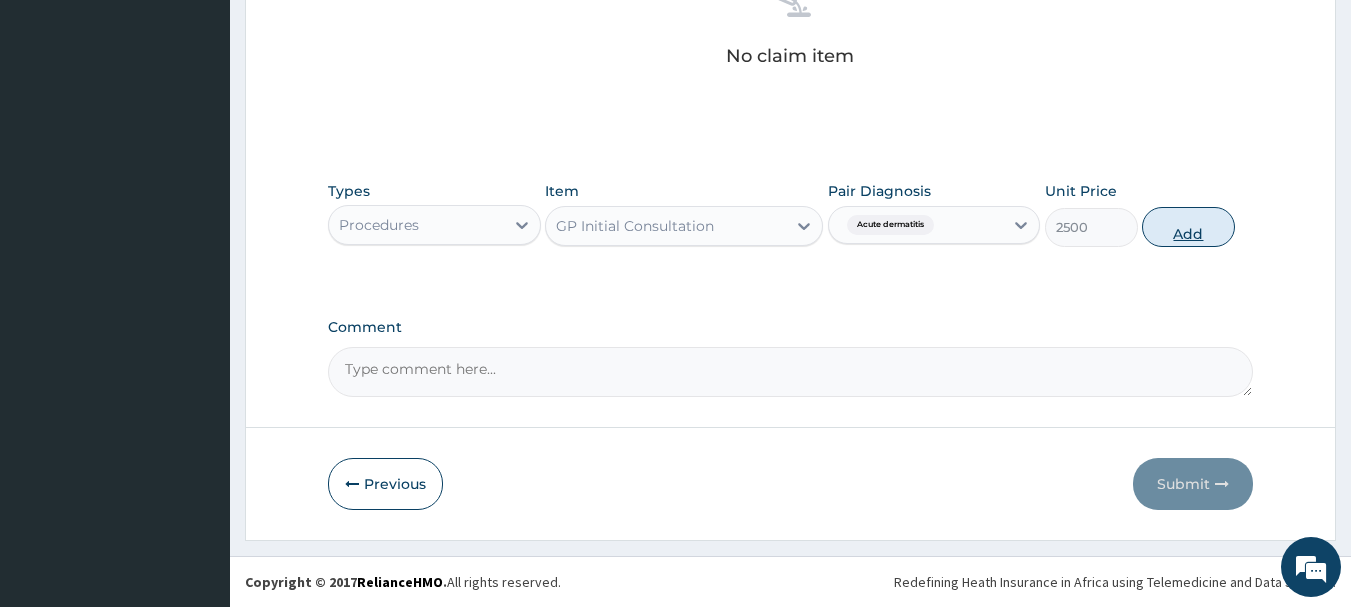 click on "Add" at bounding box center (1188, 227) 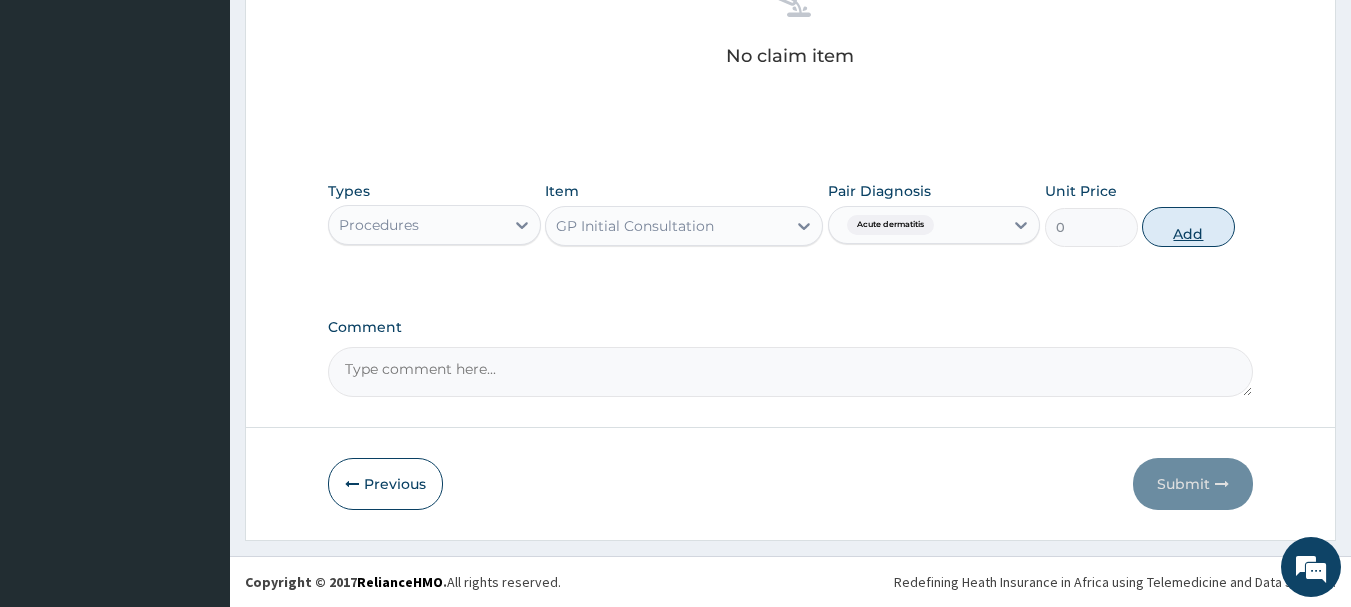 scroll, scrollTop: 755, scrollLeft: 0, axis: vertical 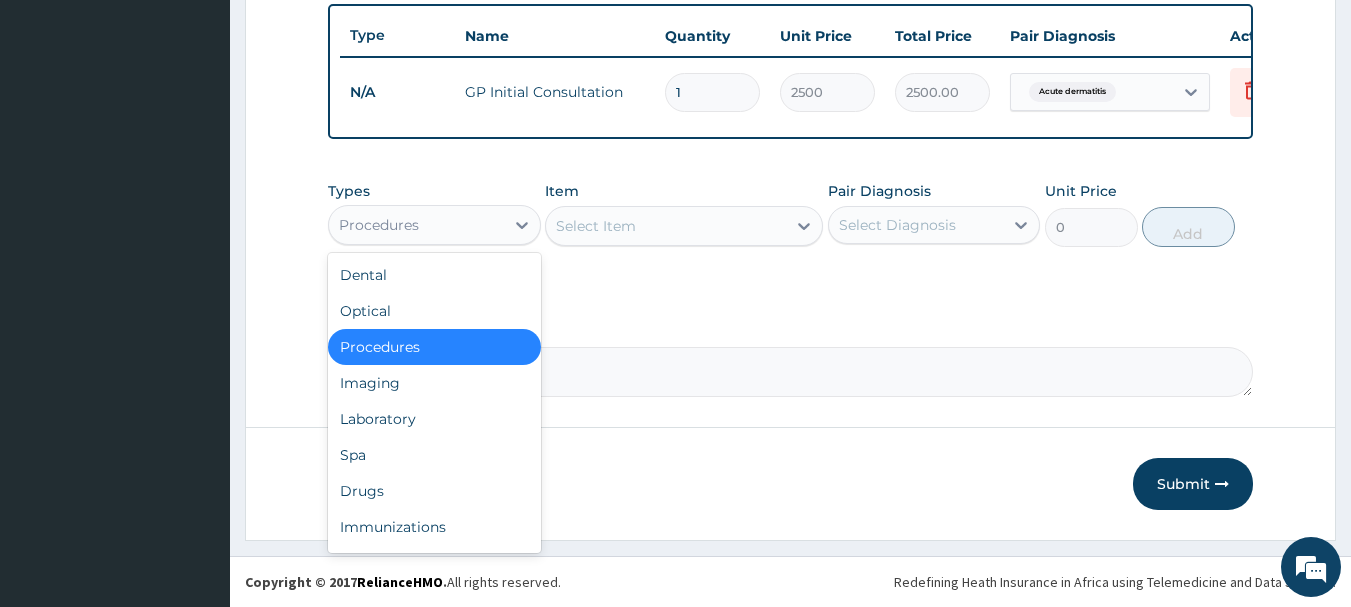click on "Procedures" at bounding box center (416, 225) 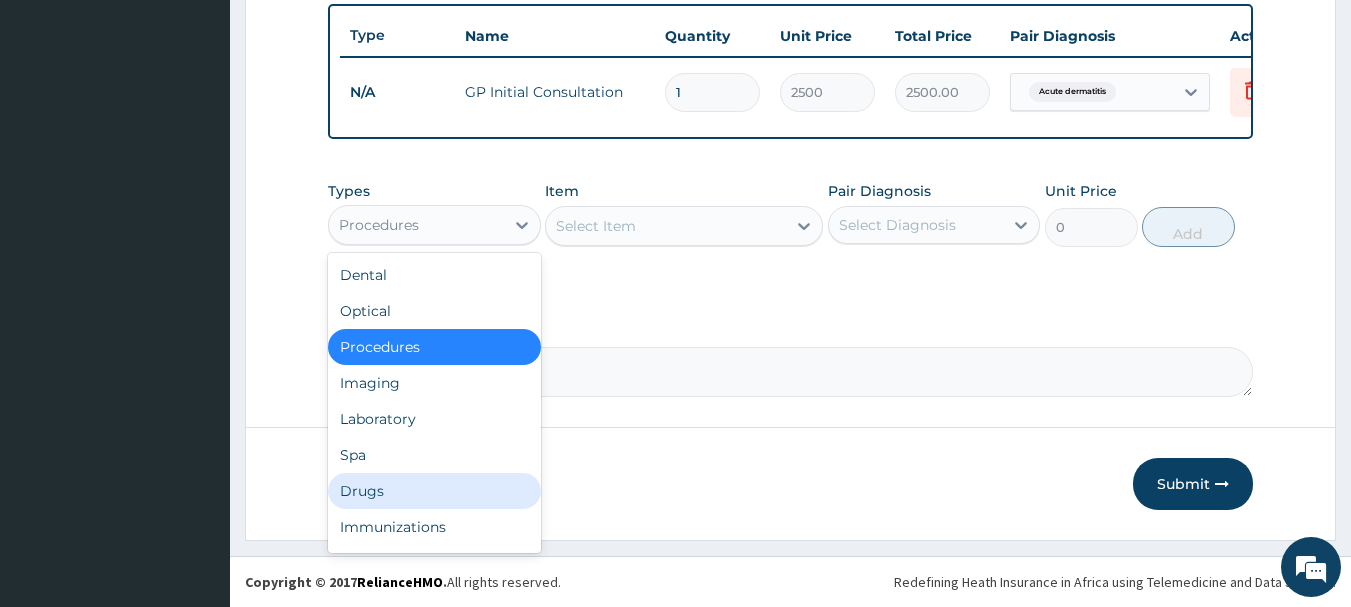 click on "Drugs" at bounding box center (434, 491) 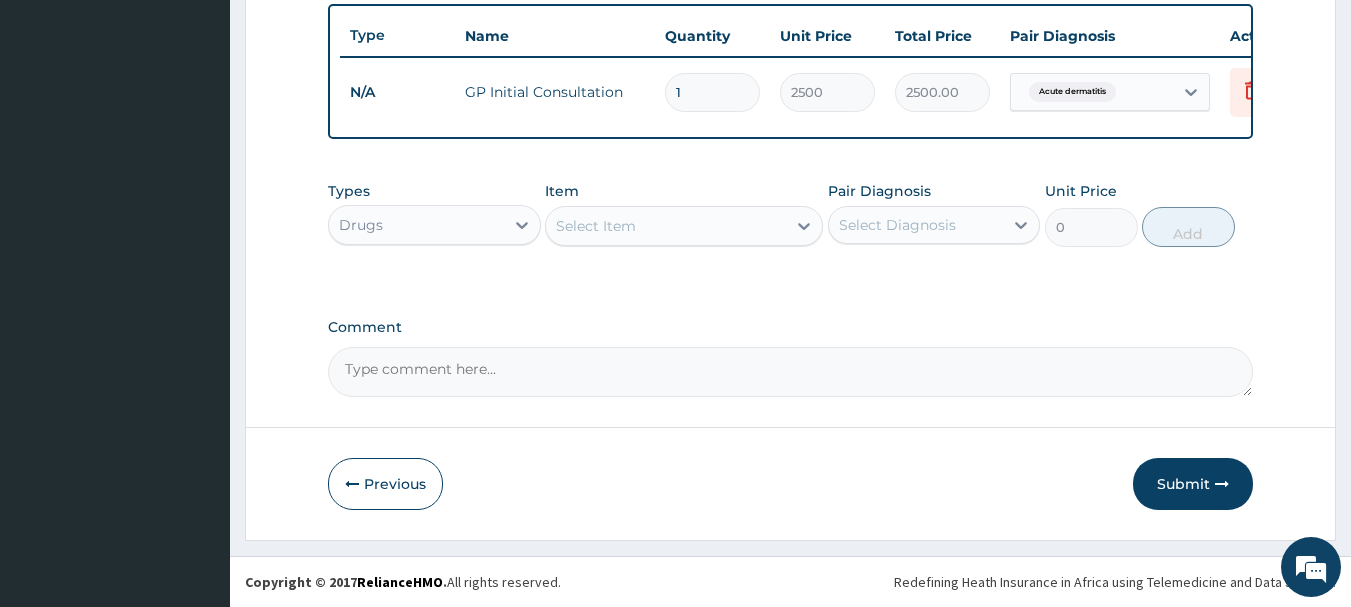 click on "Select Item" at bounding box center (596, 226) 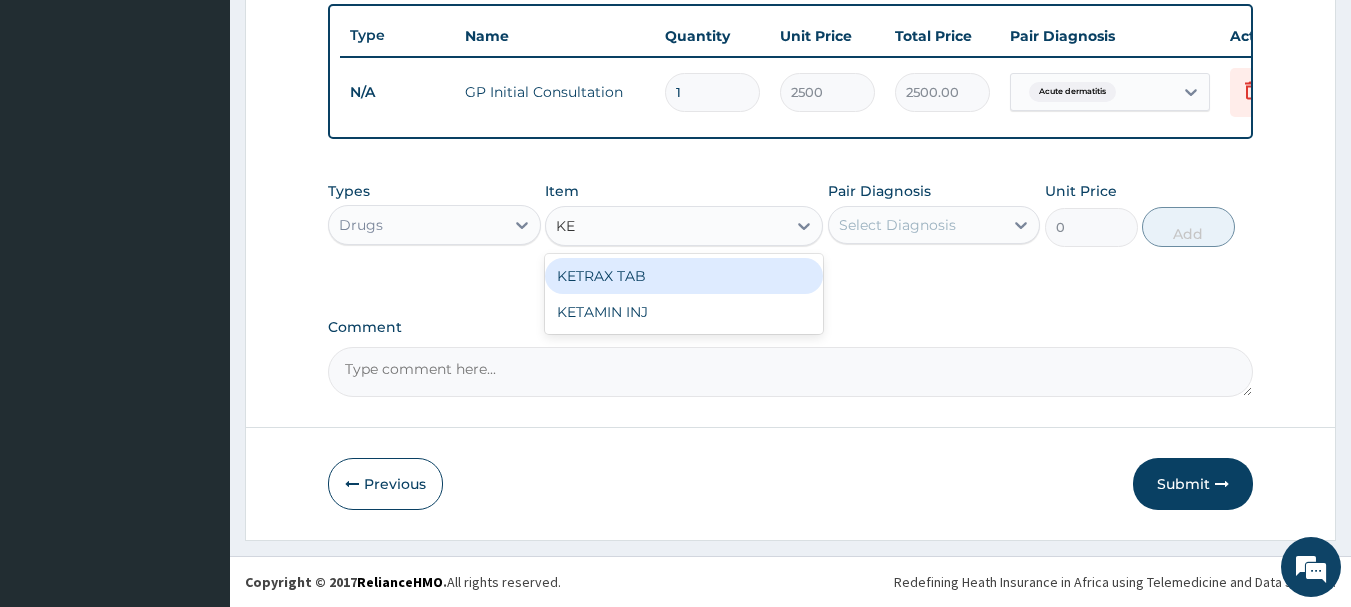 type on "K" 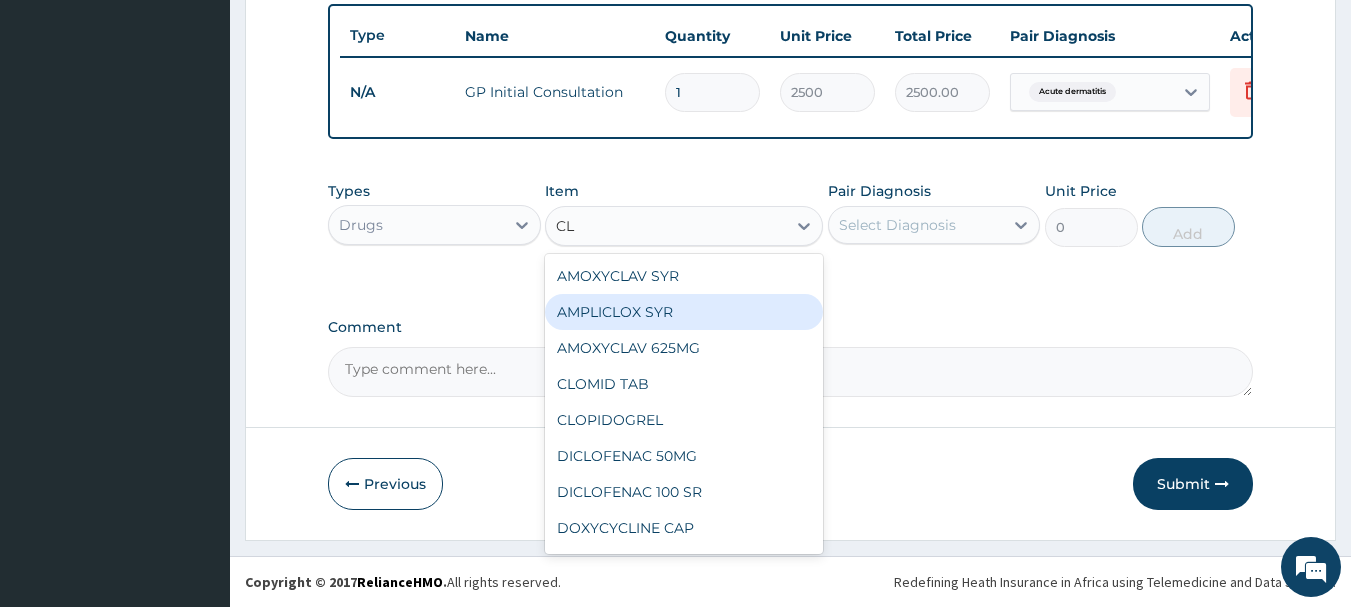 type on "C" 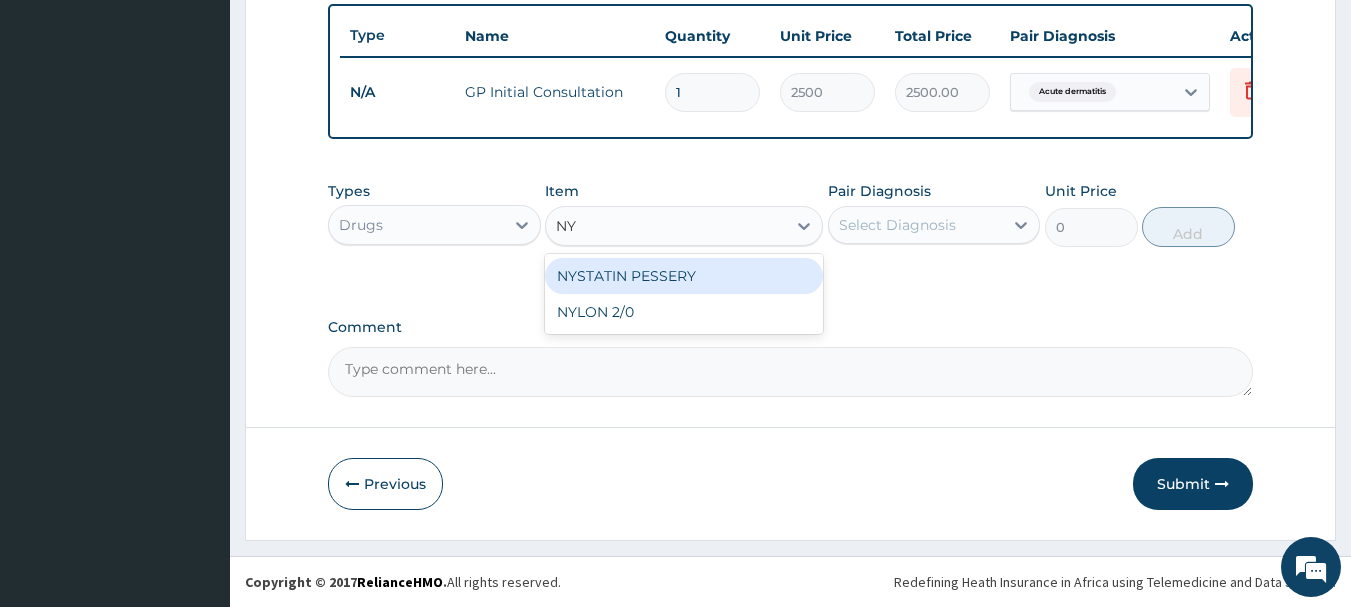 type on "N" 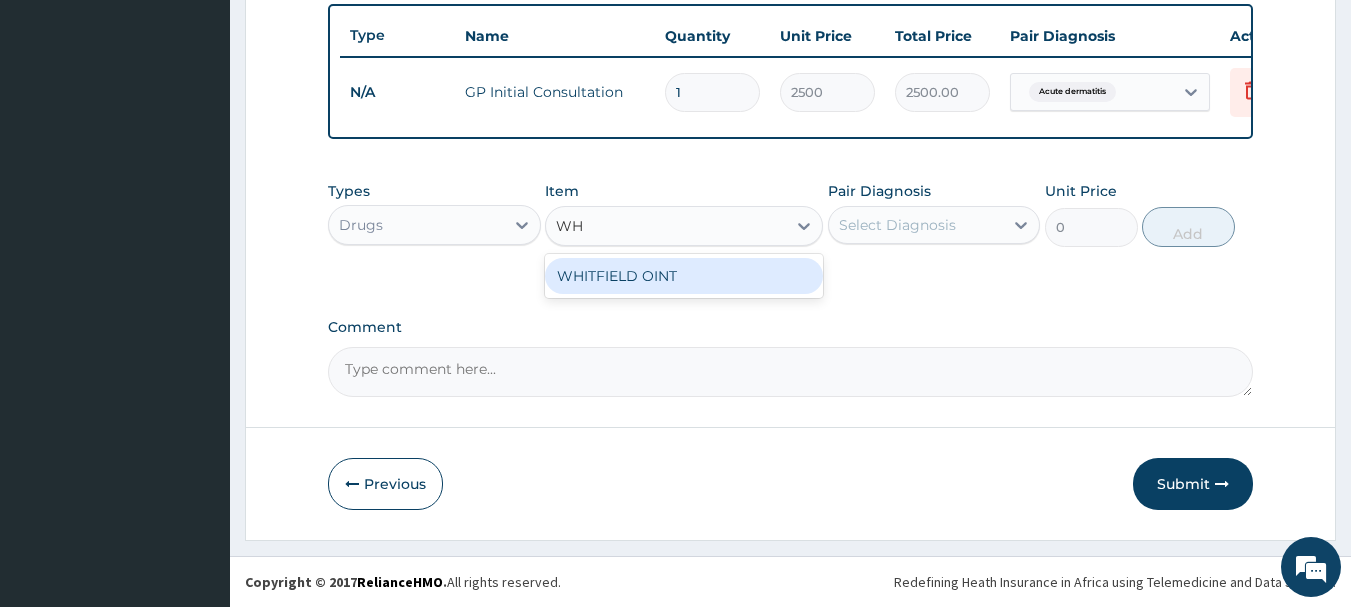type on "WHI" 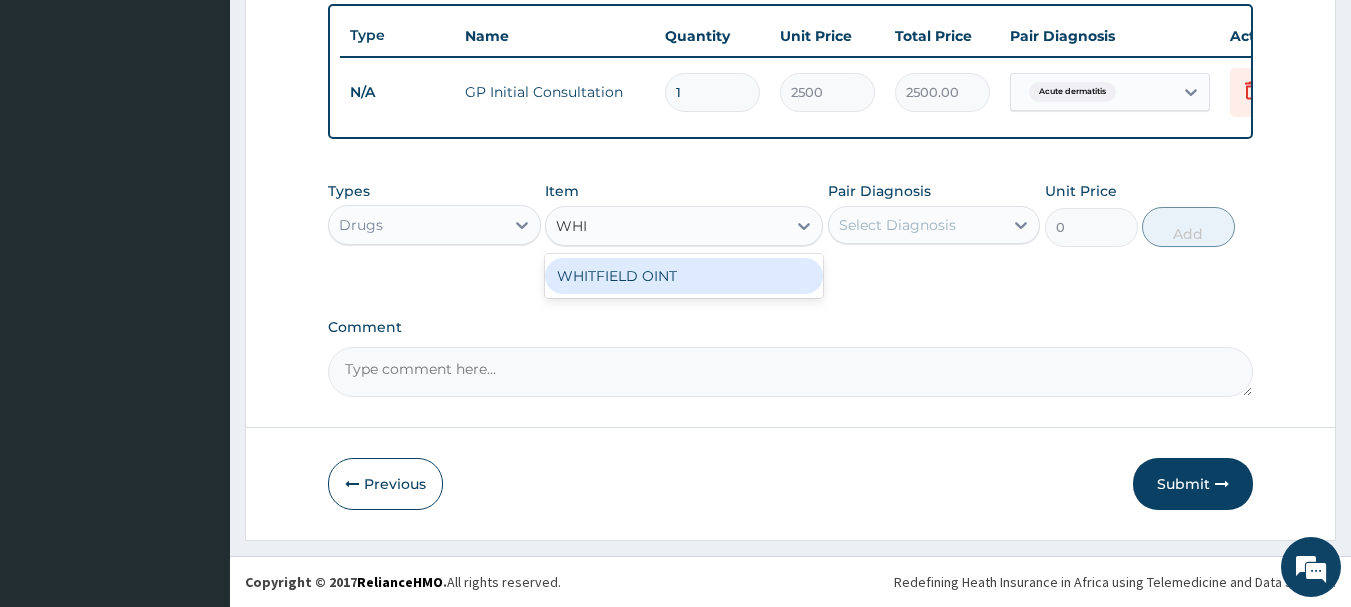 click on "WHITFIELD OINT" at bounding box center (684, 276) 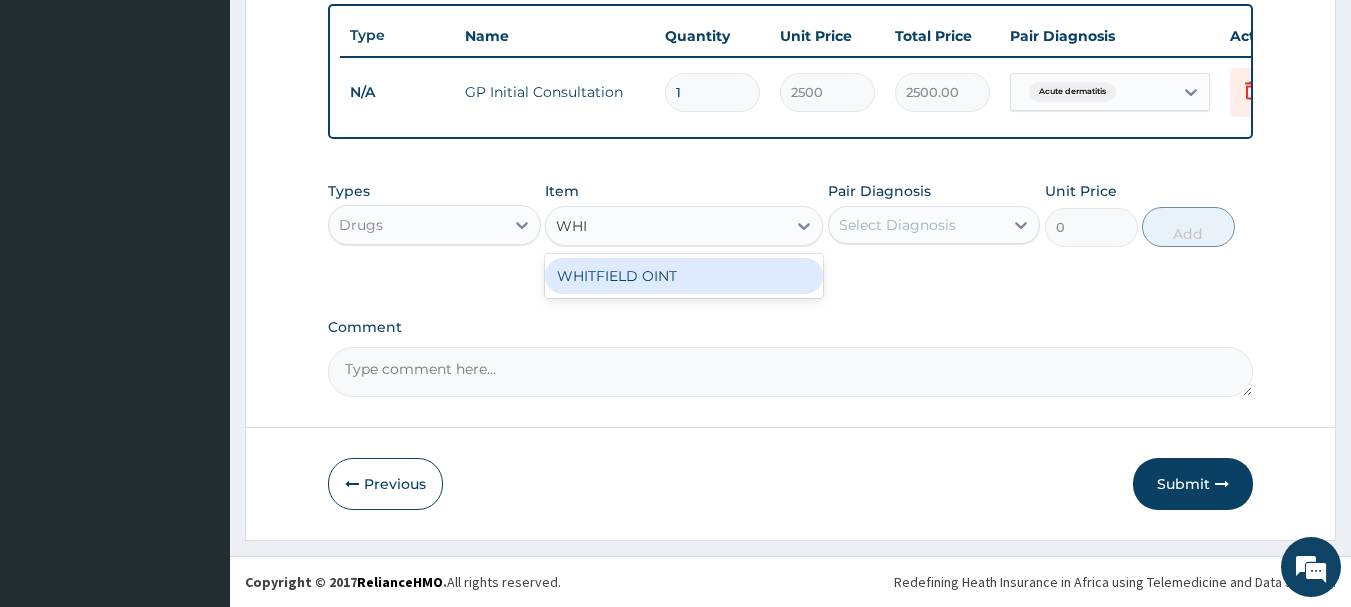 type on "1200" 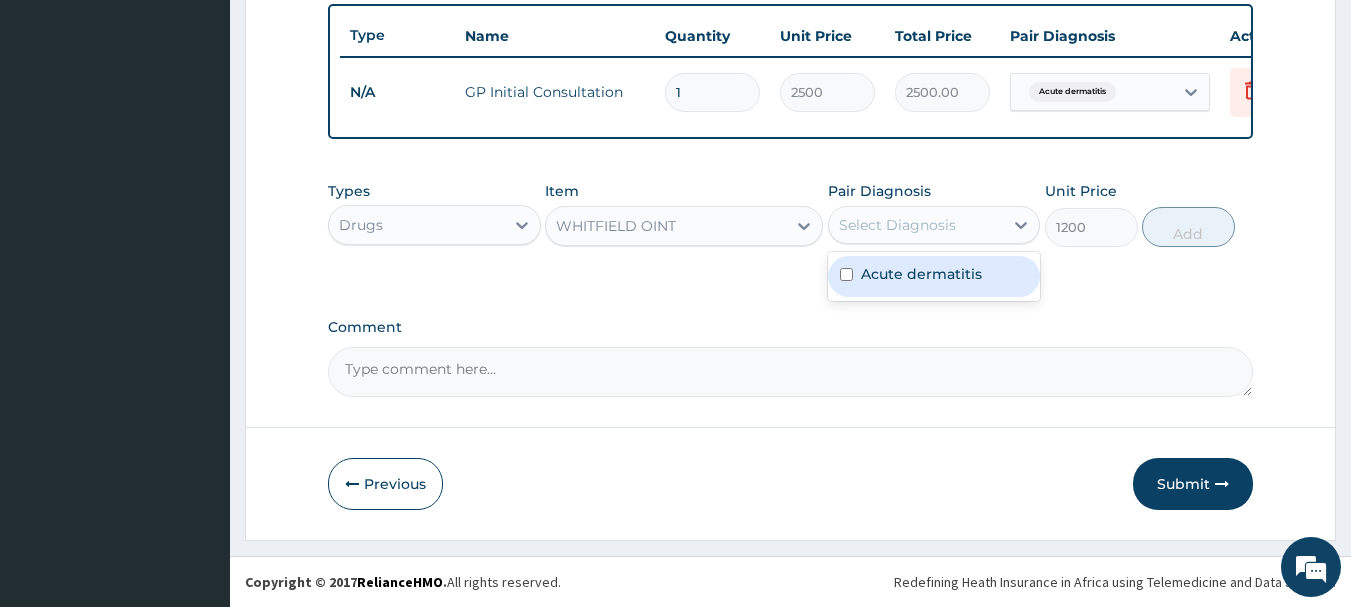 click on "Select Diagnosis" at bounding box center (897, 225) 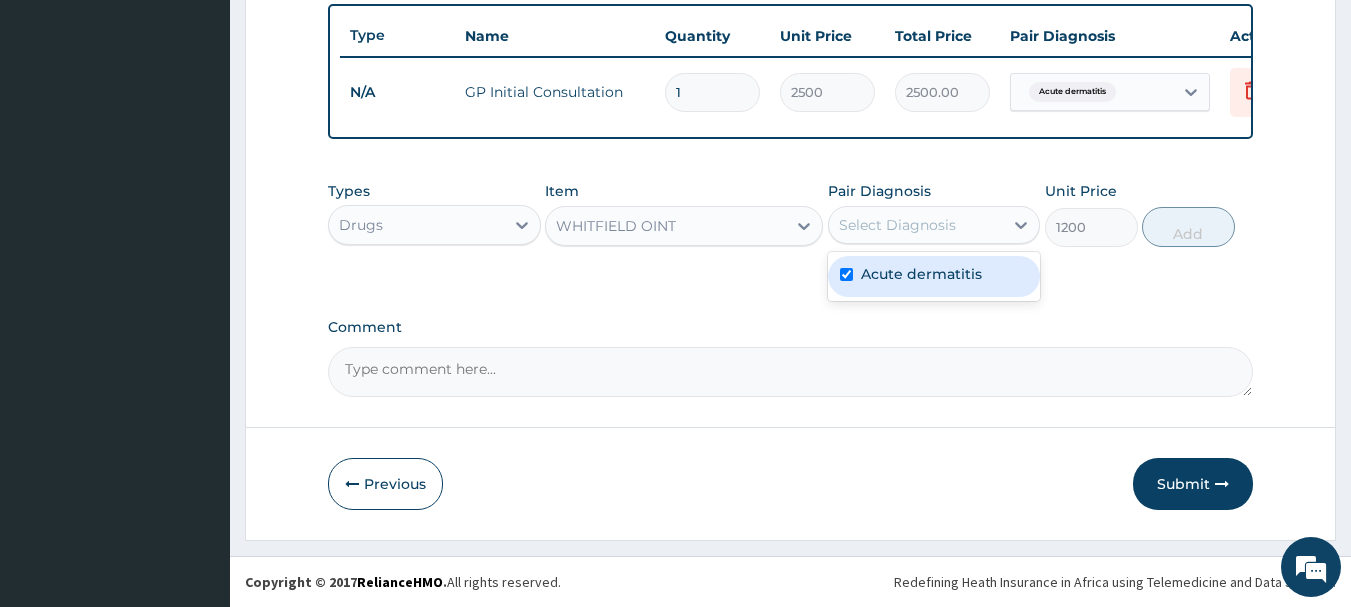 checkbox on "true" 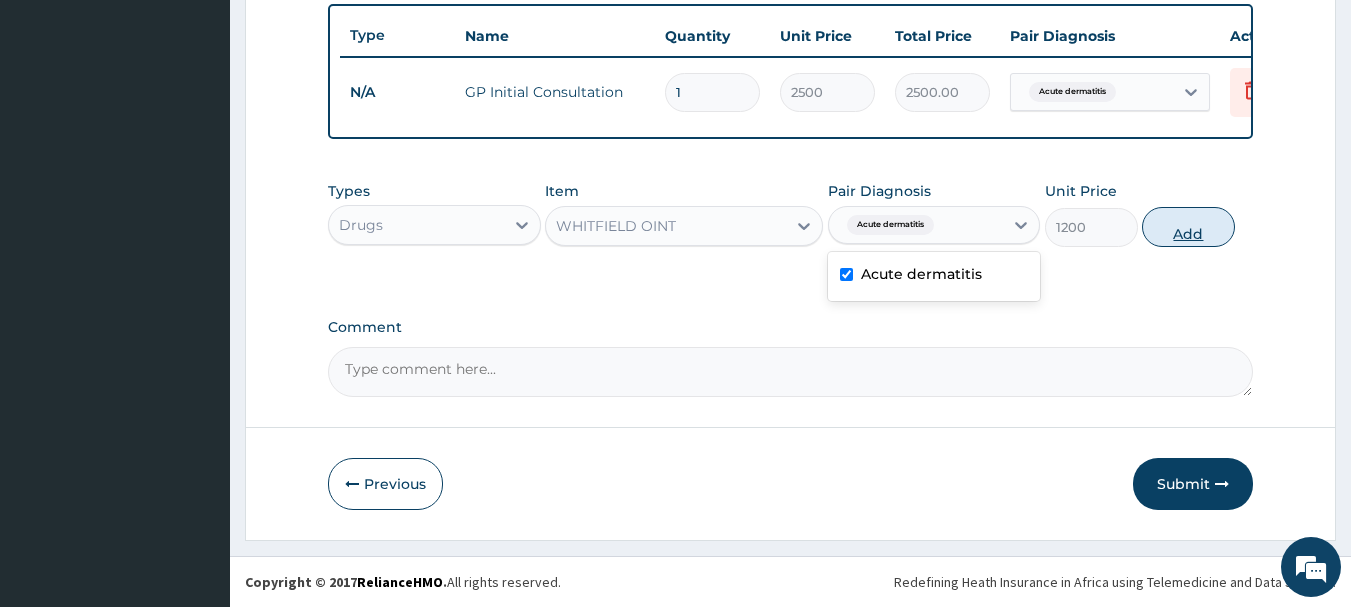 click on "Add" at bounding box center (1188, 227) 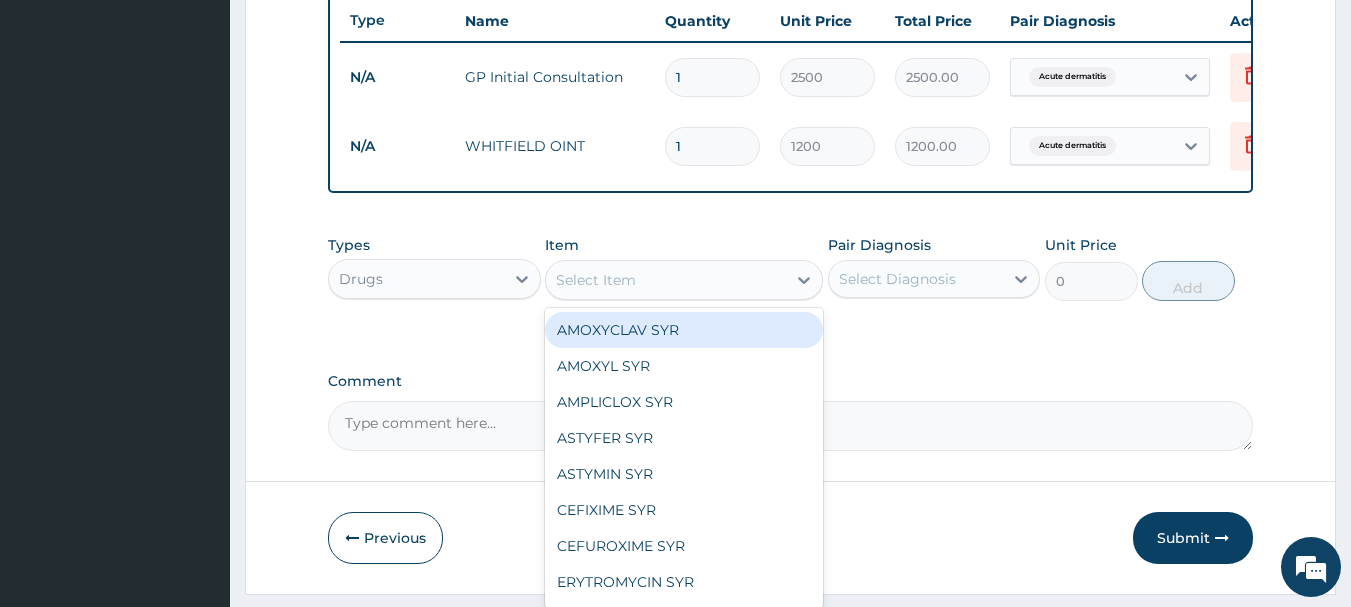 click on "Select Item" at bounding box center [596, 280] 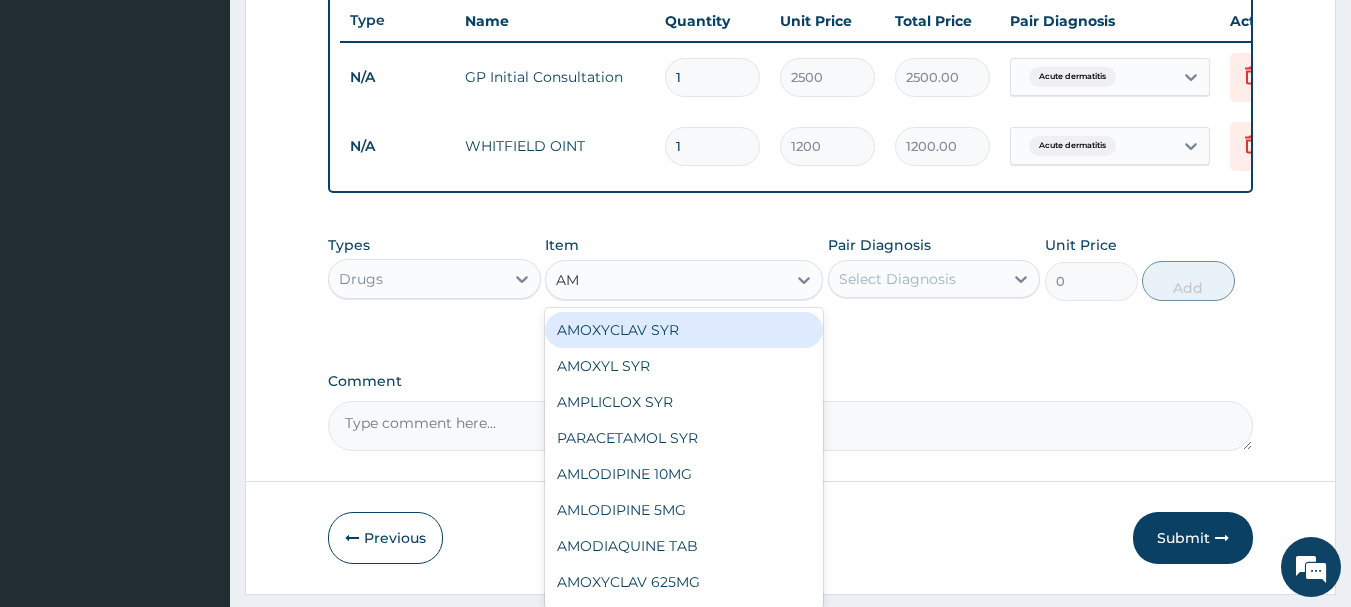 type on "AMO" 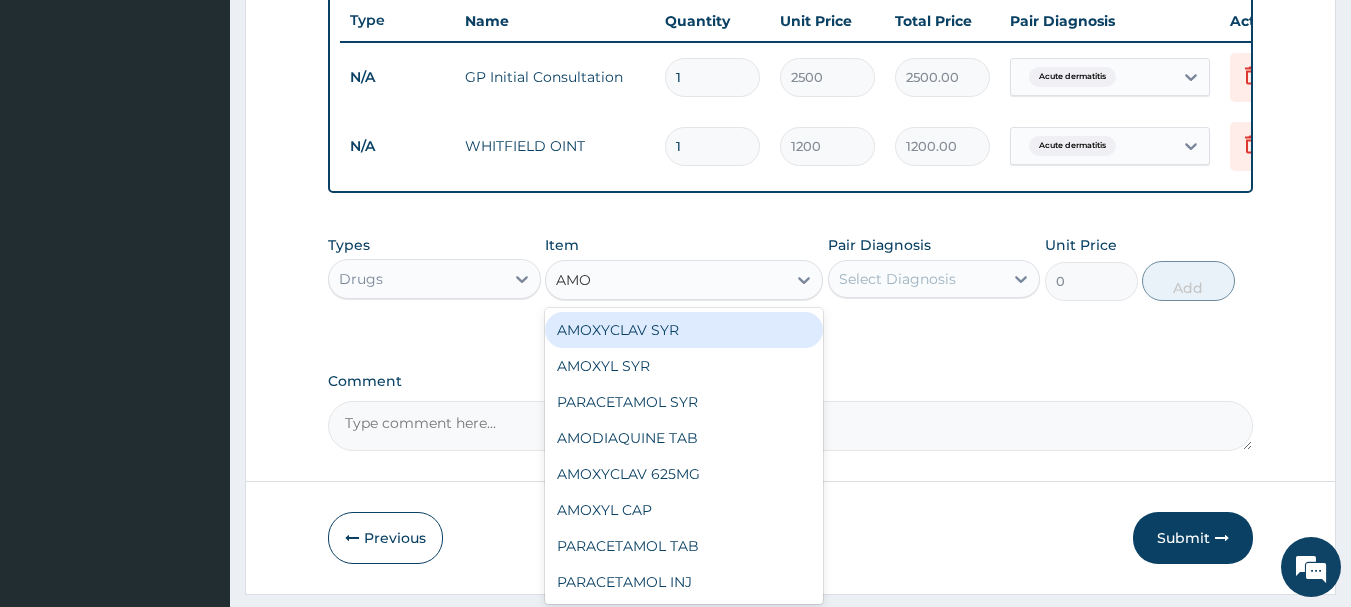 click on "AMOXYCLAV SYR" at bounding box center (684, 330) 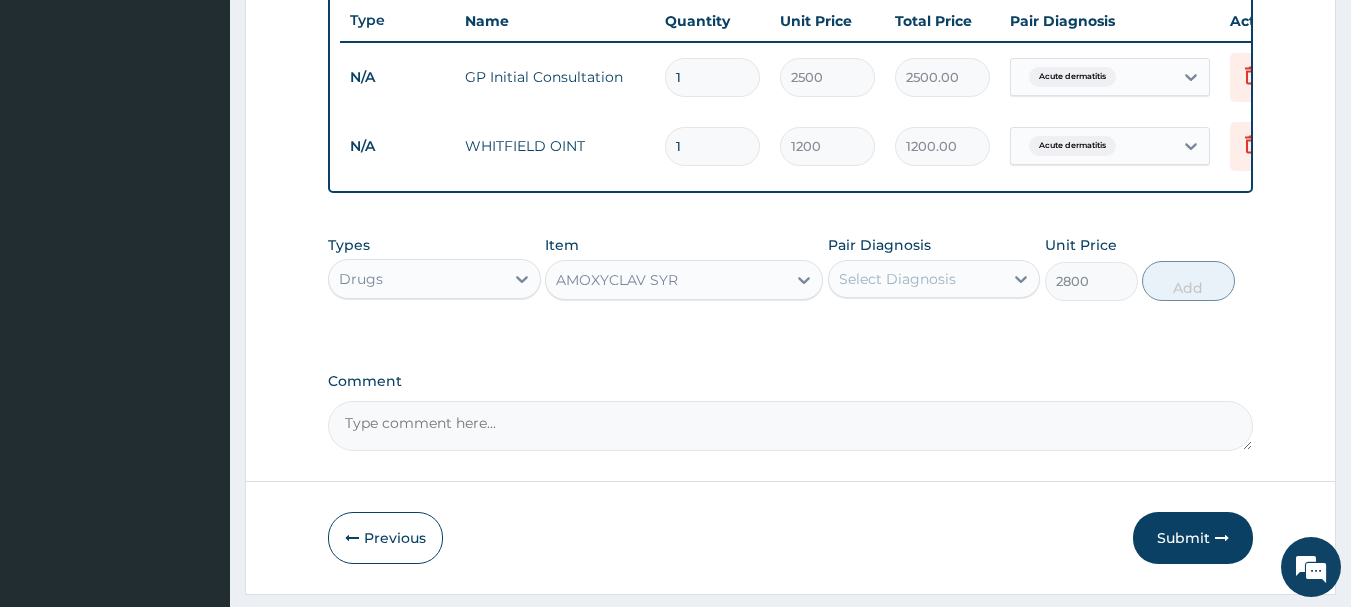 click on "Select Diagnosis" at bounding box center [897, 279] 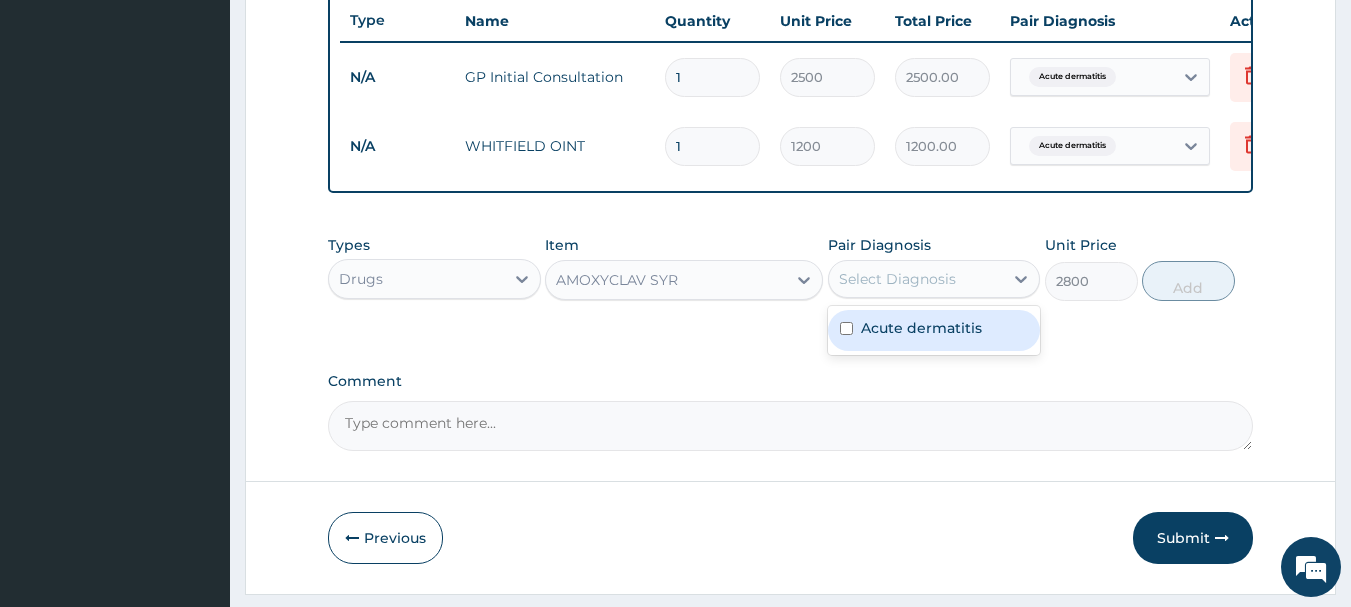 click on "Acute dermatitis" at bounding box center [921, 328] 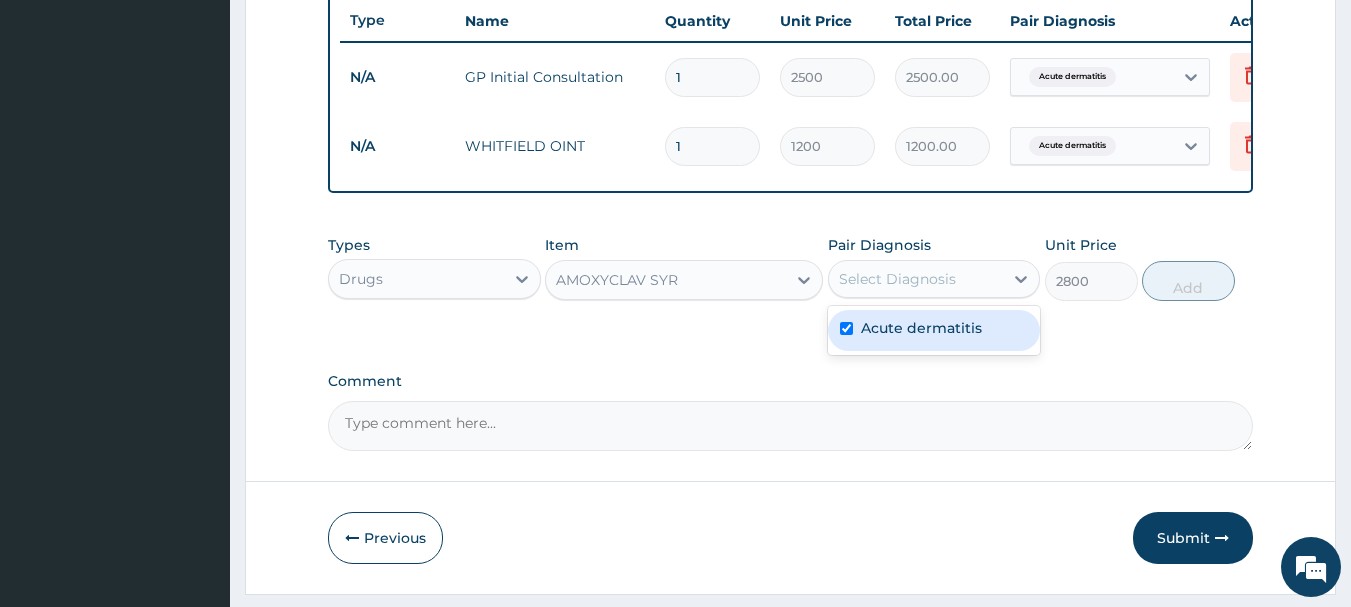 checkbox on "true" 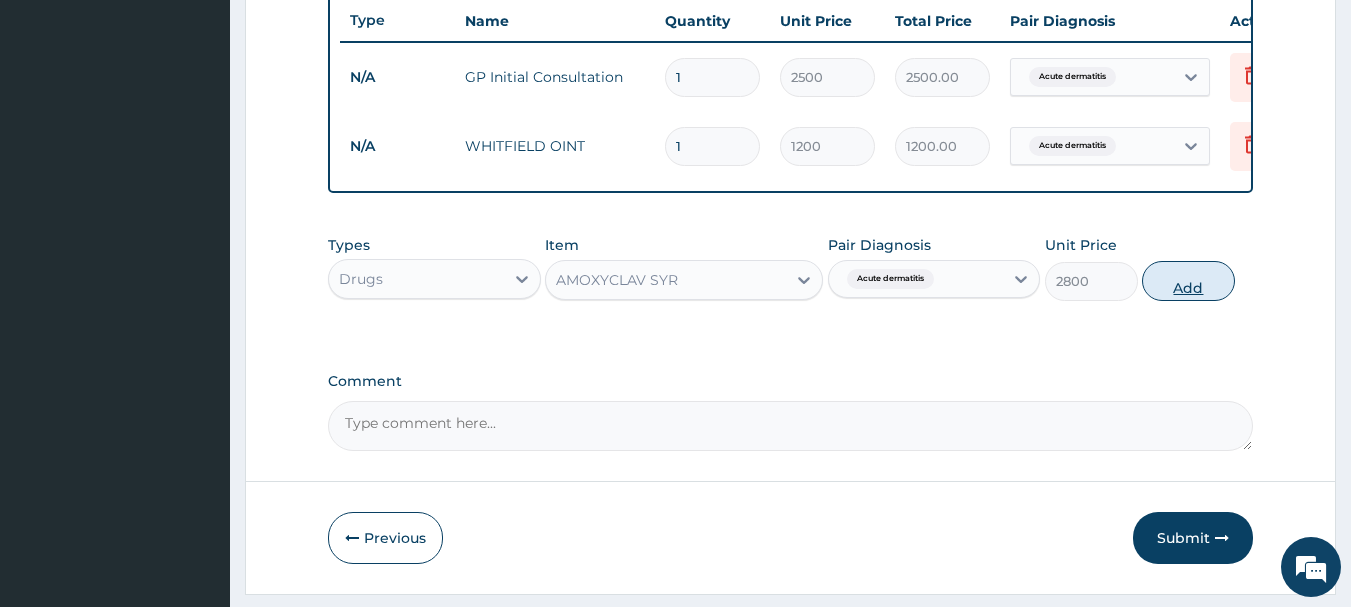click on "Add" at bounding box center (1188, 281) 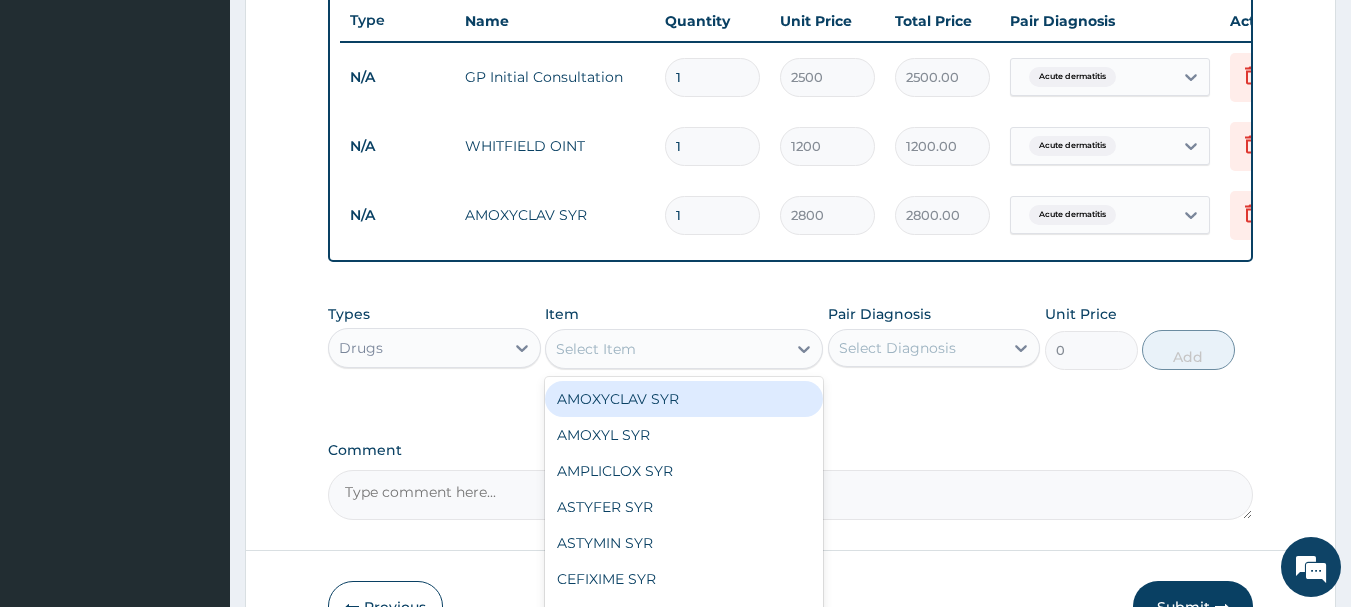 click on "Select Item" at bounding box center (666, 349) 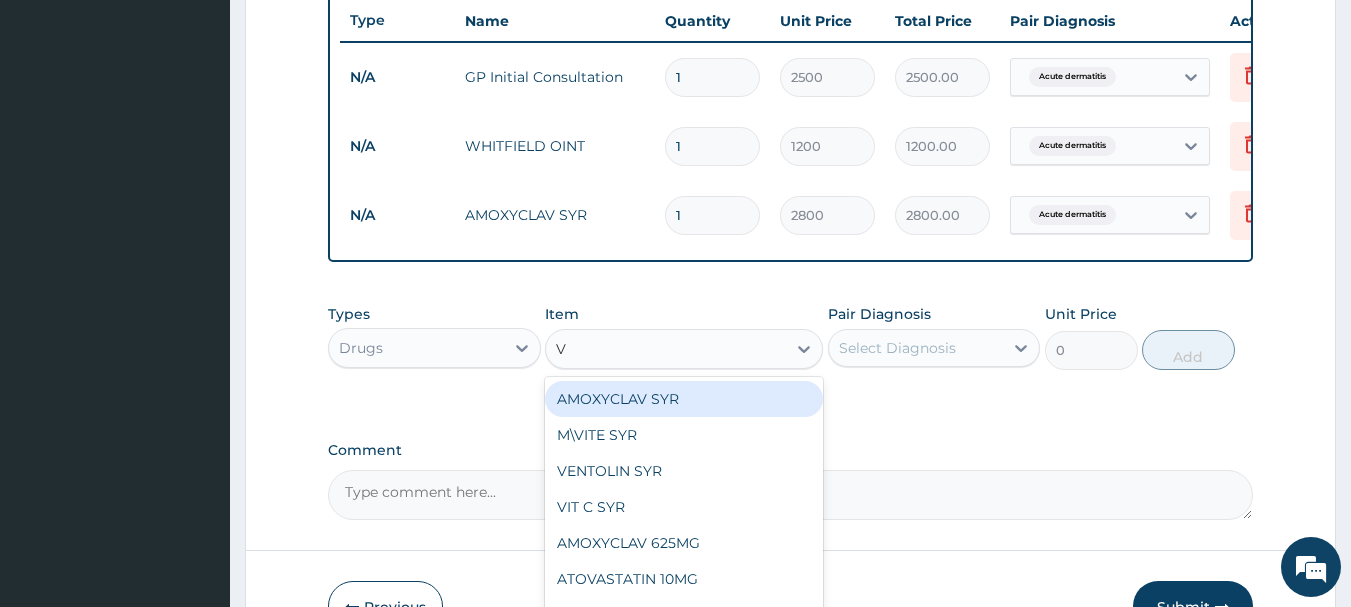 type on "VI" 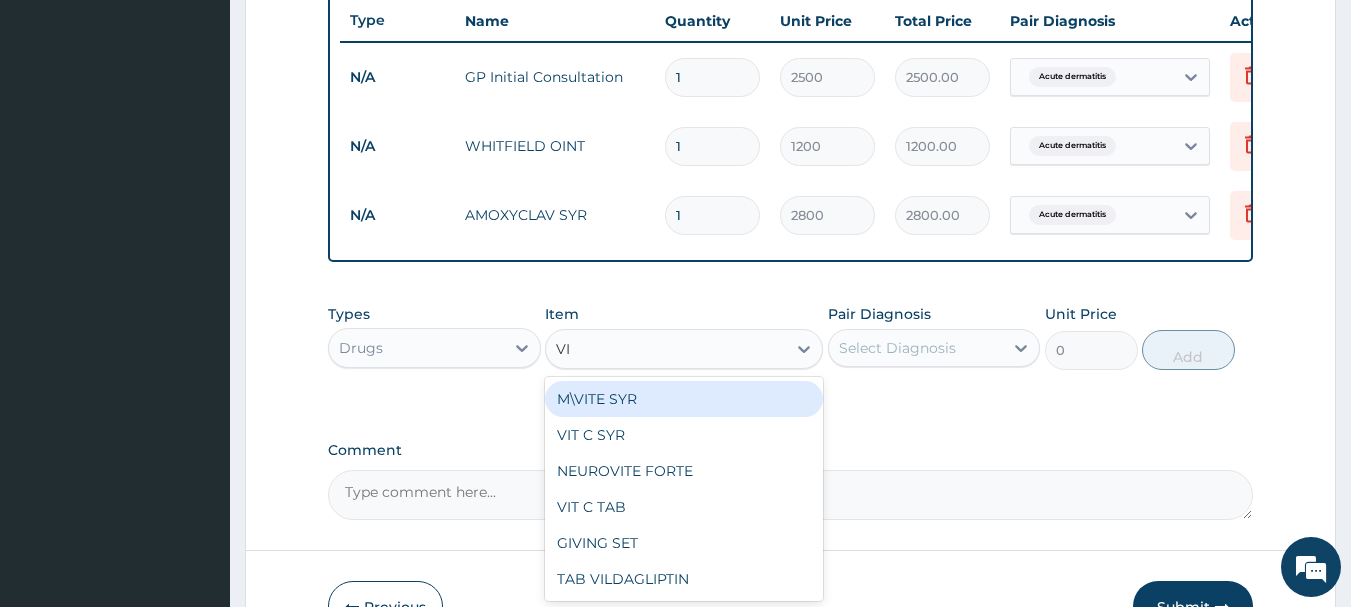 click on "M\VITE SYR" at bounding box center (684, 399) 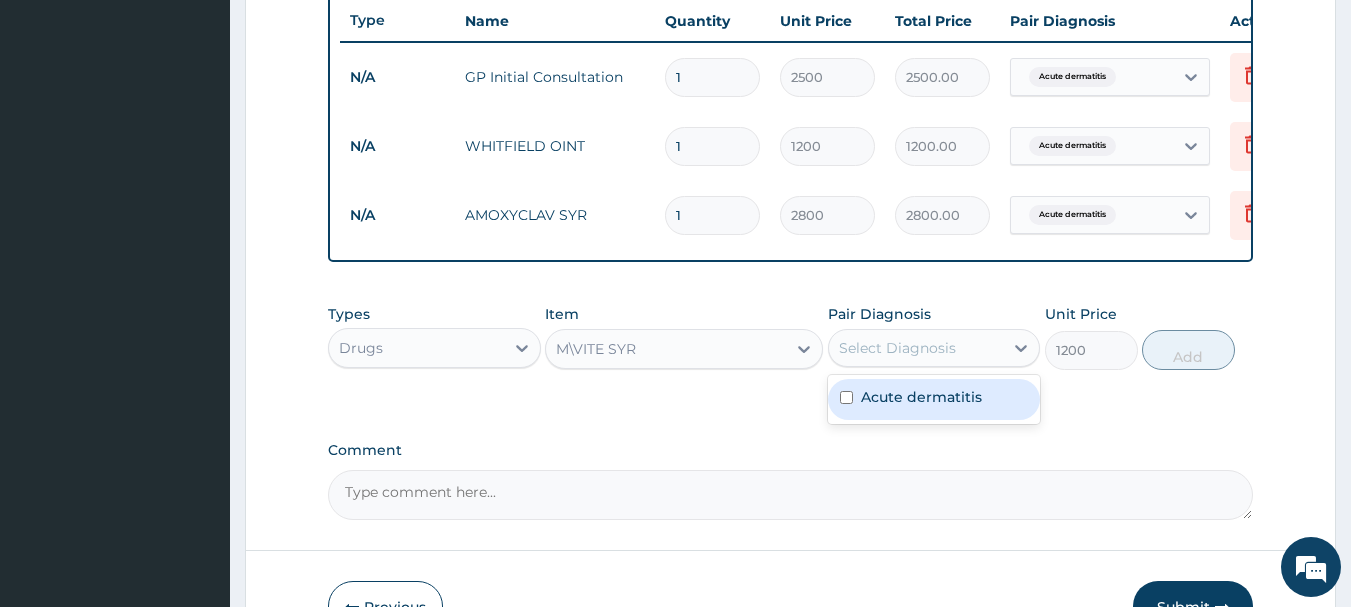 click on "Select Diagnosis" at bounding box center (897, 348) 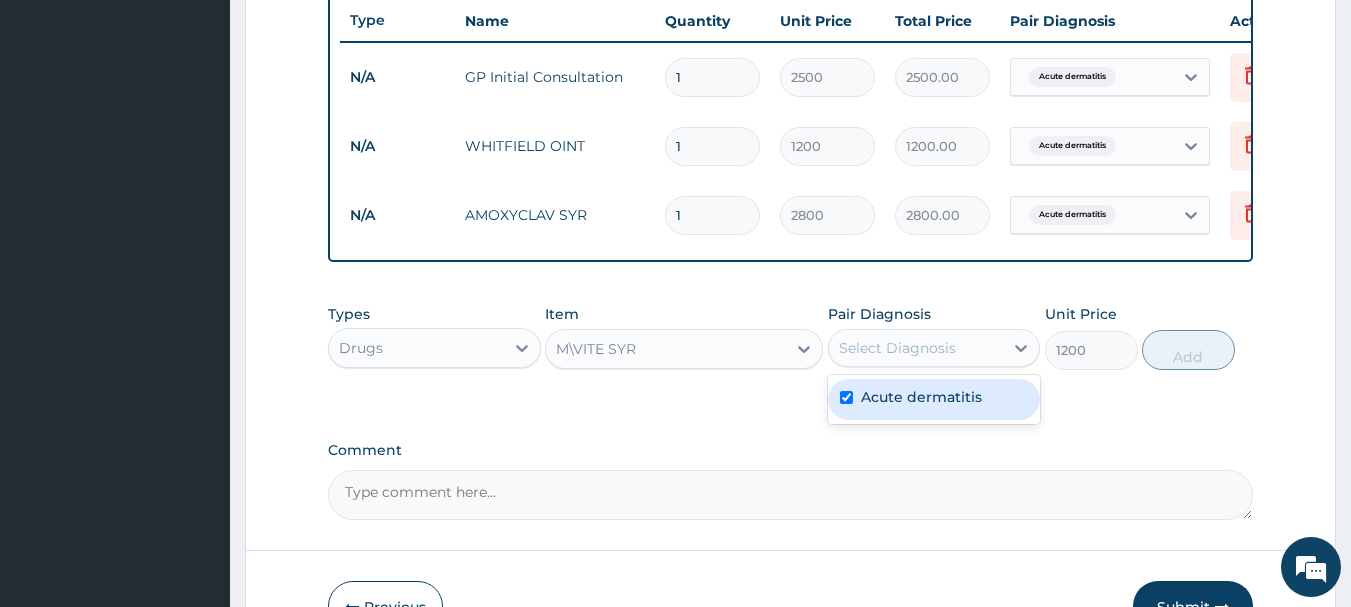 checkbox on "true" 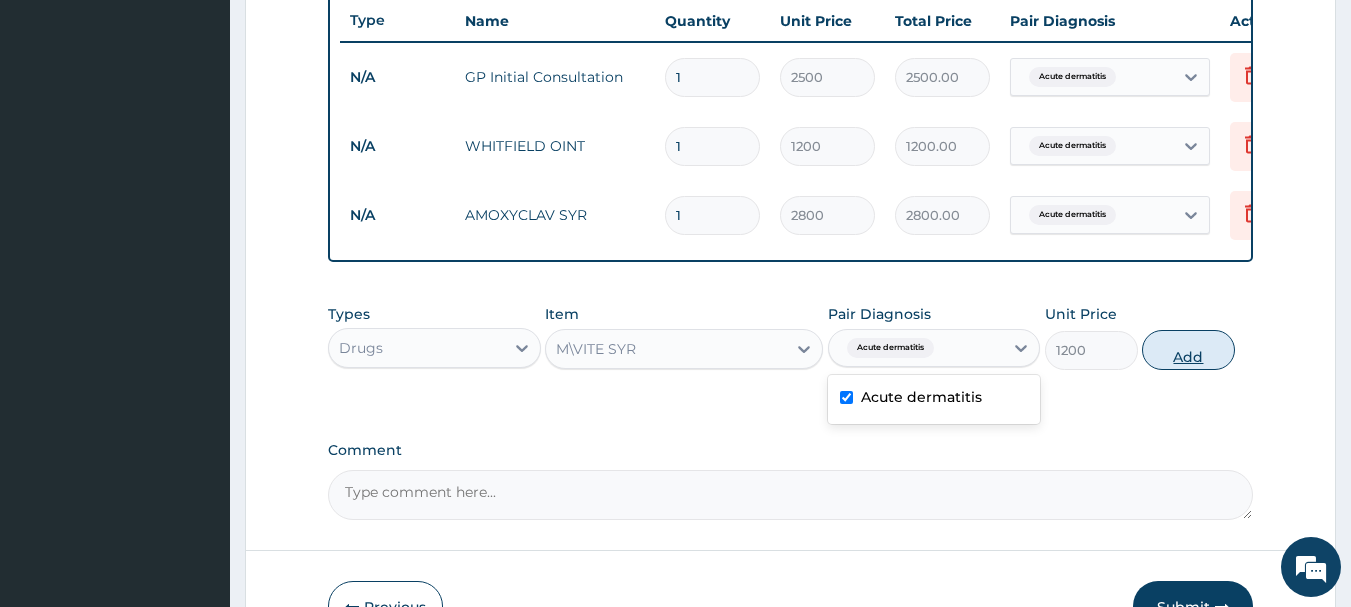 click on "Add" at bounding box center [1188, 350] 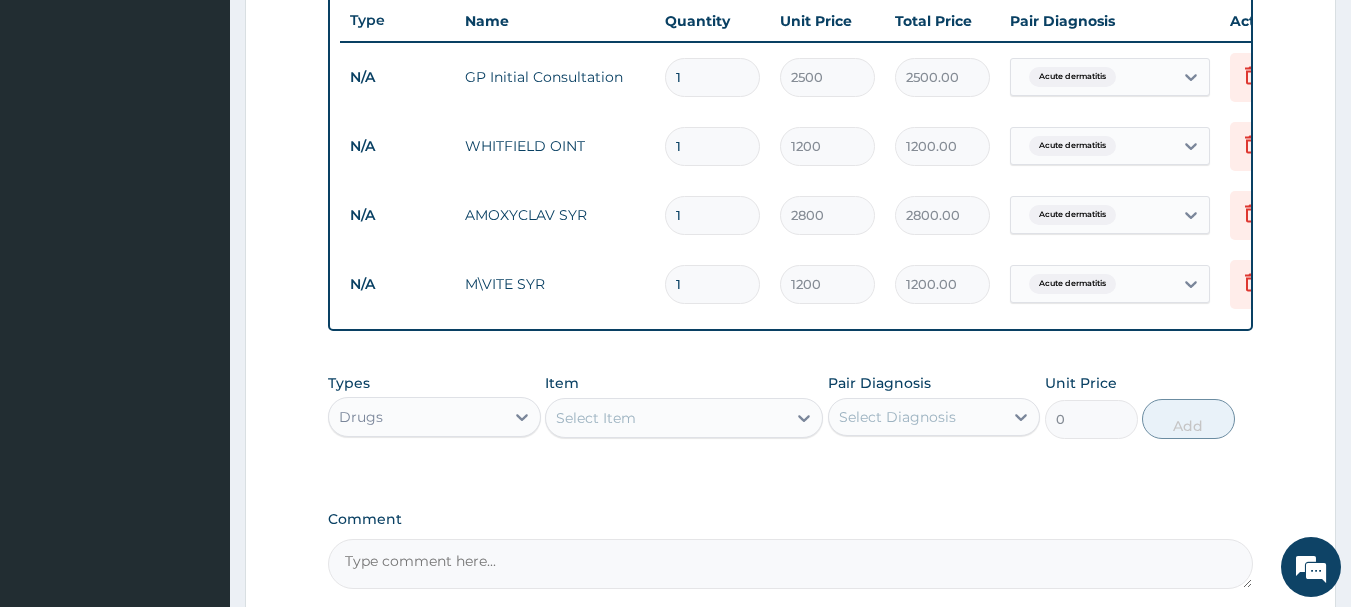 click on "Select Item" at bounding box center [666, 418] 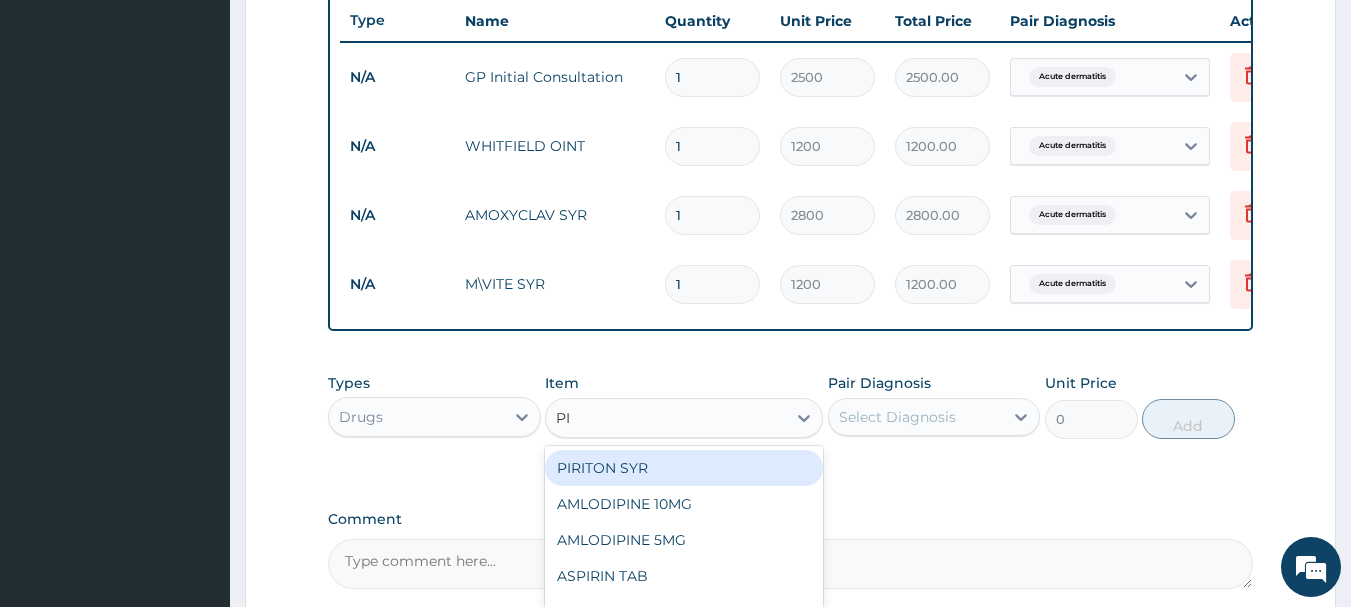 type on "PIR" 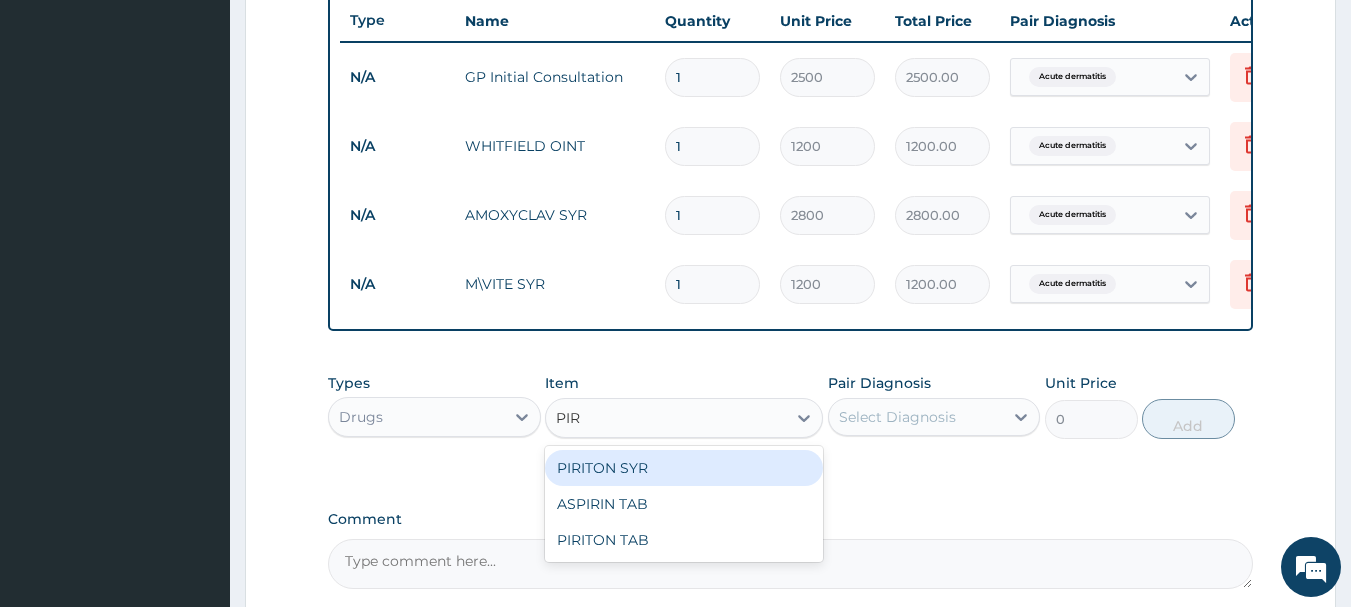 click on "PIRITON SYR" at bounding box center [684, 468] 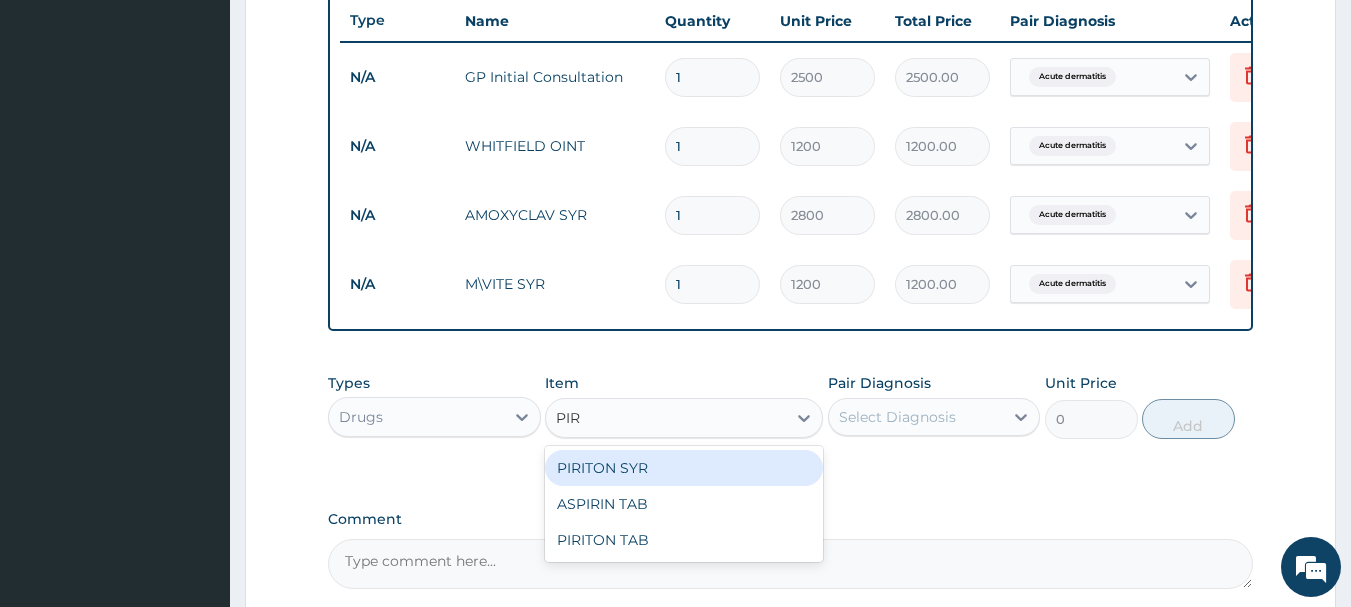 type on "1500" 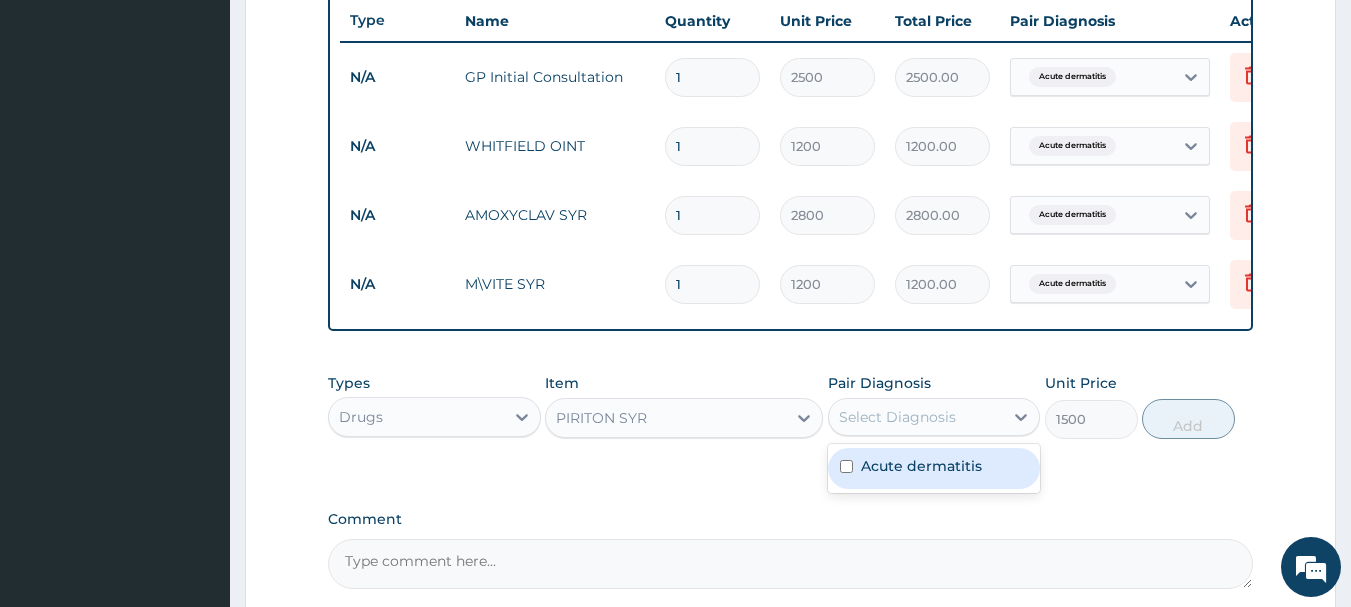 click on "Select Diagnosis" at bounding box center [897, 417] 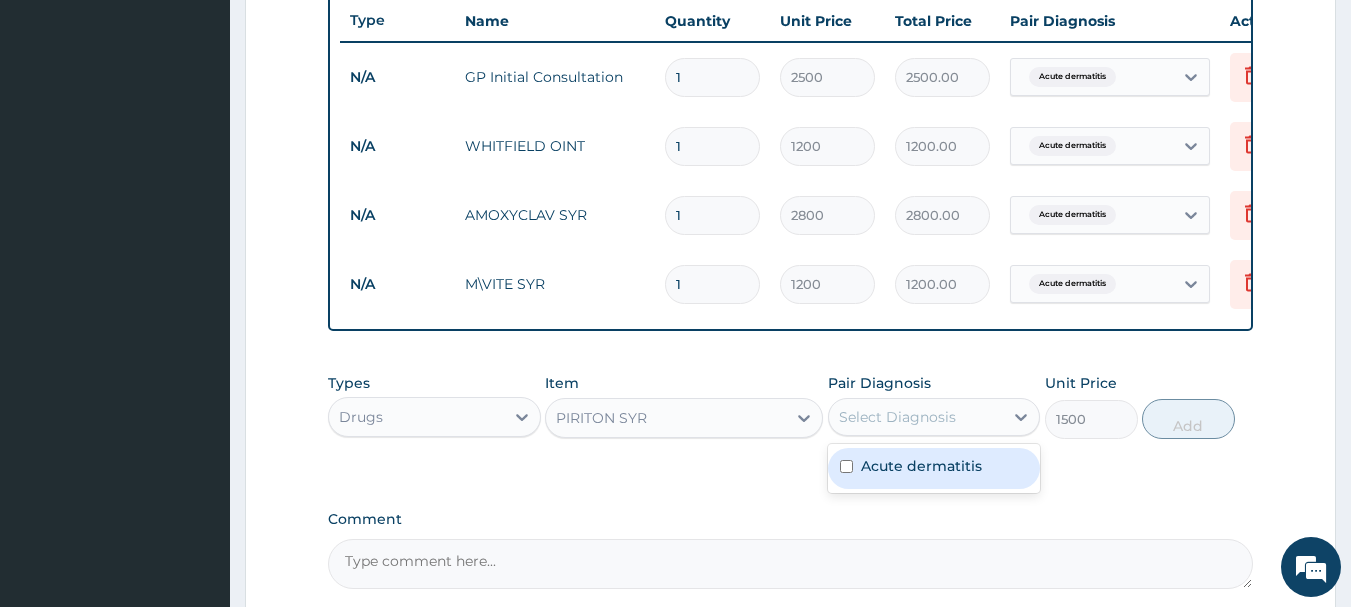 click on "Acute dermatitis" at bounding box center (921, 466) 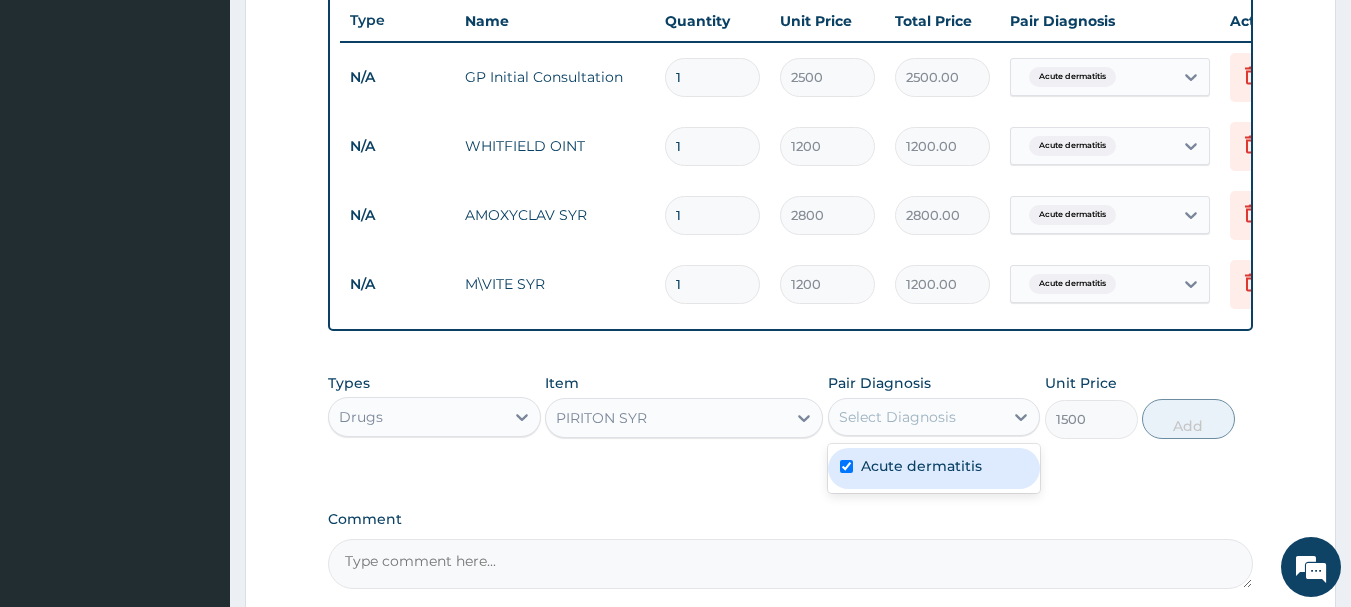 checkbox on "true" 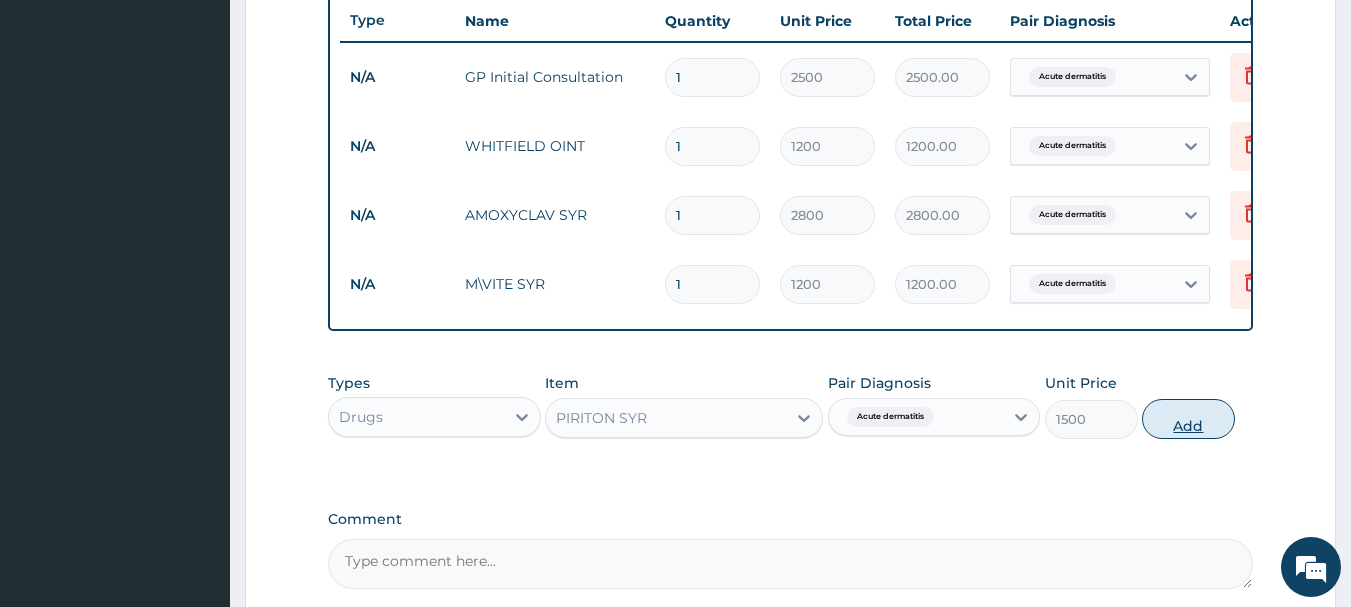 click on "Add" at bounding box center [1188, 419] 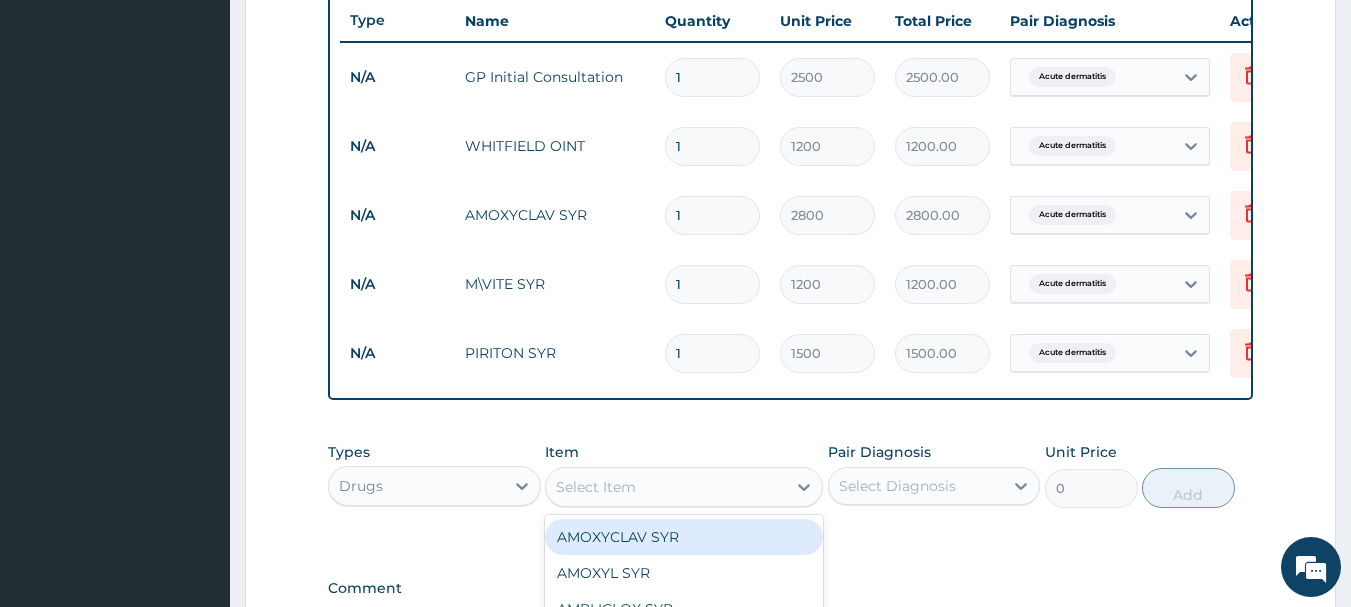 click on "Select Item" at bounding box center (666, 487) 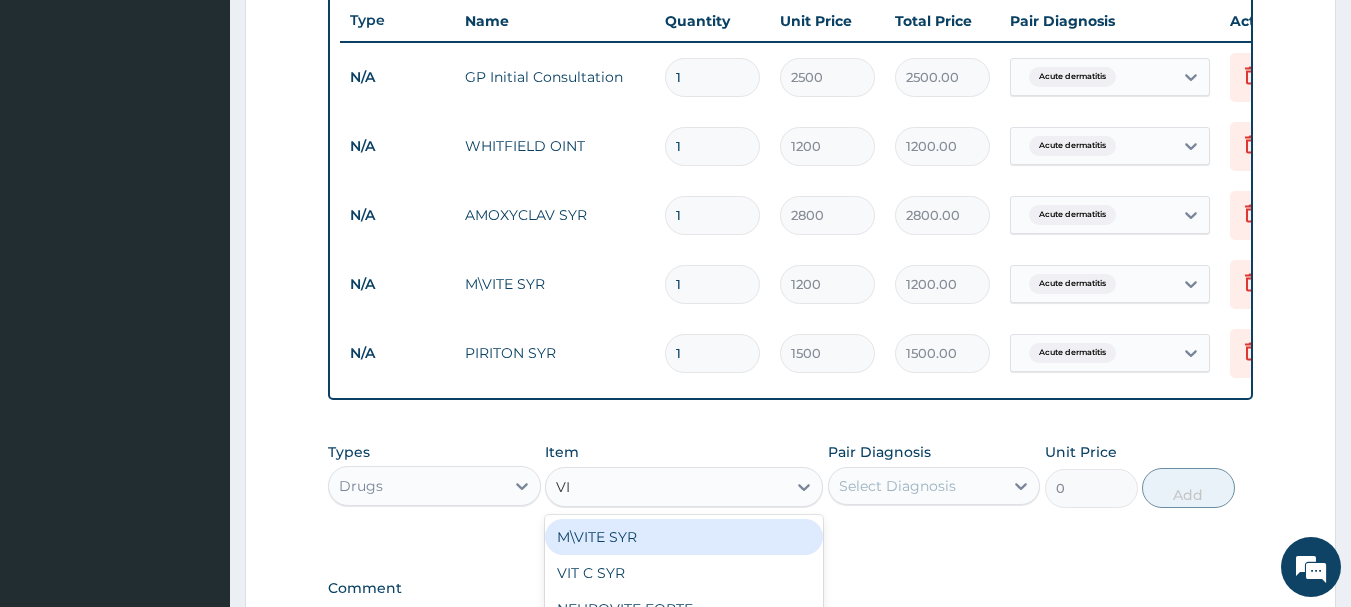 type on "VIT" 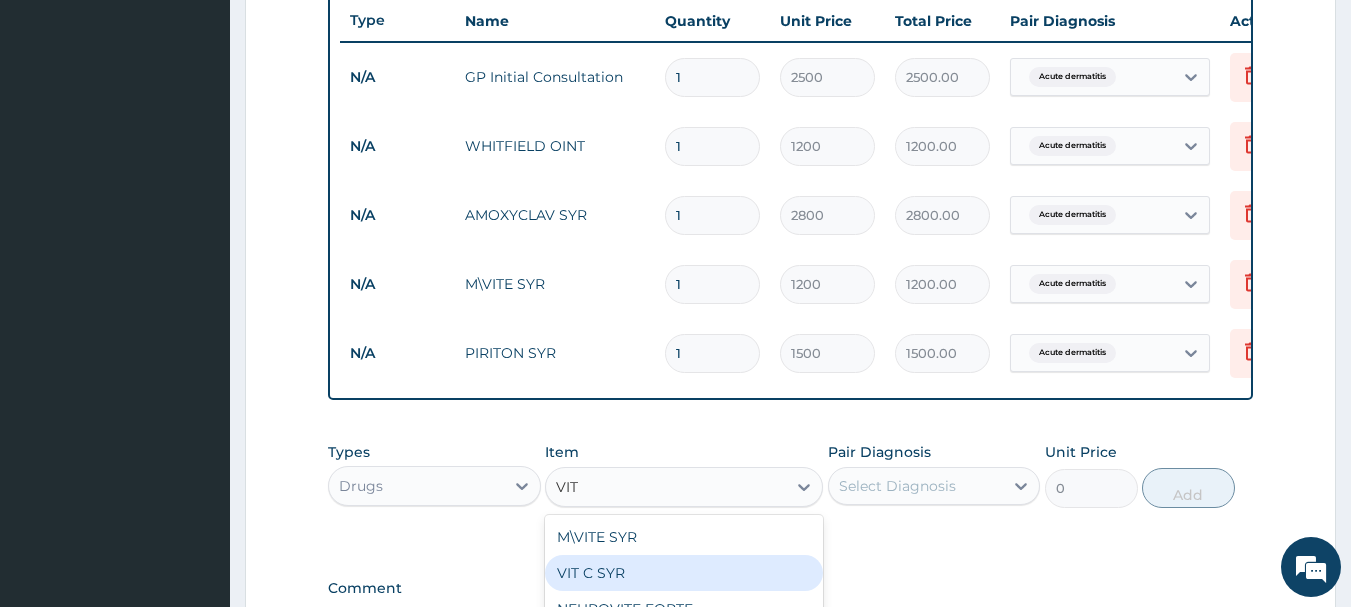 click on "VIT C SYR" at bounding box center (684, 573) 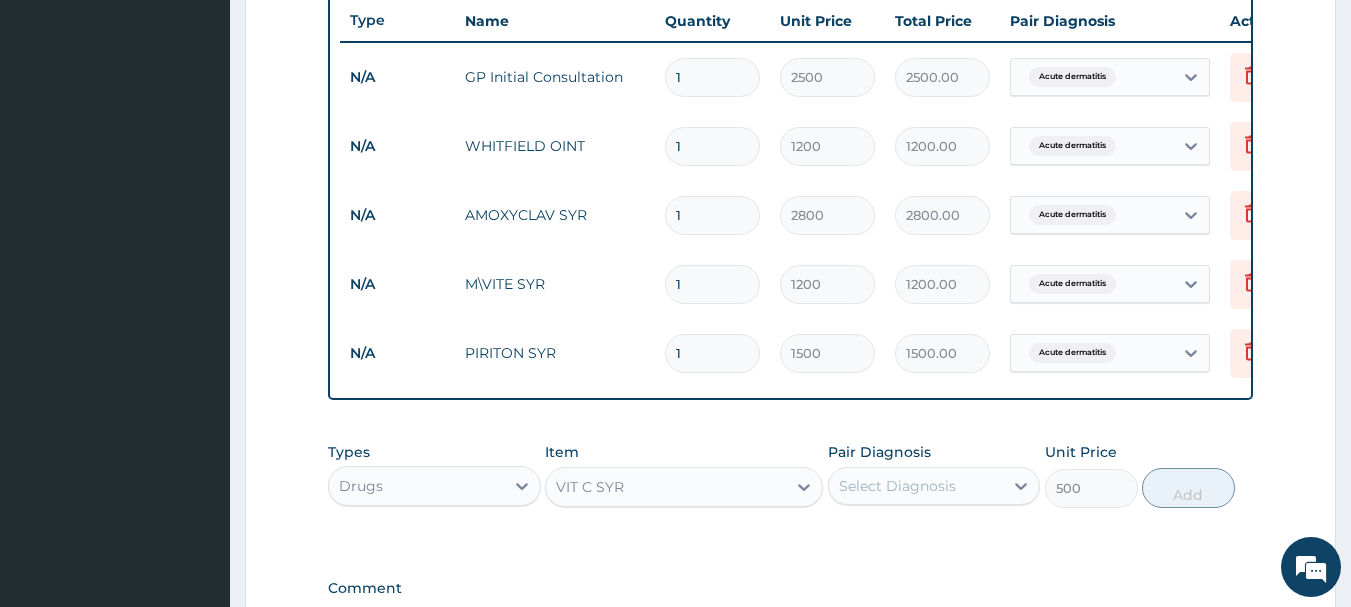 click on "Select Diagnosis" at bounding box center [916, 486] 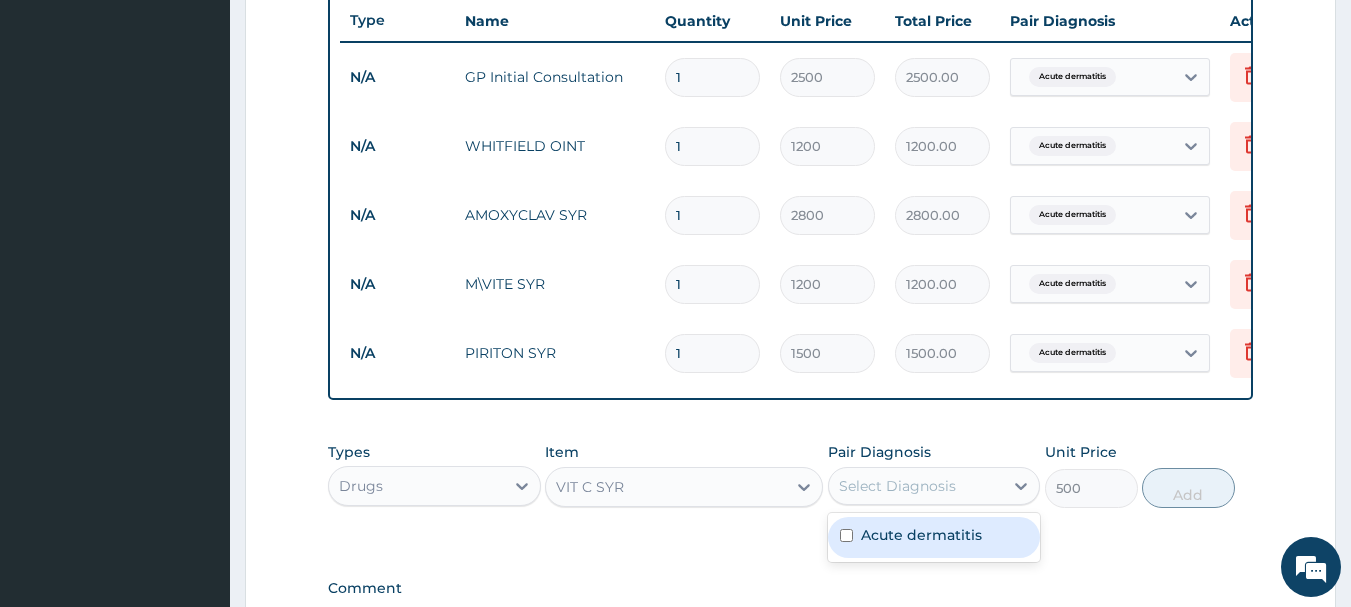 click on "Acute dermatitis" at bounding box center [921, 535] 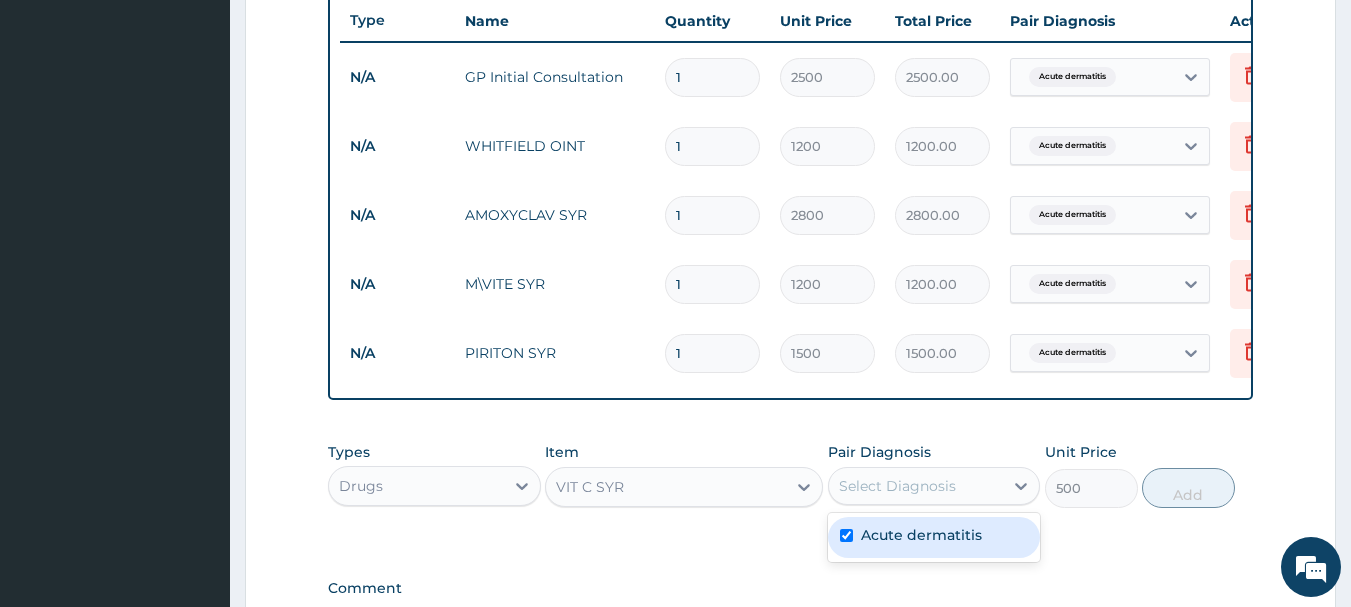 checkbox on "true" 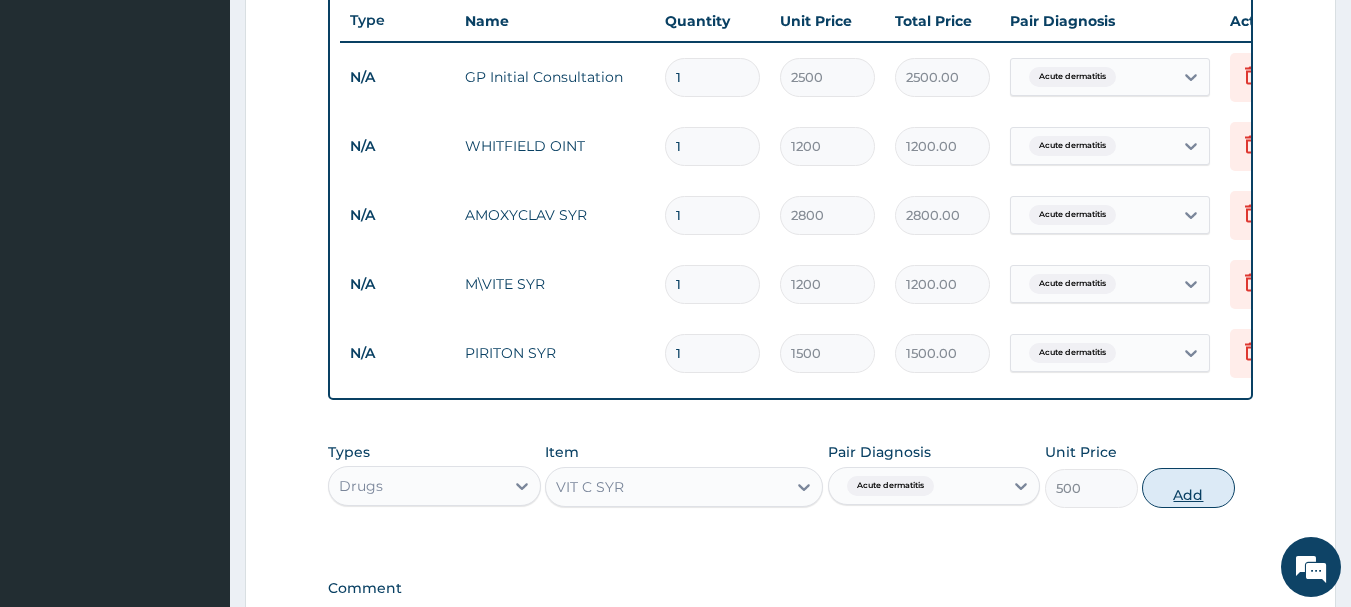 click on "Add" at bounding box center (1188, 488) 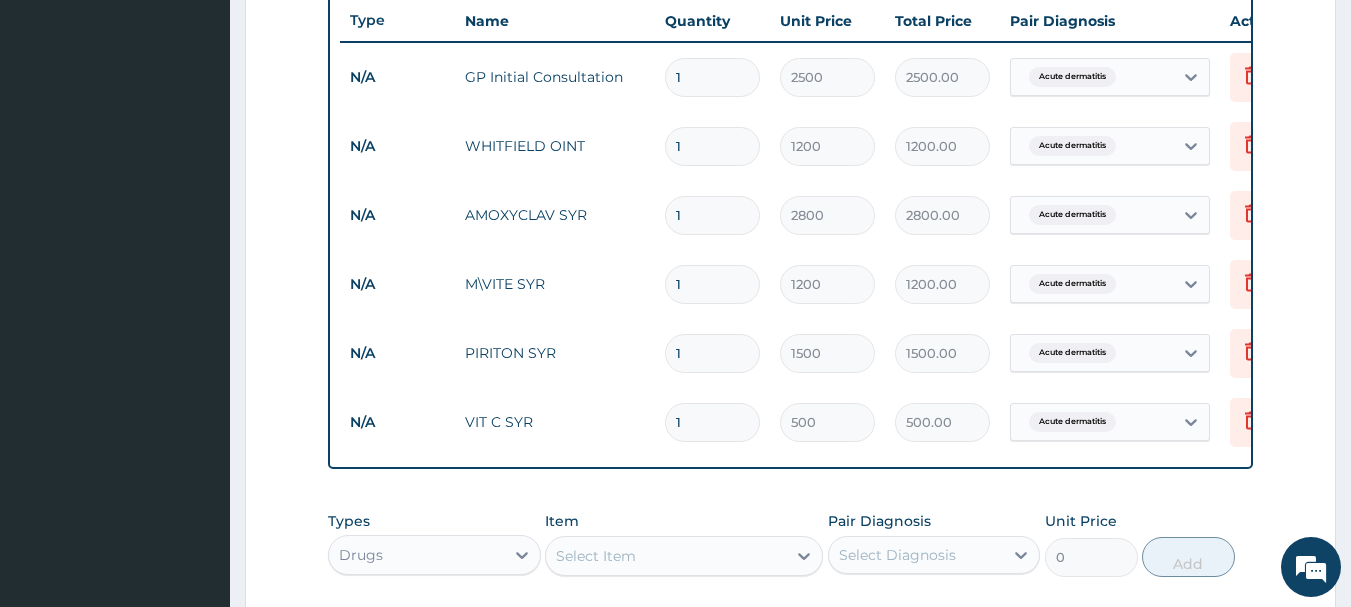 scroll, scrollTop: 1100, scrollLeft: 0, axis: vertical 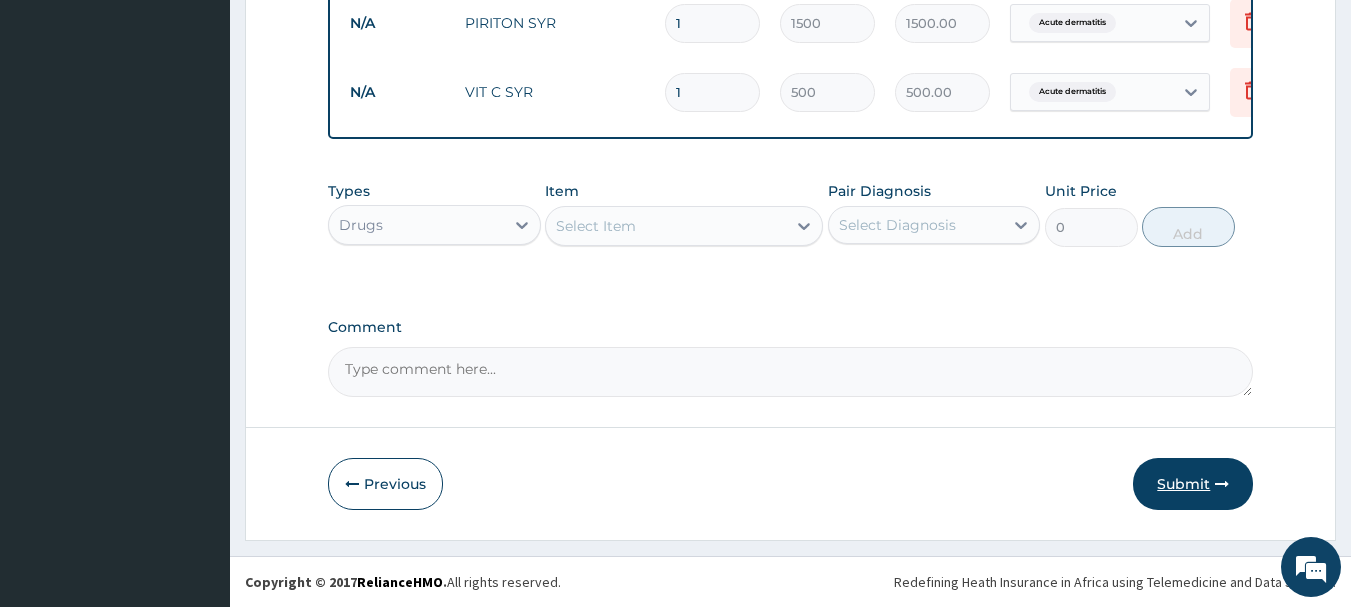 click on "Submit" at bounding box center [1193, 484] 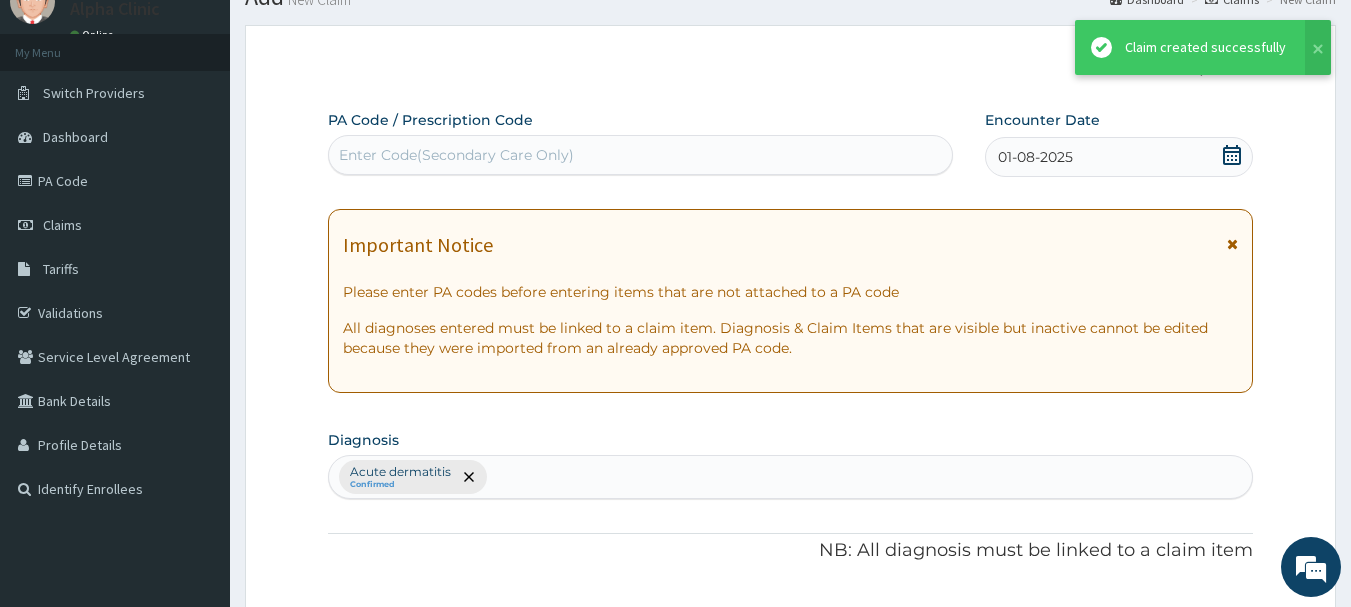 scroll, scrollTop: 1100, scrollLeft: 0, axis: vertical 